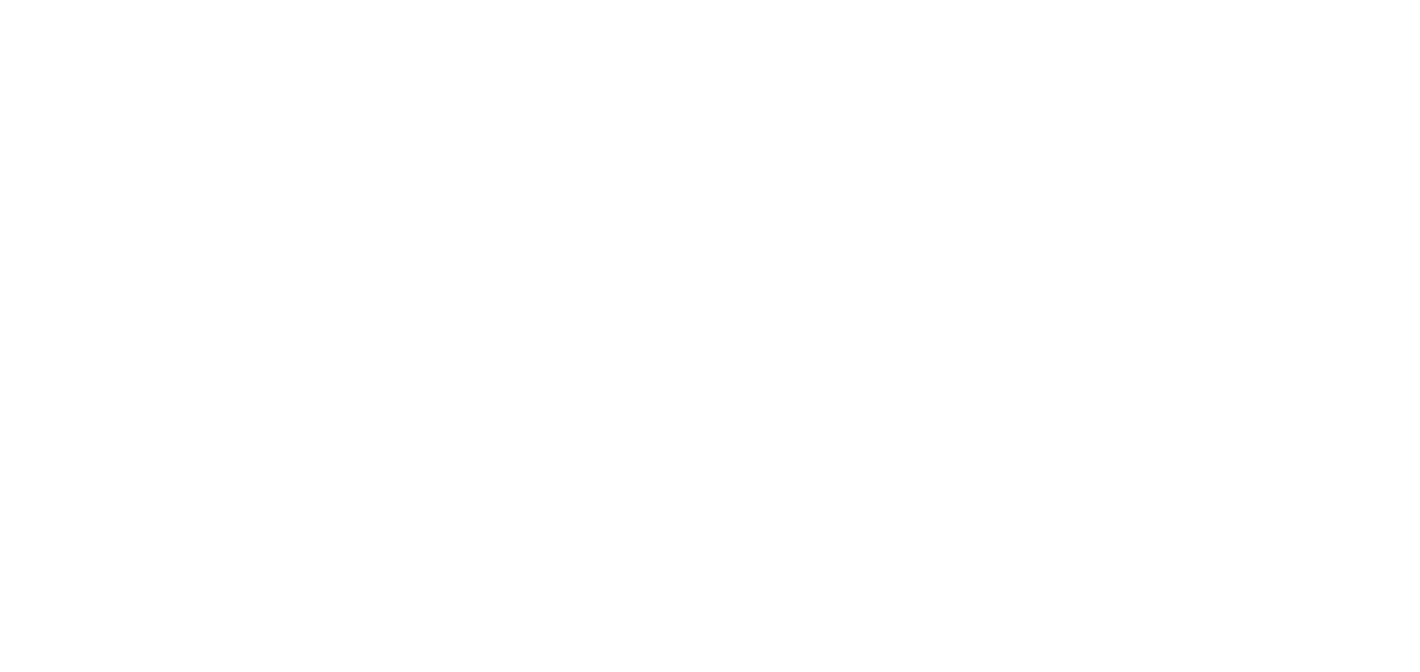 type on "**********" 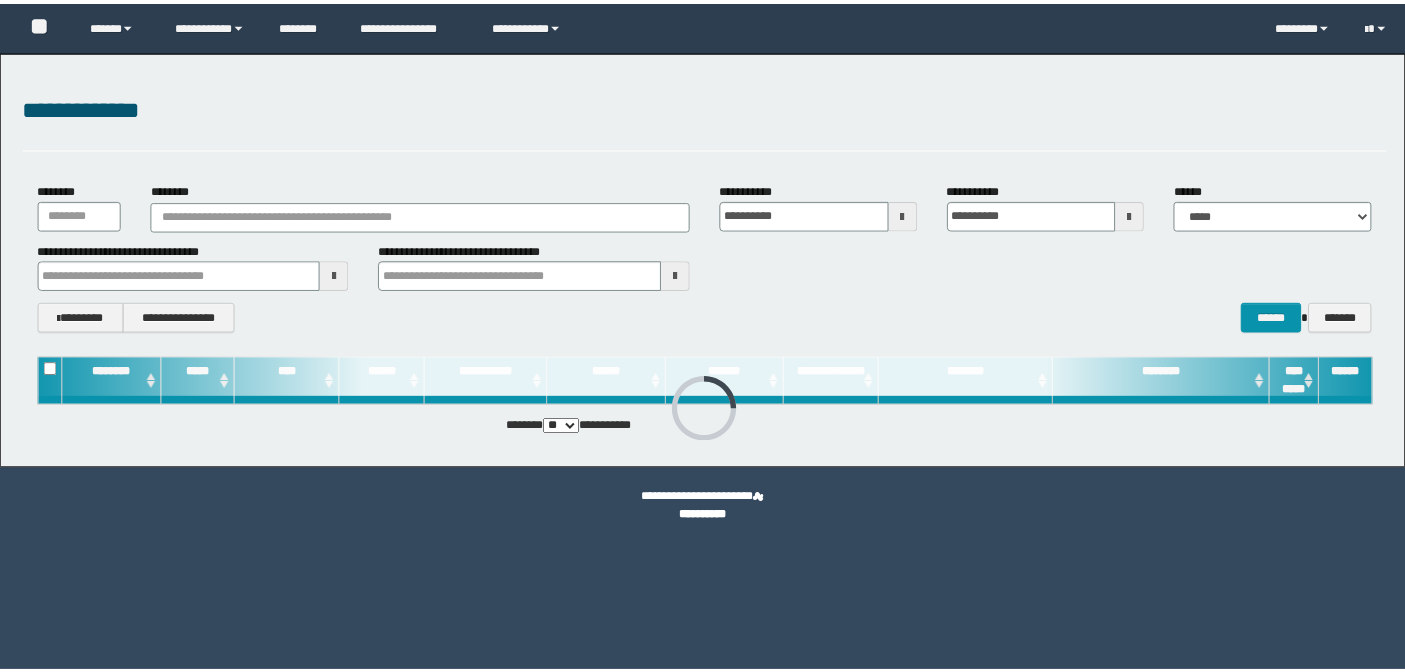 scroll, scrollTop: 0, scrollLeft: 0, axis: both 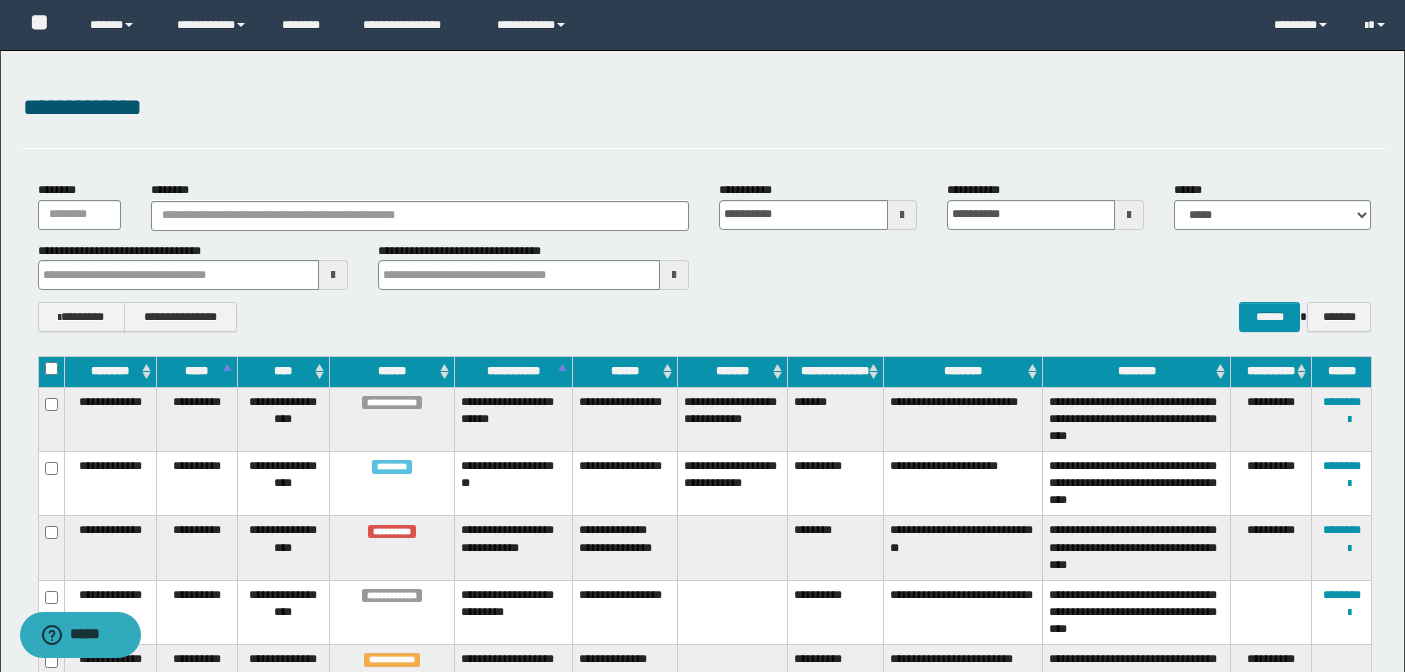 type 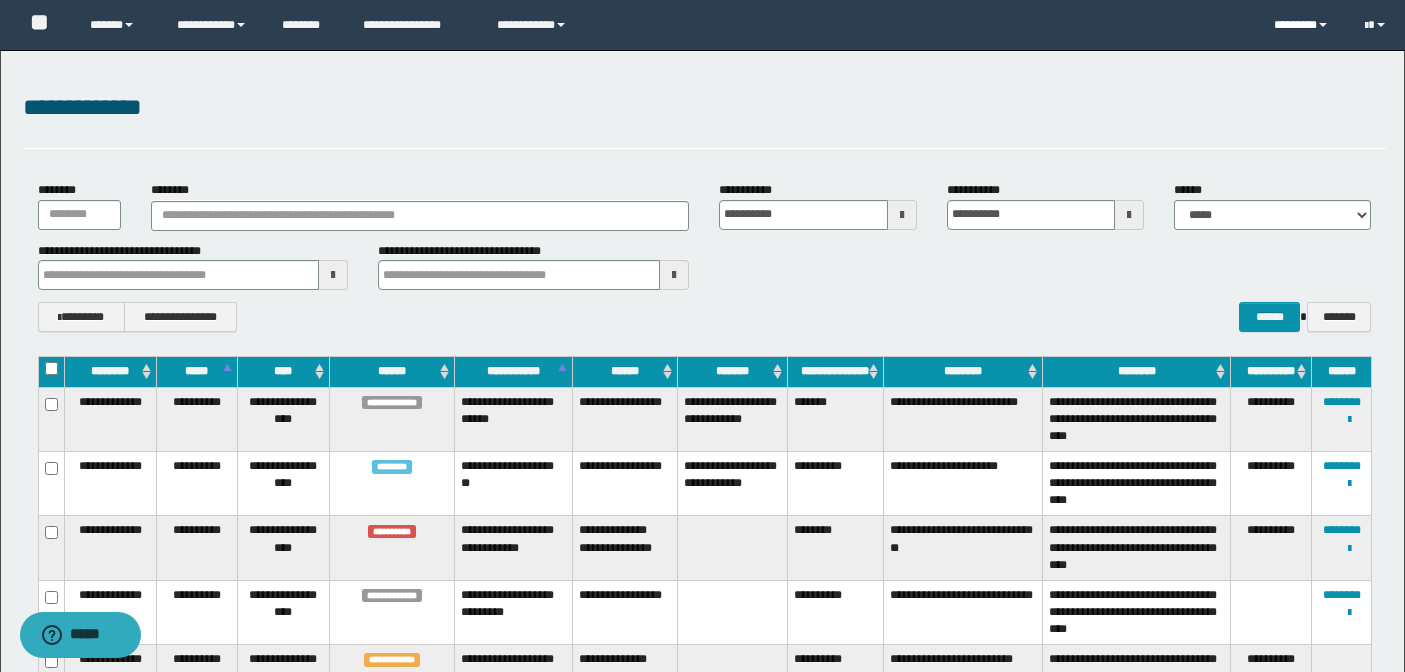click on "********" at bounding box center [1304, 25] 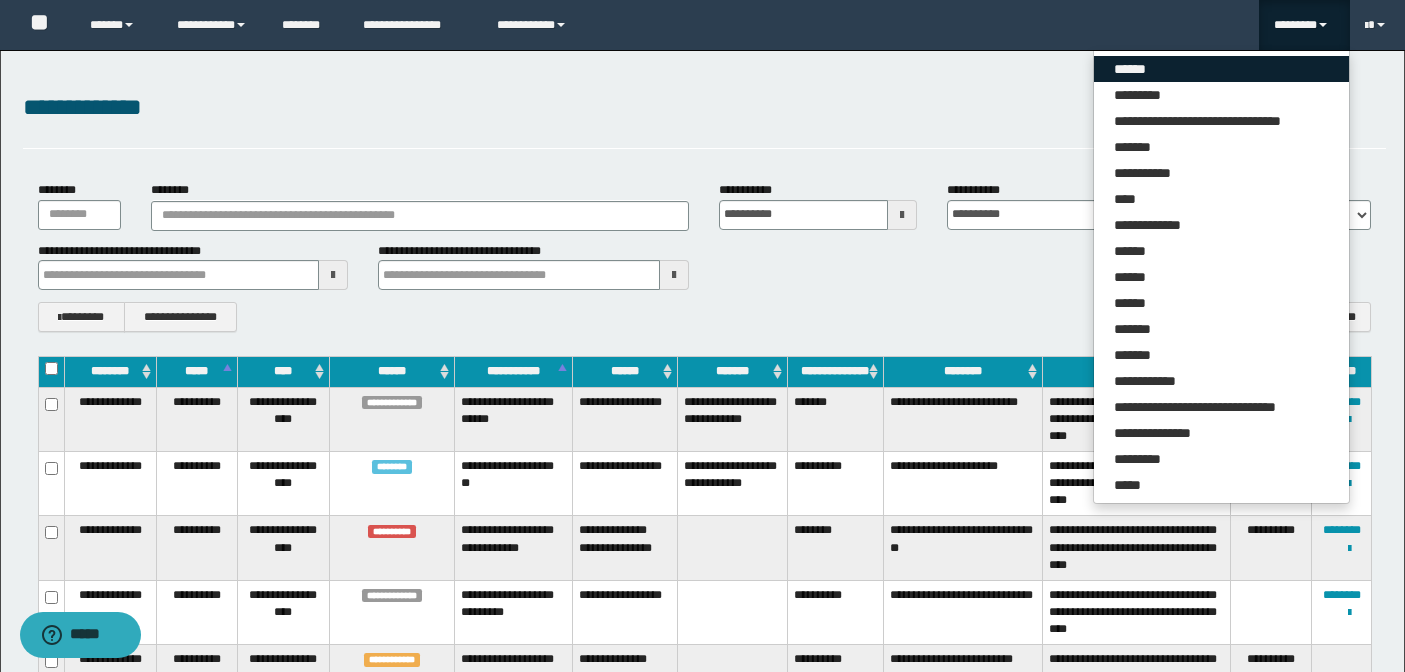 click on "******" at bounding box center [1221, 69] 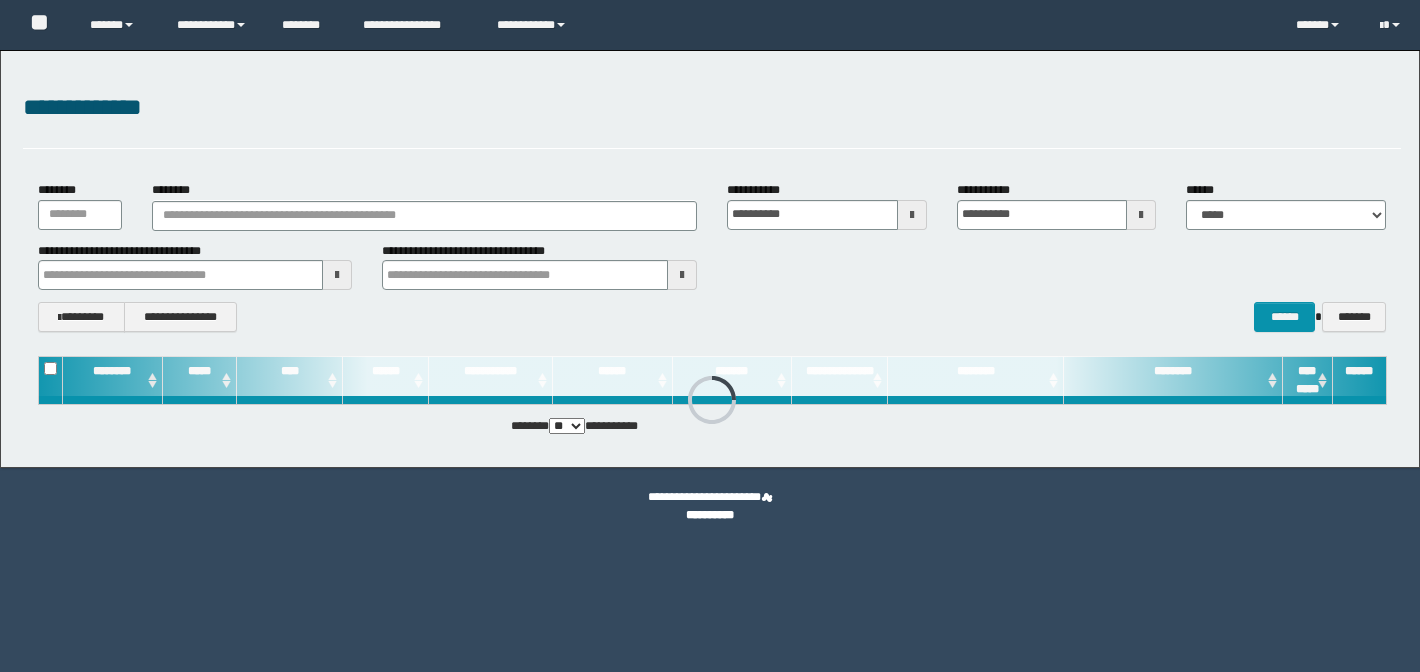 scroll, scrollTop: 0, scrollLeft: 0, axis: both 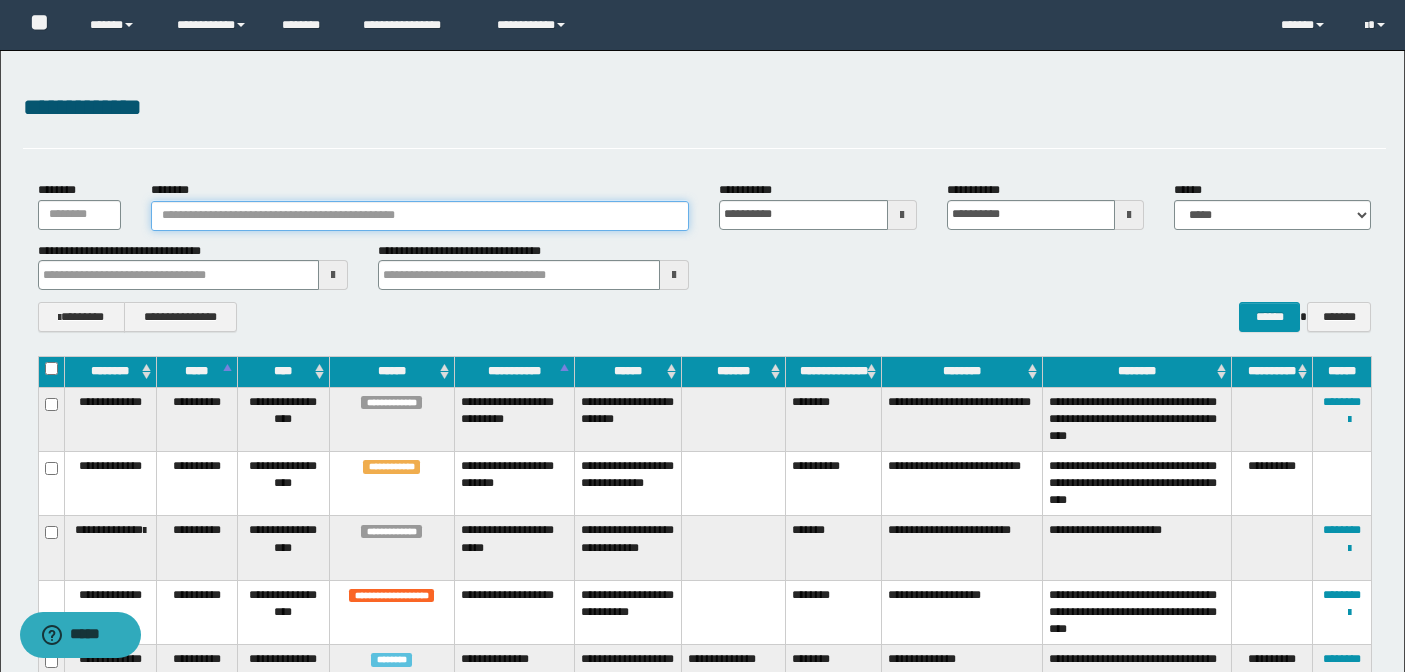 click on "********" at bounding box center (420, 216) 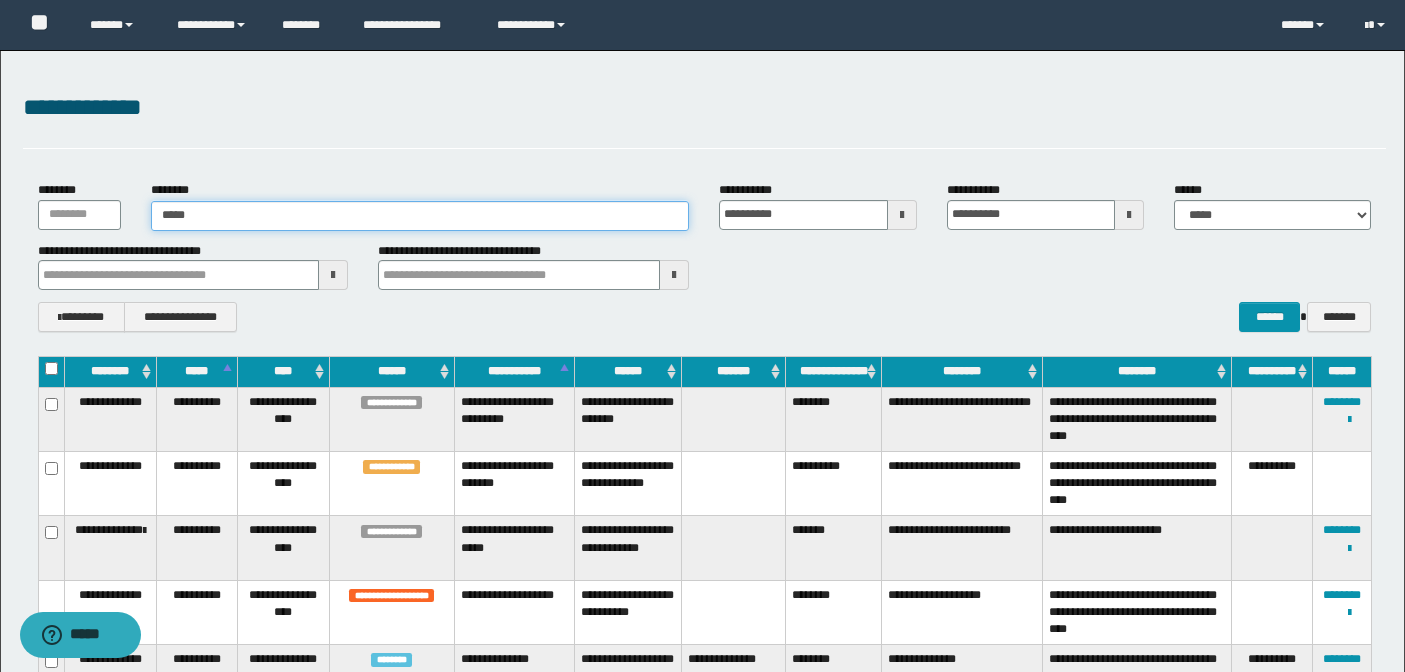 click on "*****" at bounding box center [420, 216] 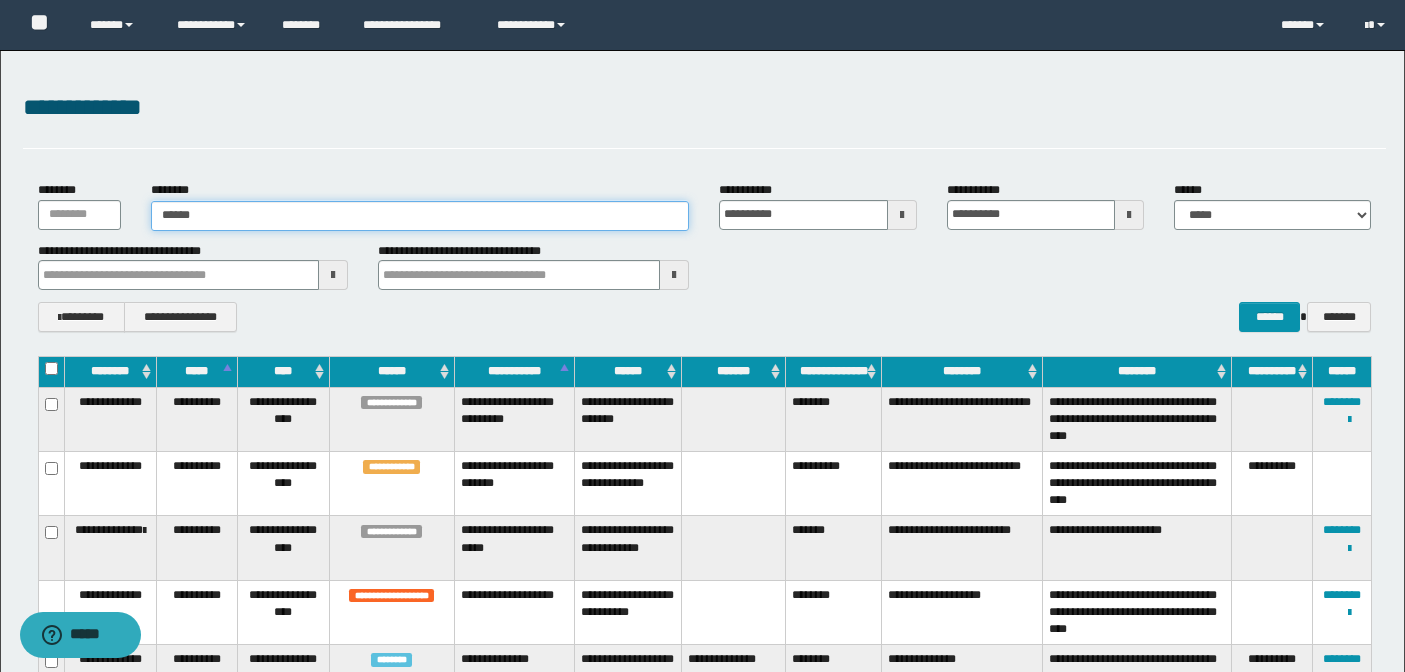 type on "******" 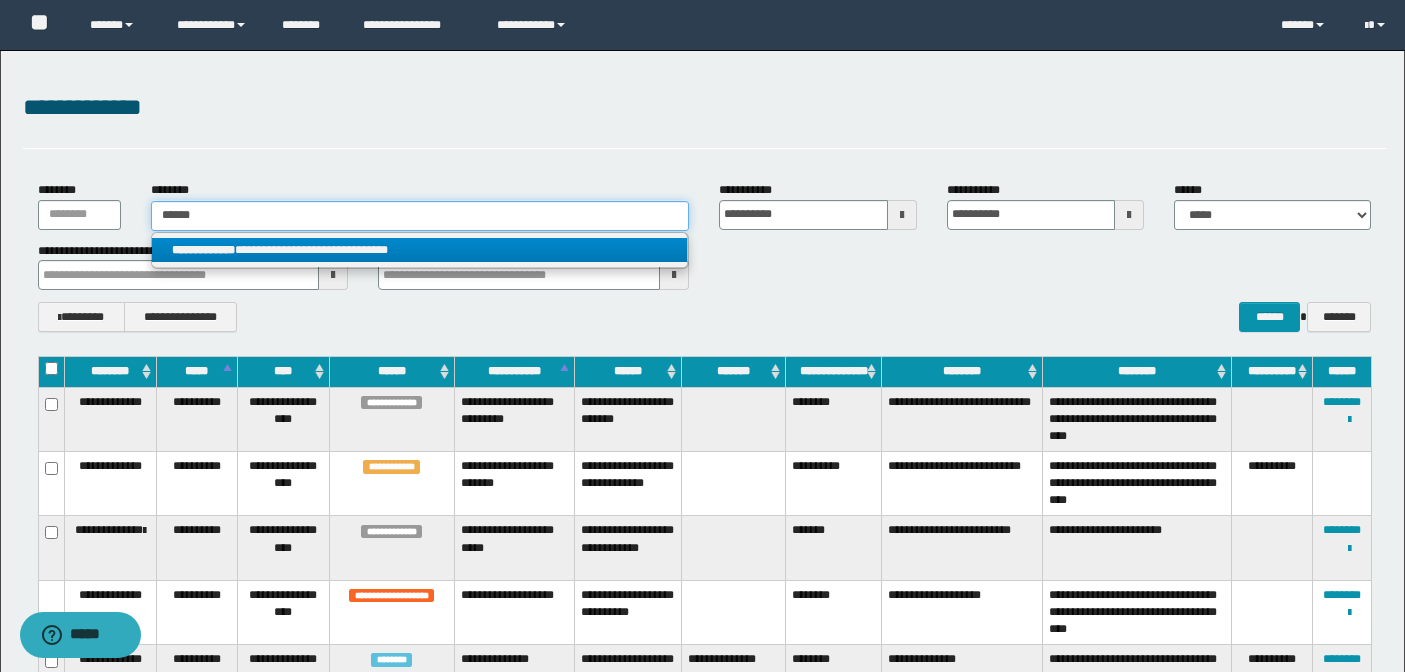 type on "******" 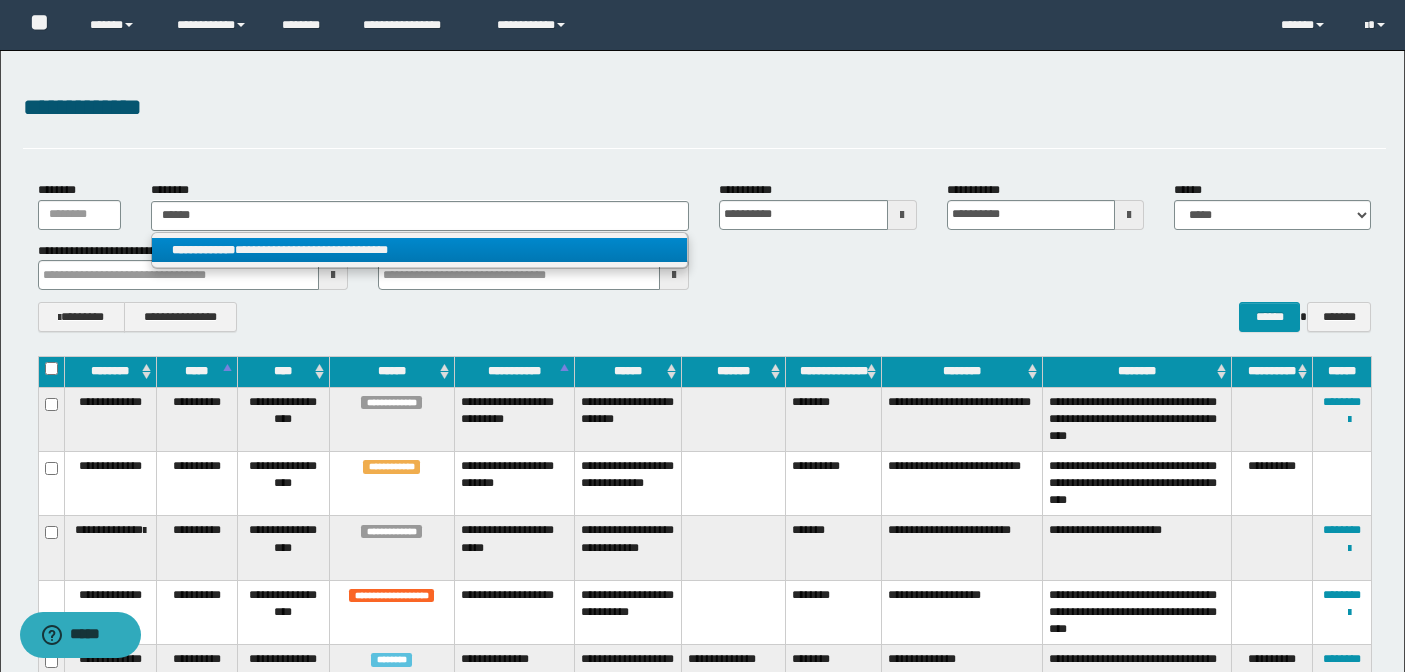 click on "**********" at bounding box center (419, 250) 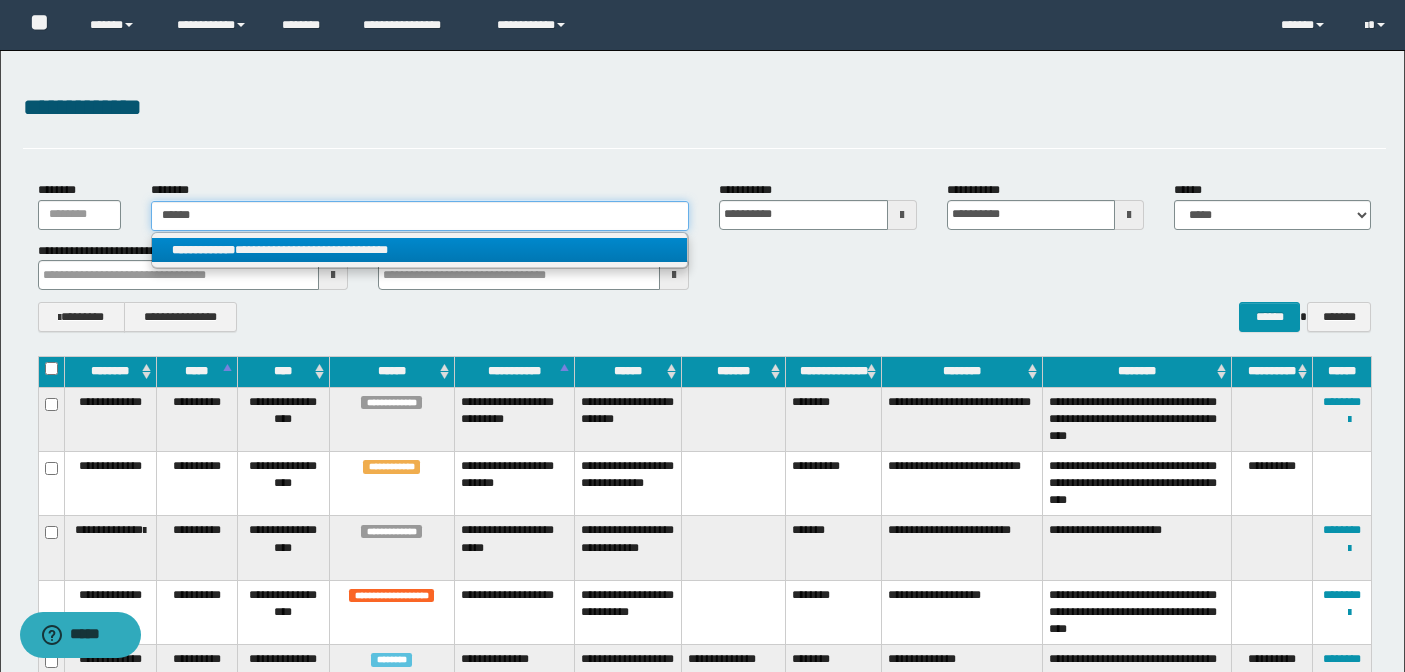 type 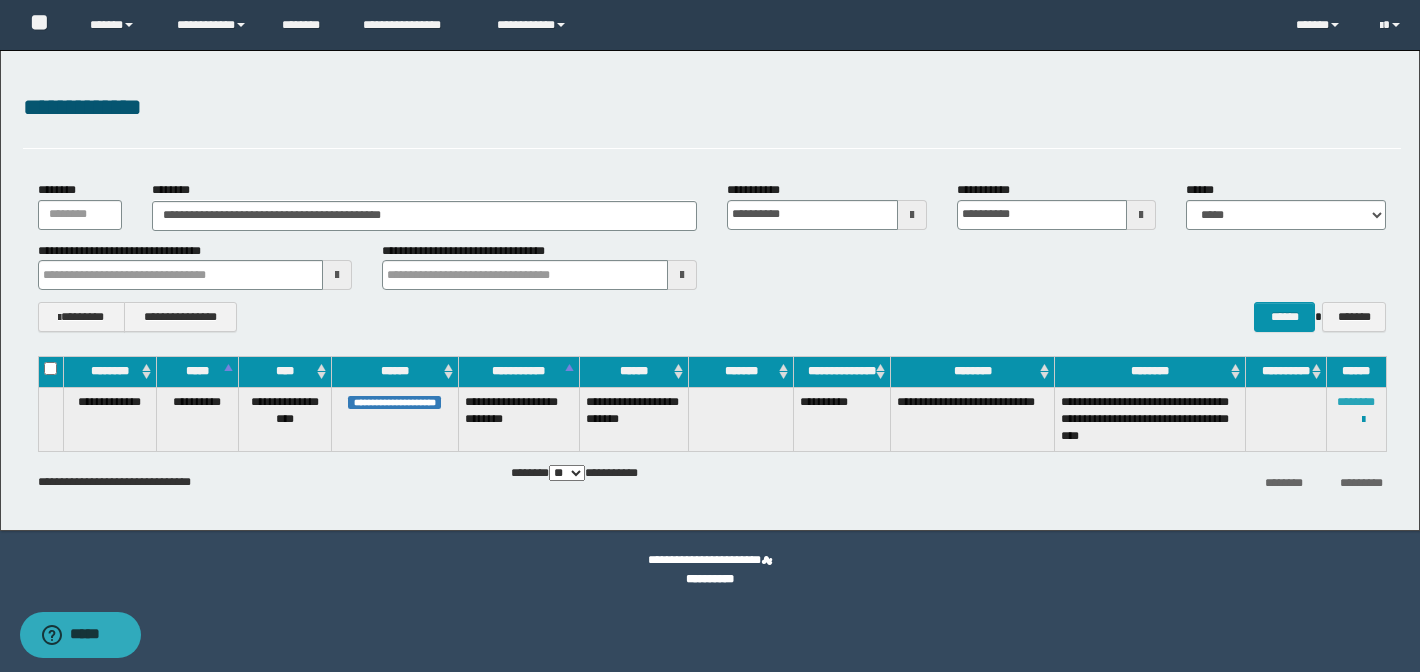 click on "********" at bounding box center [1356, 402] 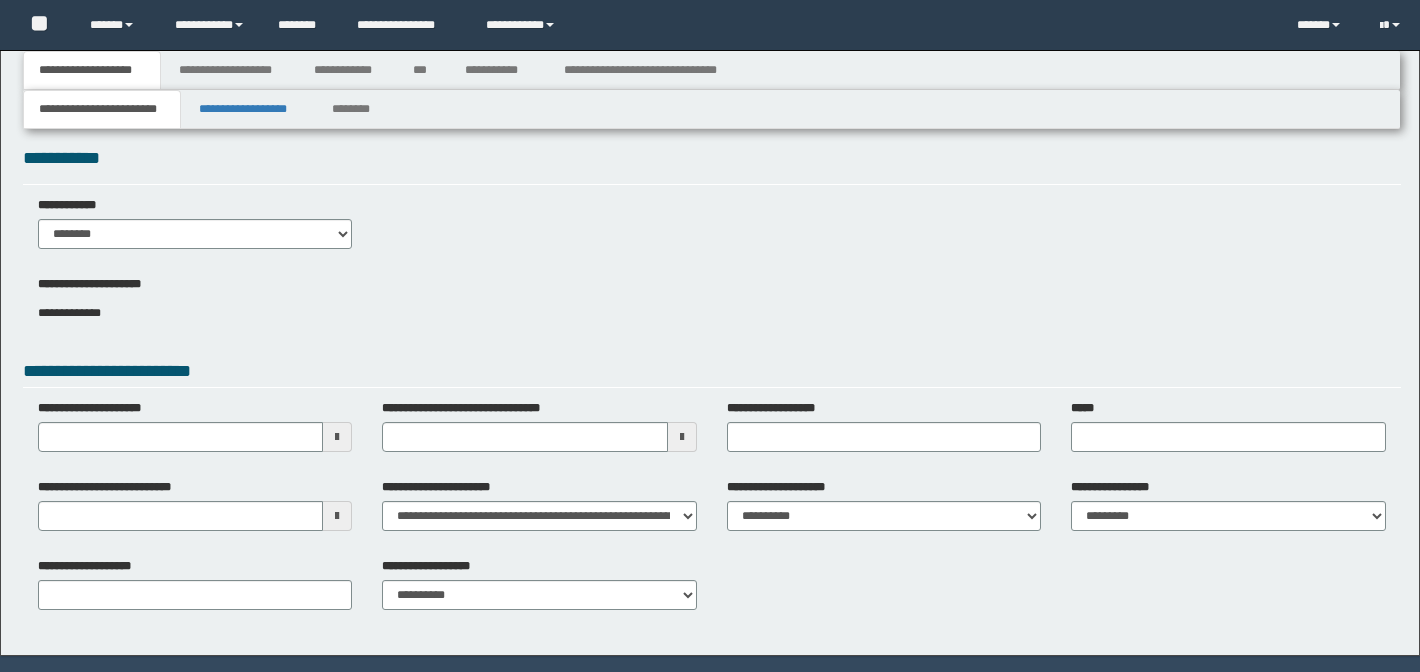 scroll, scrollTop: 0, scrollLeft: 0, axis: both 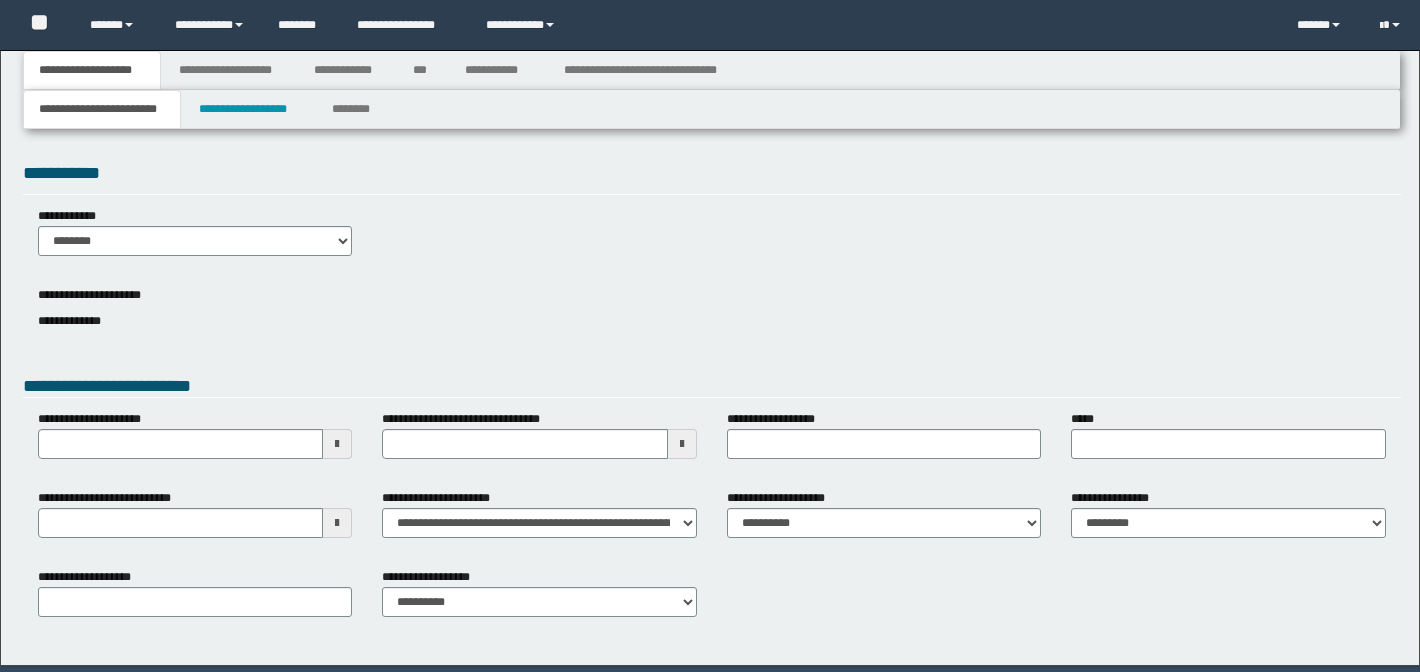 type 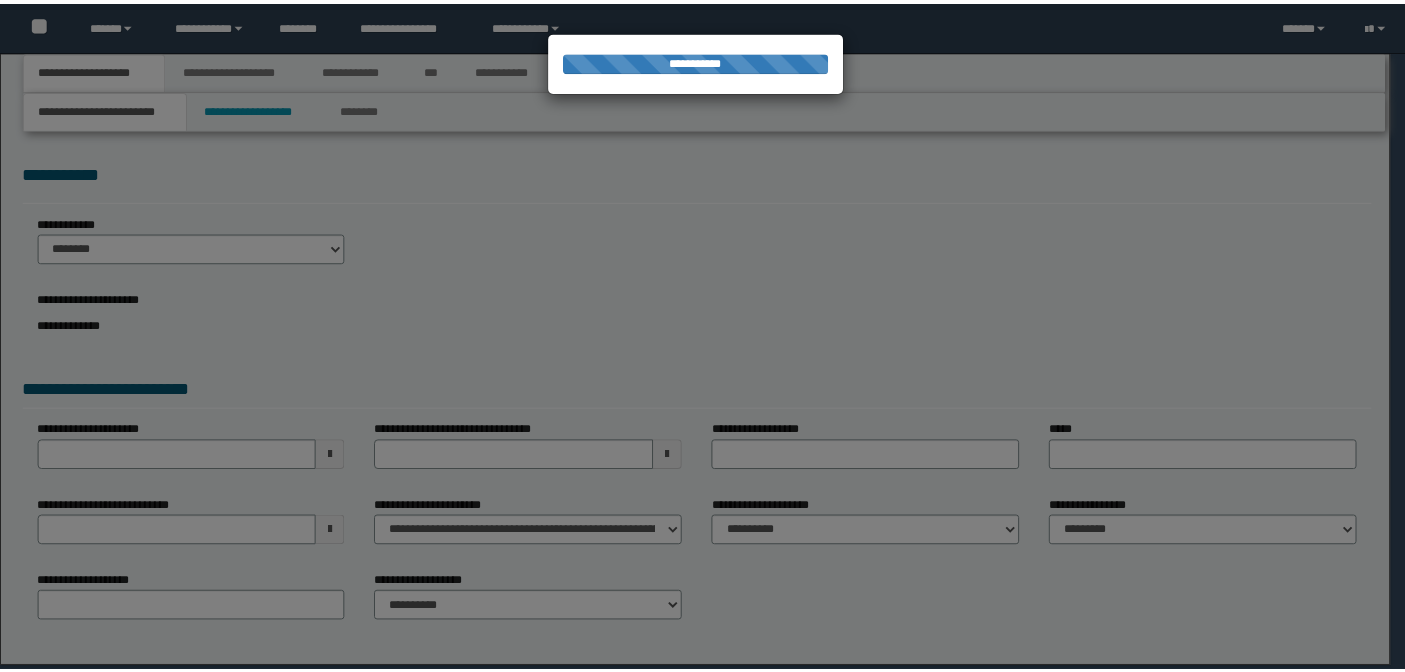 scroll, scrollTop: 0, scrollLeft: 0, axis: both 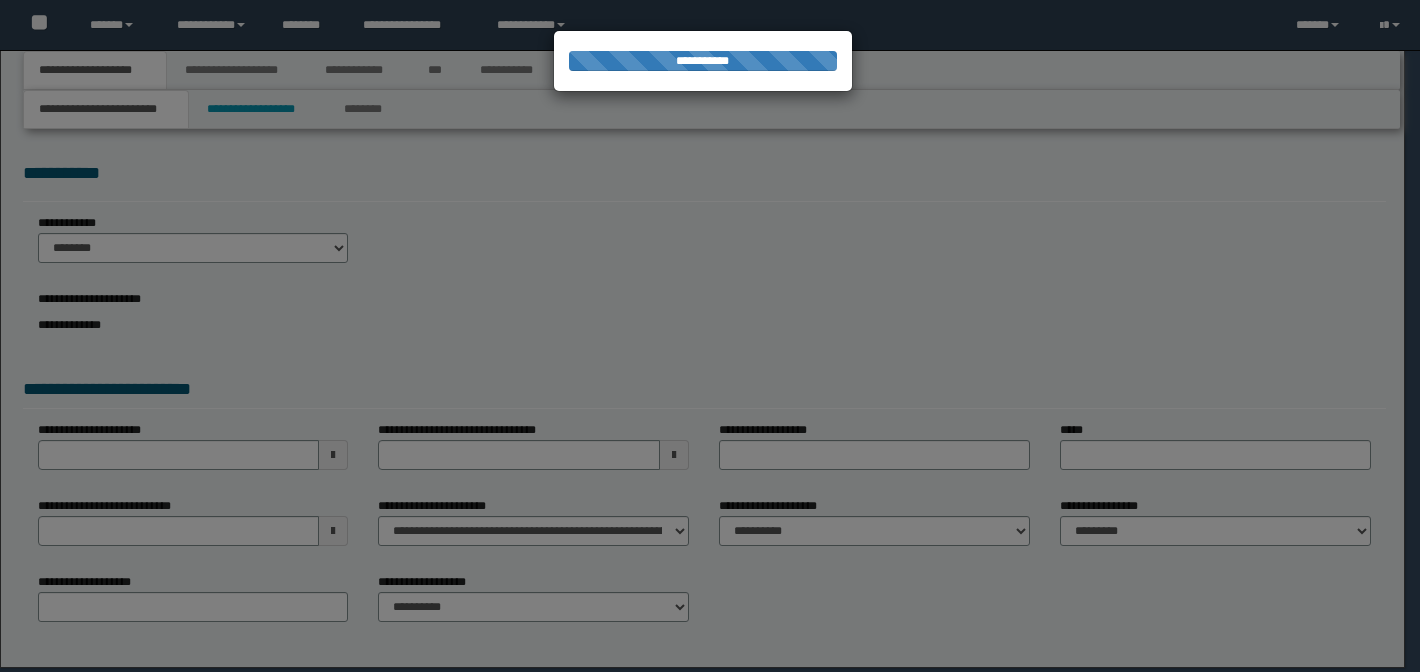 select on "*" 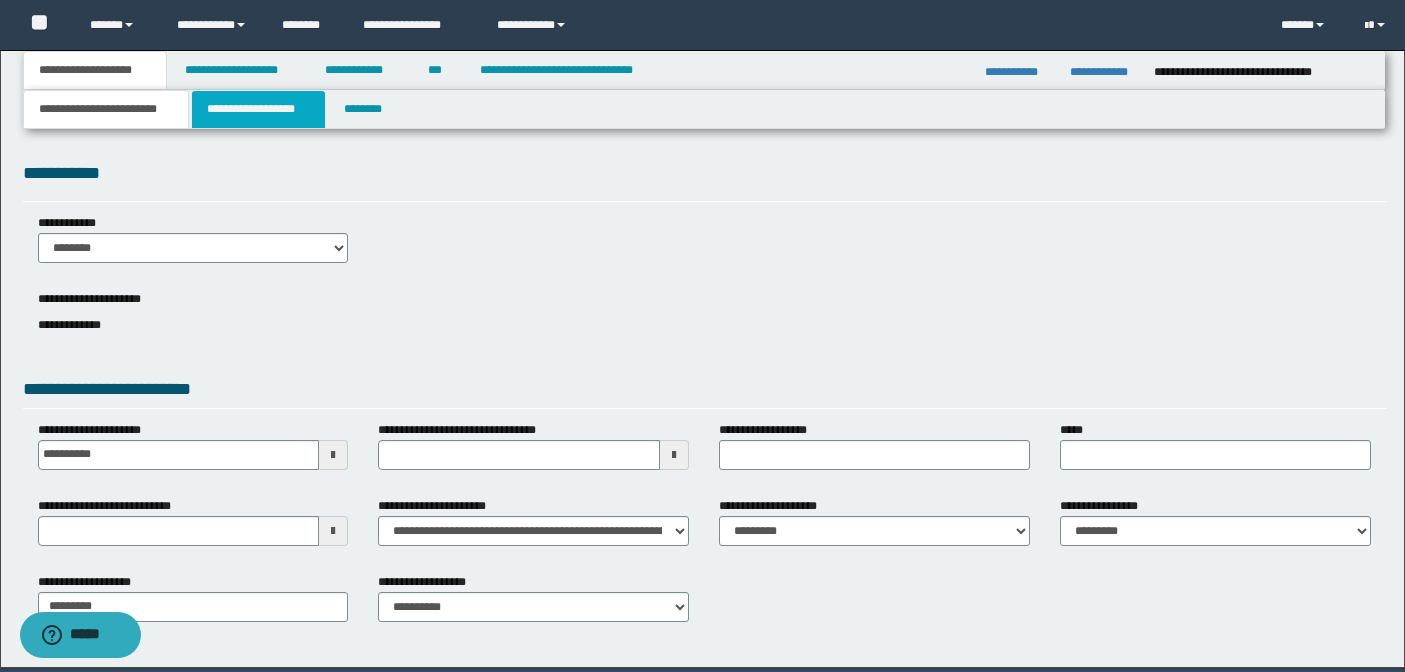 click on "**********" at bounding box center [258, 109] 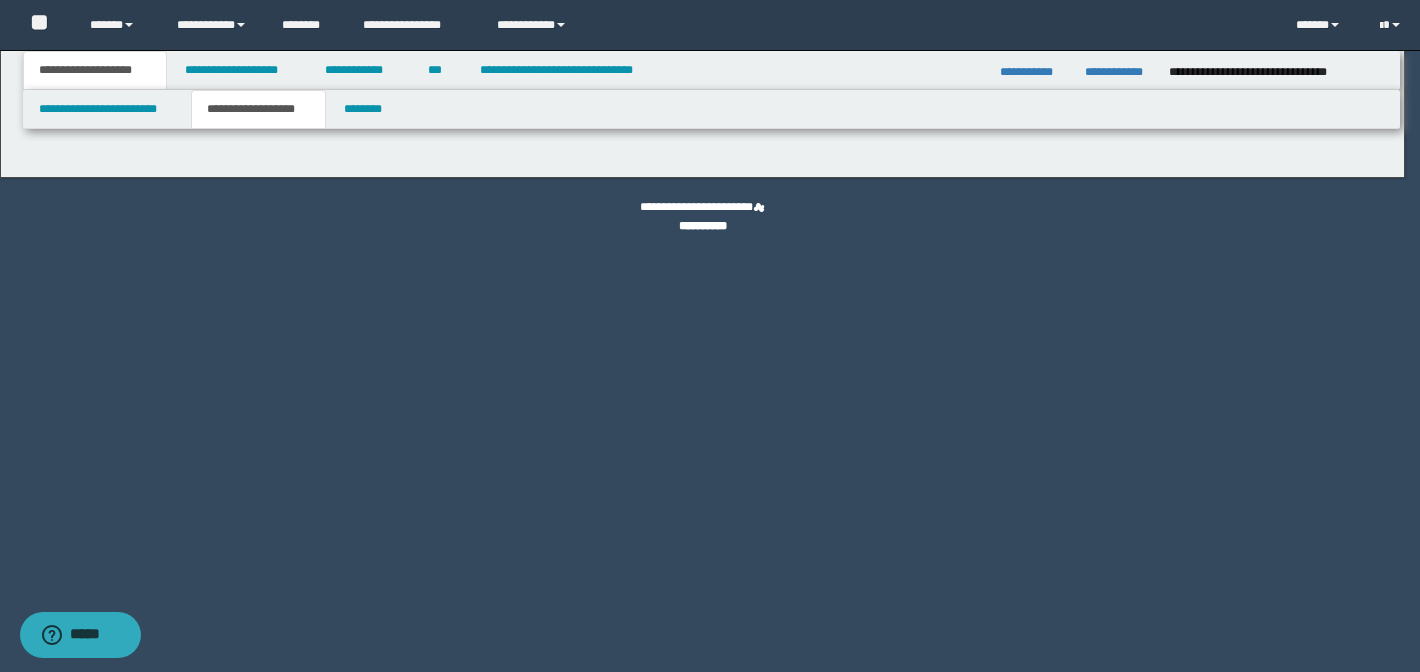 type on "**********" 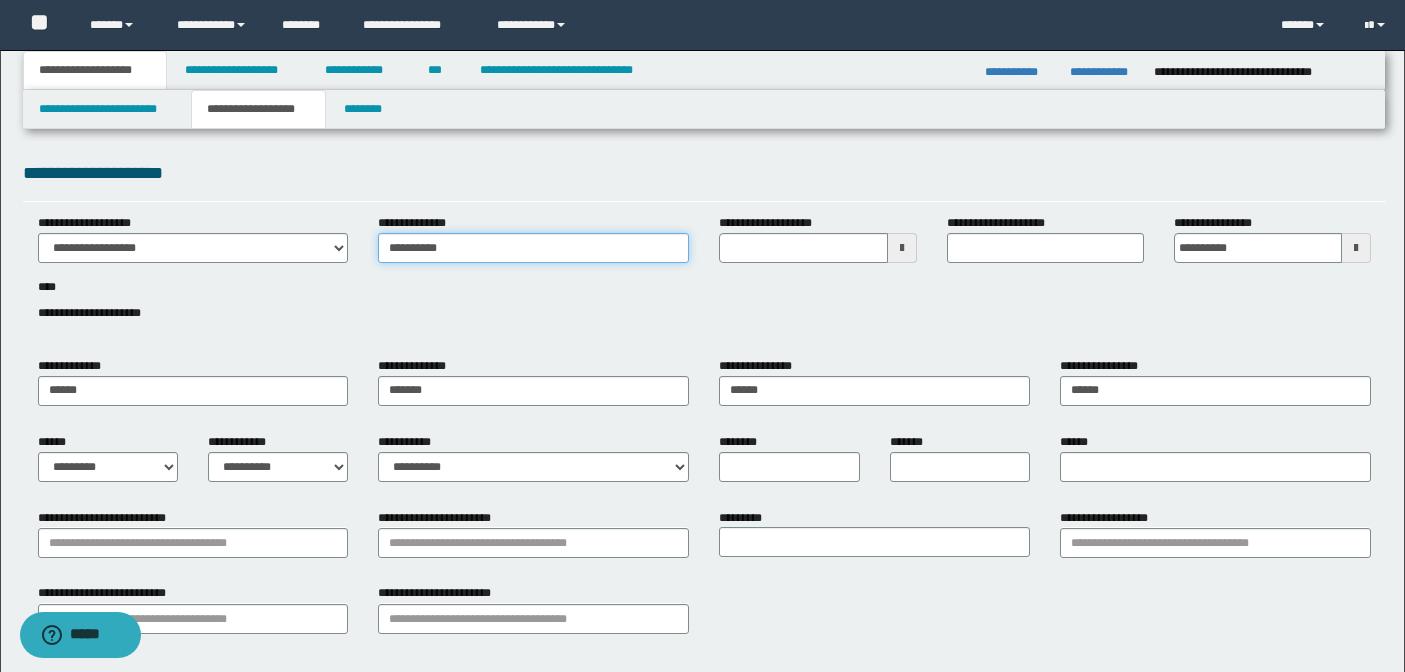 drag, startPoint x: 481, startPoint y: 247, endPoint x: -71, endPoint y: 239, distance: 552.058 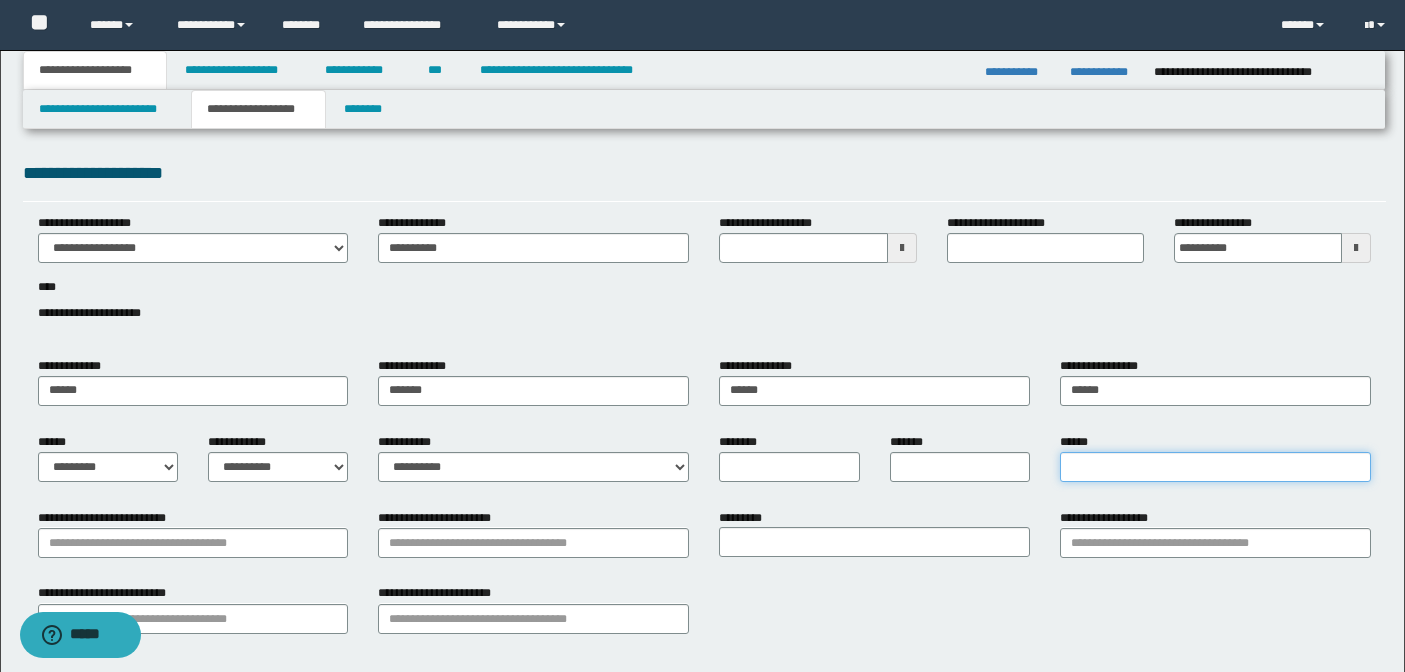 click on "******" at bounding box center (1215, 467) 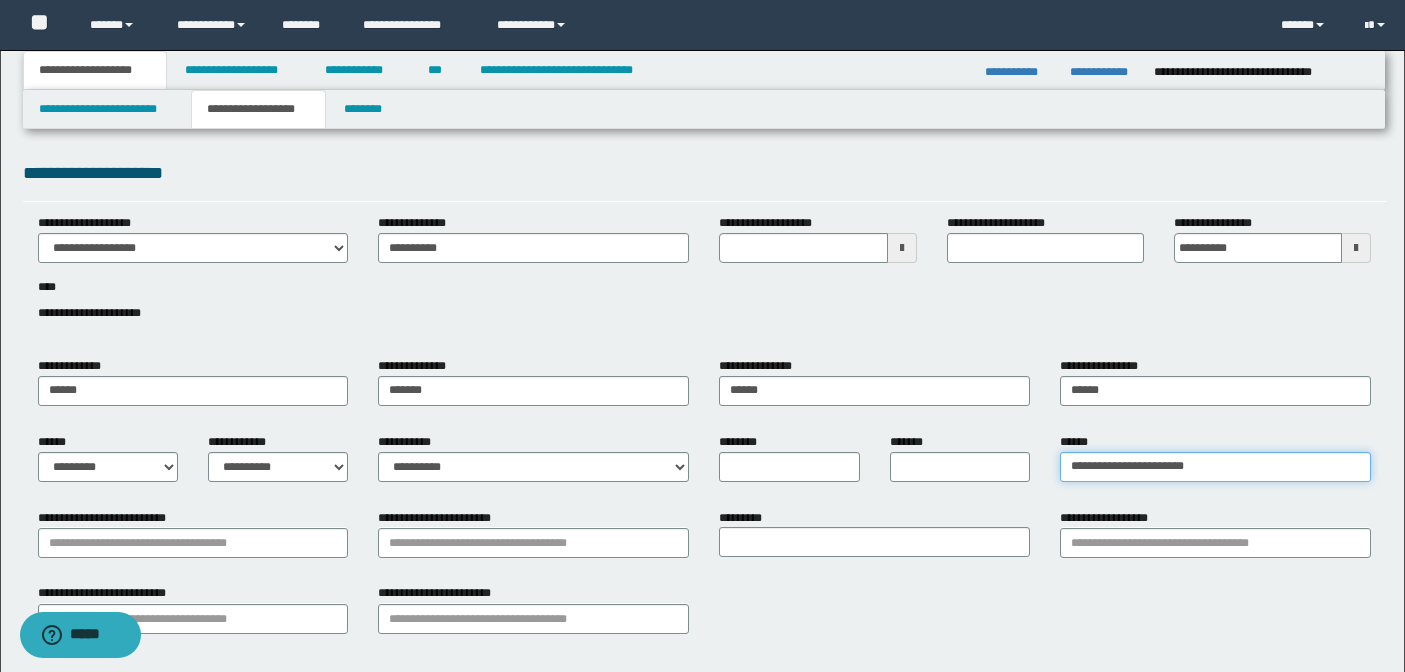 type on "**********" 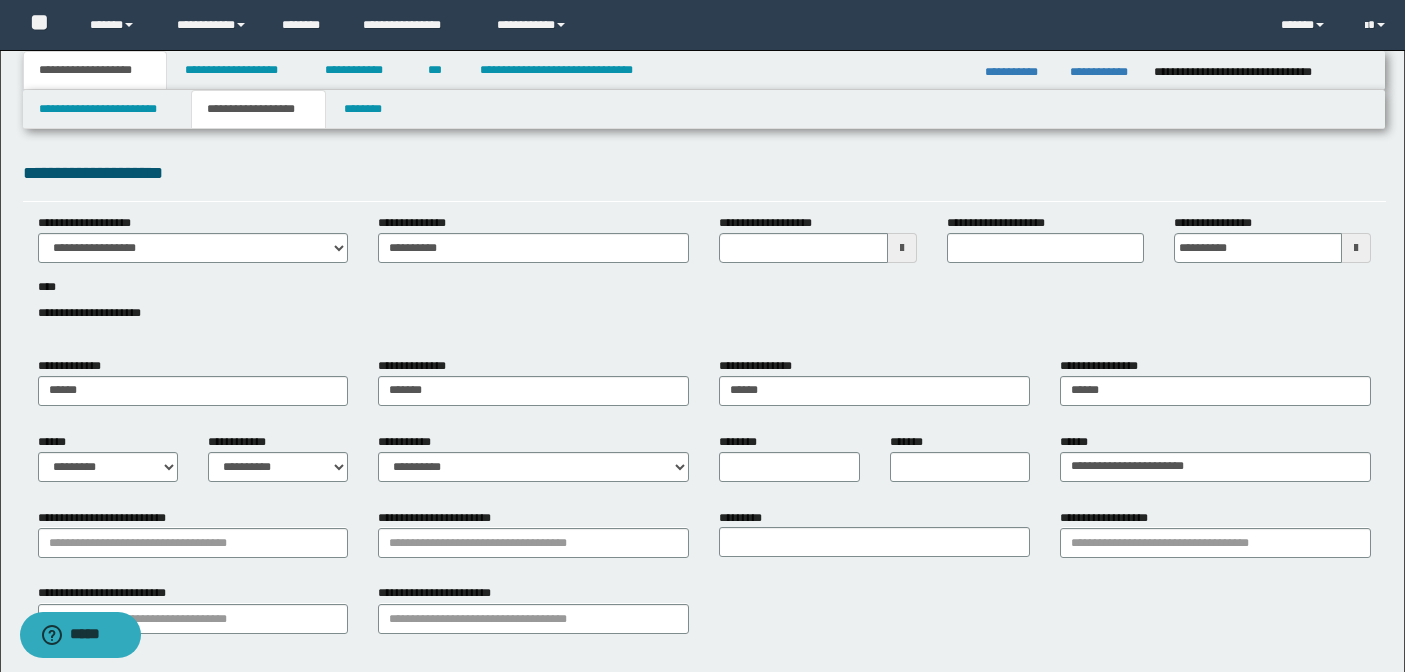 click on "**********" at bounding box center [704, 279] 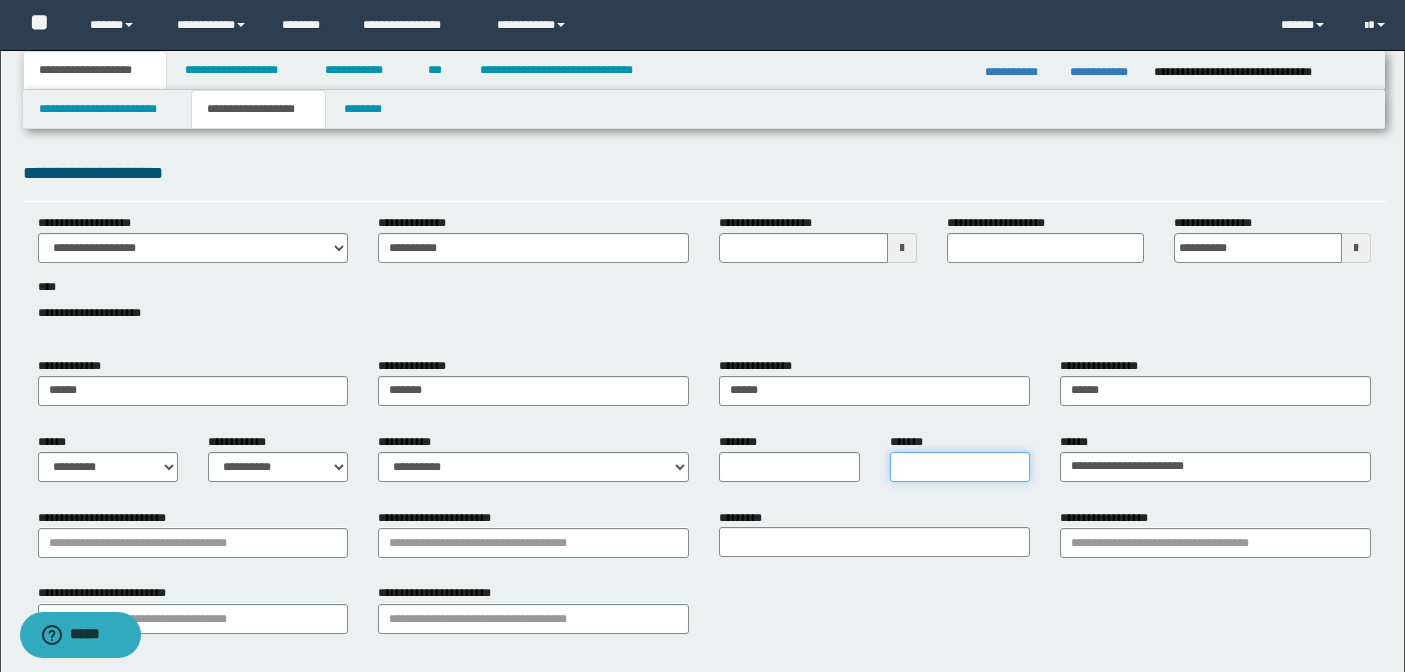 click on "*******" at bounding box center [960, 467] 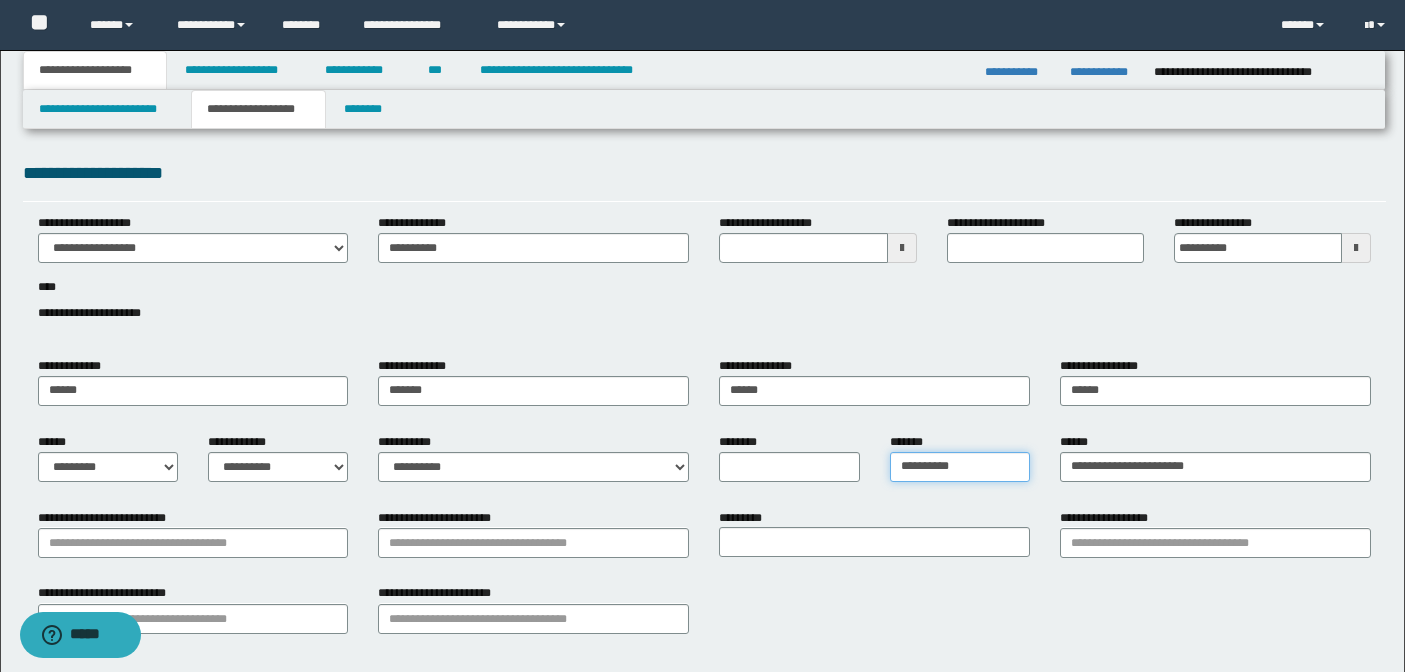 type on "**********" 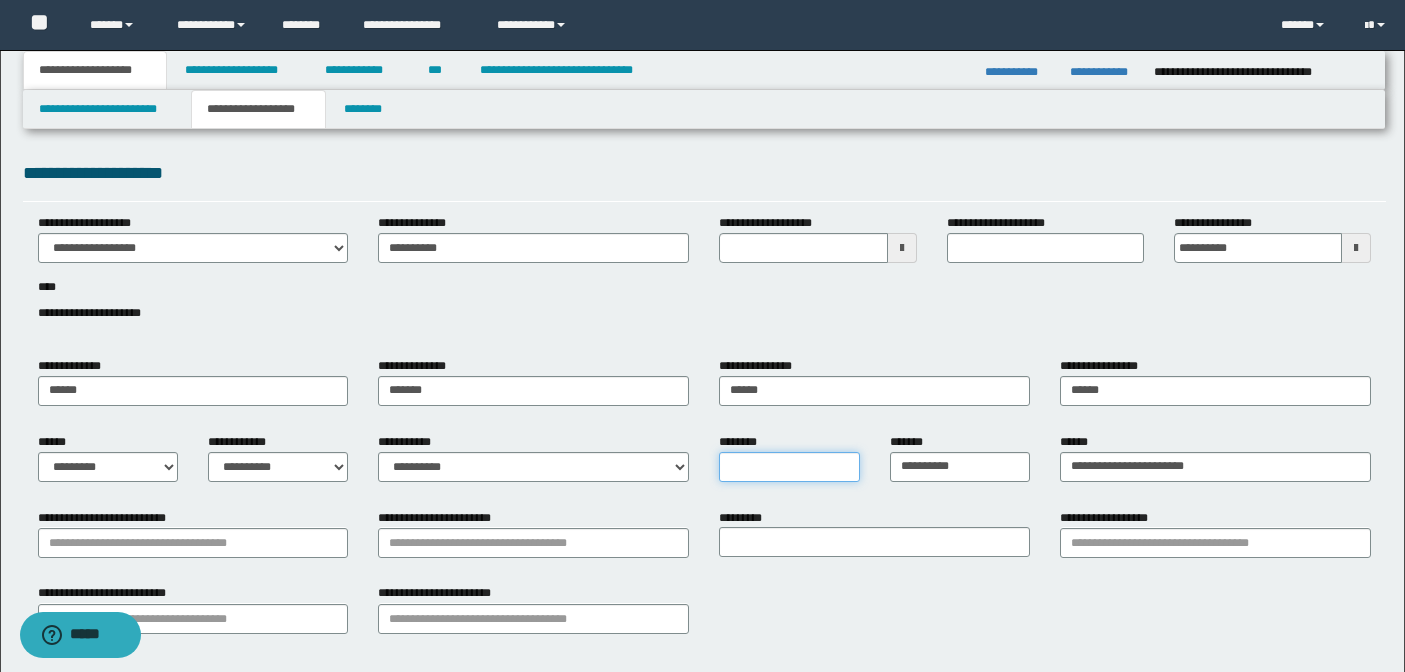 click on "********" at bounding box center (789, 467) 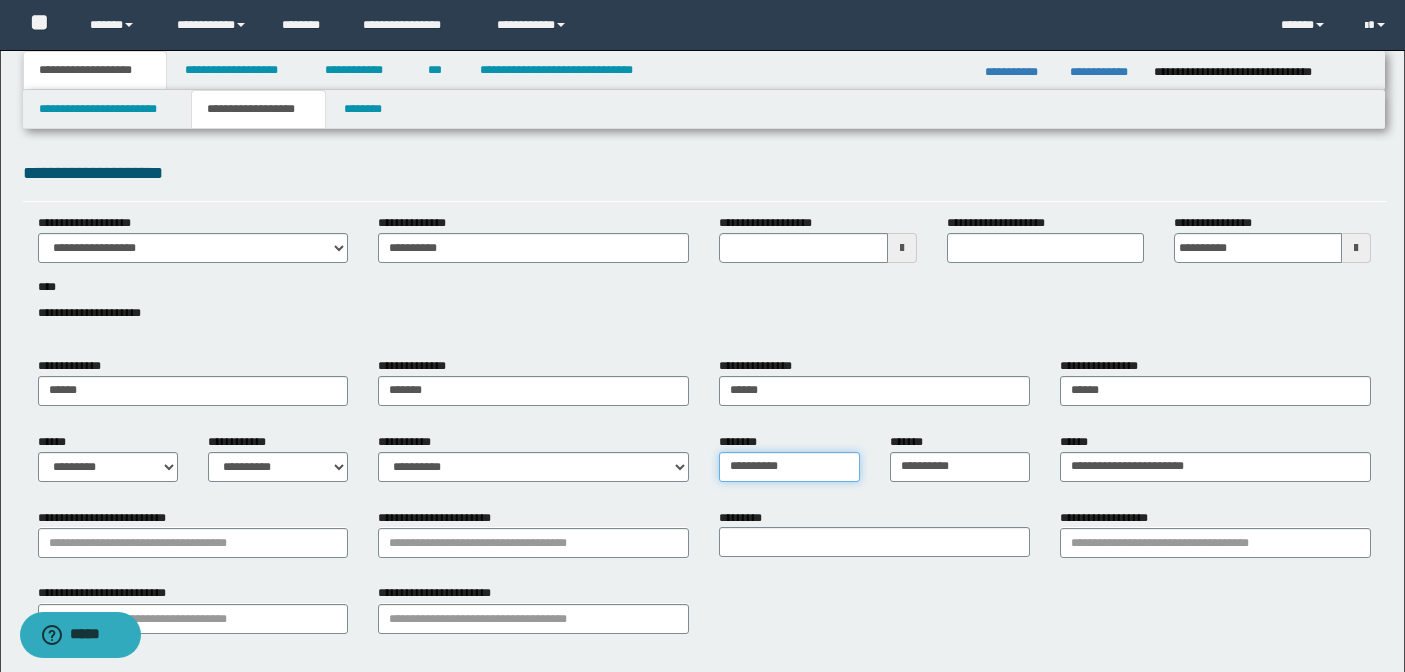 type on "**********" 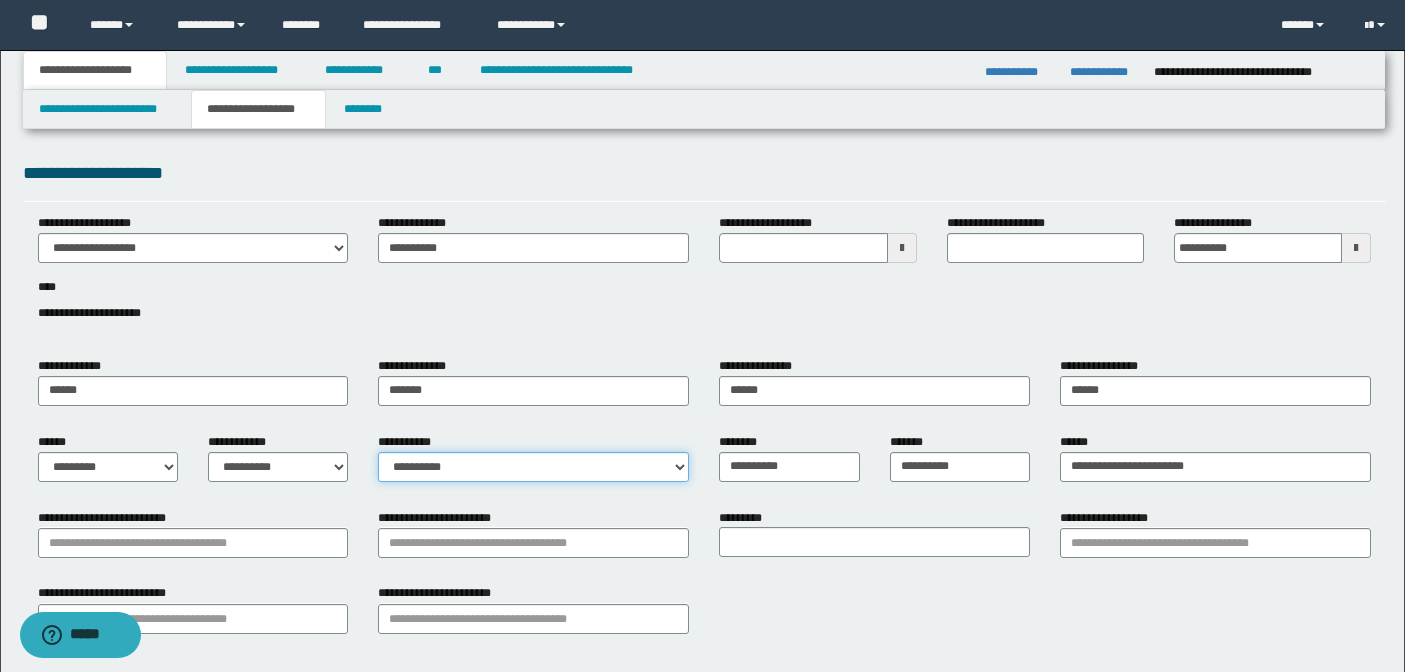 click on "**********" at bounding box center (533, 467) 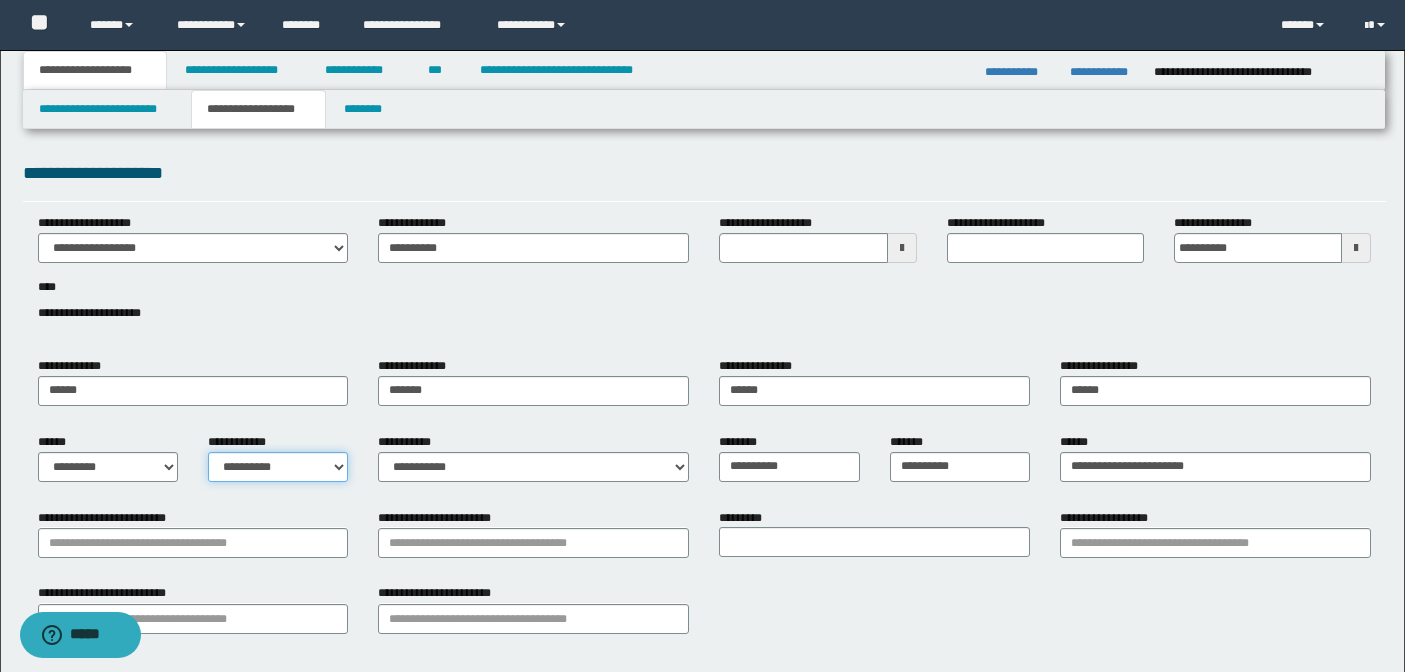 click on "**********" at bounding box center [278, 467] 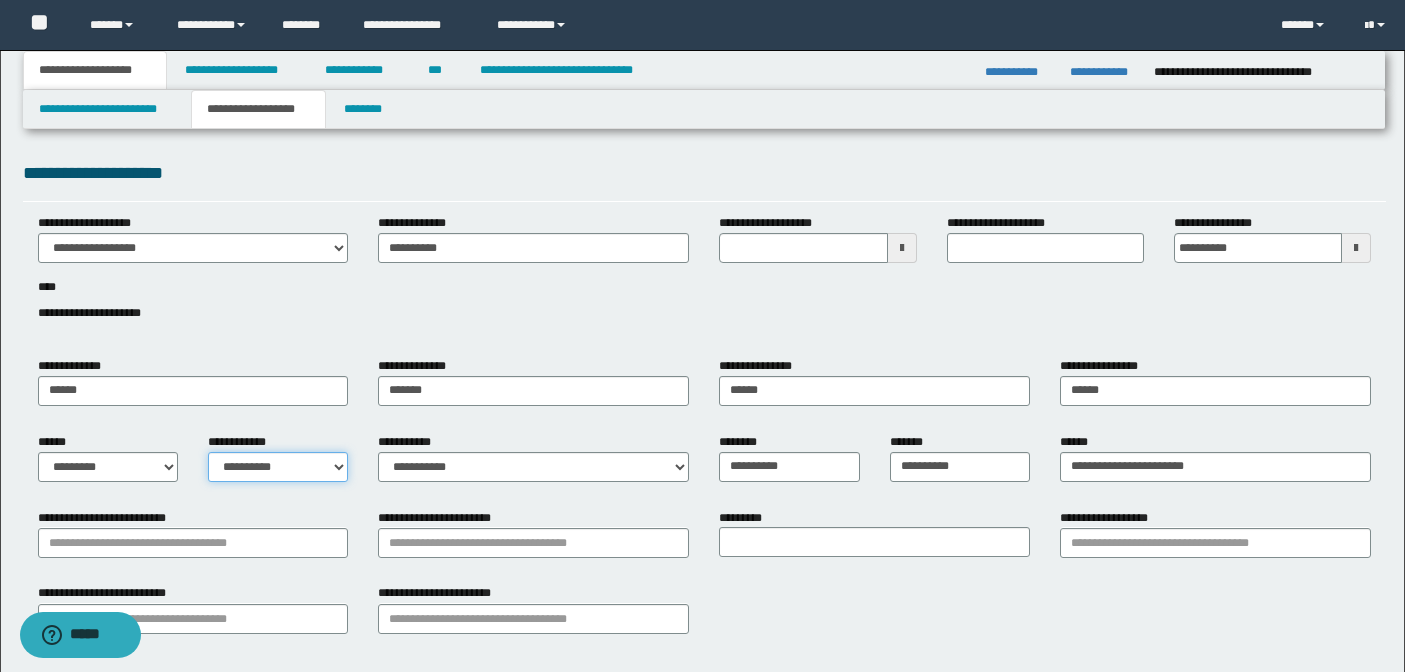 select on "*" 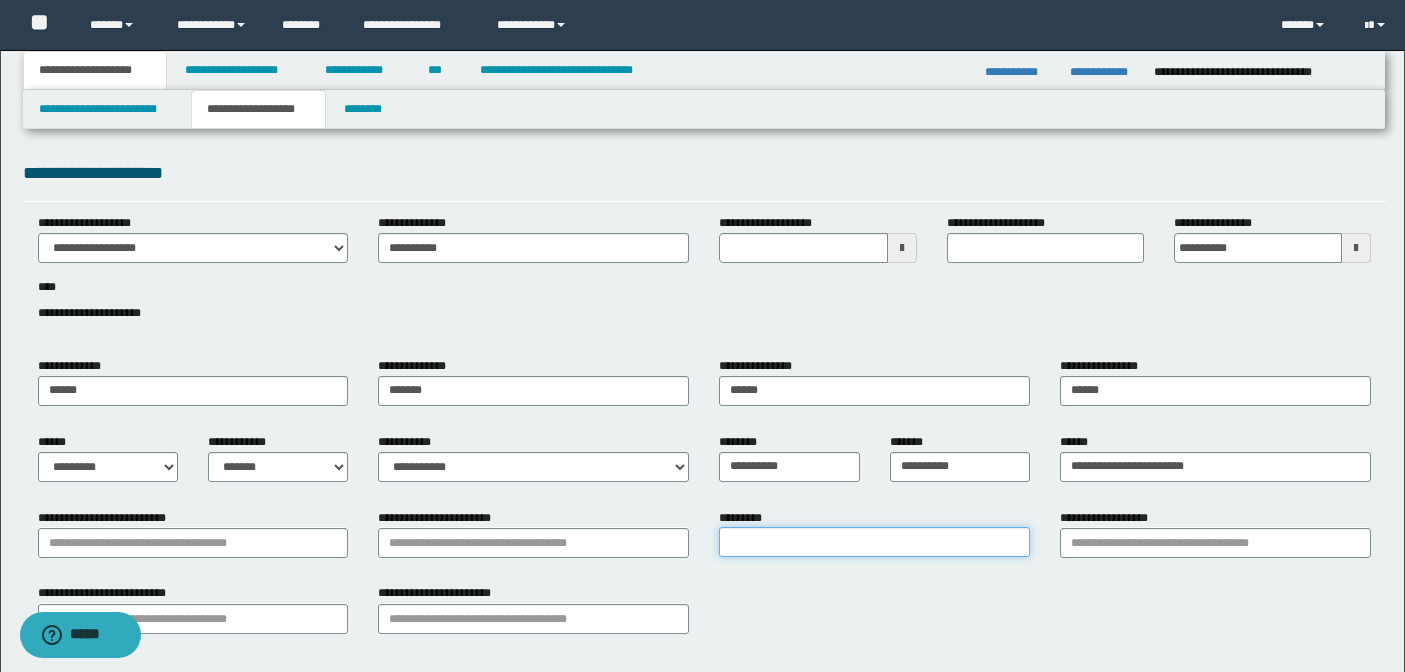 click on "*********" at bounding box center [874, 542] 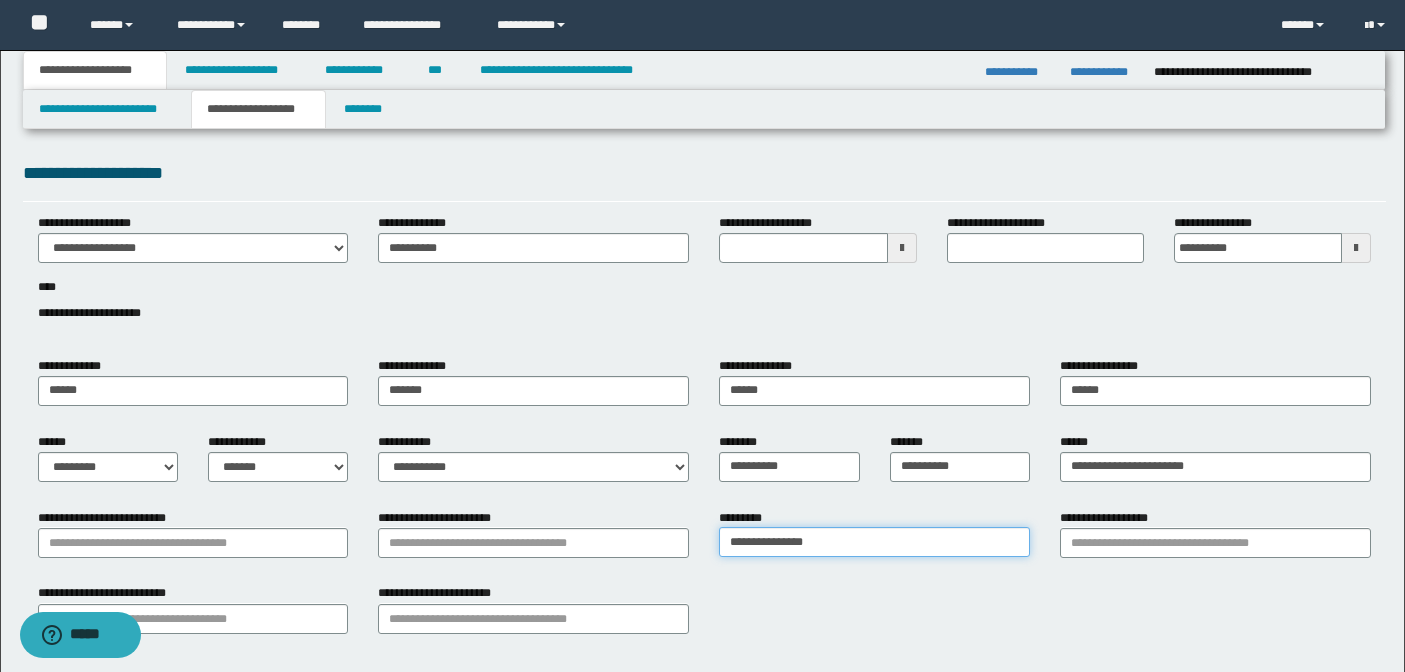 type on "**********" 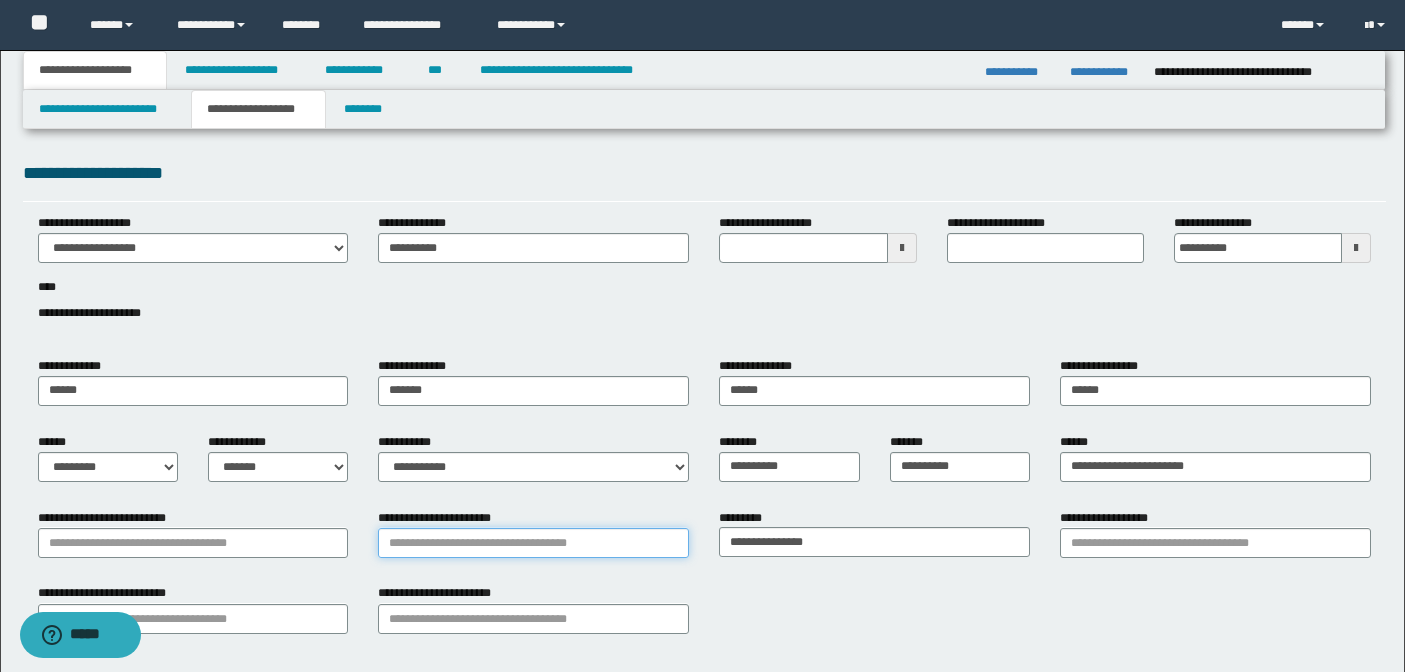 click on "**********" at bounding box center [533, 543] 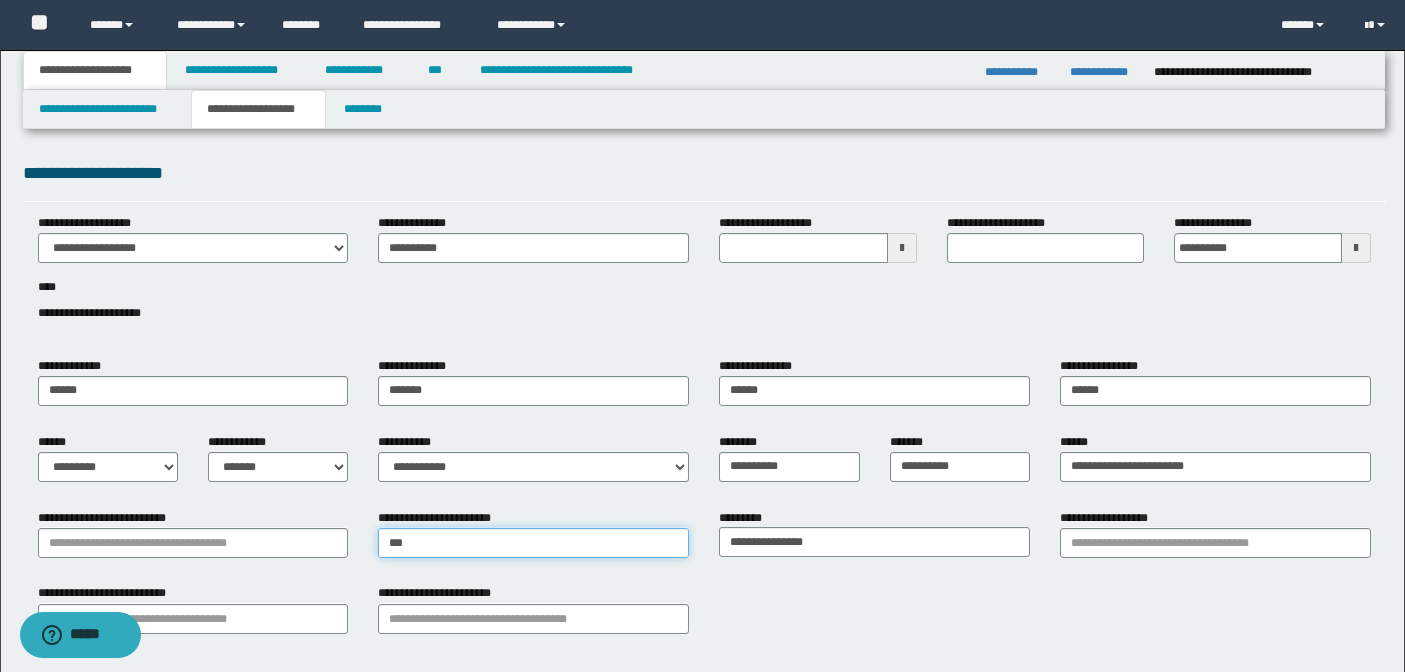type on "****" 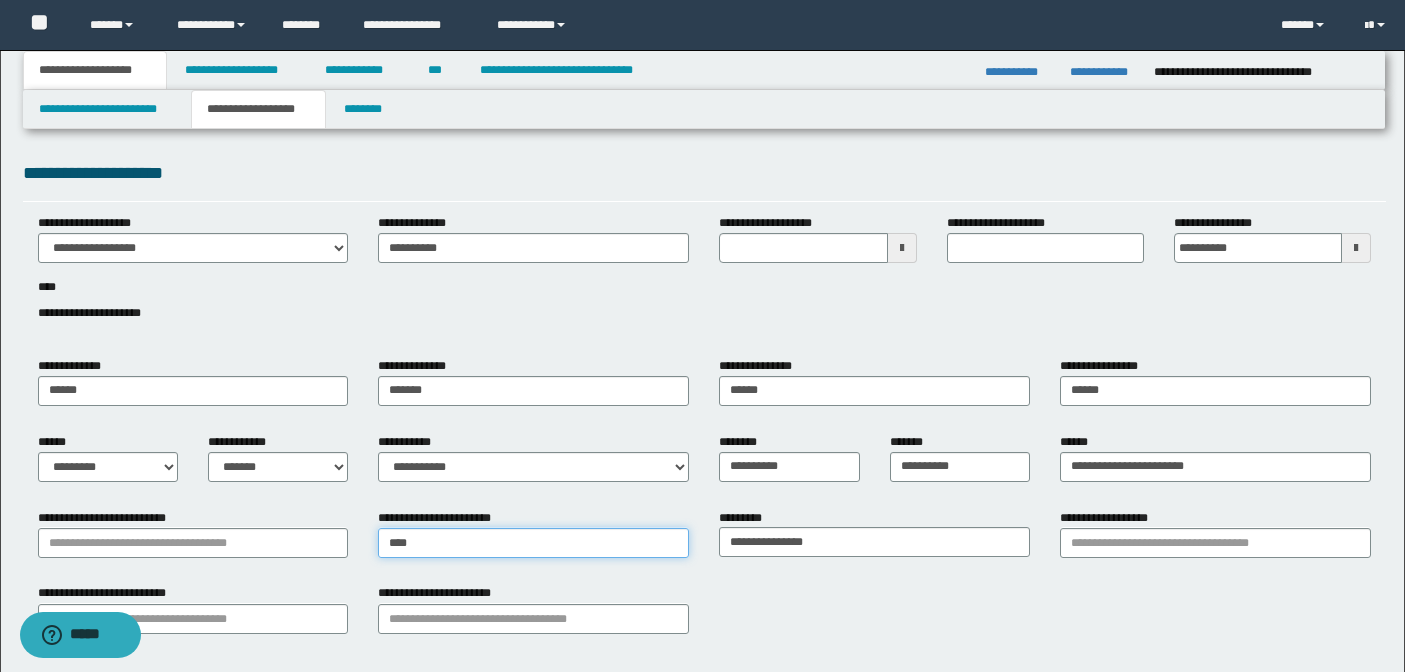 type on "**********" 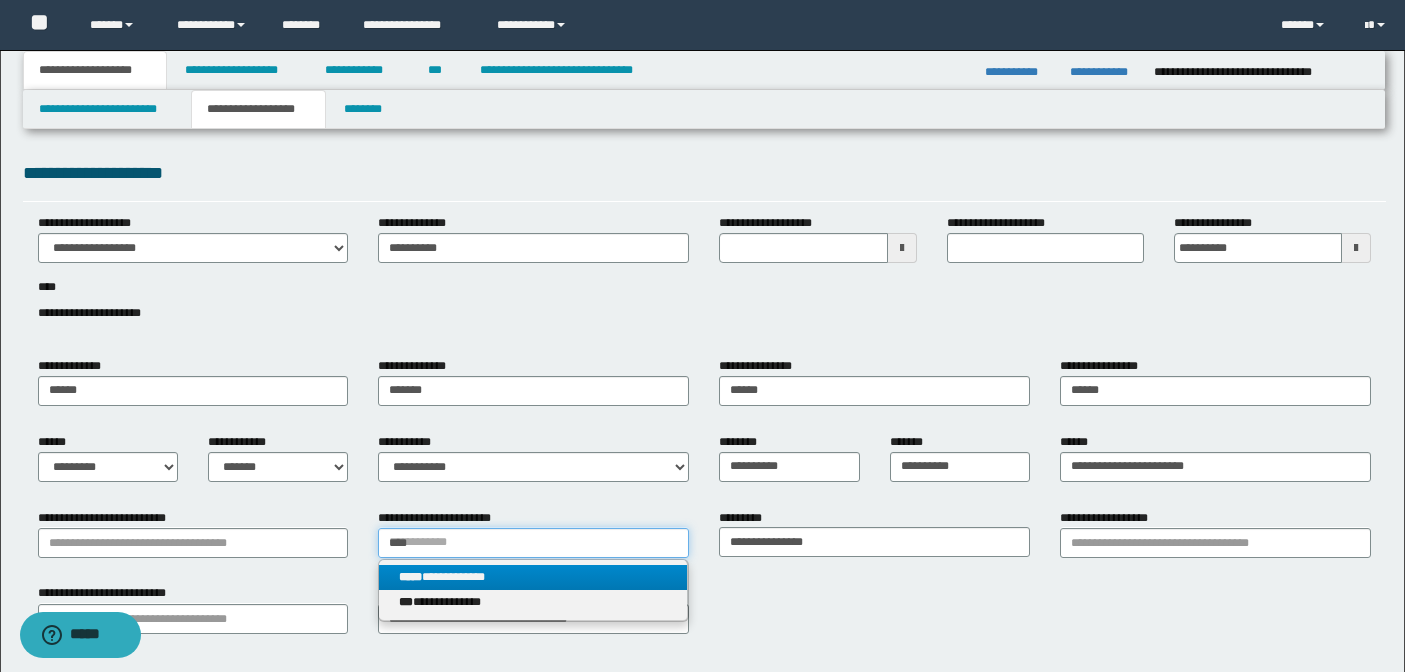 type on "****" 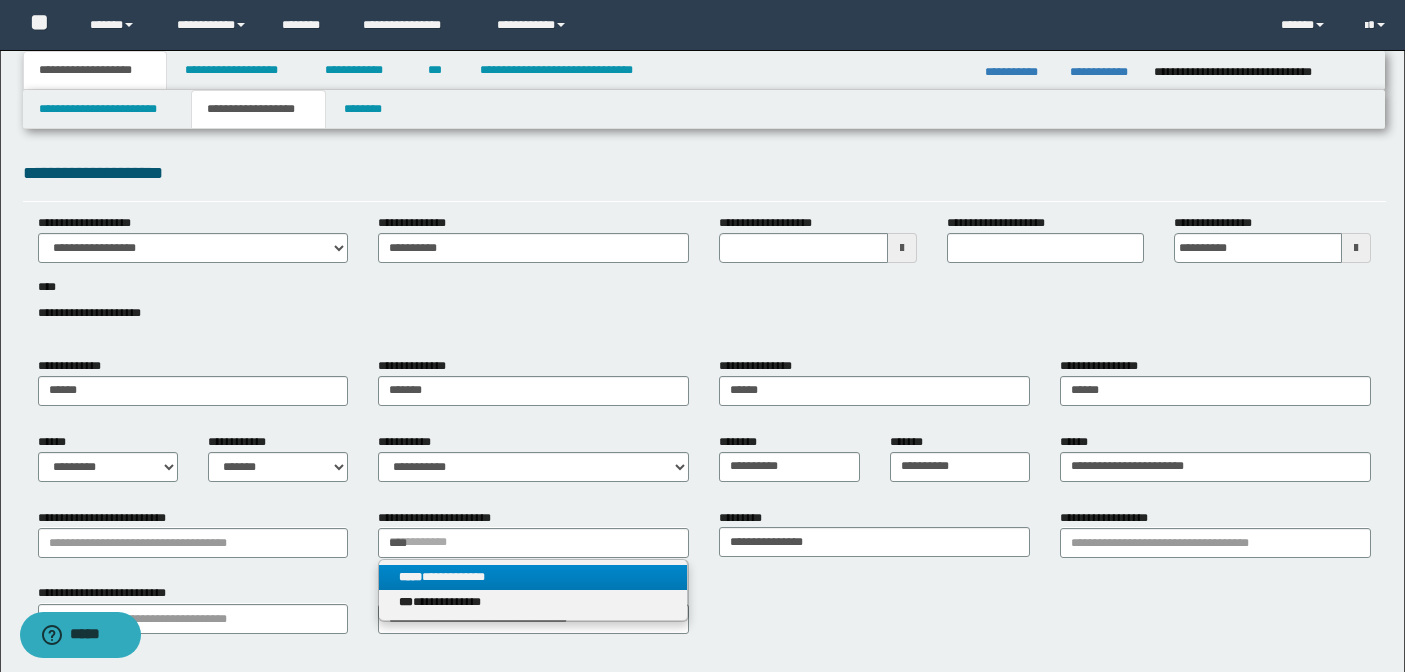 type 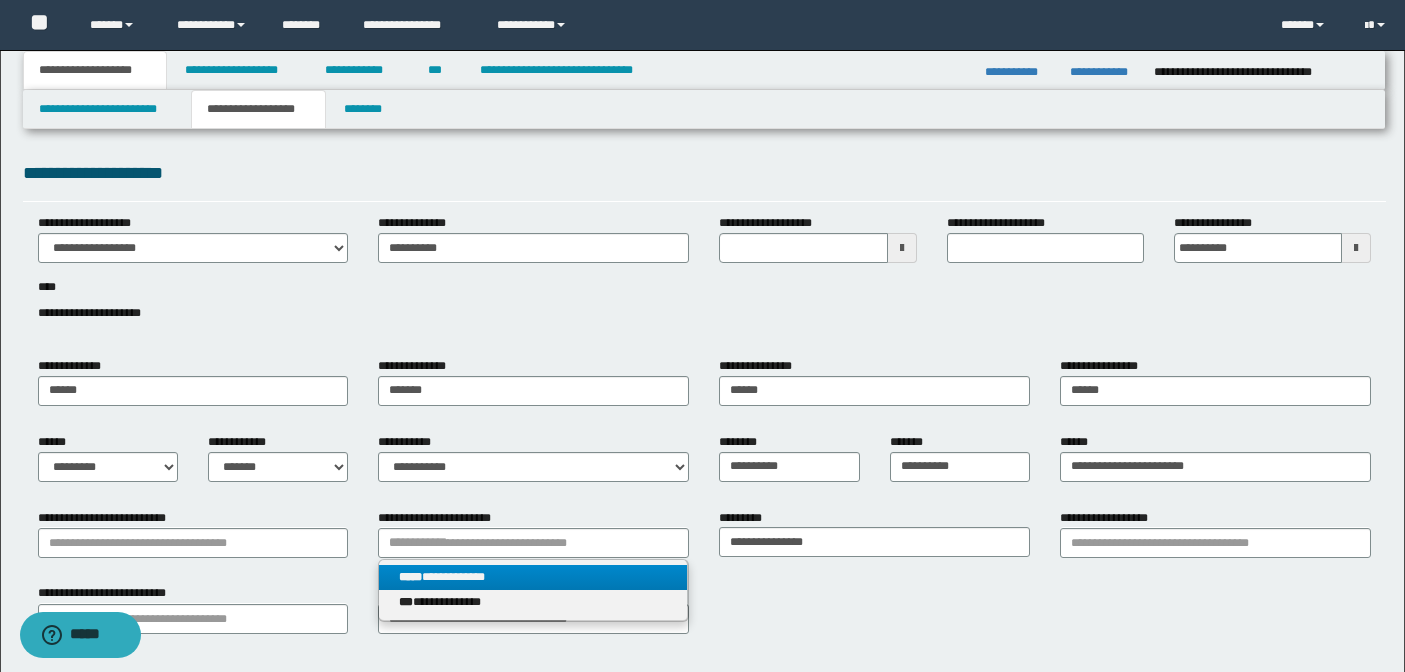 click on "**********" at bounding box center [533, 577] 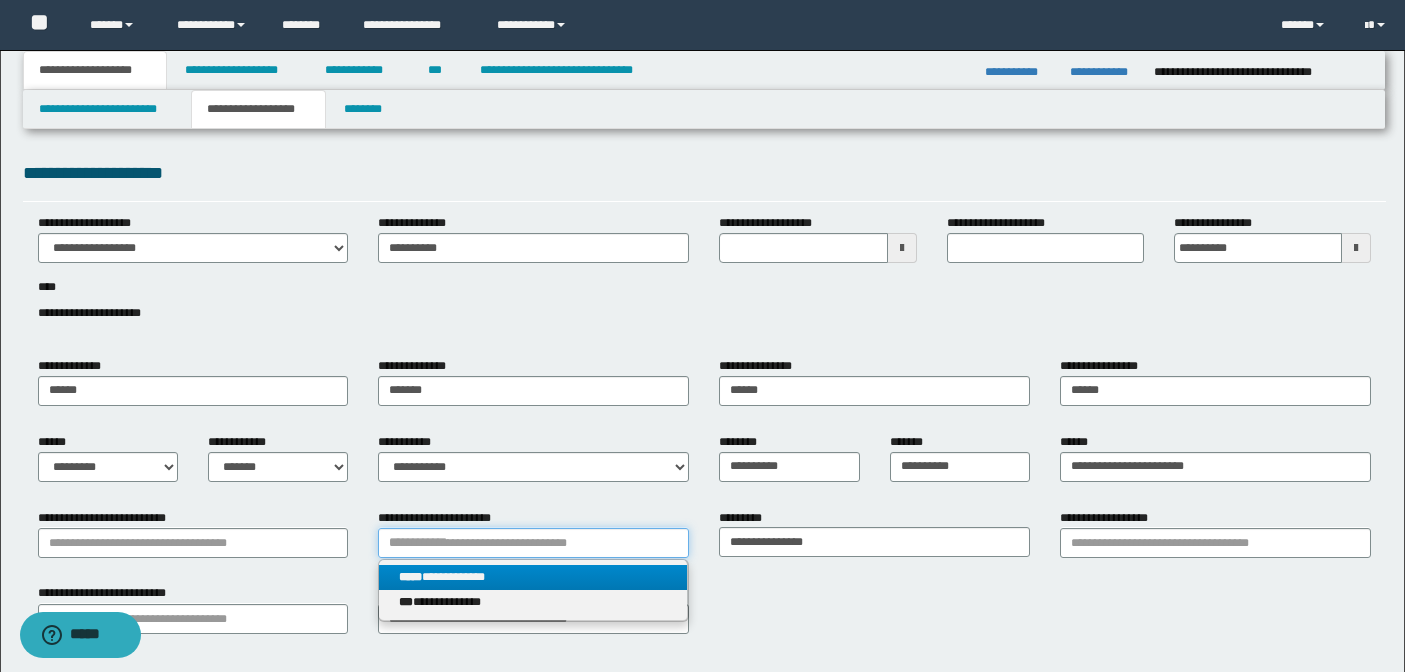 type 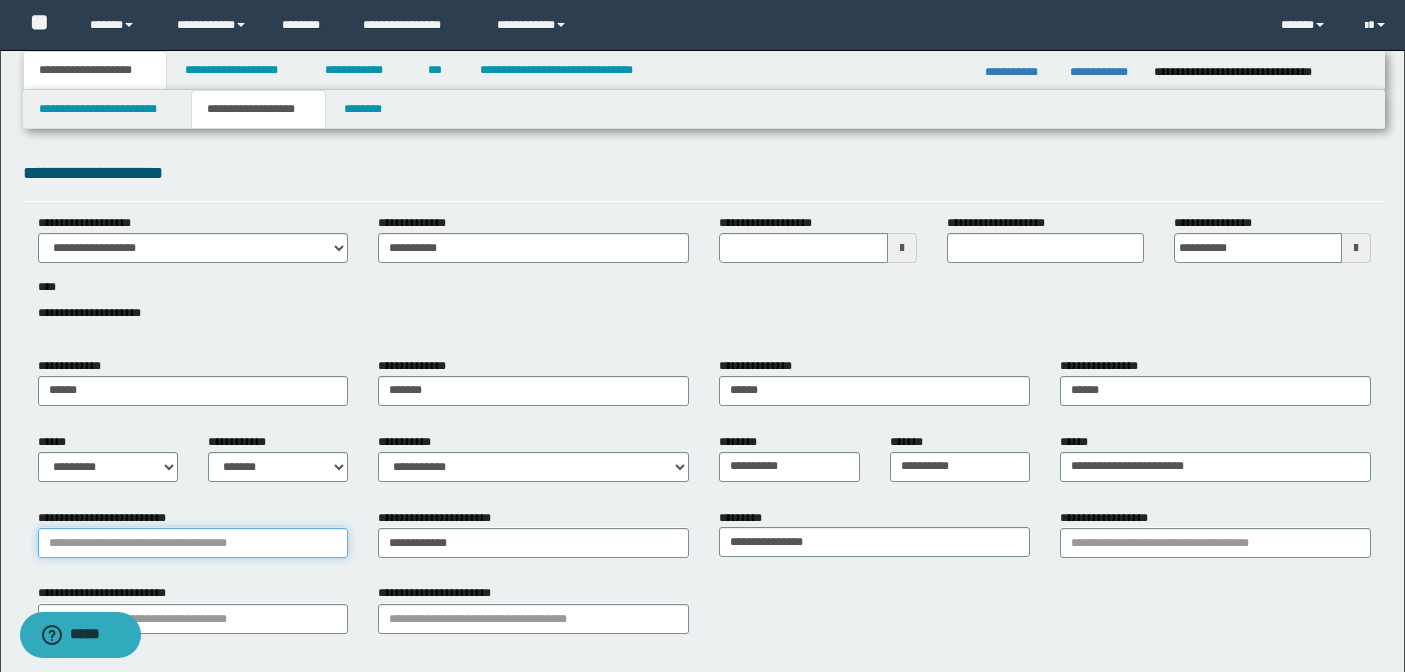 click on "**********" at bounding box center (193, 543) 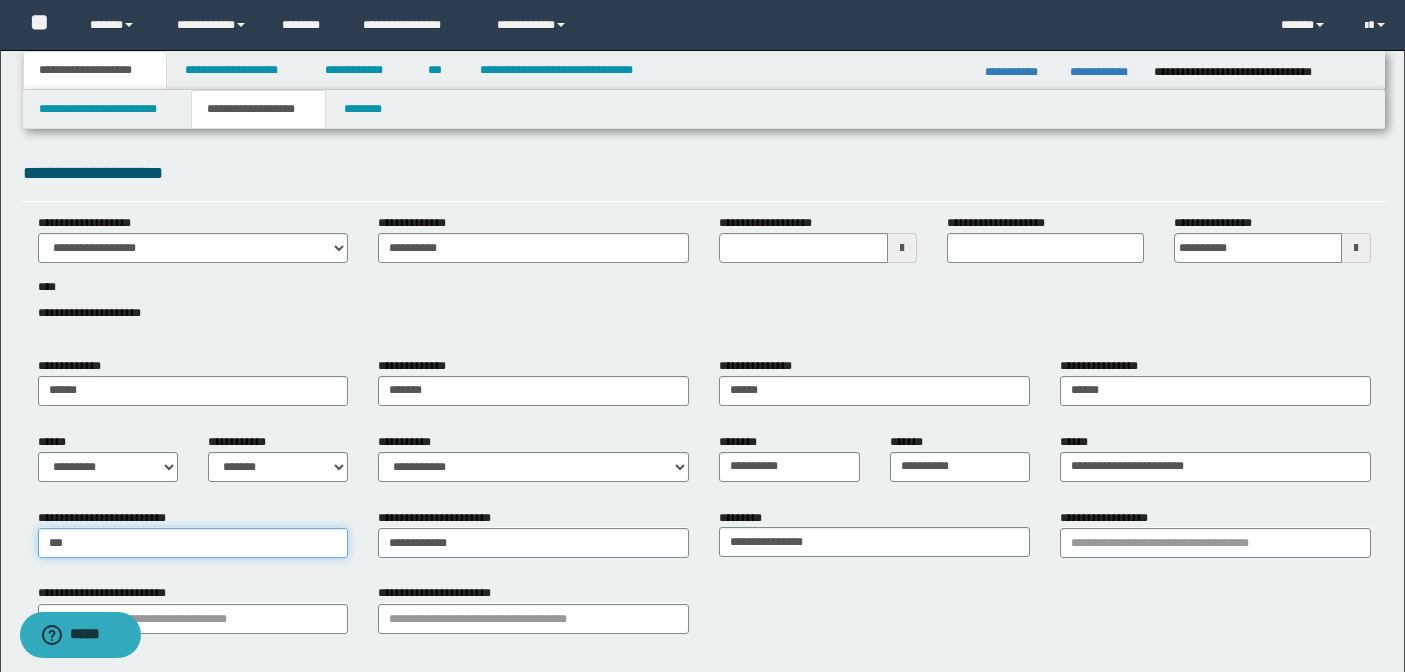 type on "****" 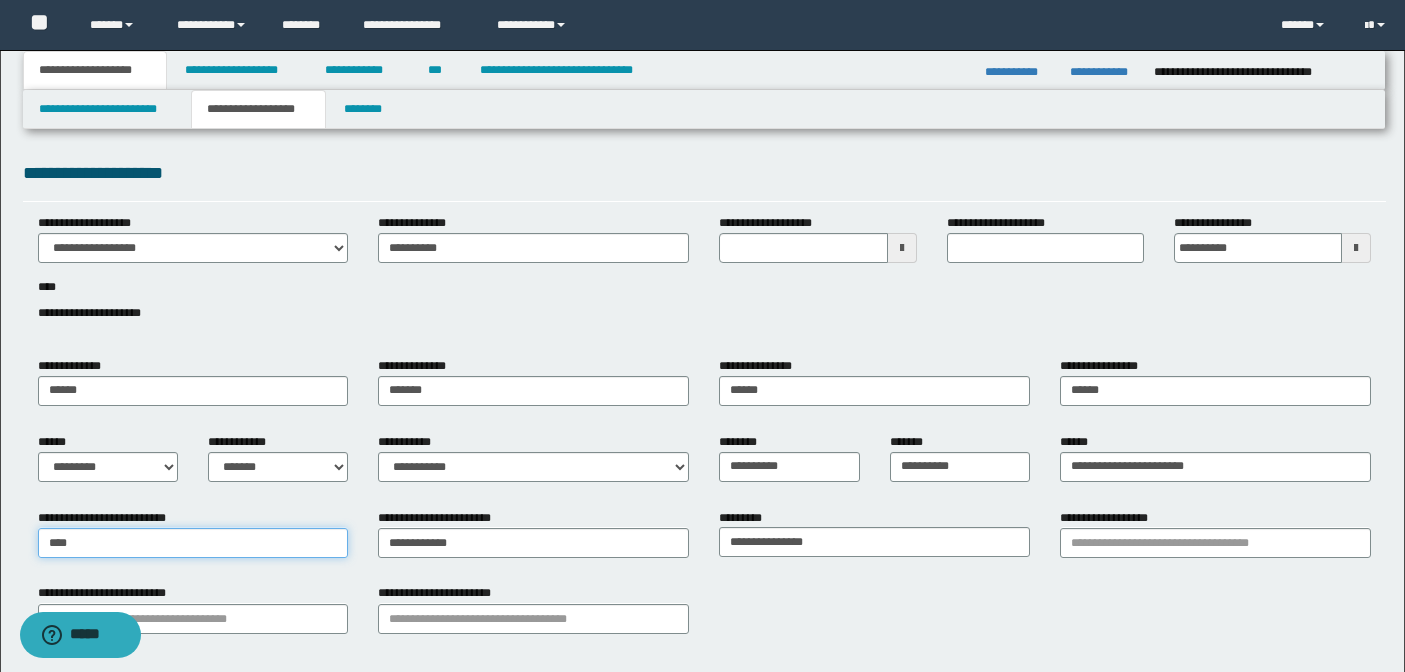 type on "**********" 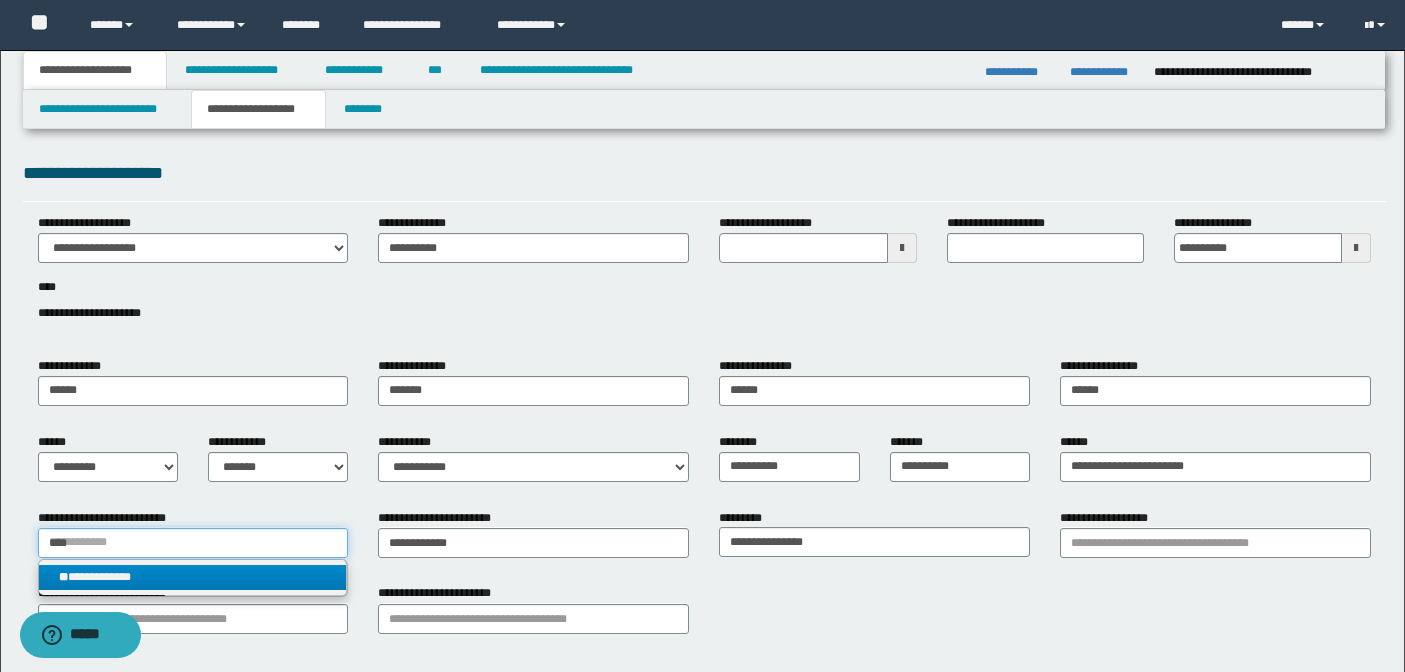 type on "****" 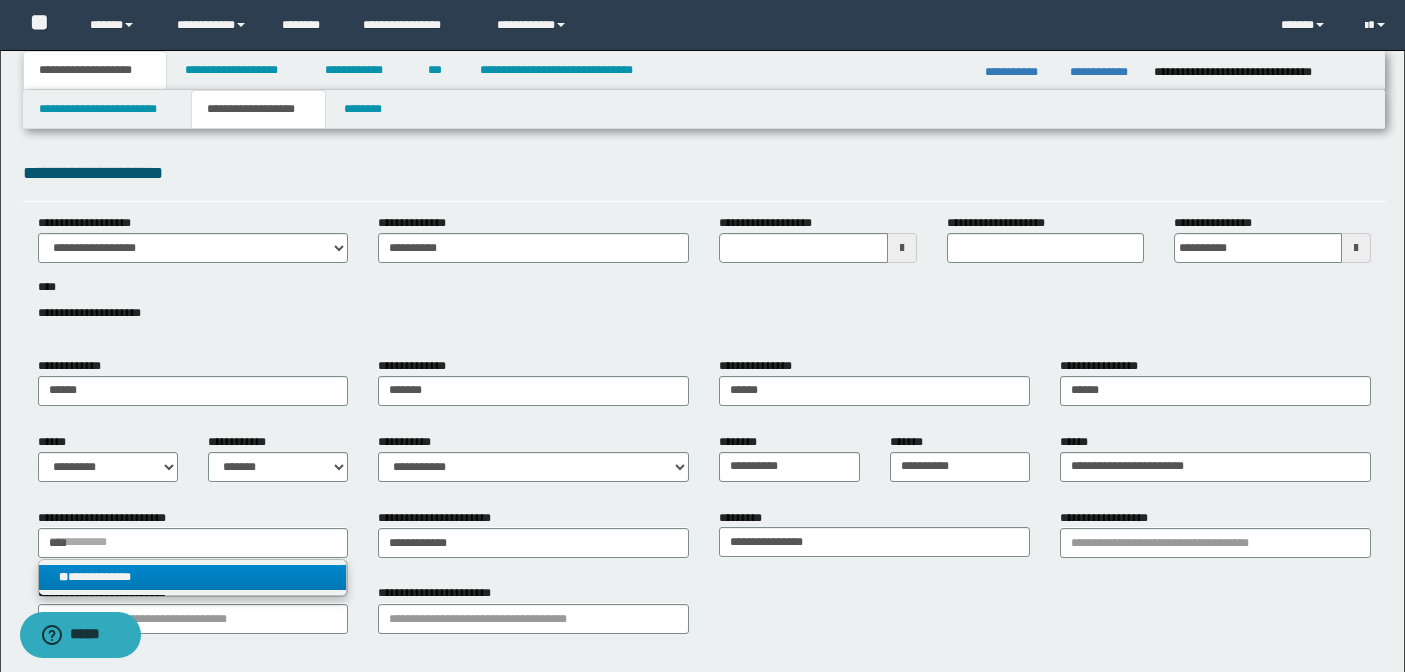 type 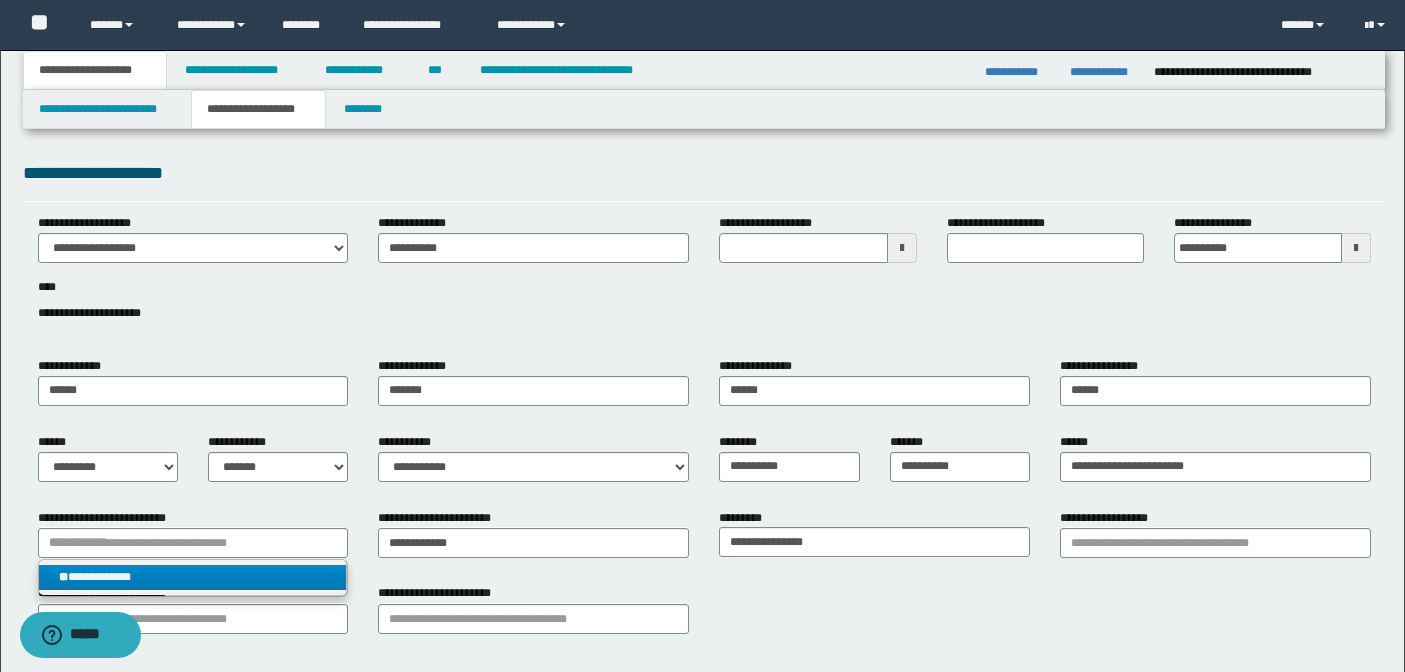 click on "**********" at bounding box center [193, 577] 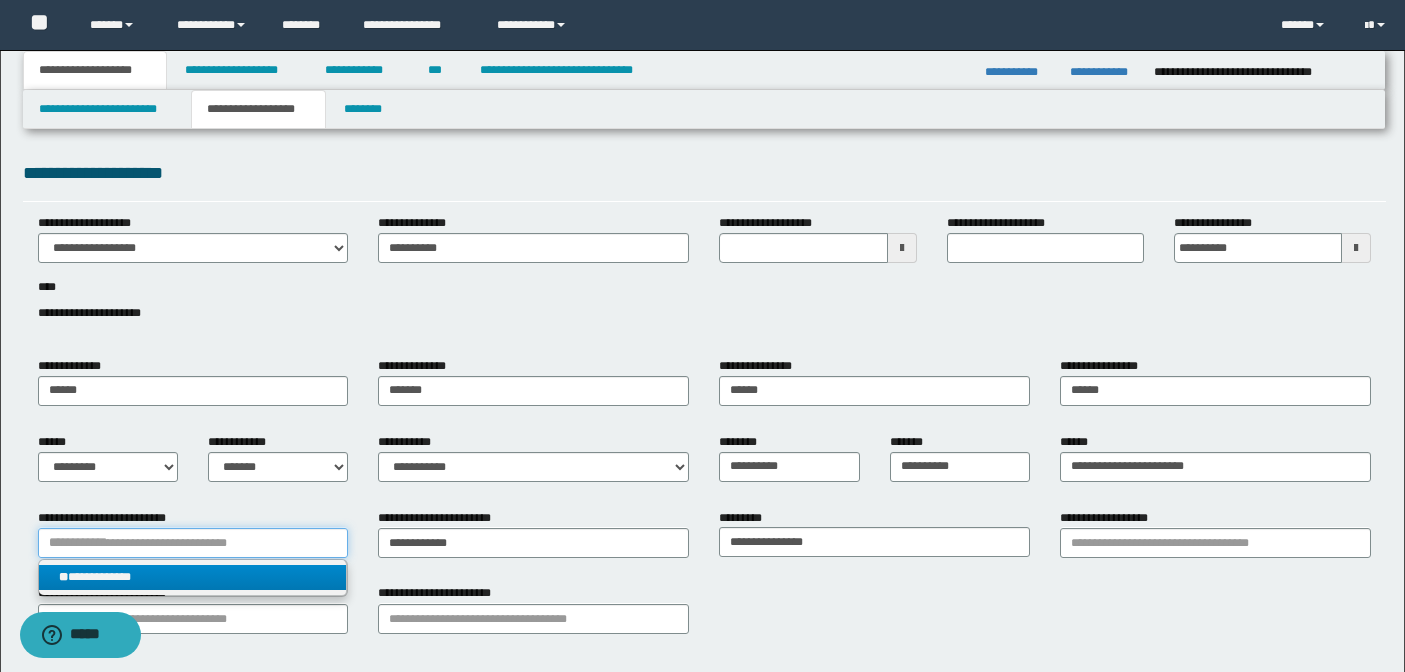 type 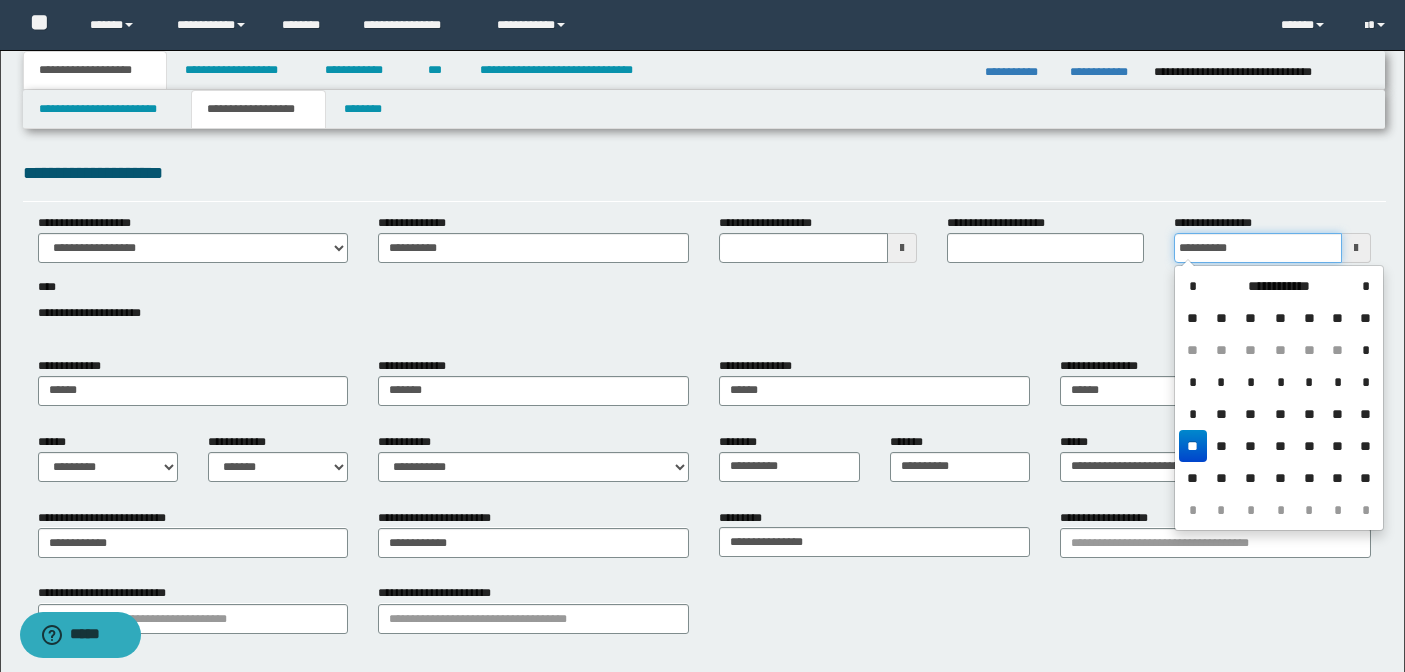 drag, startPoint x: 1263, startPoint y: 247, endPoint x: 992, endPoint y: 238, distance: 271.1494 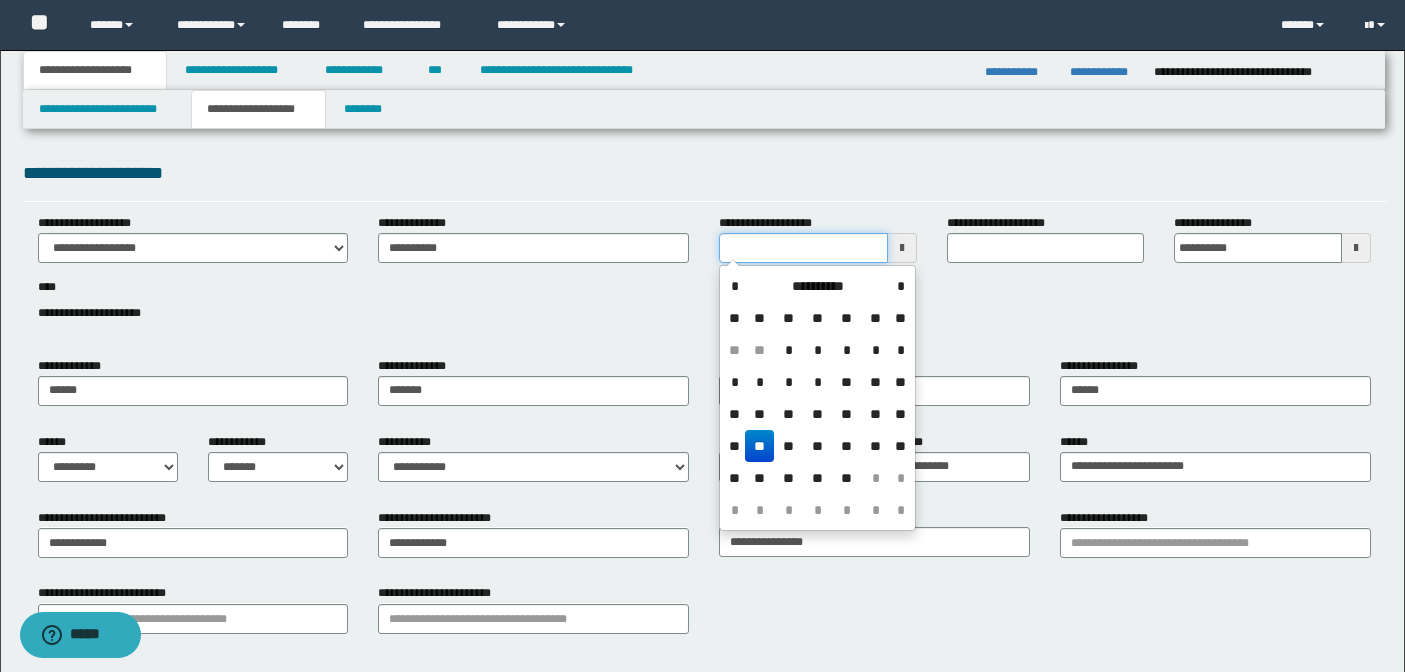 type on "**********" 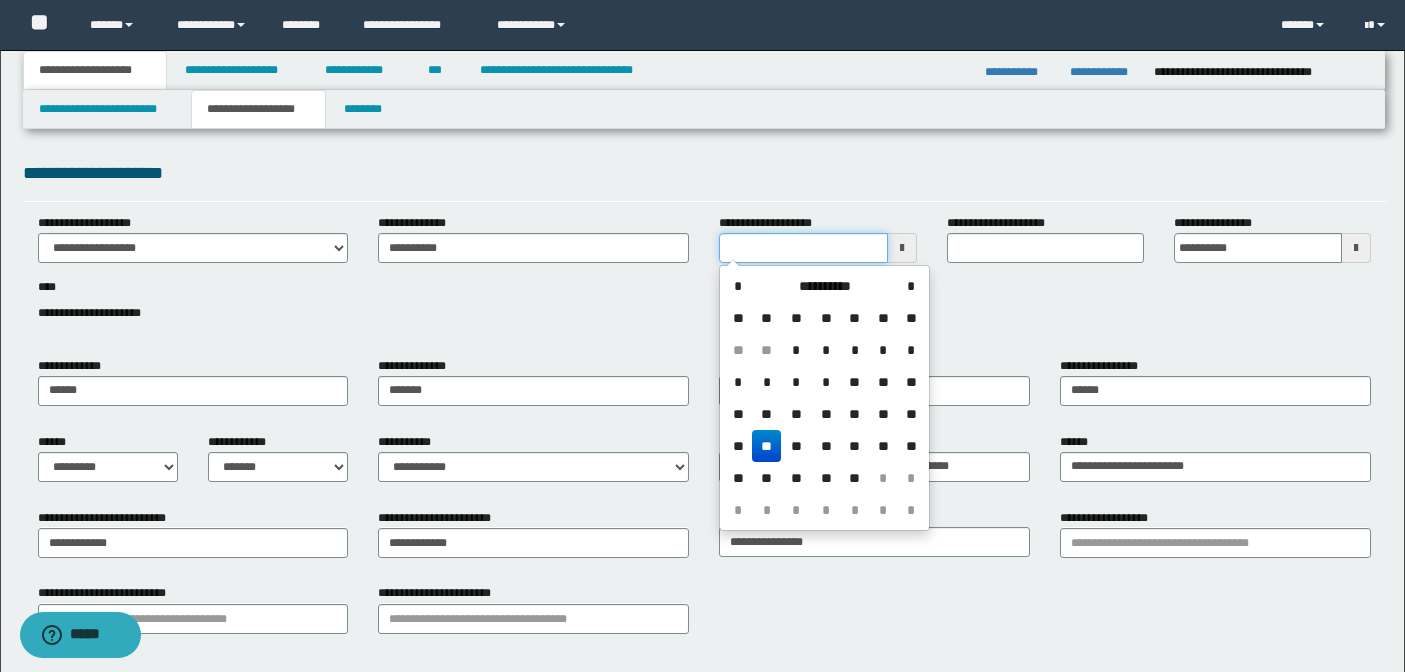 drag, startPoint x: 842, startPoint y: 242, endPoint x: 528, endPoint y: 235, distance: 314.078 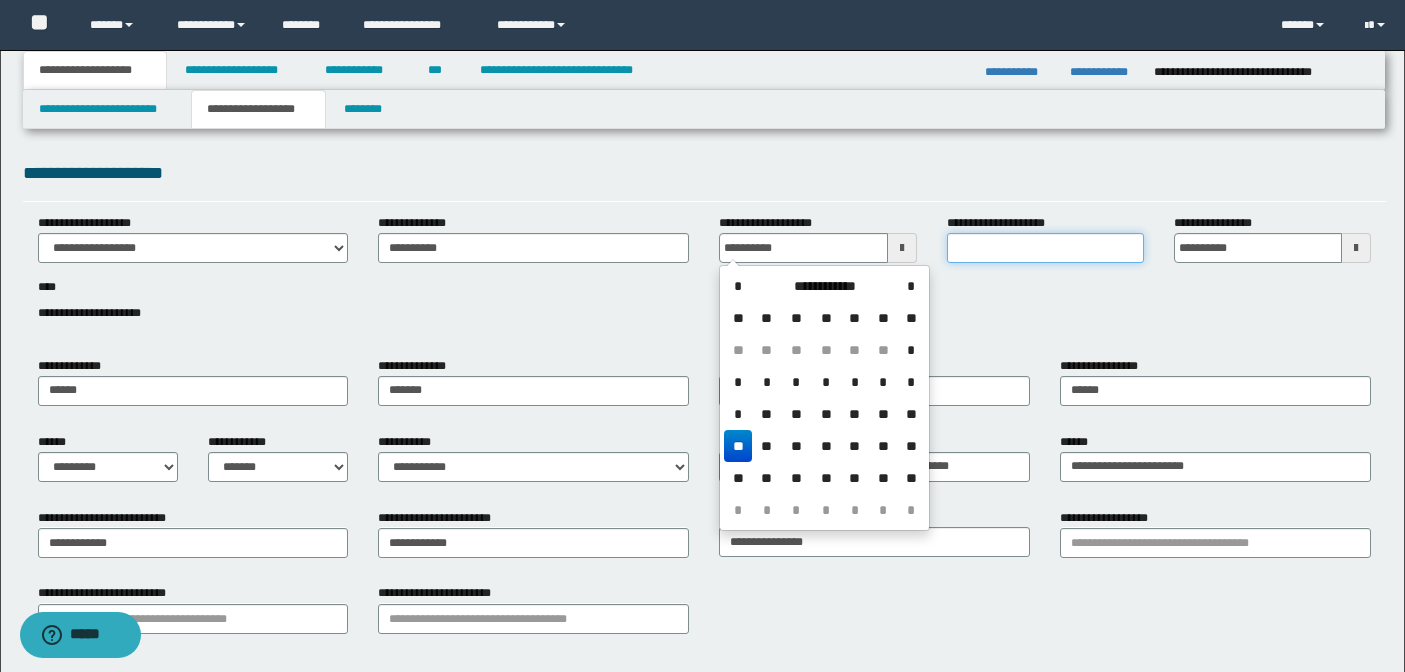 type on "**********" 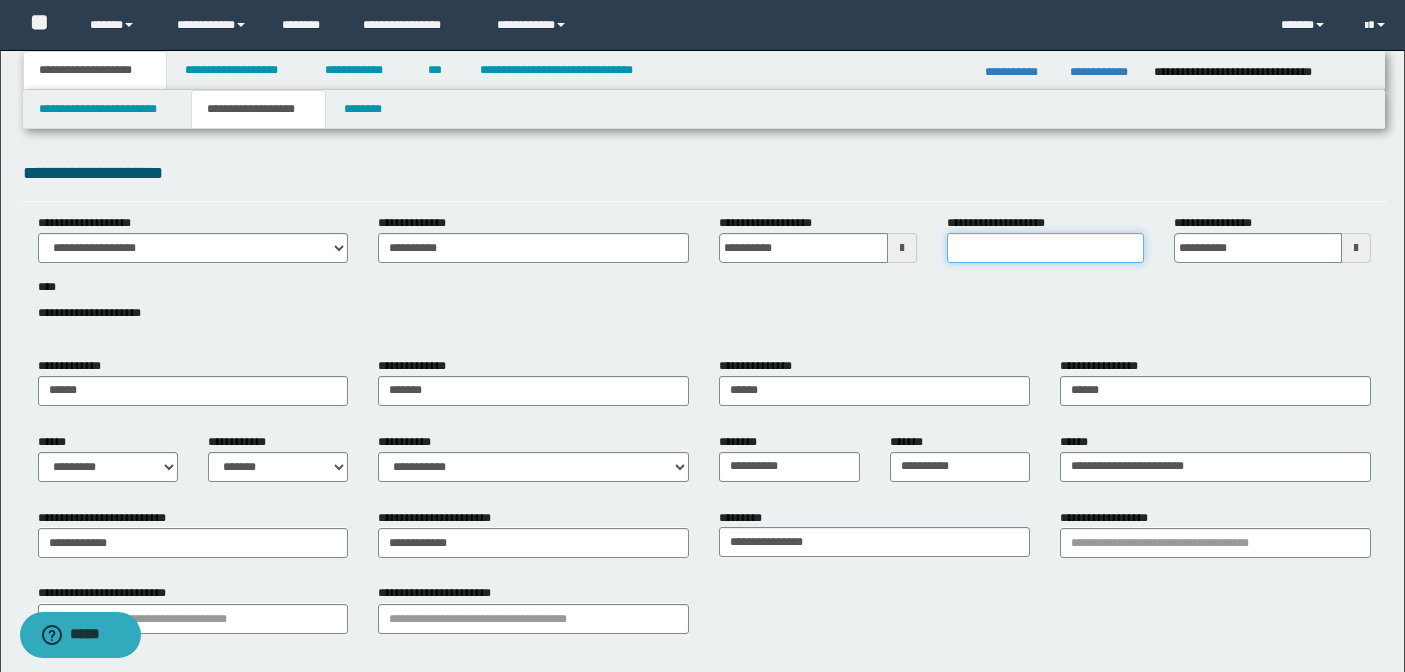 click on "**********" at bounding box center [1045, 248] 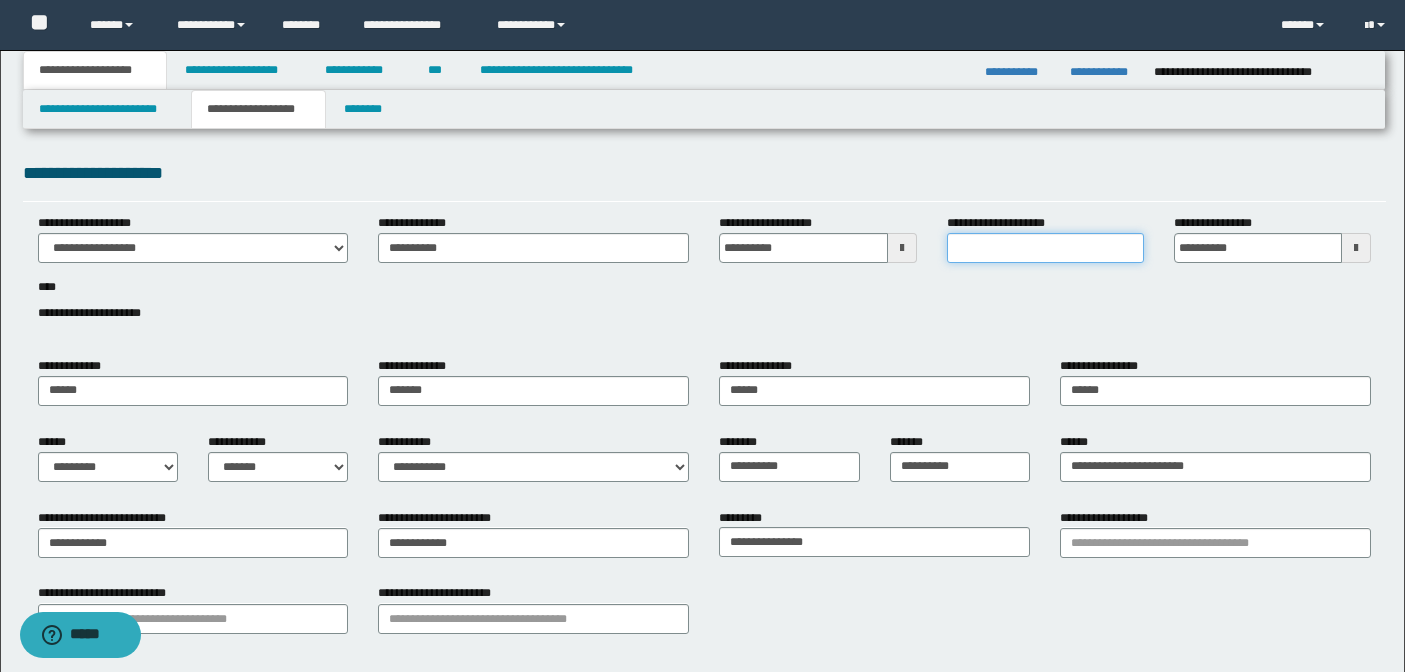 click on "**********" at bounding box center (1045, 248) 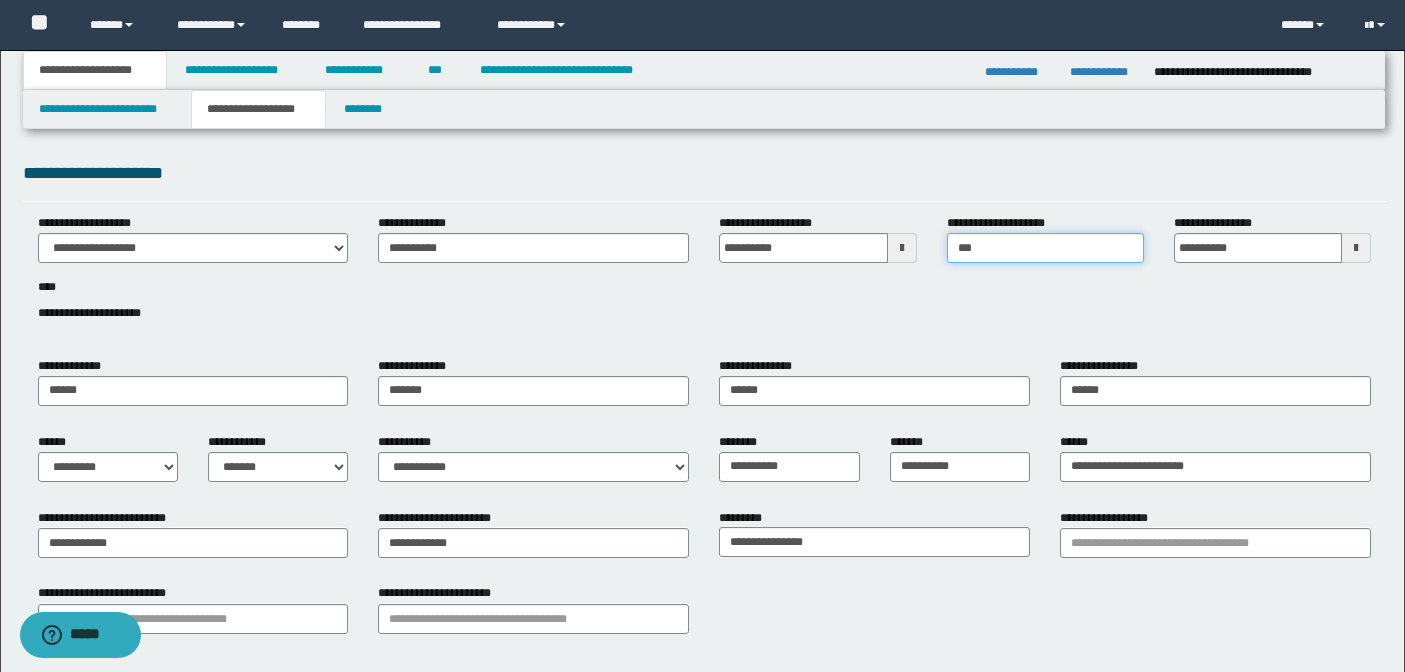 type on "******" 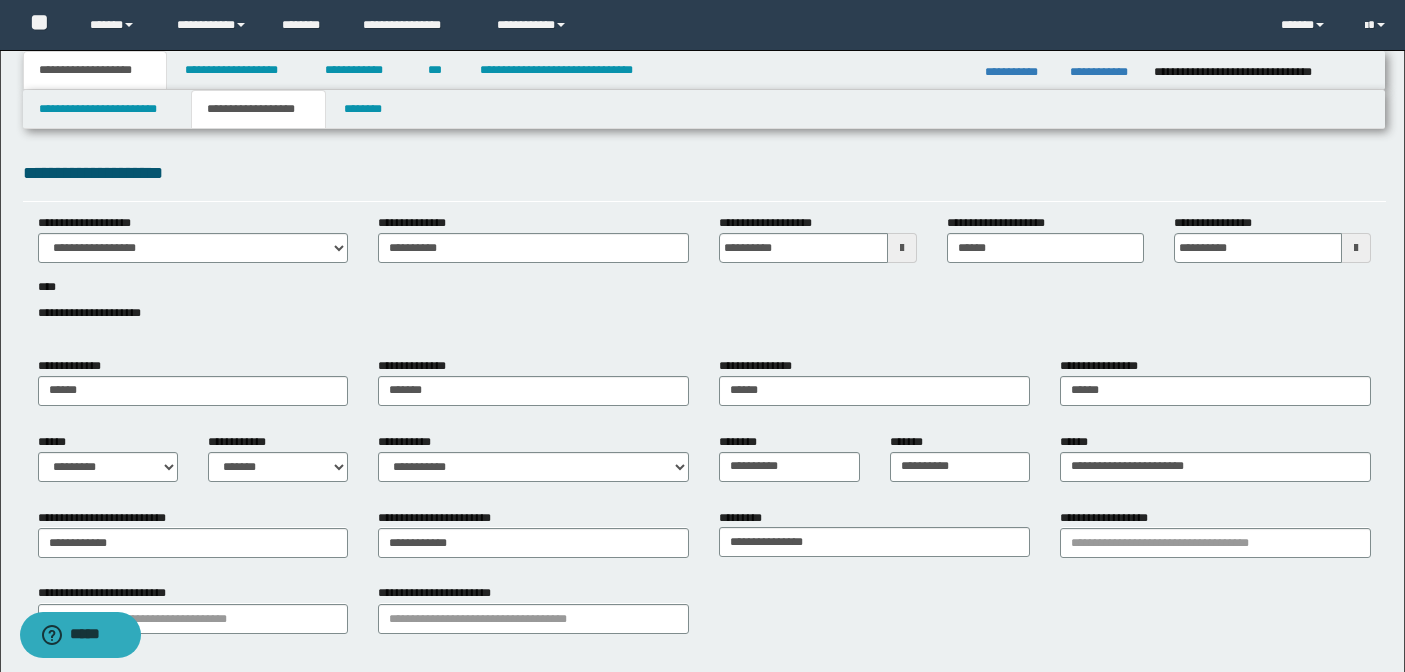 click on "**********" at bounding box center (704, 279) 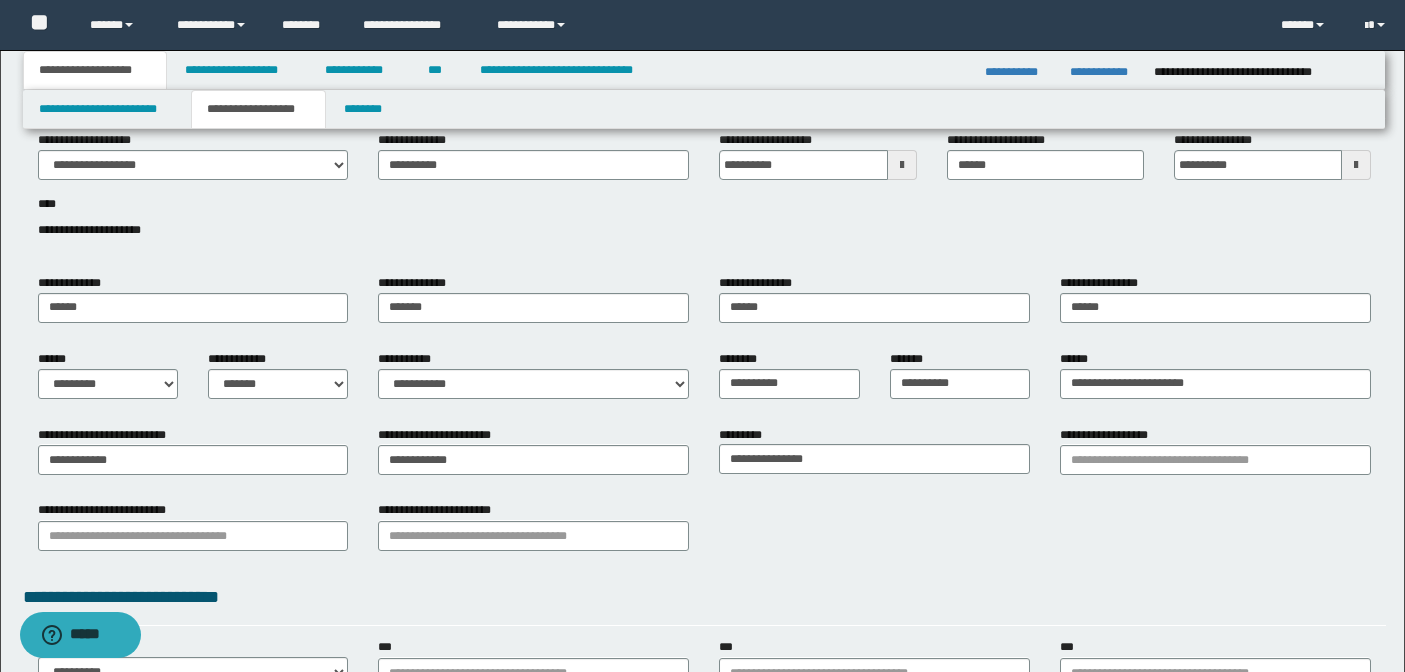 scroll, scrollTop: 87, scrollLeft: 0, axis: vertical 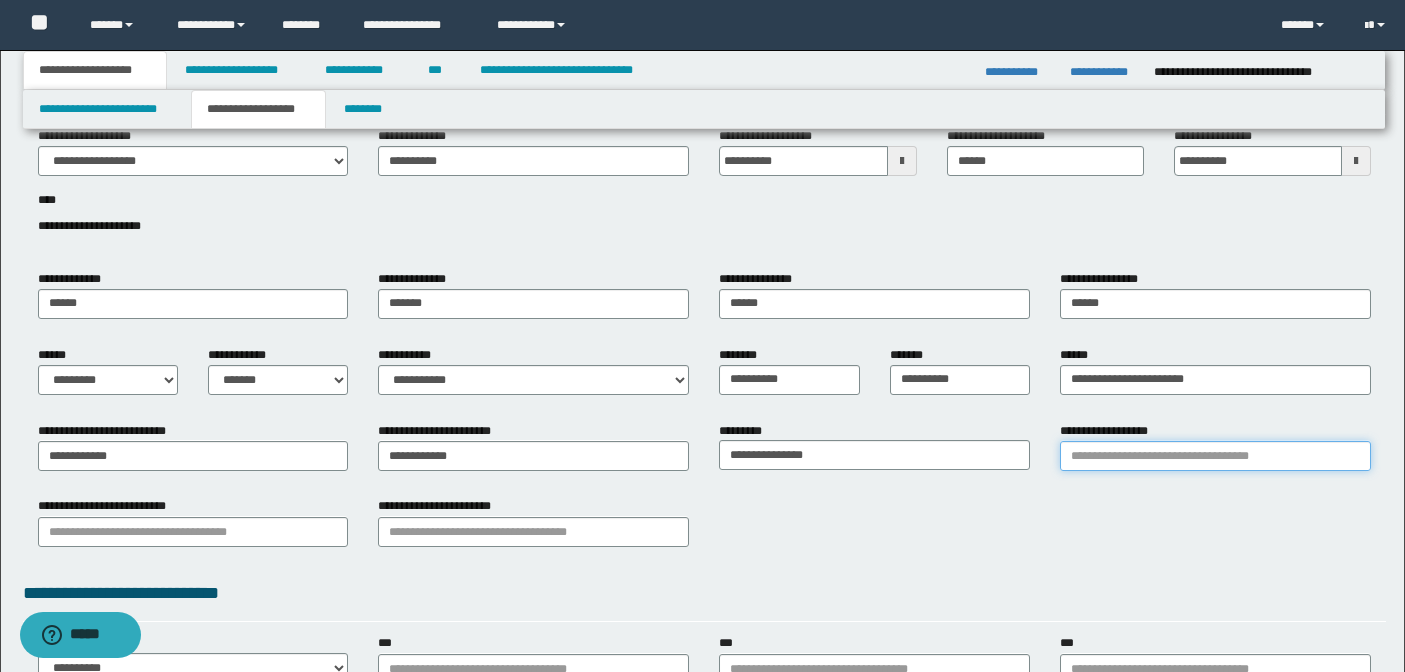 click on "**********" at bounding box center (1215, 456) 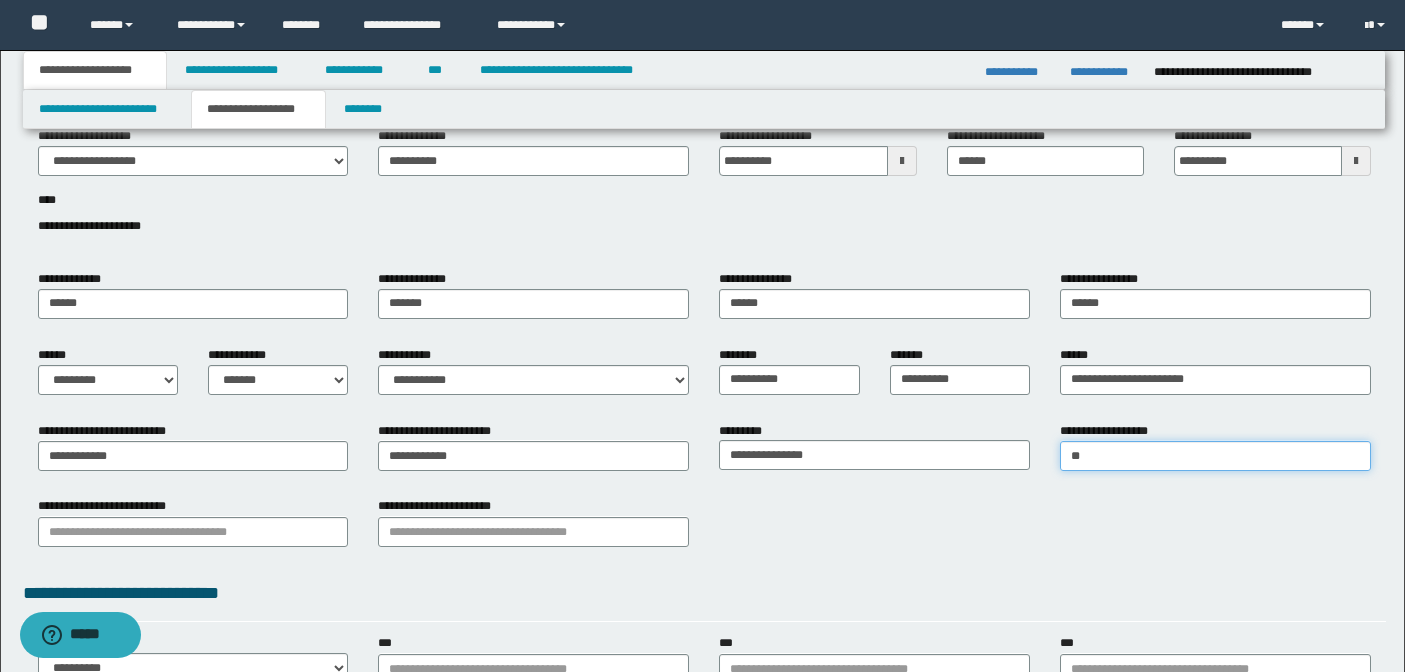 type on "***" 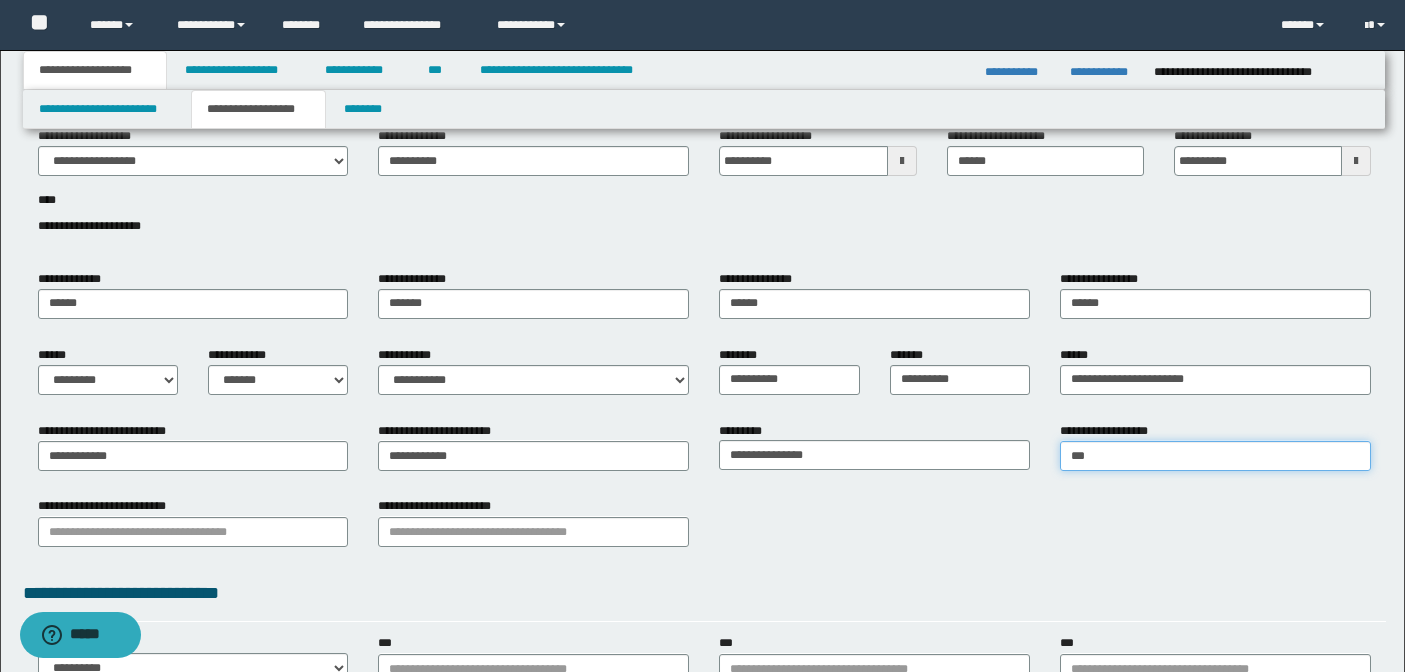 type on "********" 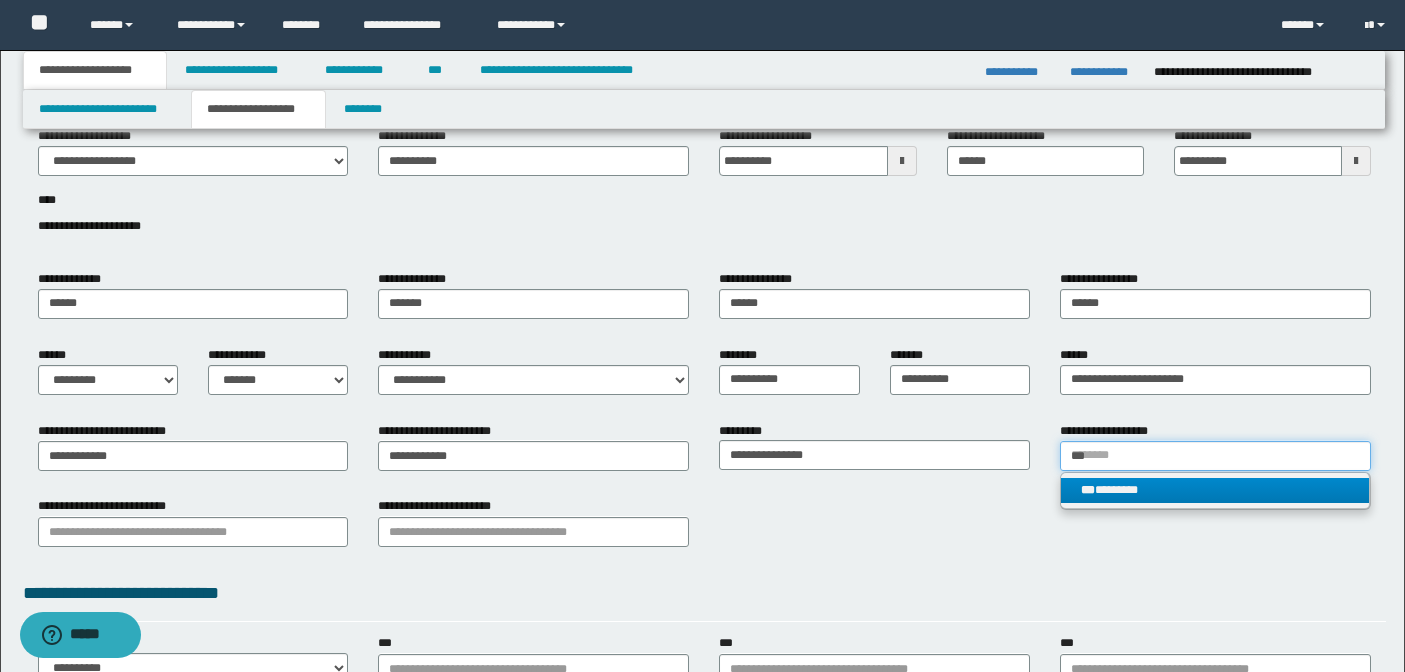 type on "***" 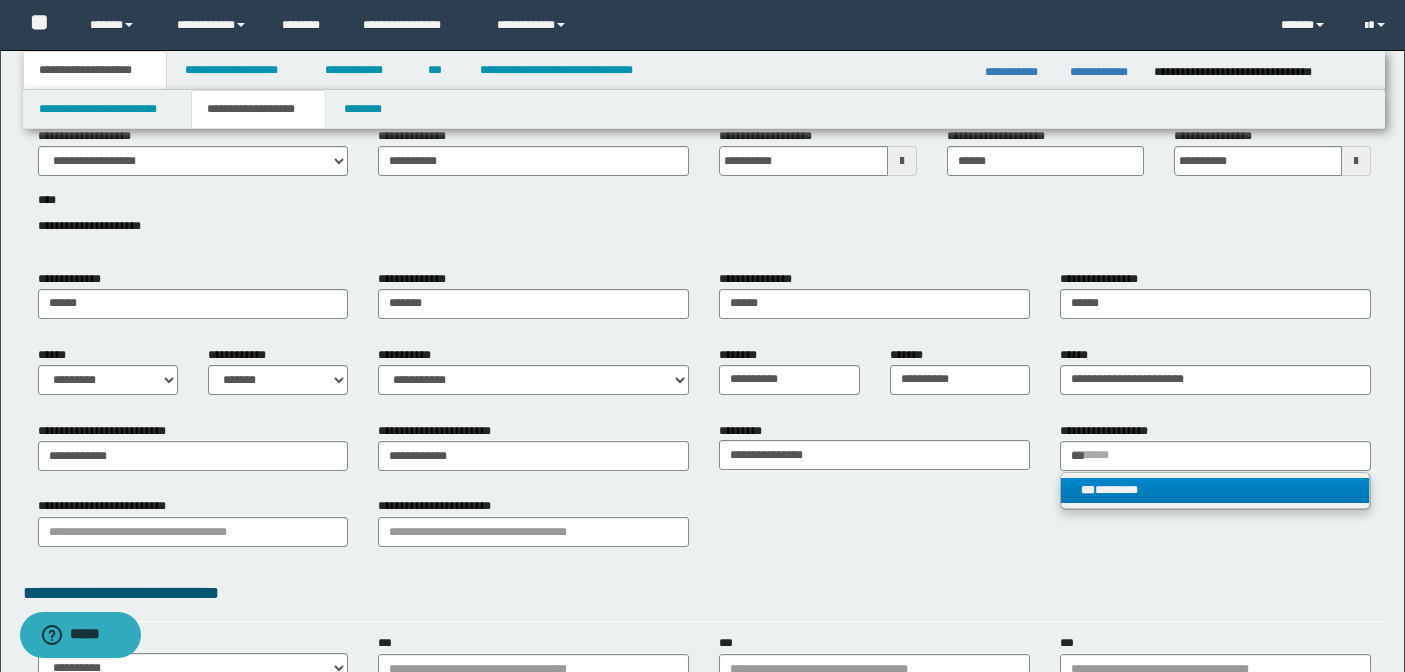 type 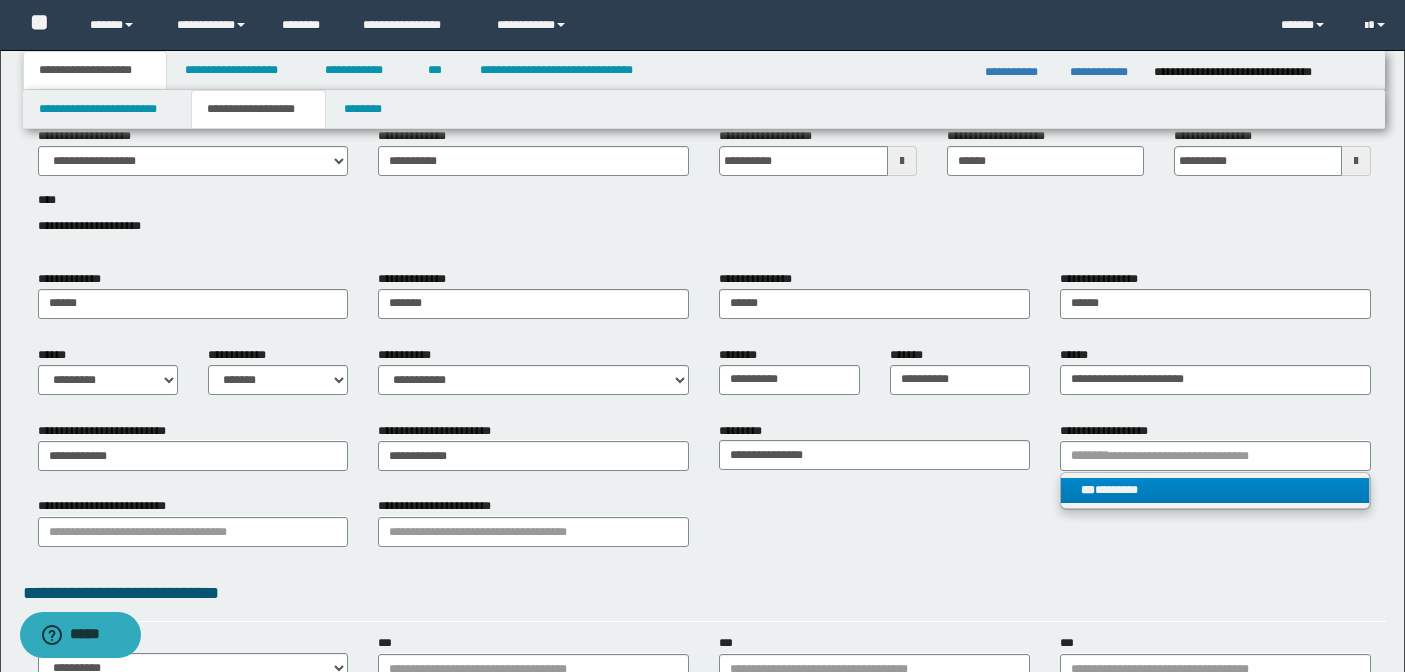 click on "*** ********" at bounding box center [1215, 490] 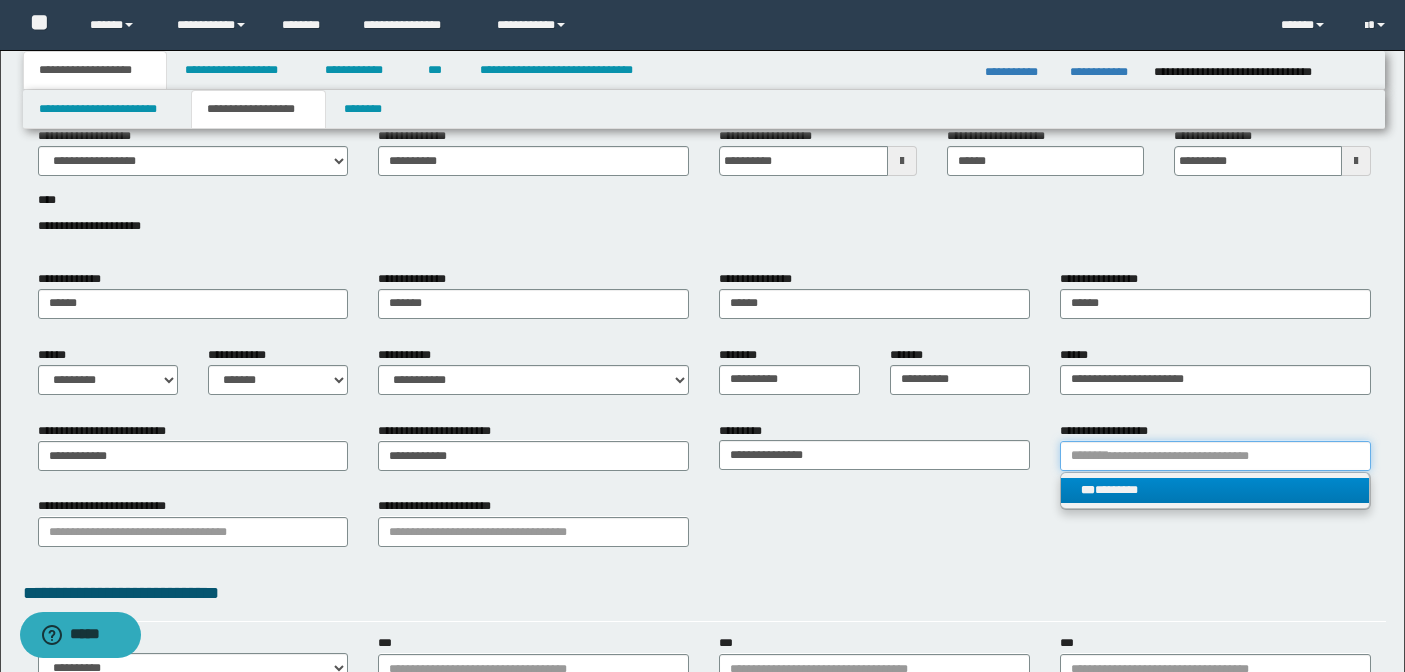 type 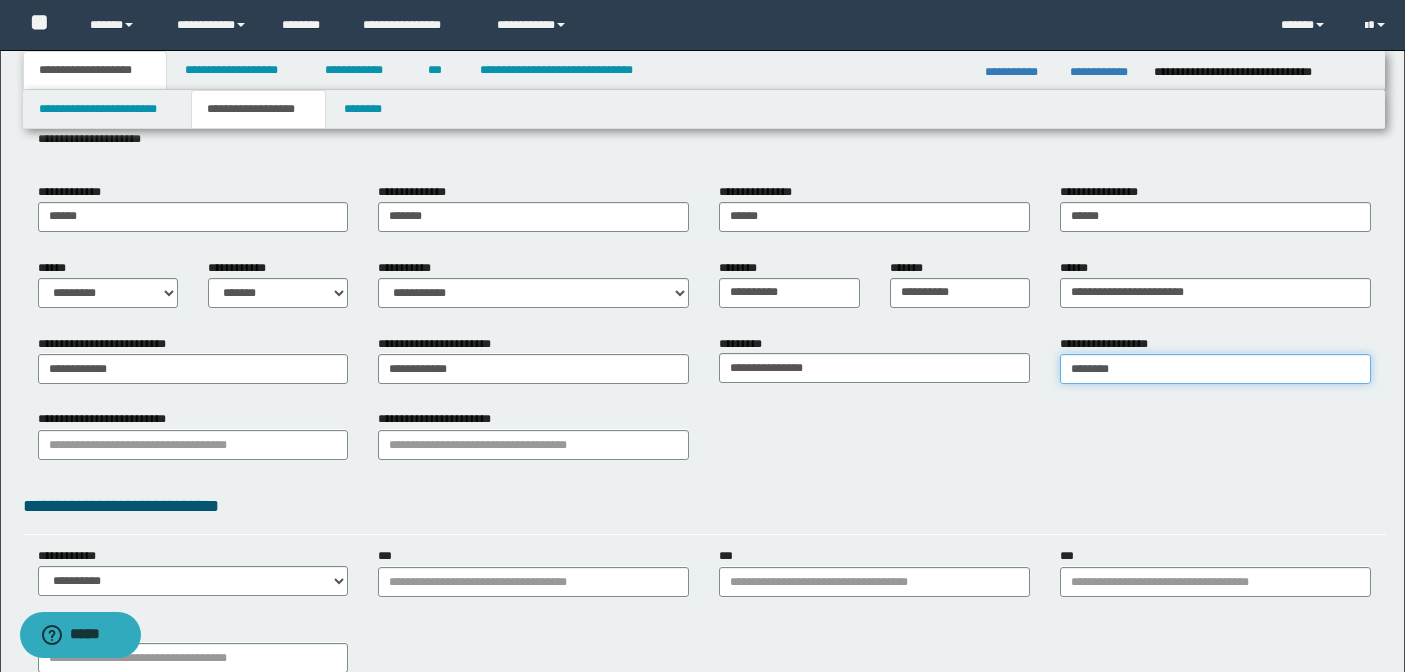 scroll, scrollTop: 223, scrollLeft: 0, axis: vertical 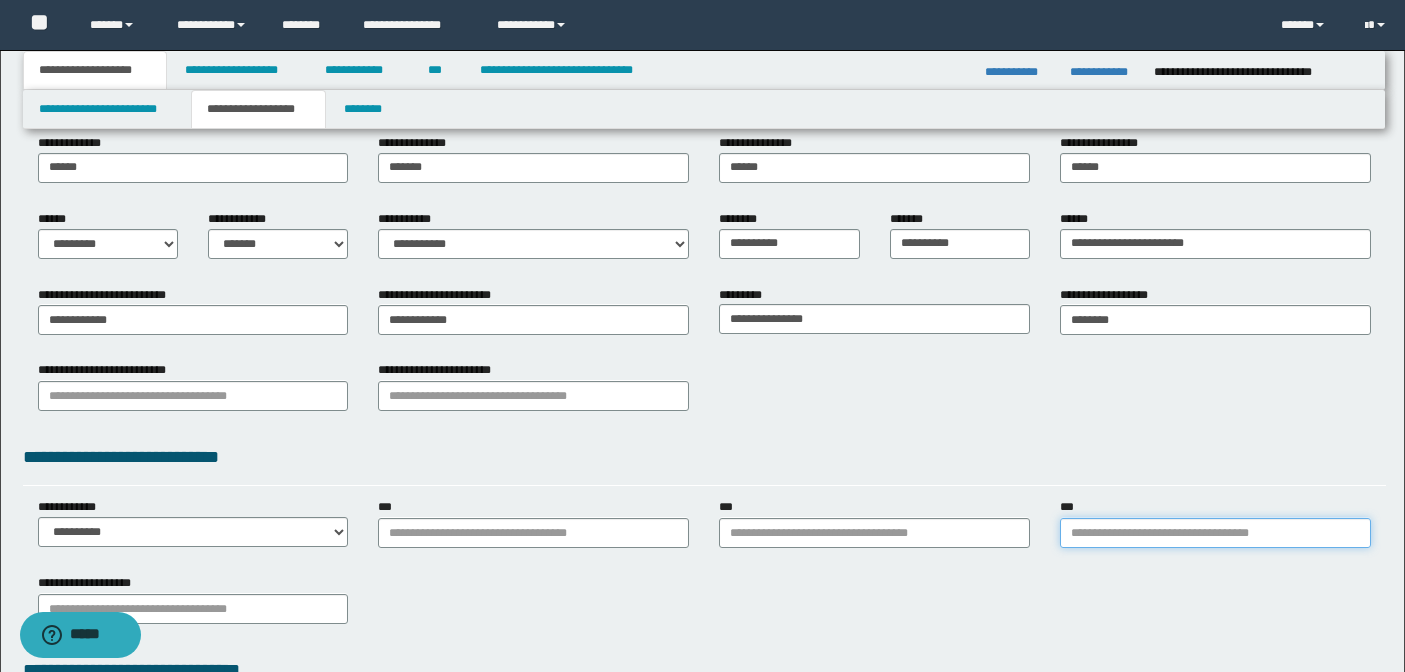click on "***" at bounding box center (1215, 533) 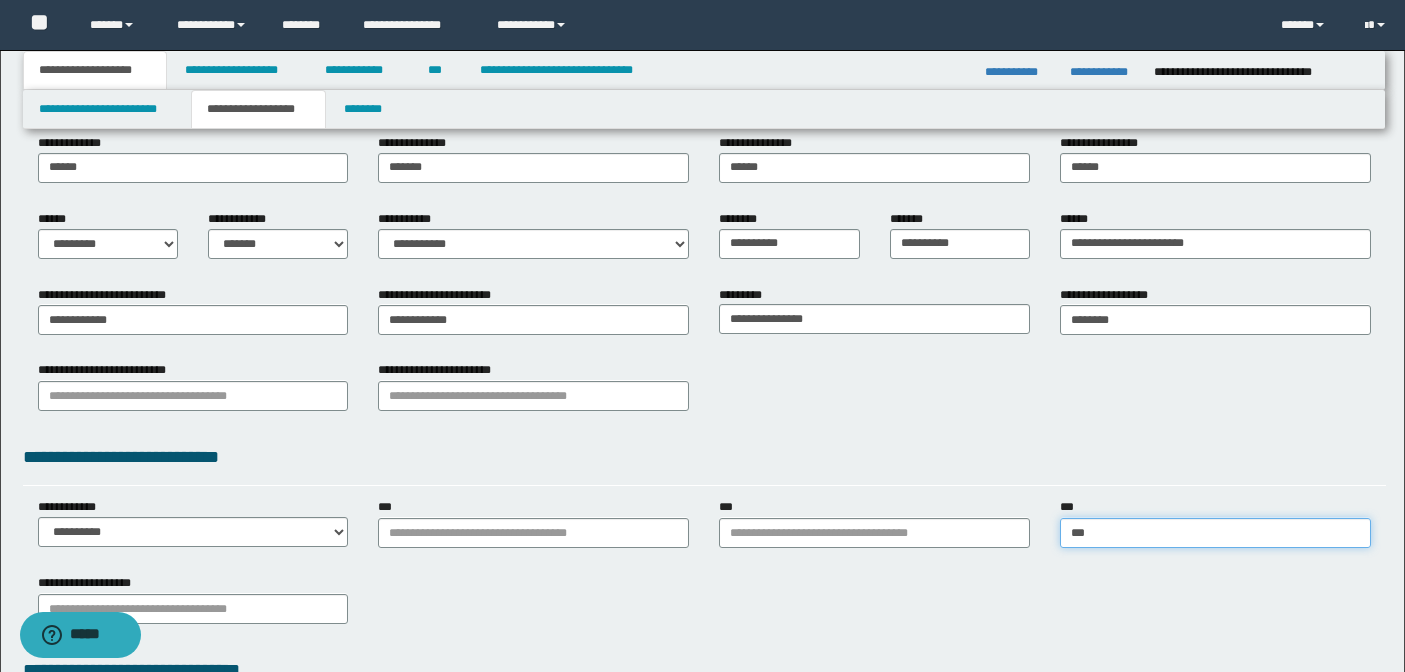 type on "****" 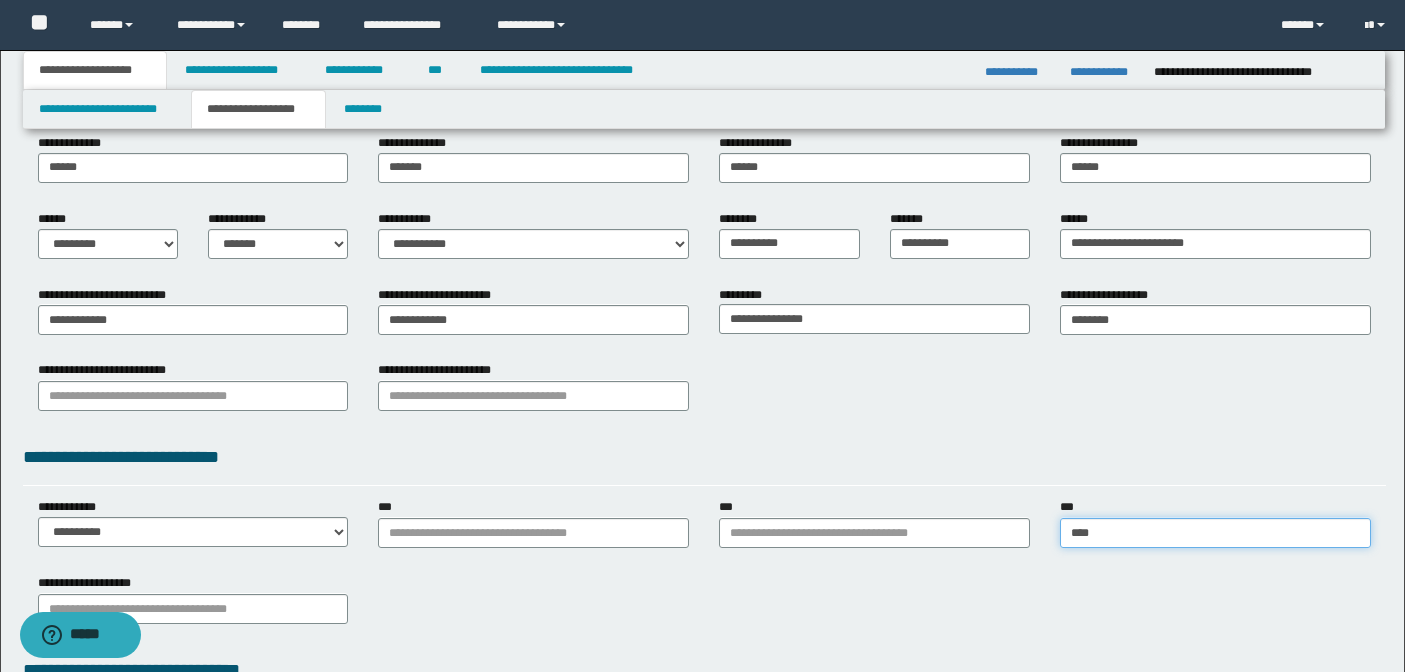 type on "****" 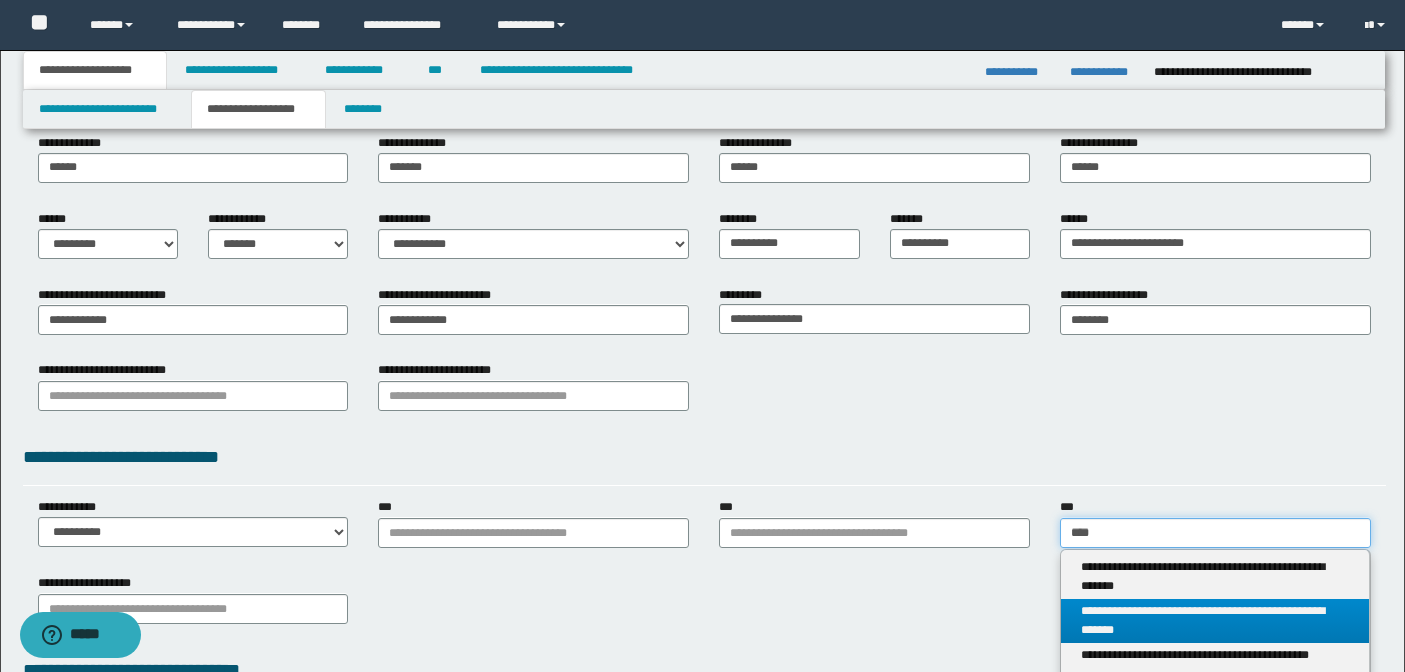 type on "****" 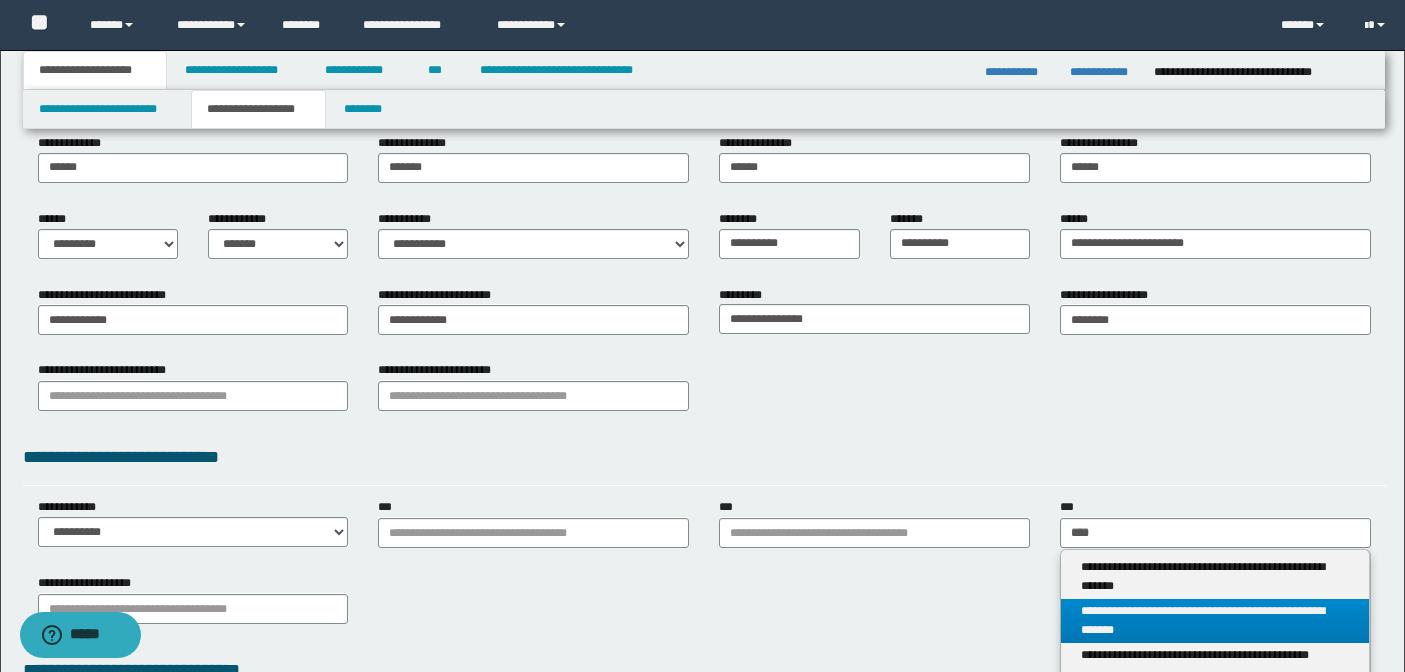 type 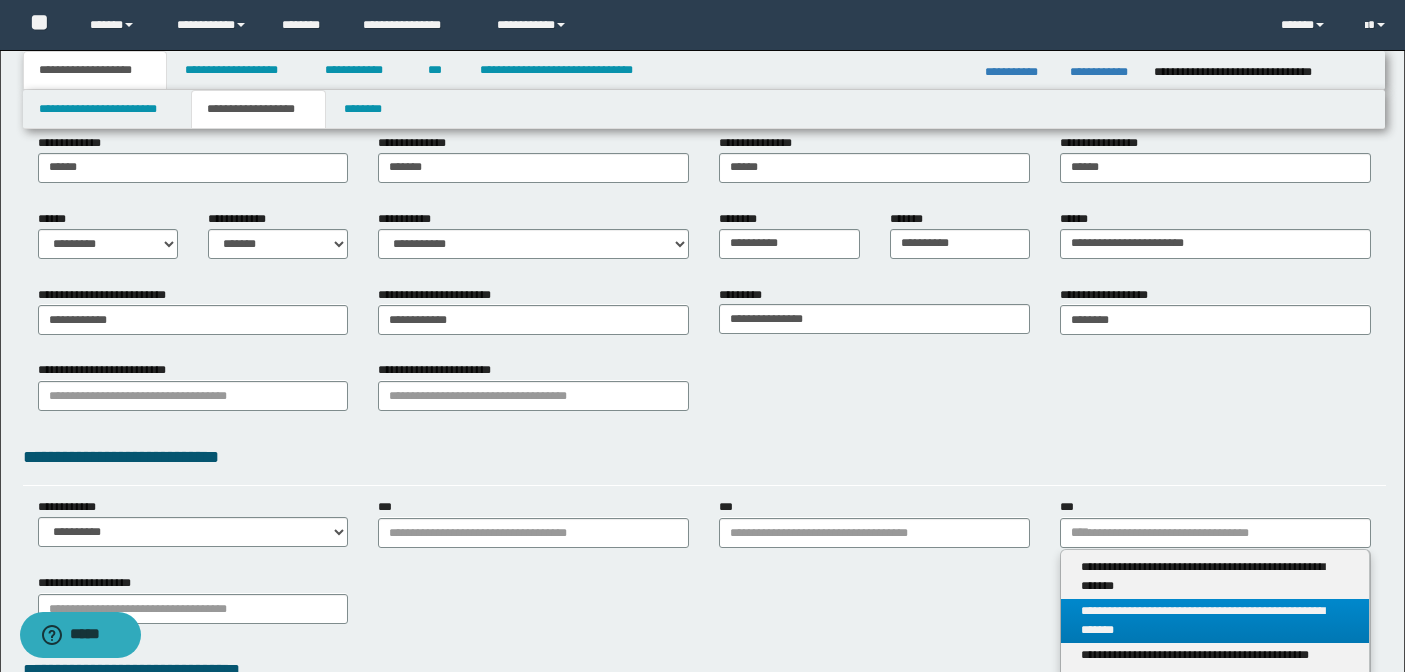 click on "**********" at bounding box center [1215, 621] 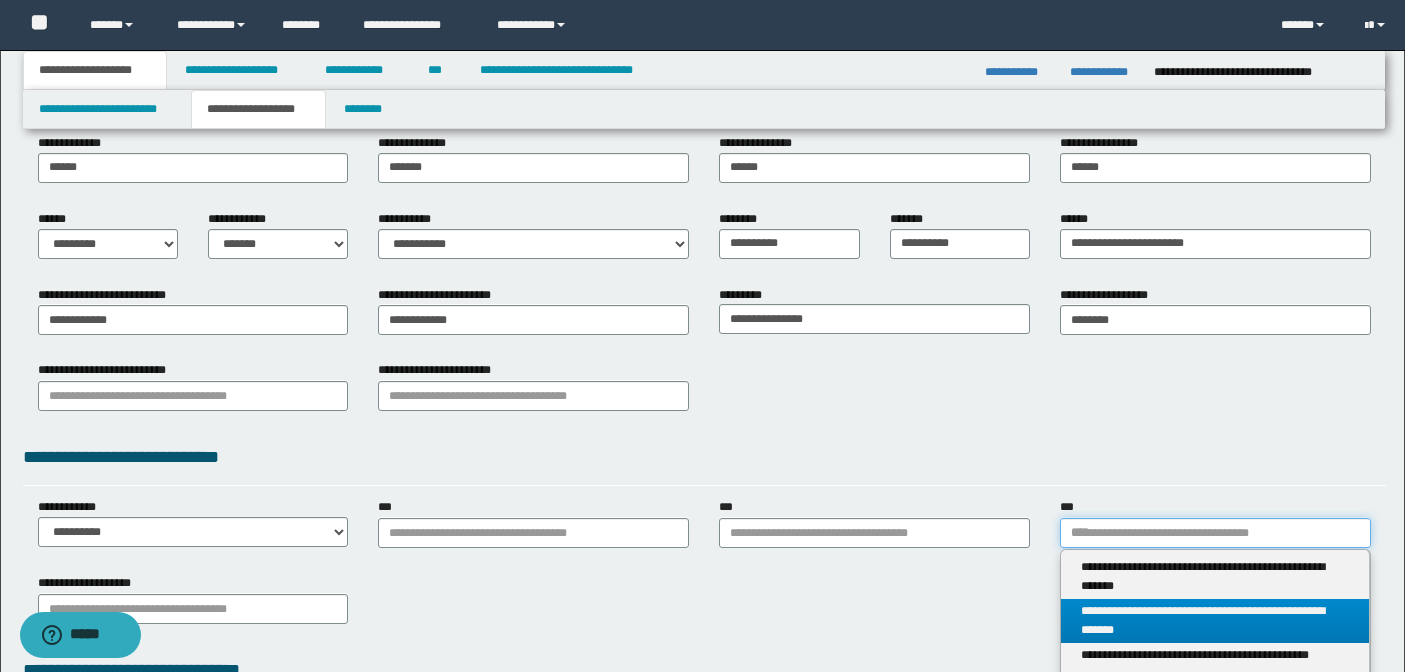 type 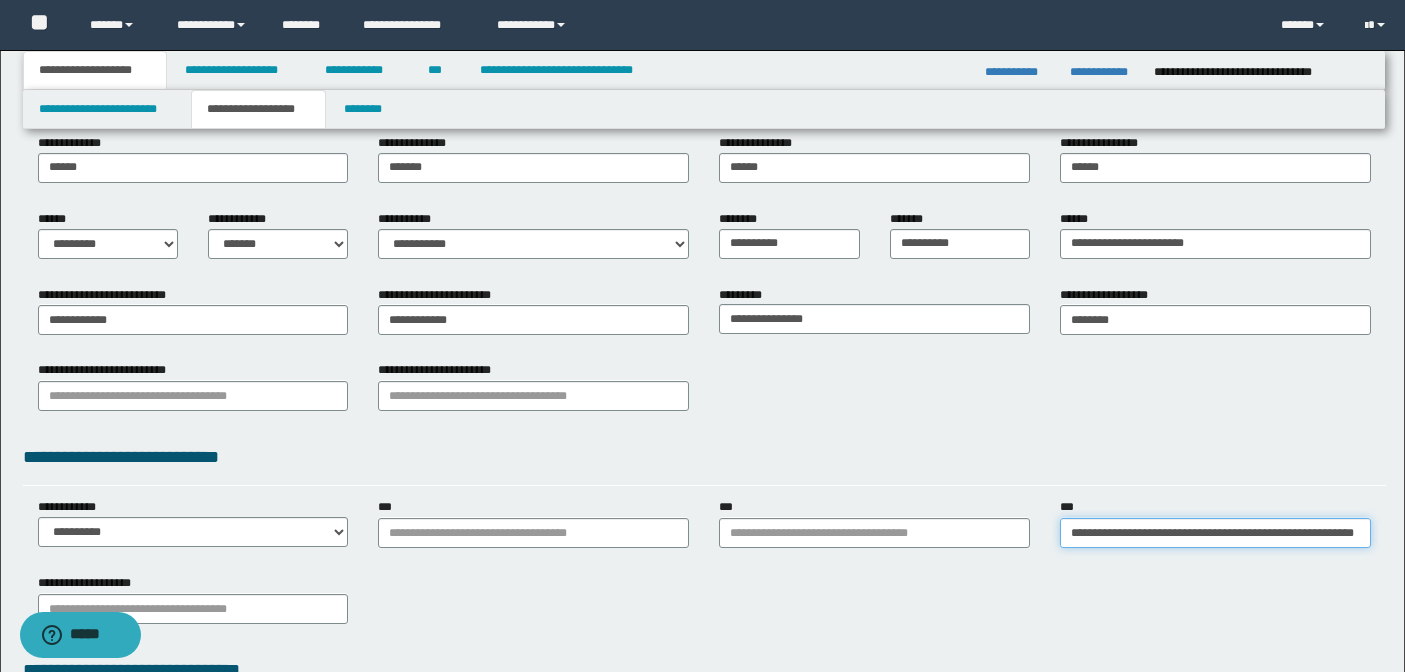 scroll, scrollTop: 0, scrollLeft: 107, axis: horizontal 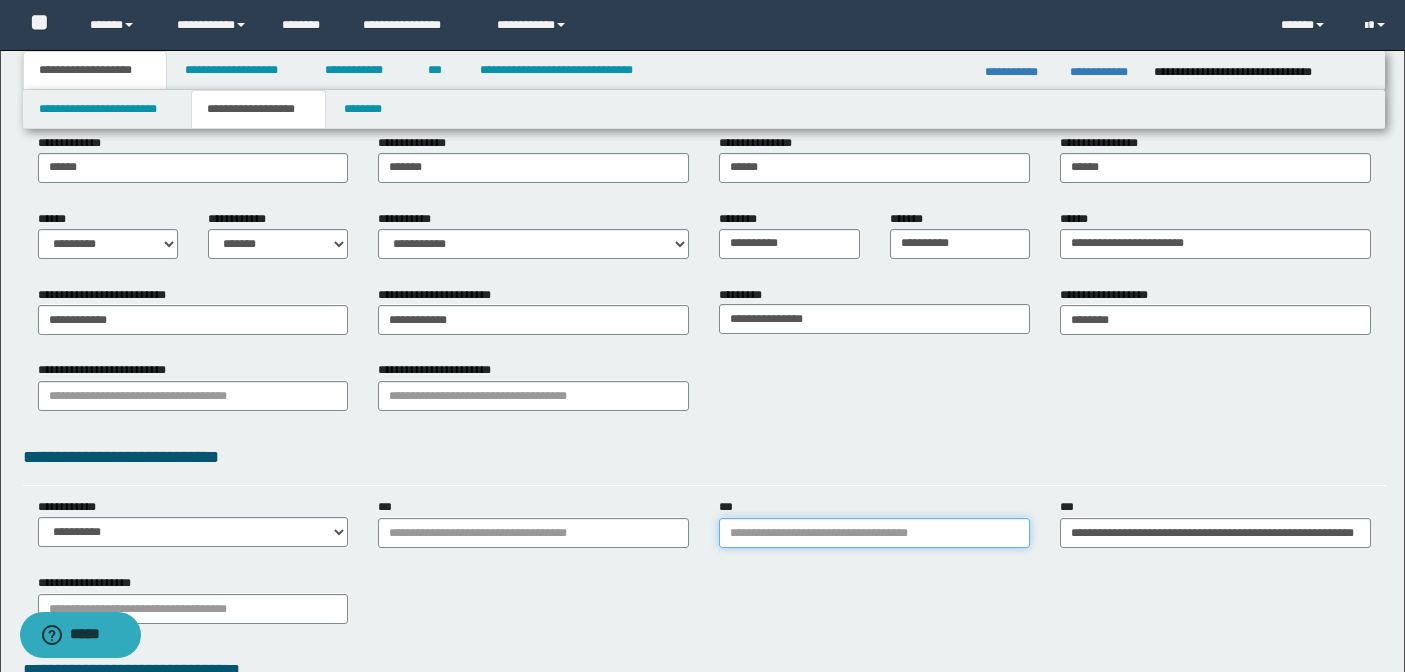 click on "***" at bounding box center [874, 533] 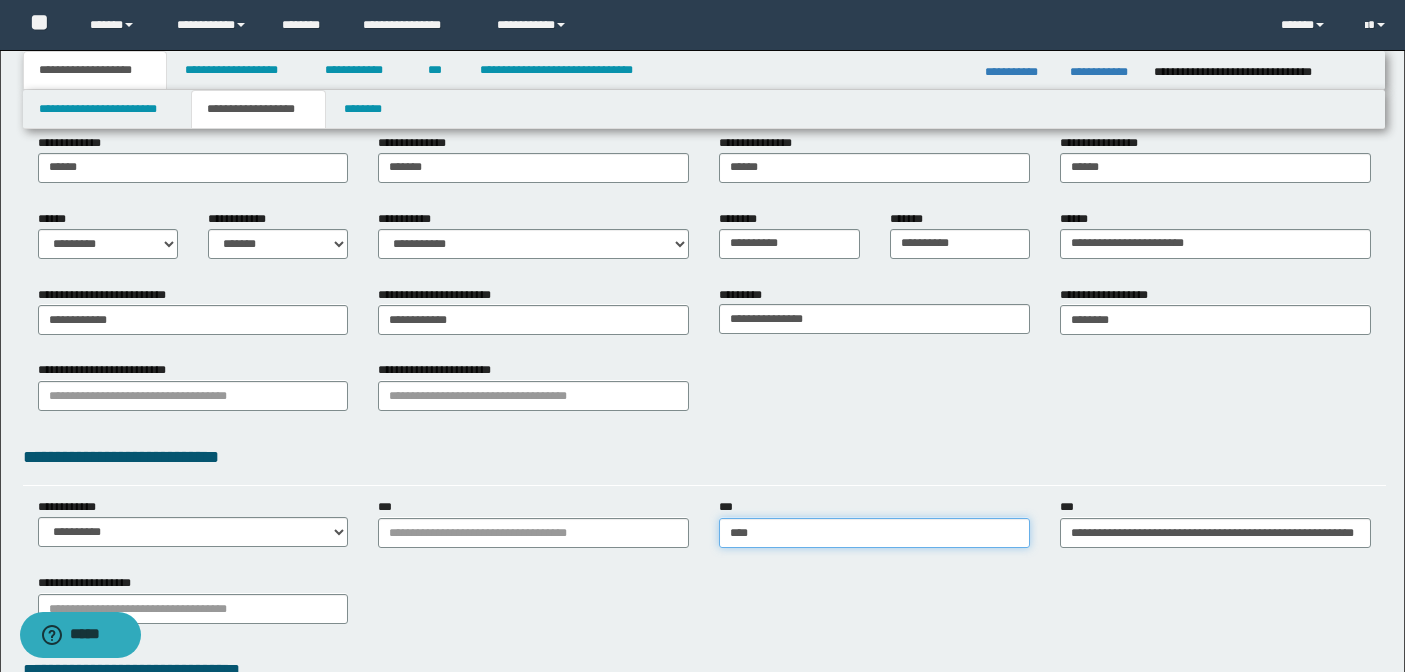 type on "*****" 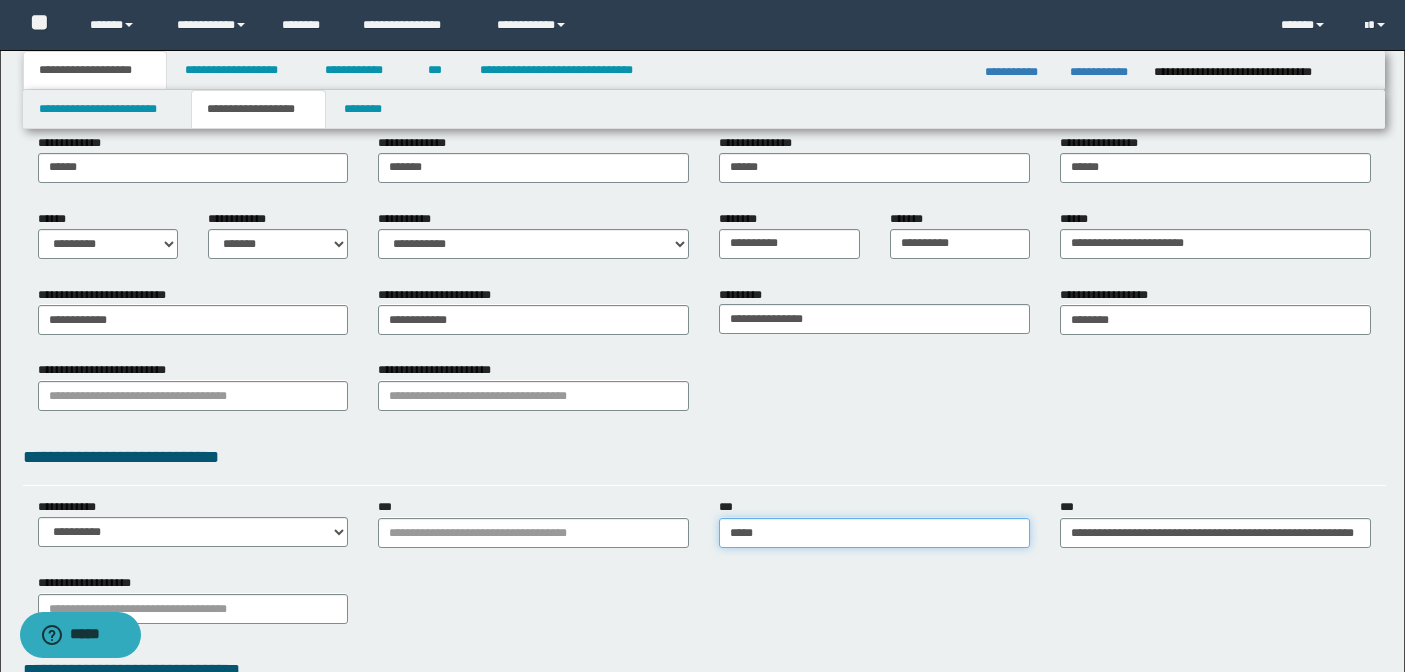 type on "*****" 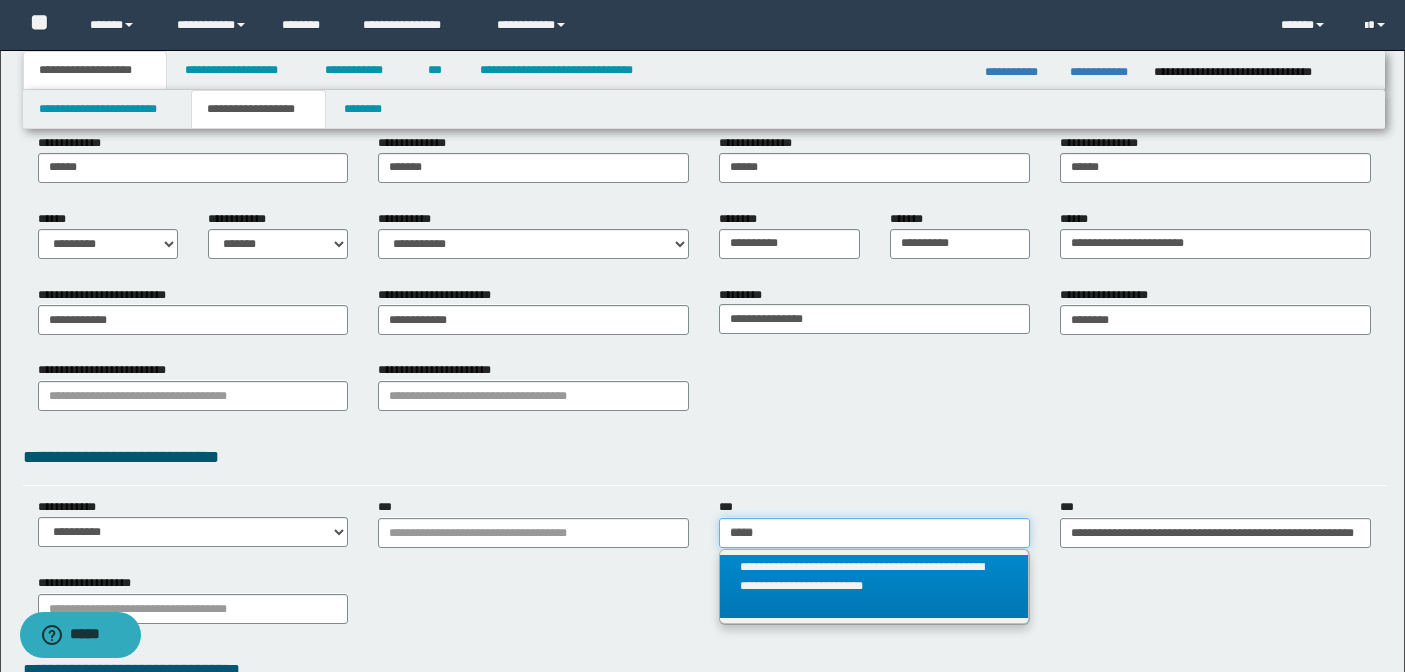 type on "*****" 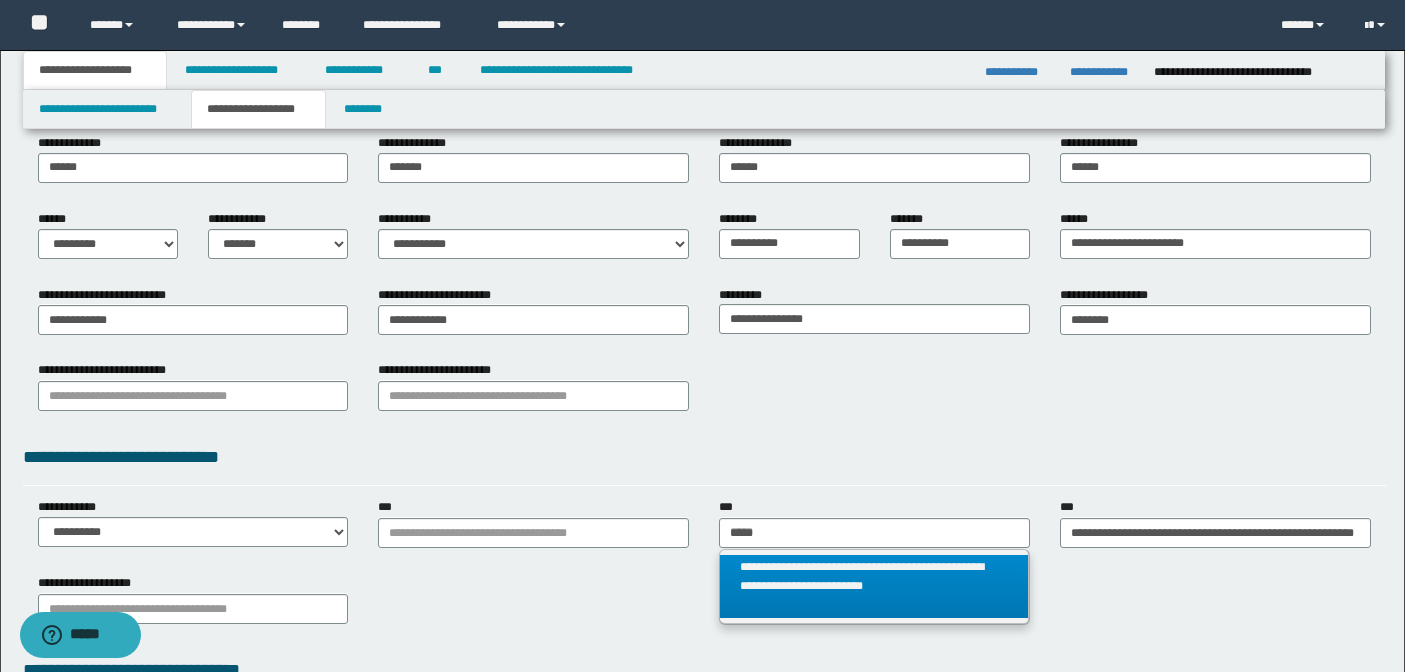 type 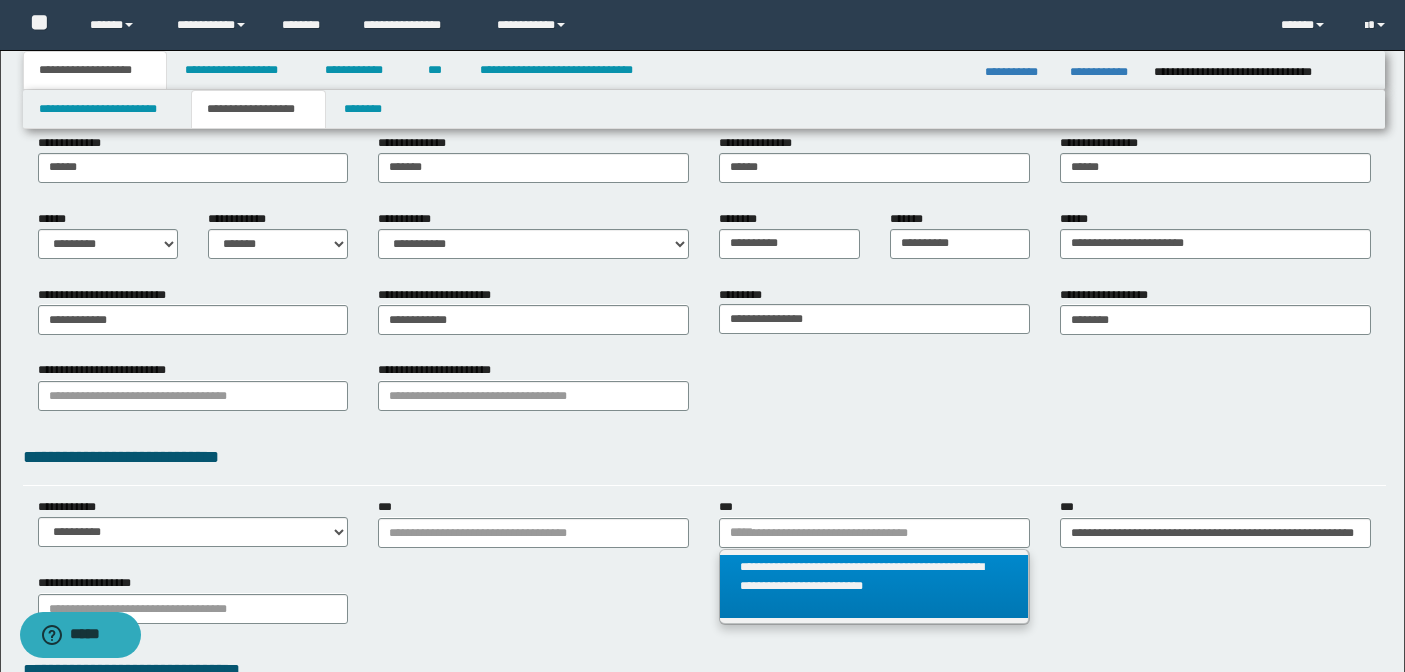 click on "**********" at bounding box center (874, 586) 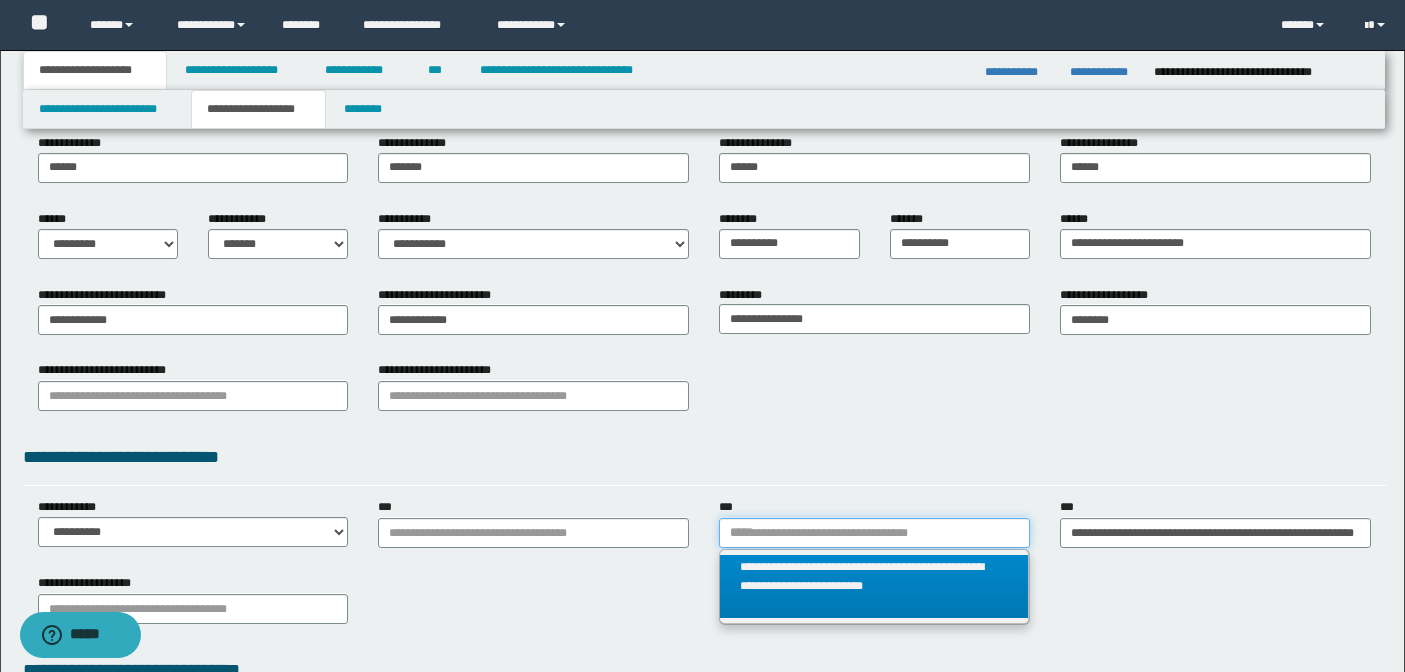 type 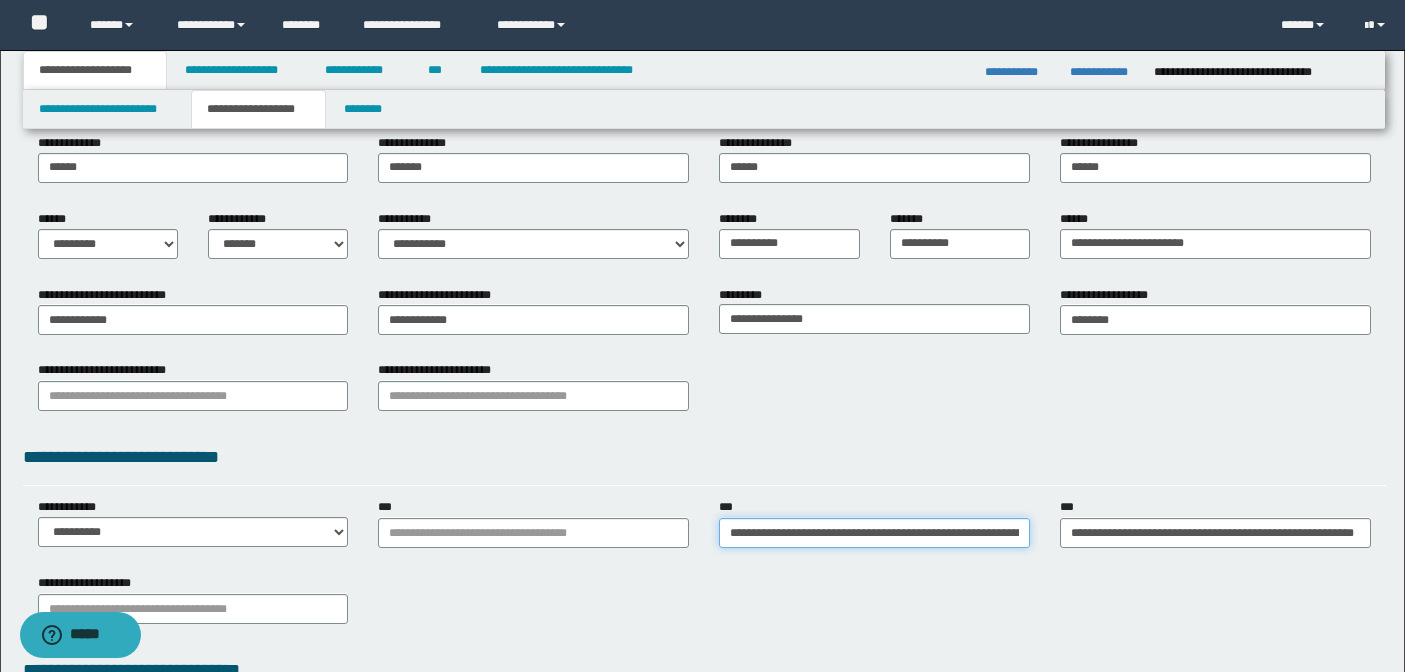 scroll, scrollTop: 0, scrollLeft: 239, axis: horizontal 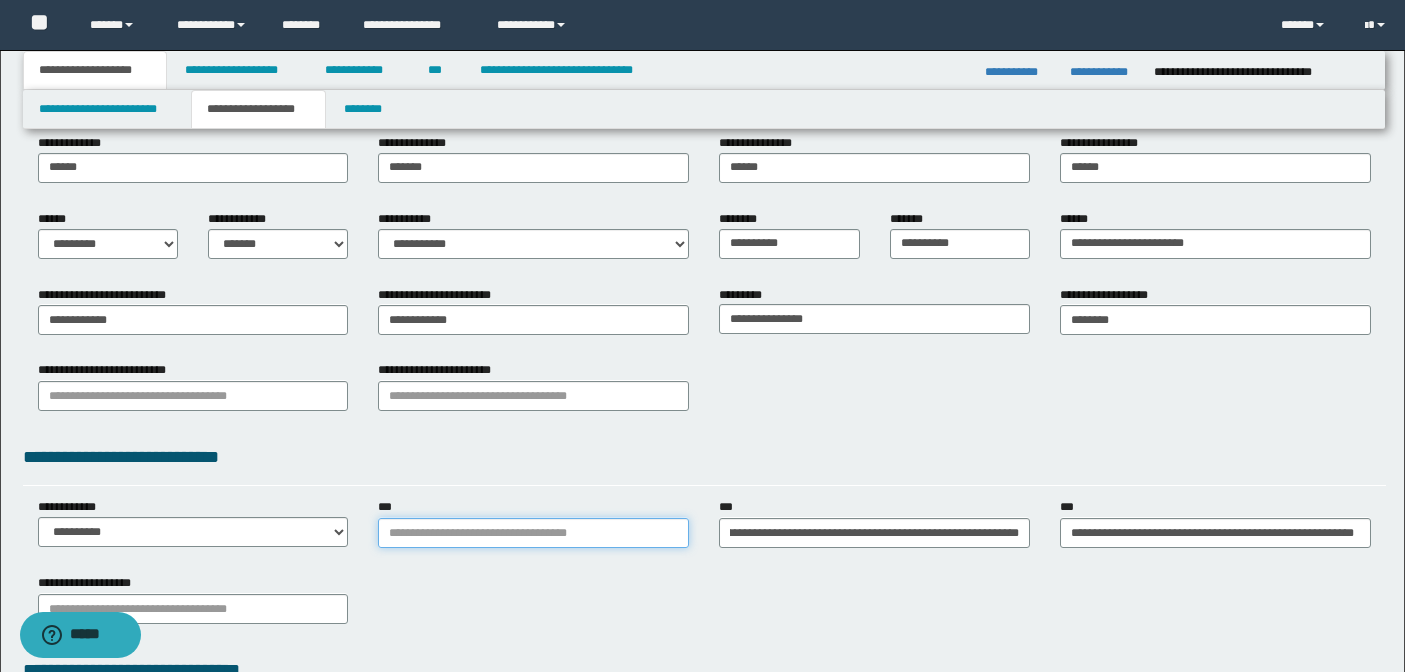 click on "***" at bounding box center (533, 533) 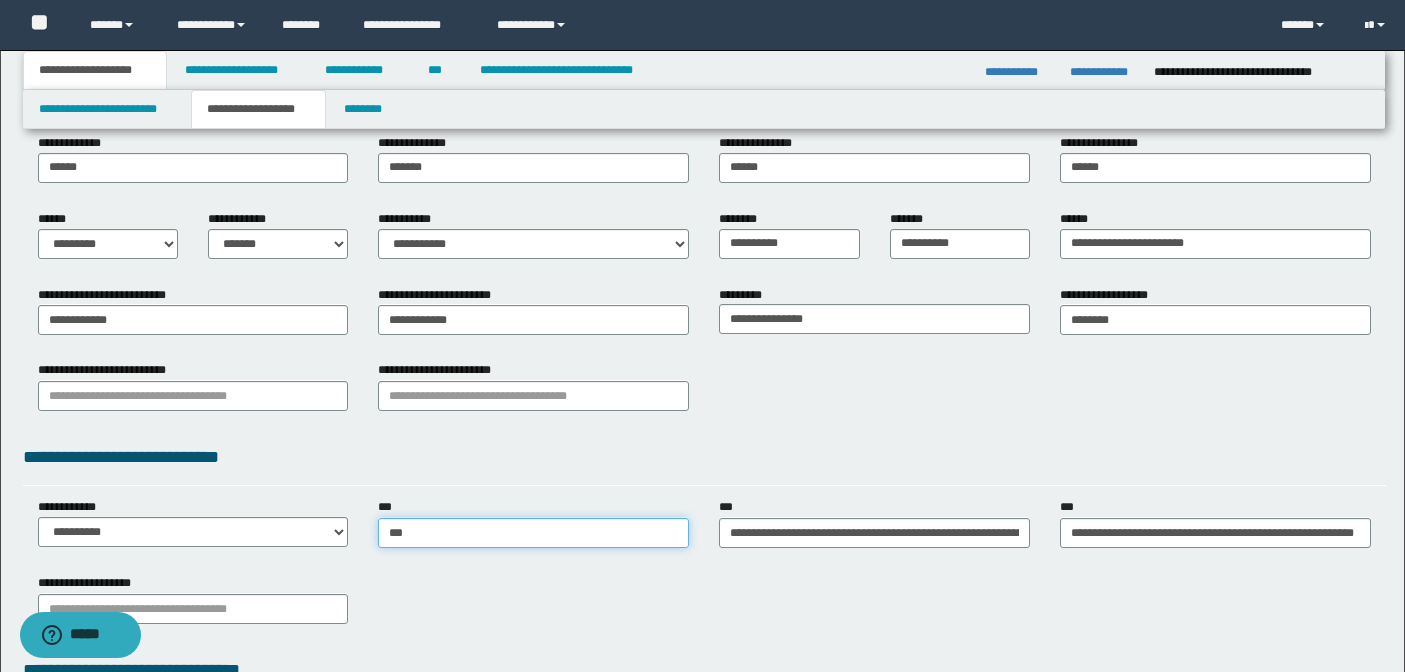type on "****" 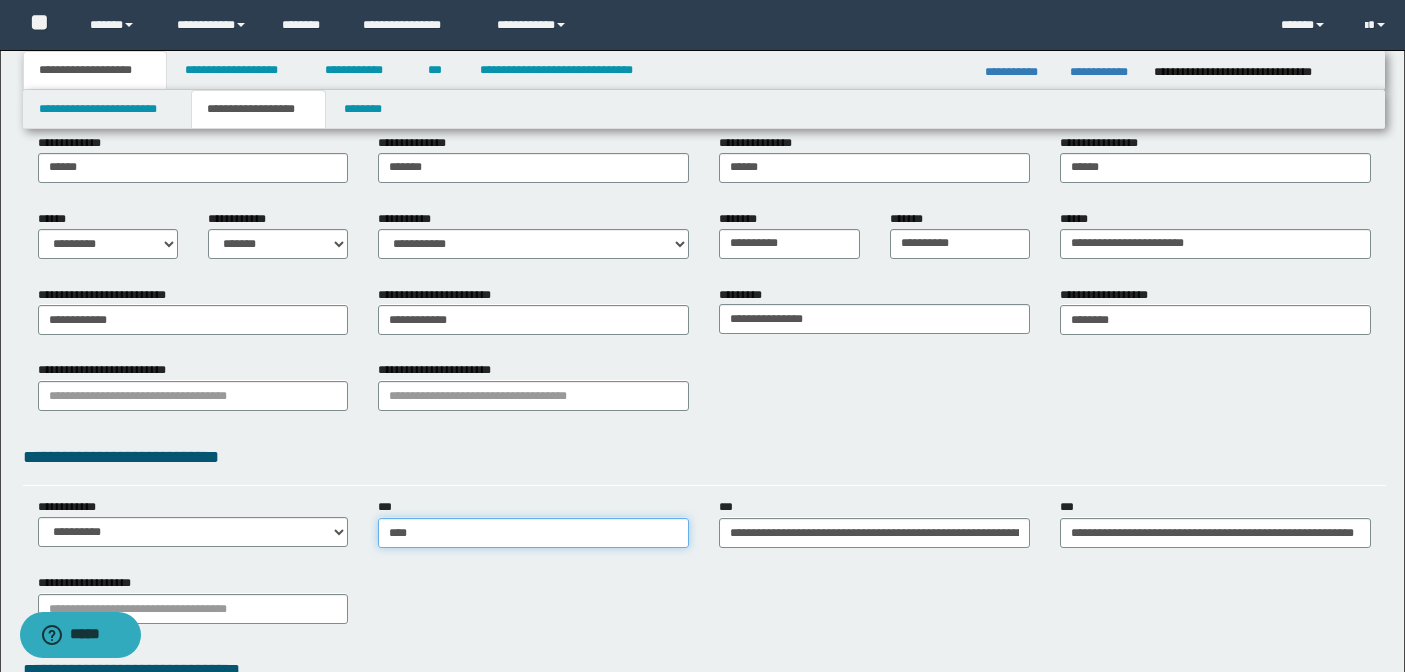 type on "****" 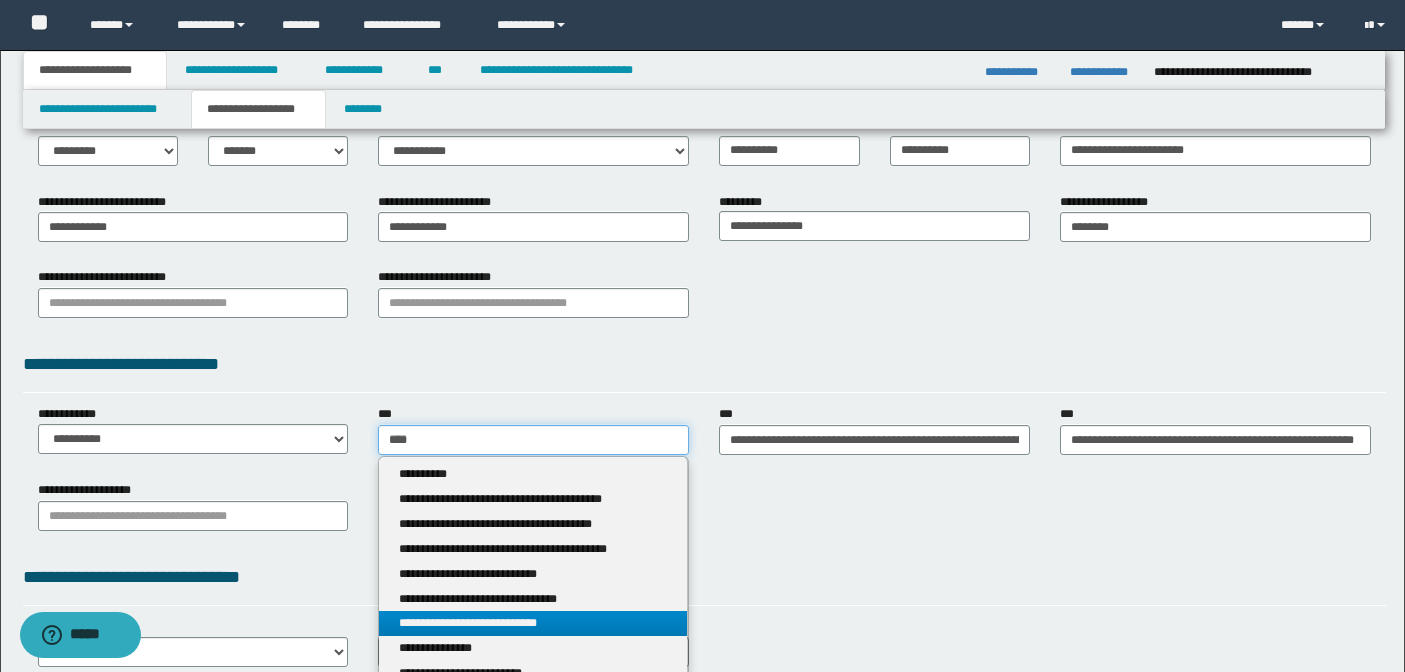scroll, scrollTop: 320, scrollLeft: 0, axis: vertical 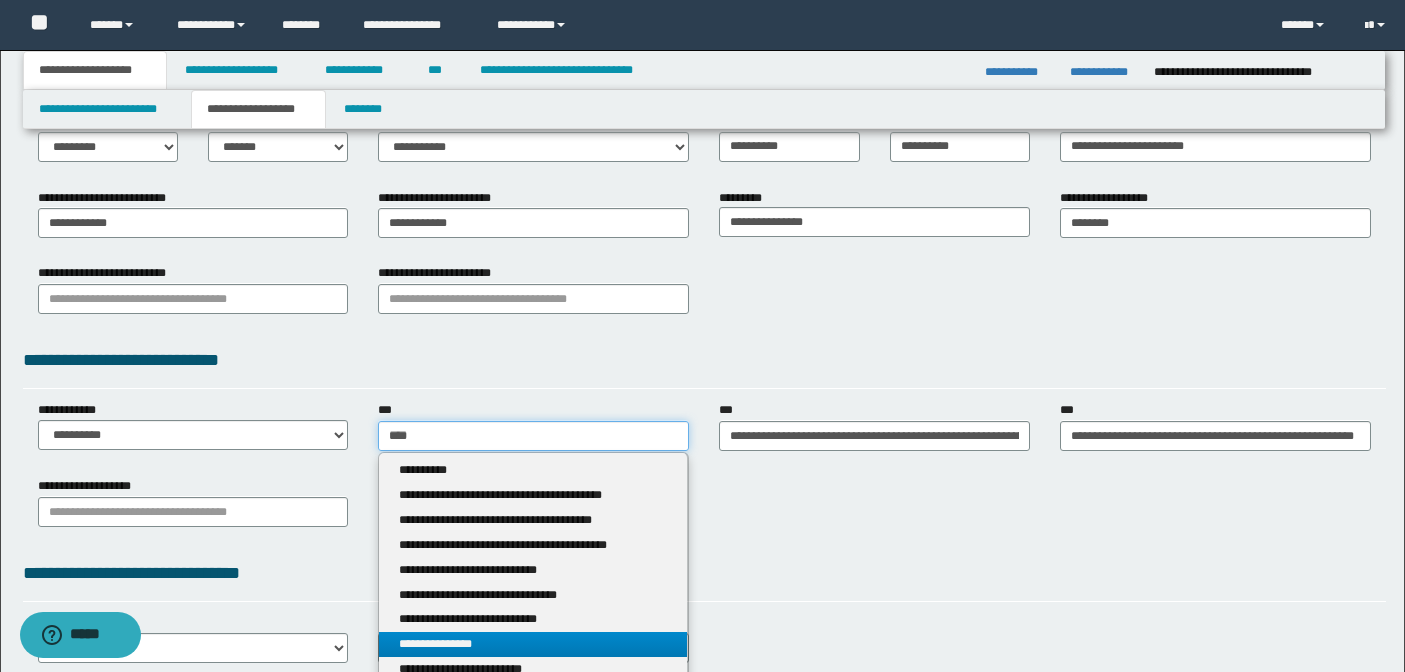 type on "****" 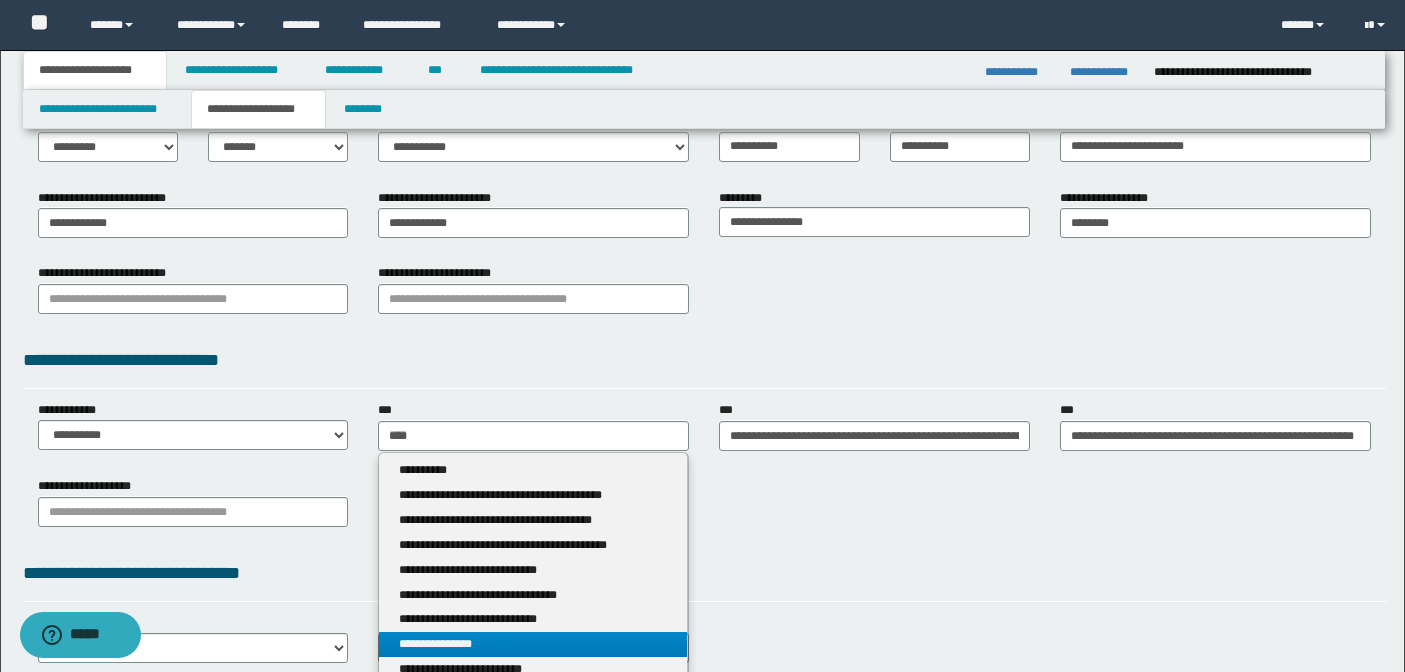 type 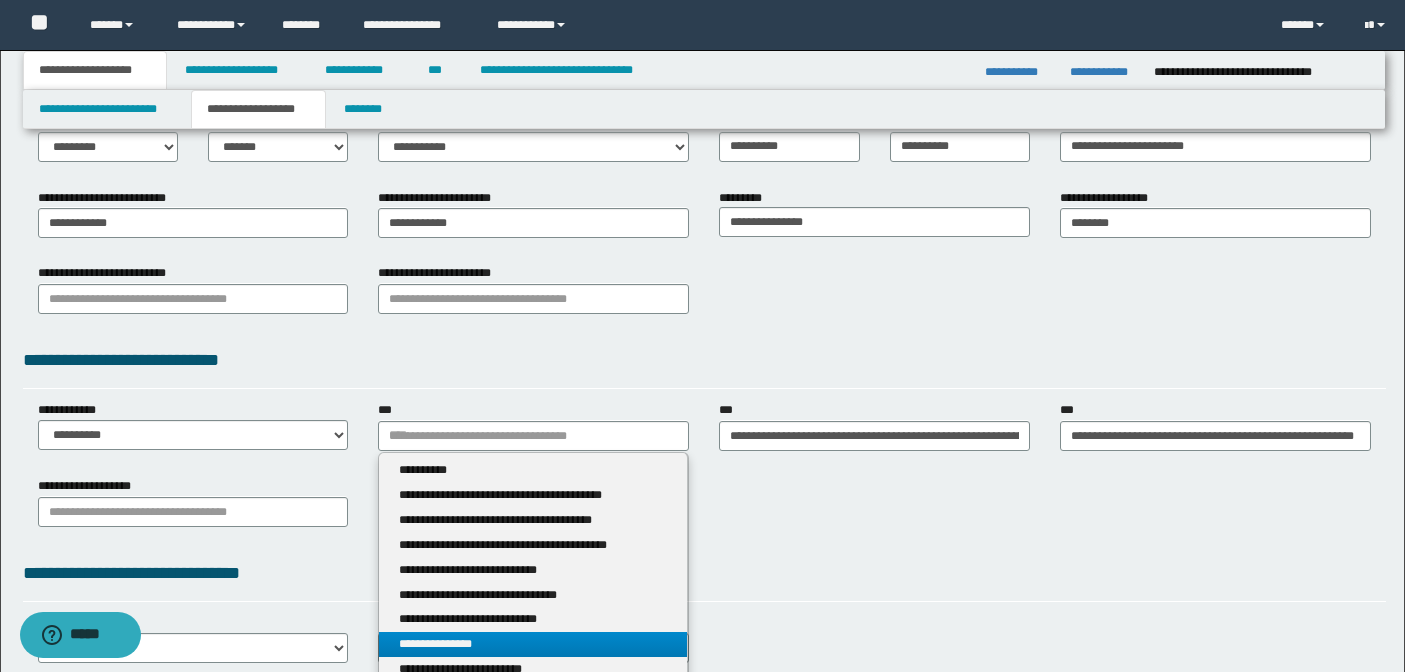 click on "**********" at bounding box center [533, 644] 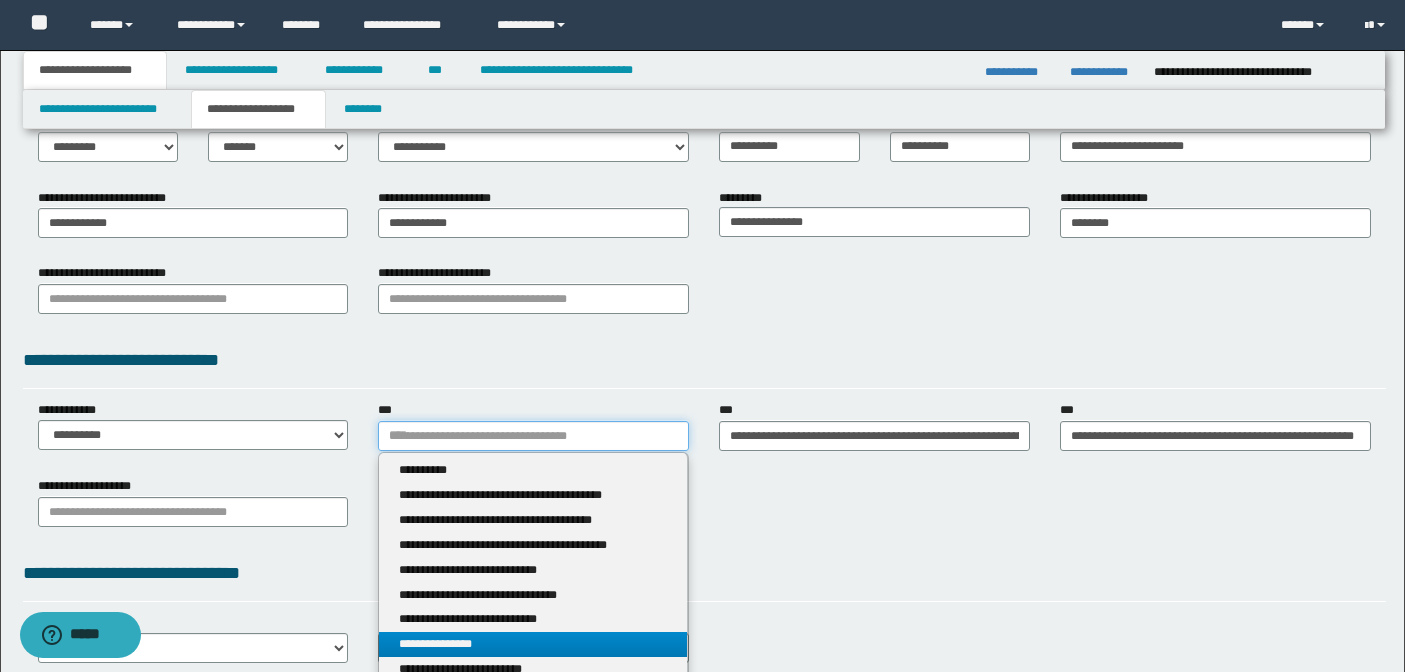 type 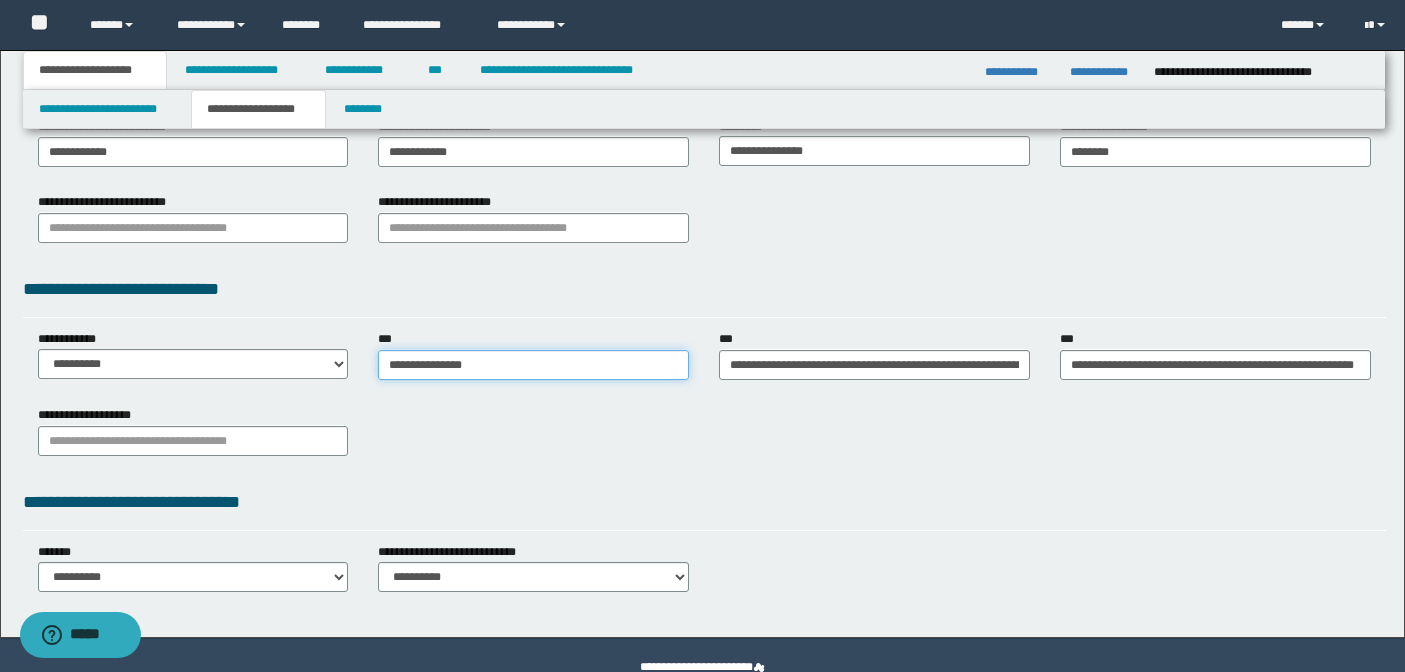 scroll, scrollTop: 435, scrollLeft: 0, axis: vertical 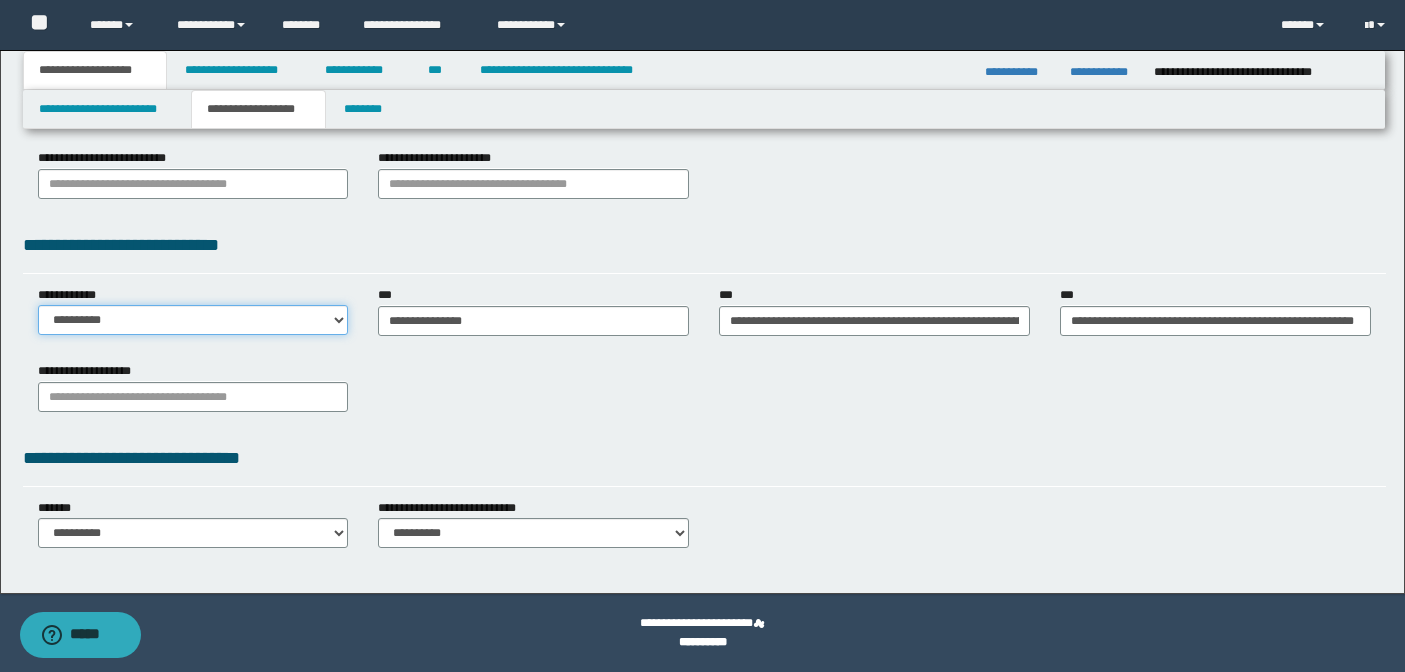 click on "**********" at bounding box center (193, 320) 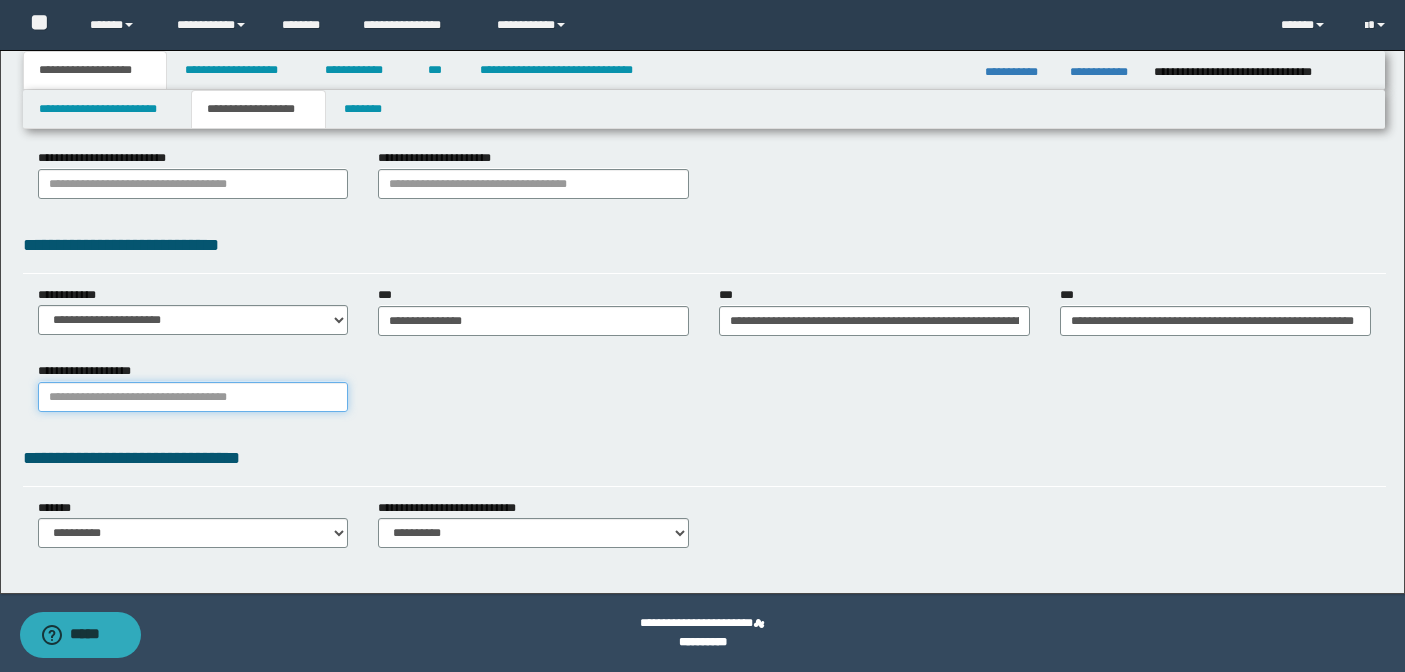 click on "**********" at bounding box center [193, 397] 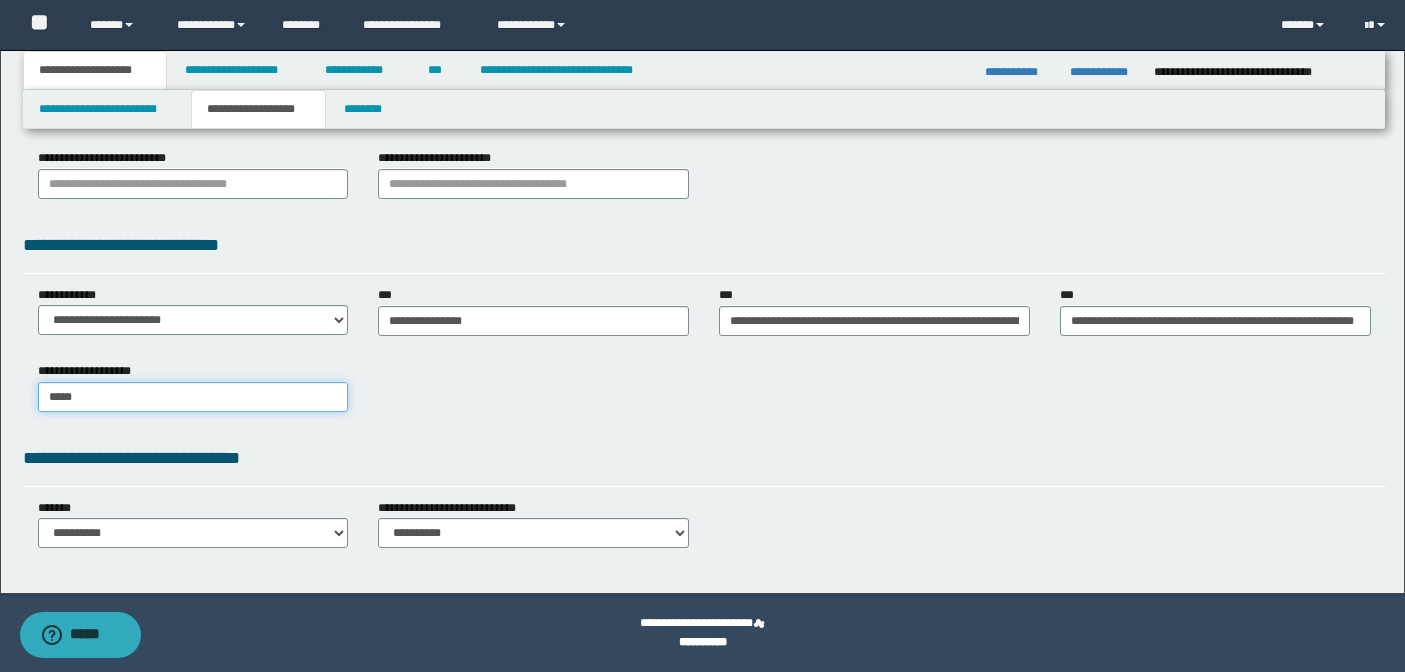 type on "******" 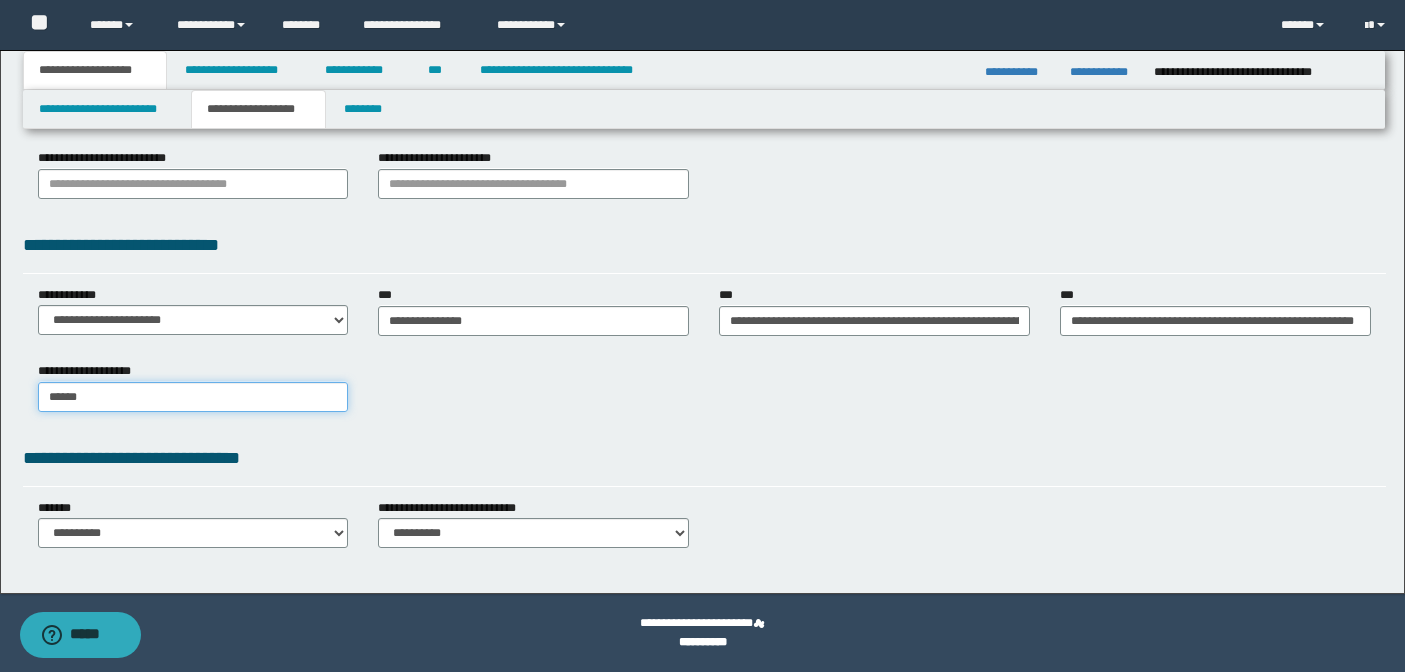 type on "******" 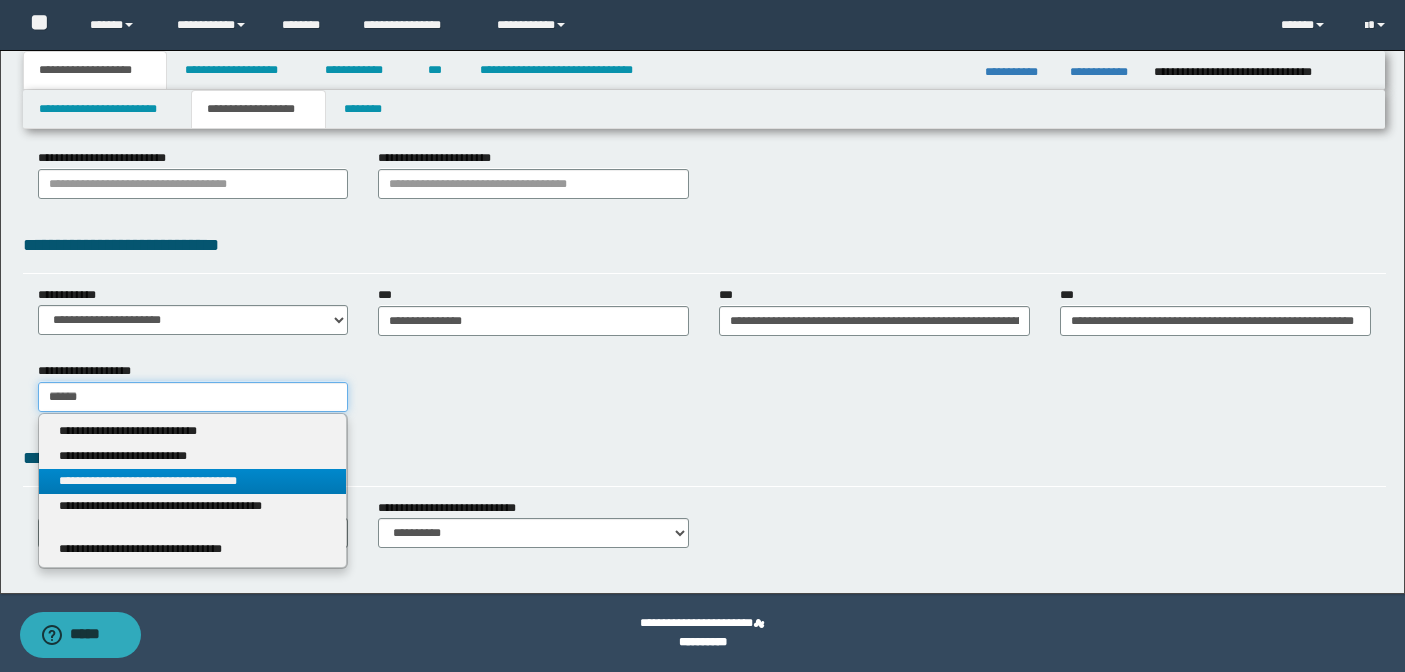 type on "******" 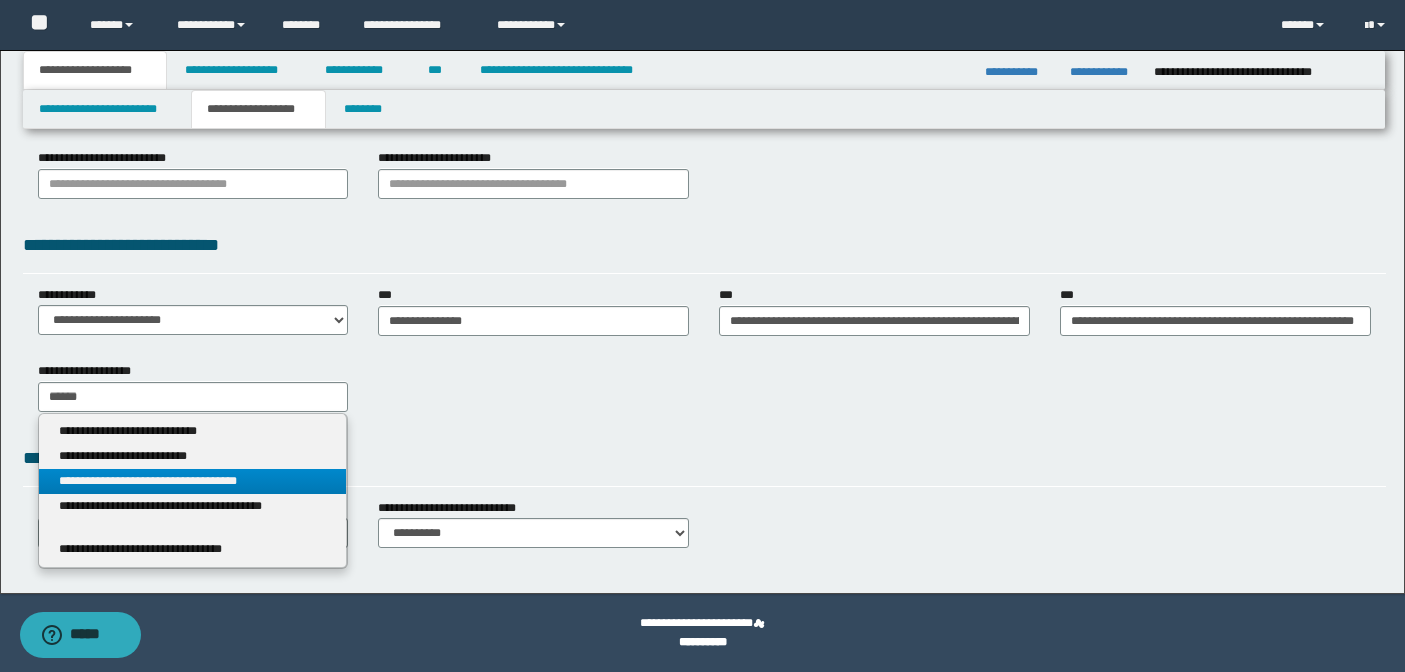 click on "**********" at bounding box center (193, 481) 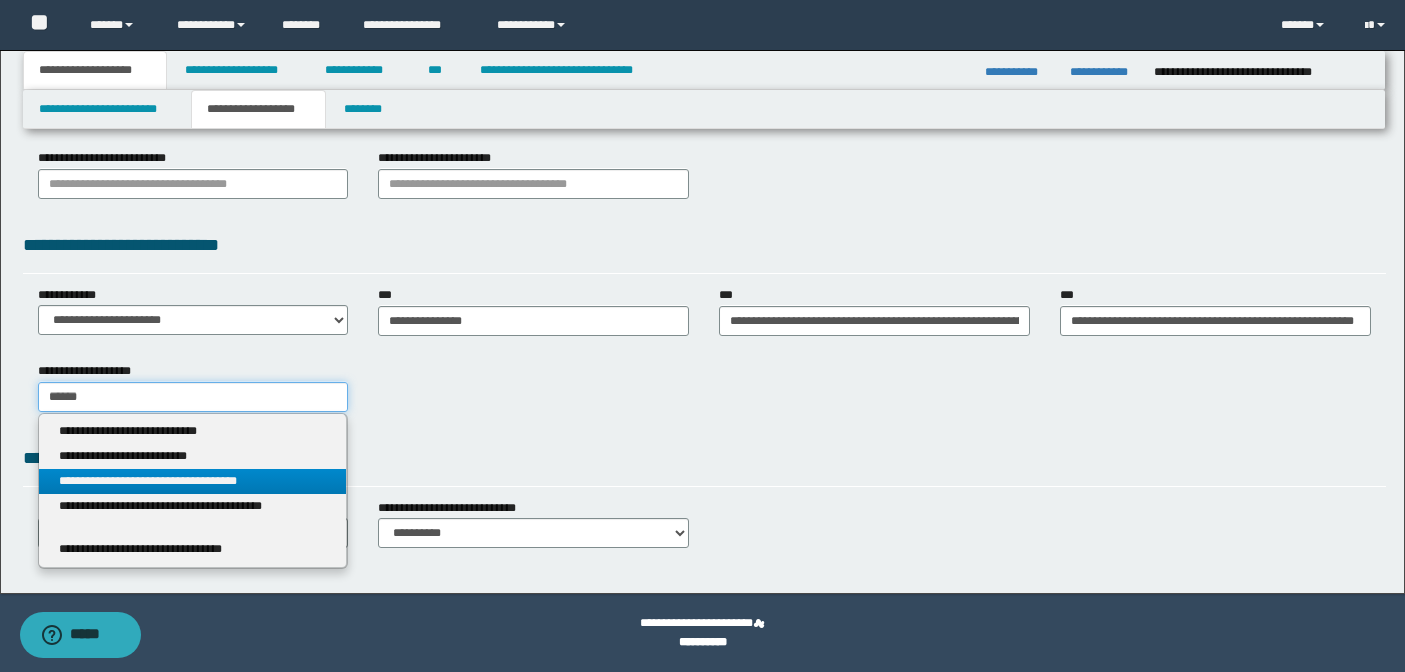 type 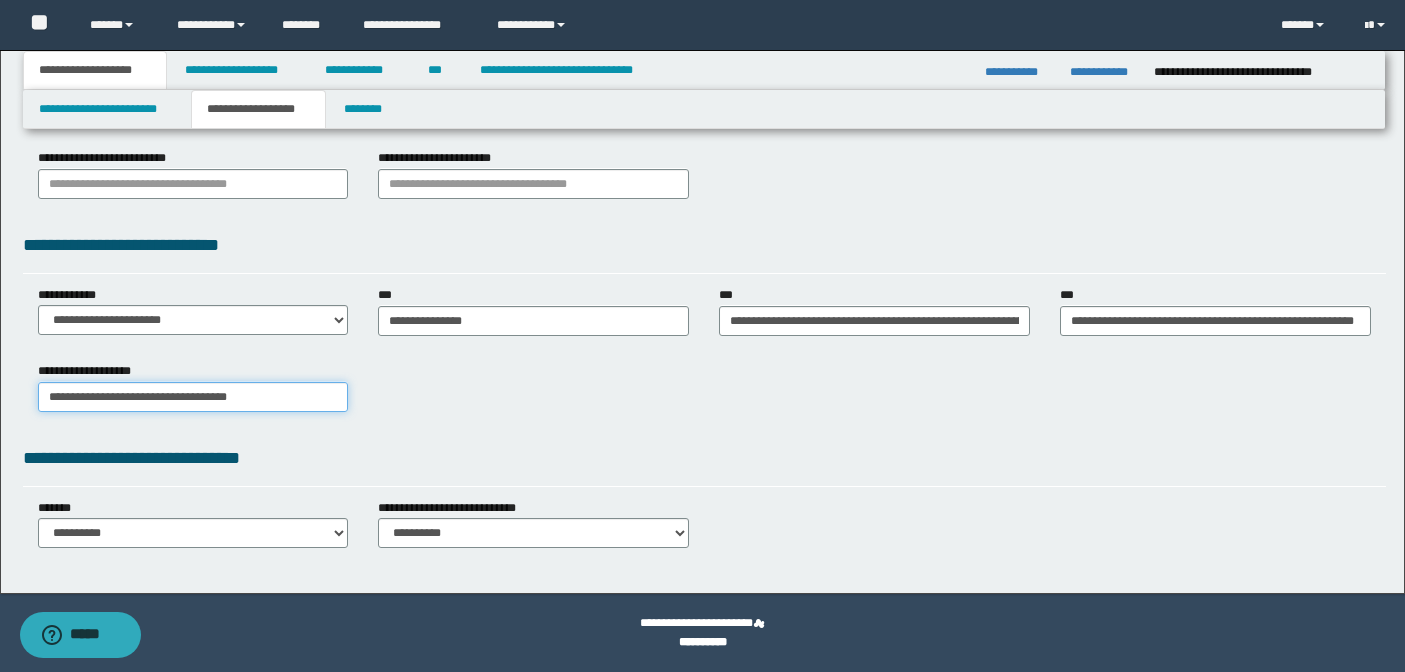 scroll, scrollTop: 0, scrollLeft: 0, axis: both 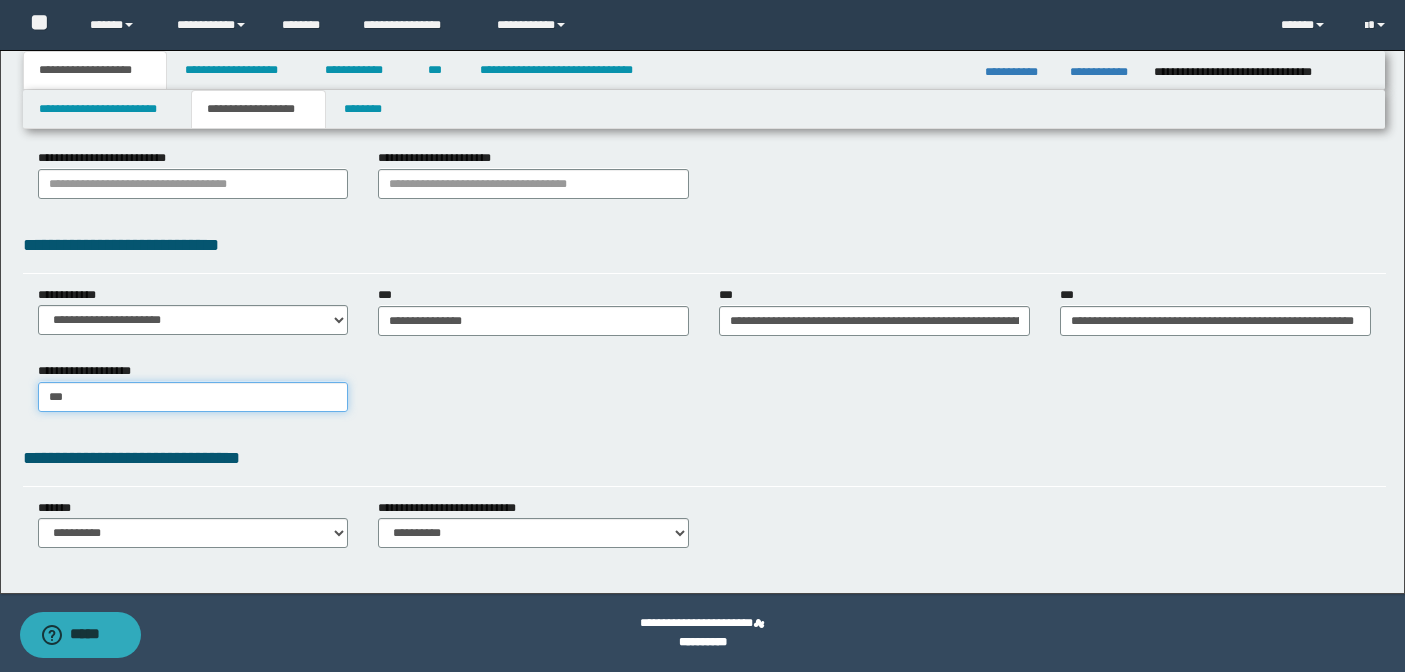 type on "****" 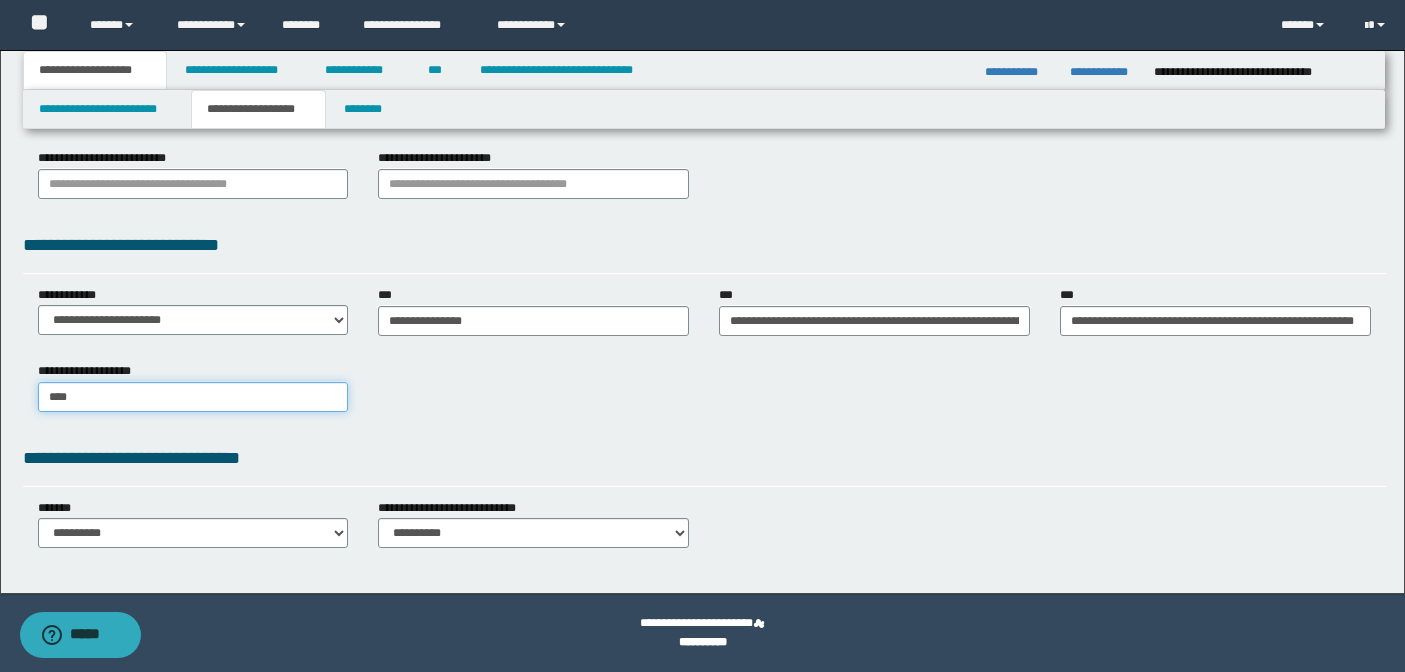 type on "****" 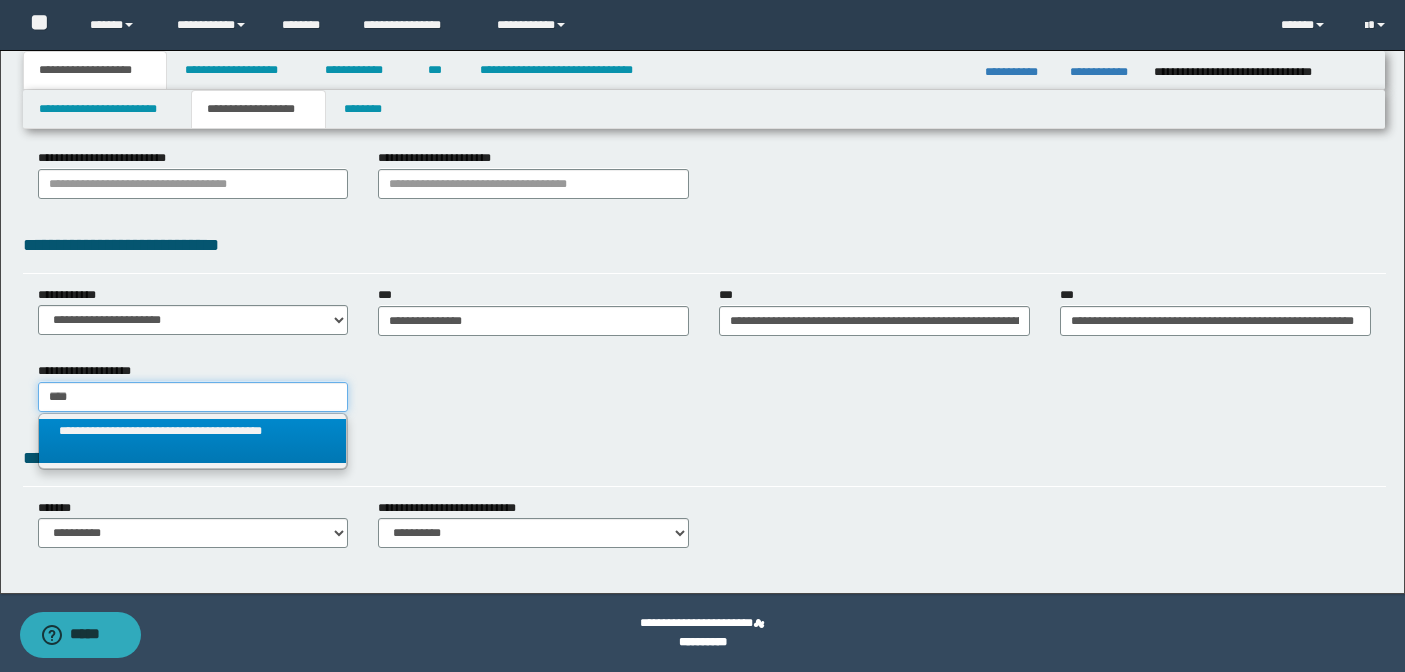 type on "****" 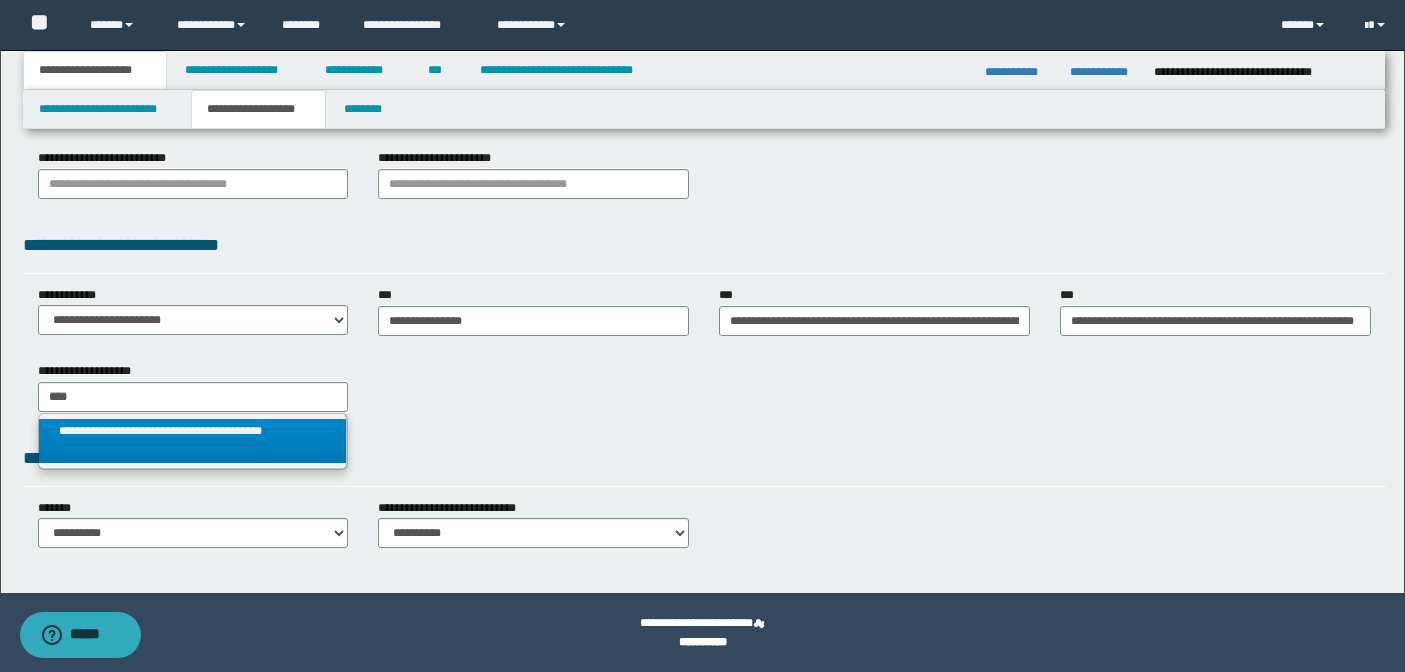 click on "**********" at bounding box center (193, 441) 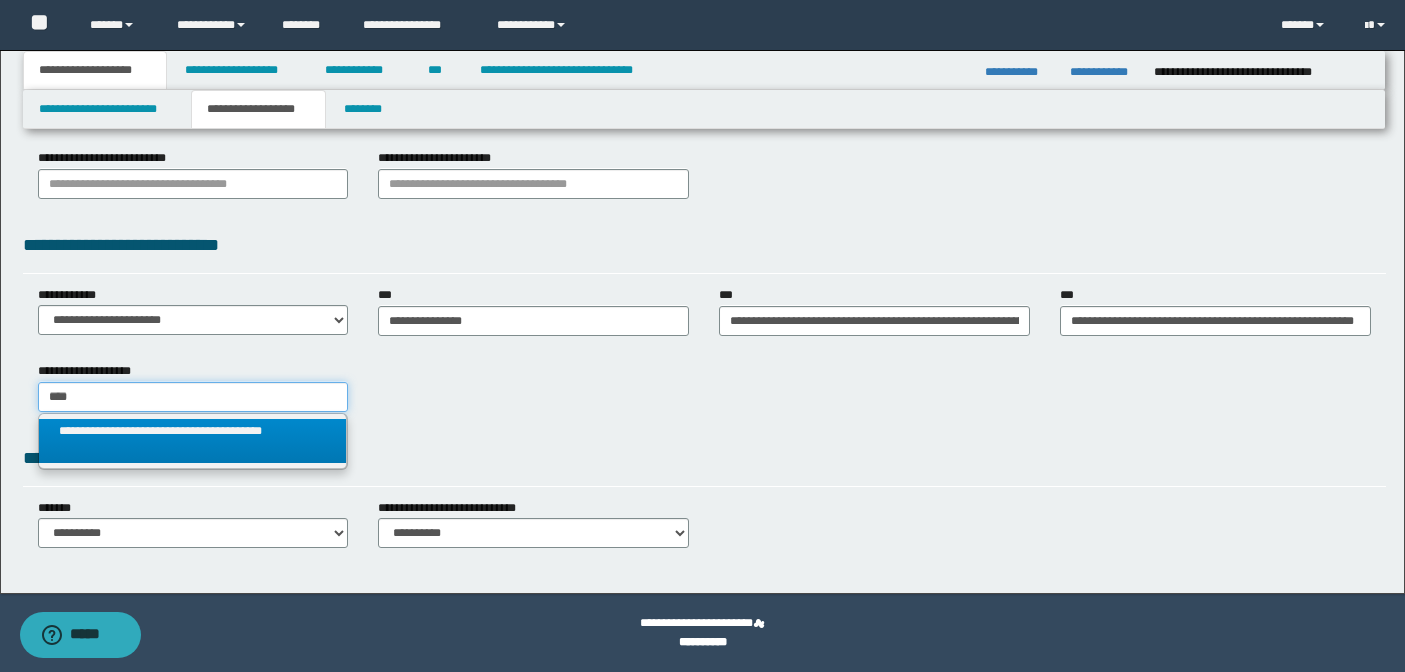 type 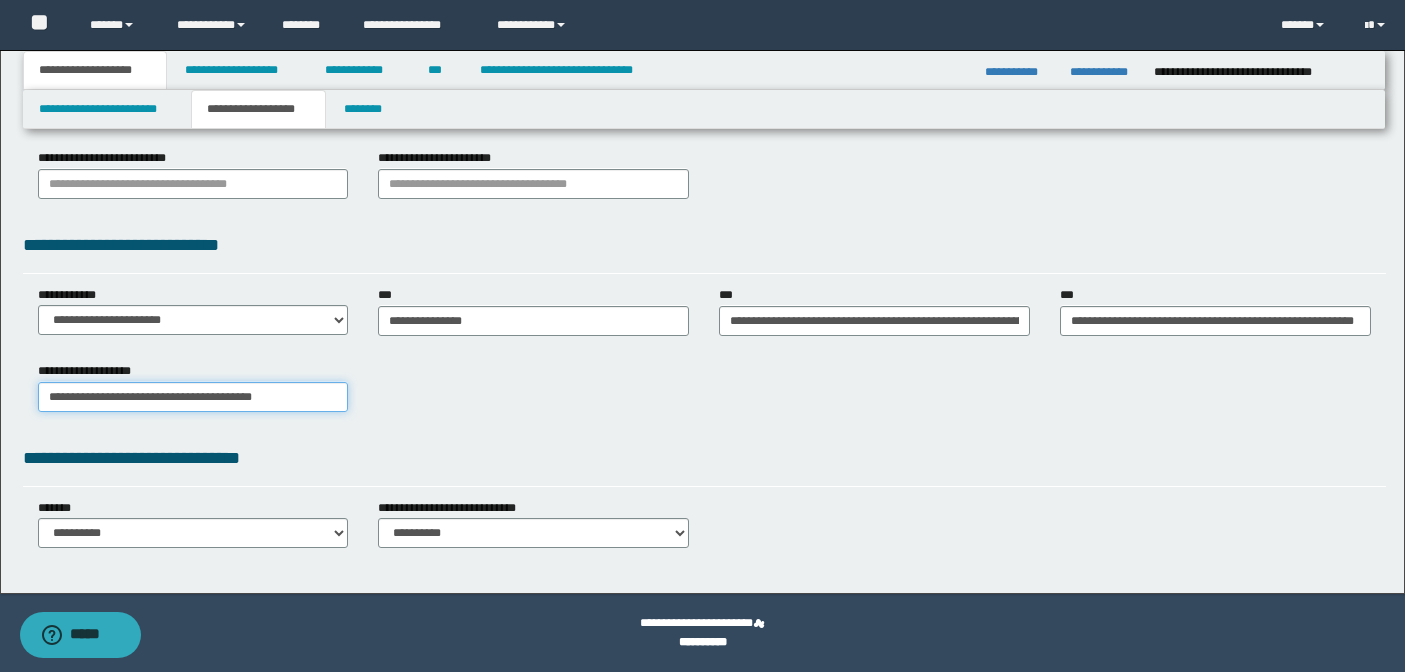 scroll, scrollTop: 0, scrollLeft: 0, axis: both 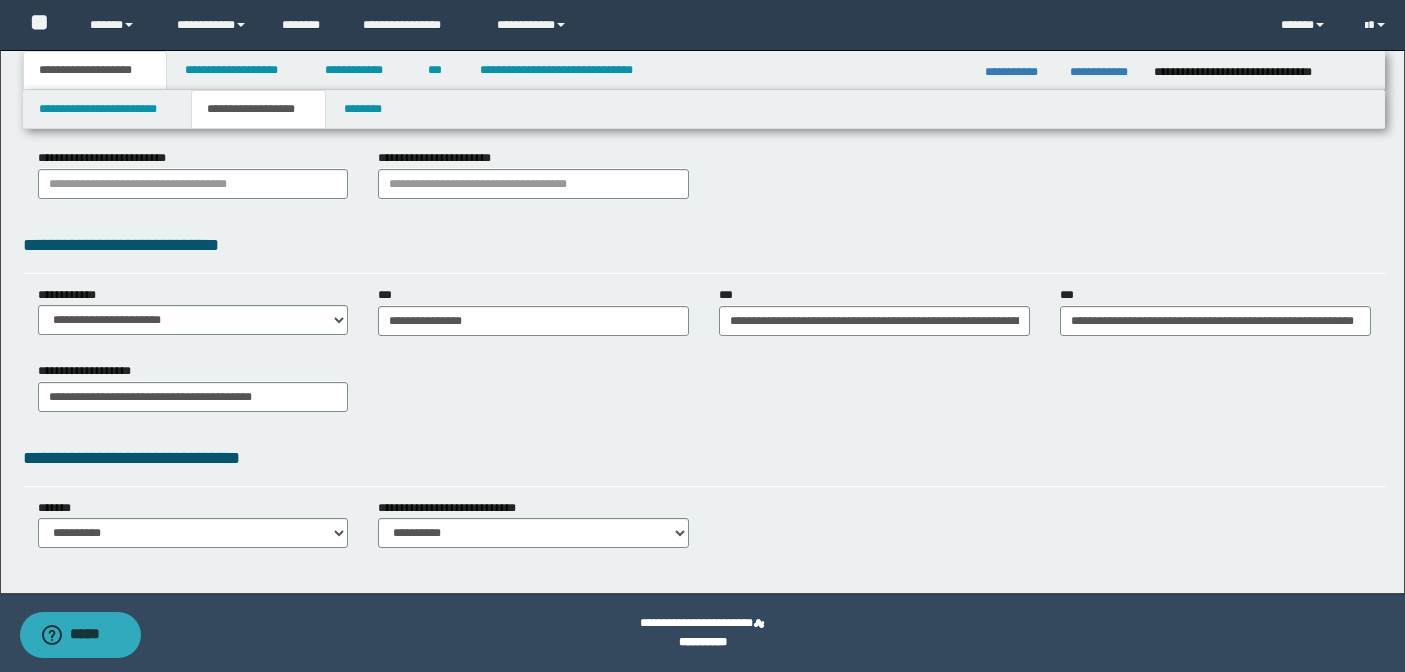 click on "**********" at bounding box center [704, 143] 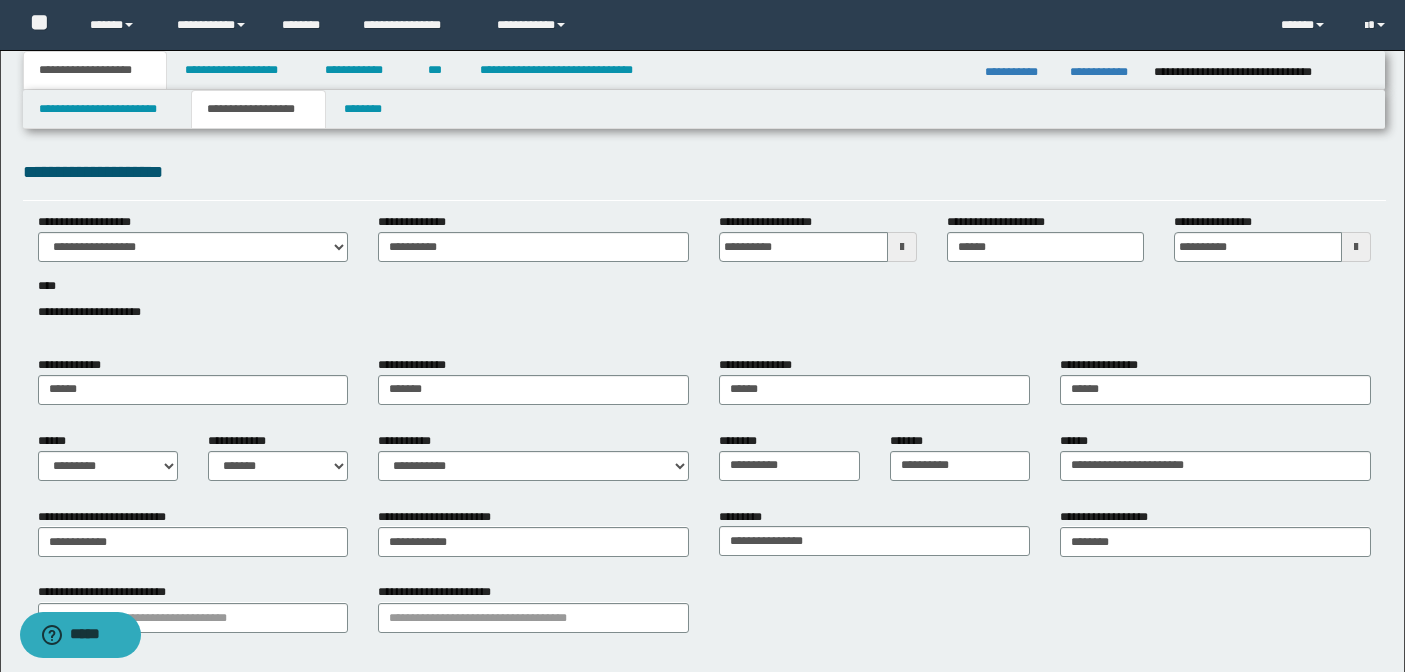 scroll, scrollTop: 0, scrollLeft: 0, axis: both 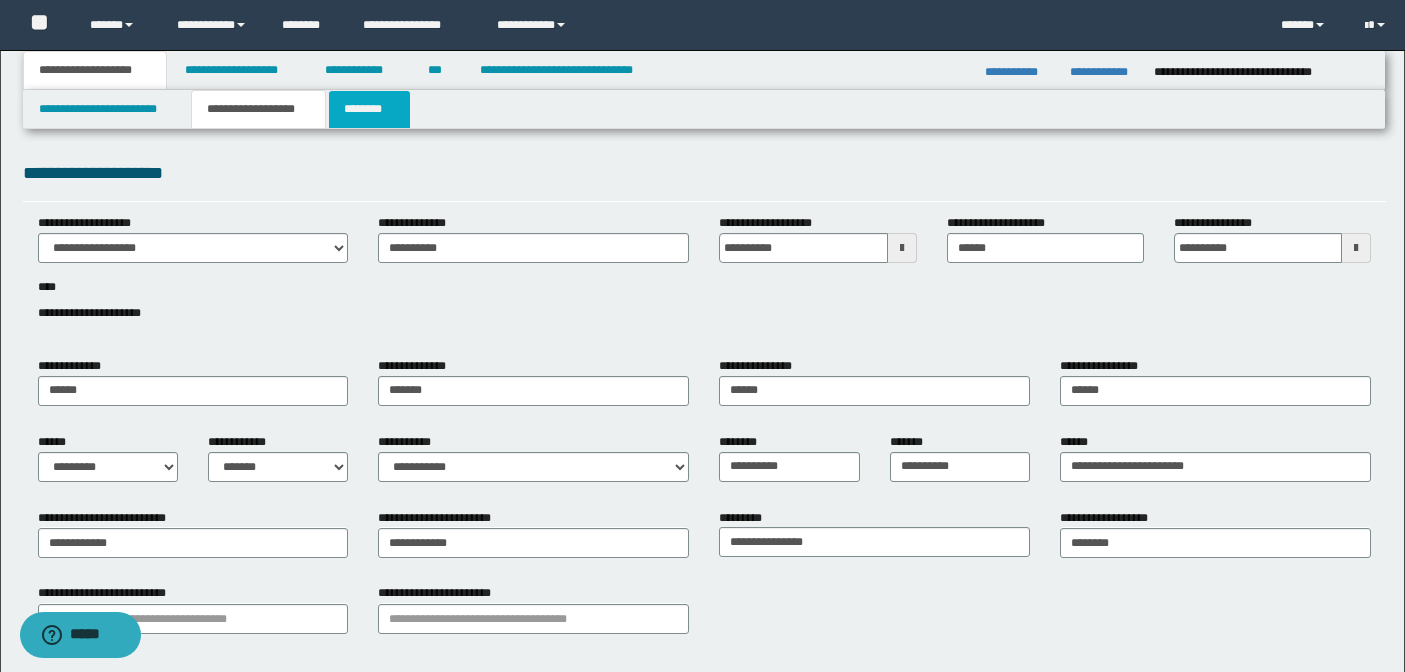 click on "********" at bounding box center (369, 109) 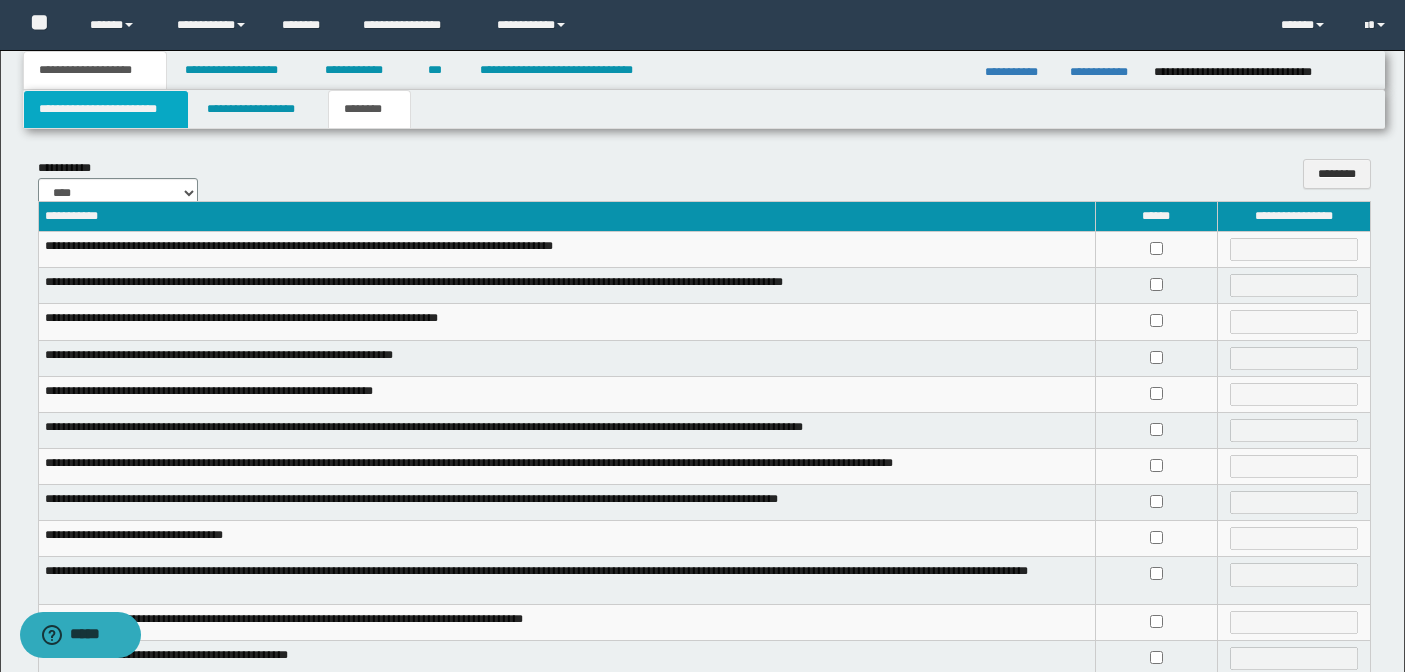 click on "**********" at bounding box center [106, 109] 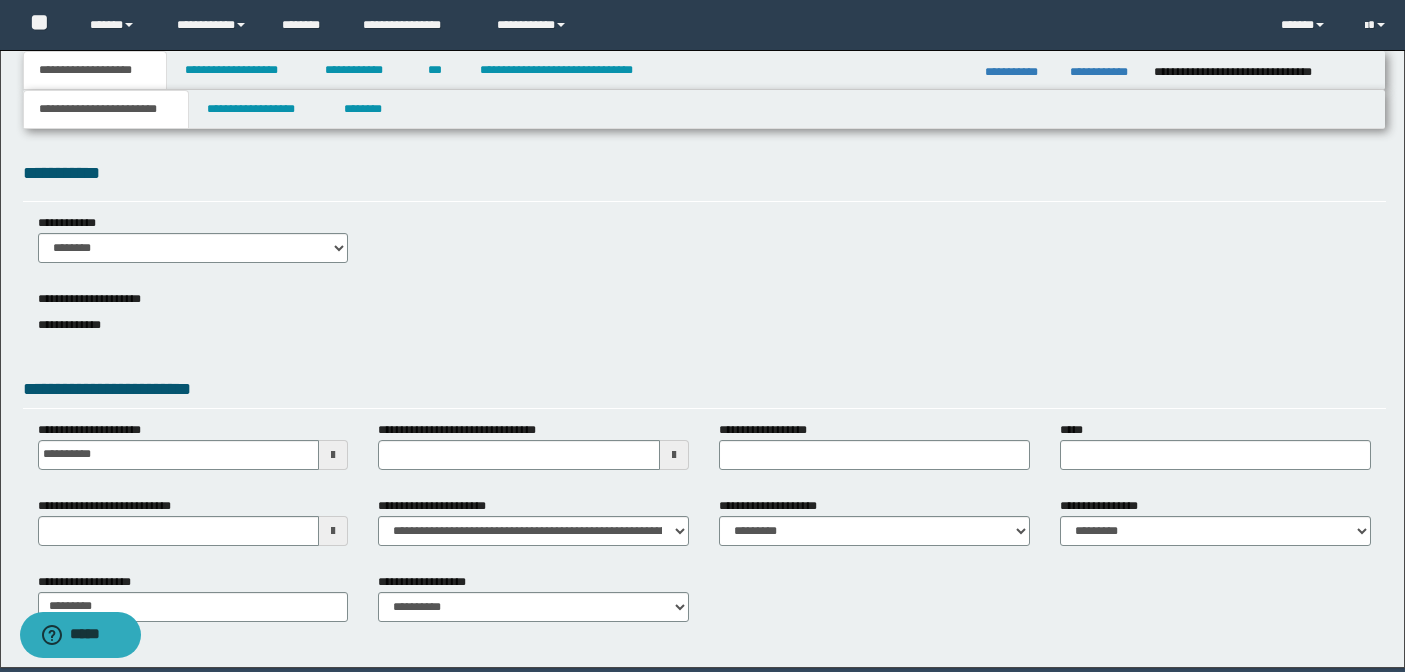 click at bounding box center [333, 531] 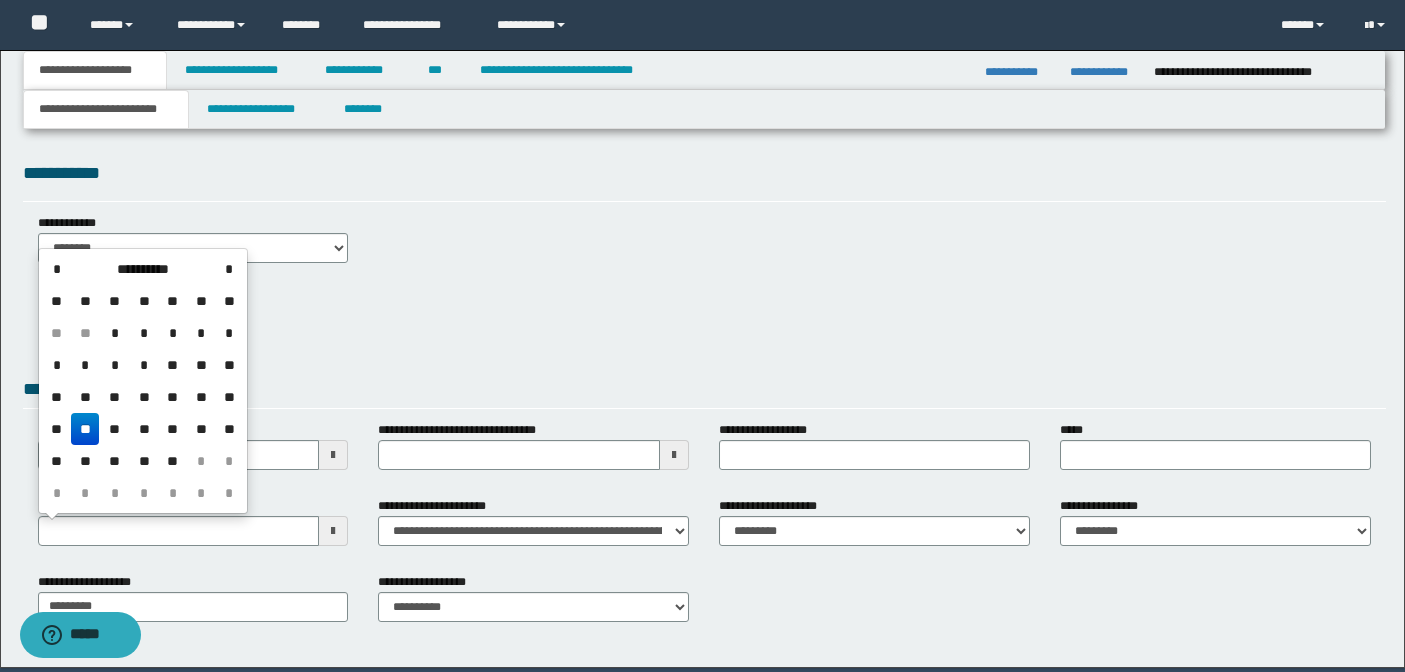 click on "**" at bounding box center [85, 429] 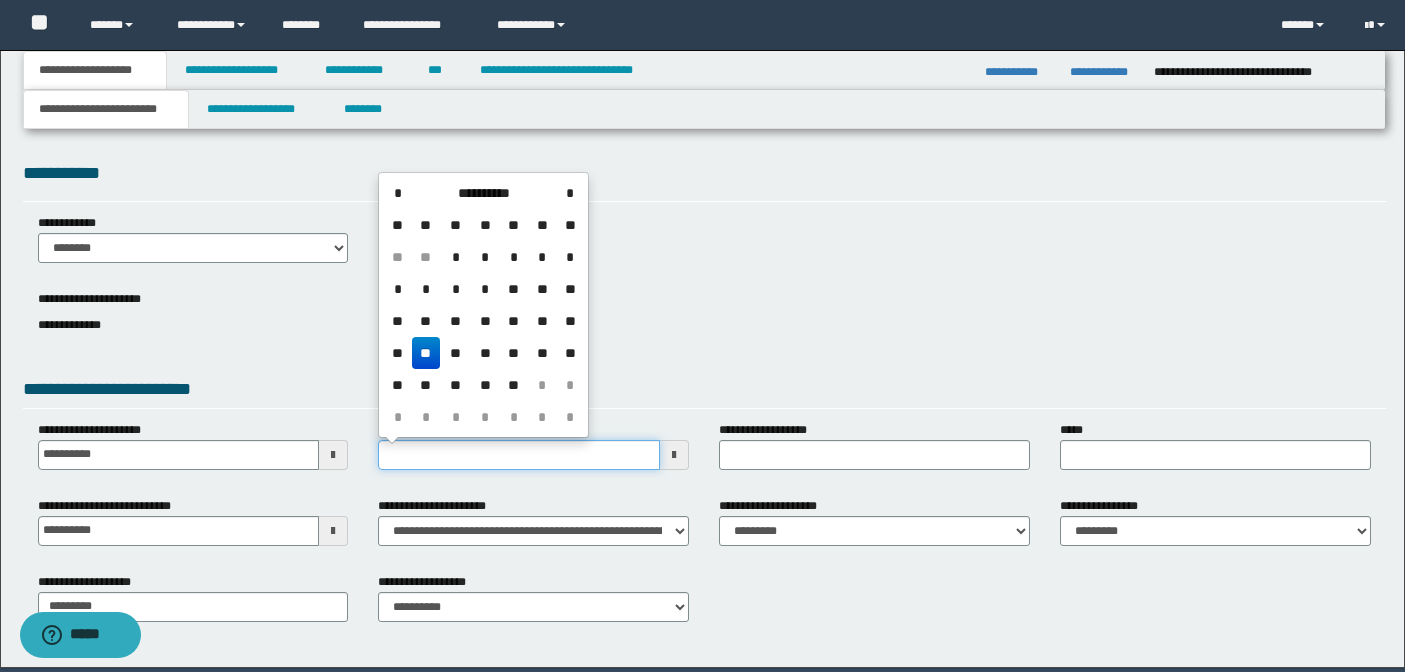 click on "**********" at bounding box center [519, 455] 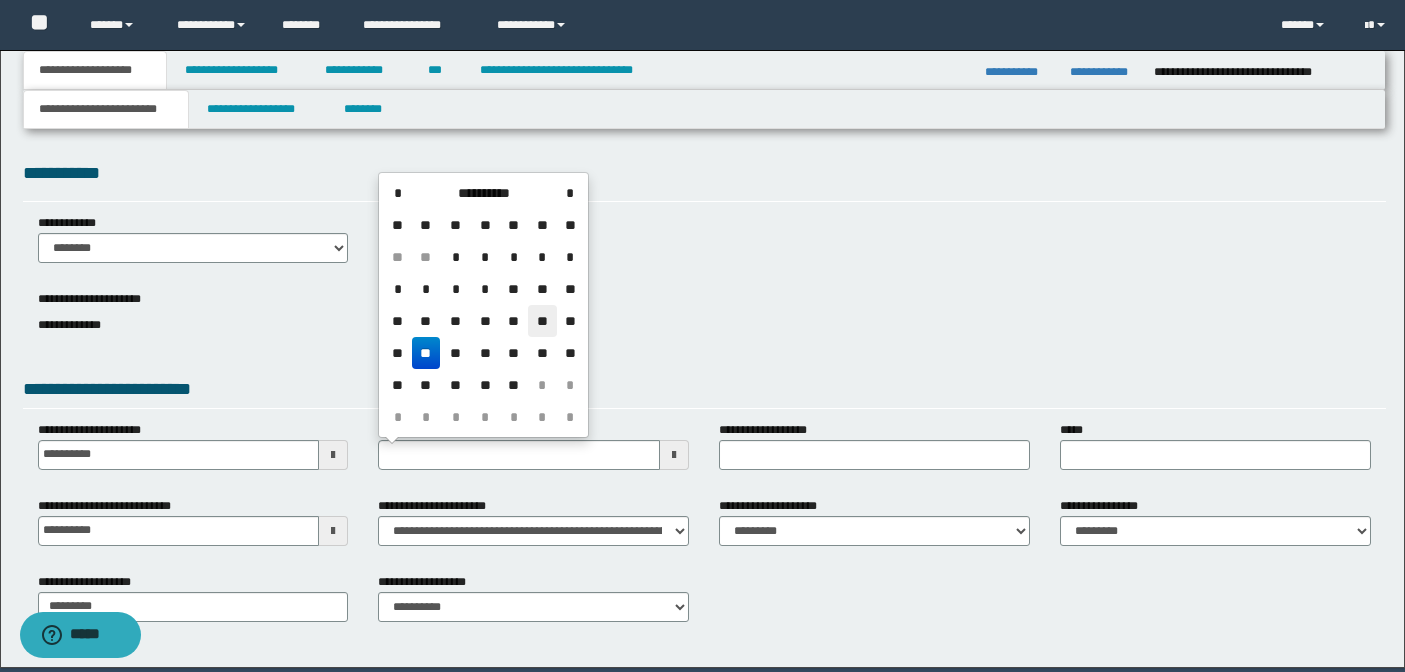 click on "**" at bounding box center [542, 321] 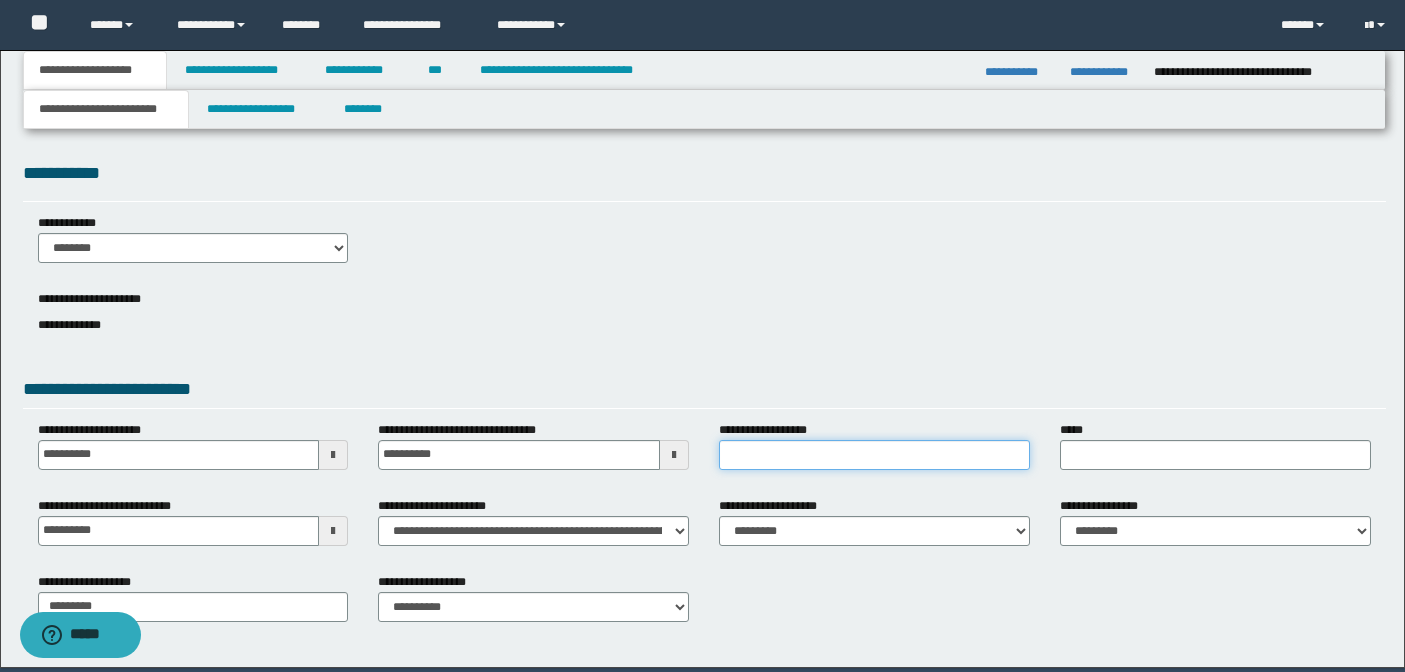 click on "**********" at bounding box center [874, 455] 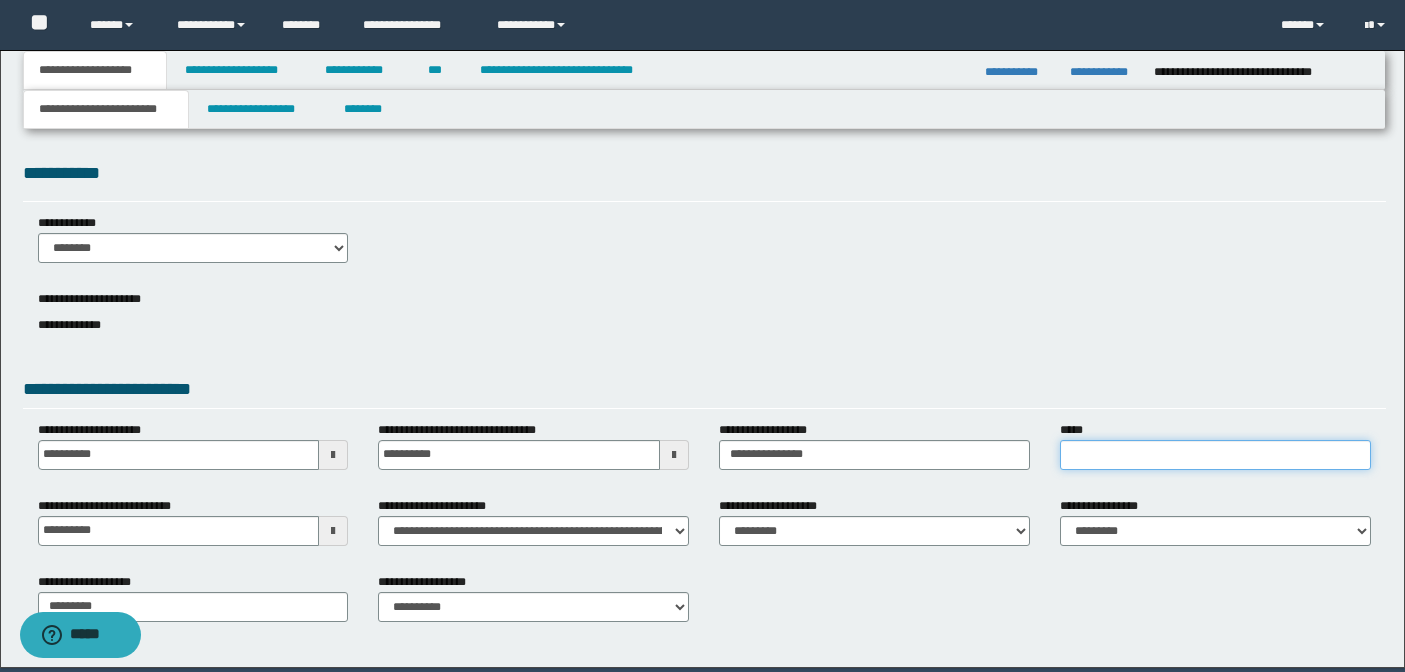 click on "*****" at bounding box center [1215, 455] 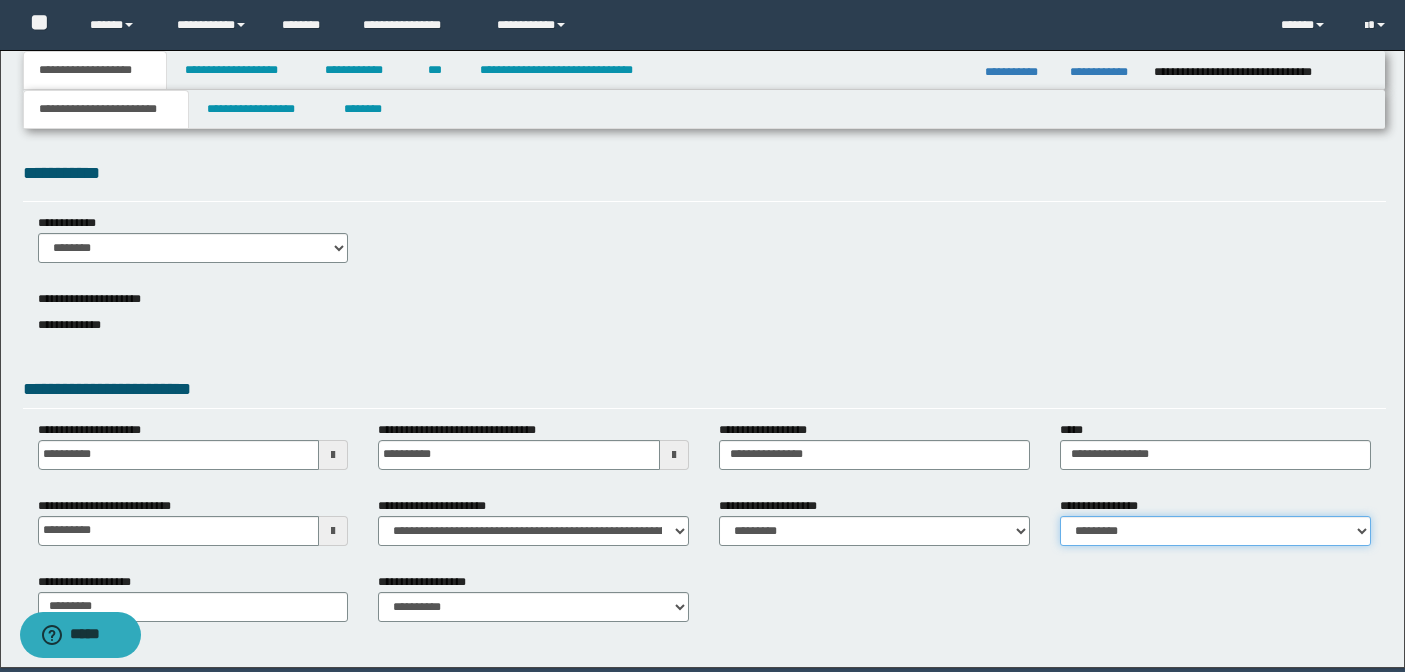 click on "**********" at bounding box center (1215, 531) 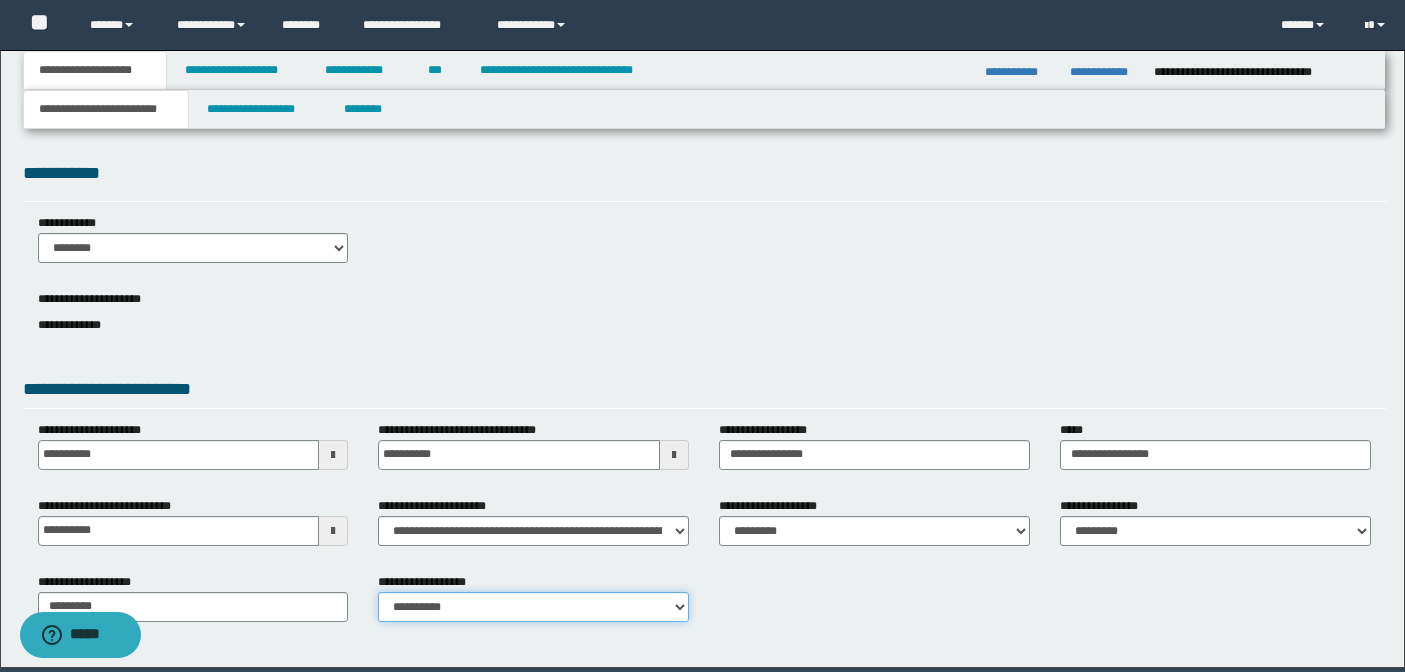 click on "**********" at bounding box center [533, 607] 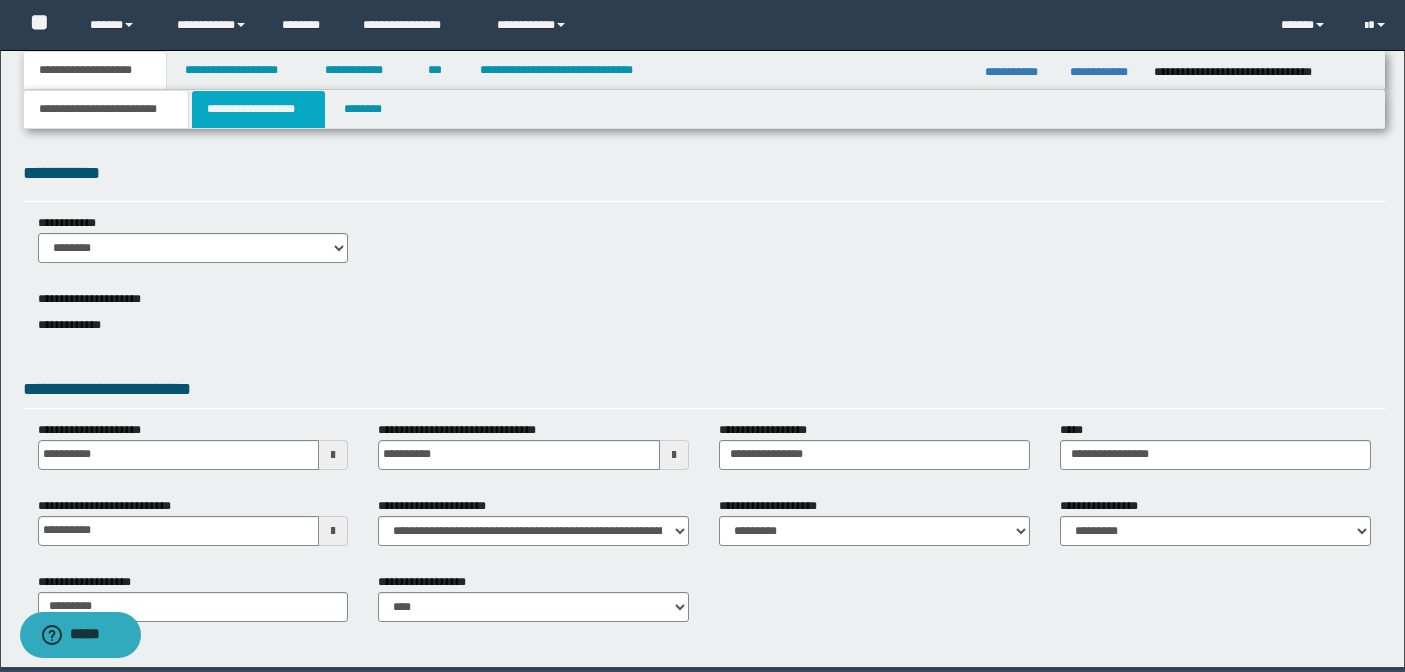 click on "**********" at bounding box center [258, 109] 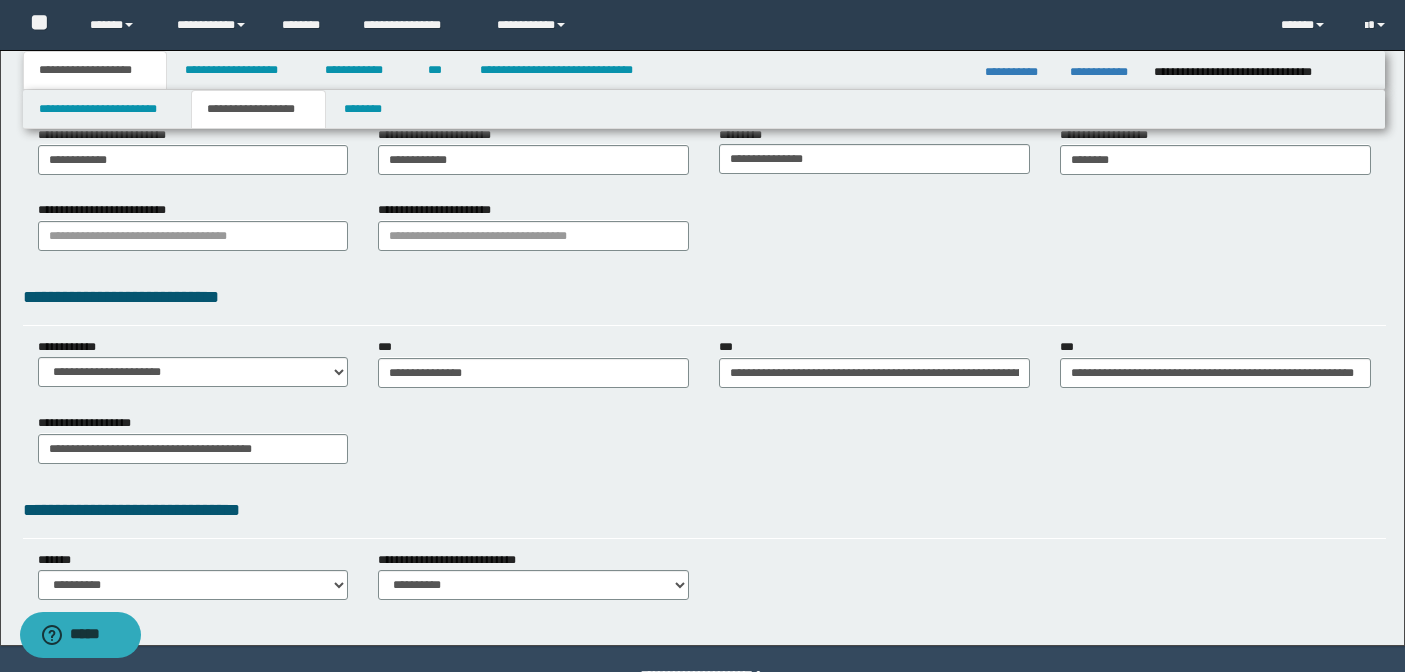 scroll, scrollTop: 414, scrollLeft: 0, axis: vertical 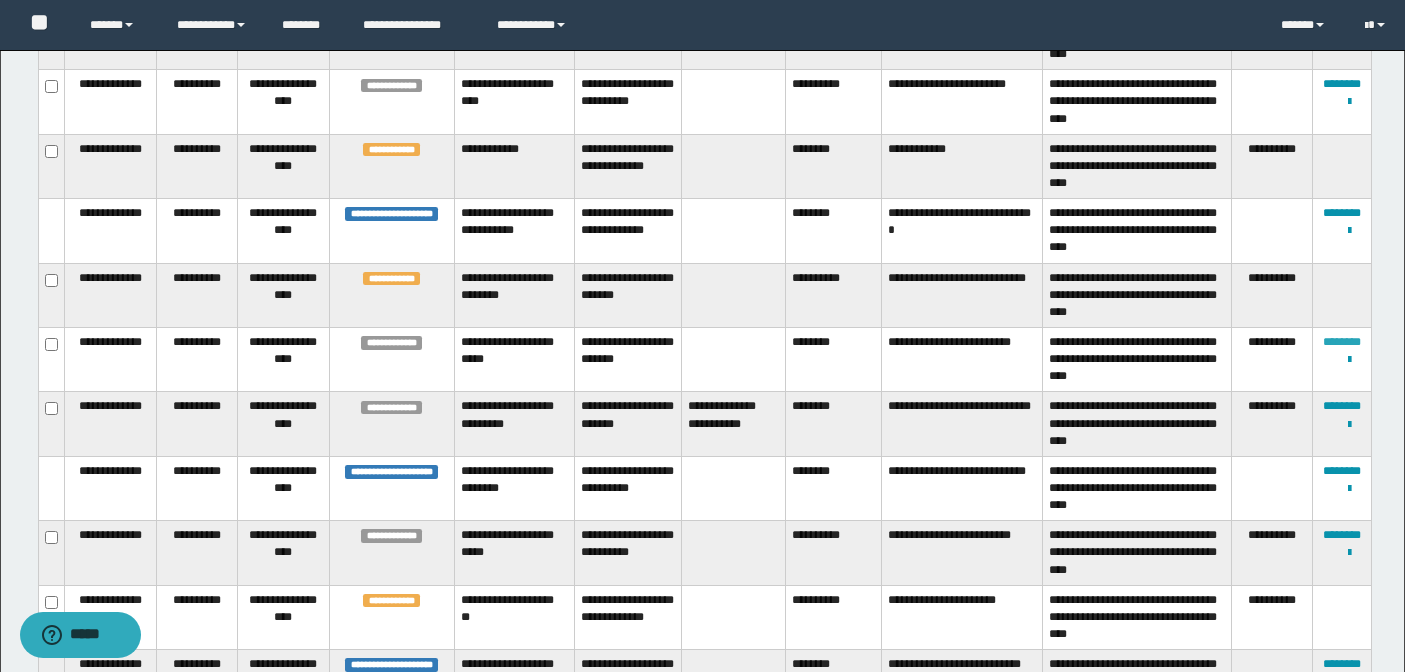 click on "********" at bounding box center (1342, 342) 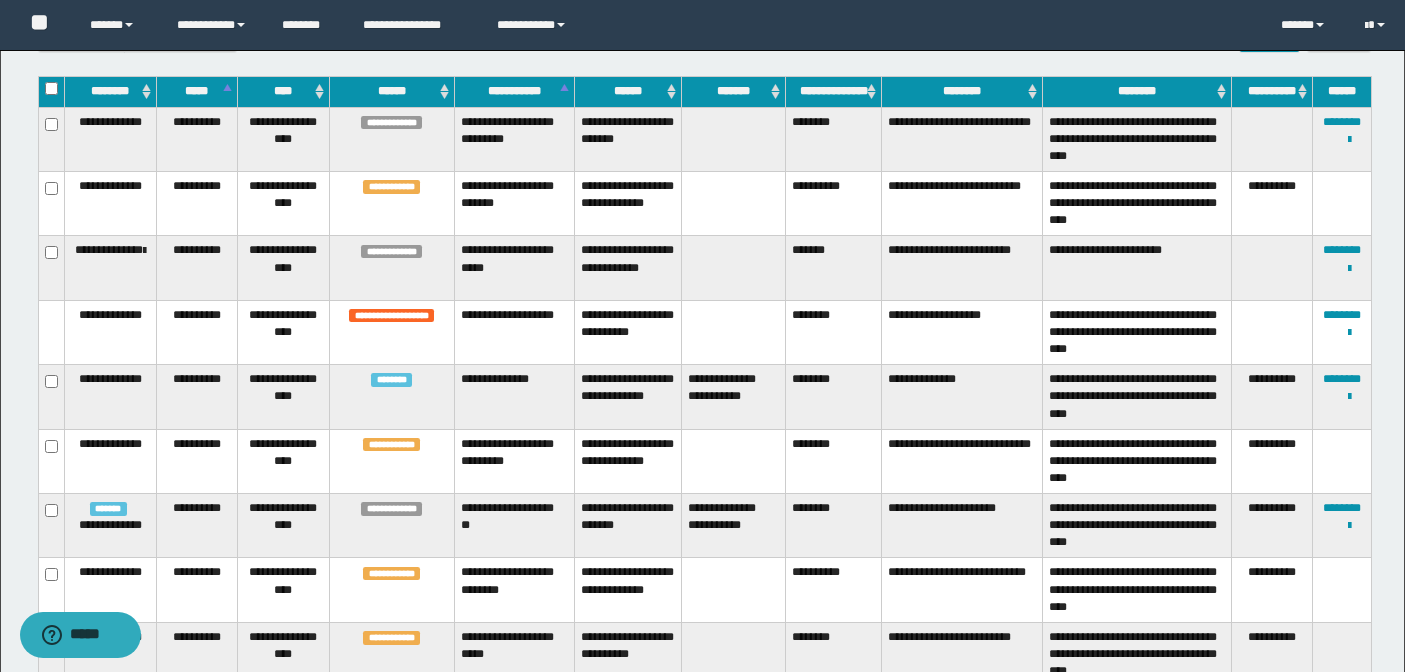 scroll, scrollTop: 300, scrollLeft: 0, axis: vertical 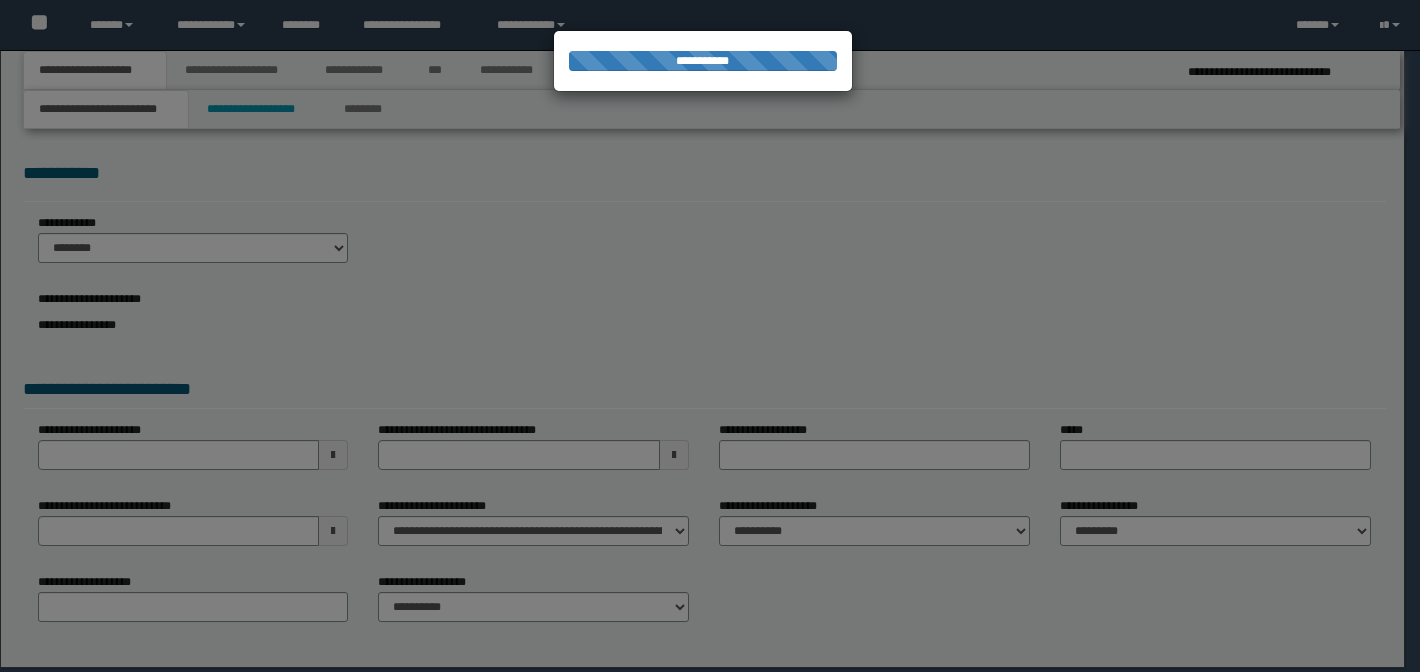select on "*" 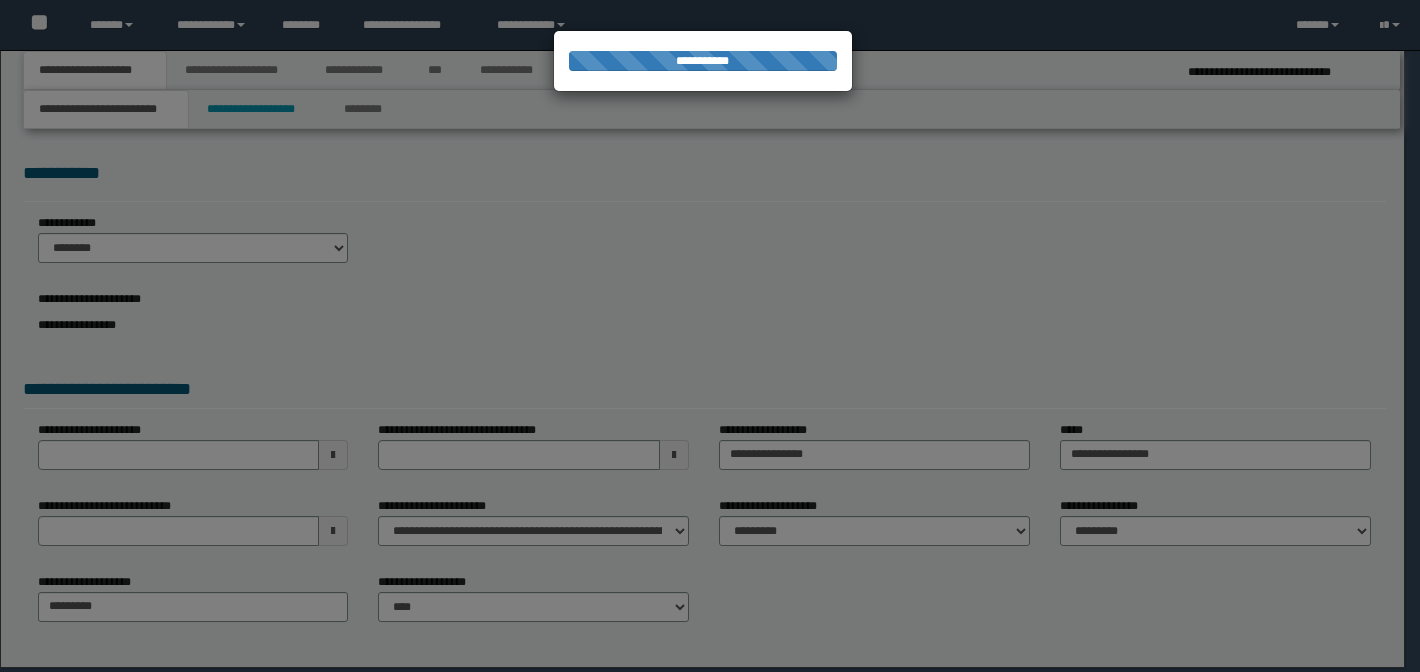 scroll, scrollTop: 0, scrollLeft: 0, axis: both 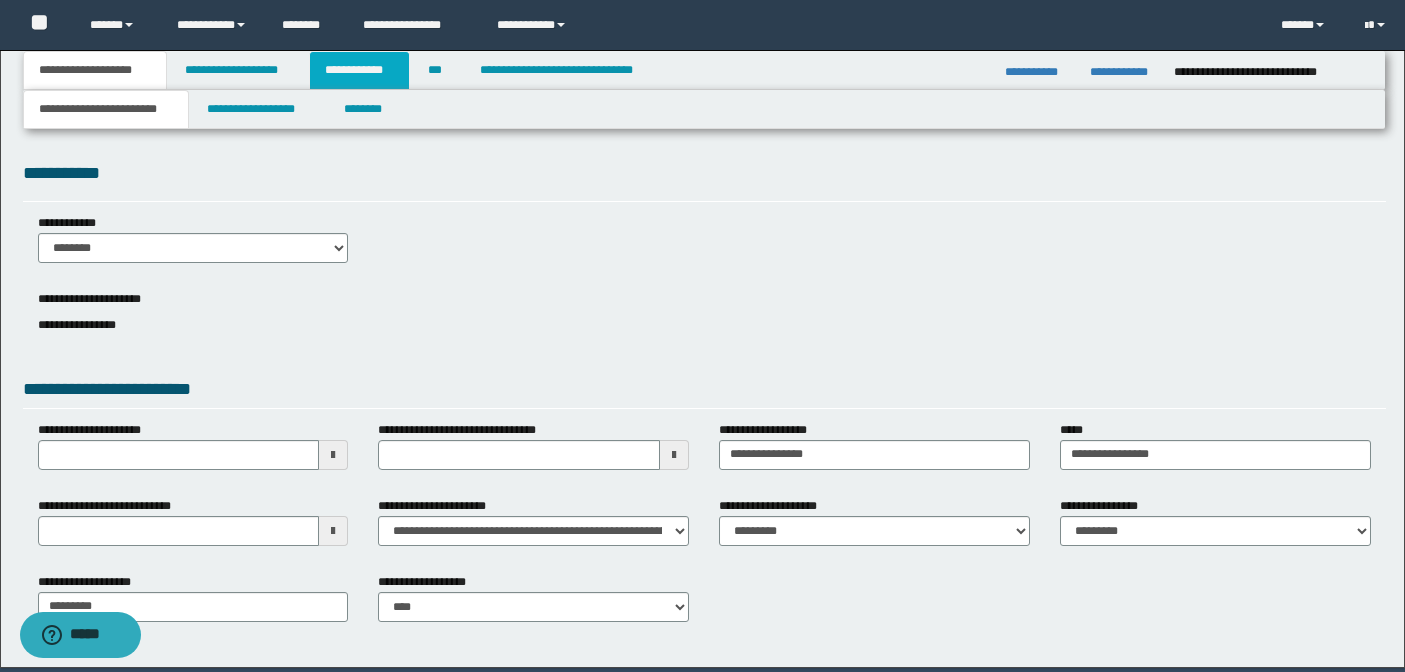 click on "**********" at bounding box center (359, 70) 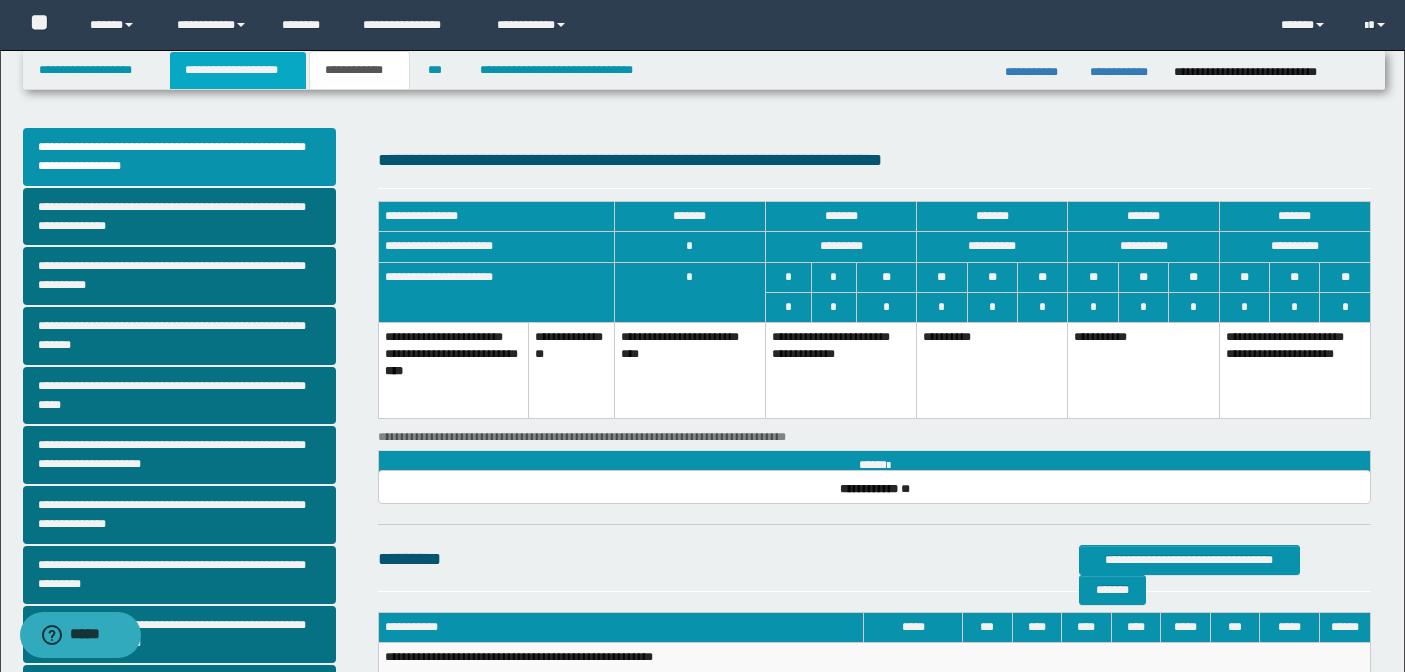 click on "**********" at bounding box center [238, 70] 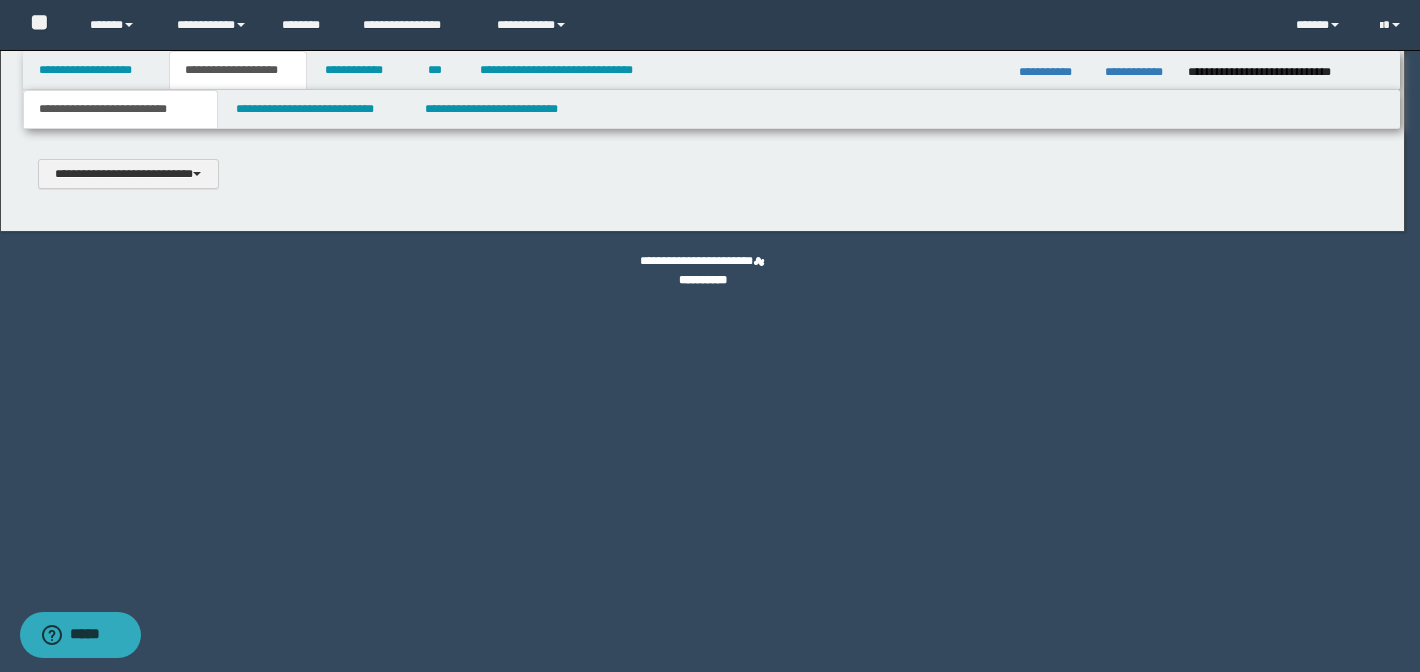type 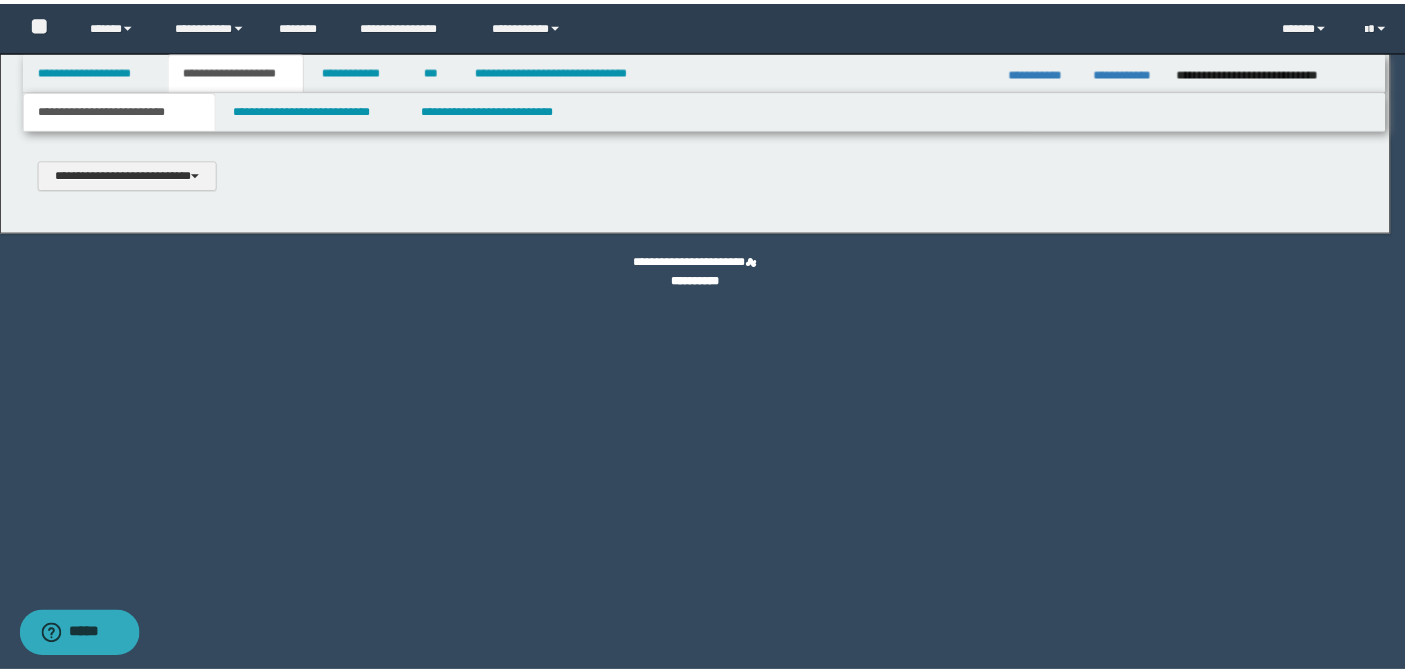 scroll, scrollTop: 0, scrollLeft: 0, axis: both 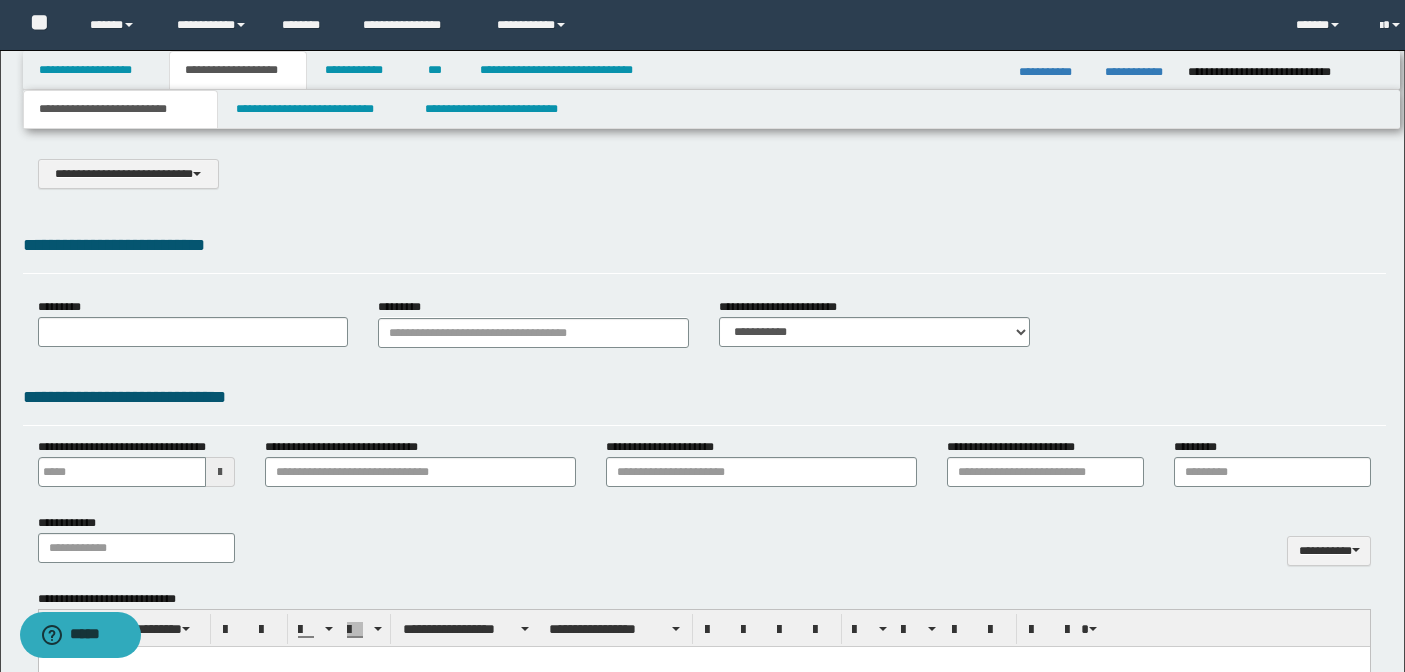 type on "**********" 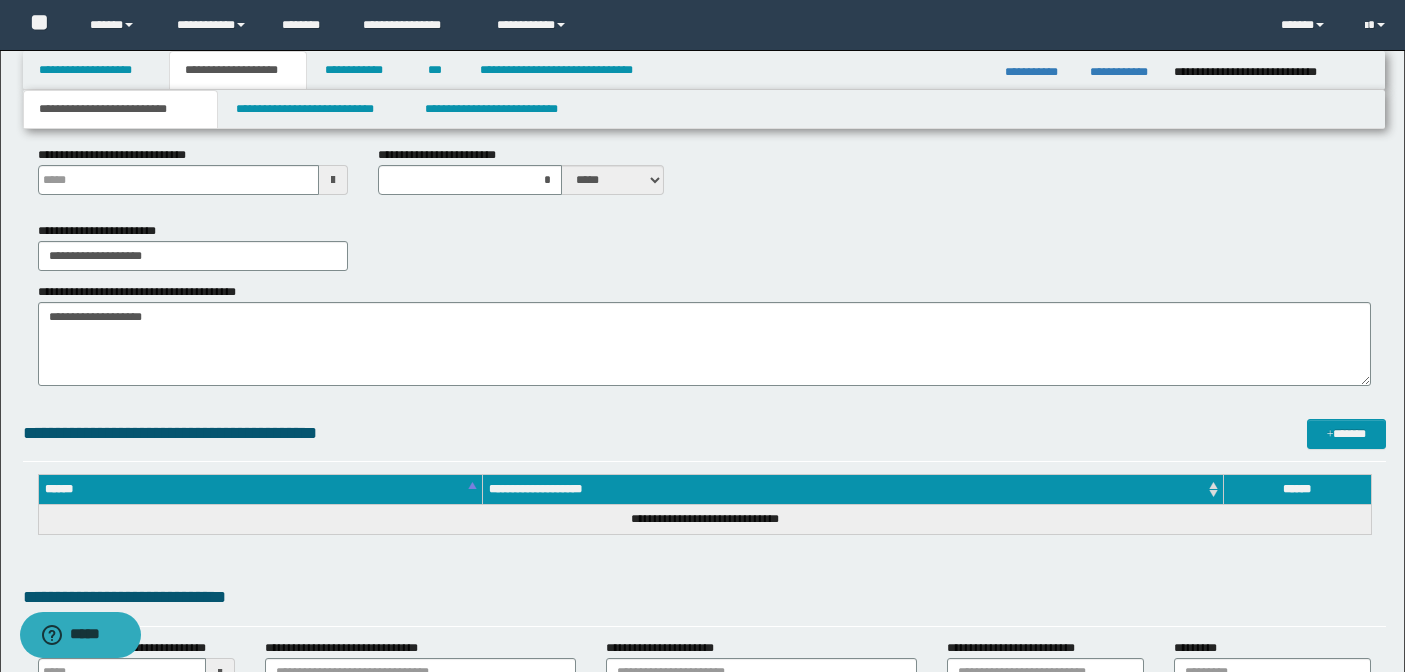 scroll, scrollTop: 462, scrollLeft: 0, axis: vertical 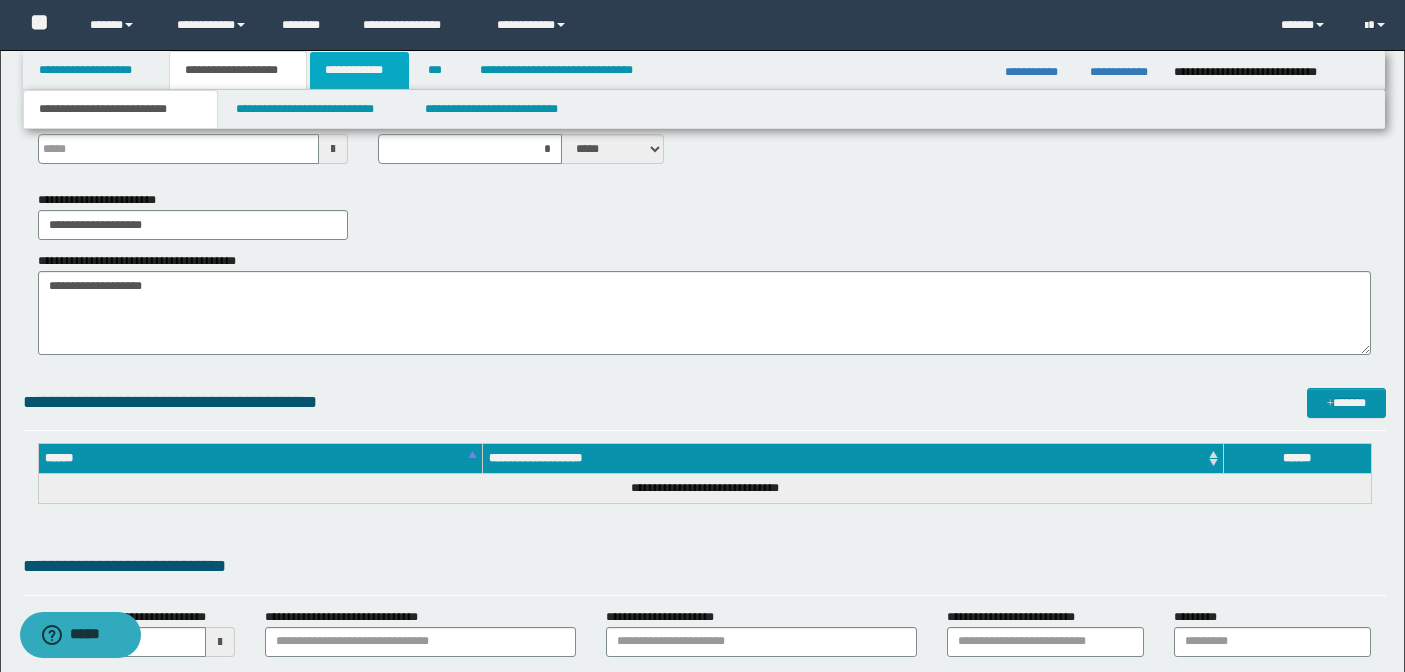 click on "**********" at bounding box center [359, 70] 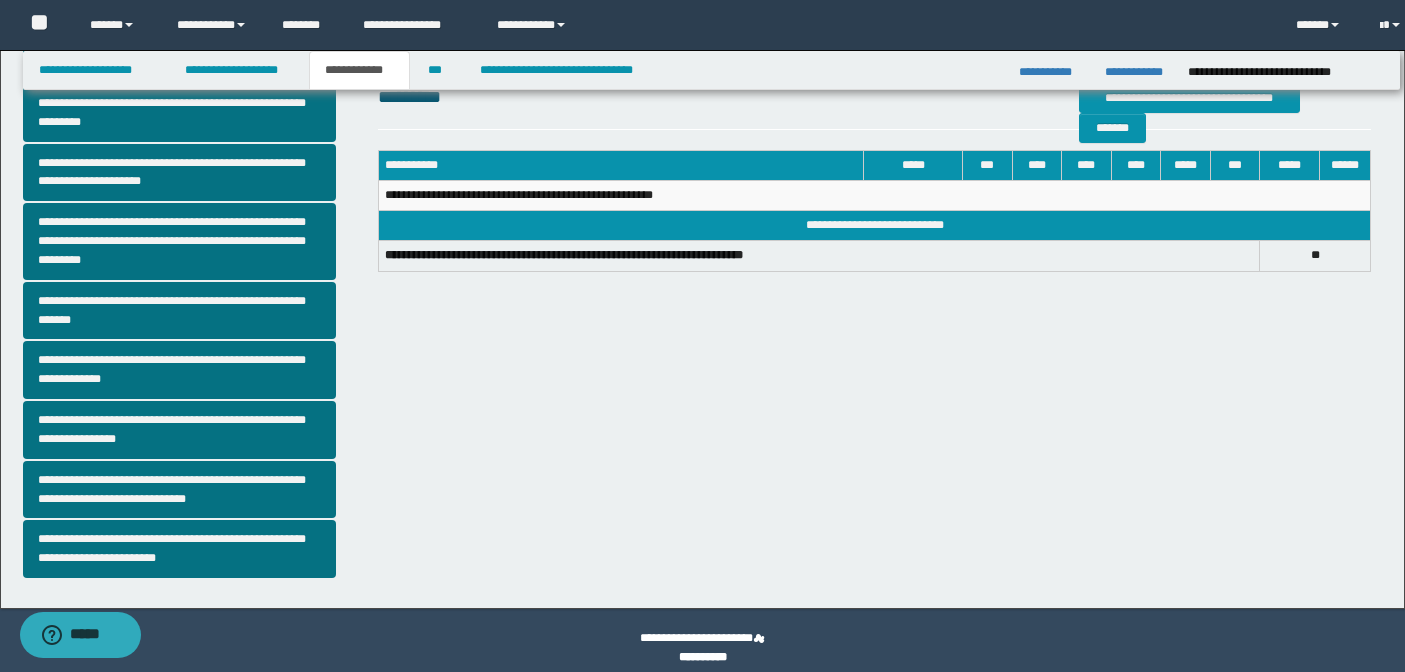 scroll, scrollTop: 431, scrollLeft: 0, axis: vertical 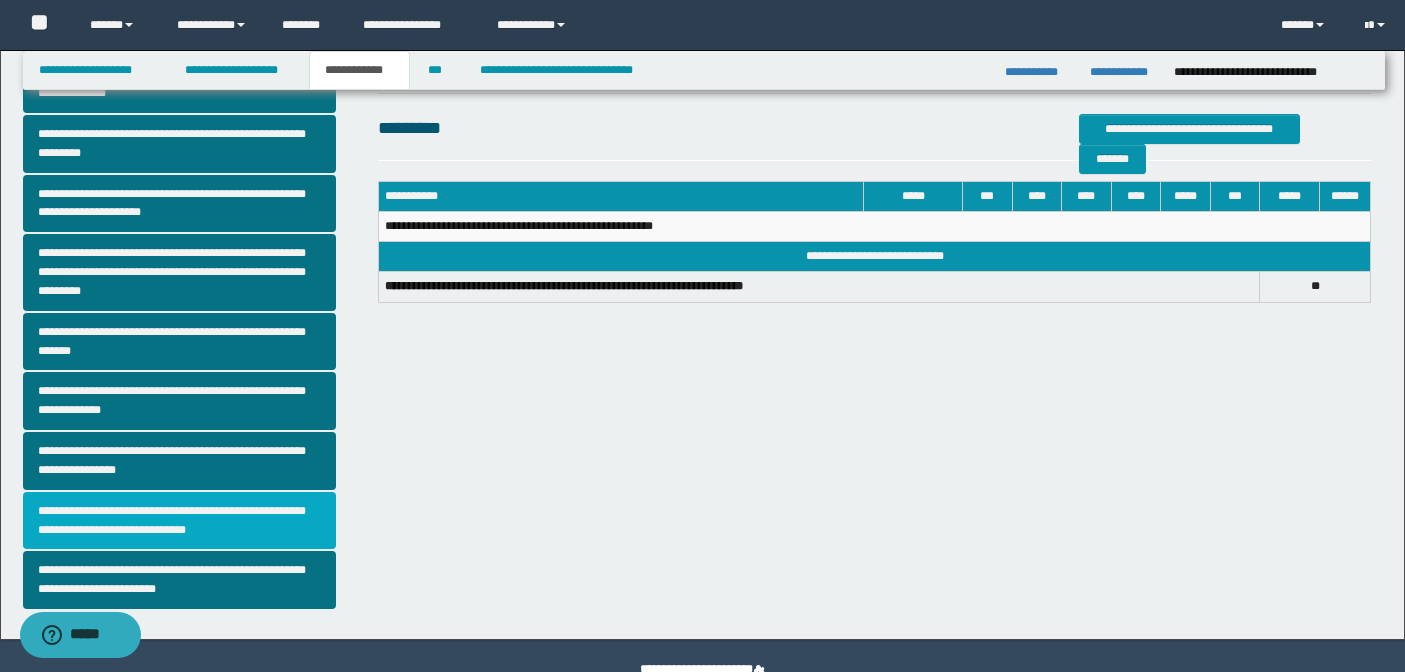 click on "**********" at bounding box center (180, 521) 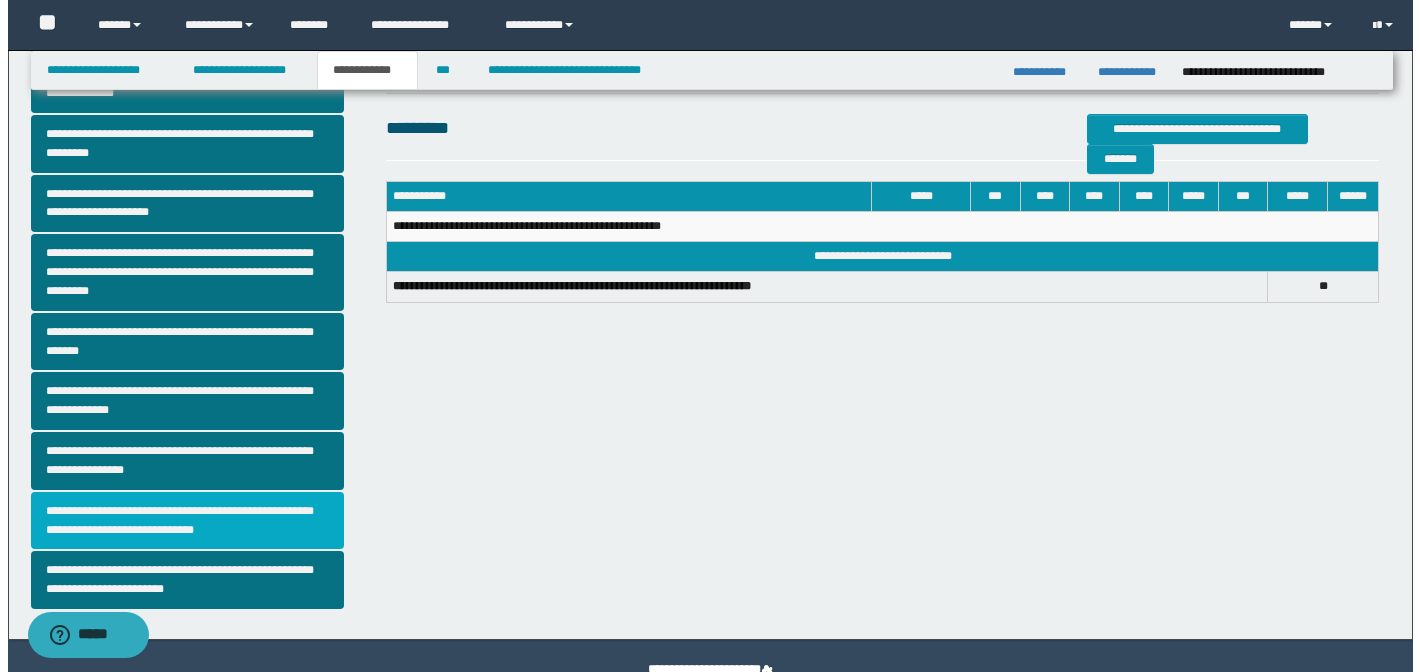 scroll, scrollTop: 0, scrollLeft: 0, axis: both 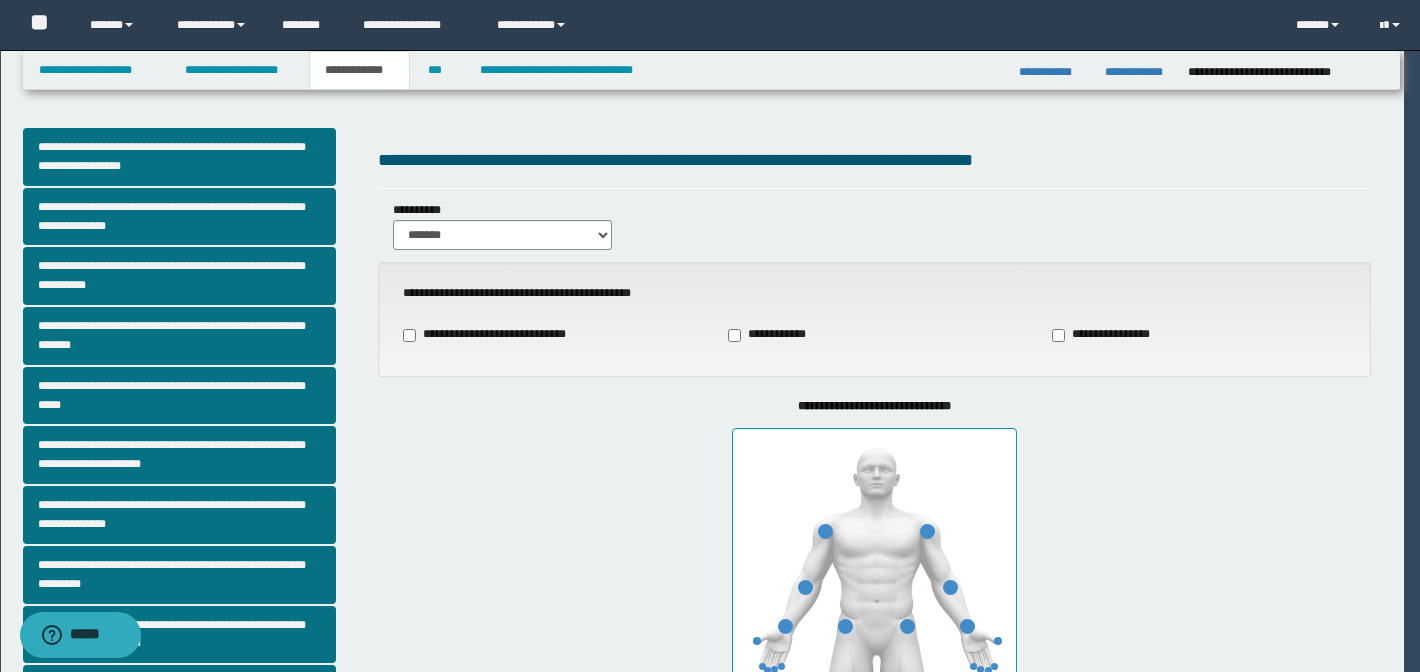 type on "**" 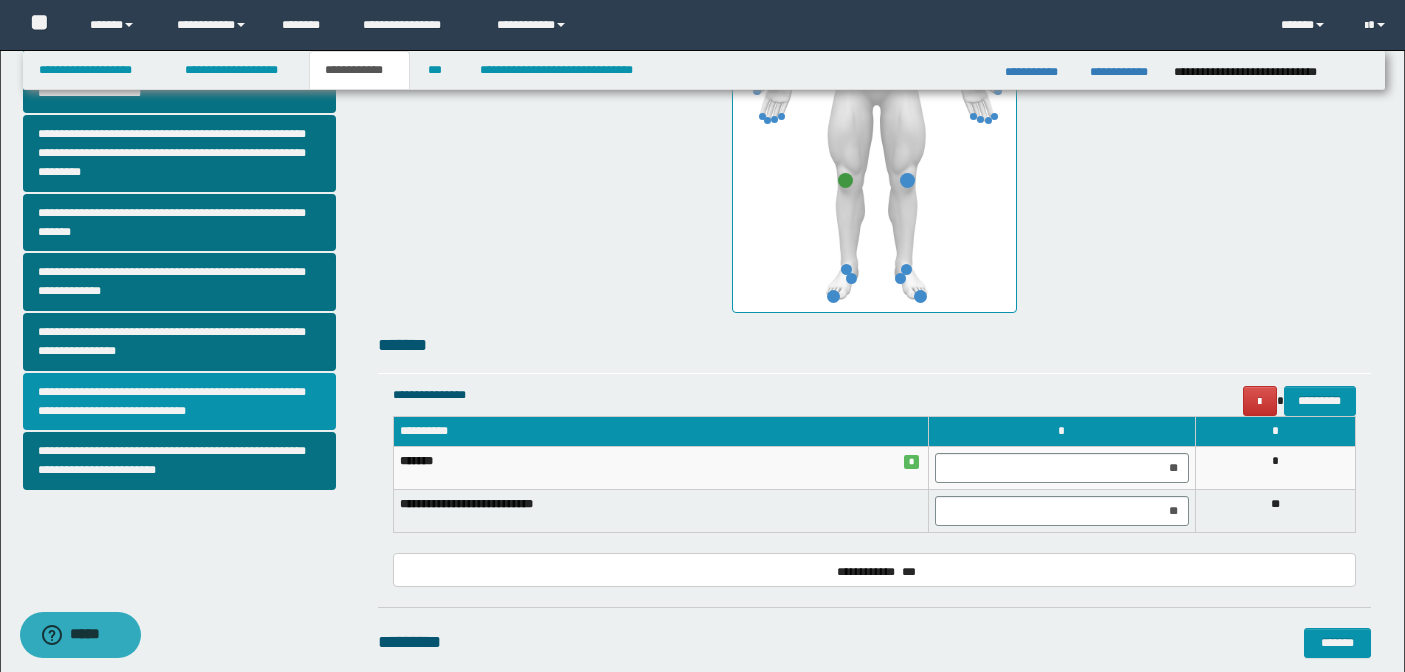 scroll, scrollTop: 606, scrollLeft: 0, axis: vertical 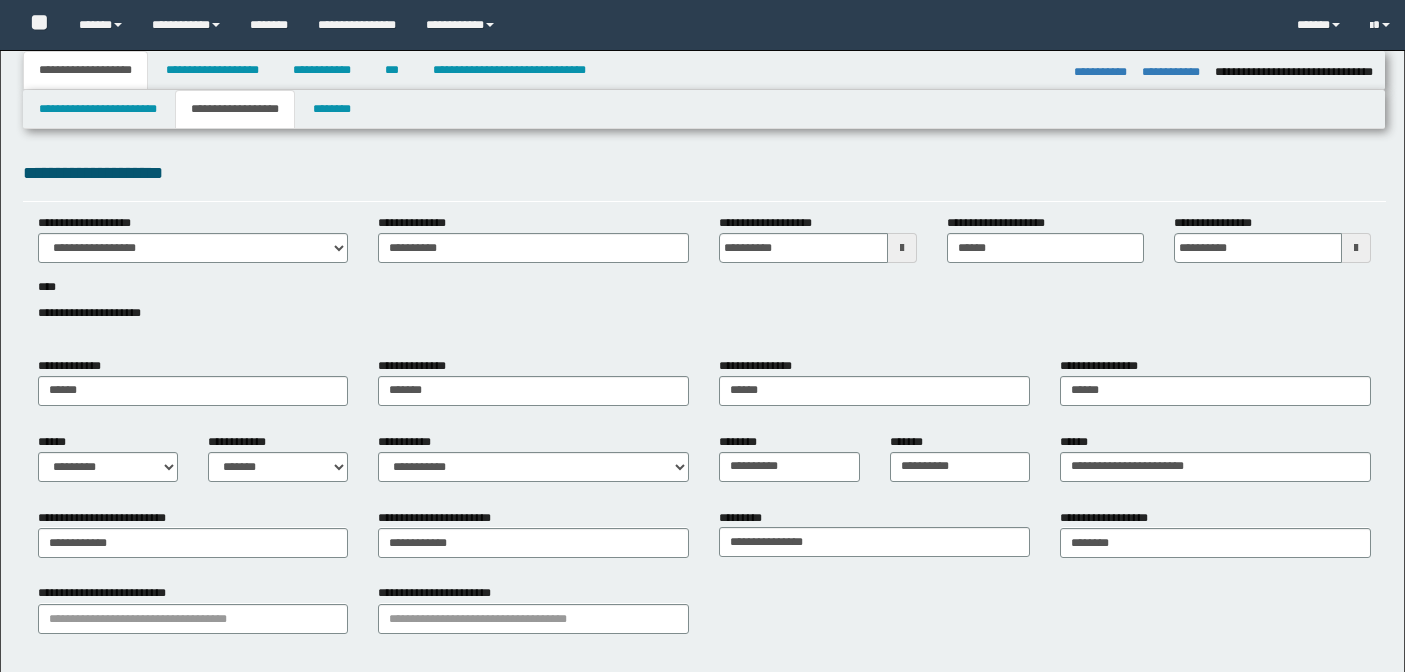 select on "*" 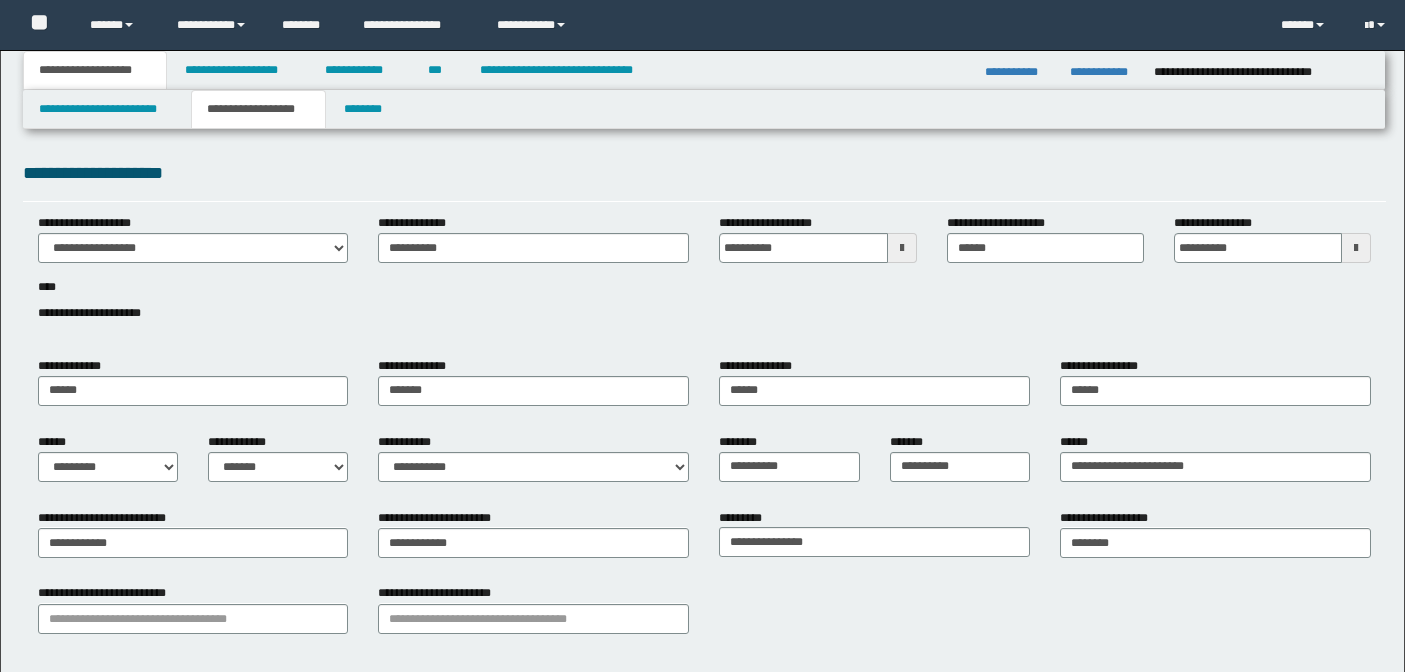 scroll, scrollTop: 414, scrollLeft: 0, axis: vertical 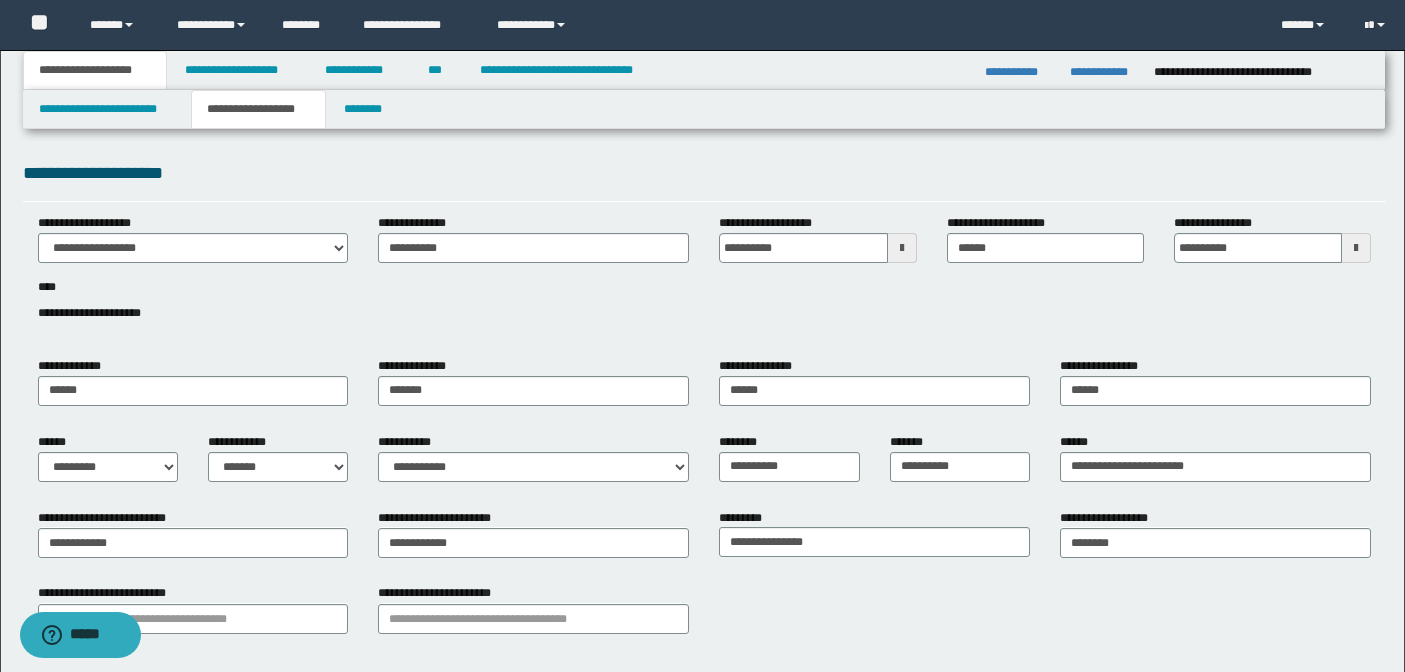 click on "**********" at bounding box center (704, 578) 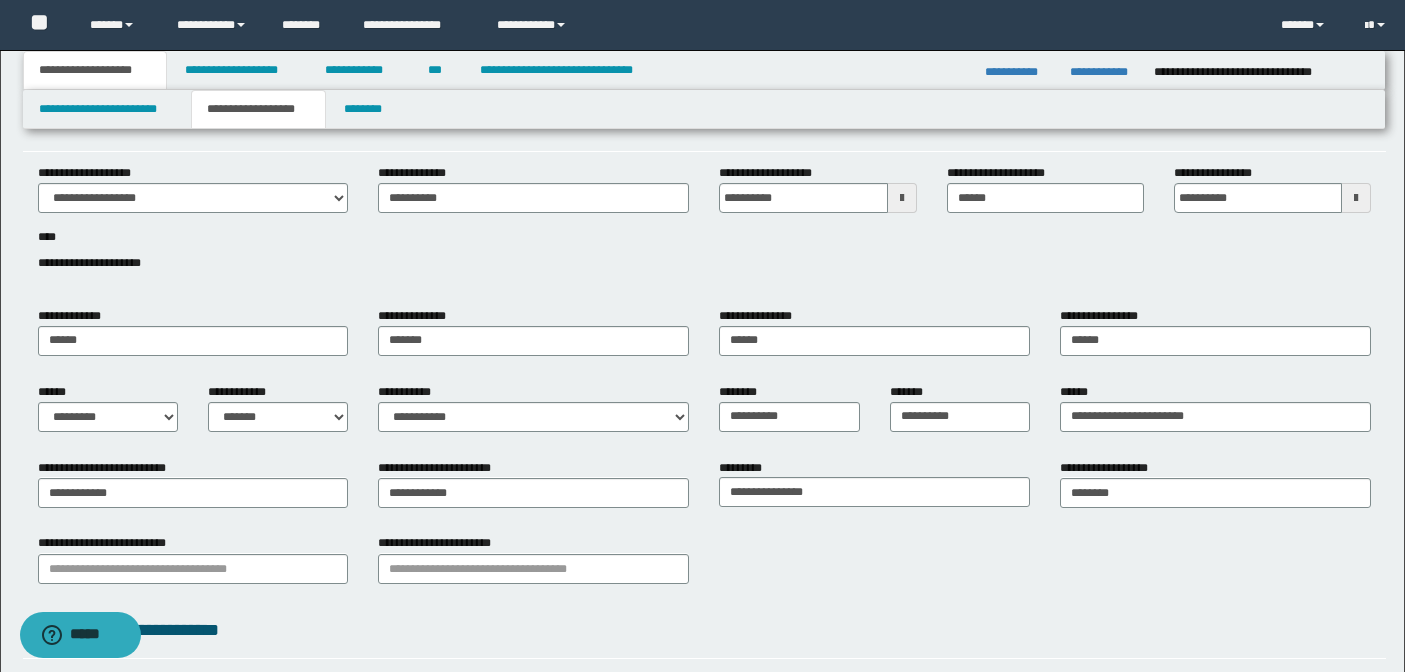 scroll, scrollTop: 0, scrollLeft: 0, axis: both 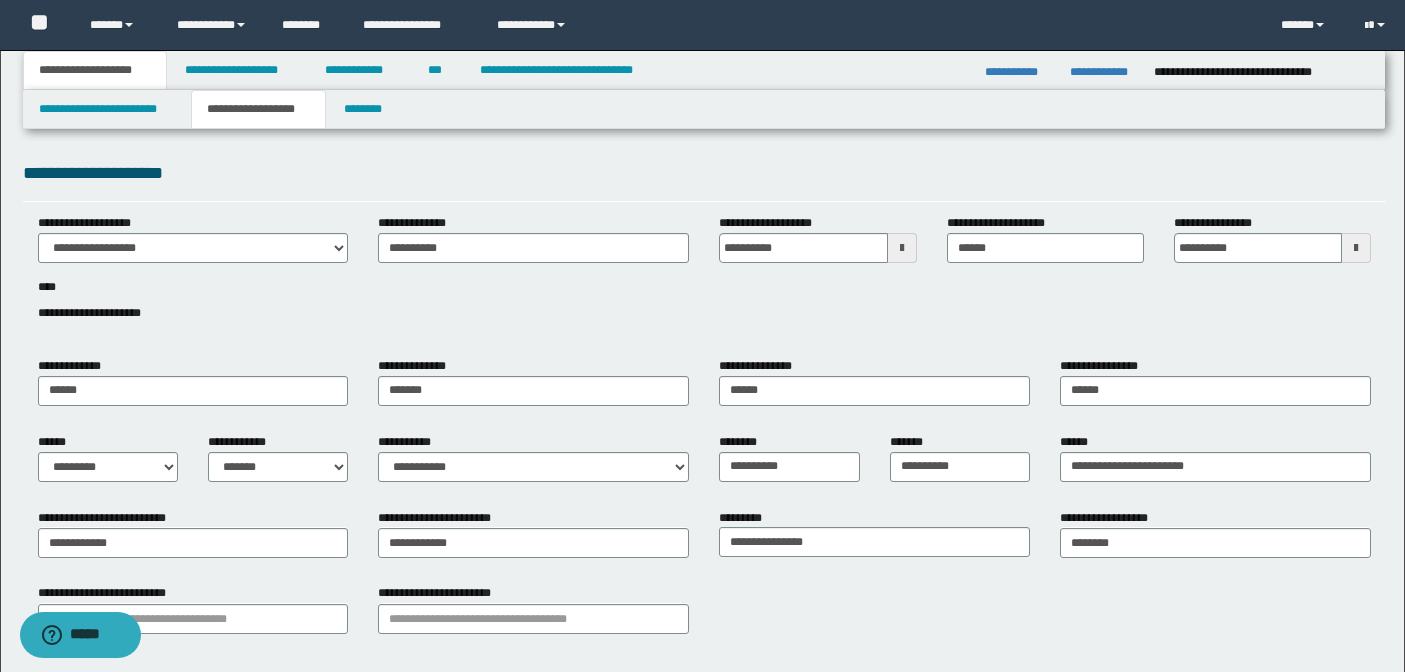 click on "**********" at bounding box center (1020, 72) 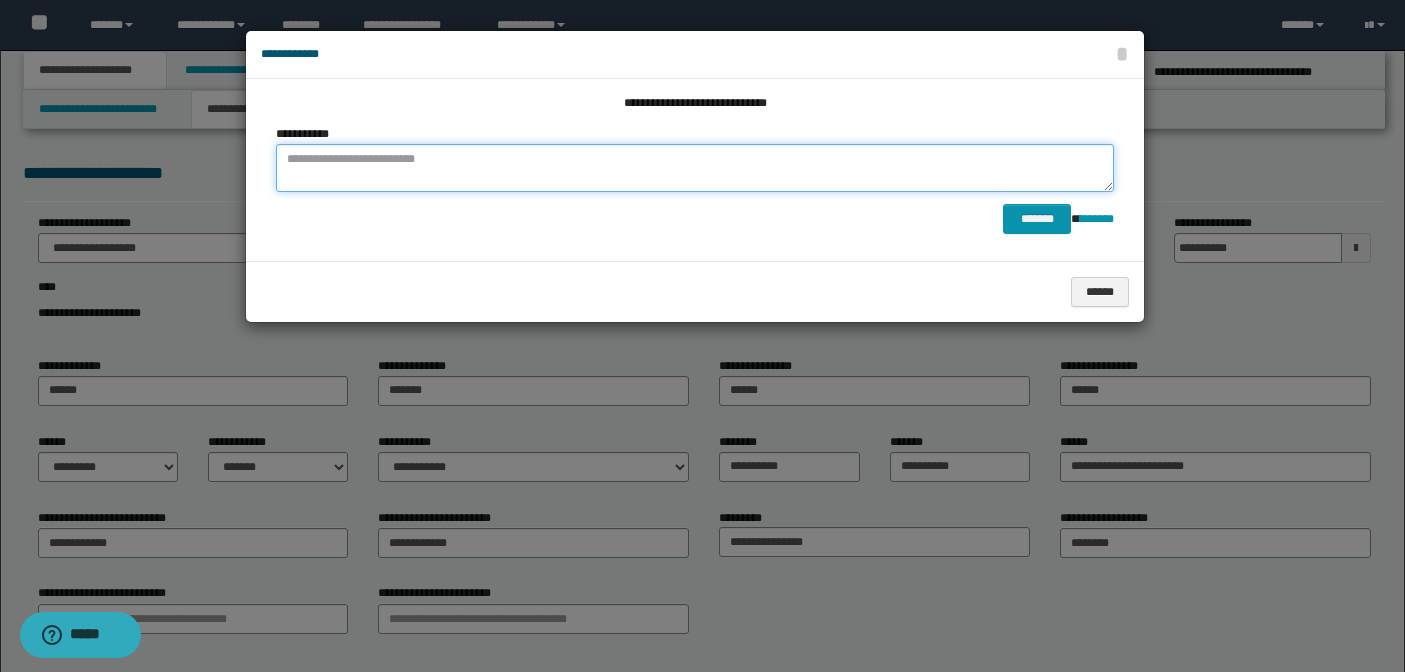 click at bounding box center [695, 168] 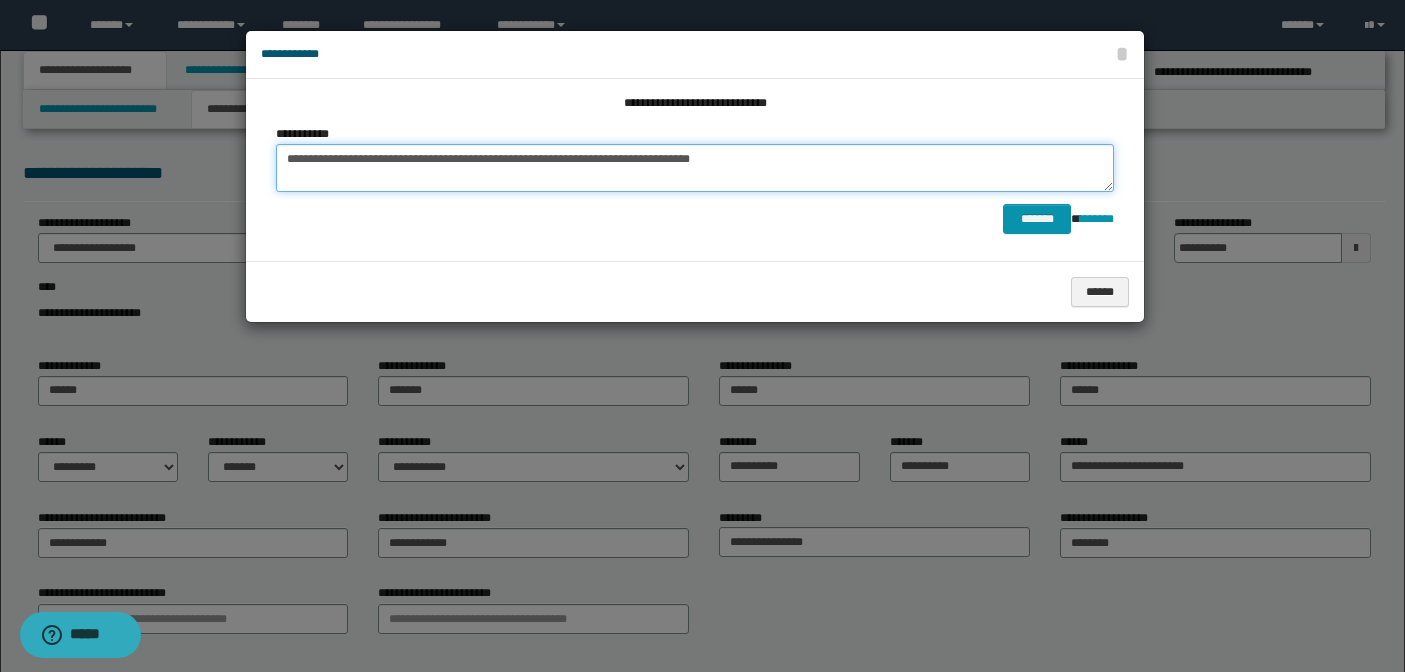 click on "**********" at bounding box center [695, 168] 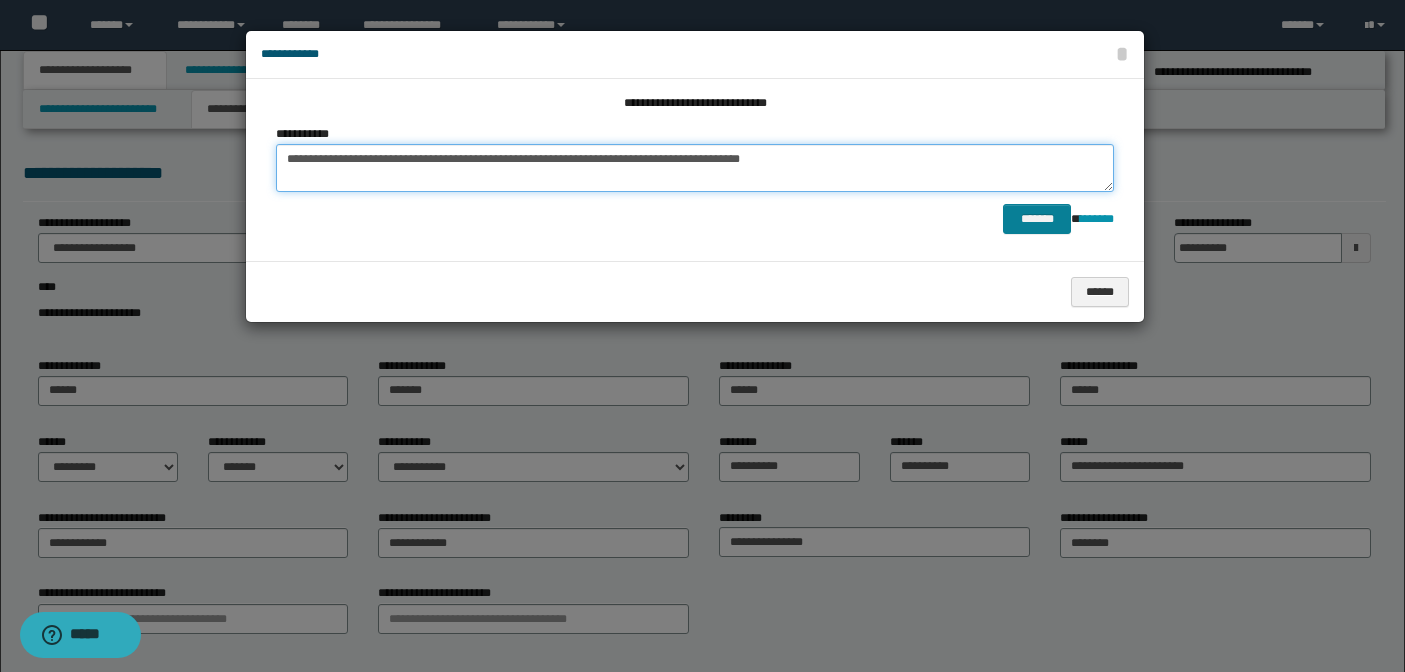 type on "**********" 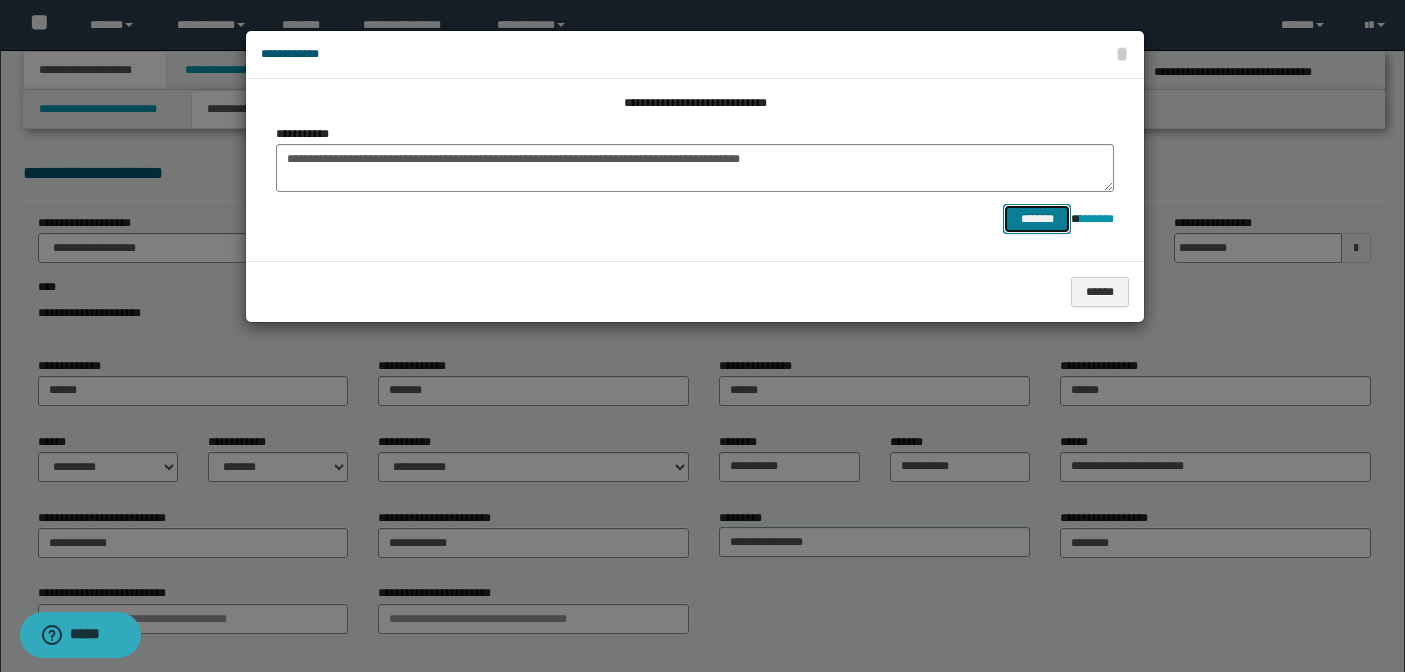 click on "*******" at bounding box center [1037, 219] 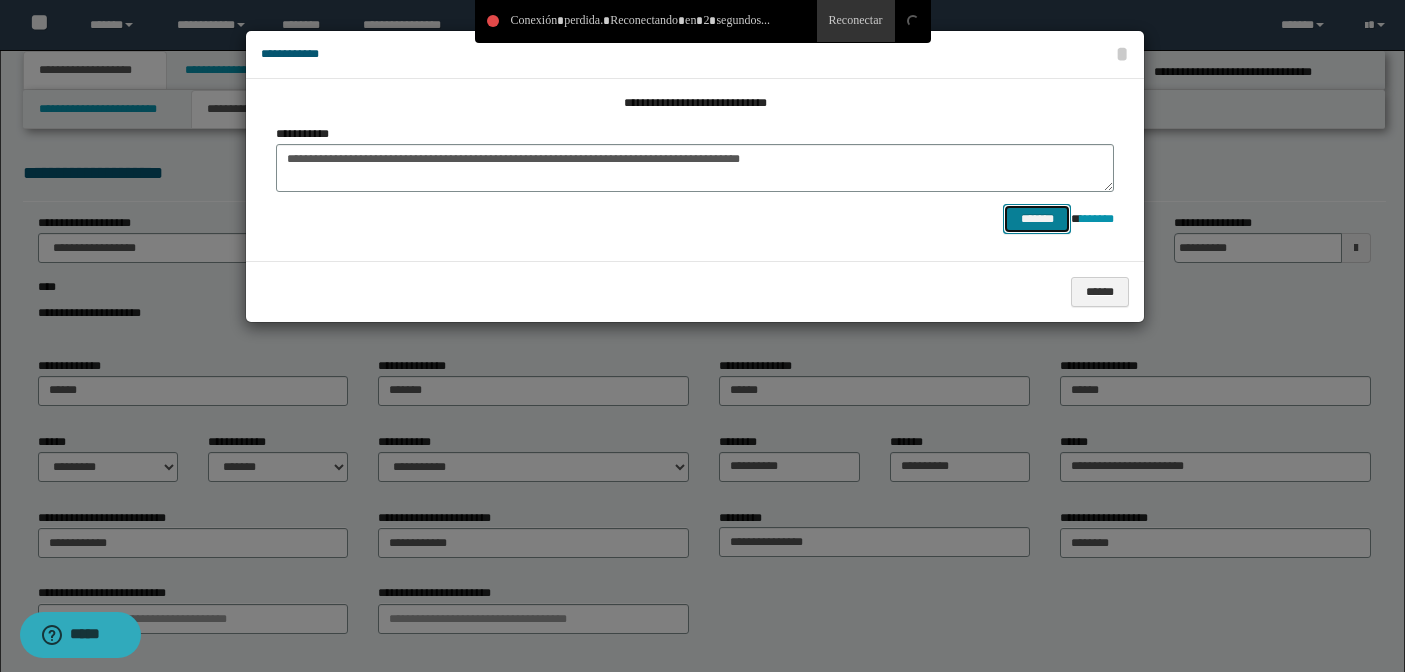 type 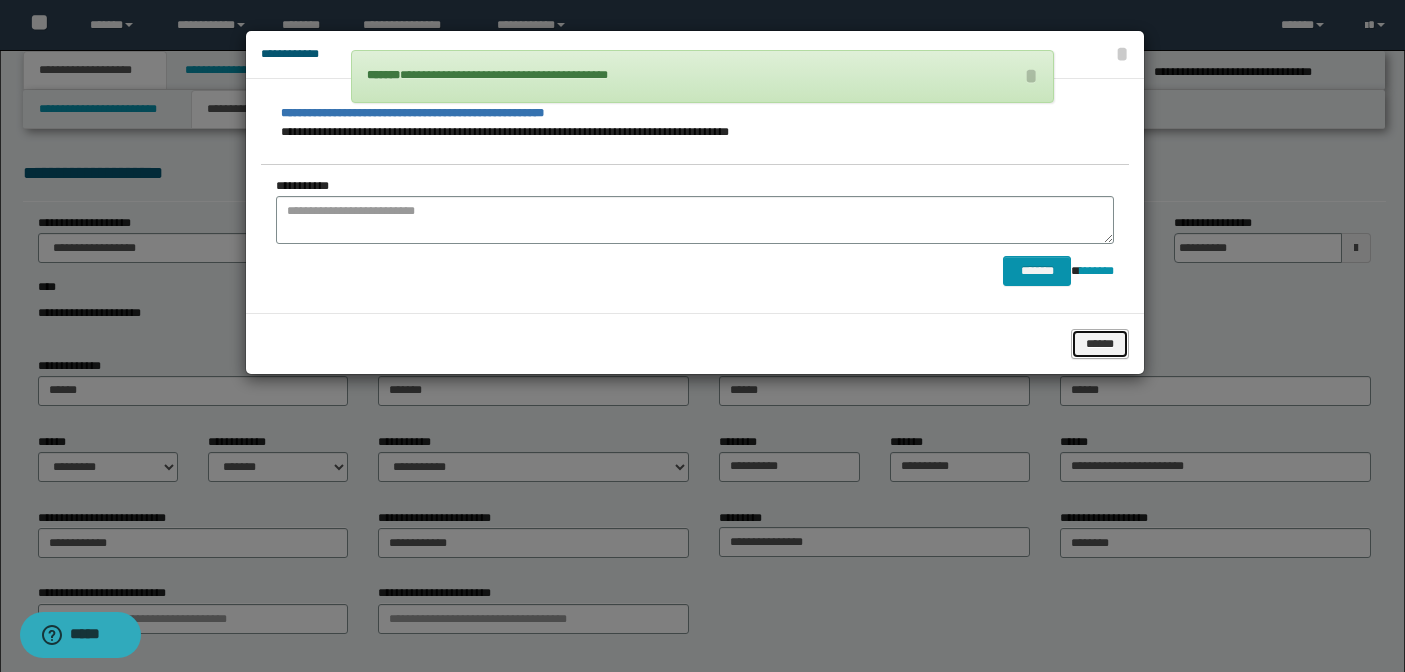 click on "******" at bounding box center (1100, 344) 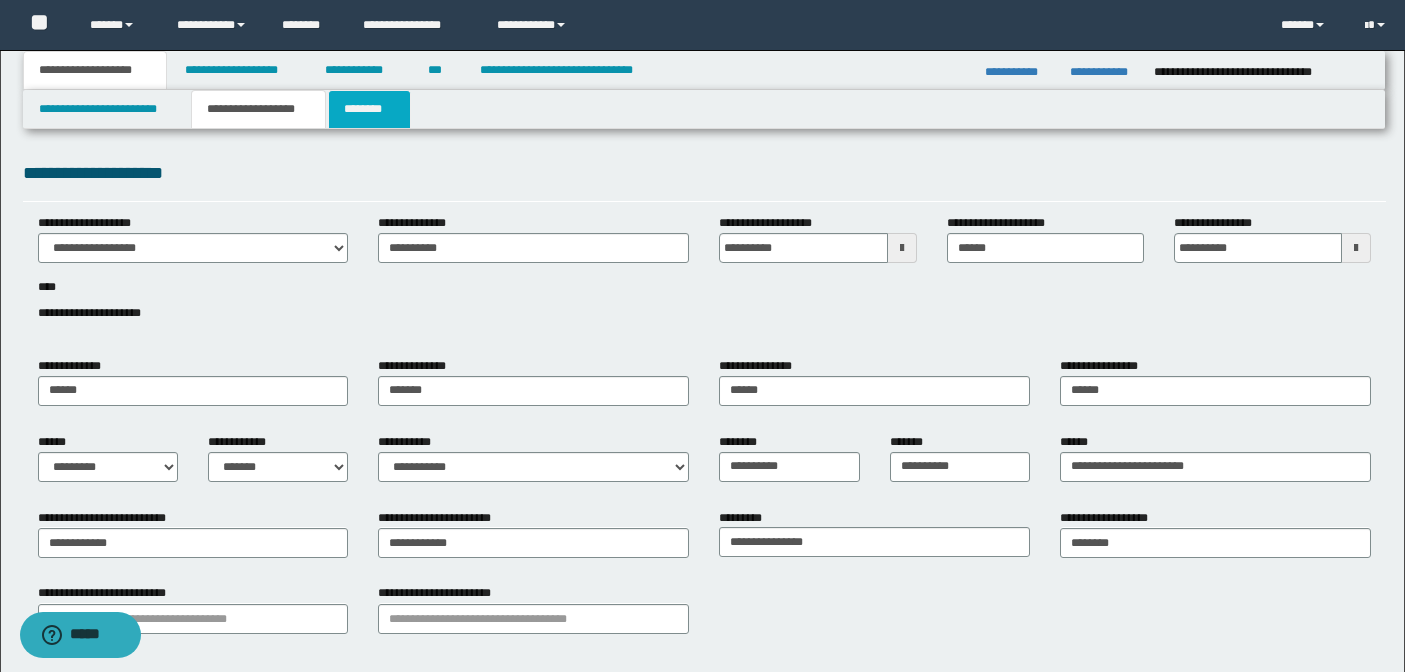 click on "********" at bounding box center [369, 109] 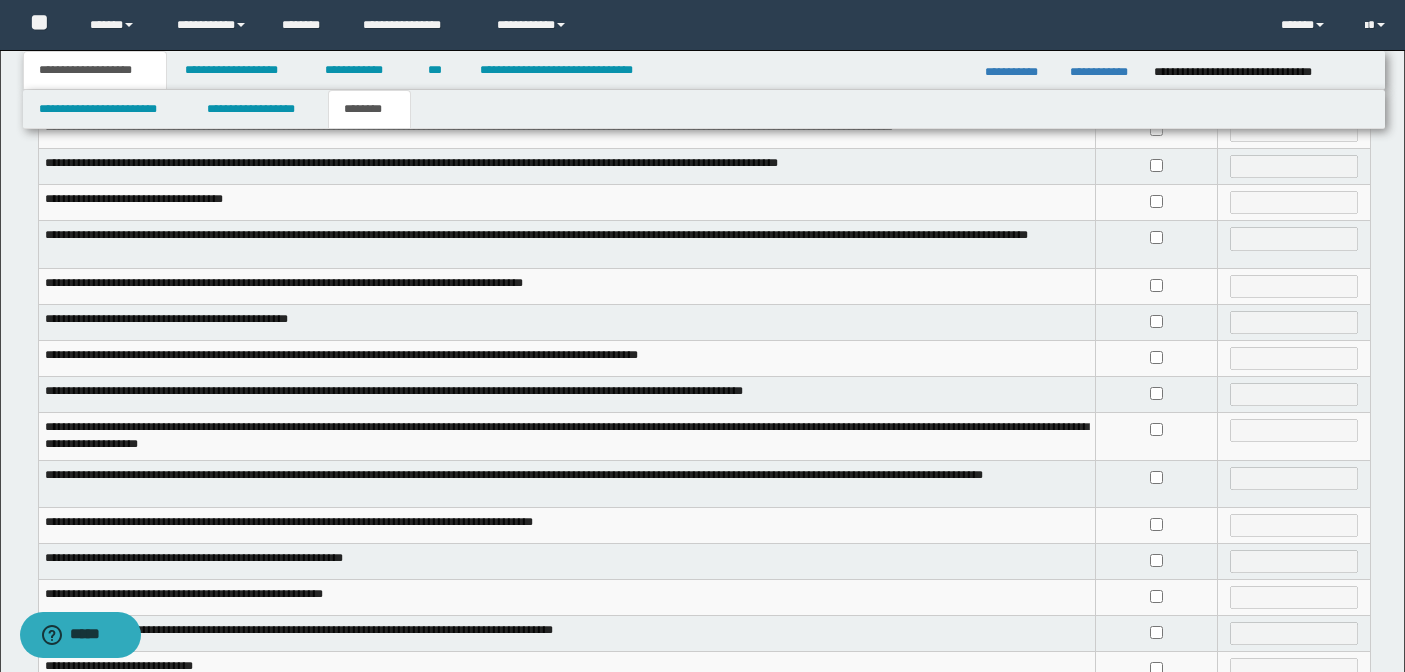 scroll, scrollTop: 481, scrollLeft: 0, axis: vertical 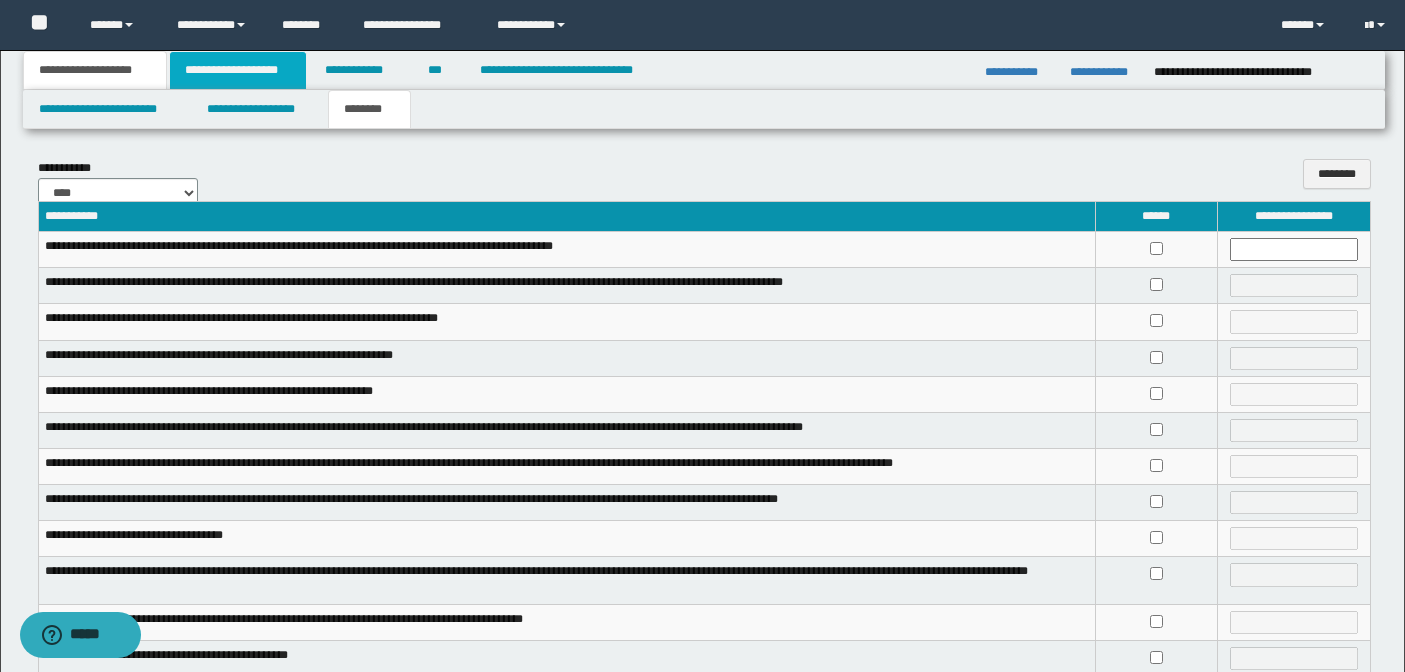 click on "**********" at bounding box center (238, 70) 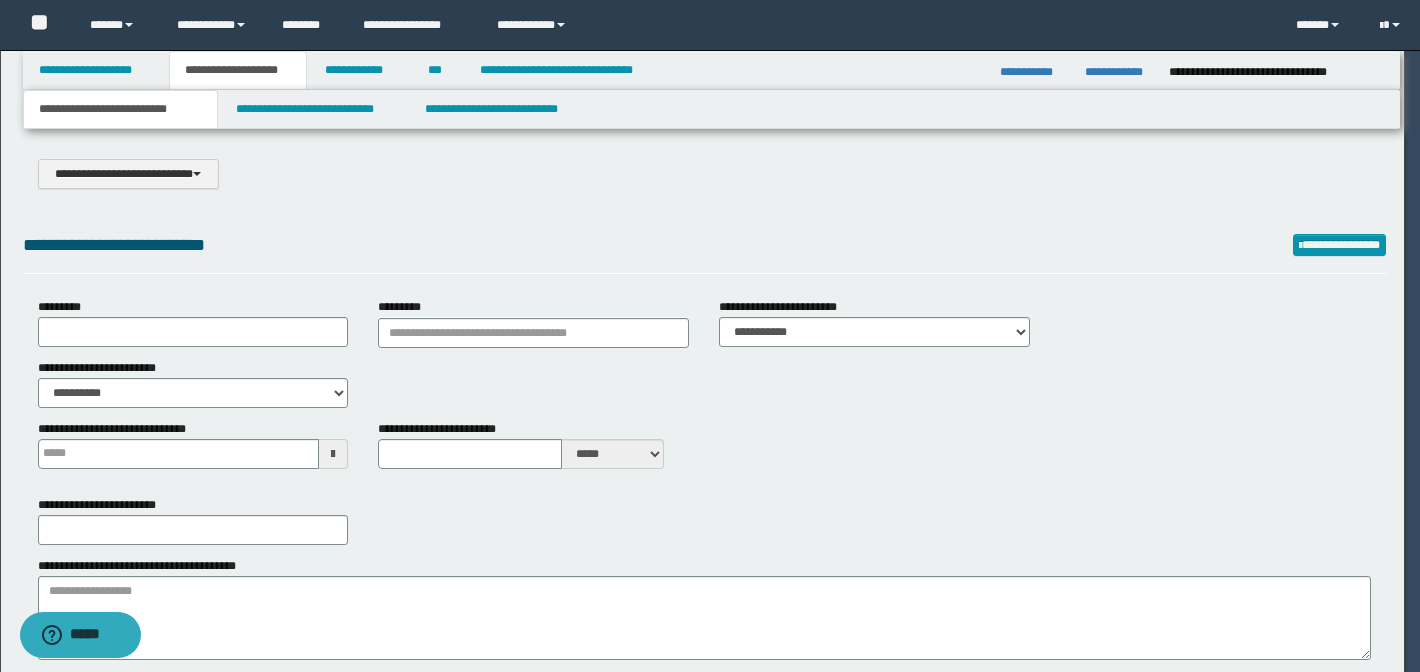 select on "*" 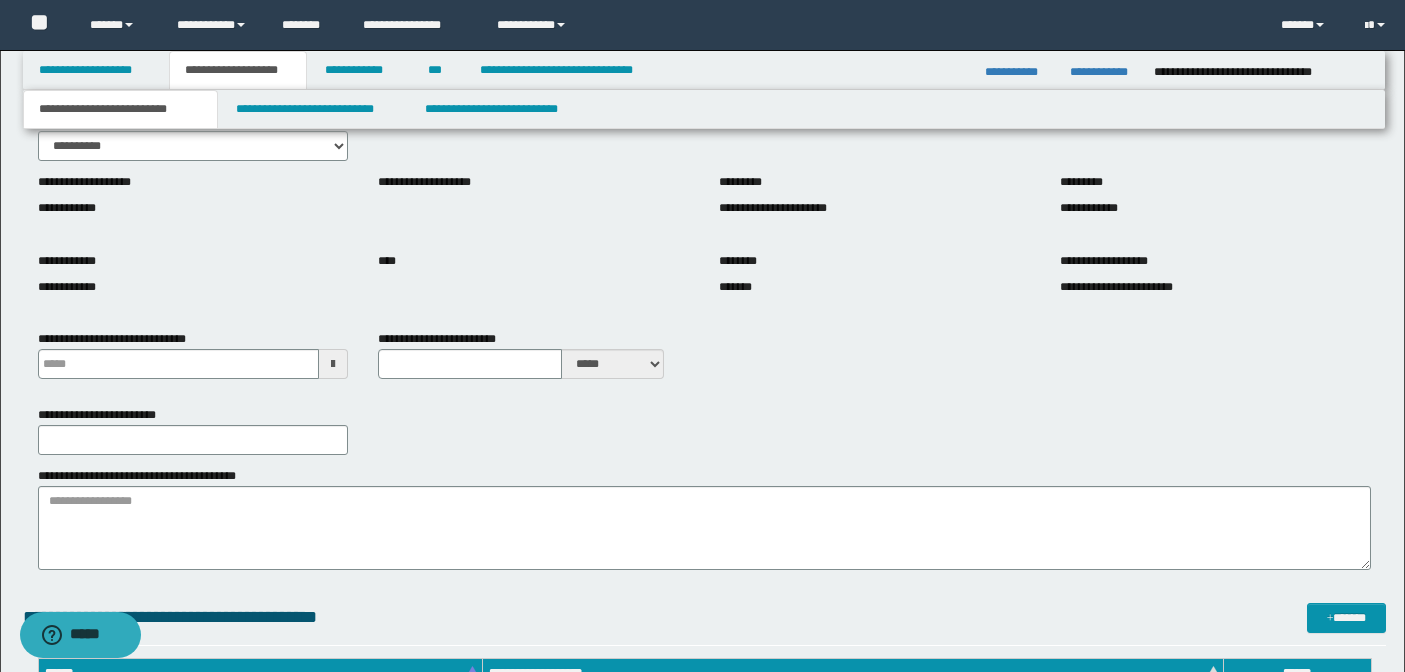 scroll, scrollTop: 246, scrollLeft: 0, axis: vertical 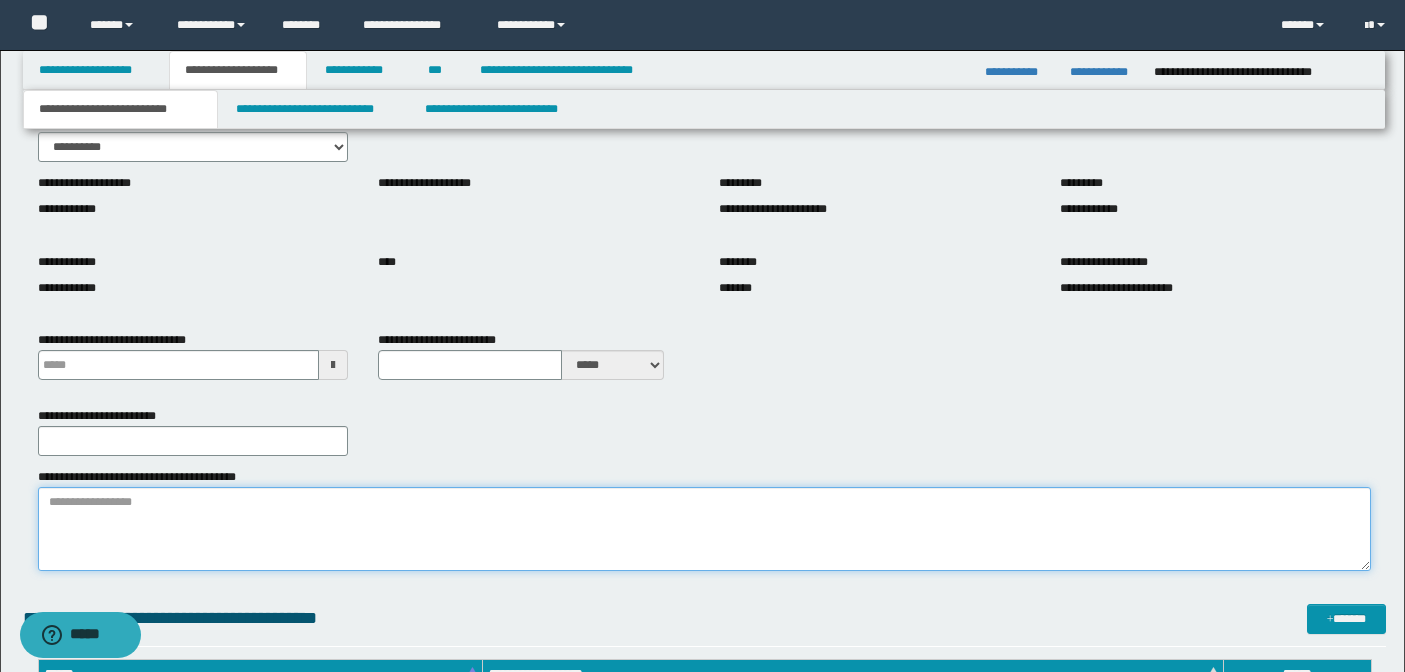 click on "**********" at bounding box center (704, 529) 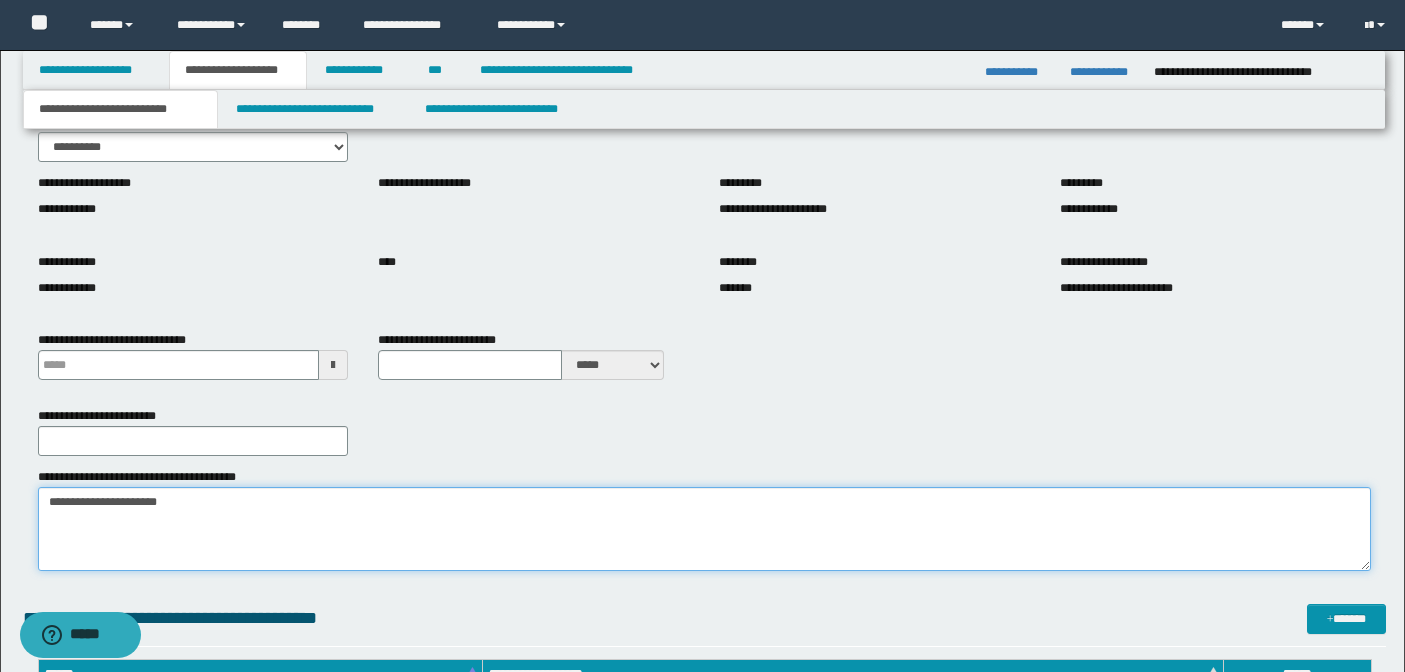 type on "**********" 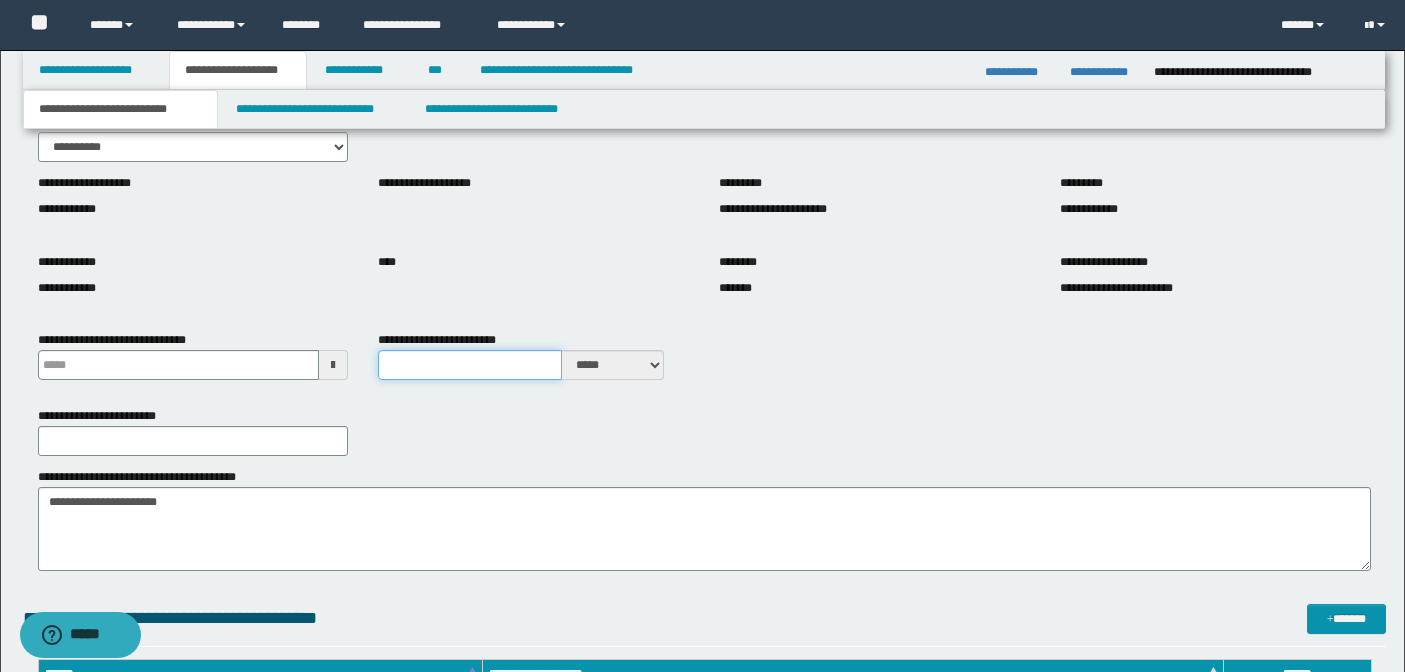 click on "**********" at bounding box center [469, 365] 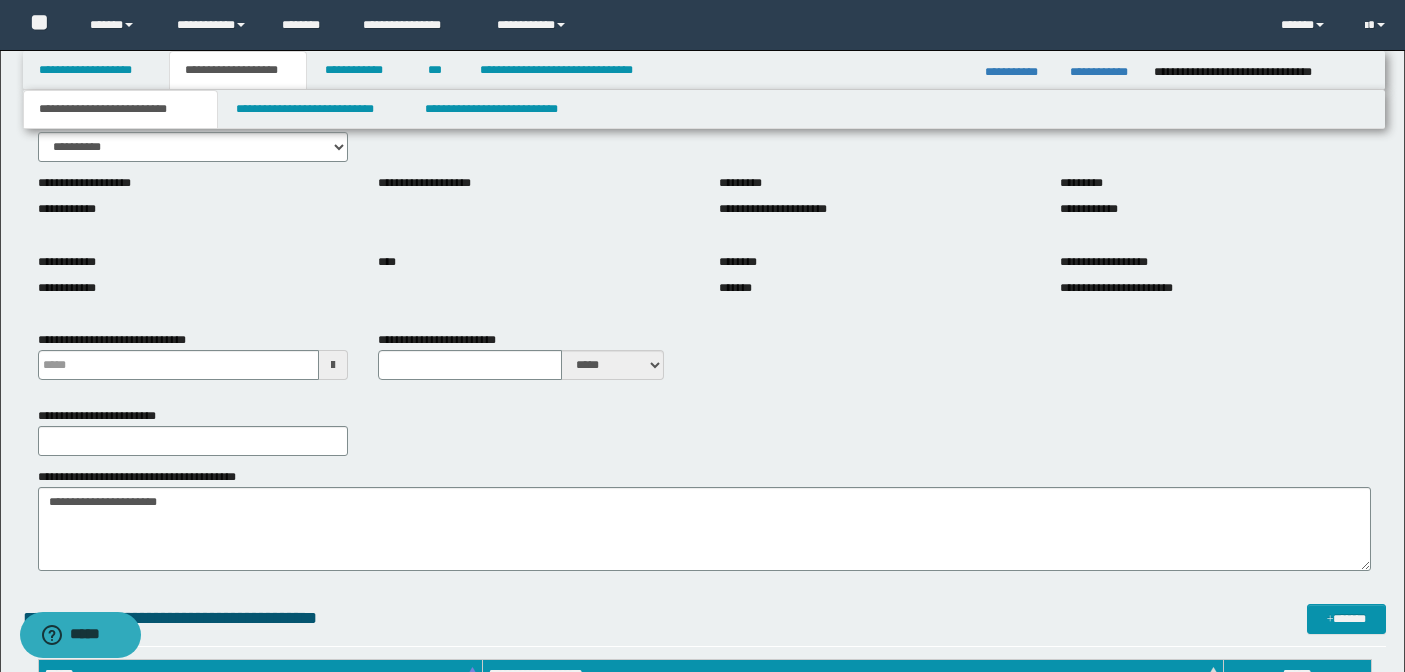 click at bounding box center (333, 365) 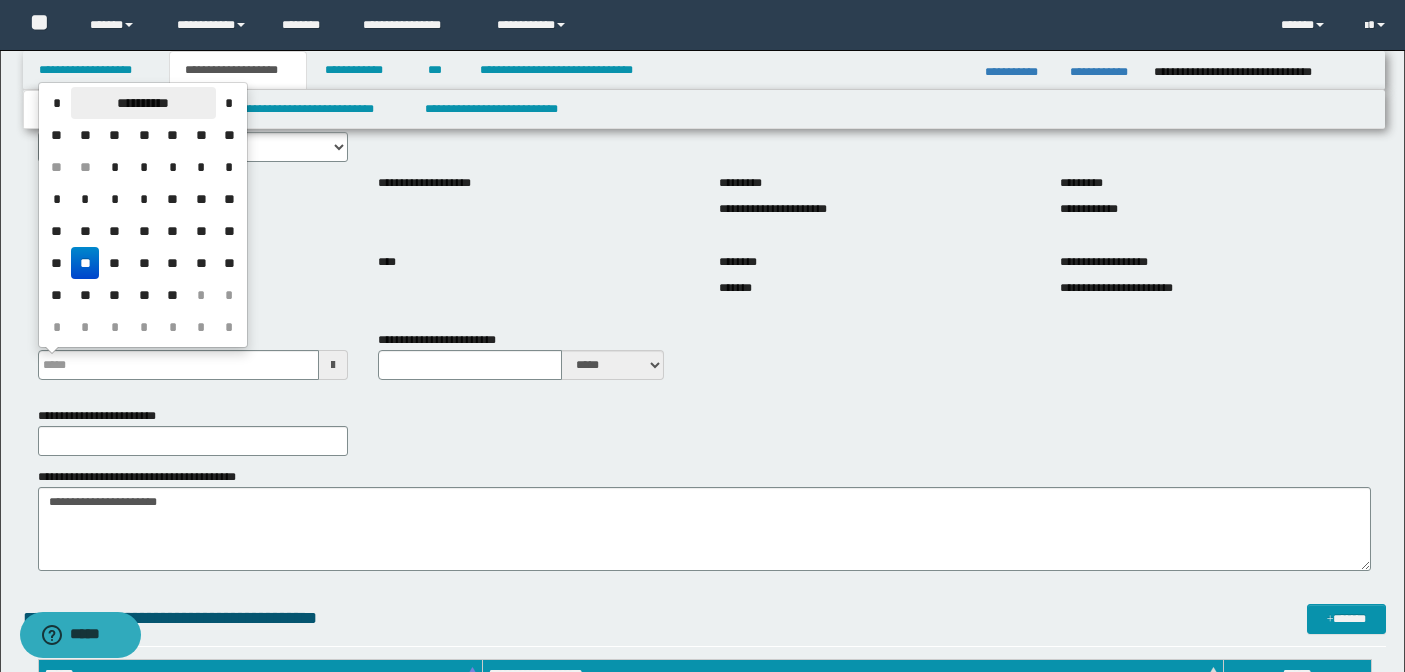 click on "**********" at bounding box center [143, 103] 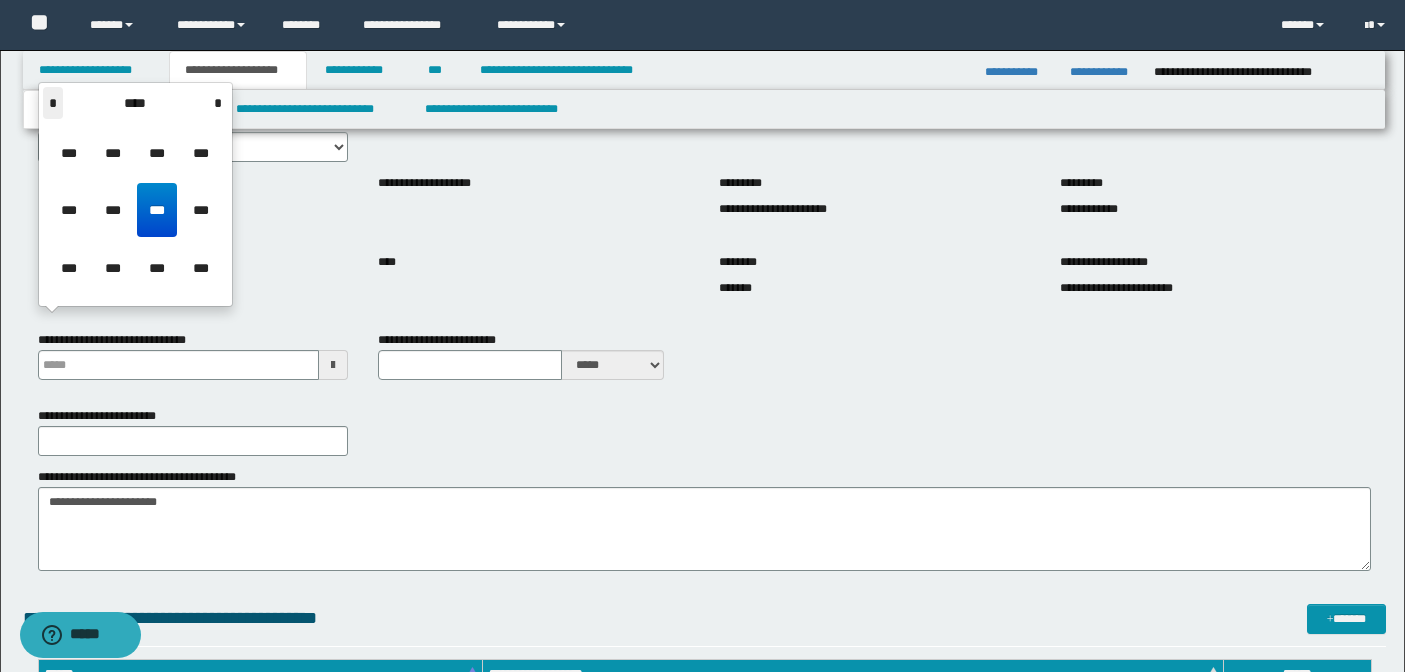 click on "*" at bounding box center (53, 103) 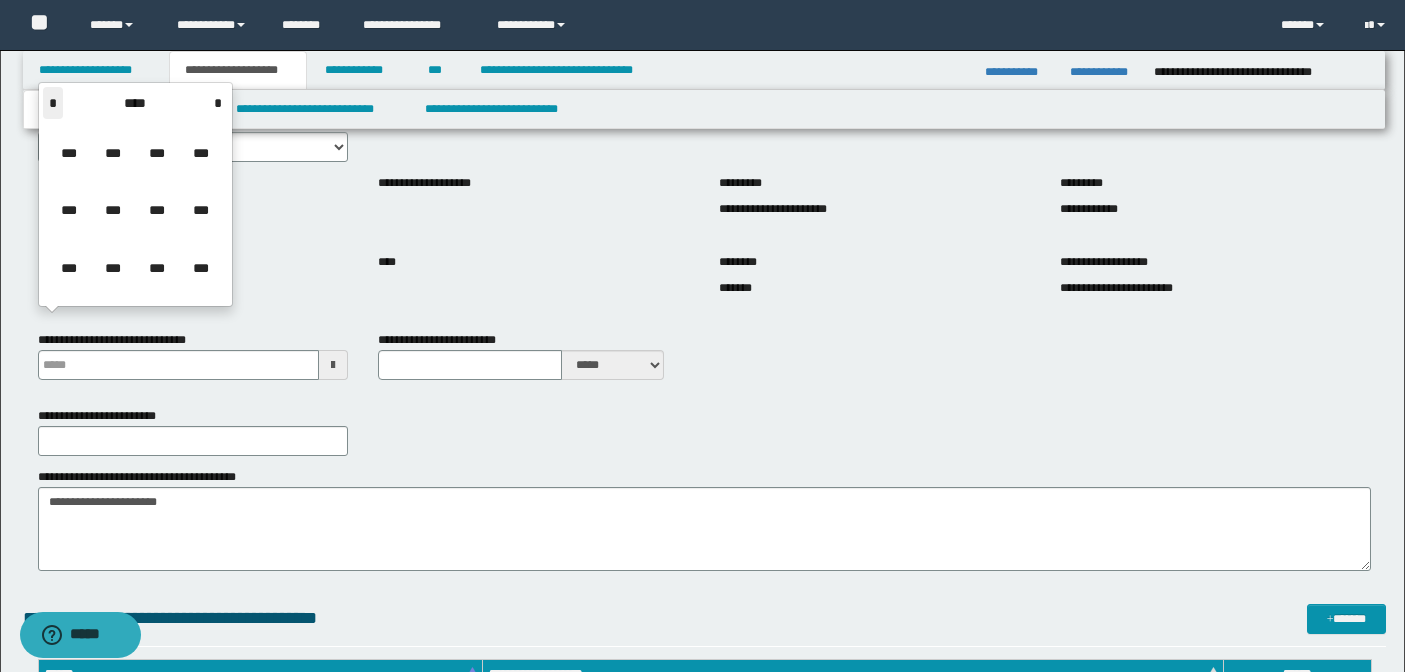 click on "*" at bounding box center [53, 103] 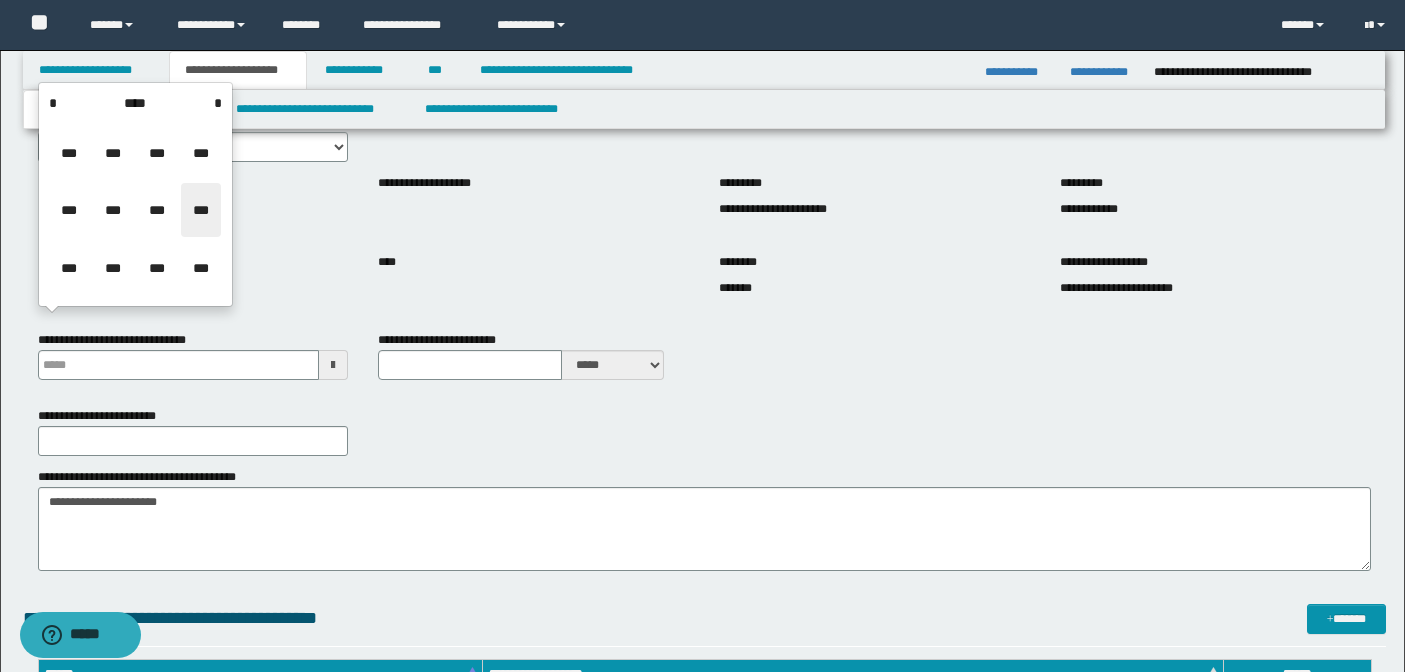 click on "***" at bounding box center [201, 210] 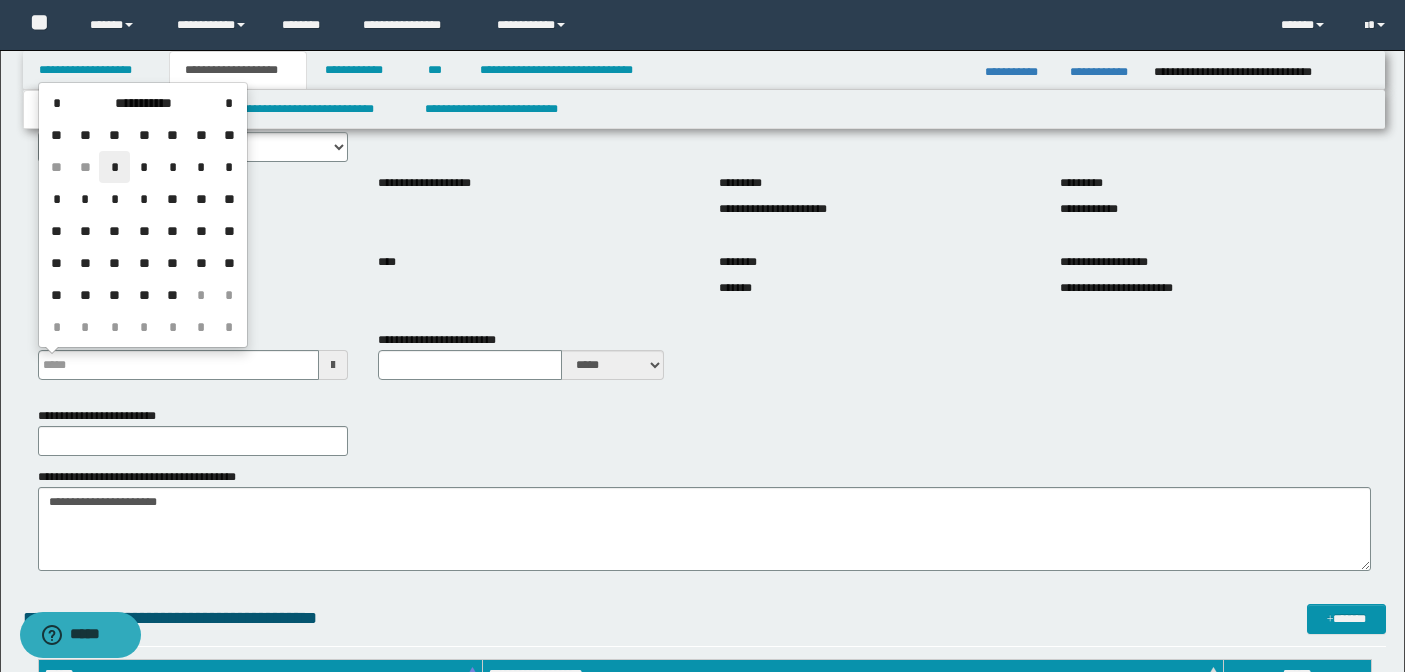 click on "*" at bounding box center (114, 167) 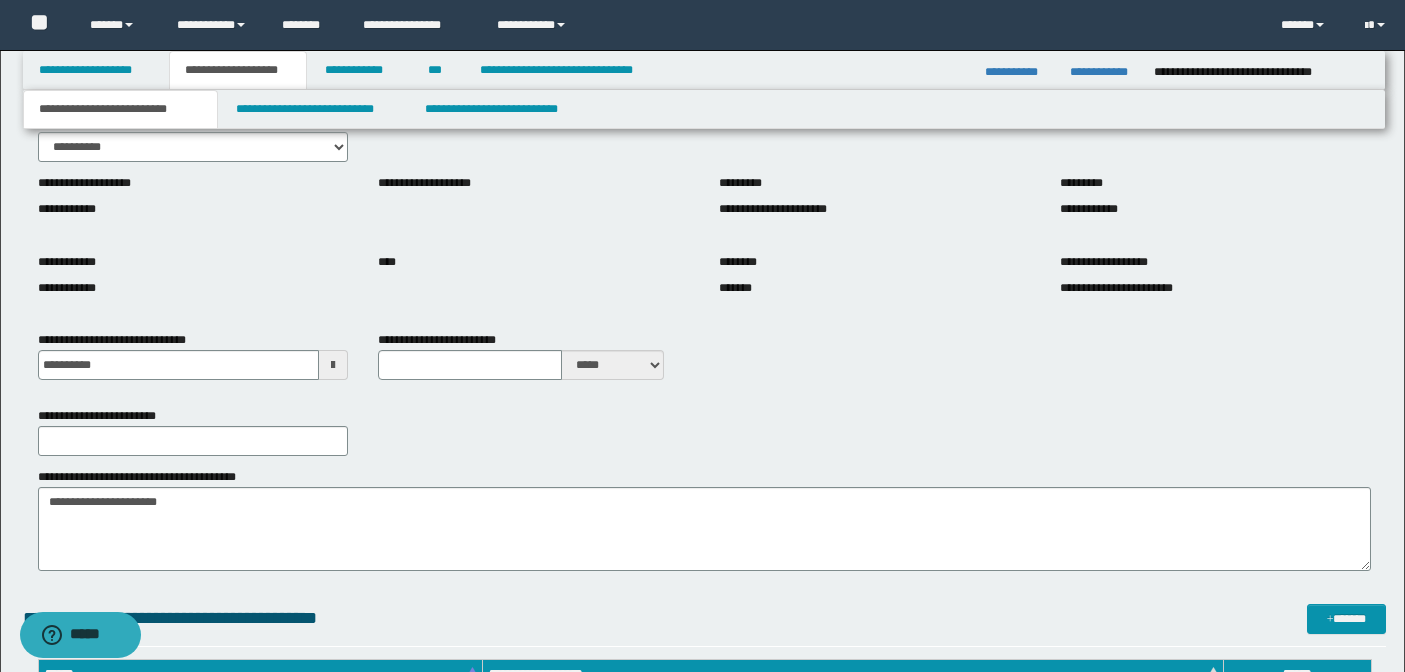 click on "**********" at bounding box center [704, 363] 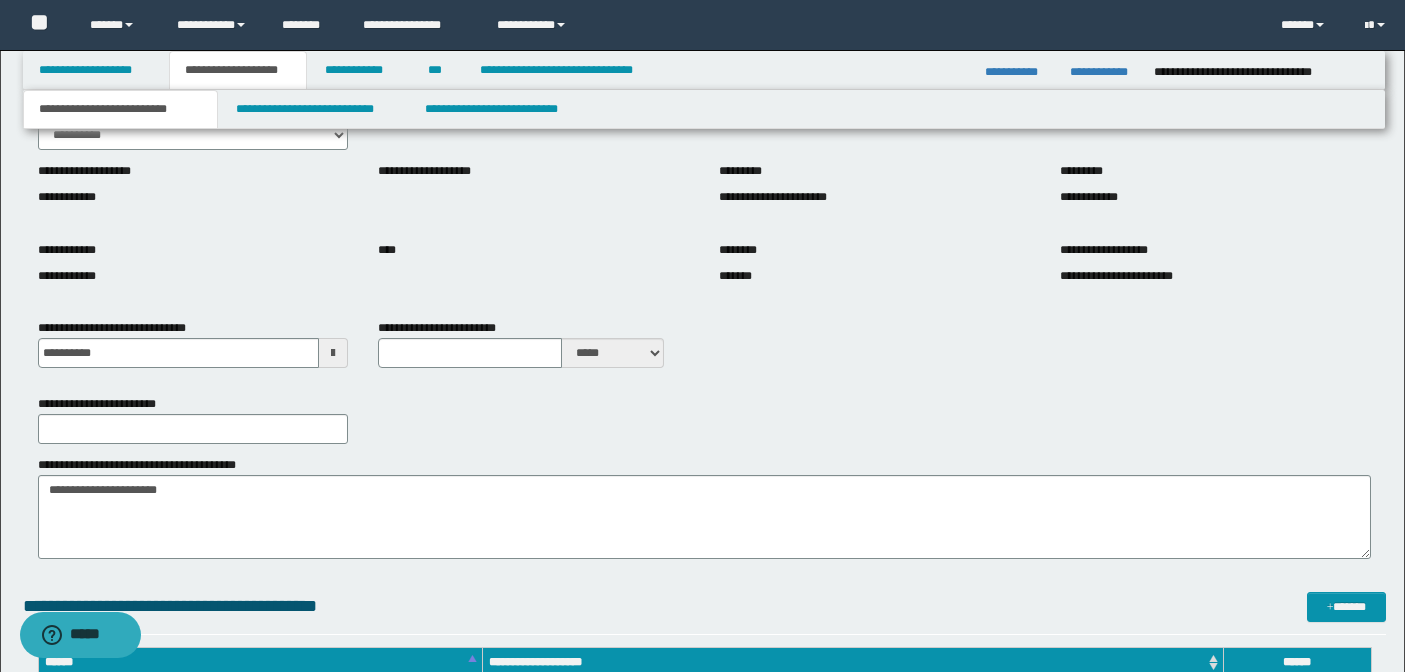 scroll, scrollTop: 262, scrollLeft: 0, axis: vertical 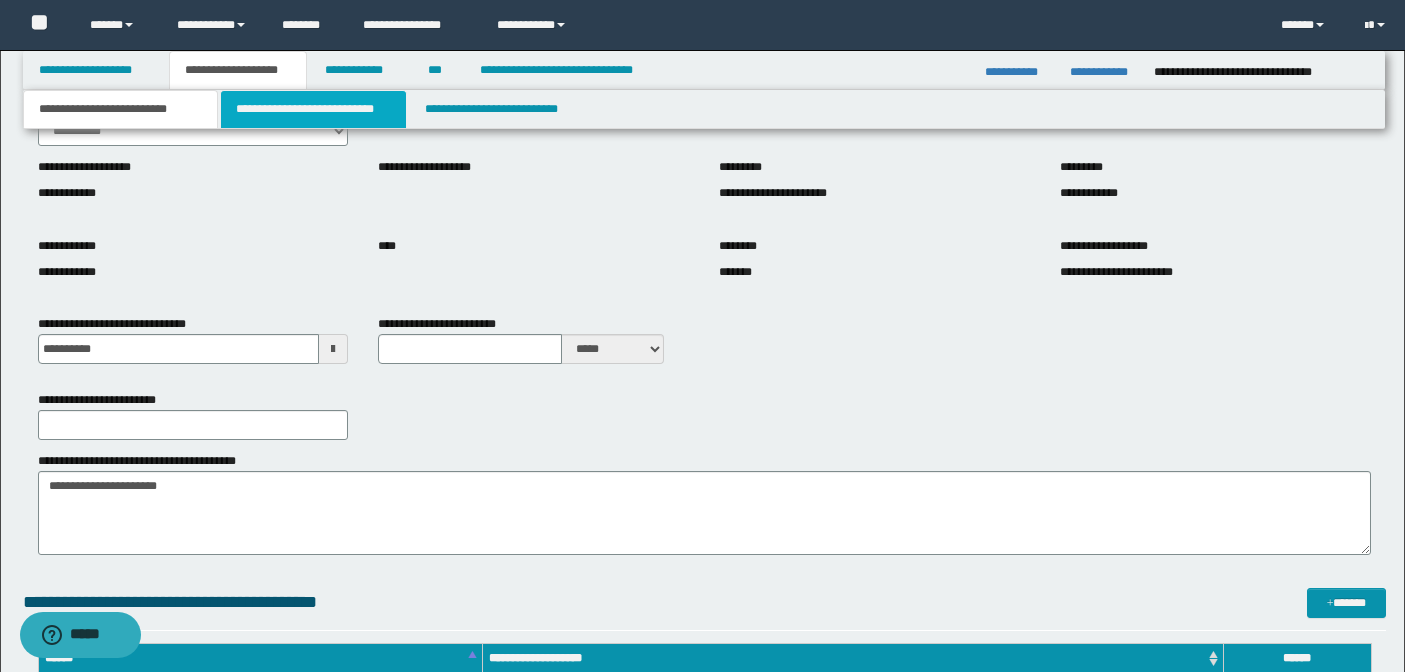 click on "**********" at bounding box center (314, 109) 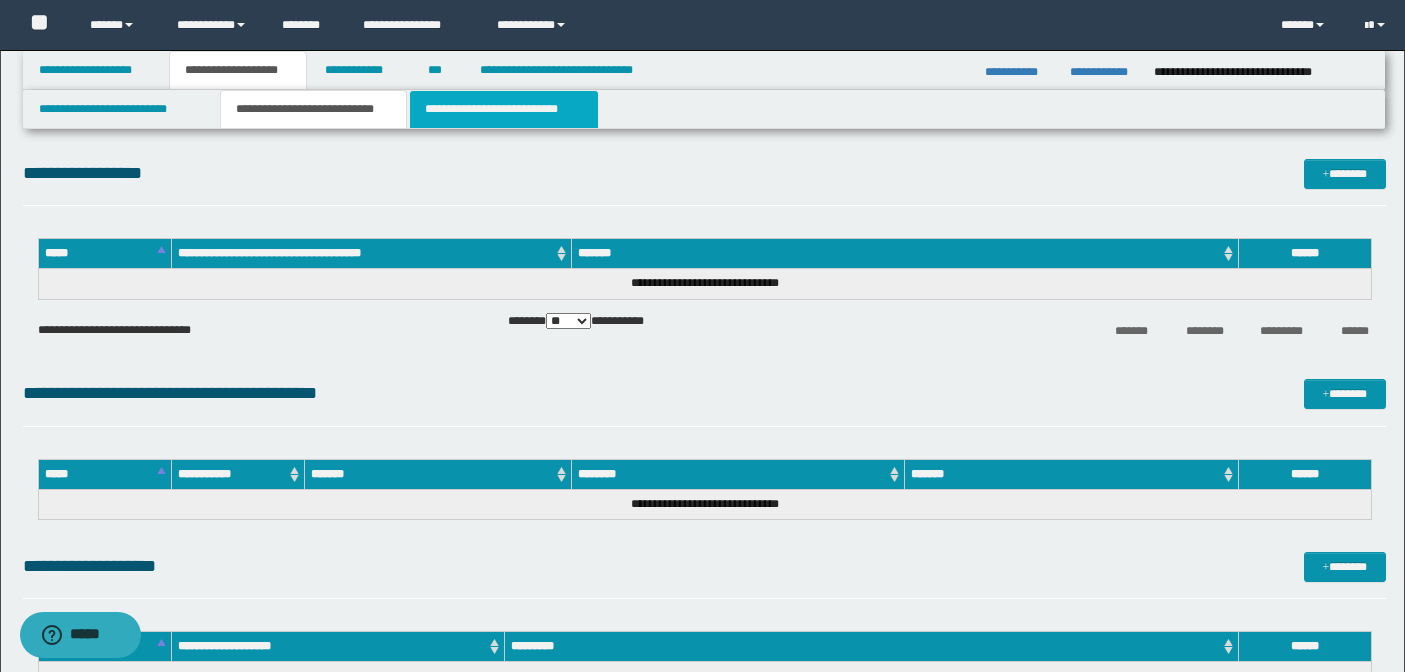 click on "**********" at bounding box center [504, 109] 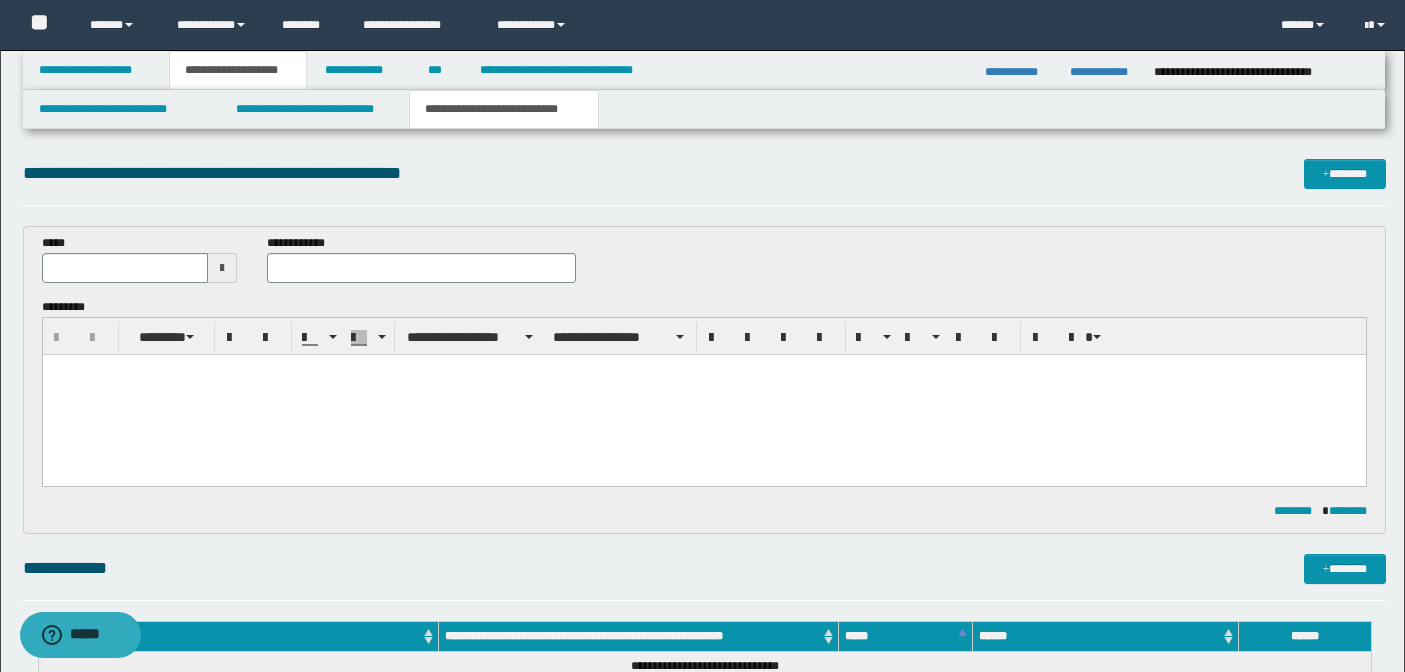 scroll, scrollTop: 0, scrollLeft: 0, axis: both 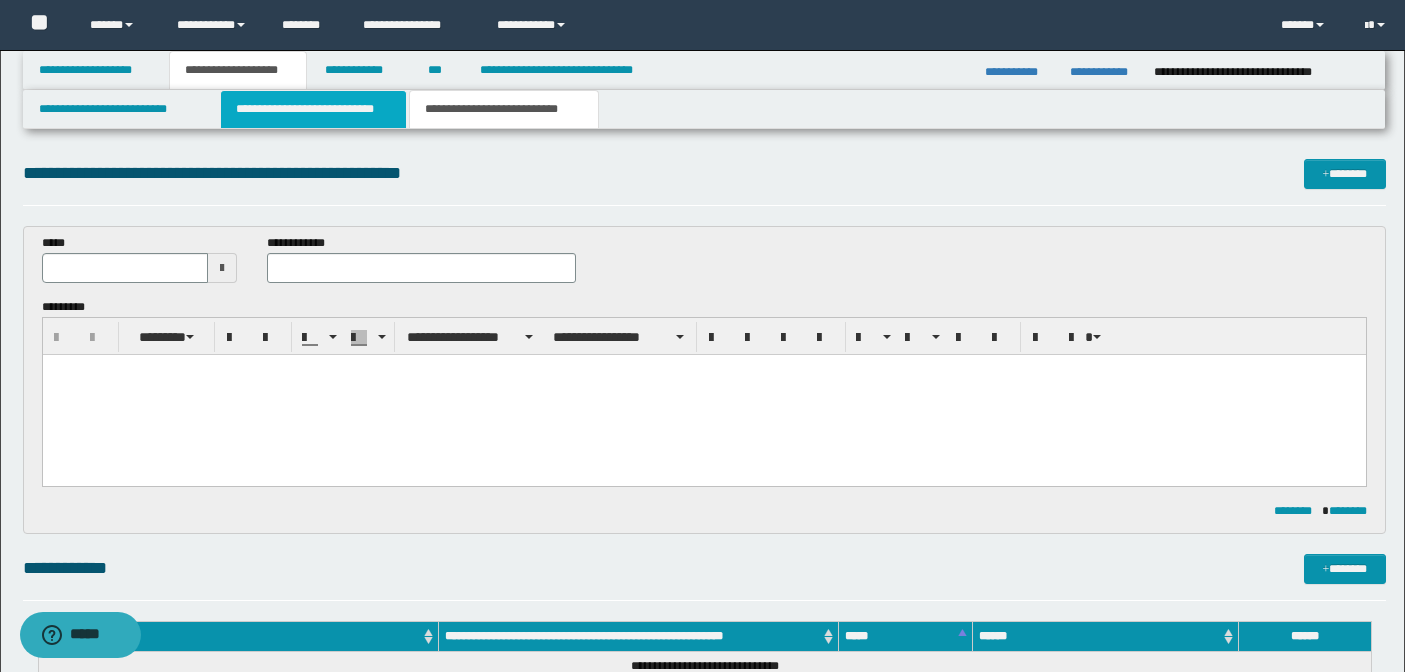 click on "**********" at bounding box center (314, 109) 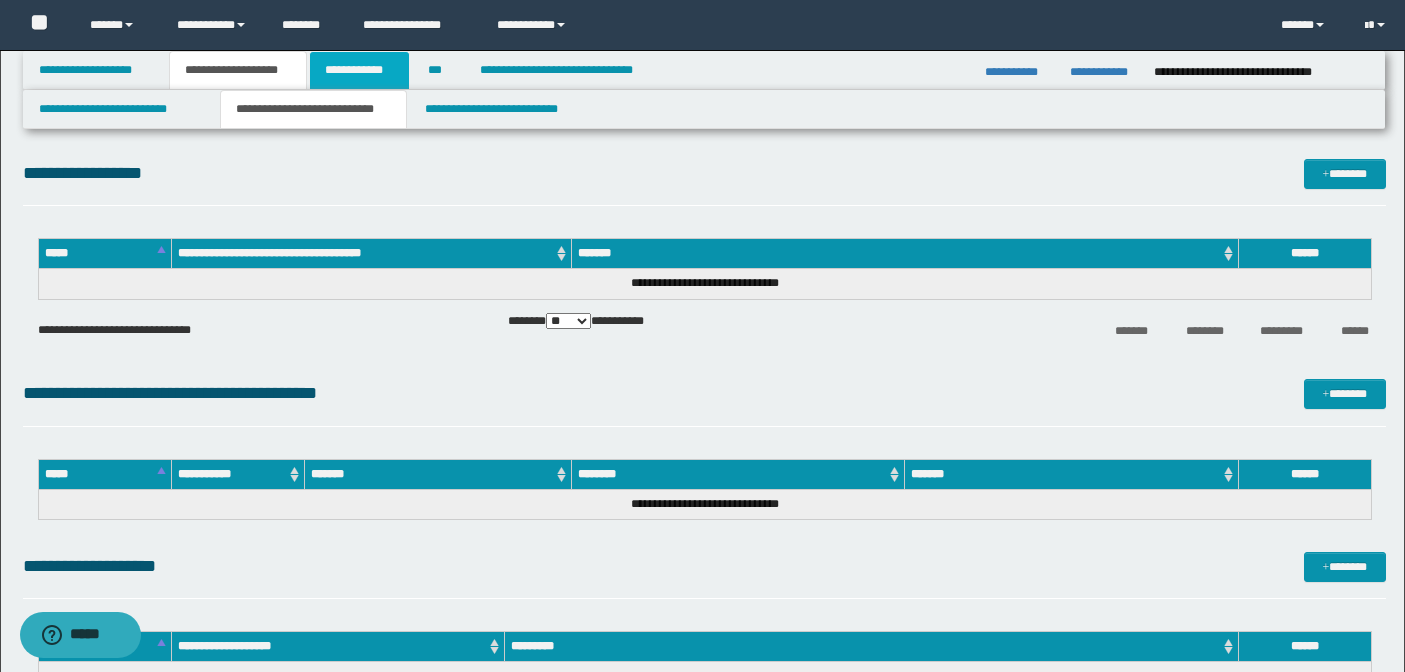 click on "**********" at bounding box center [359, 70] 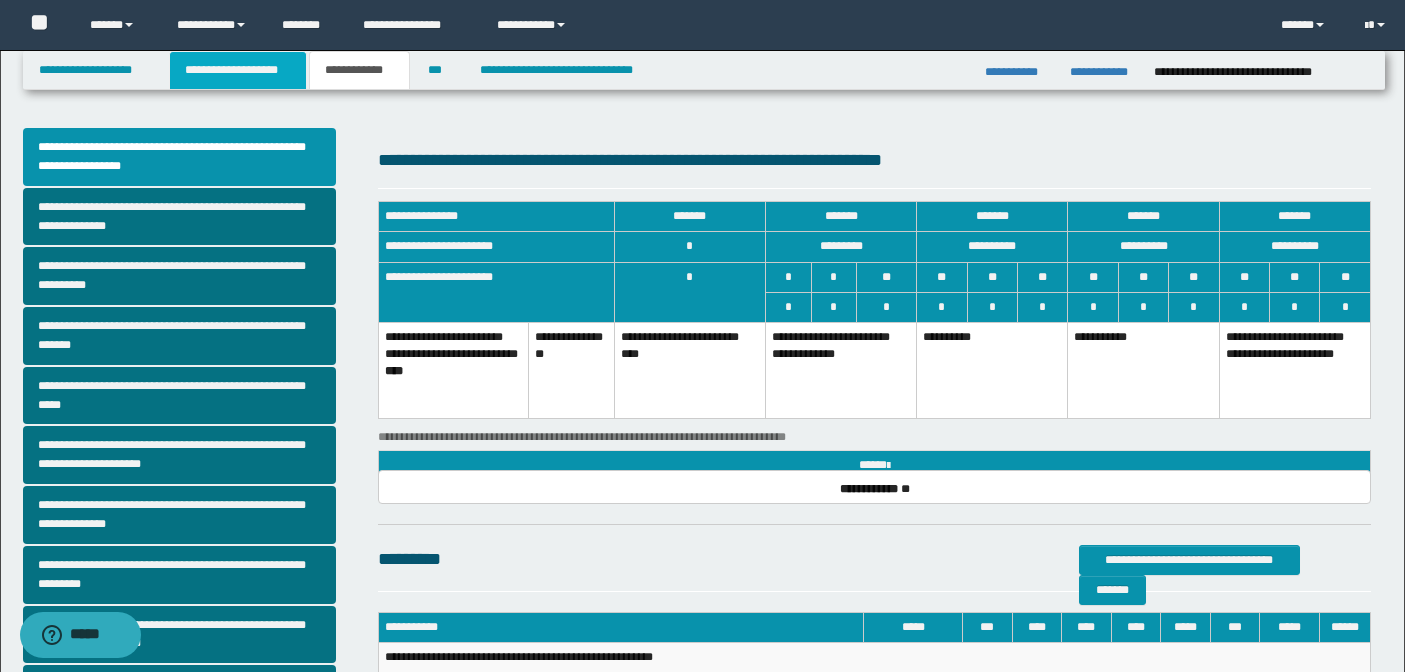 click on "**********" at bounding box center [238, 70] 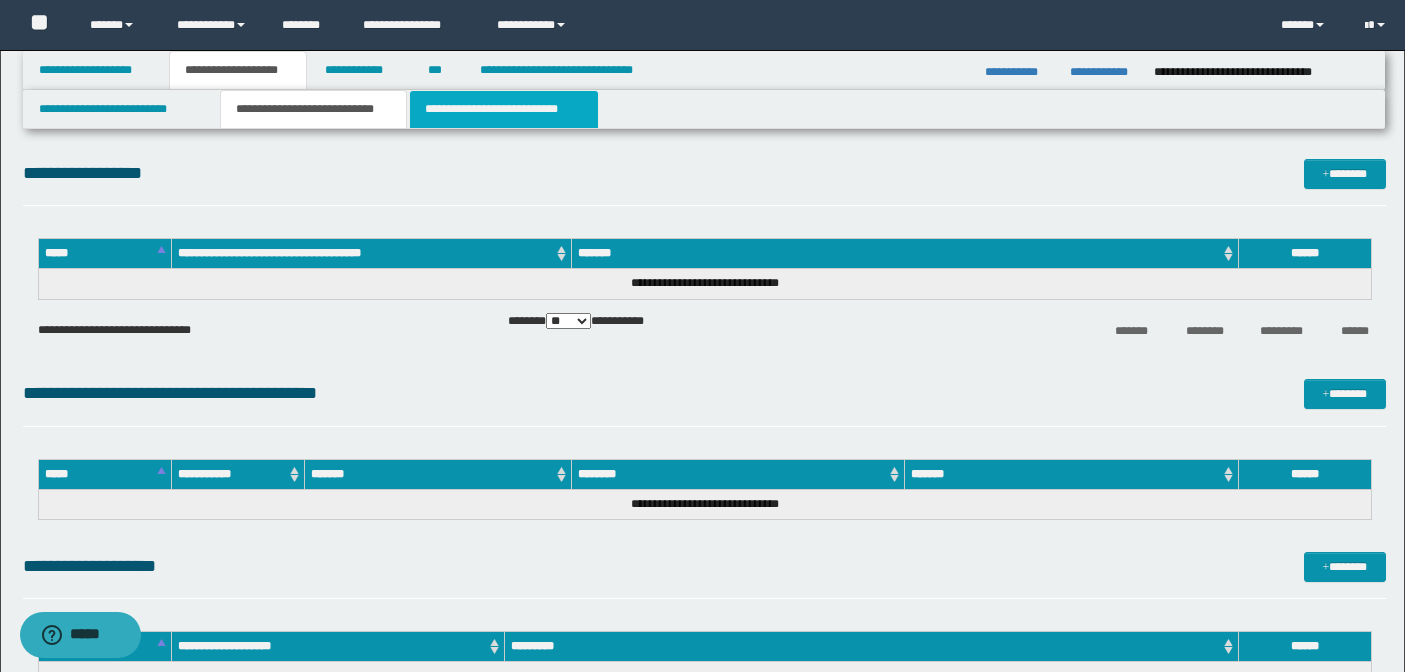 click on "**********" at bounding box center [504, 109] 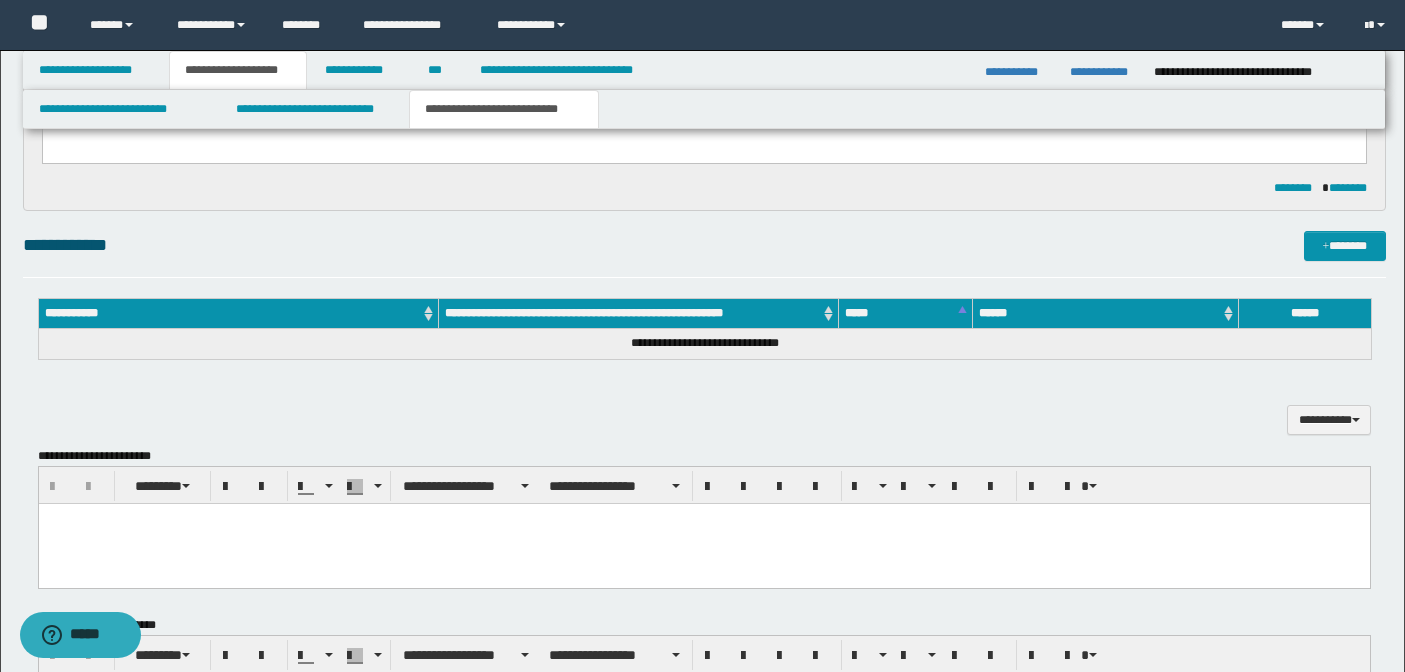scroll, scrollTop: 0, scrollLeft: 0, axis: both 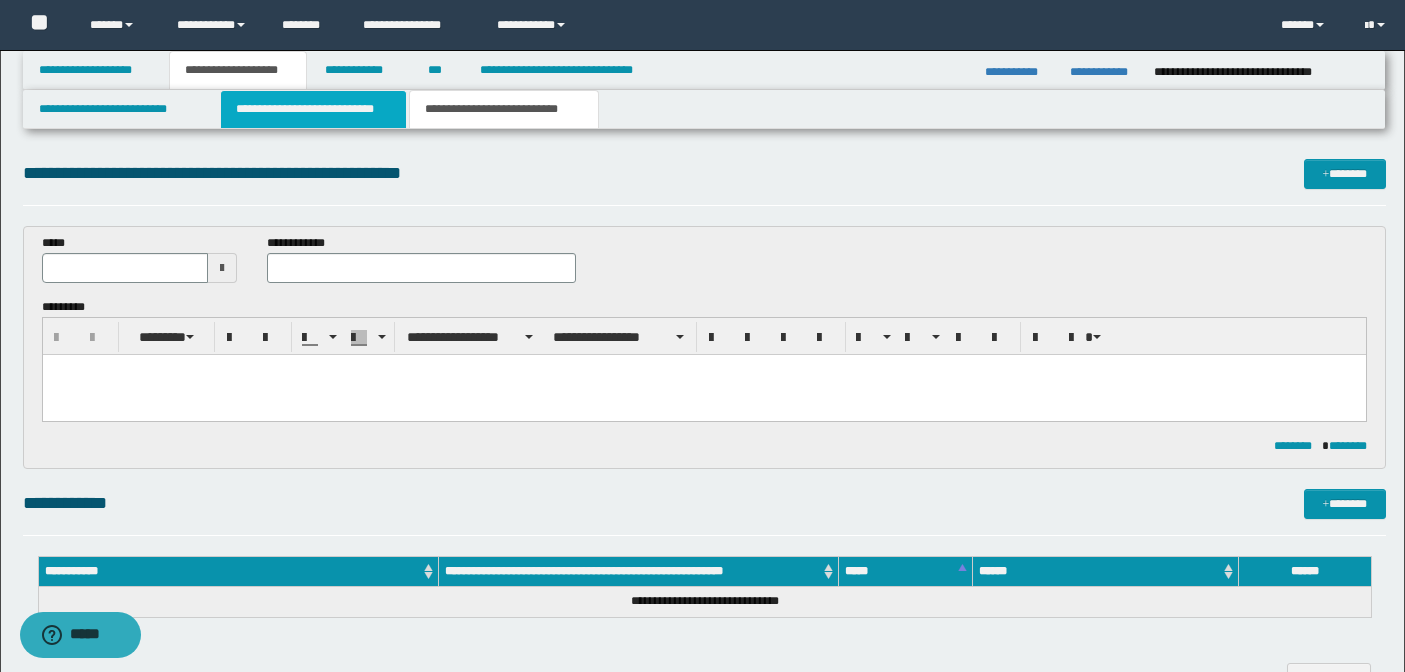 click on "**********" at bounding box center (314, 109) 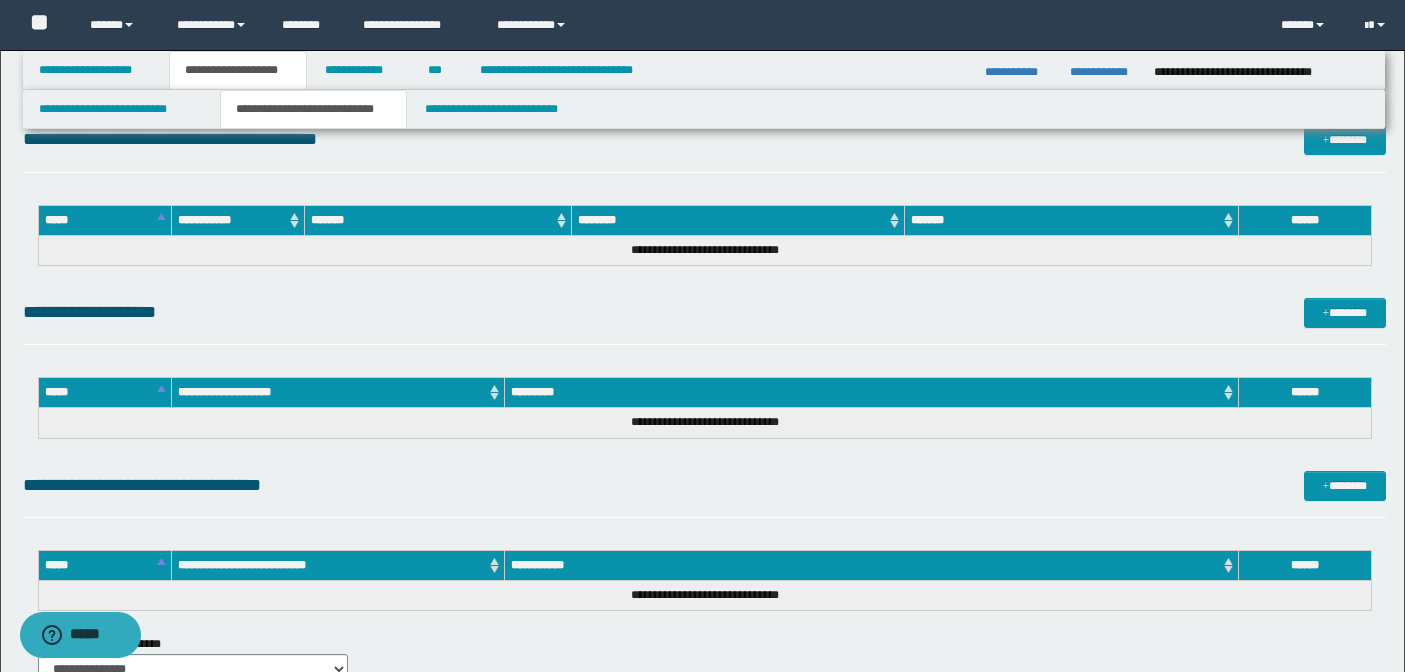 scroll, scrollTop: 255, scrollLeft: 0, axis: vertical 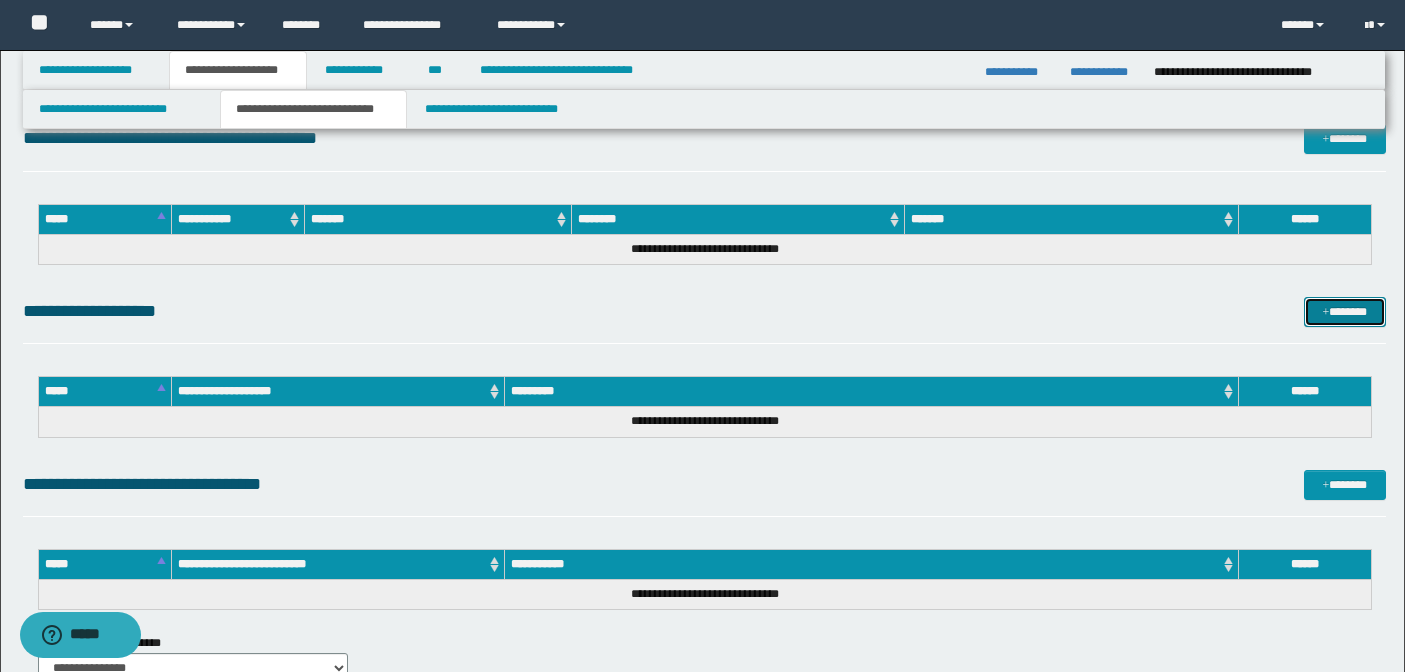 click on "*******" at bounding box center (1345, 312) 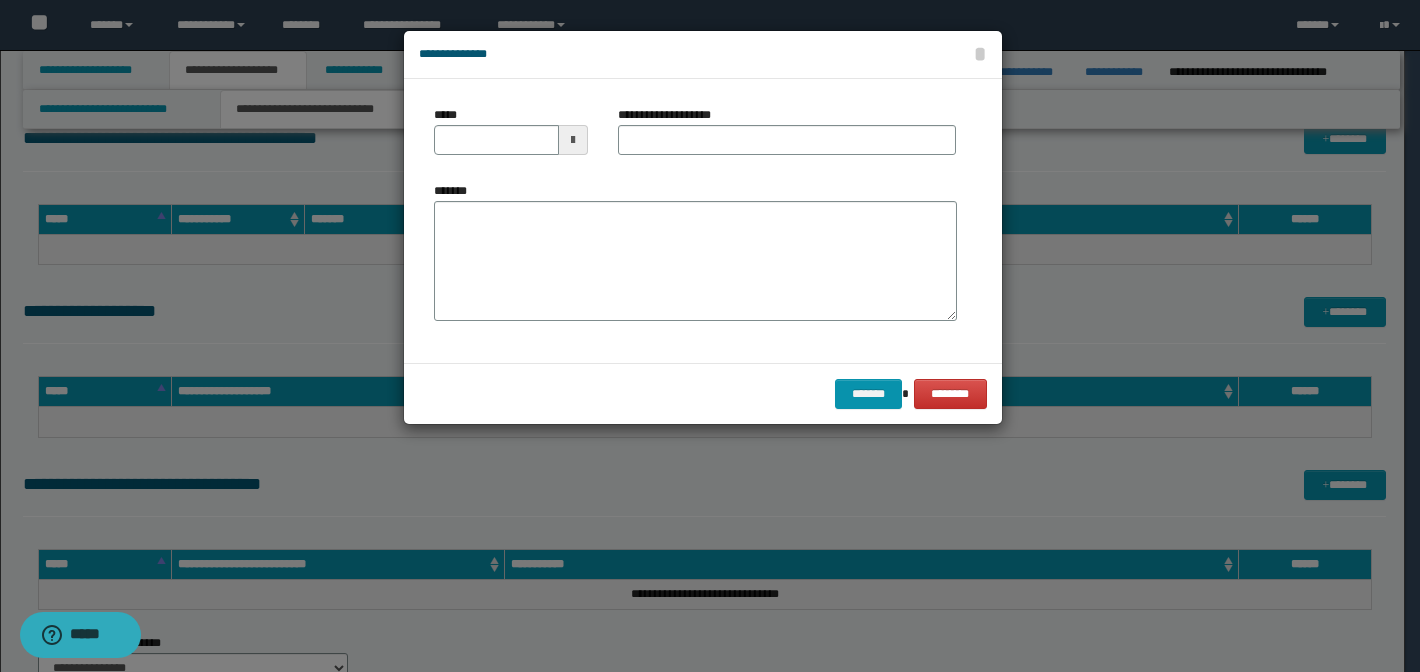 click at bounding box center [573, 140] 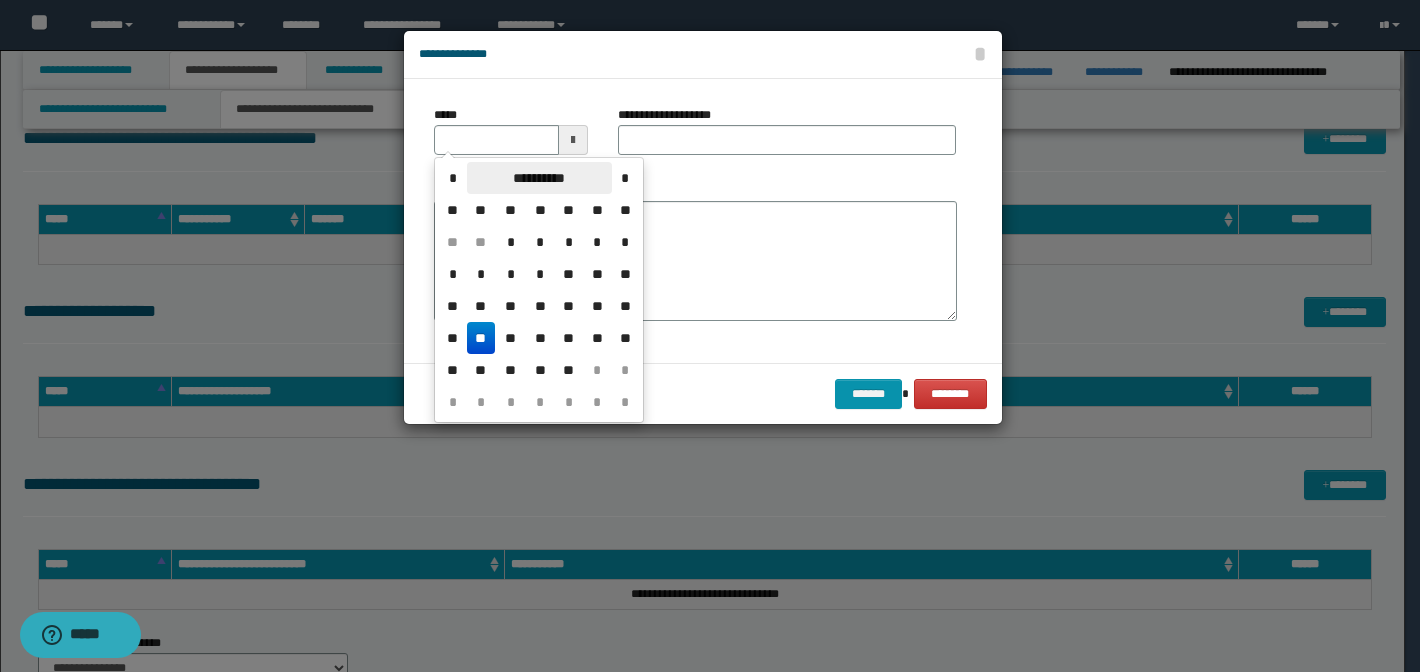 click on "**********" at bounding box center (539, 178) 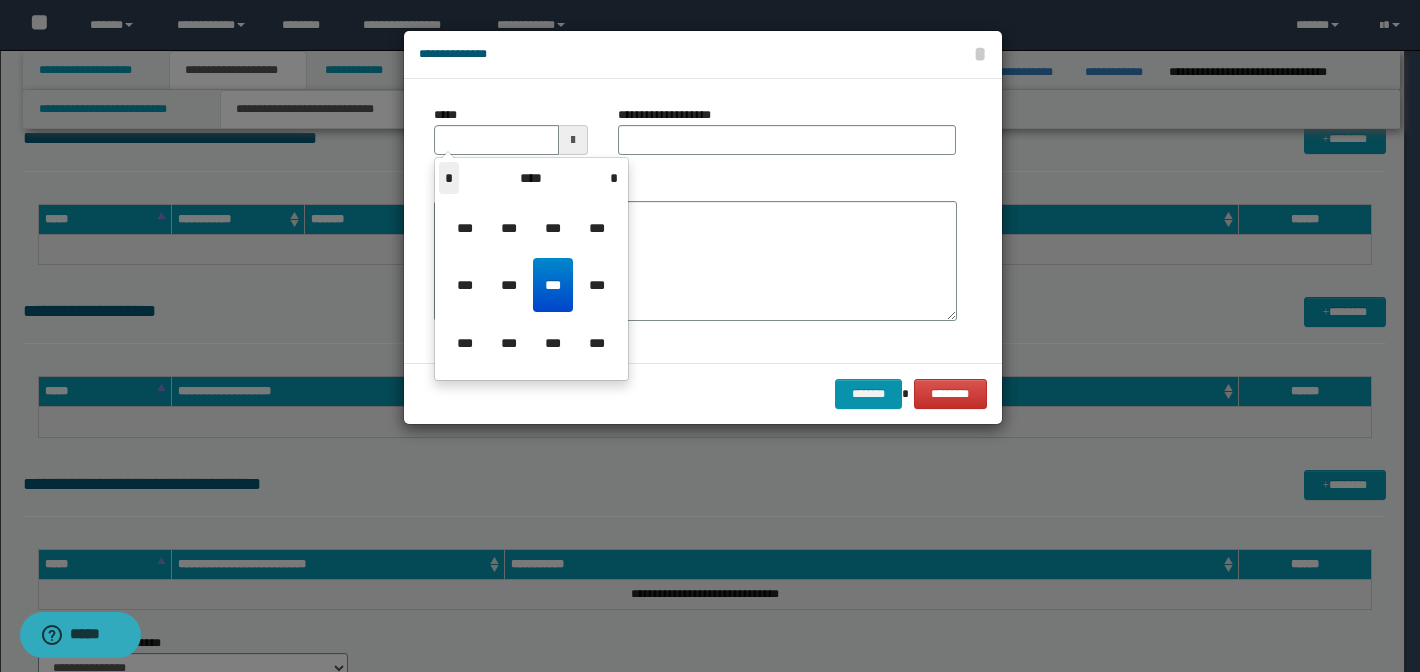 click on "*" at bounding box center (449, 178) 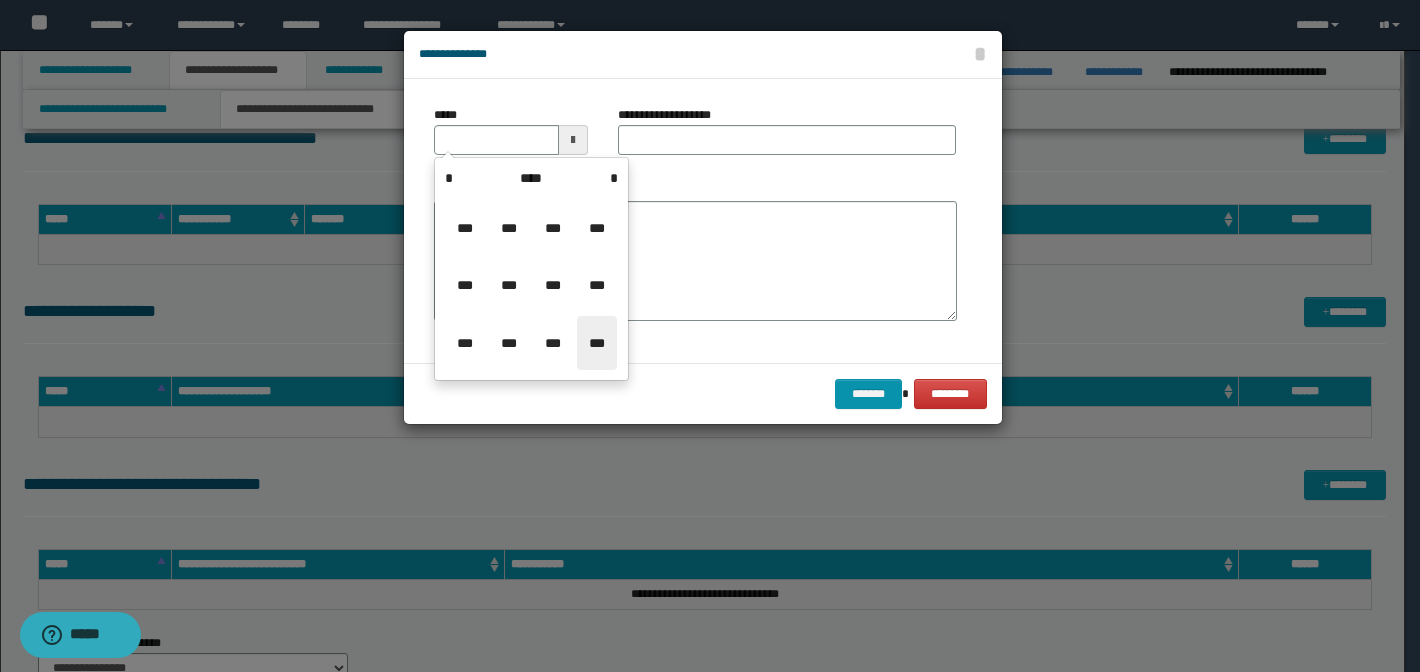 click on "***" at bounding box center (597, 343) 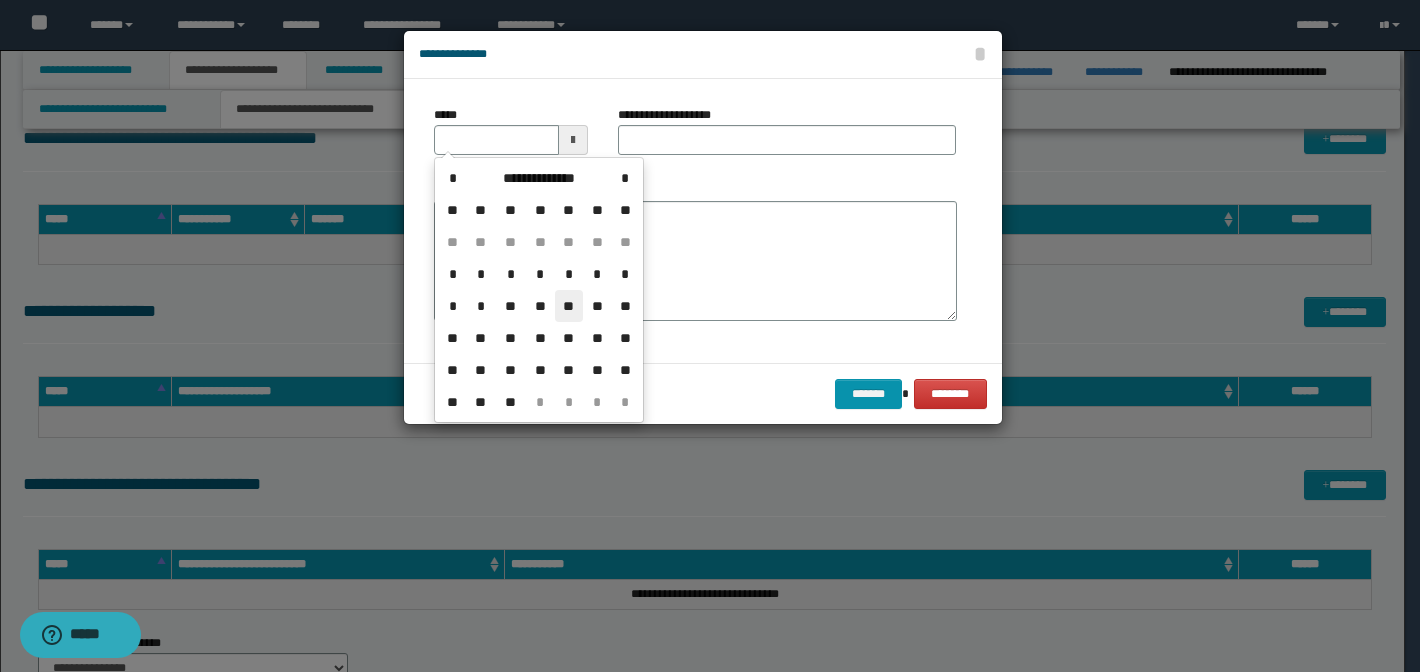 click on "**" at bounding box center [569, 306] 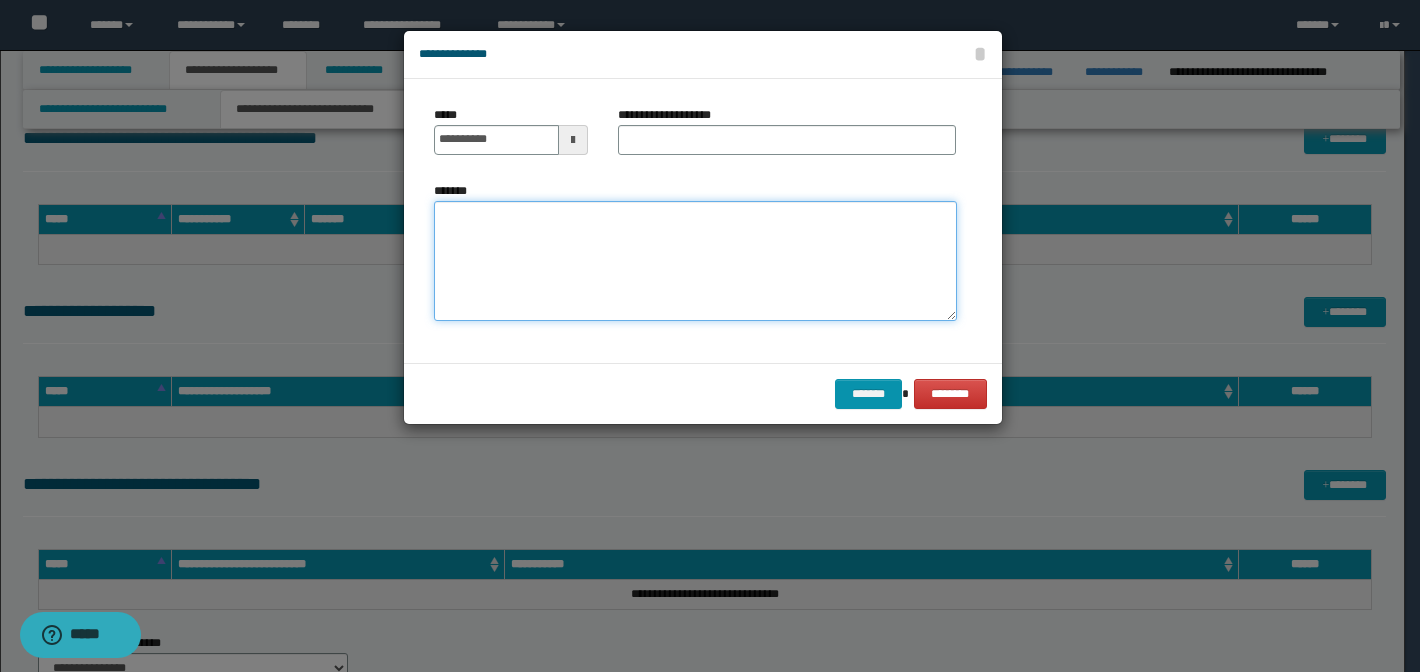 click on "*******" at bounding box center [695, 261] 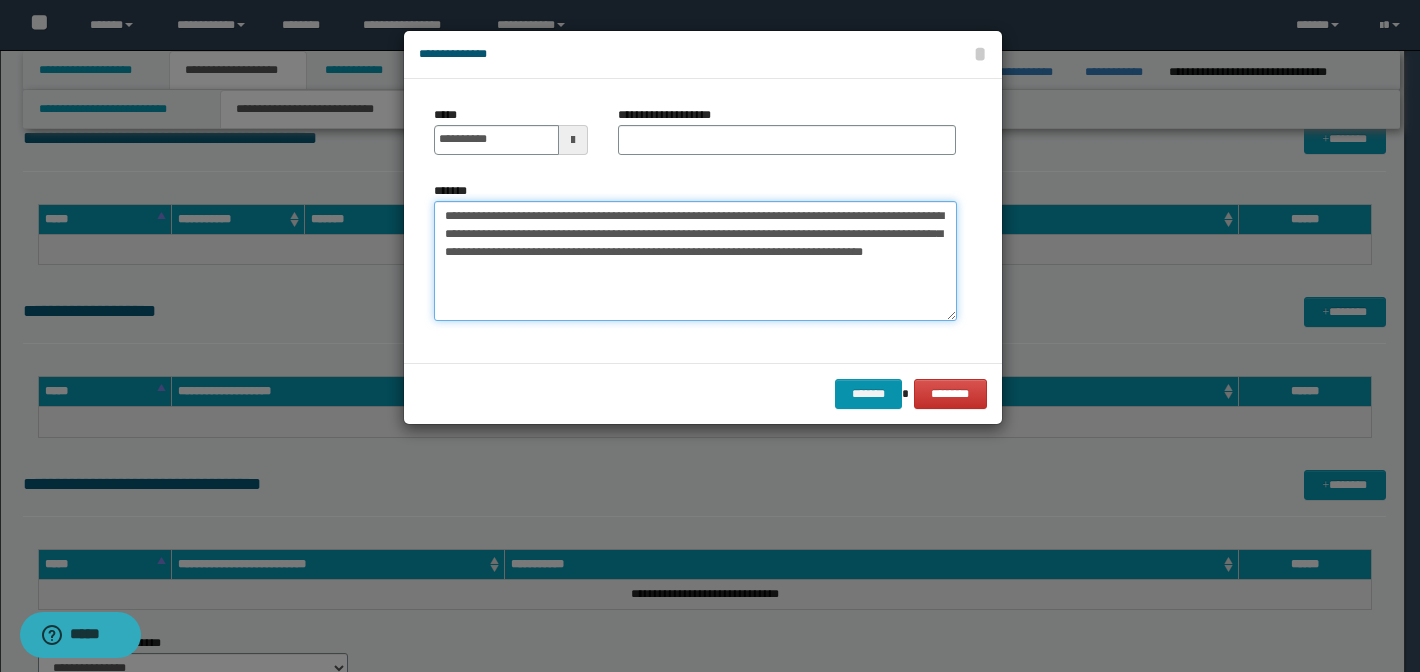 type on "**********" 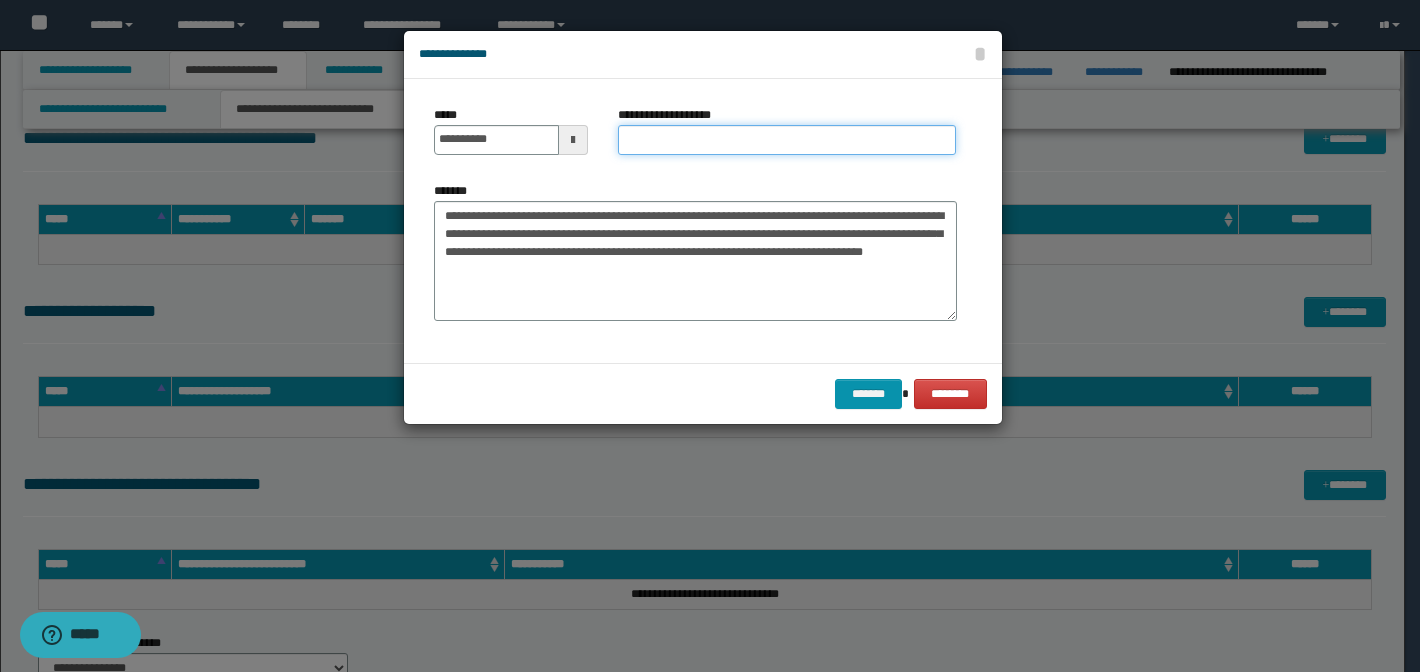 click on "**********" at bounding box center (787, 140) 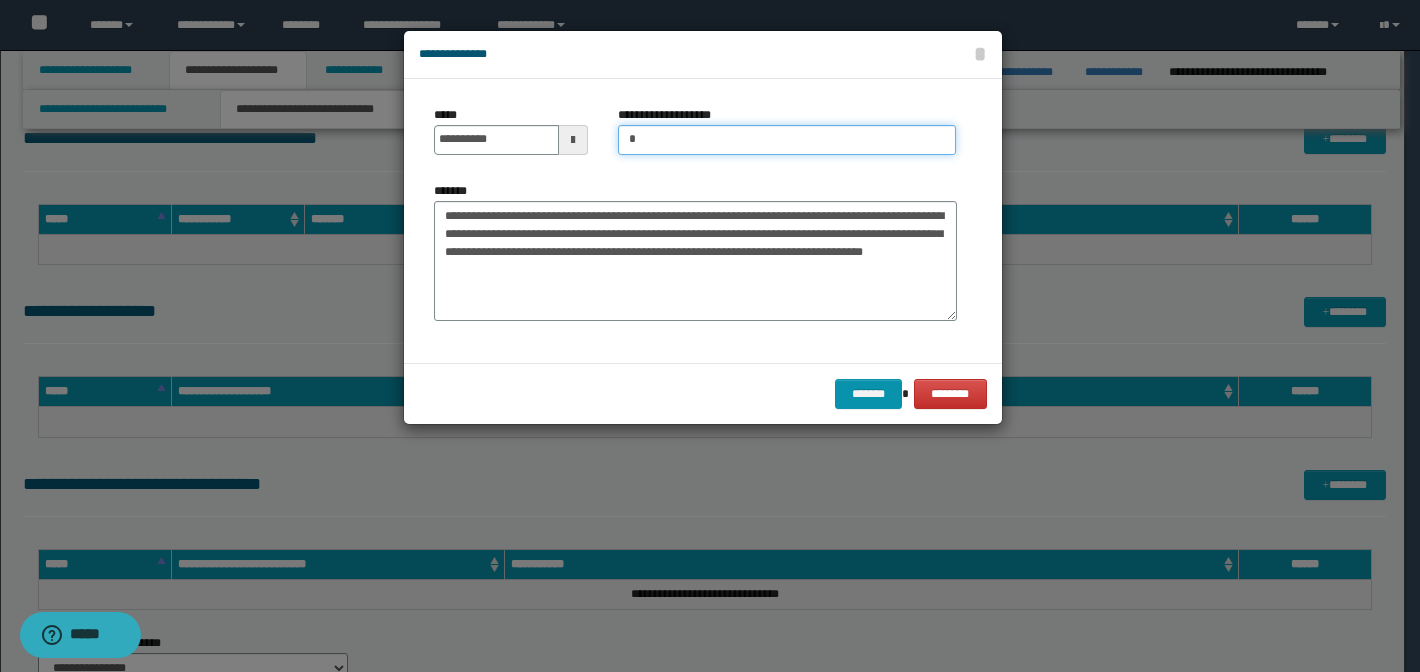 type on "*****" 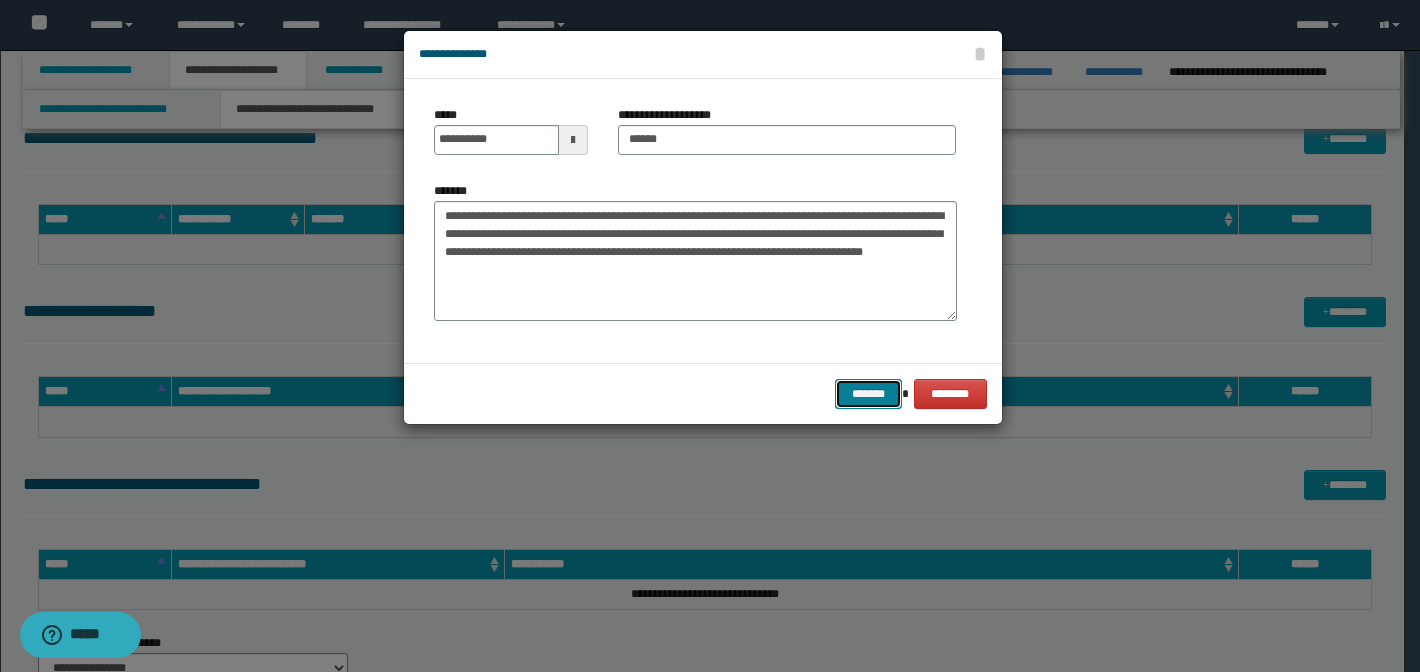 click on "*******" at bounding box center (869, 394) 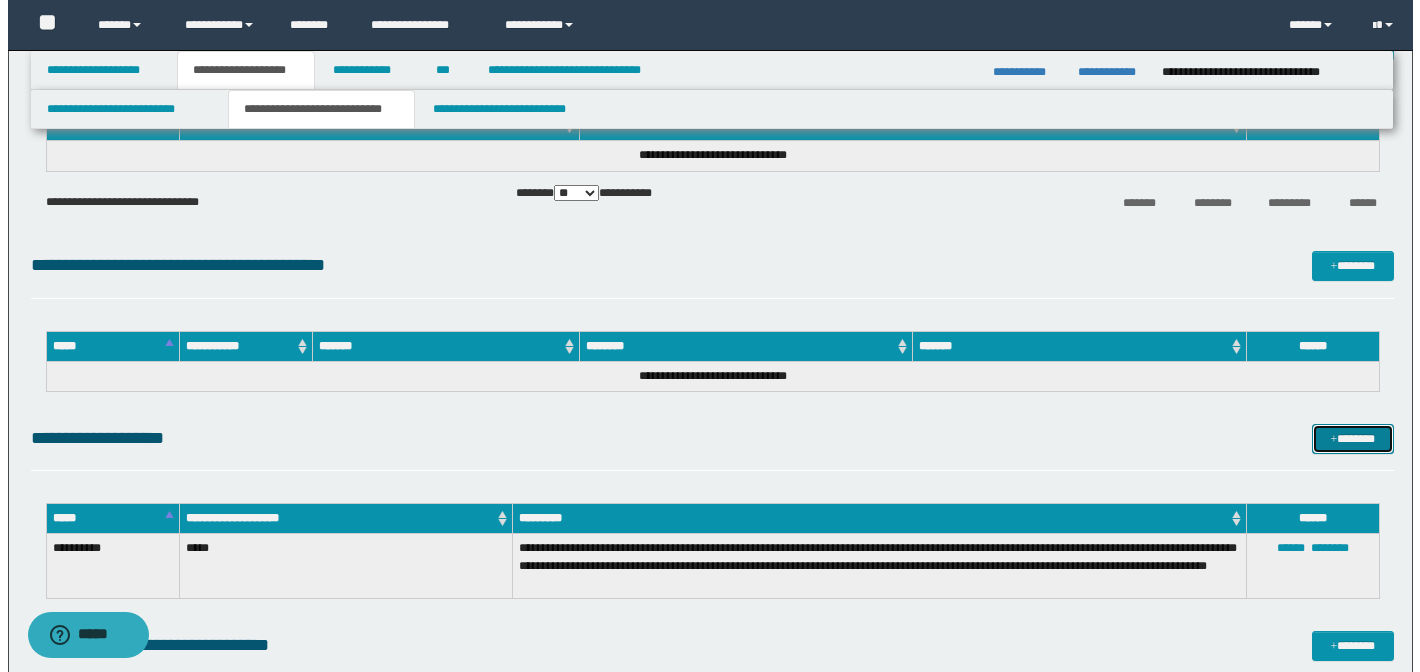 scroll, scrollTop: 0, scrollLeft: 0, axis: both 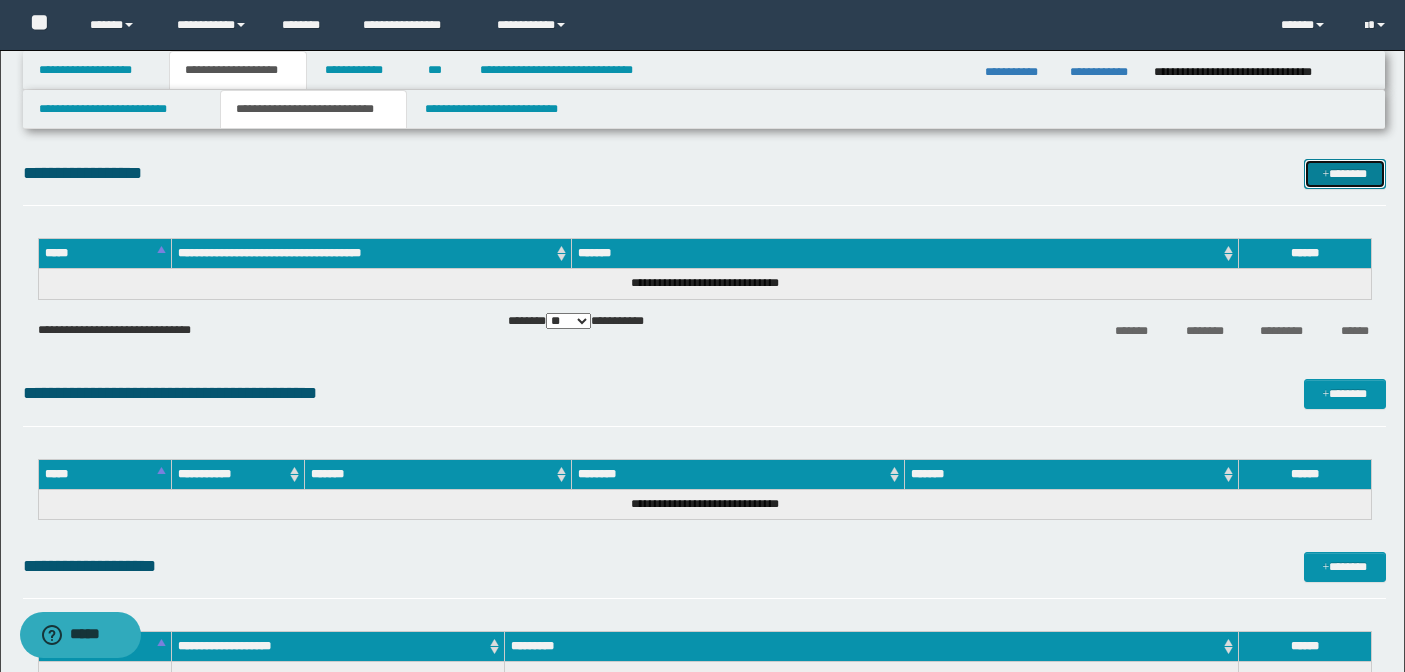 click on "*******" at bounding box center (1345, 174) 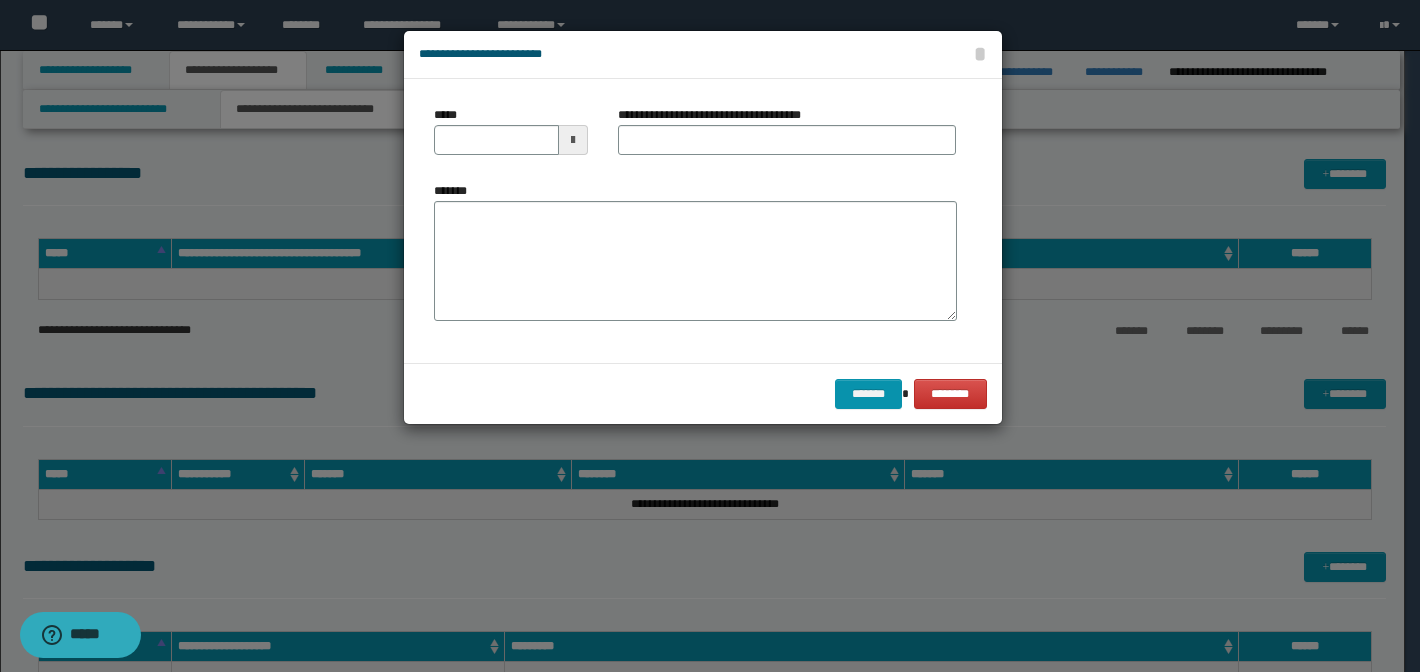 click at bounding box center (573, 140) 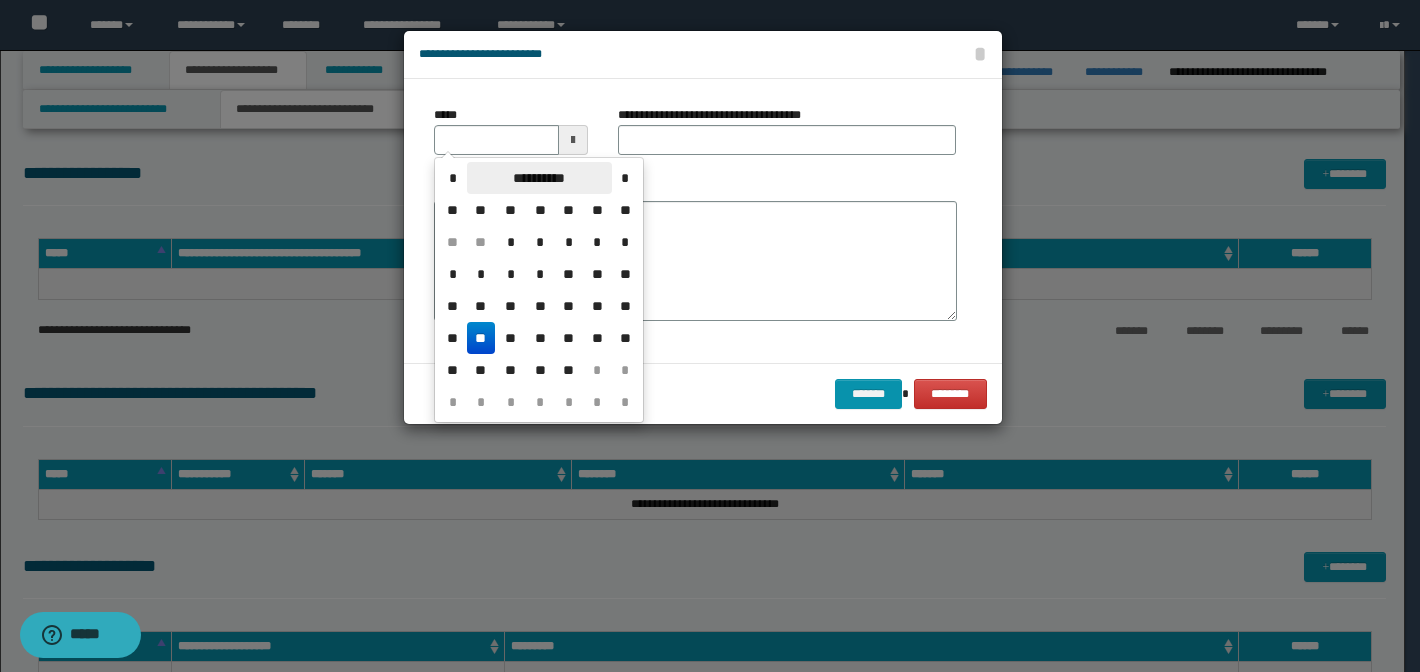click on "**********" at bounding box center (539, 178) 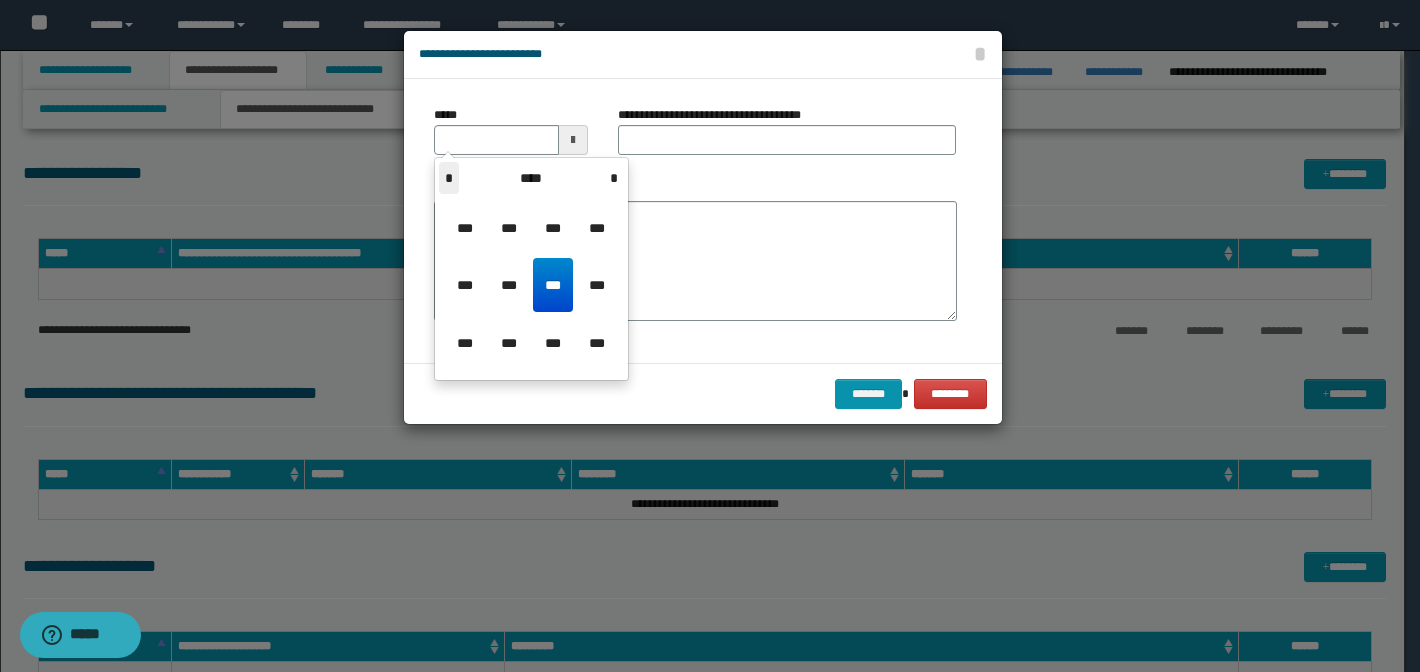 click on "*" at bounding box center (449, 178) 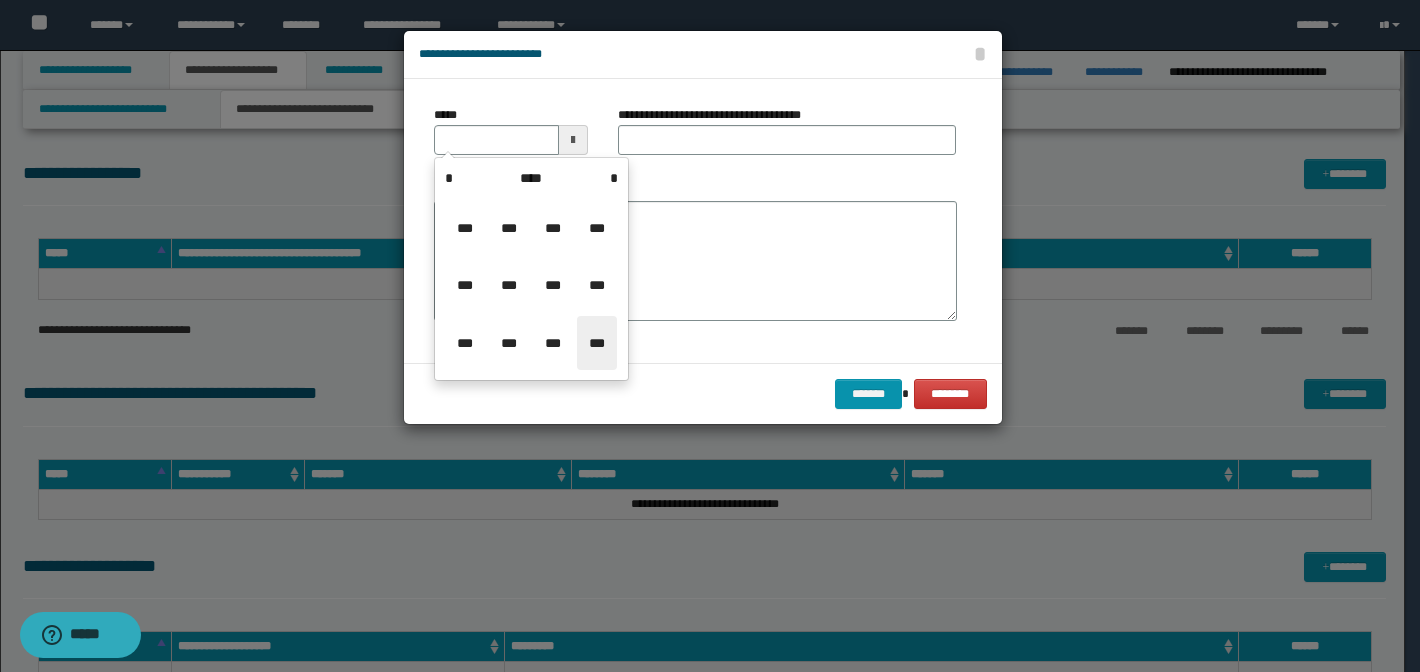 click on "***" at bounding box center [597, 343] 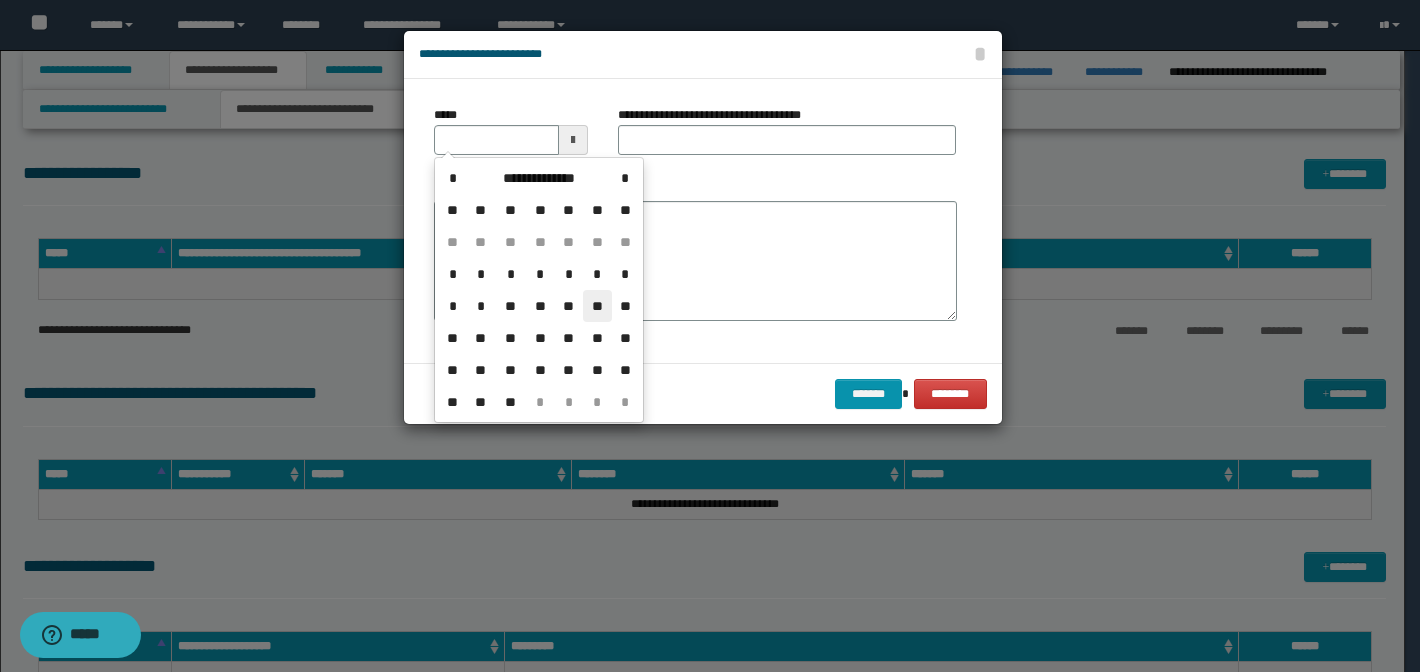 click on "**" at bounding box center [597, 306] 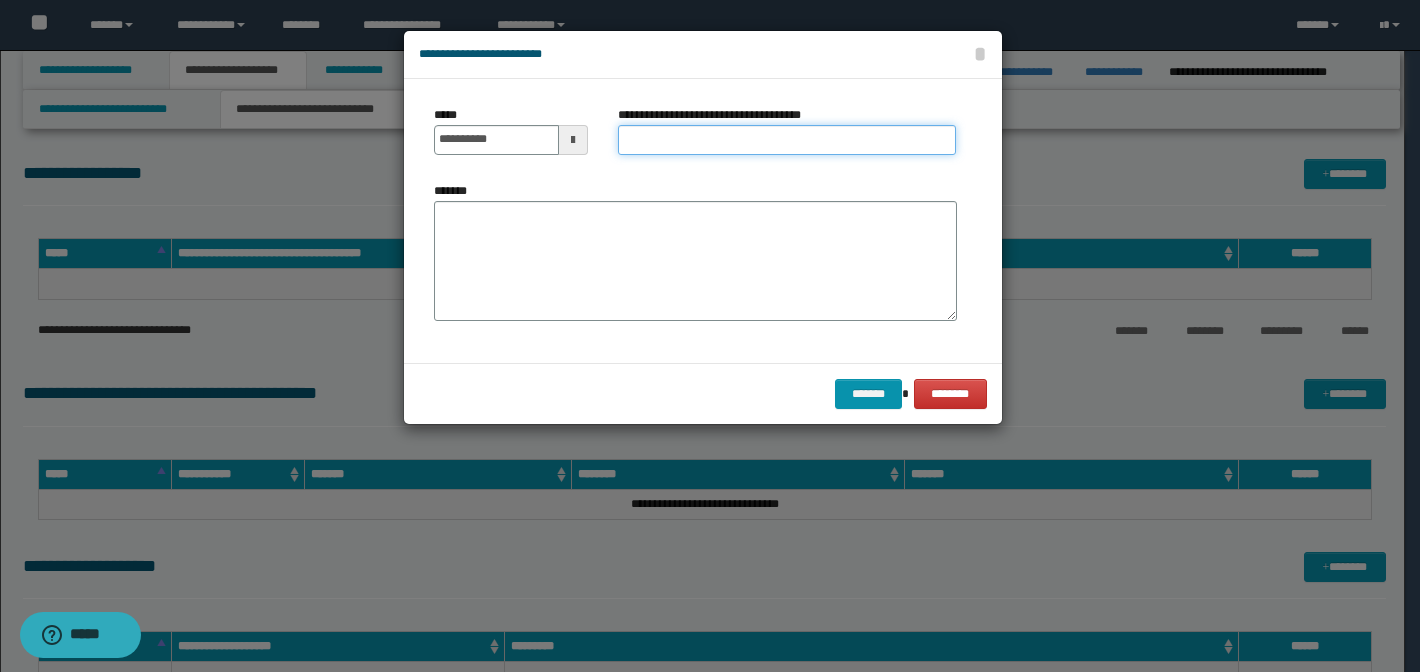 click on "**********" at bounding box center (787, 140) 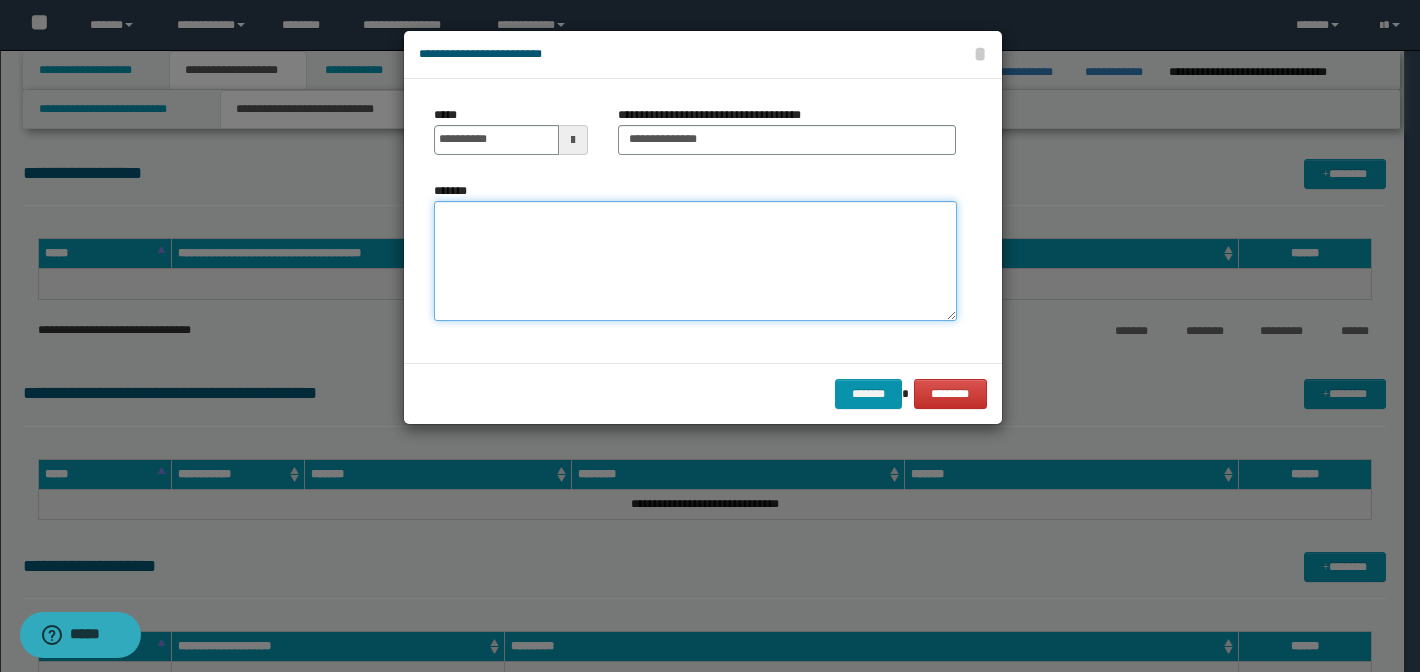 click on "*******" at bounding box center (695, 261) 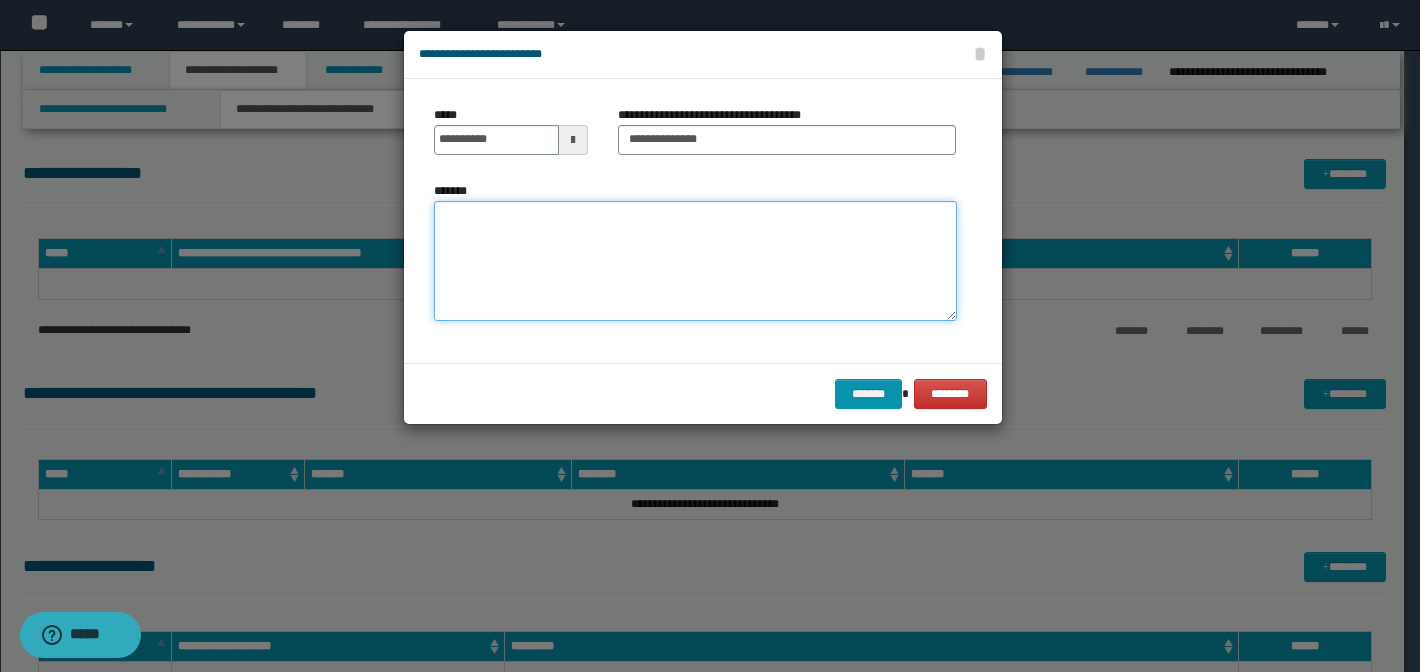paste on "**********" 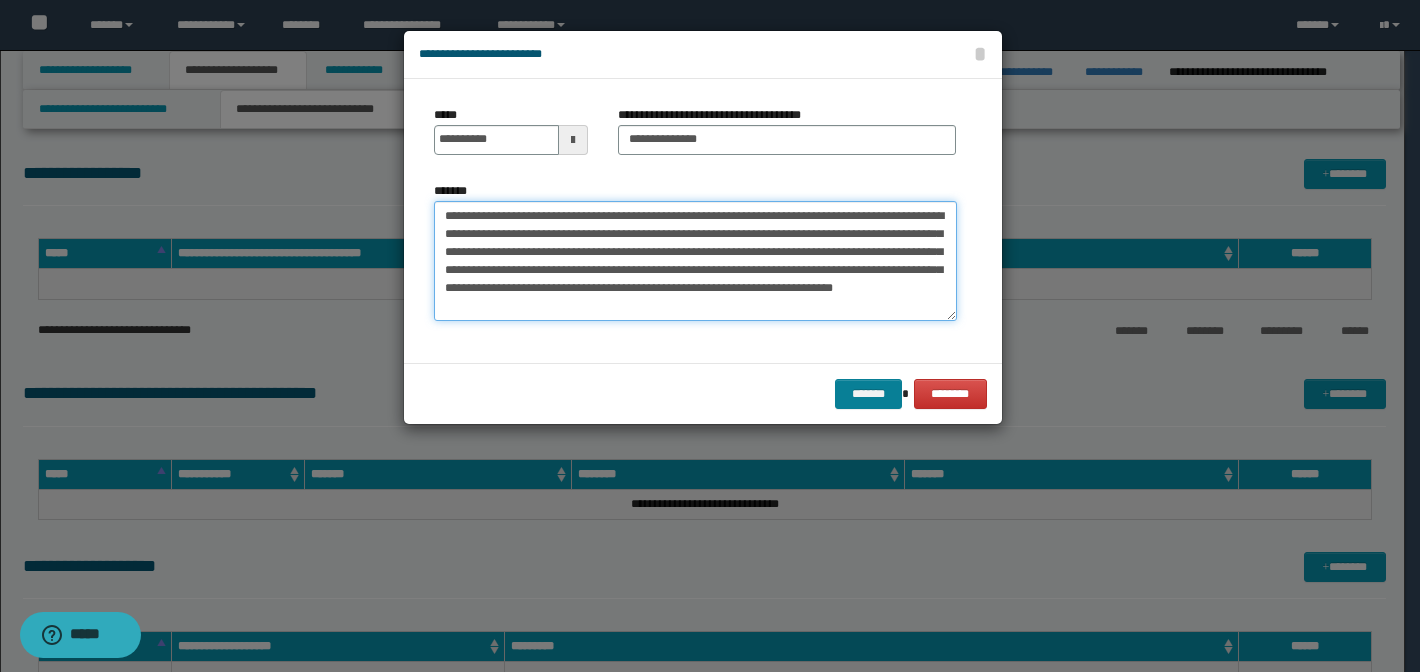 type on "**********" 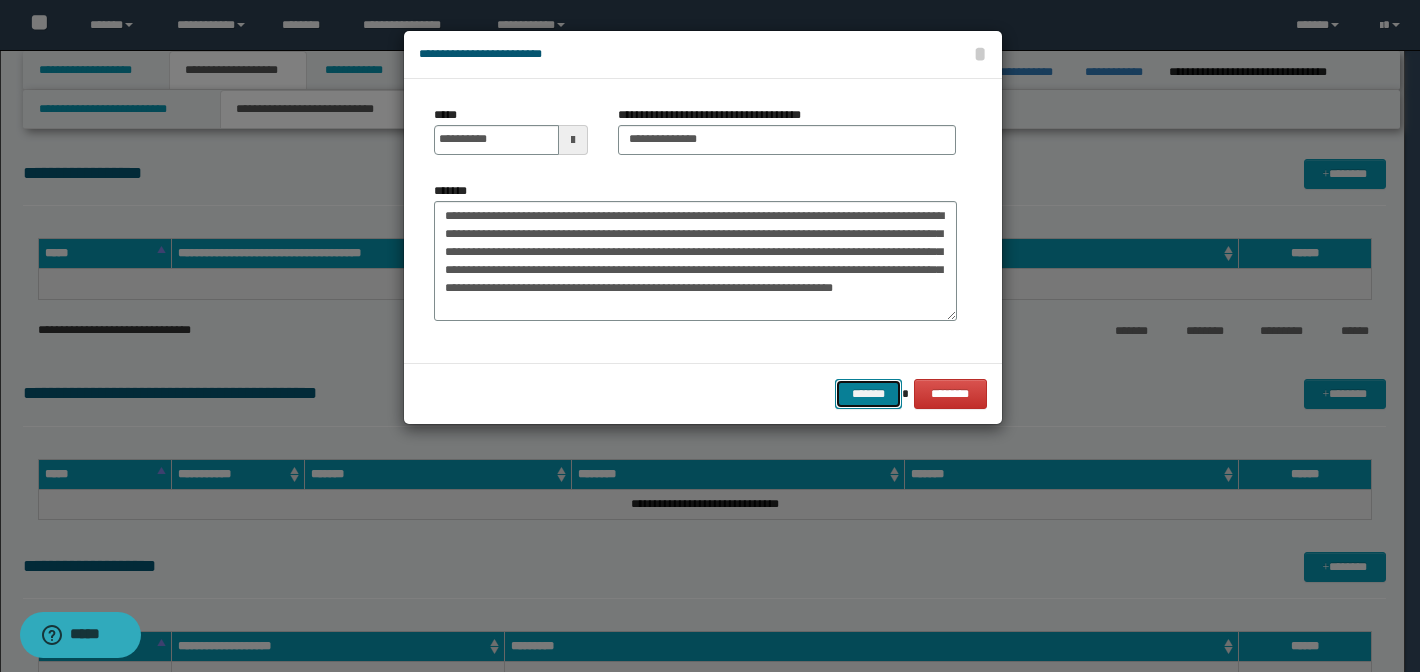 click on "*******" at bounding box center (869, 394) 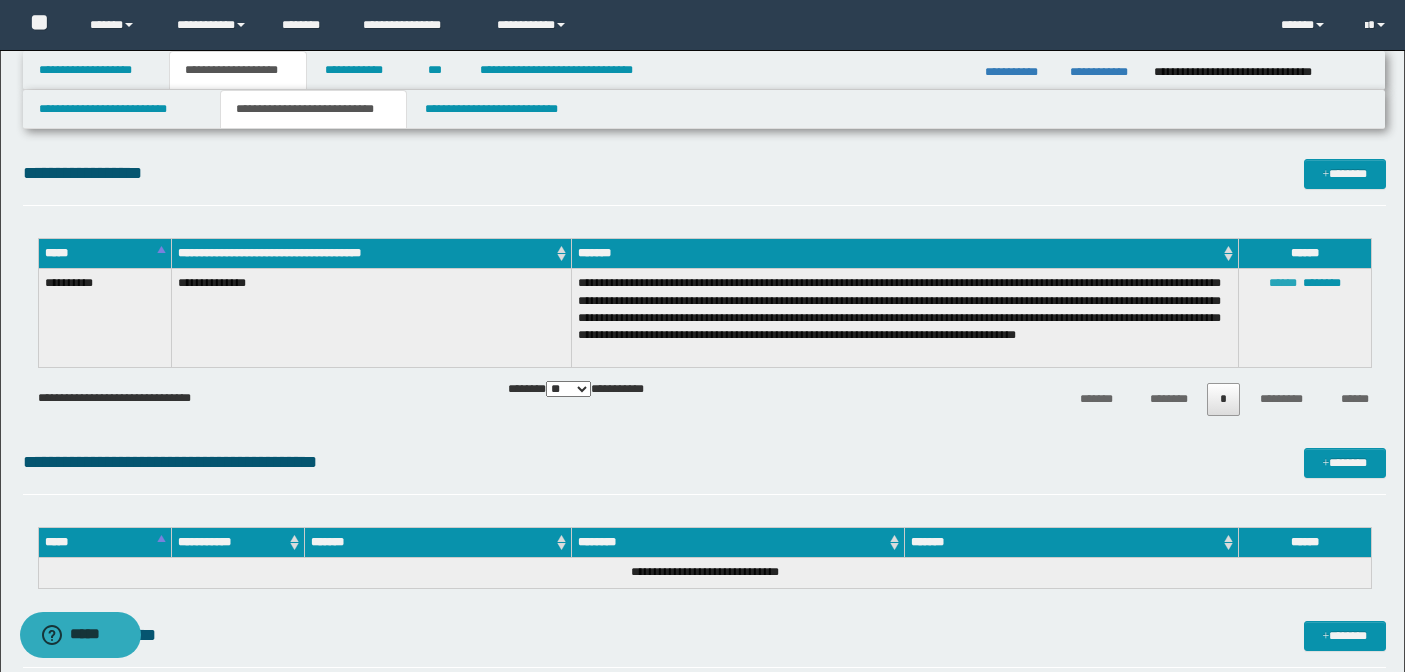 click on "******" at bounding box center (1283, 283) 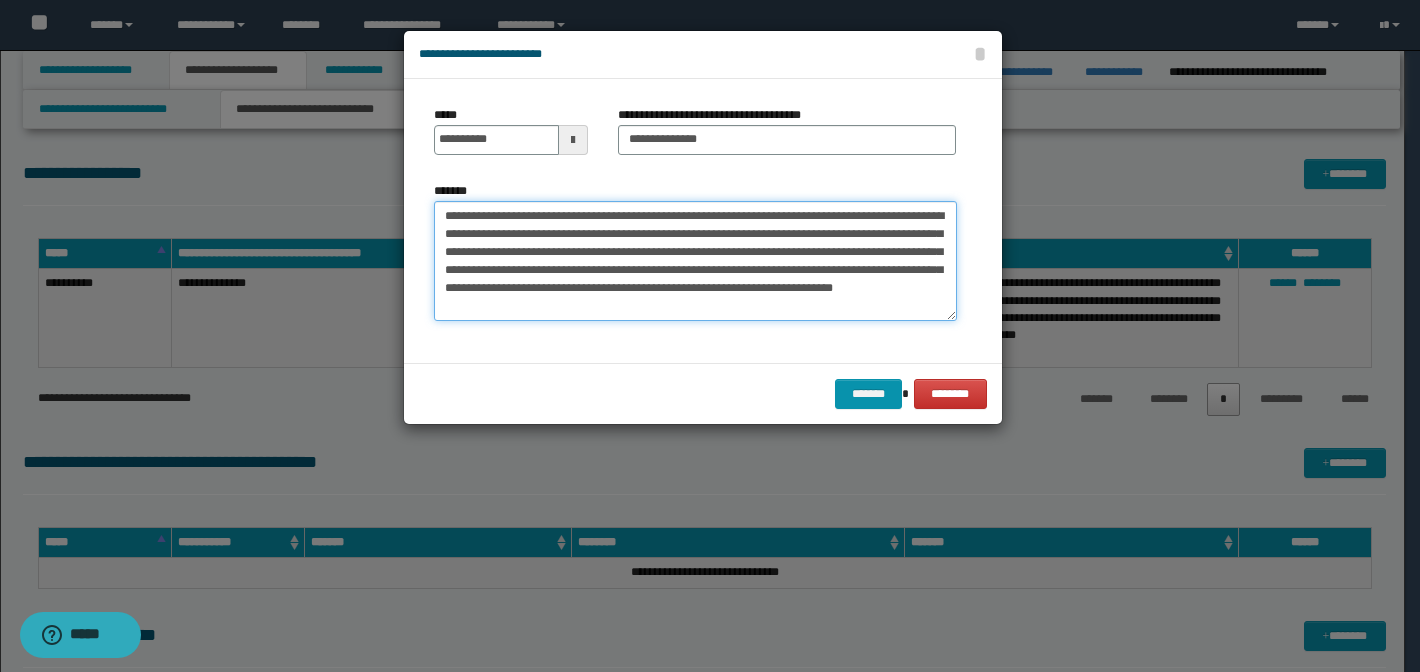click on "**********" at bounding box center [695, 261] 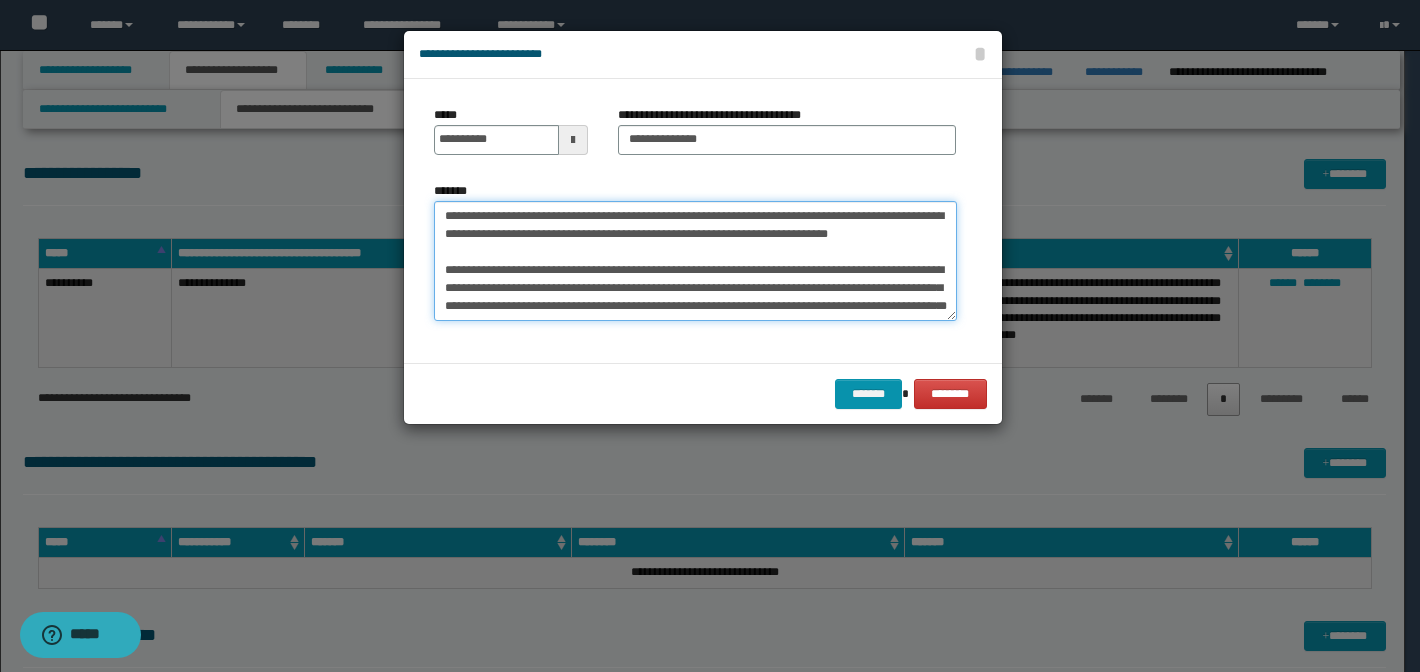 click on "**********" at bounding box center (695, 261) 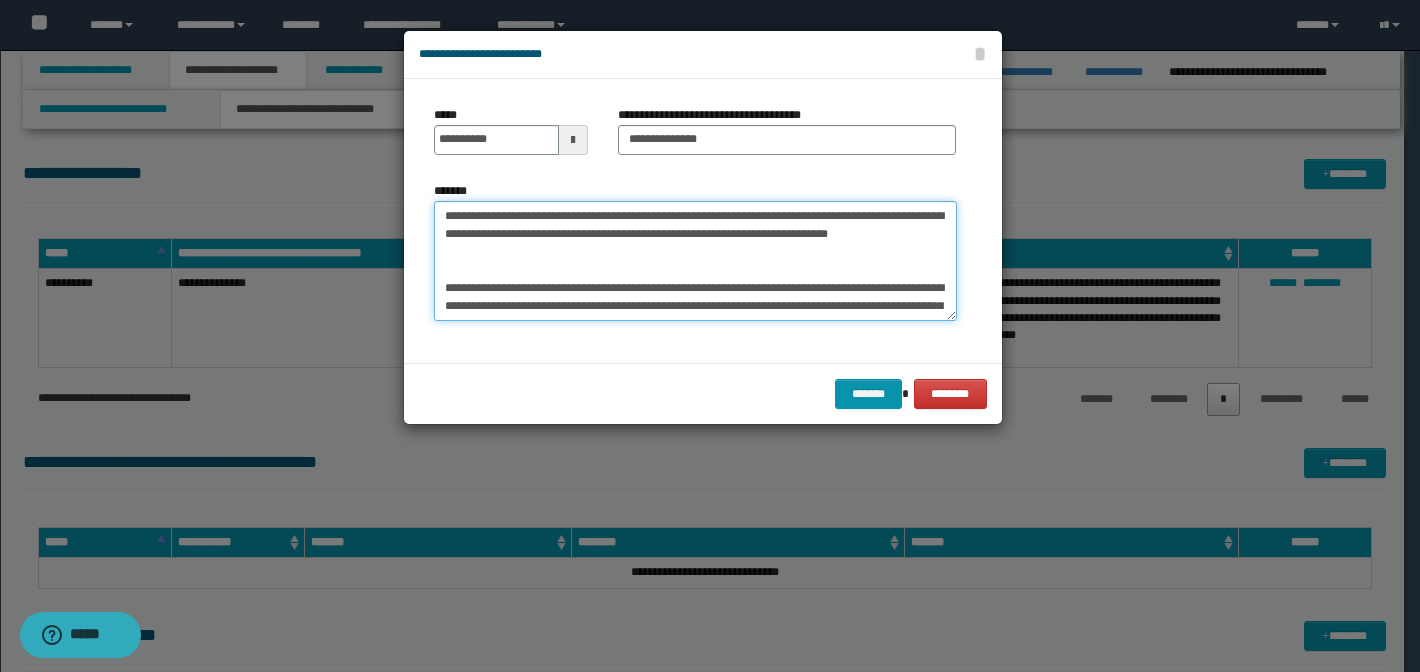 paste on "**********" 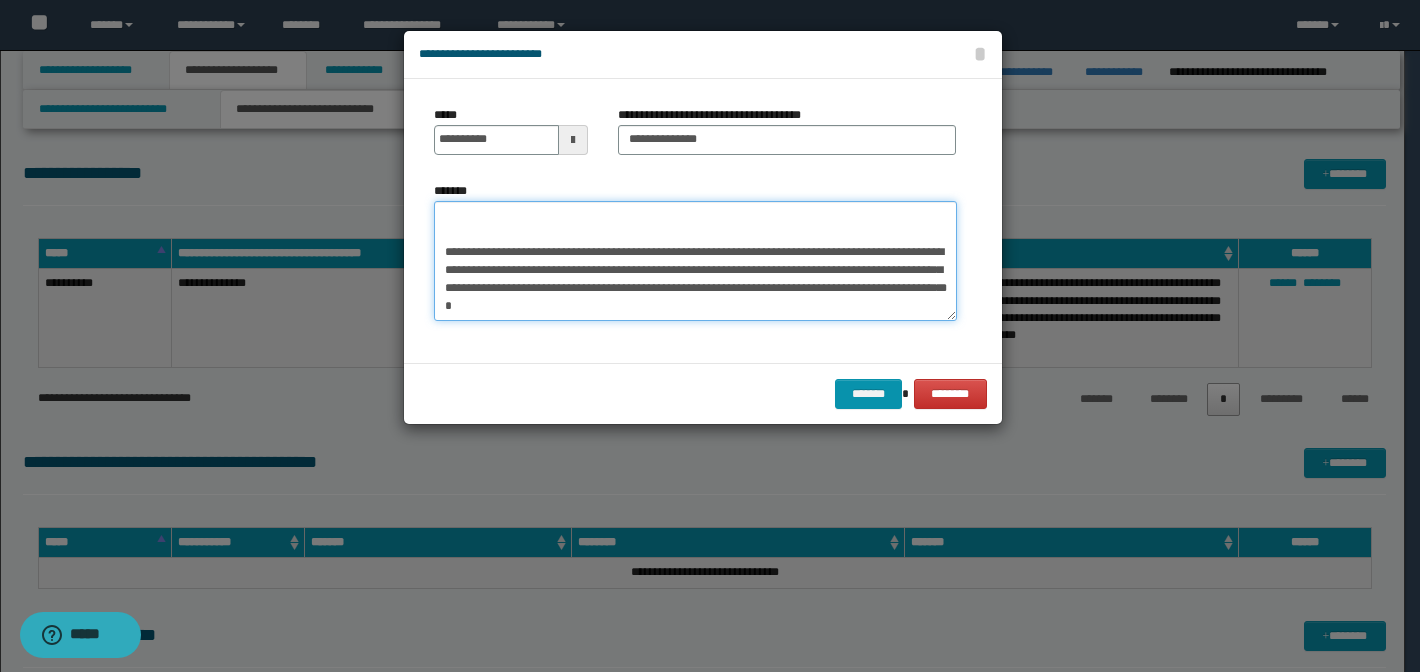scroll, scrollTop: 684, scrollLeft: 0, axis: vertical 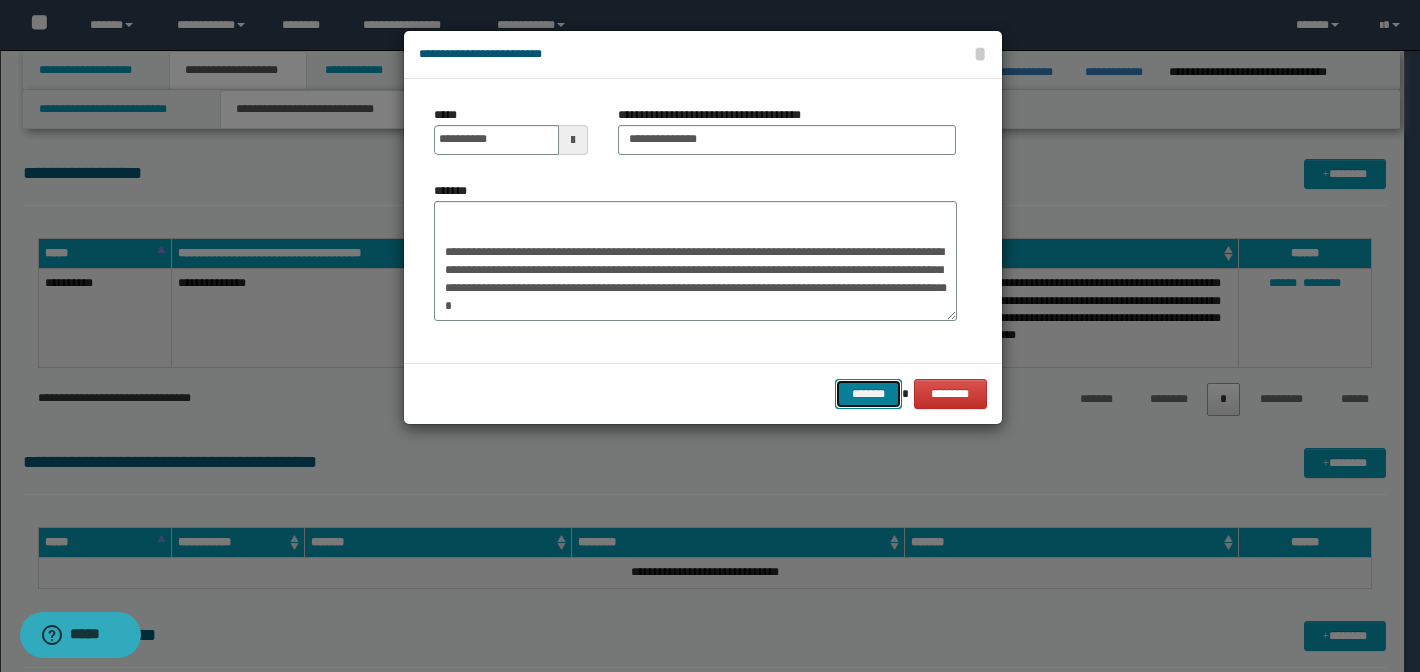 click on "*******" at bounding box center (869, 394) 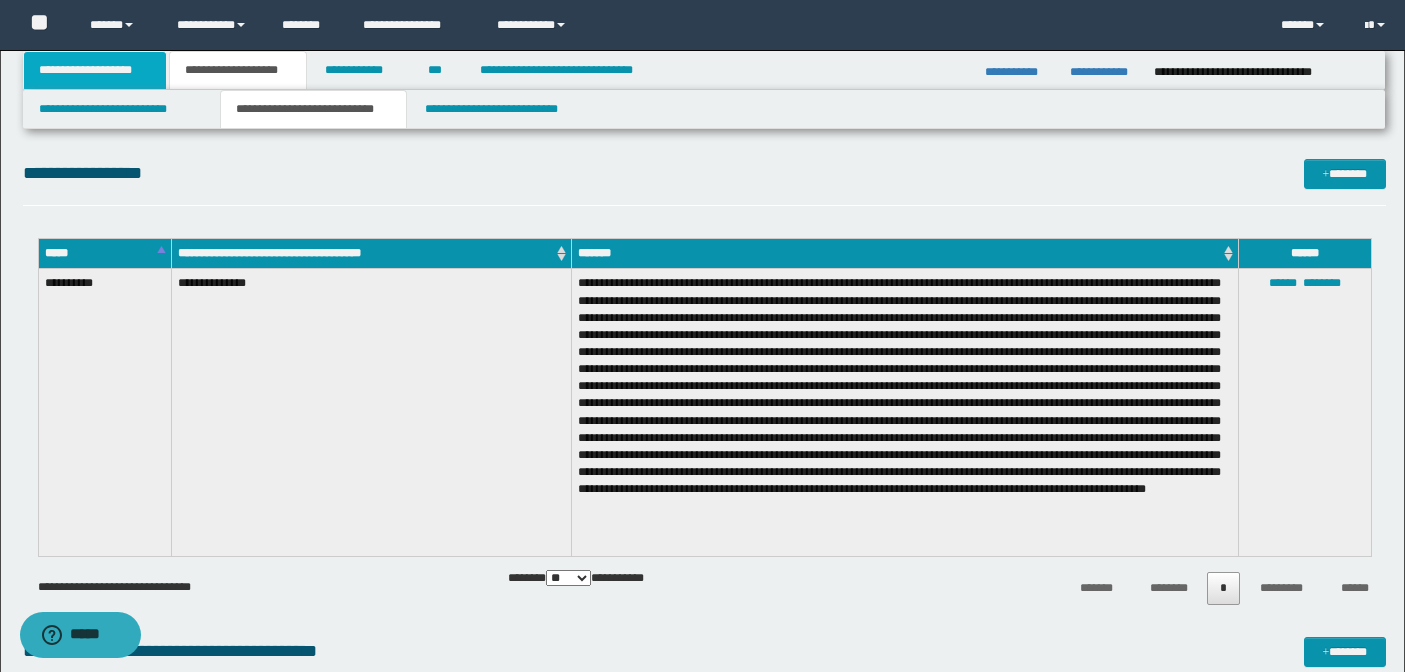 click on "**********" at bounding box center [95, 70] 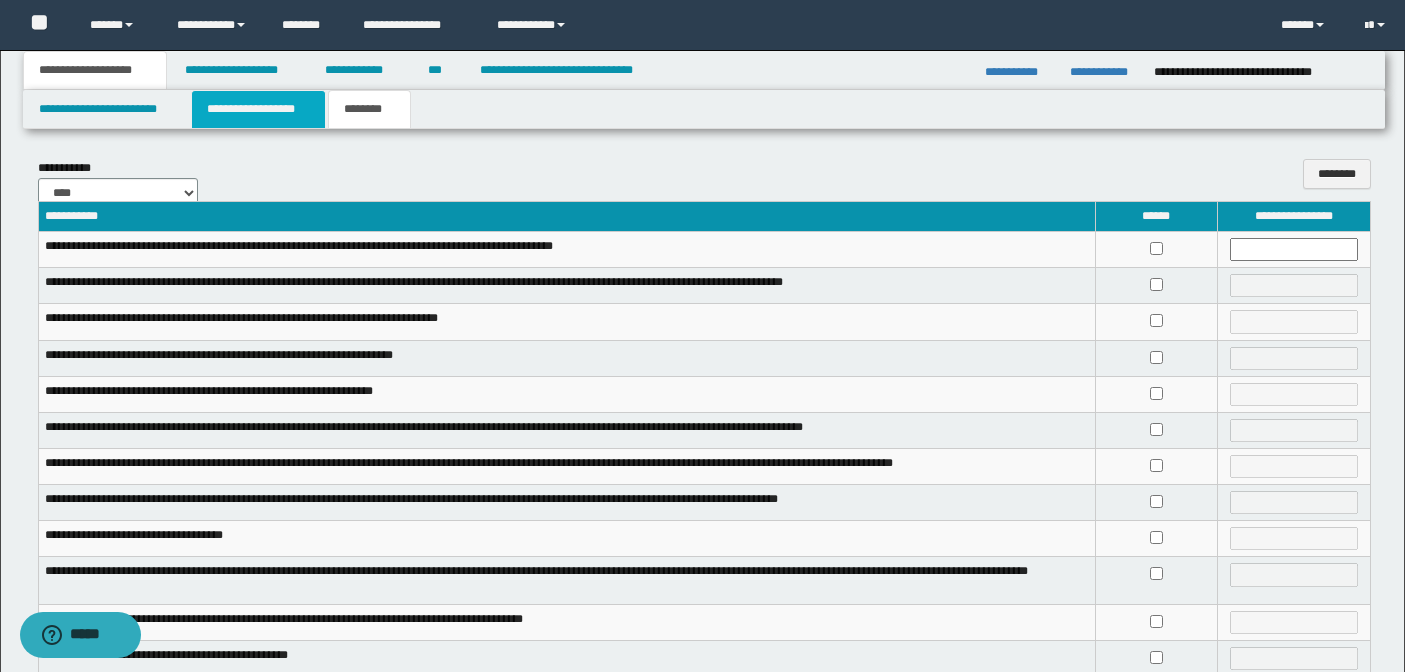 click on "**********" at bounding box center (258, 109) 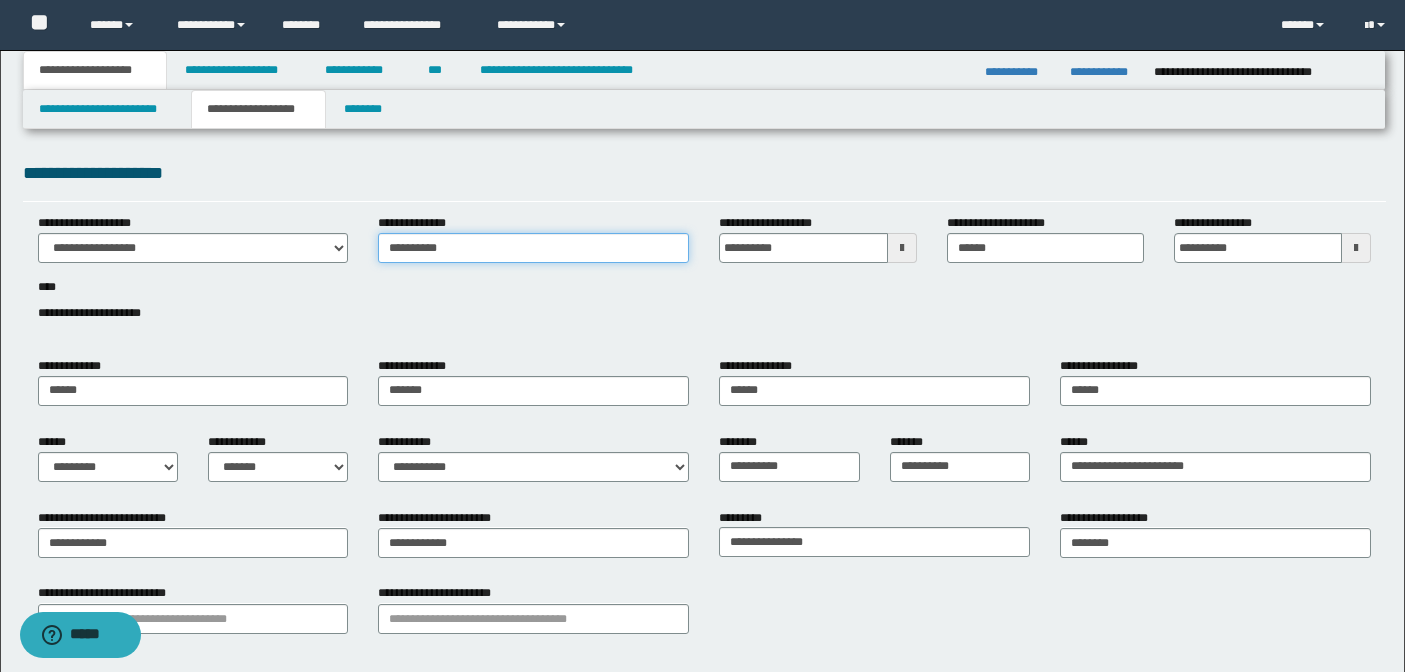 drag, startPoint x: 502, startPoint y: 251, endPoint x: 368, endPoint y: 232, distance: 135.34032 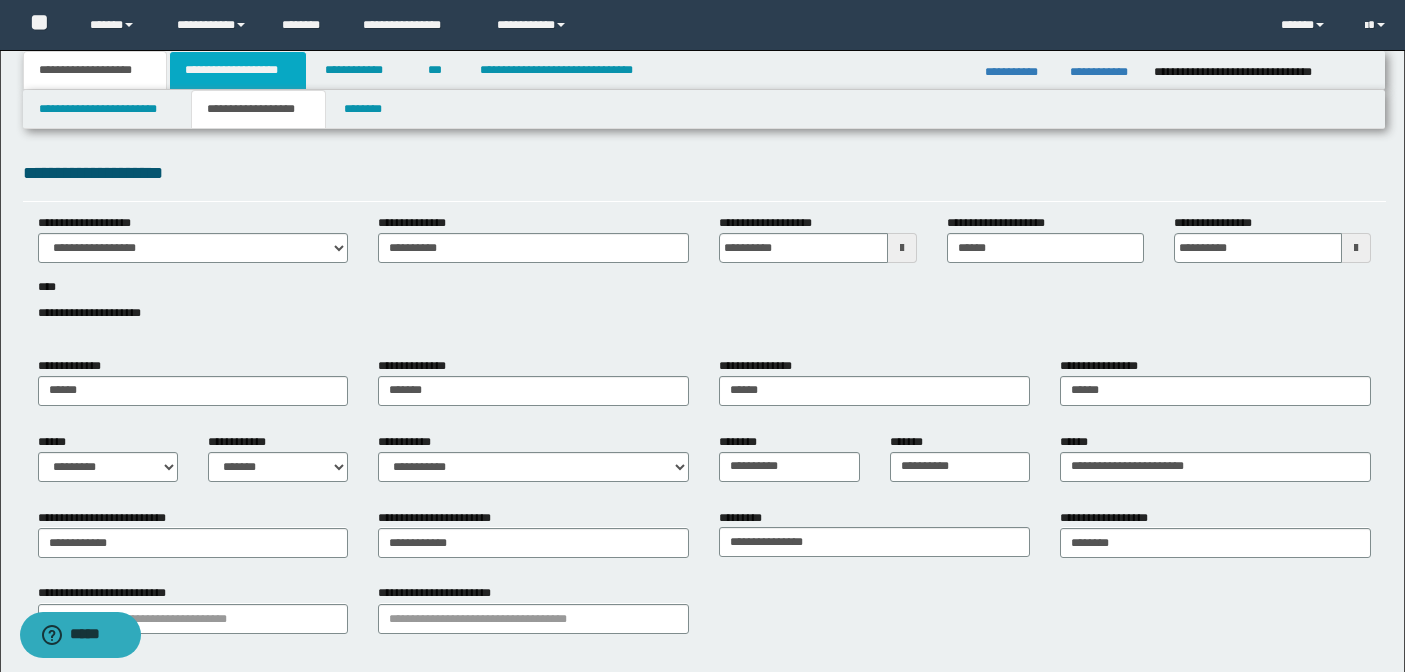 click on "**********" at bounding box center (238, 70) 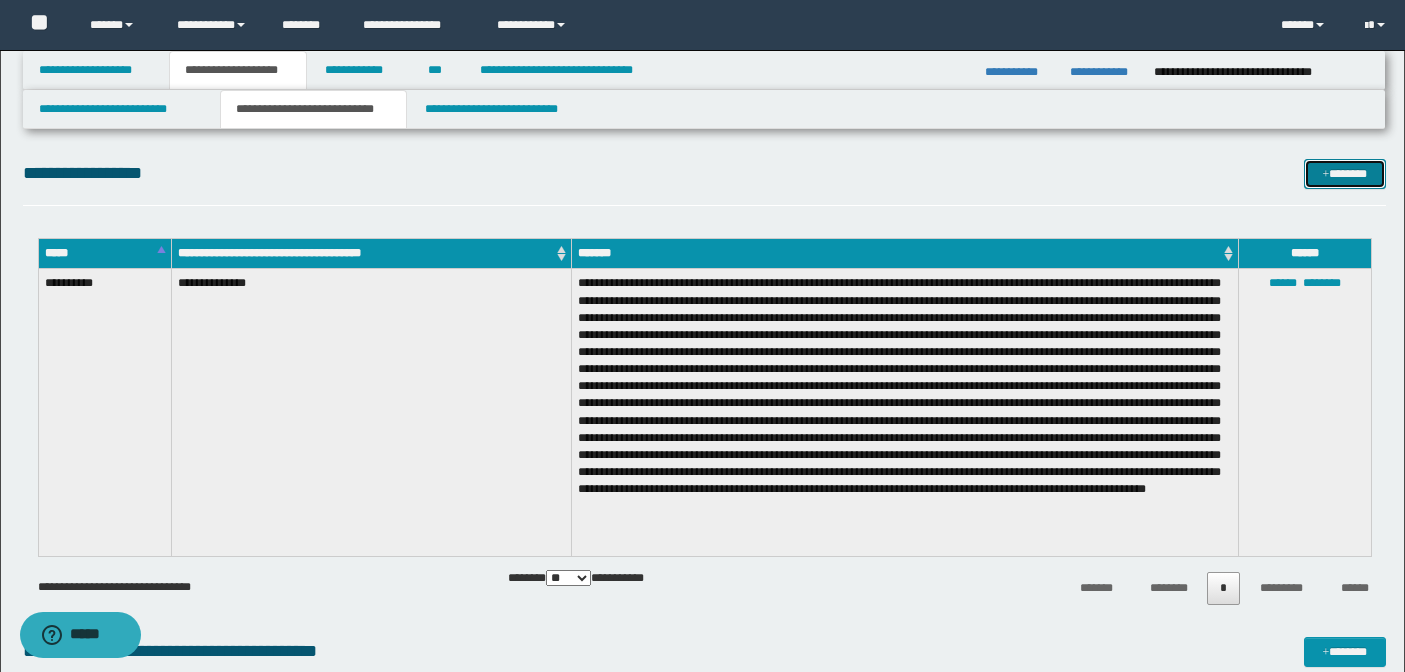 click on "*******" at bounding box center [1345, 174] 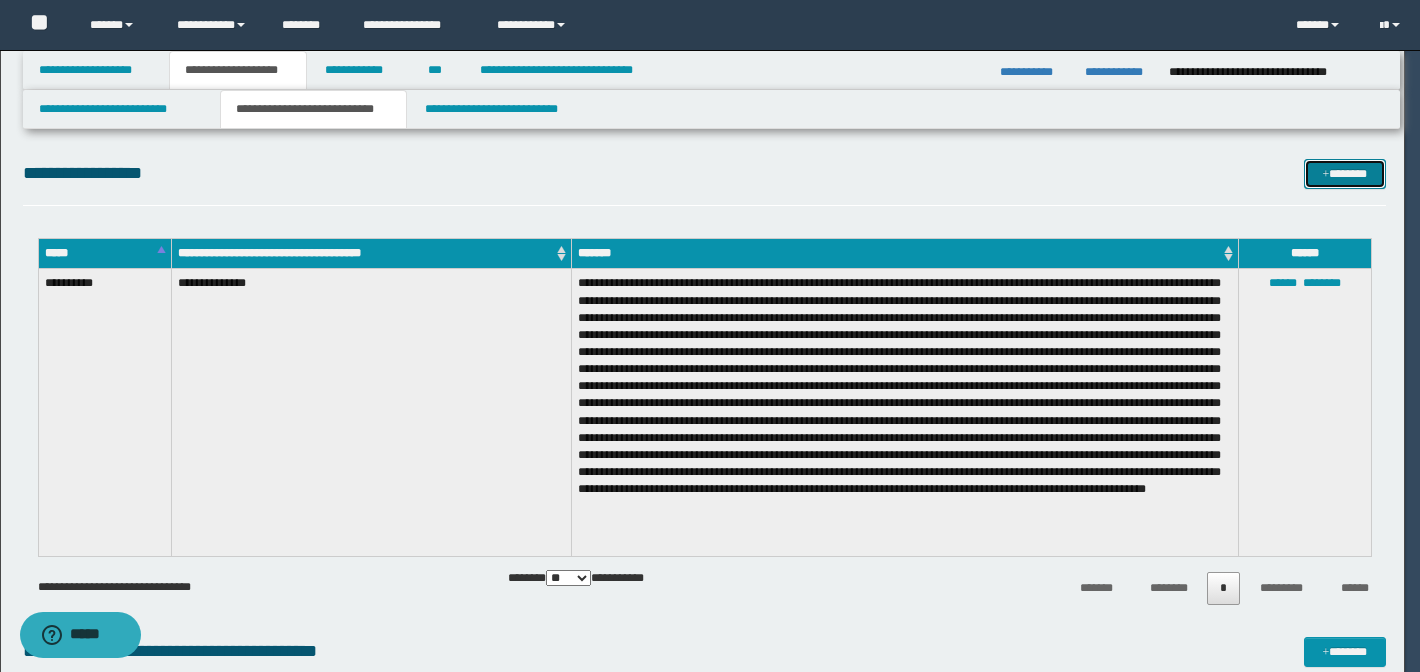 scroll, scrollTop: 0, scrollLeft: 0, axis: both 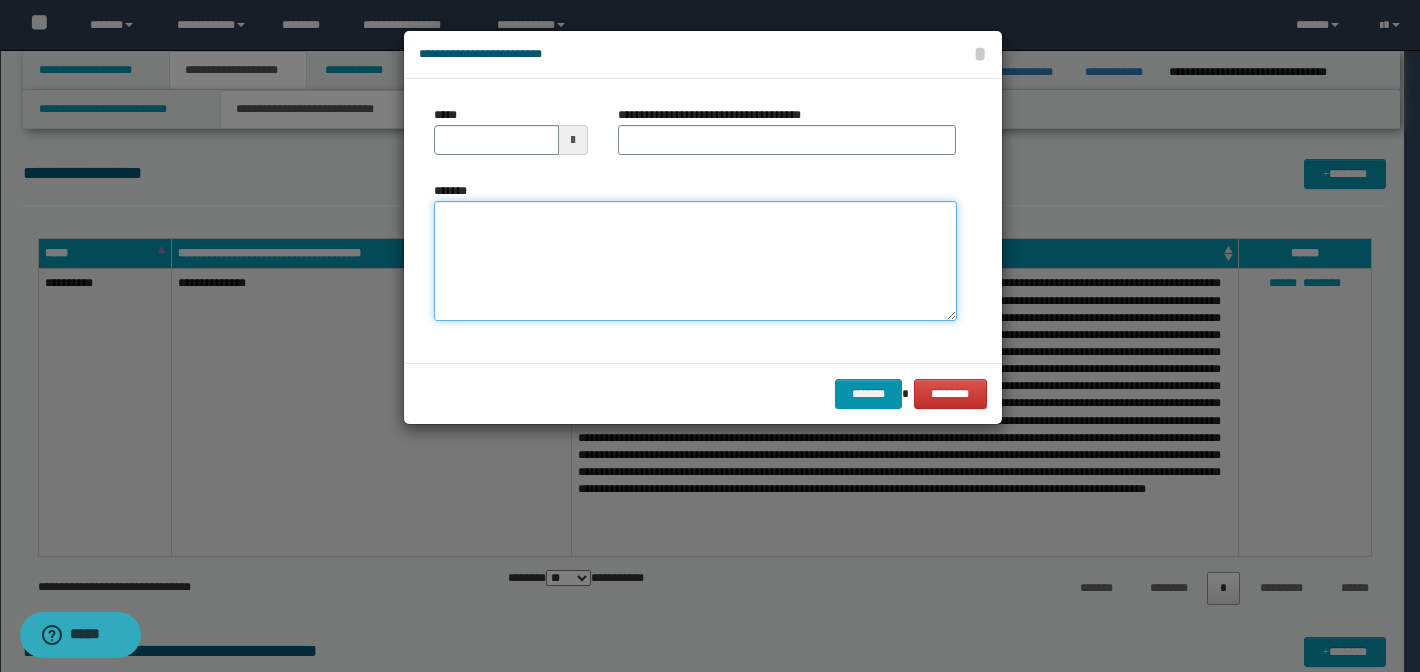 click on "*******" at bounding box center (695, 261) 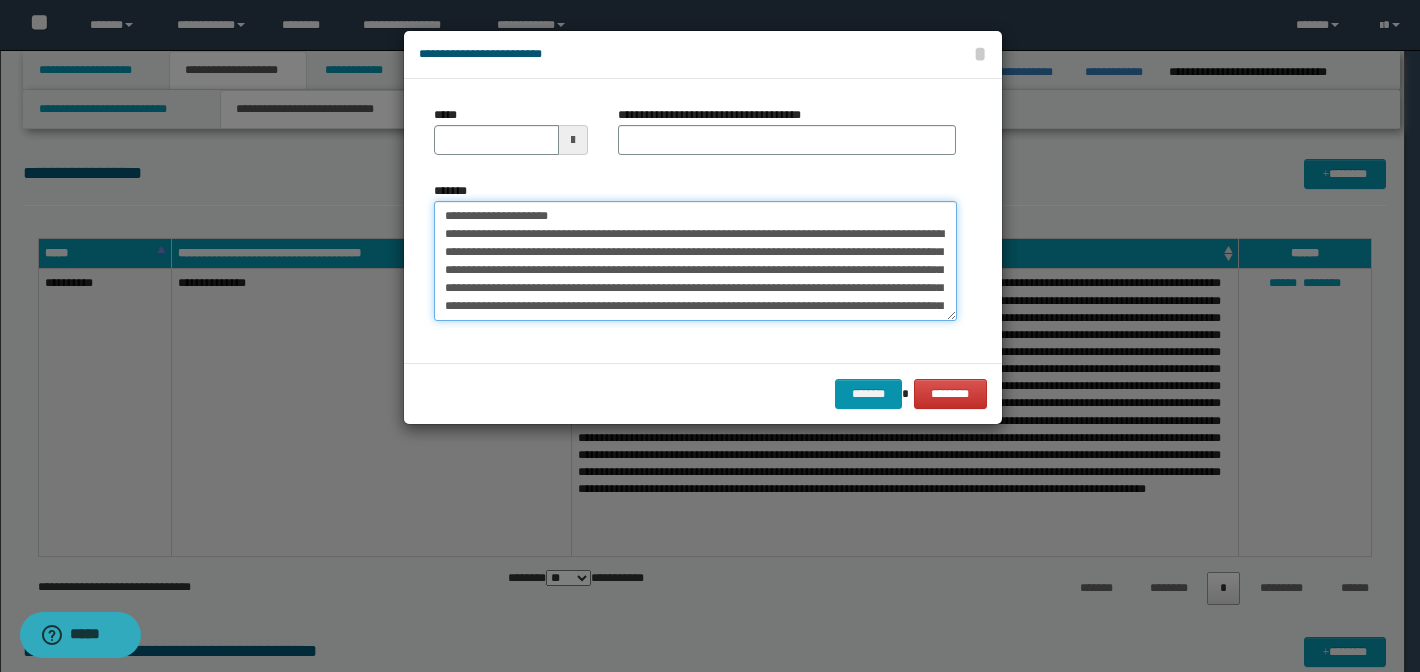 scroll, scrollTop: 695, scrollLeft: 0, axis: vertical 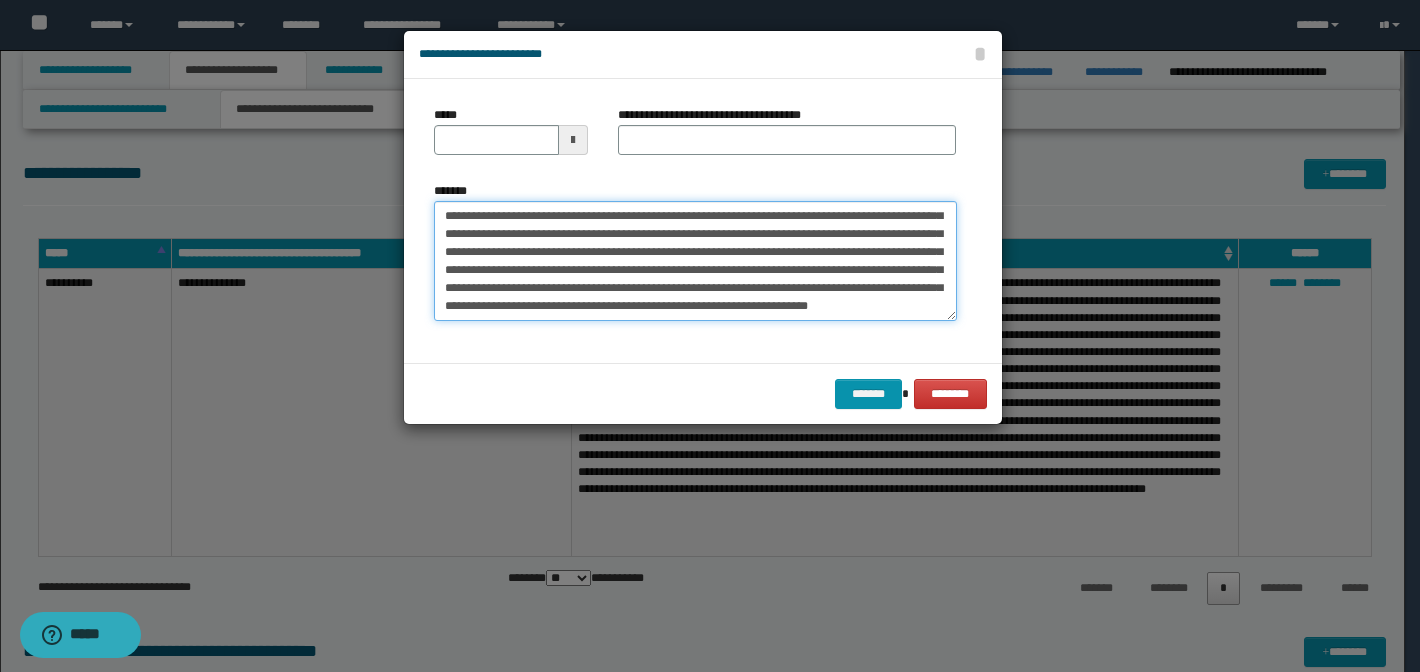 type 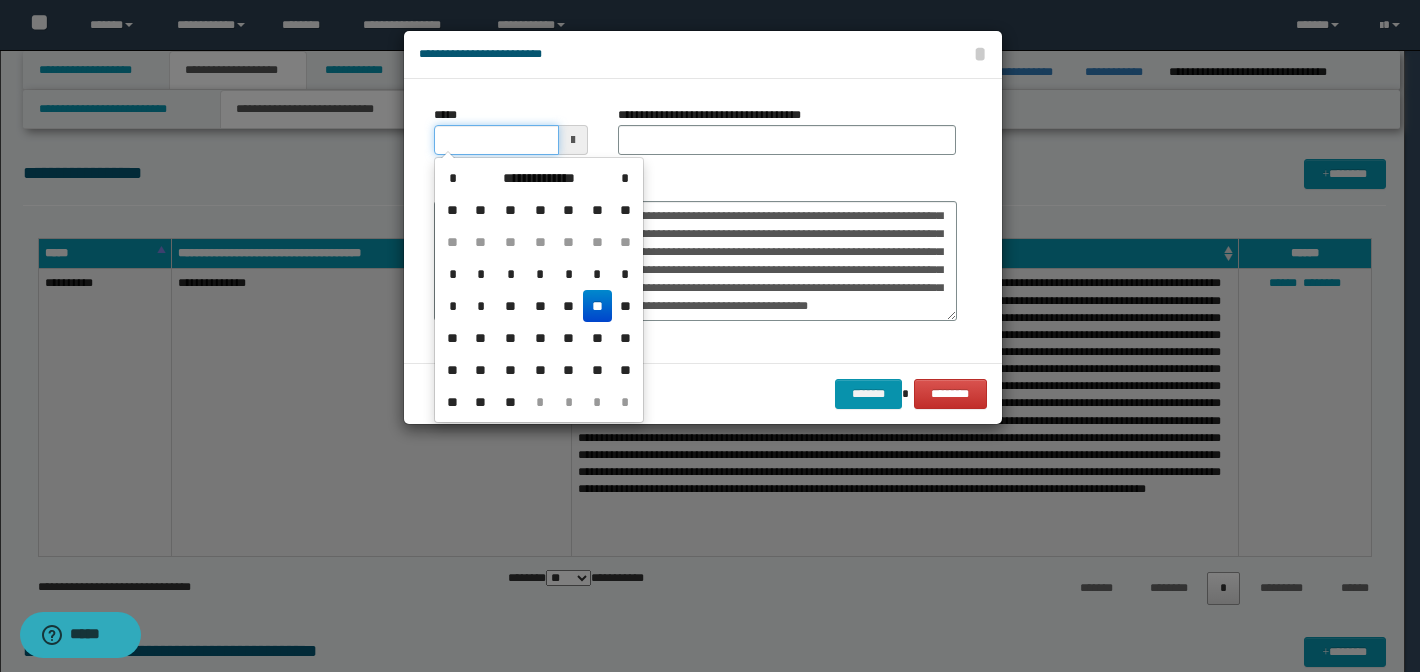 drag, startPoint x: 538, startPoint y: 136, endPoint x: 309, endPoint y: 99, distance: 231.96982 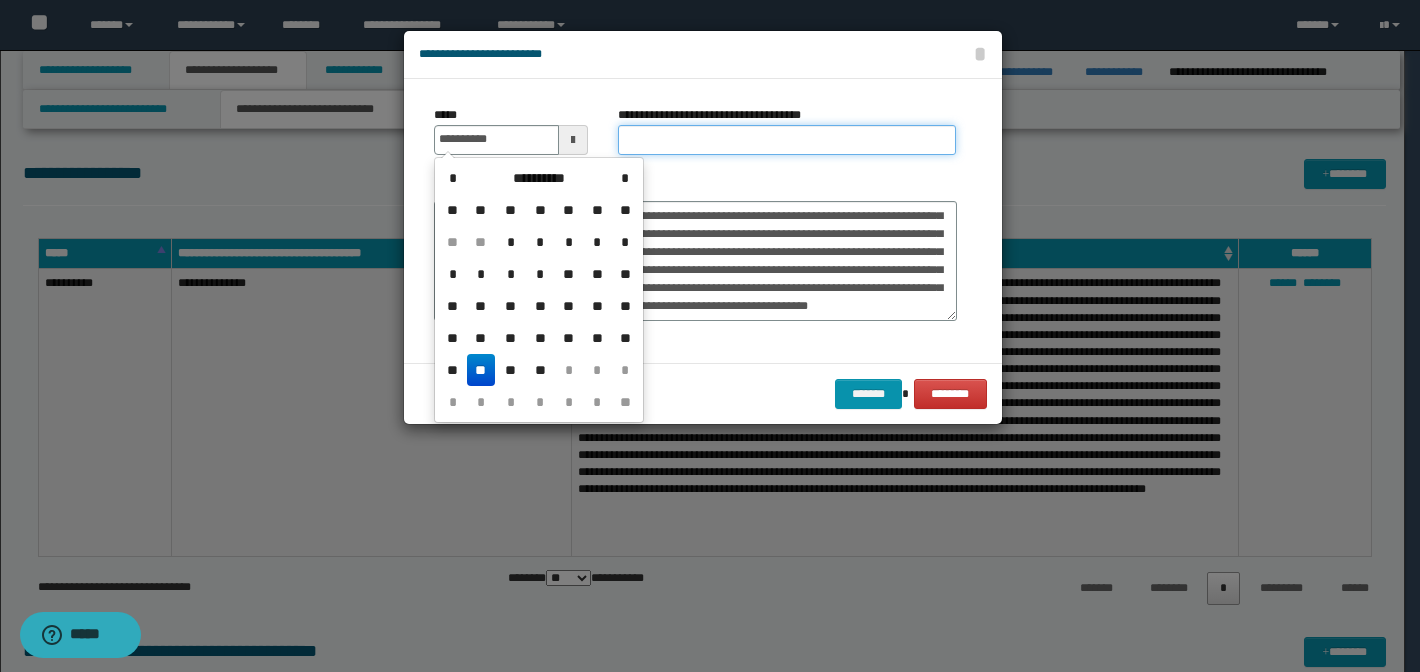 type on "**********" 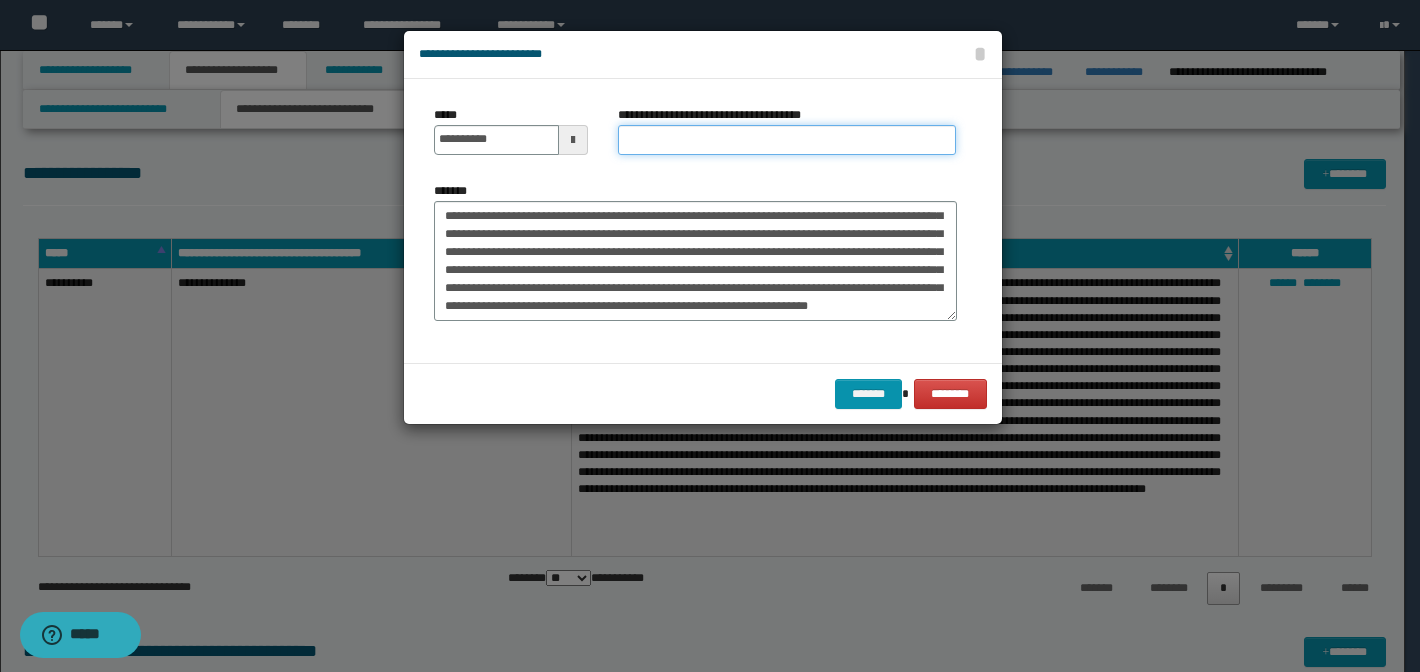 click on "**********" at bounding box center (787, 140) 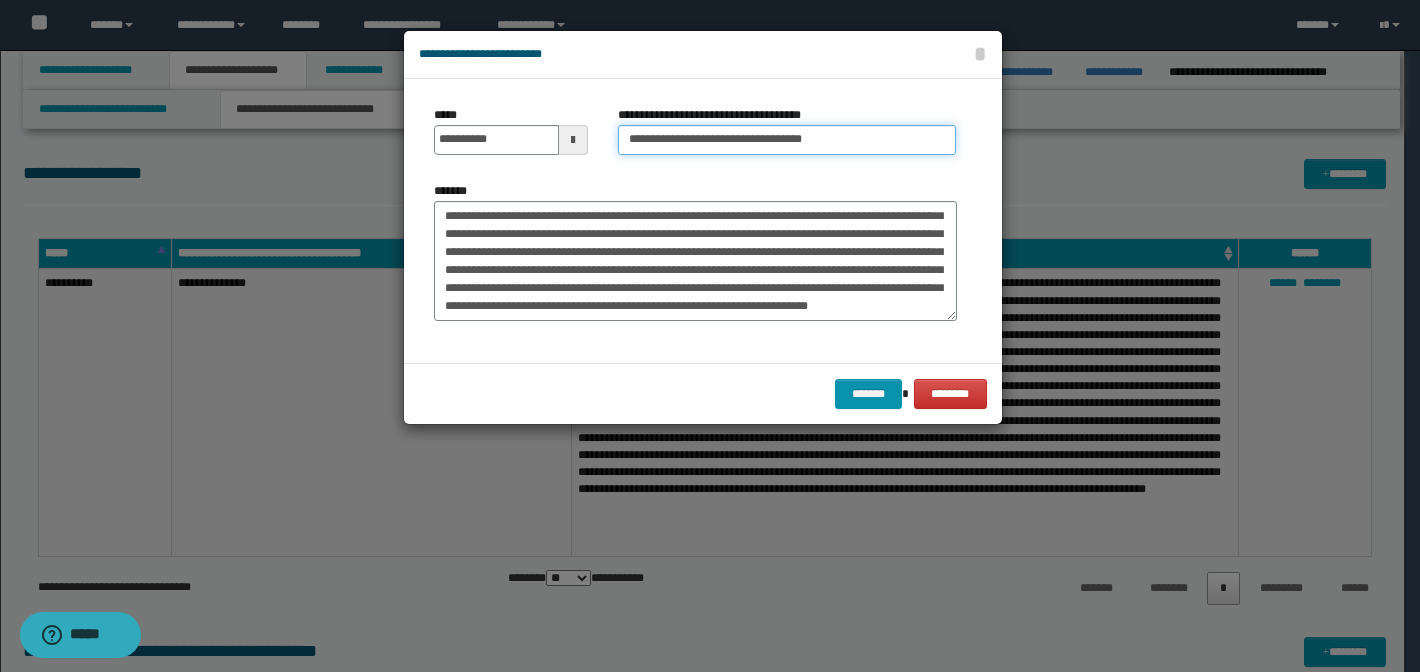 drag, startPoint x: 704, startPoint y: 140, endPoint x: 538, endPoint y: 135, distance: 166.07529 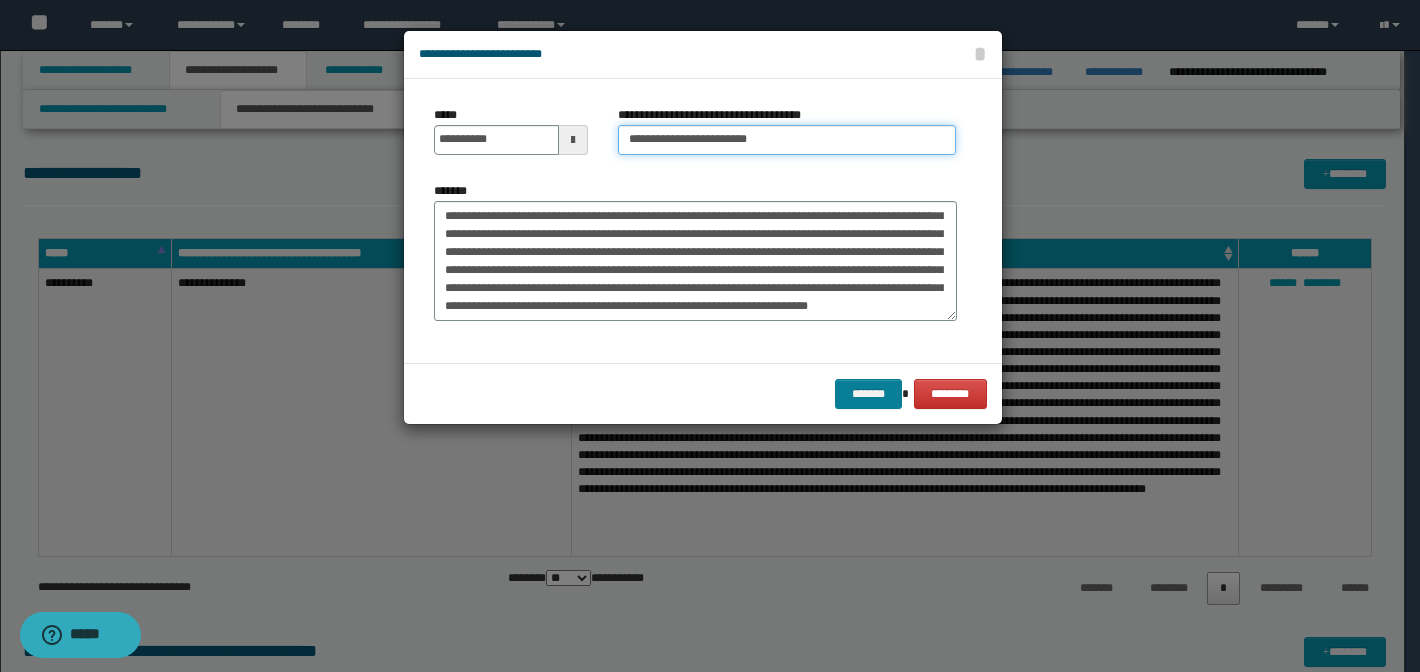 type on "**********" 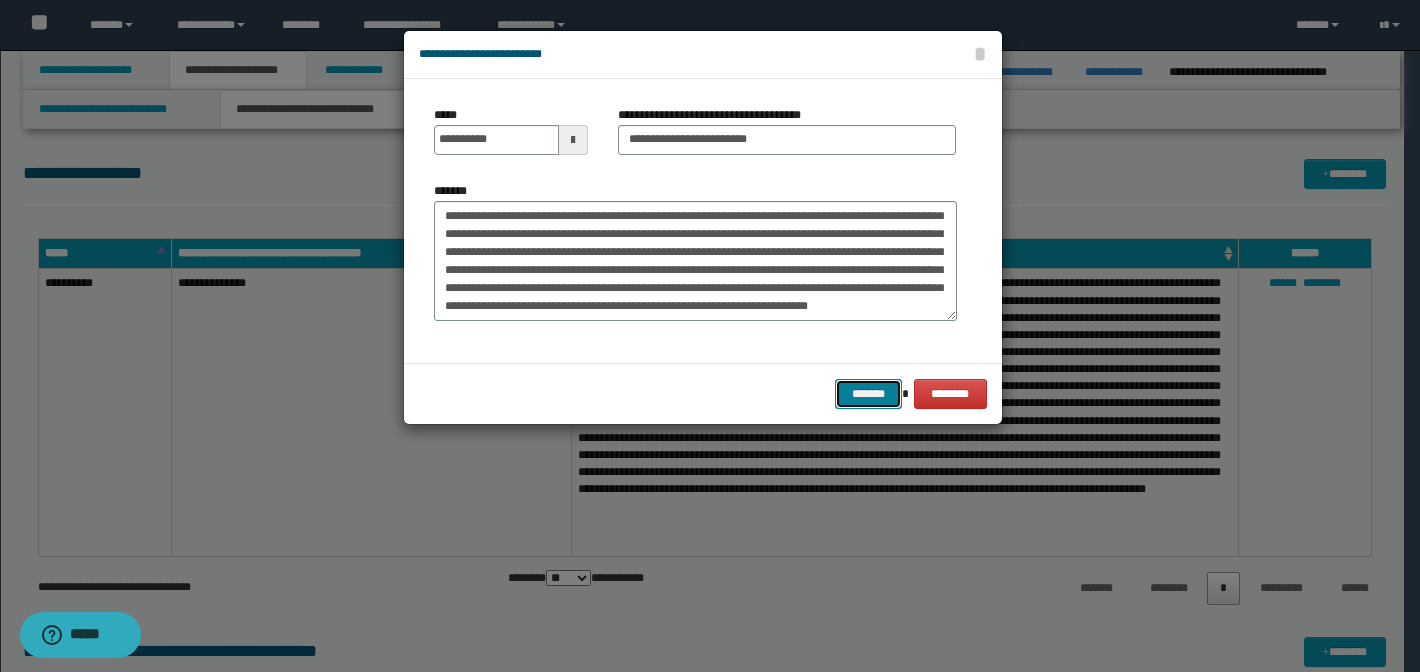 click on "*******" at bounding box center [869, 394] 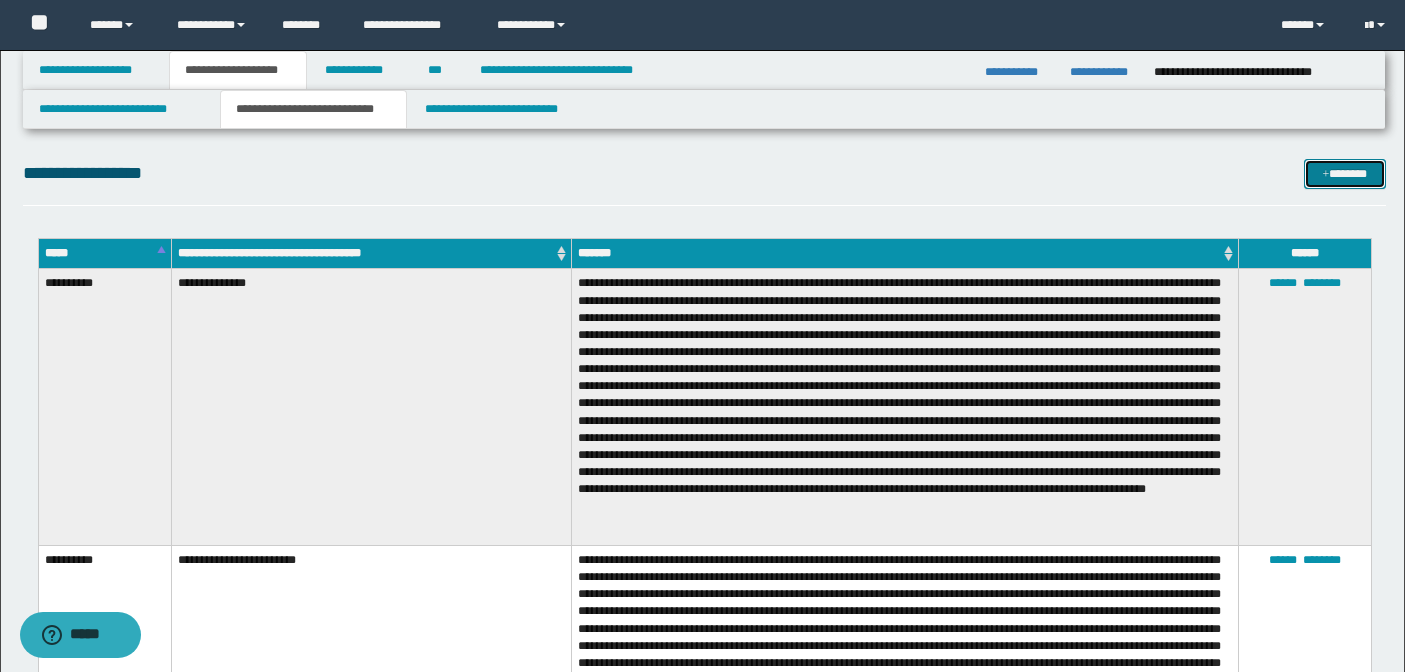 click on "*******" at bounding box center (1345, 174) 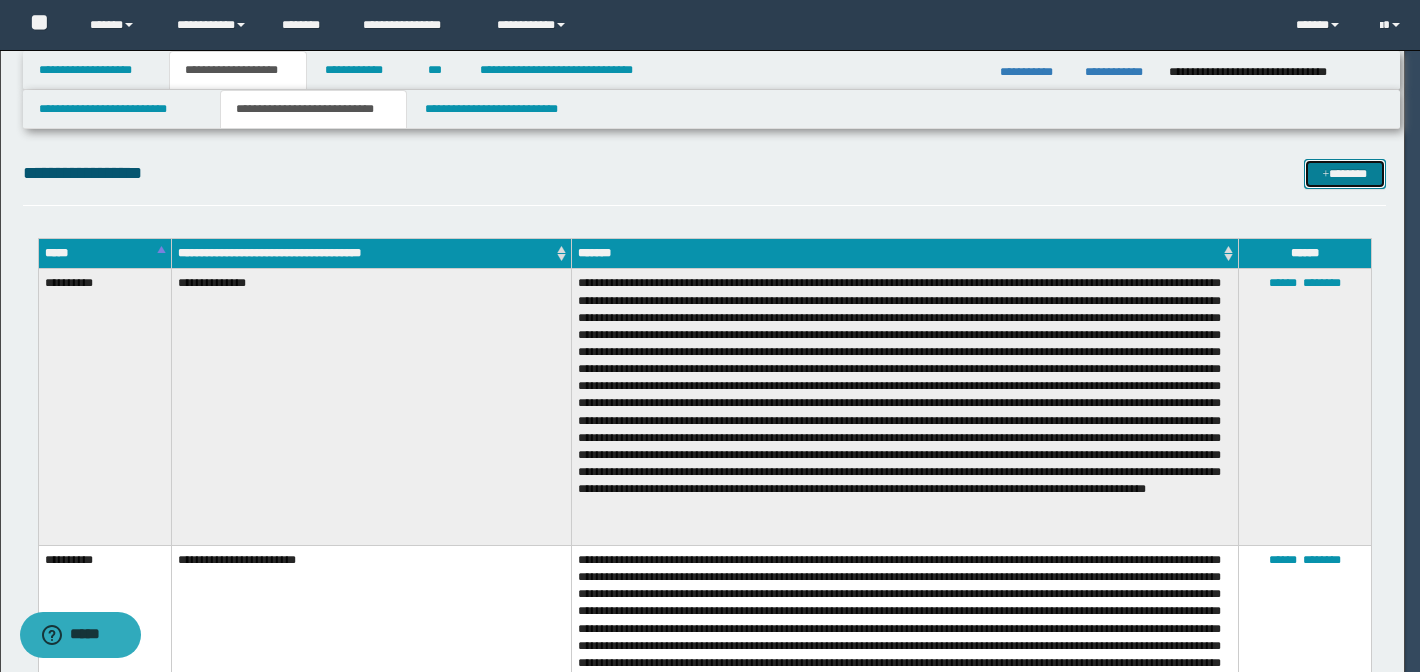 scroll, scrollTop: 0, scrollLeft: 0, axis: both 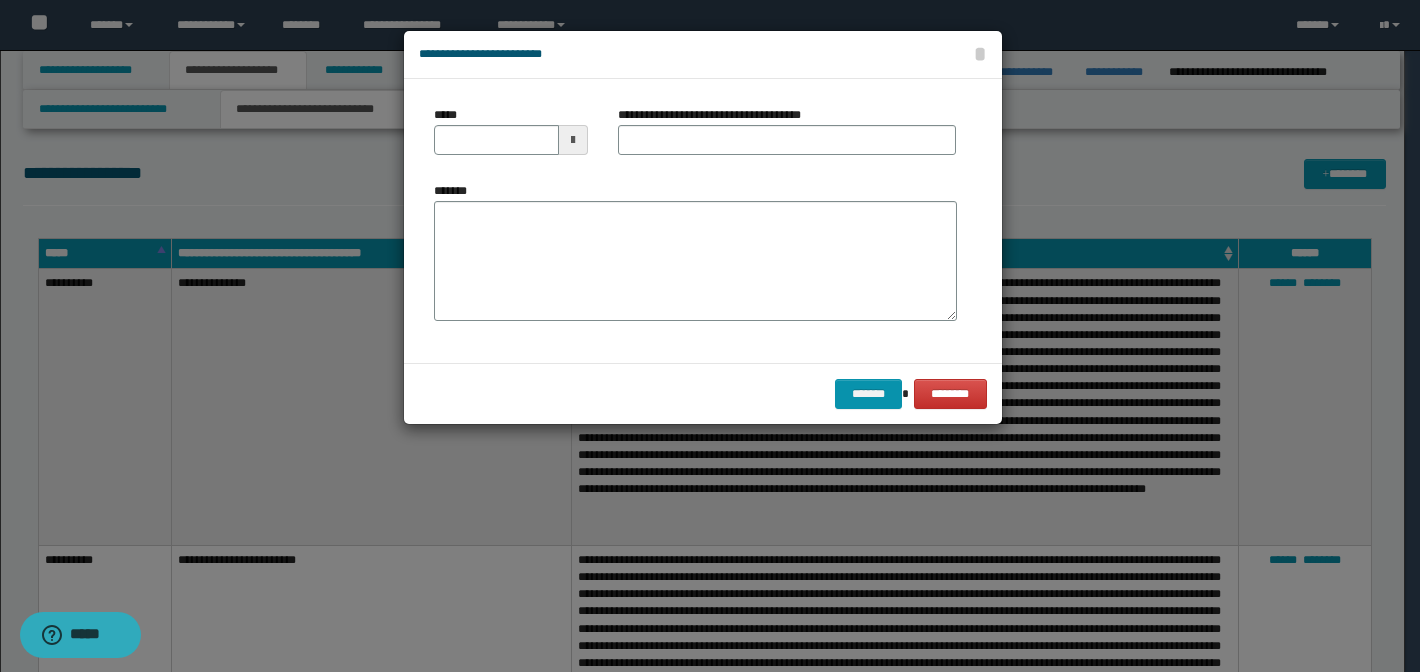 click at bounding box center (573, 140) 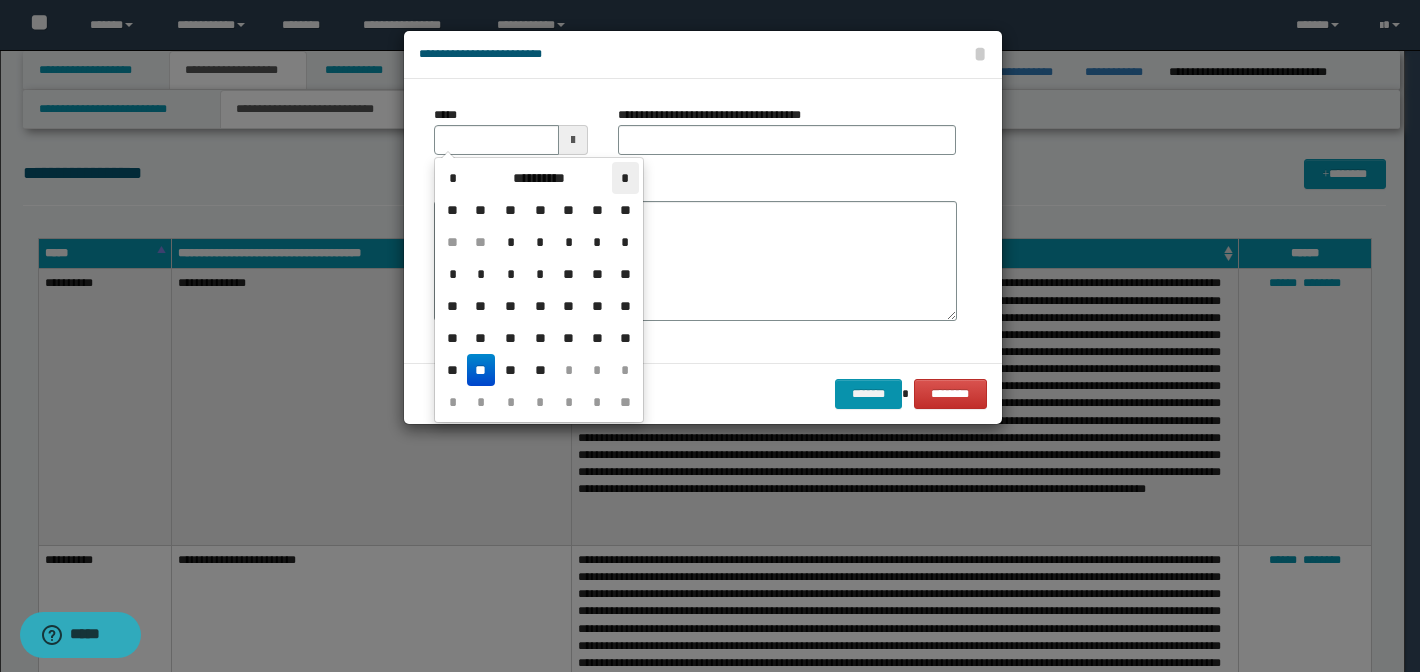click on "*" at bounding box center [625, 178] 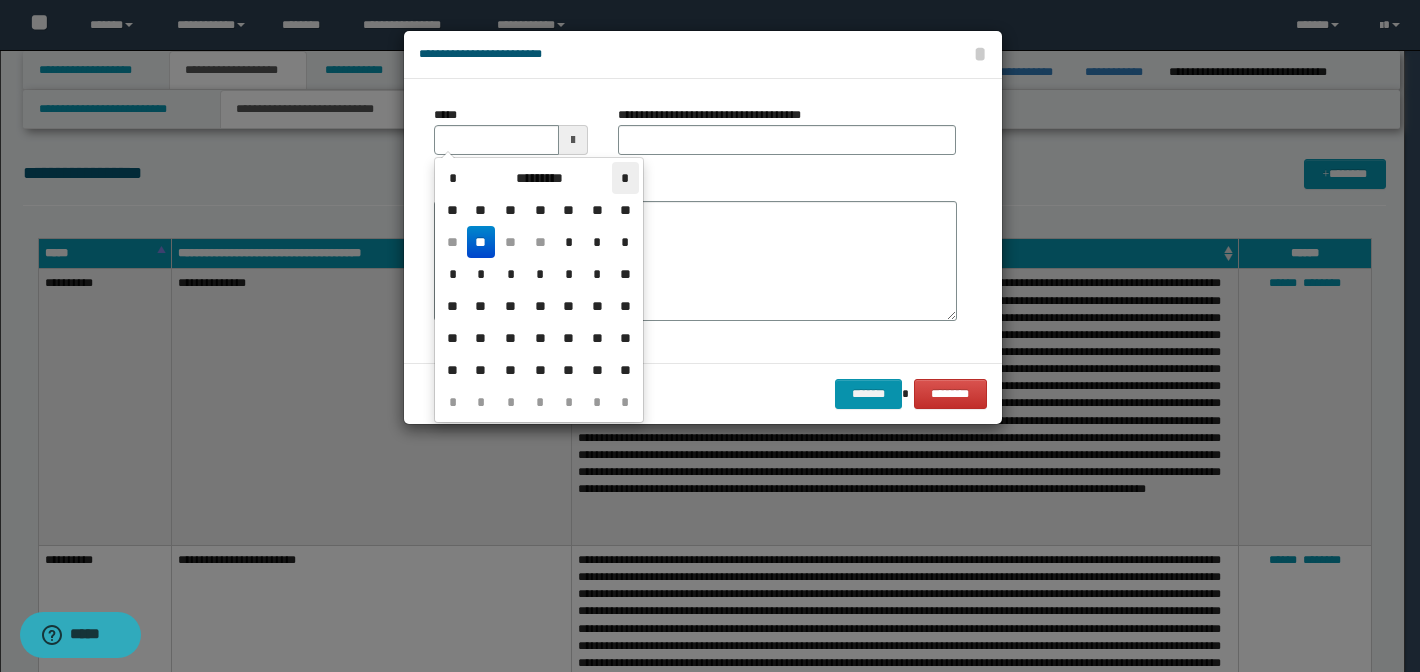 click on "*" at bounding box center (625, 178) 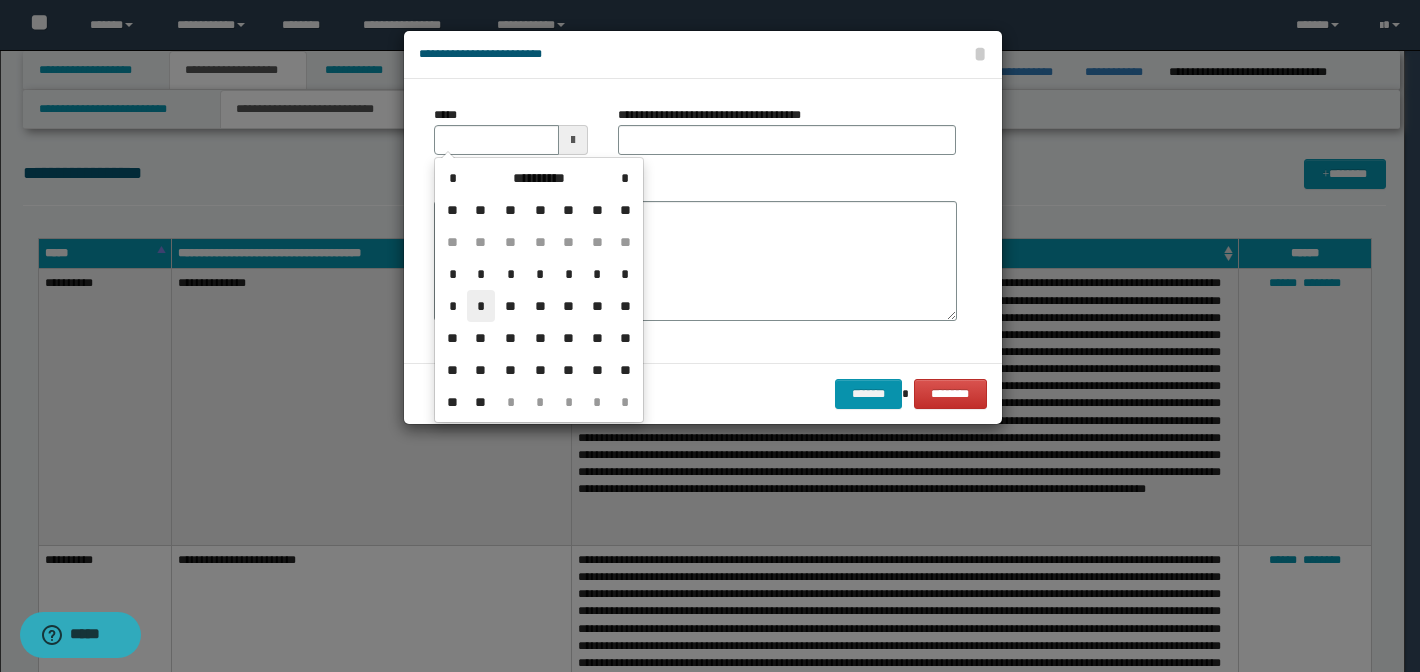click on "*" at bounding box center (481, 306) 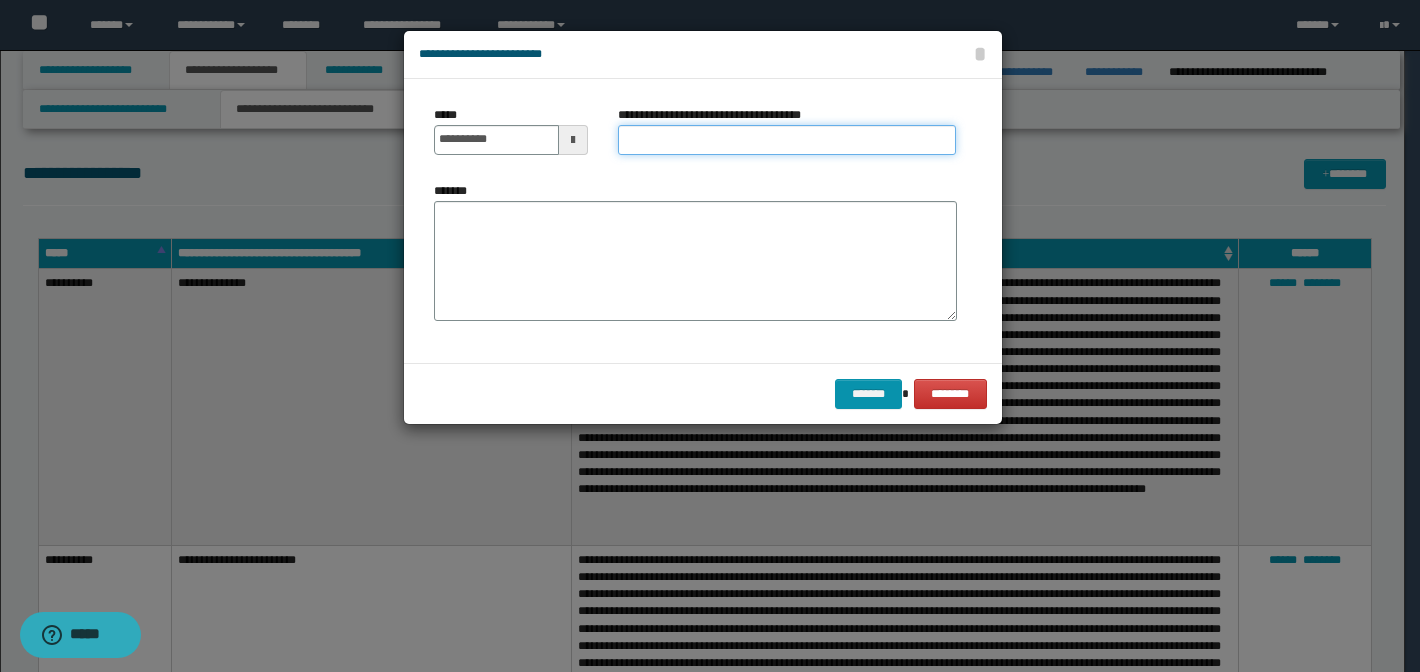 click on "**********" at bounding box center (787, 140) 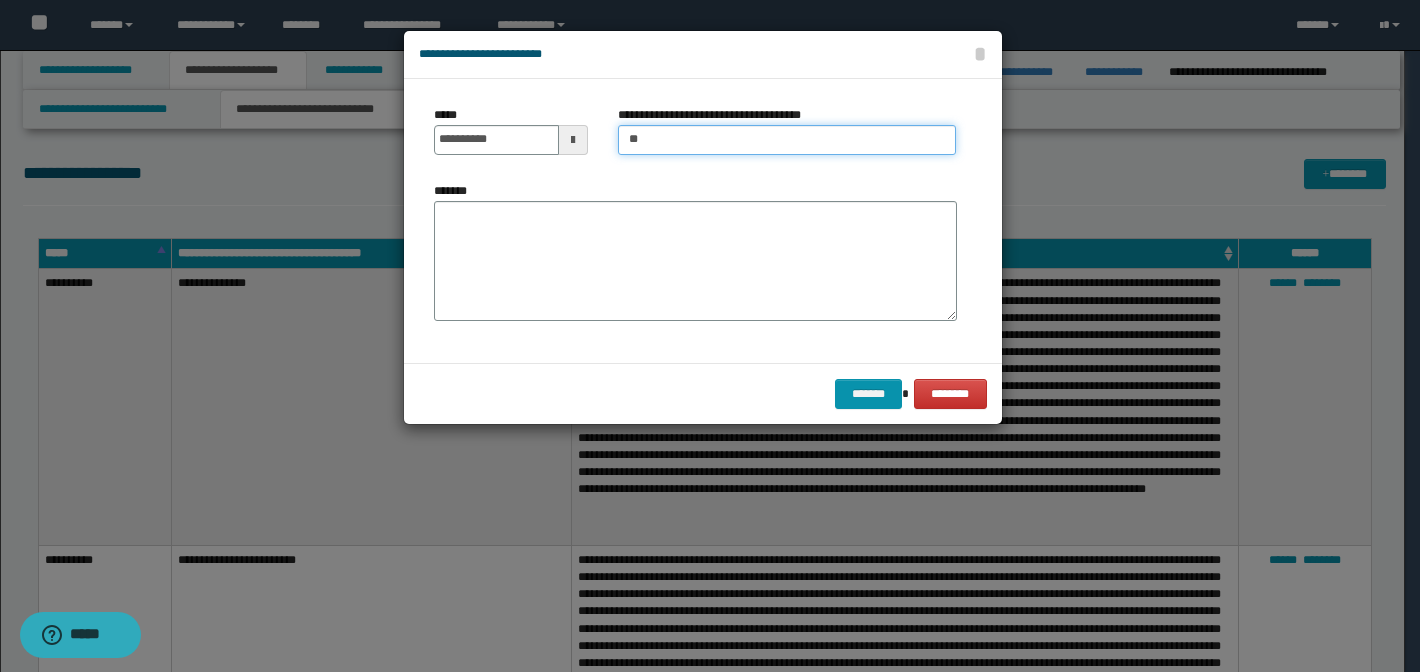 type on "*" 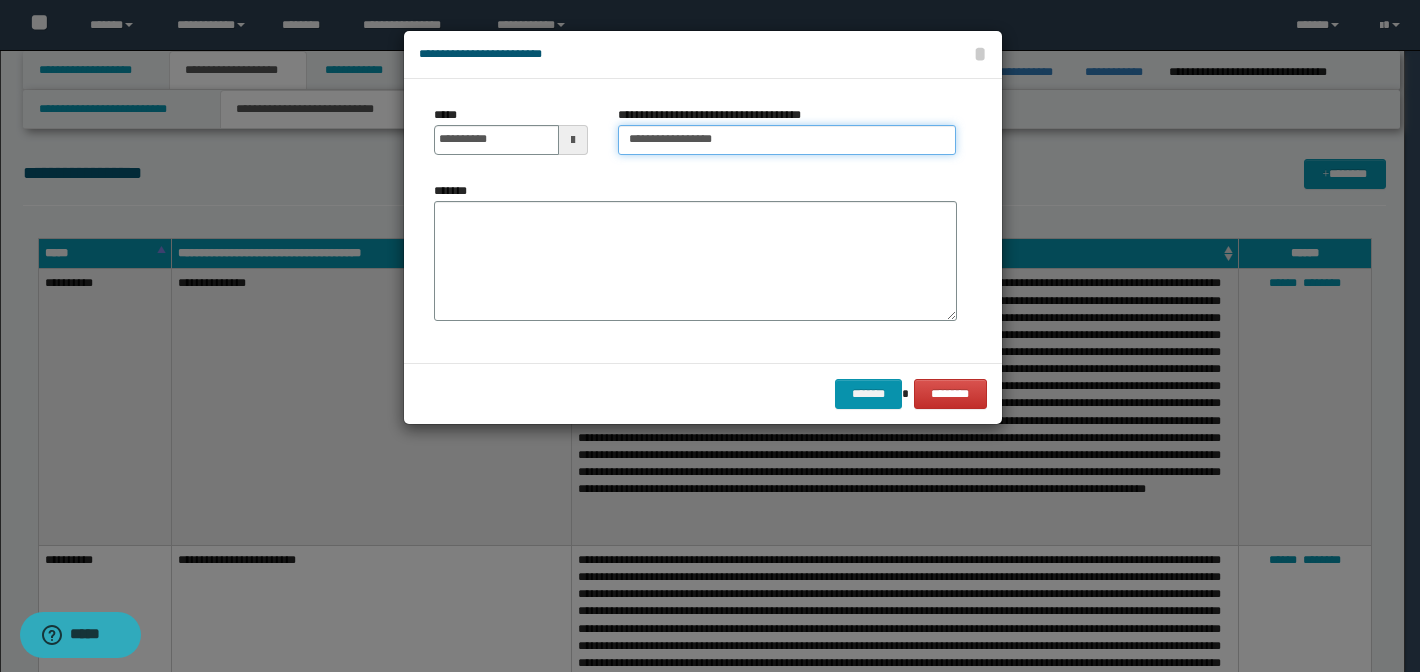 type on "**********" 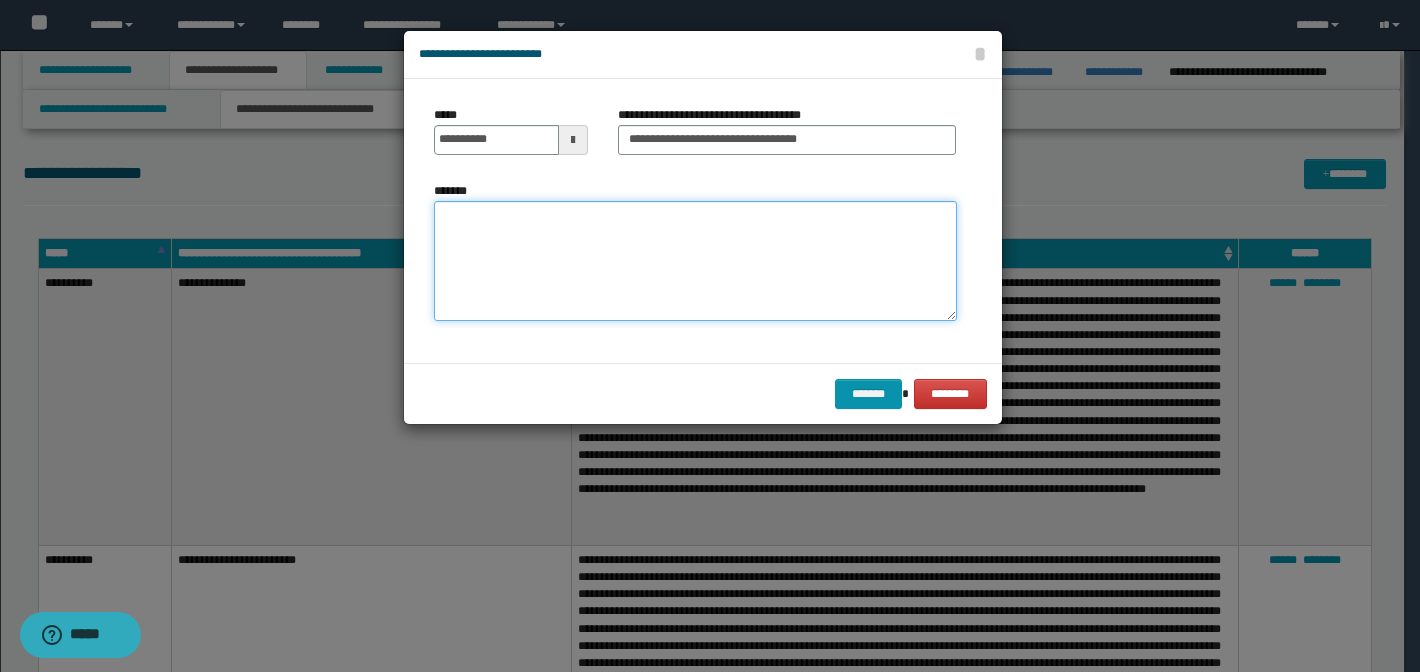 click on "*******" at bounding box center (695, 261) 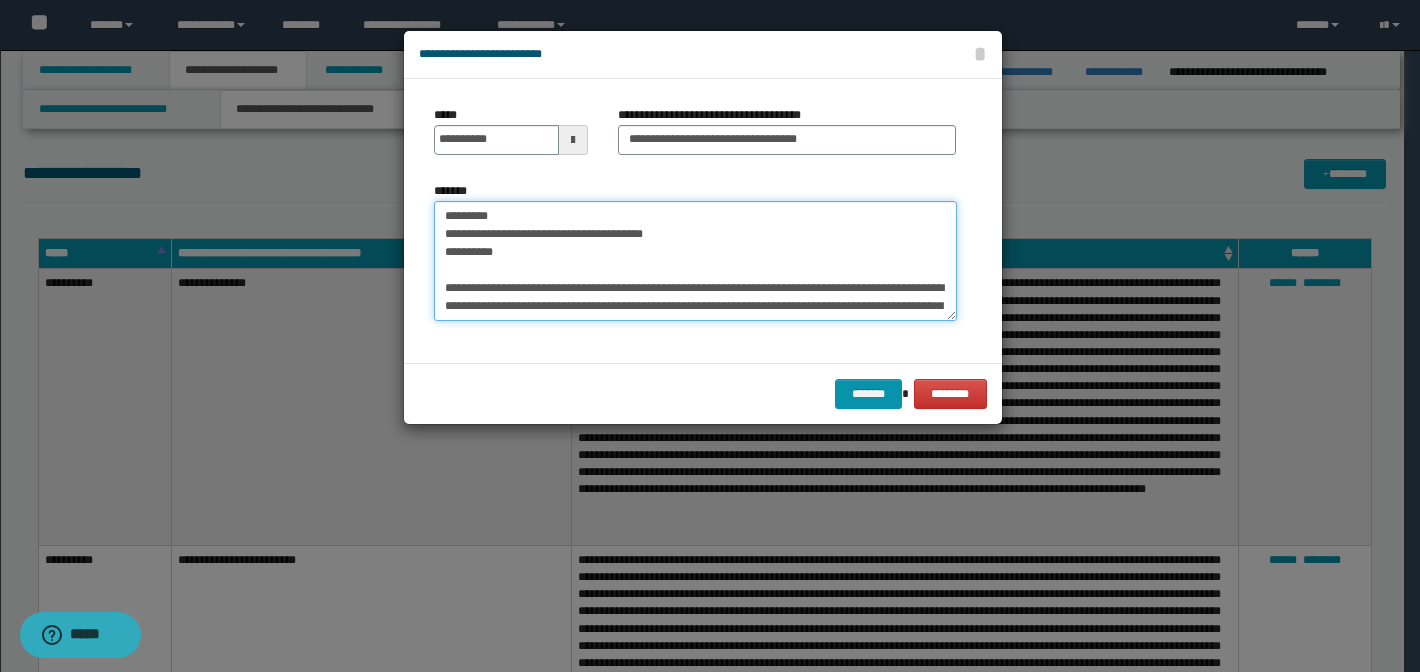 scroll, scrollTop: 227, scrollLeft: 0, axis: vertical 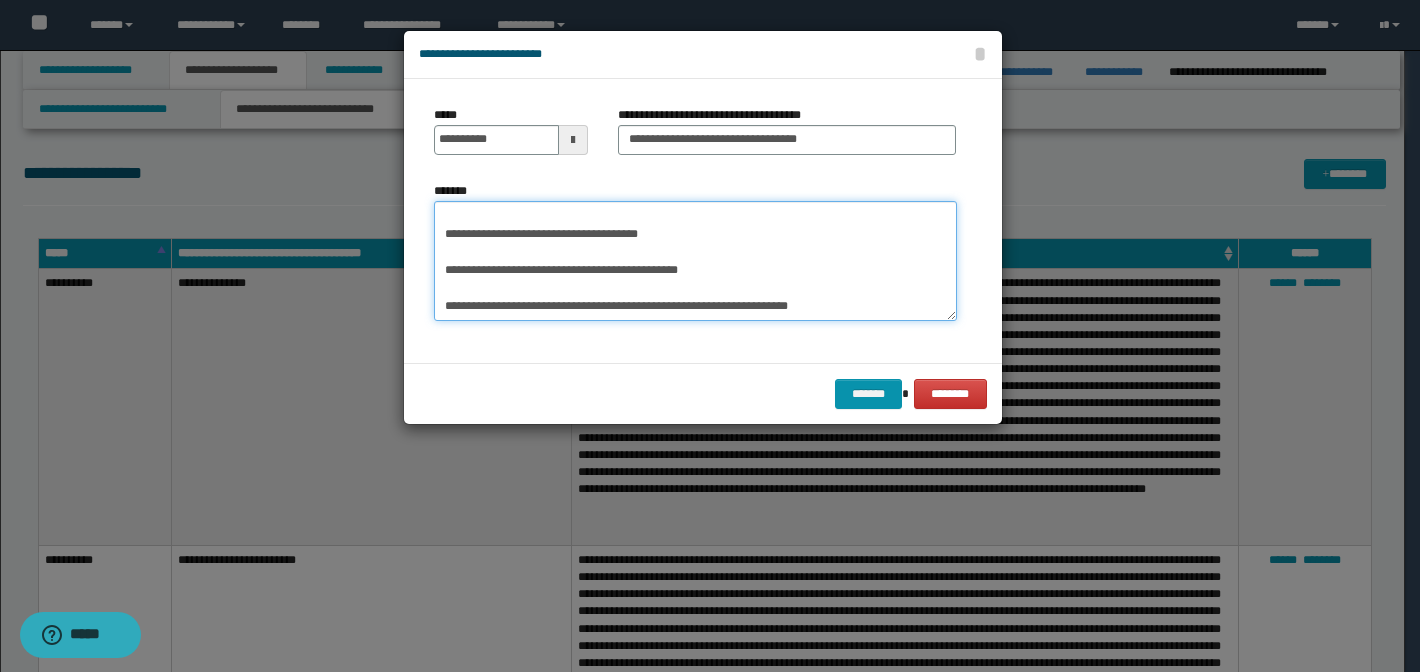 paste on "**********" 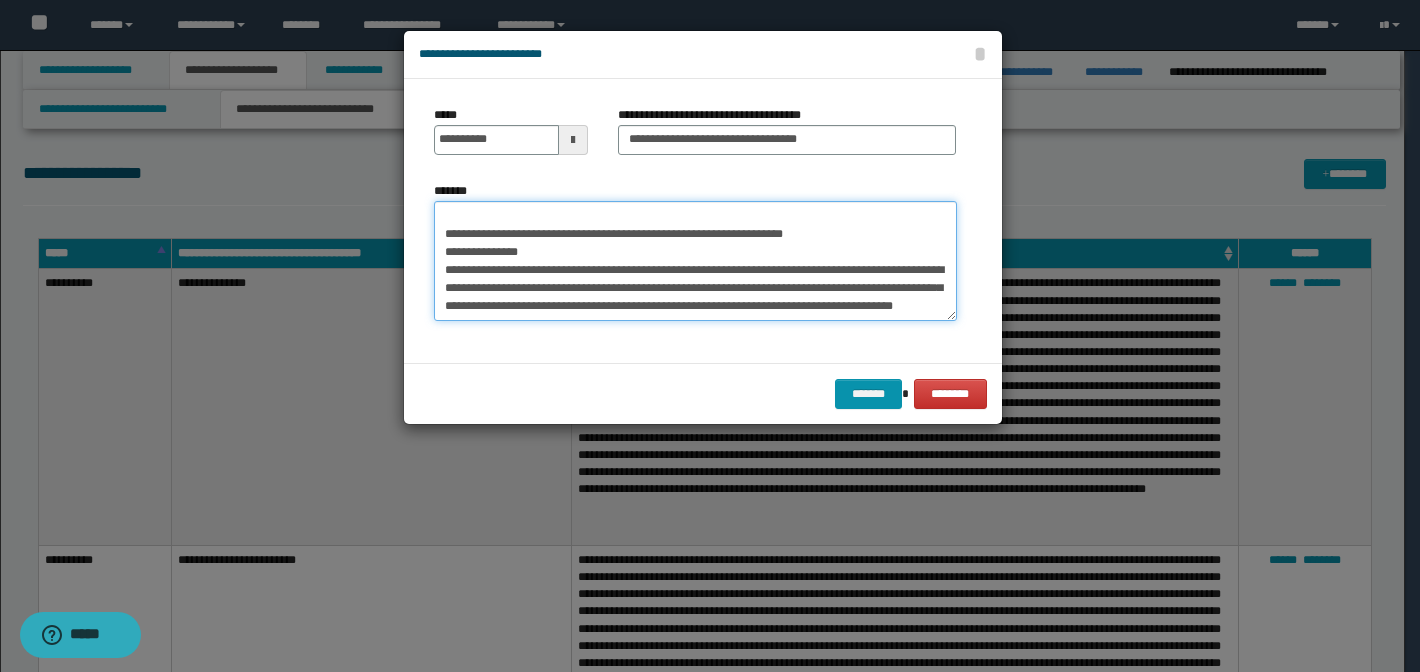 scroll, scrollTop: 335, scrollLeft: 0, axis: vertical 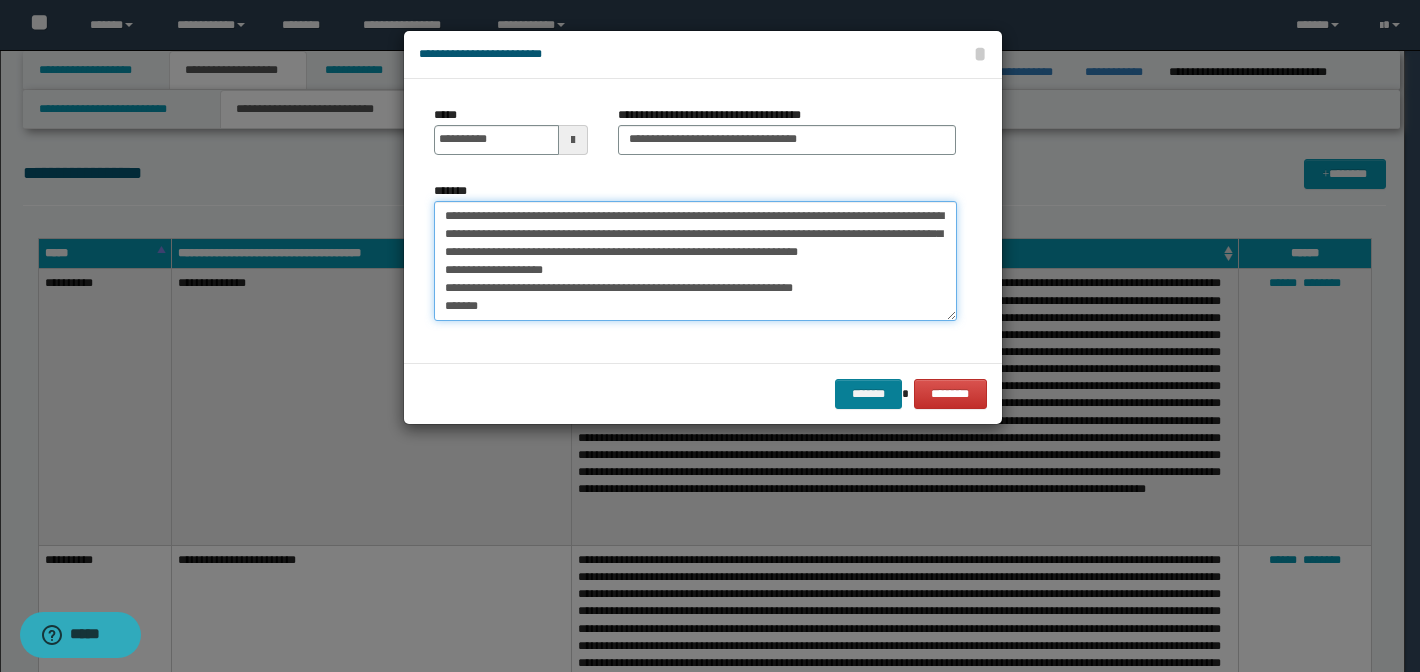 type on "**********" 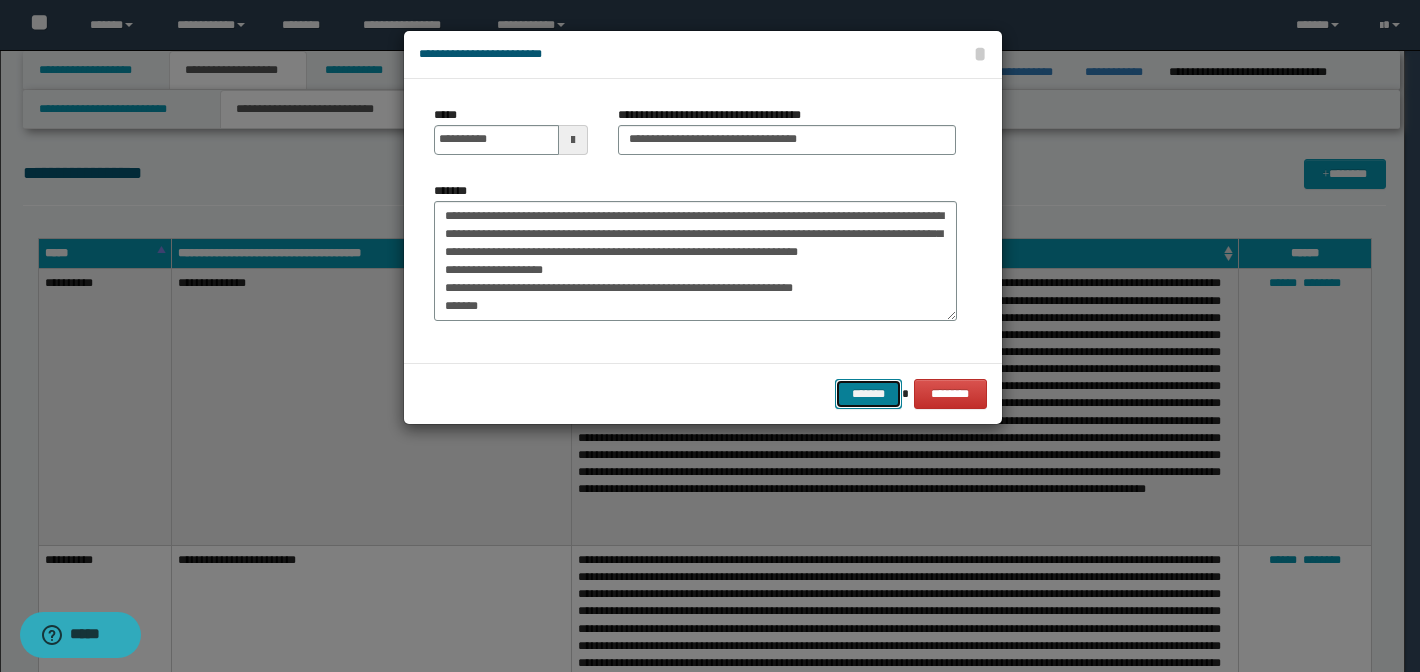 click on "*******" at bounding box center [869, 394] 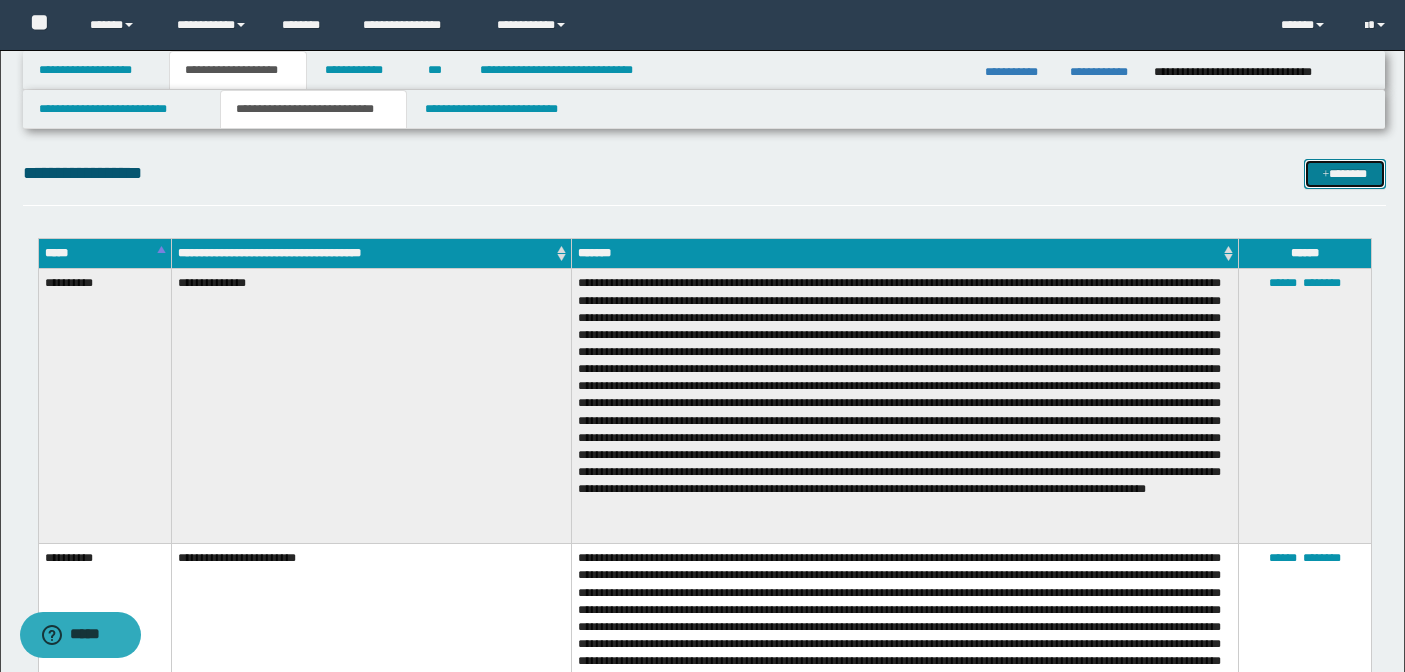 click on "*******" at bounding box center [1345, 174] 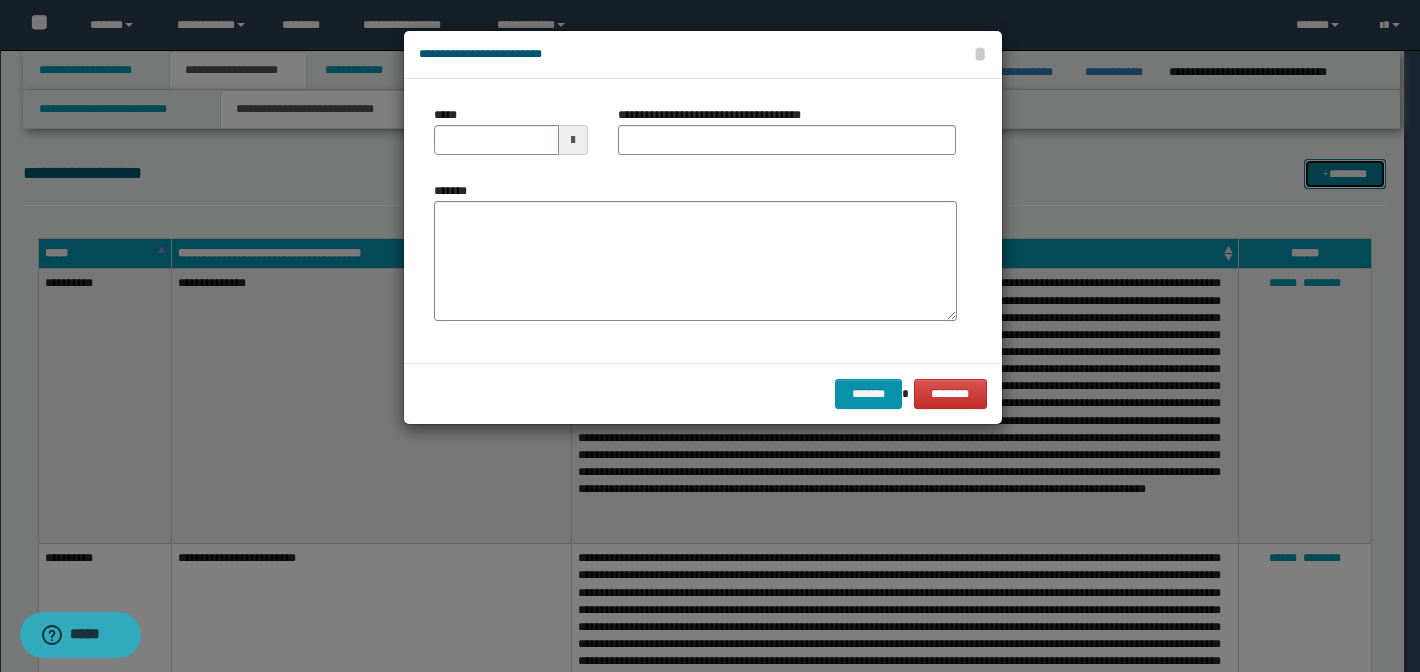 scroll, scrollTop: 0, scrollLeft: 0, axis: both 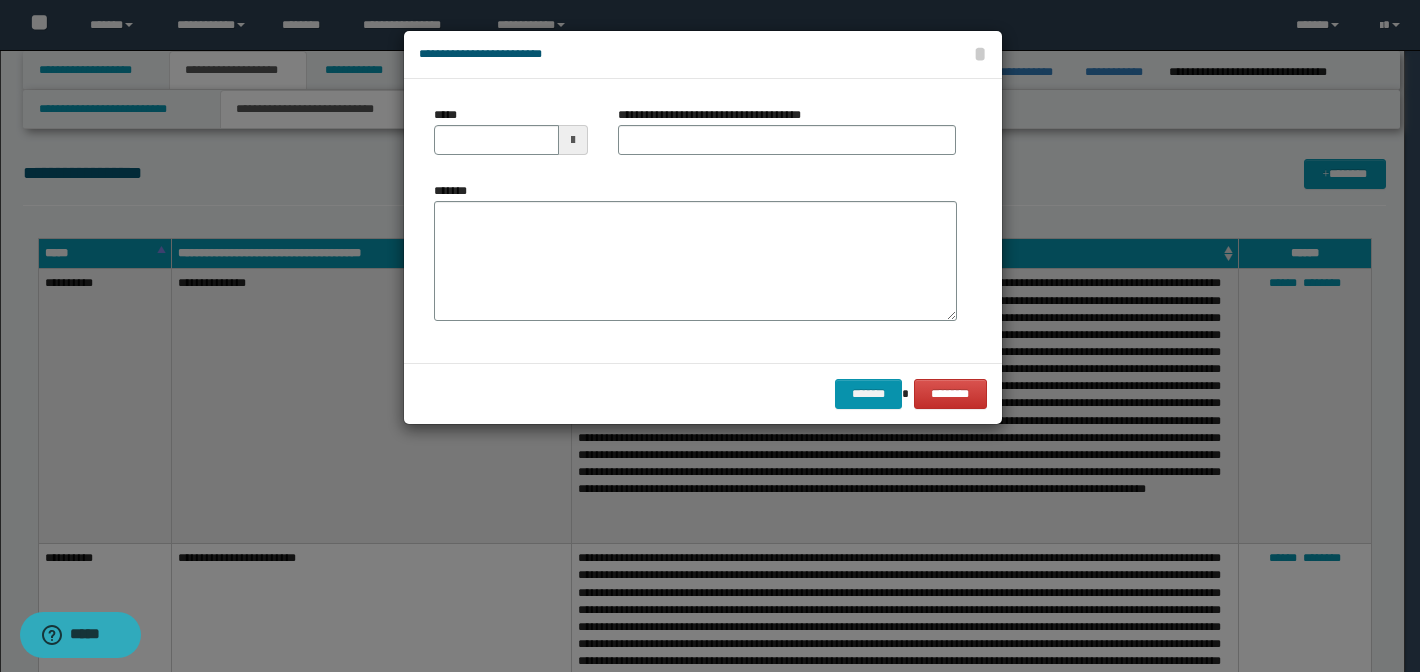 click on "**********" at bounding box center [703, 221] 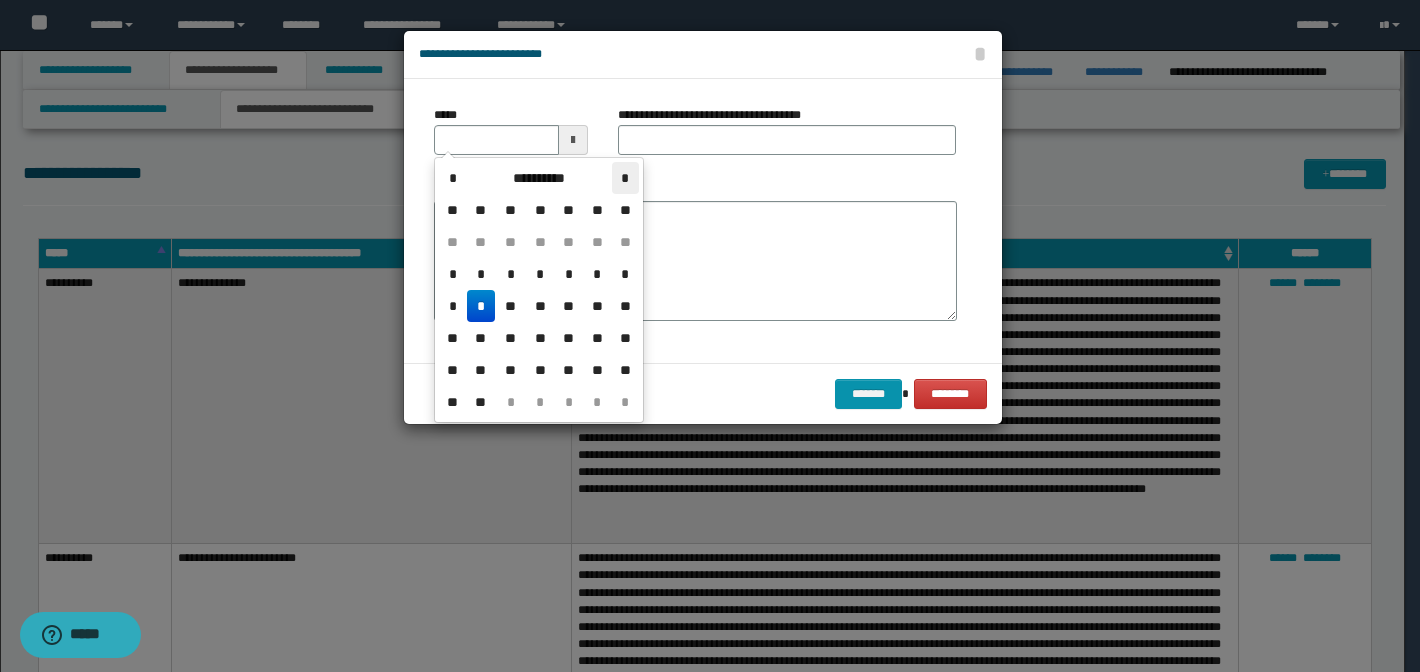 click on "*" at bounding box center (625, 178) 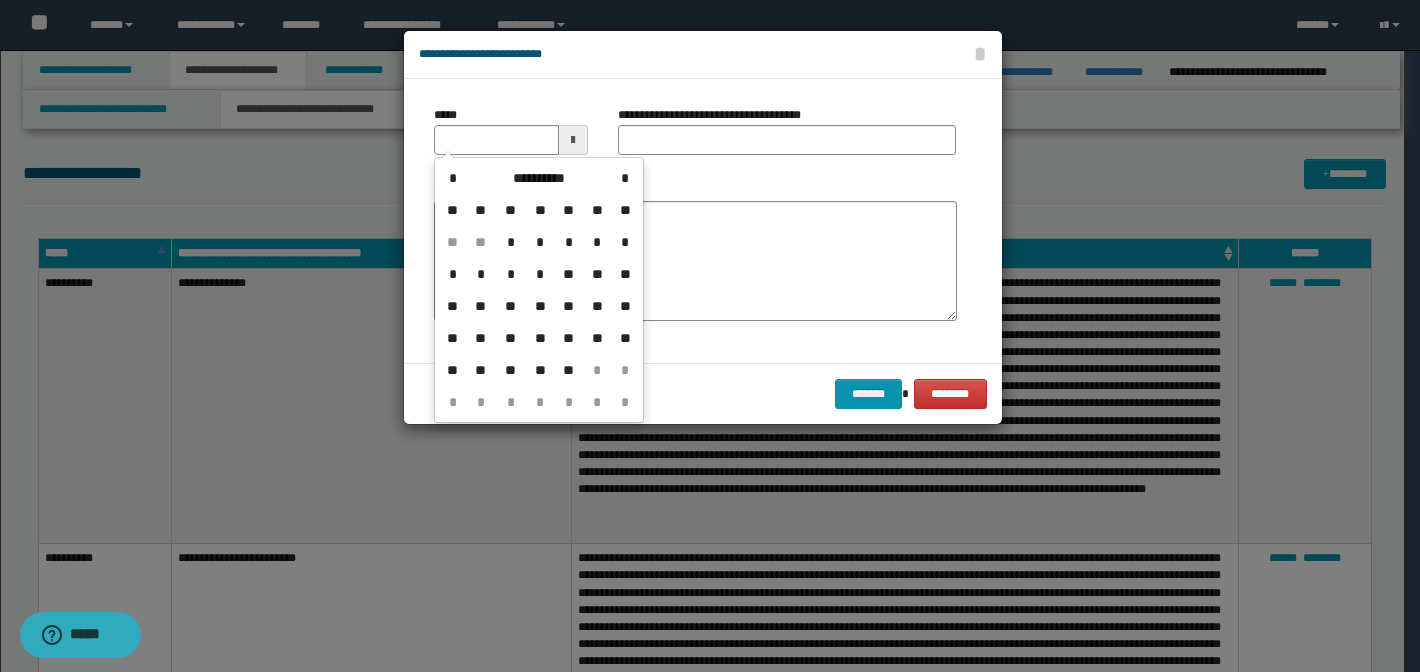 drag, startPoint x: 626, startPoint y: 275, endPoint x: 626, endPoint y: 257, distance: 18 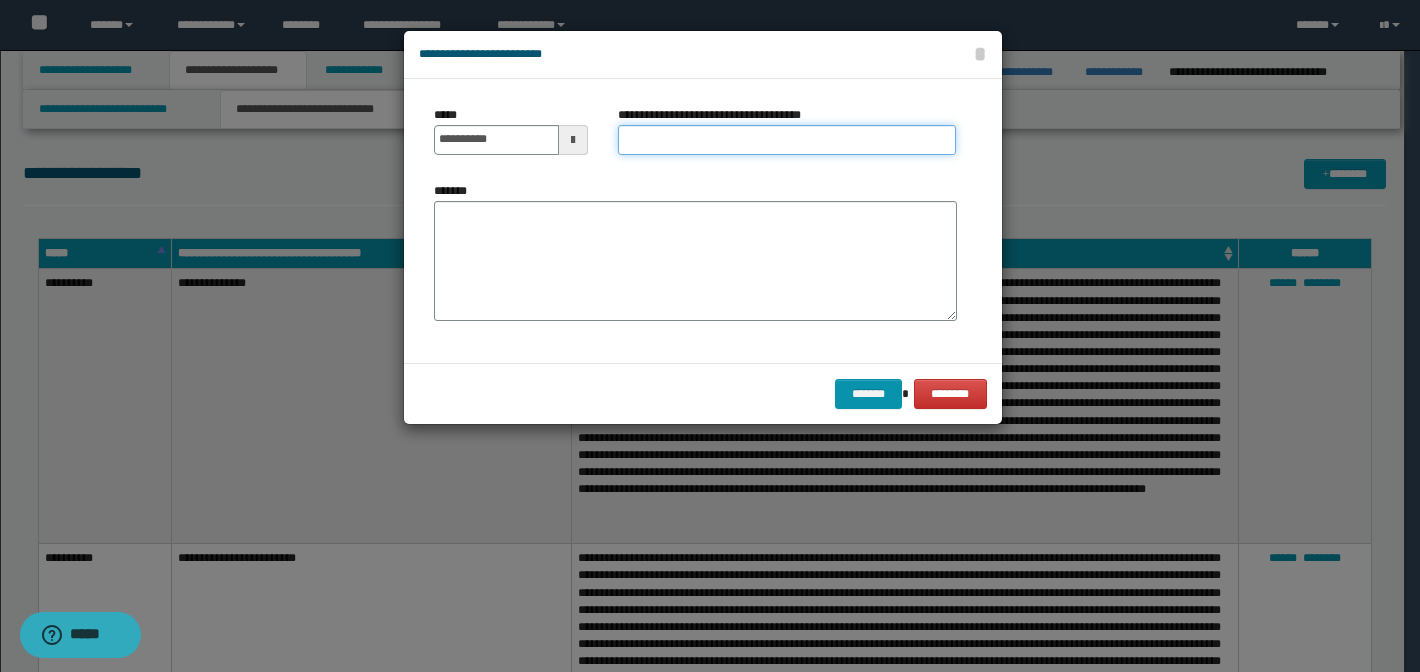 click on "**********" at bounding box center [787, 140] 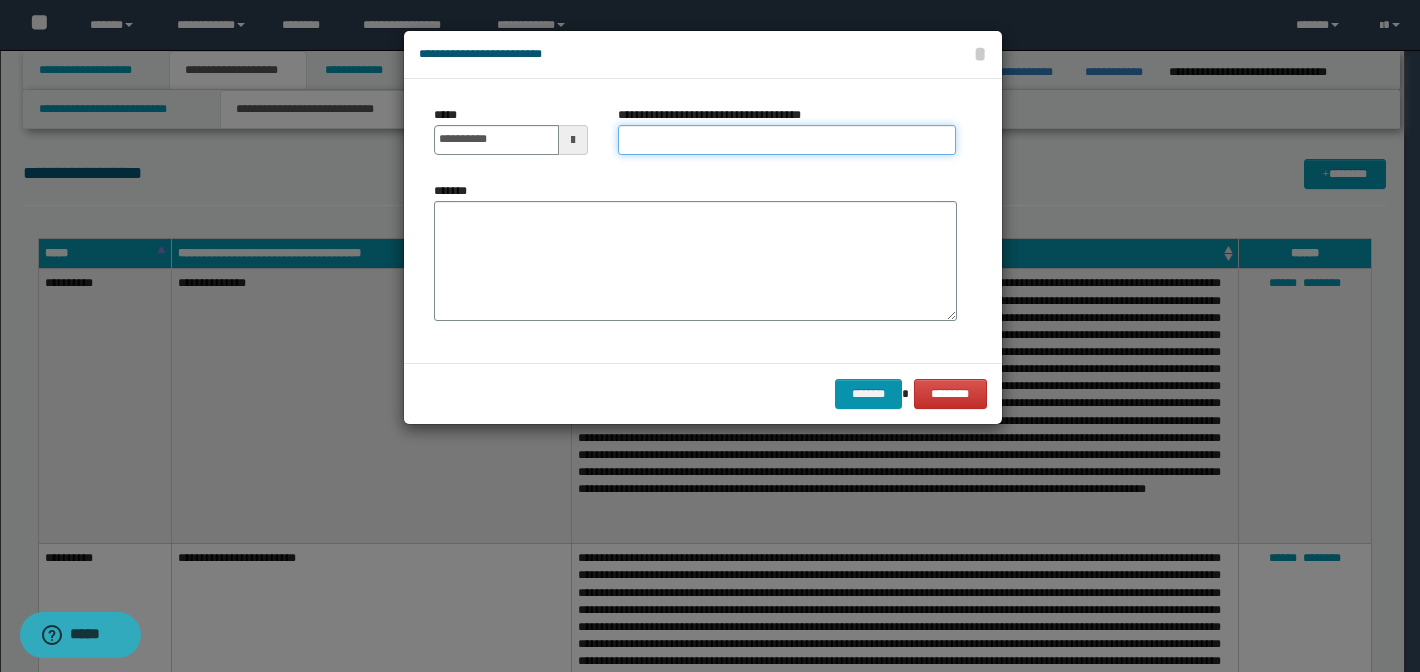 click on "**********" at bounding box center (787, 140) 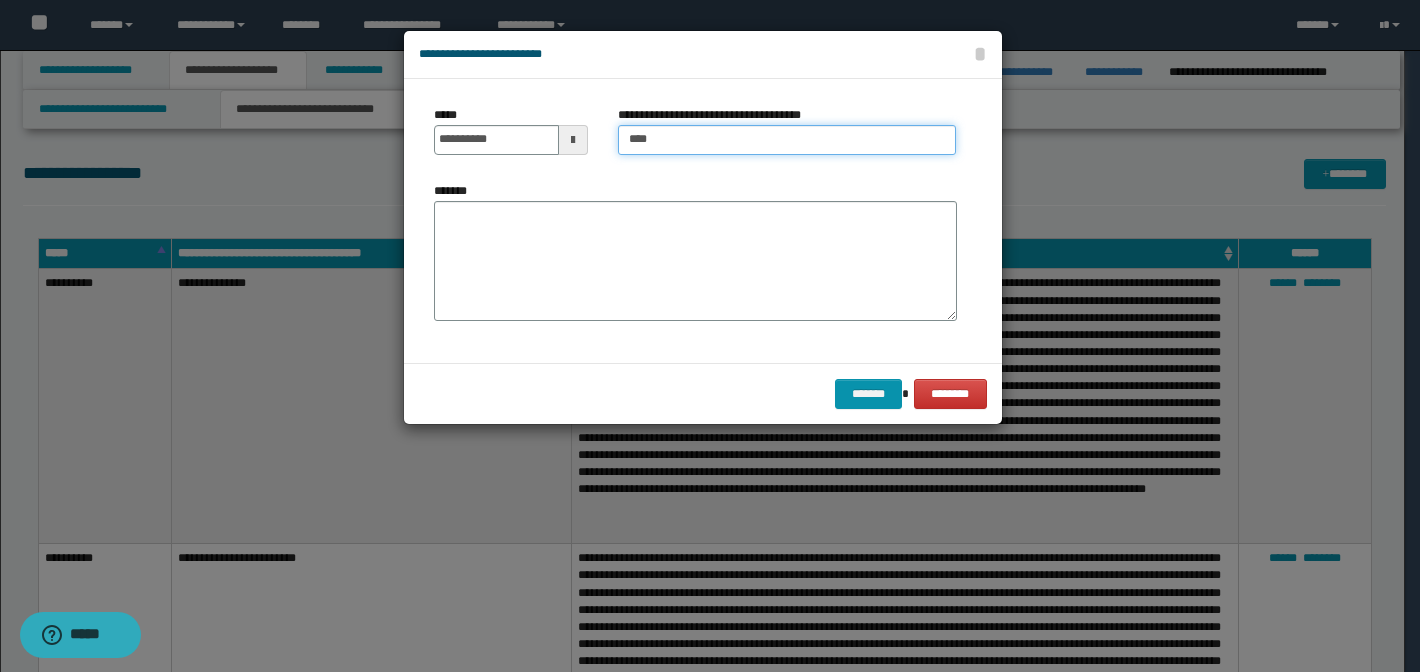 type on "**********" 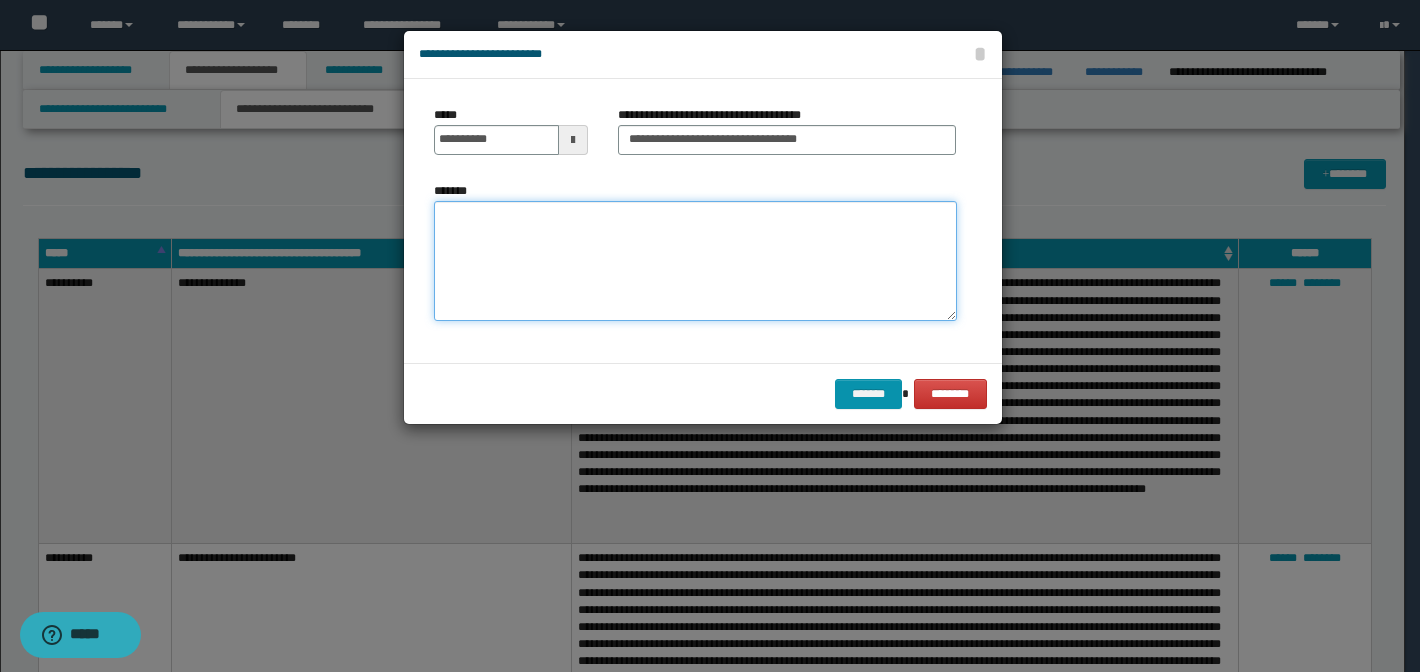 click on "*******" at bounding box center [695, 261] 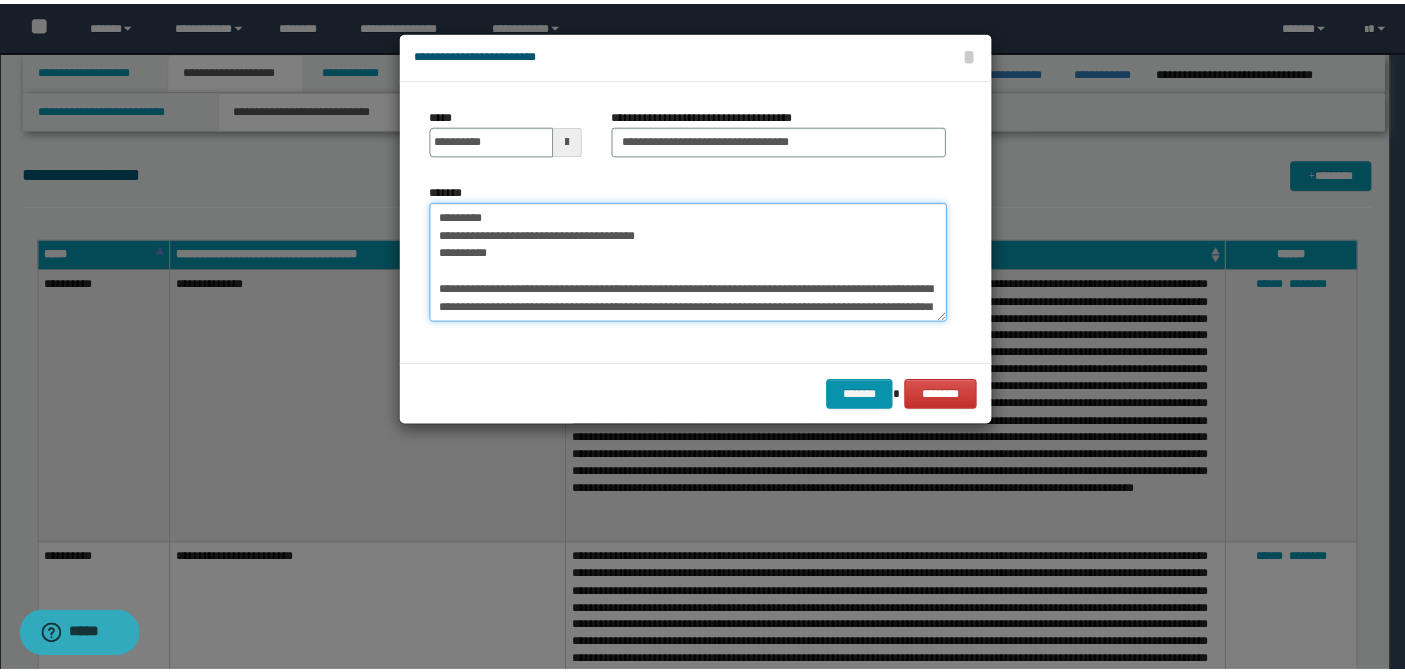 scroll, scrollTop: 281, scrollLeft: 0, axis: vertical 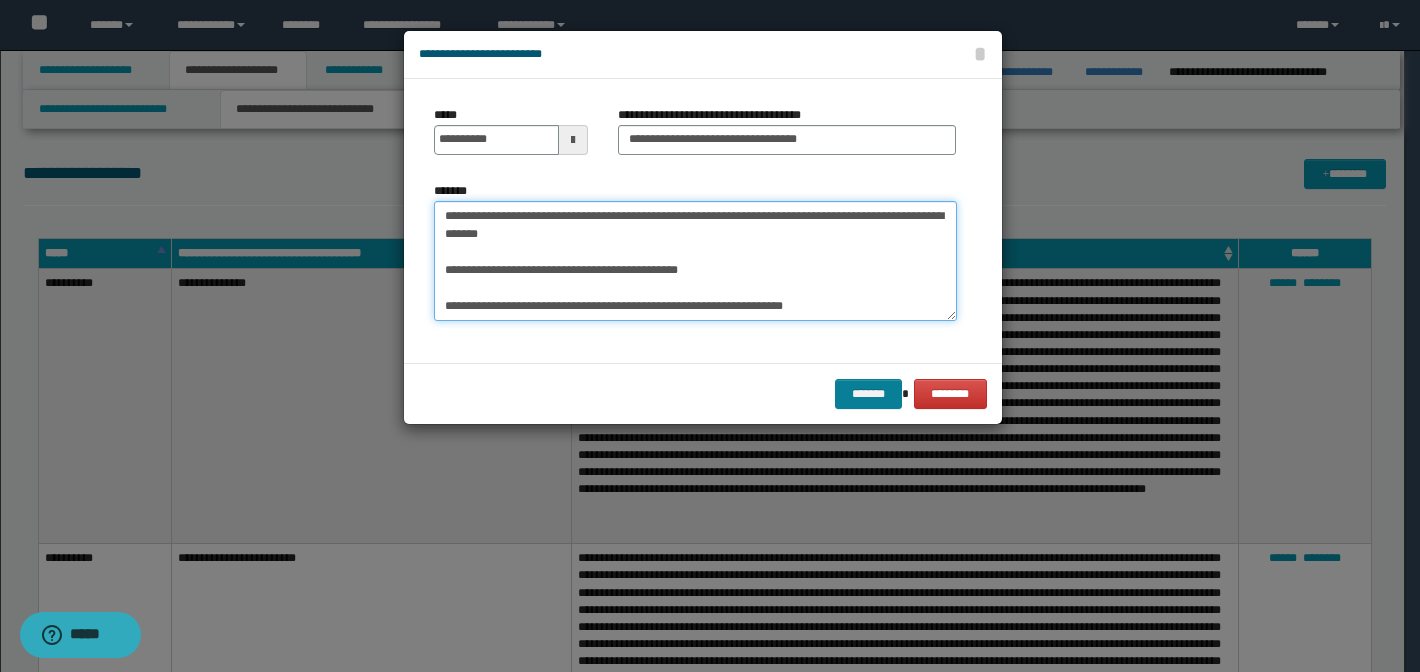 type on "**********" 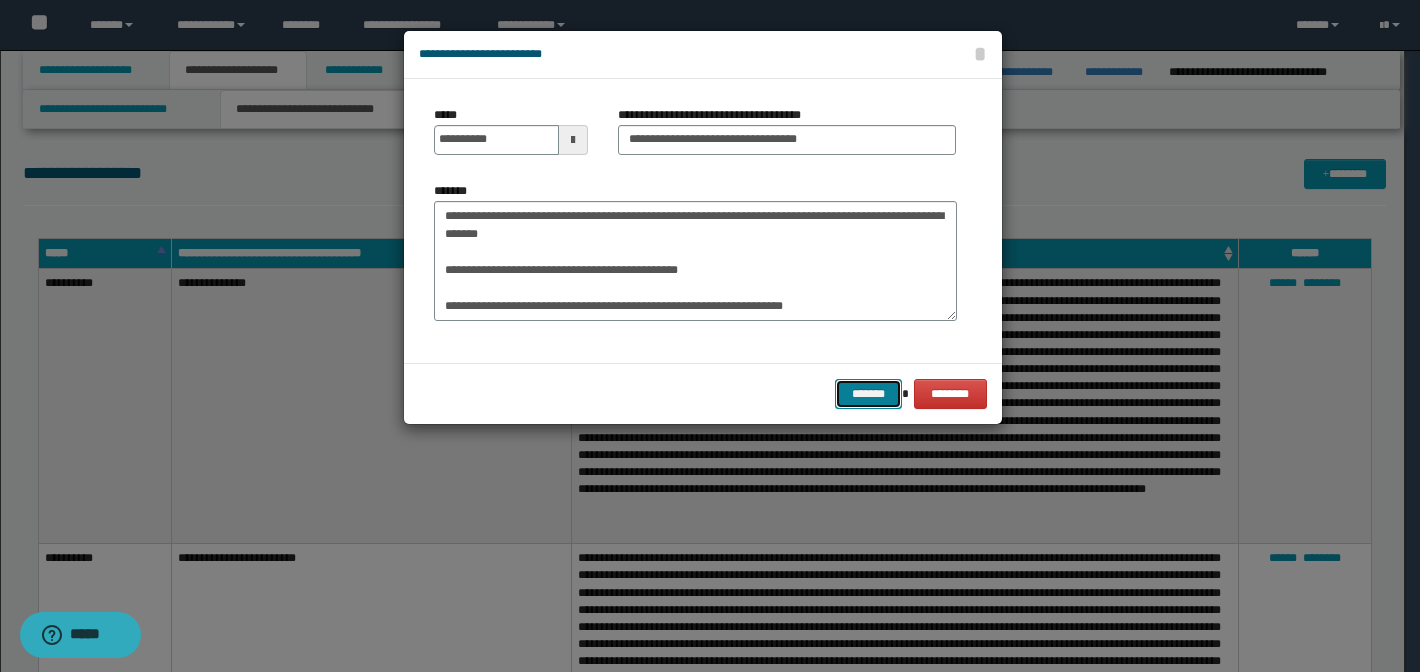 click on "*******" at bounding box center (869, 394) 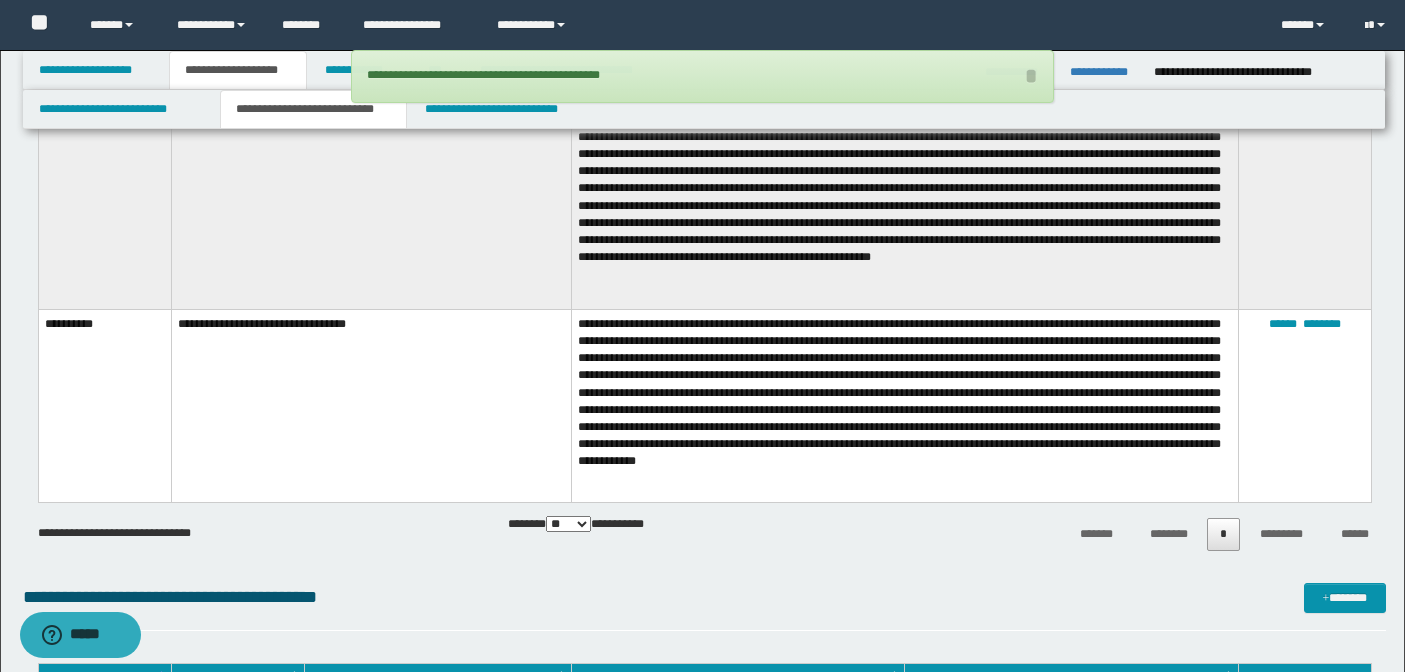 scroll, scrollTop: 1225, scrollLeft: 0, axis: vertical 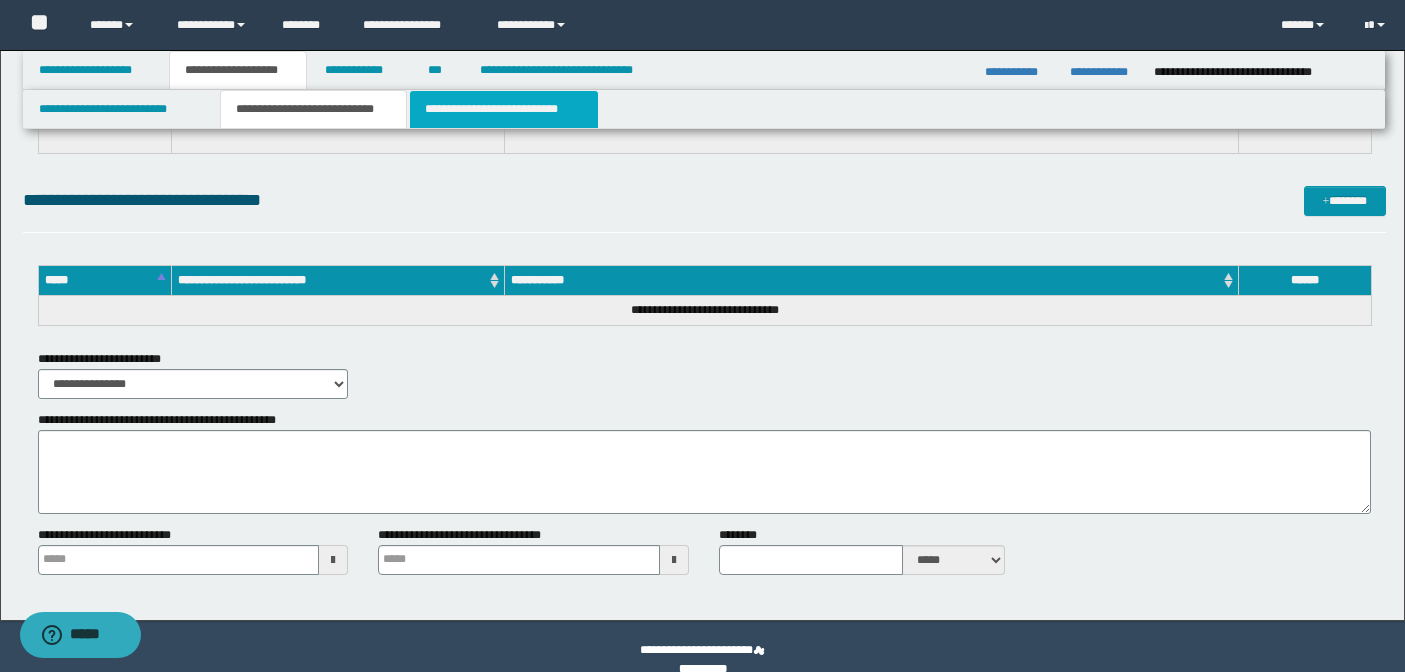 click on "**********" at bounding box center (504, 109) 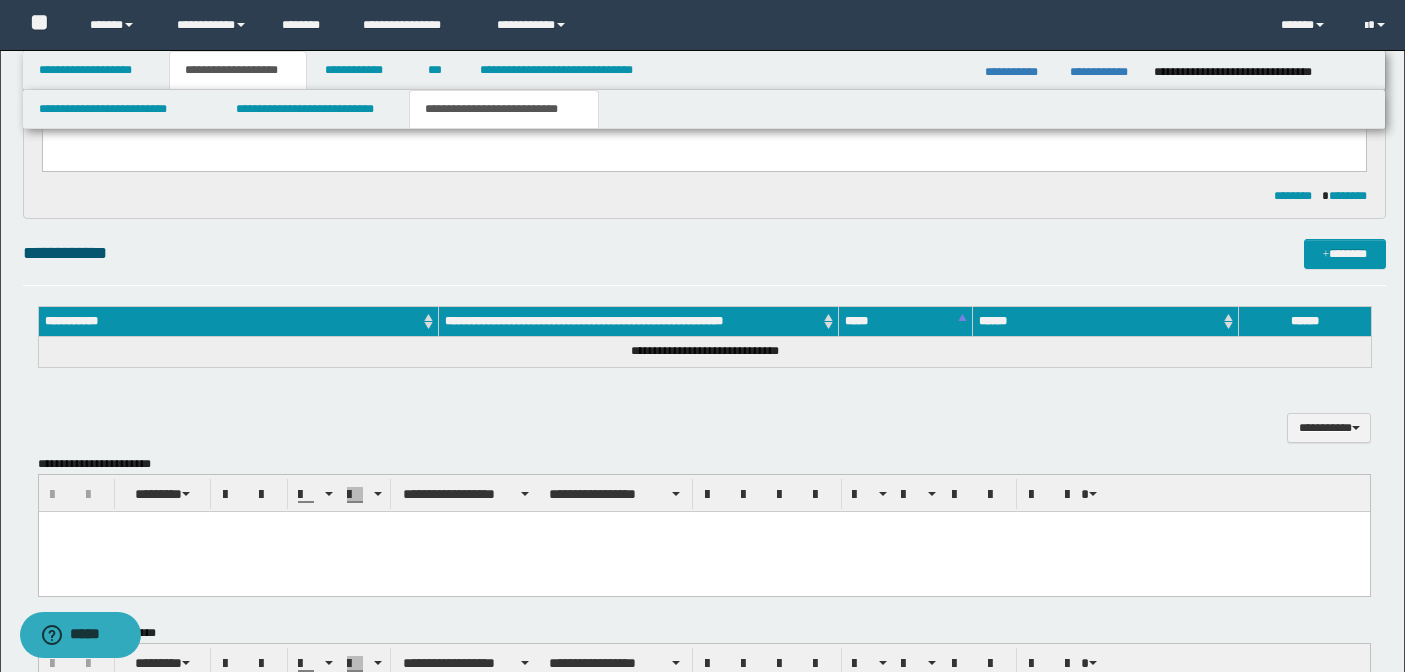 scroll, scrollTop: 249, scrollLeft: 0, axis: vertical 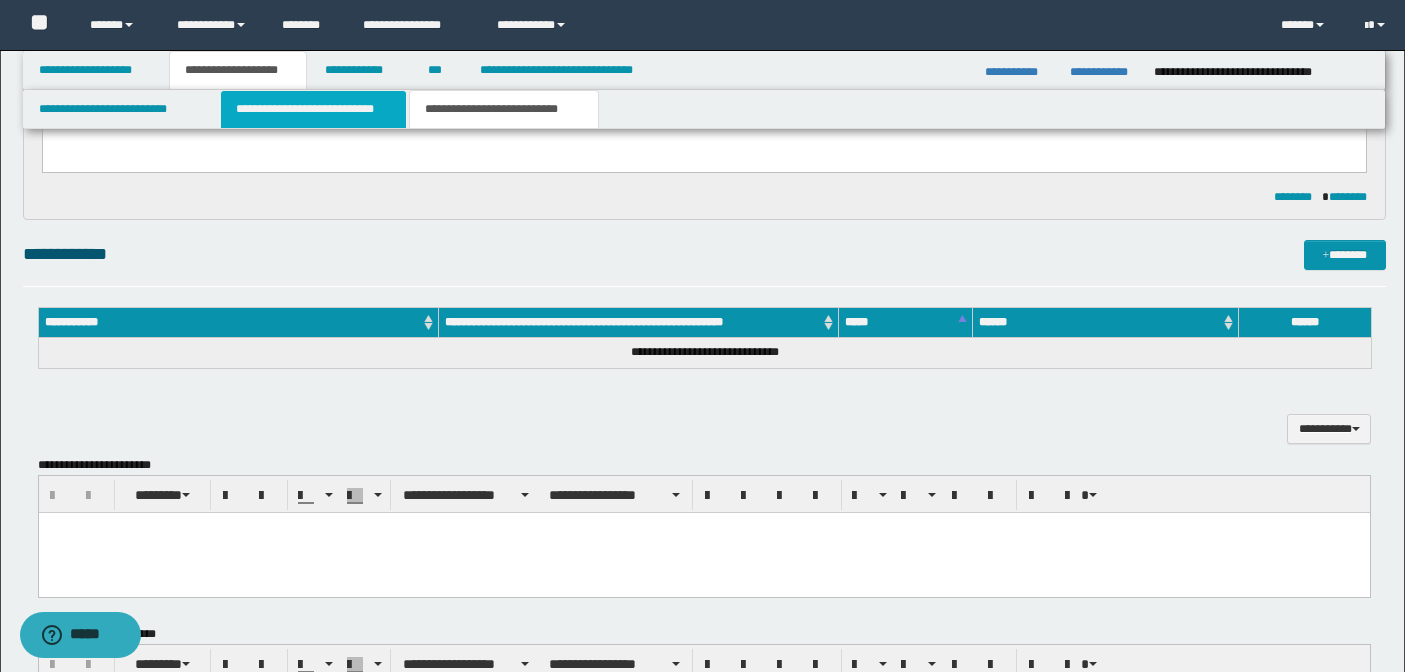click on "**********" at bounding box center [314, 109] 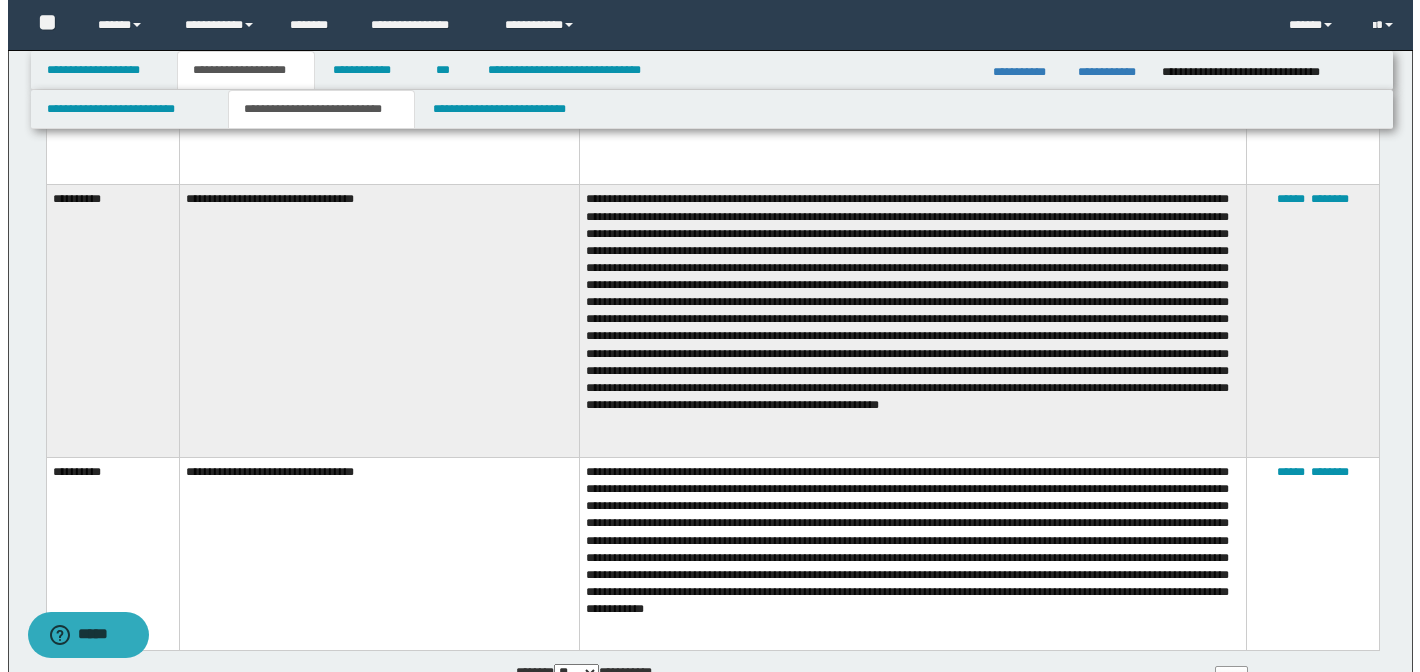 scroll, scrollTop: 1073, scrollLeft: 0, axis: vertical 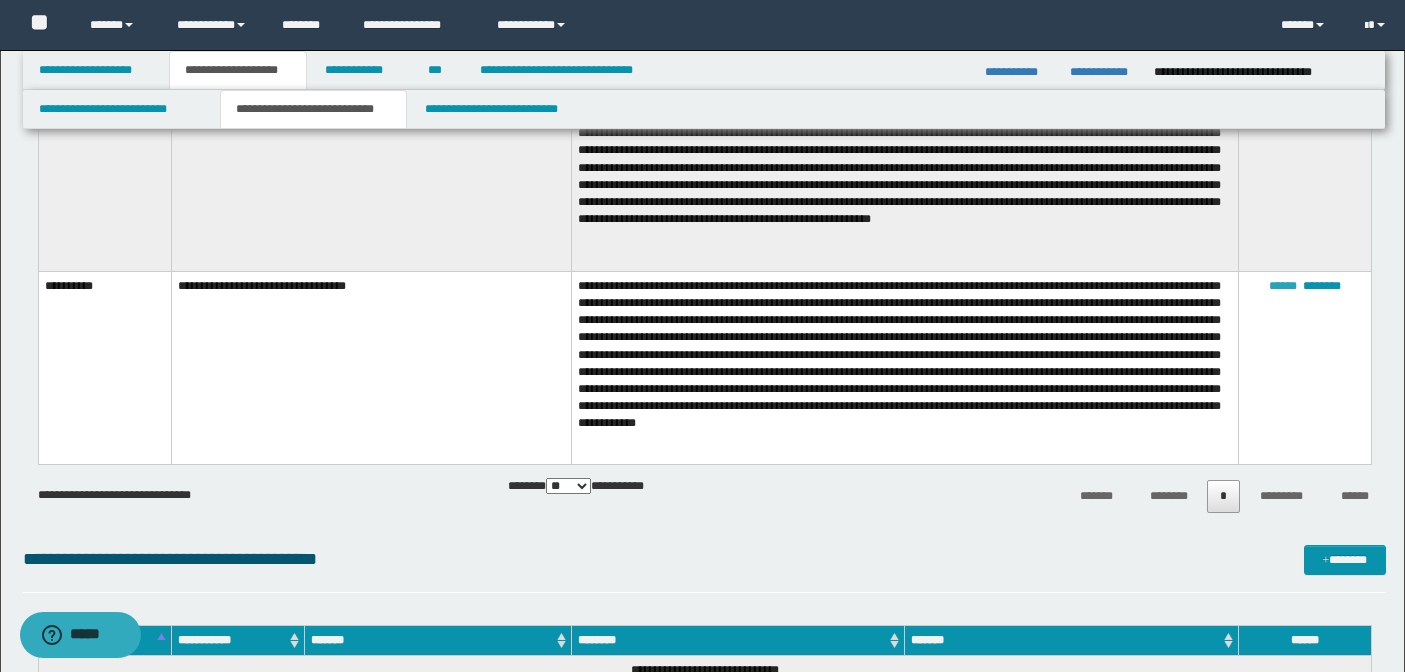 click on "******" at bounding box center [1283, 286] 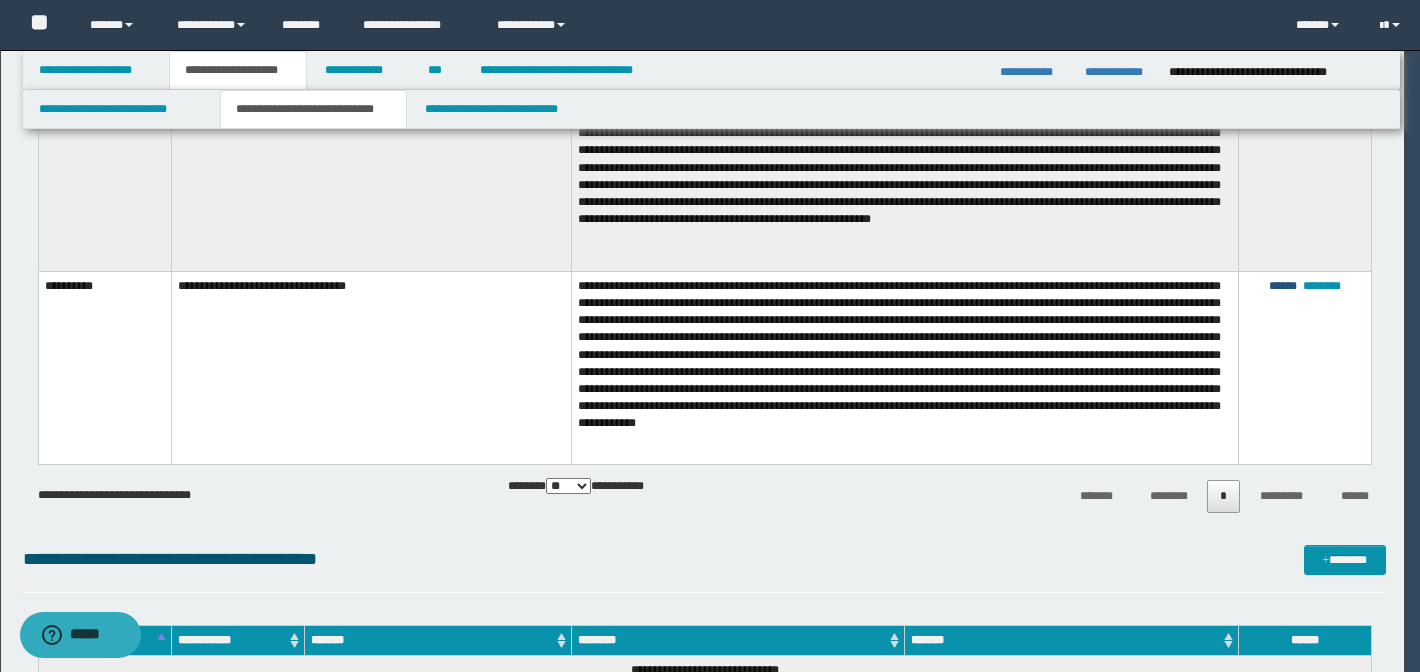 scroll, scrollTop: 144, scrollLeft: 0, axis: vertical 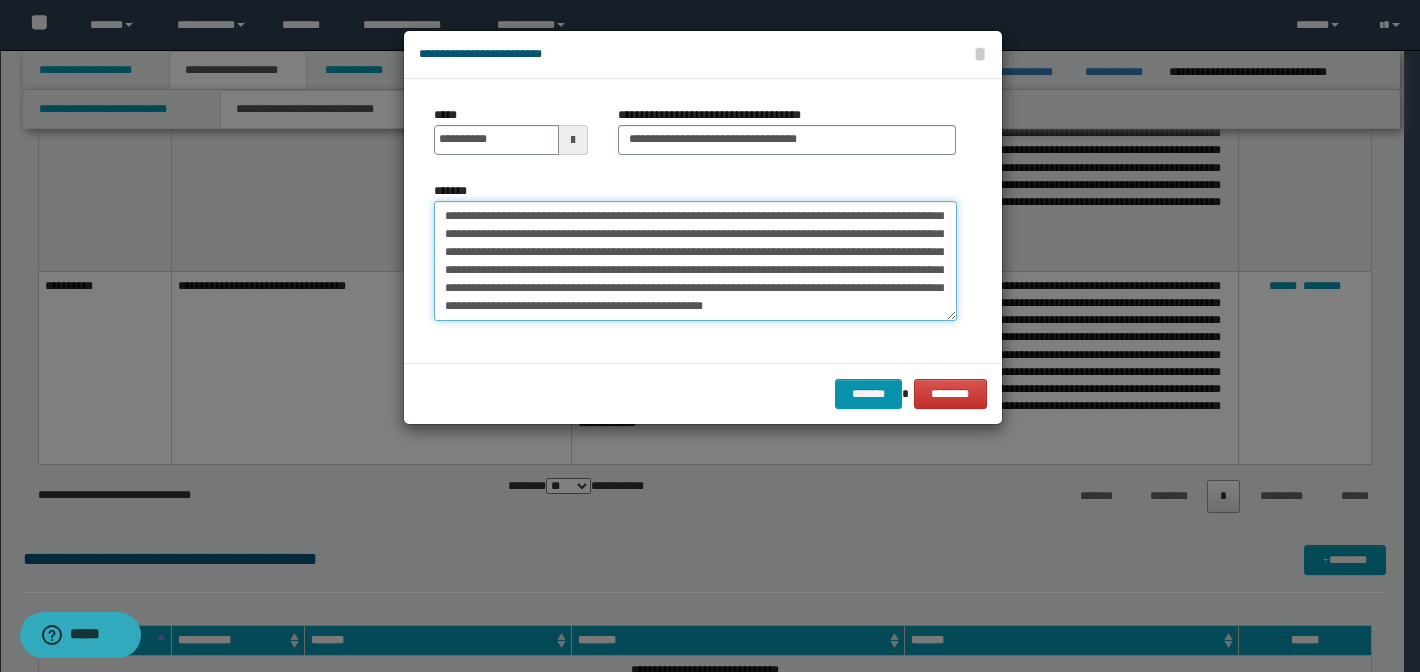 click on "*******" at bounding box center [695, 261] 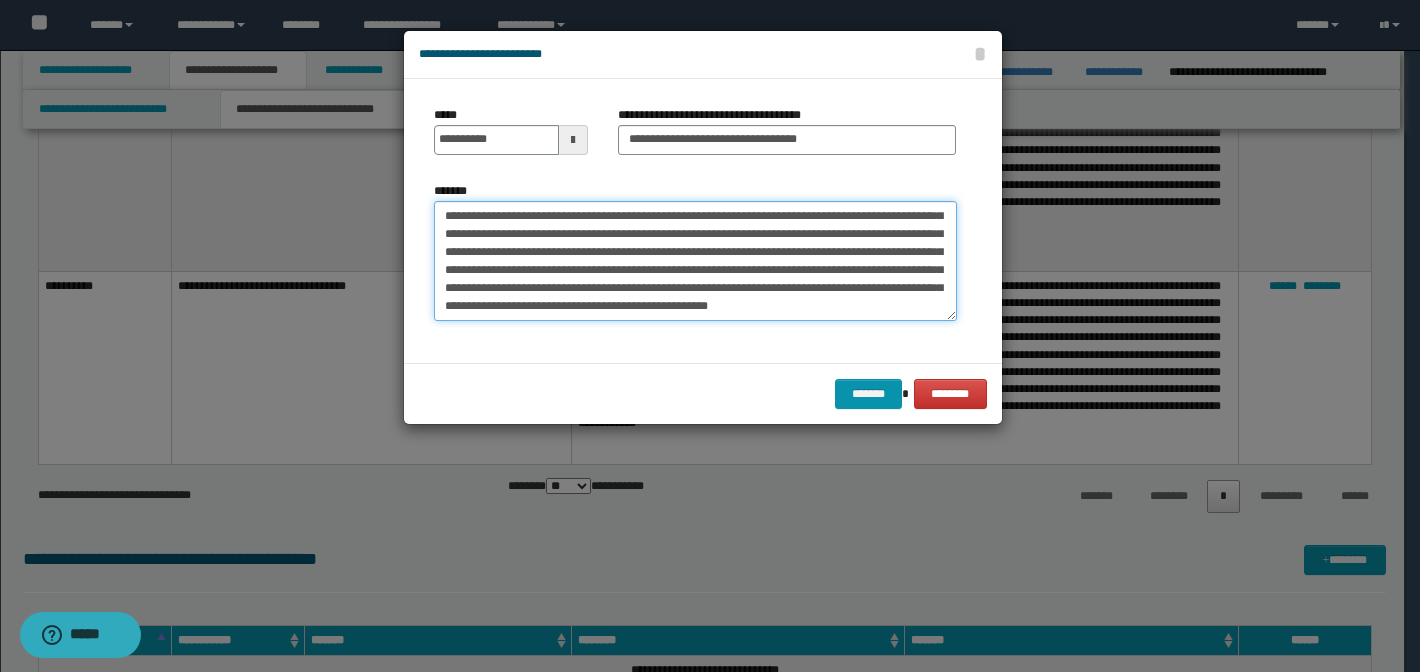 paste on "**********" 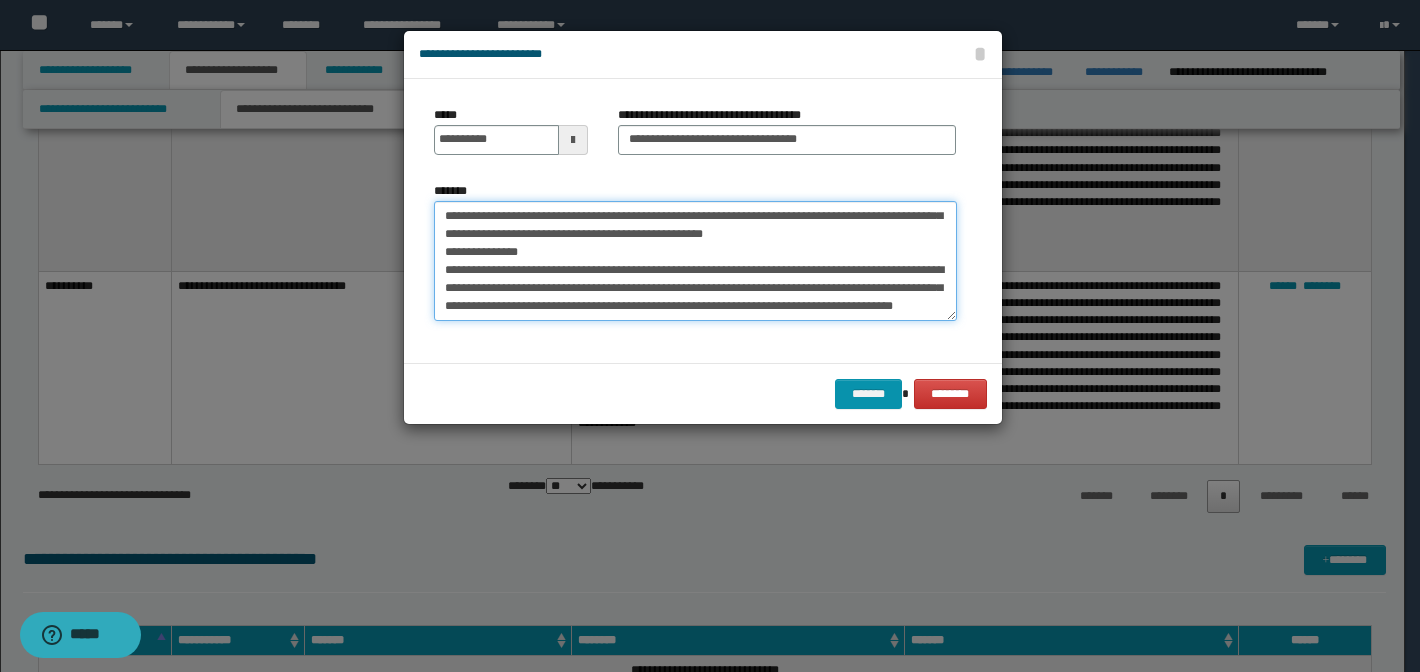scroll, scrollTop: 245, scrollLeft: 0, axis: vertical 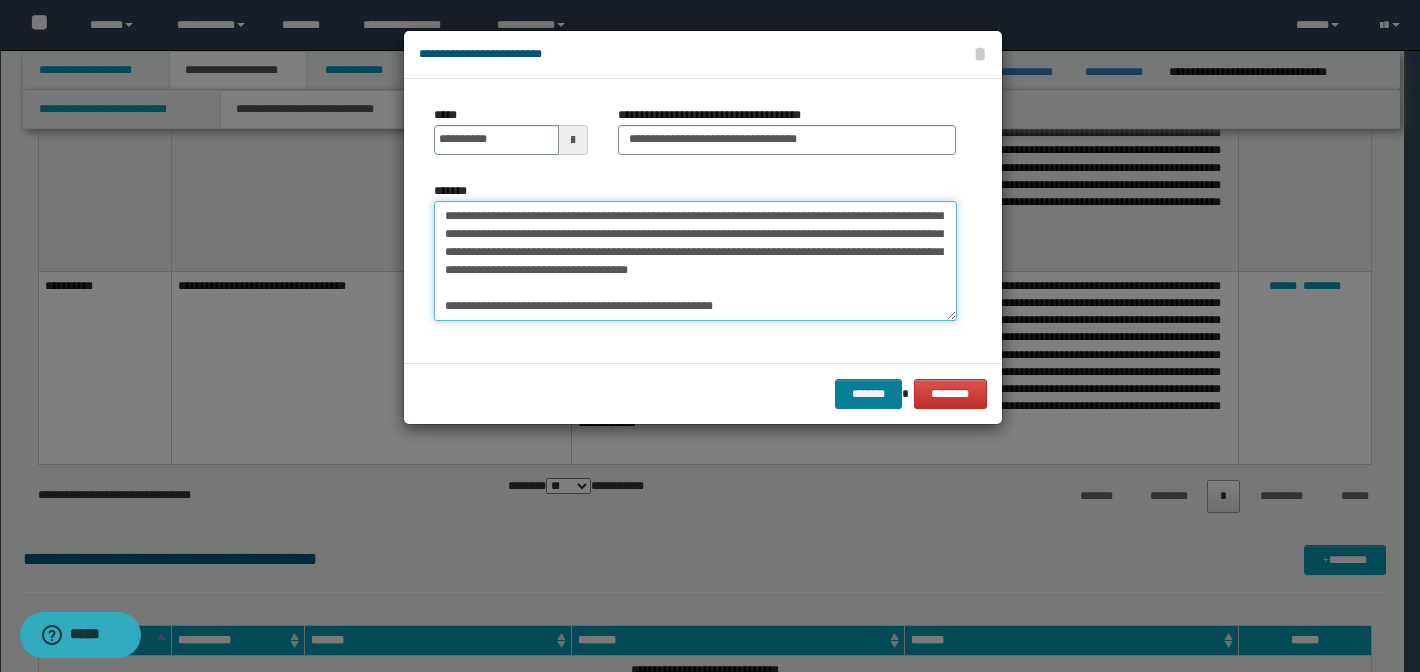 type on "**********" 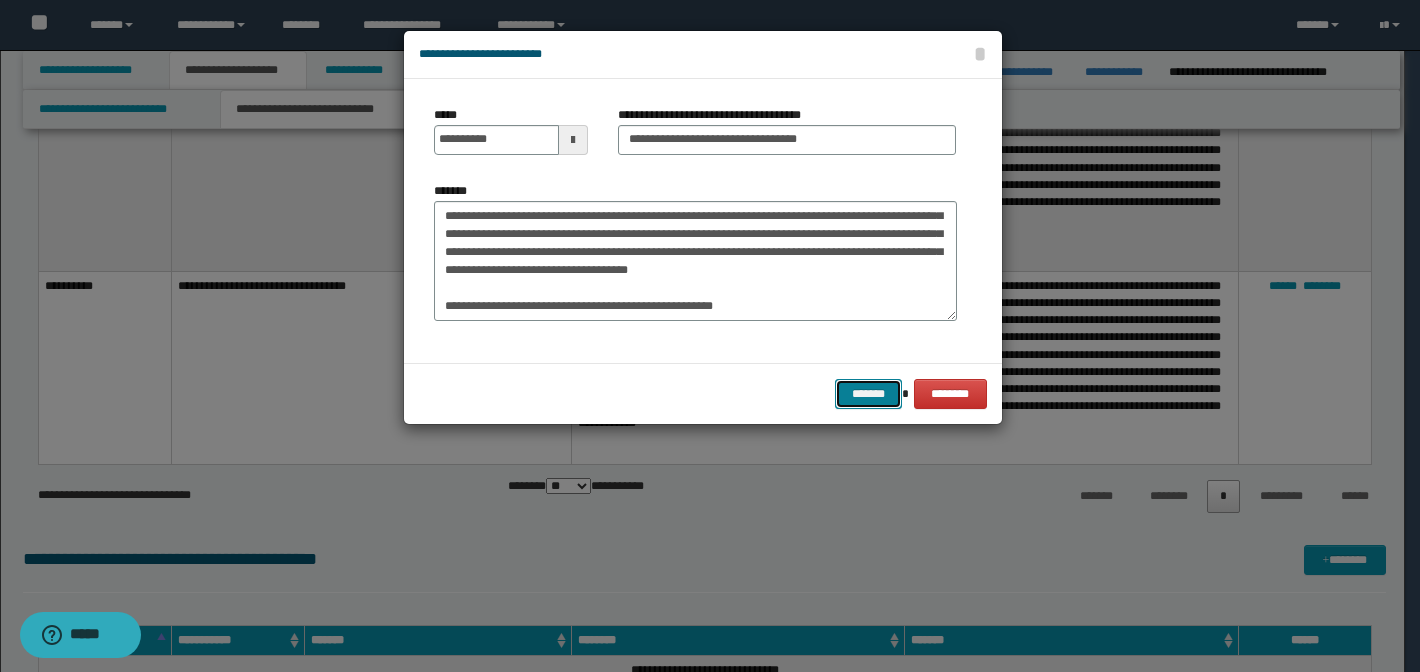 click on "*******" at bounding box center [869, 394] 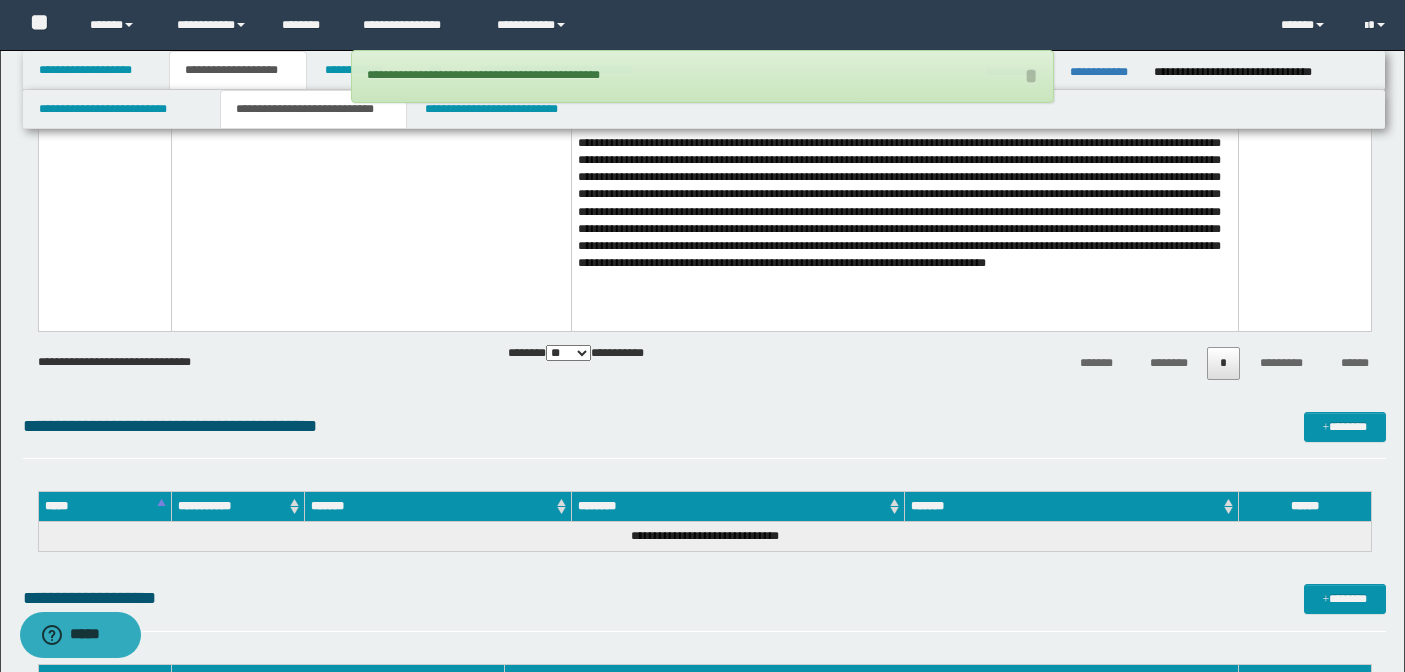 scroll, scrollTop: 1419, scrollLeft: 0, axis: vertical 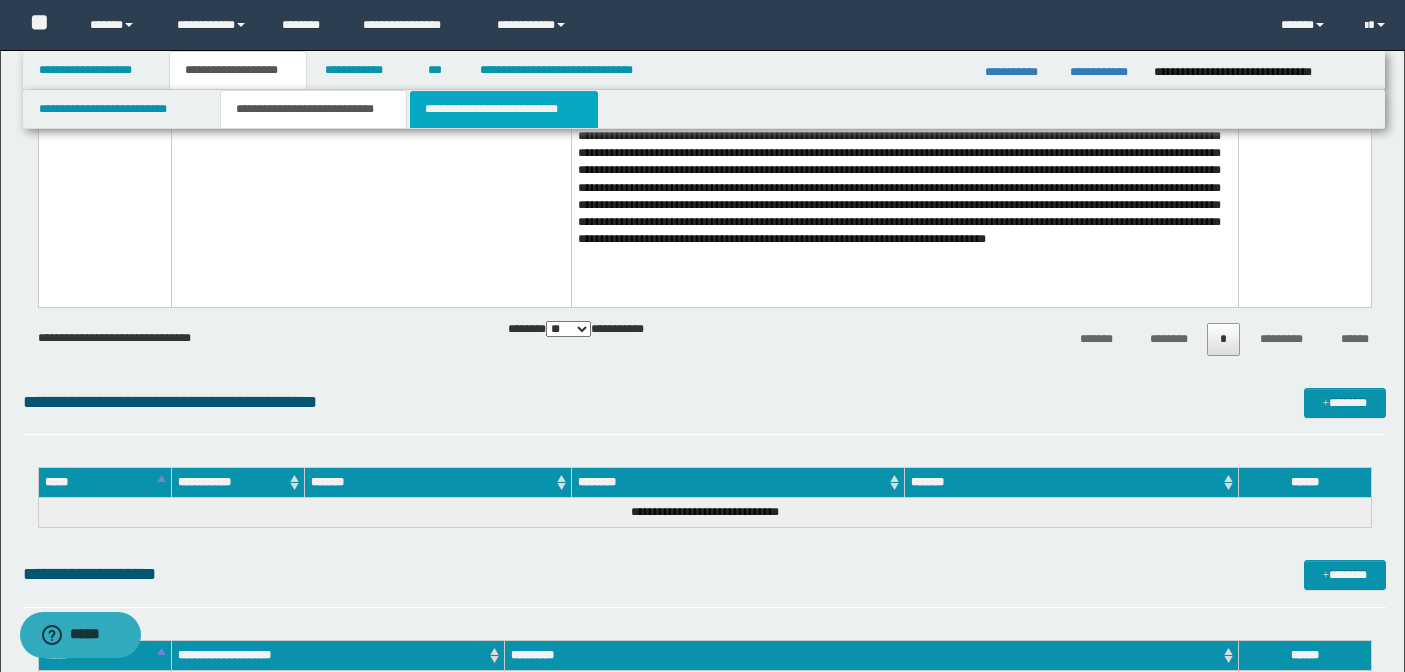 click on "**********" at bounding box center (504, 109) 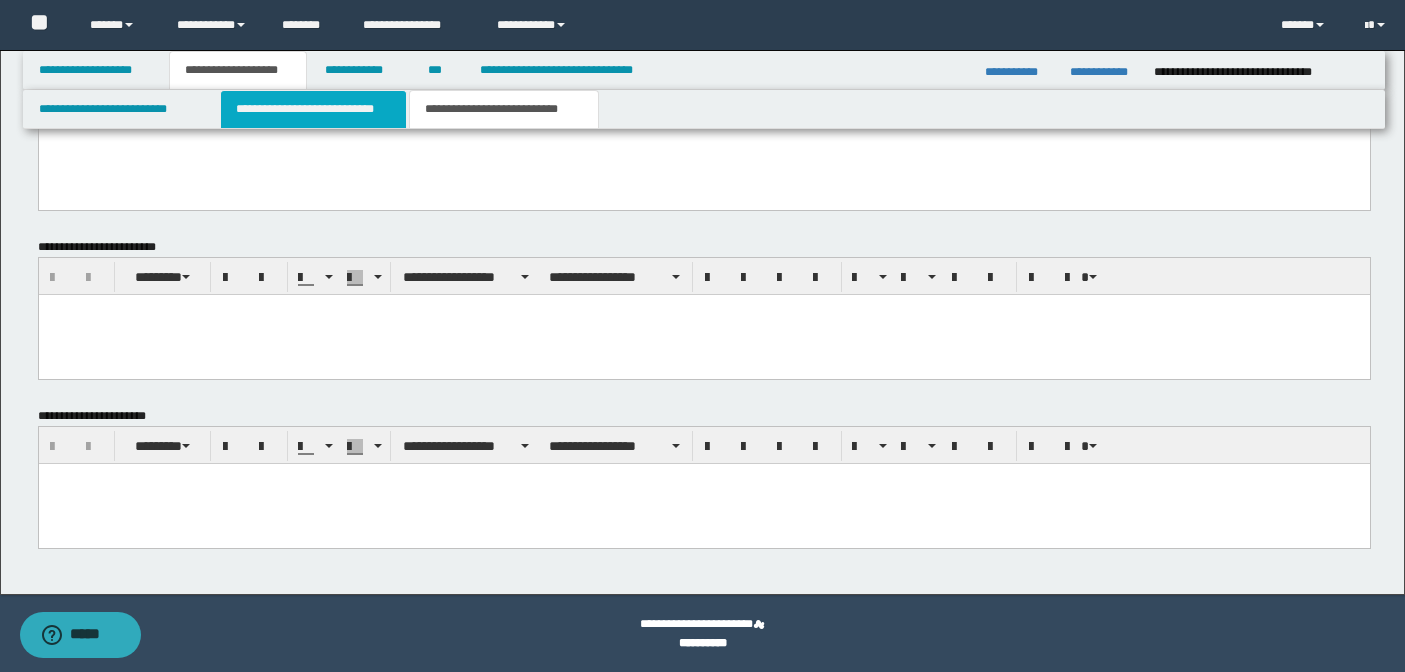 click on "**********" at bounding box center (314, 109) 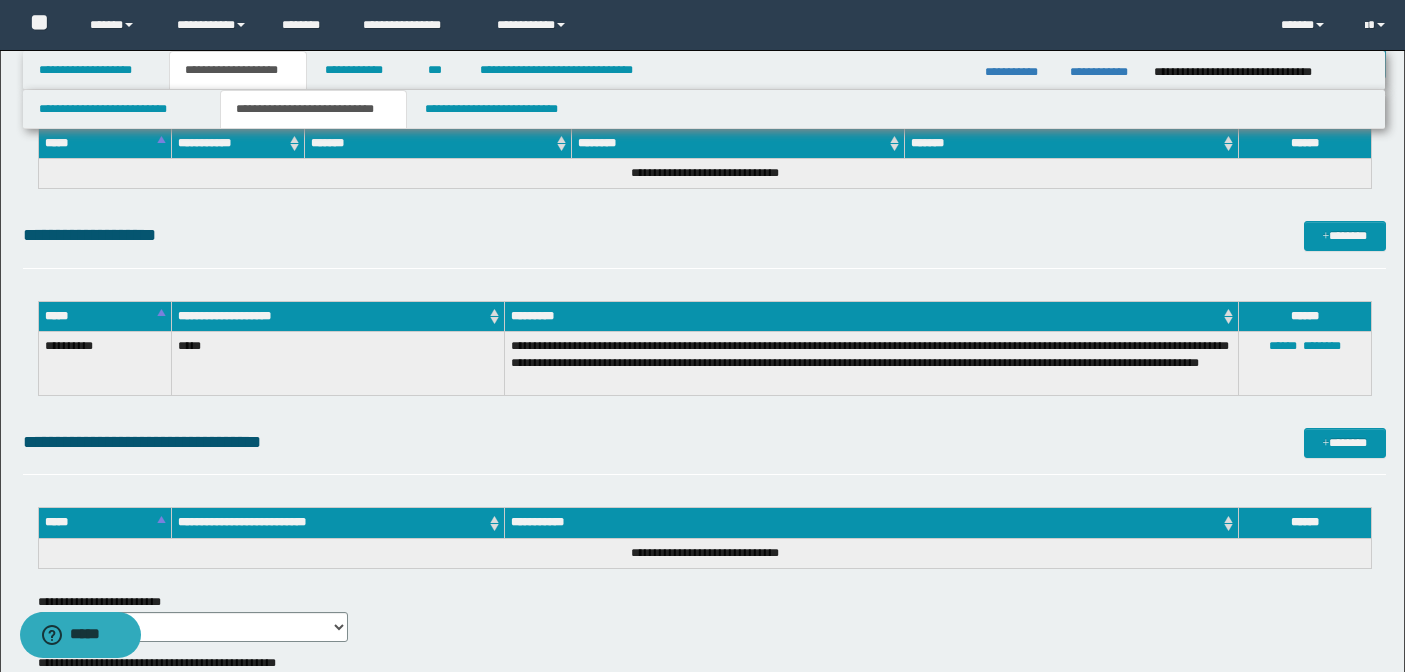 scroll, scrollTop: 2022, scrollLeft: 0, axis: vertical 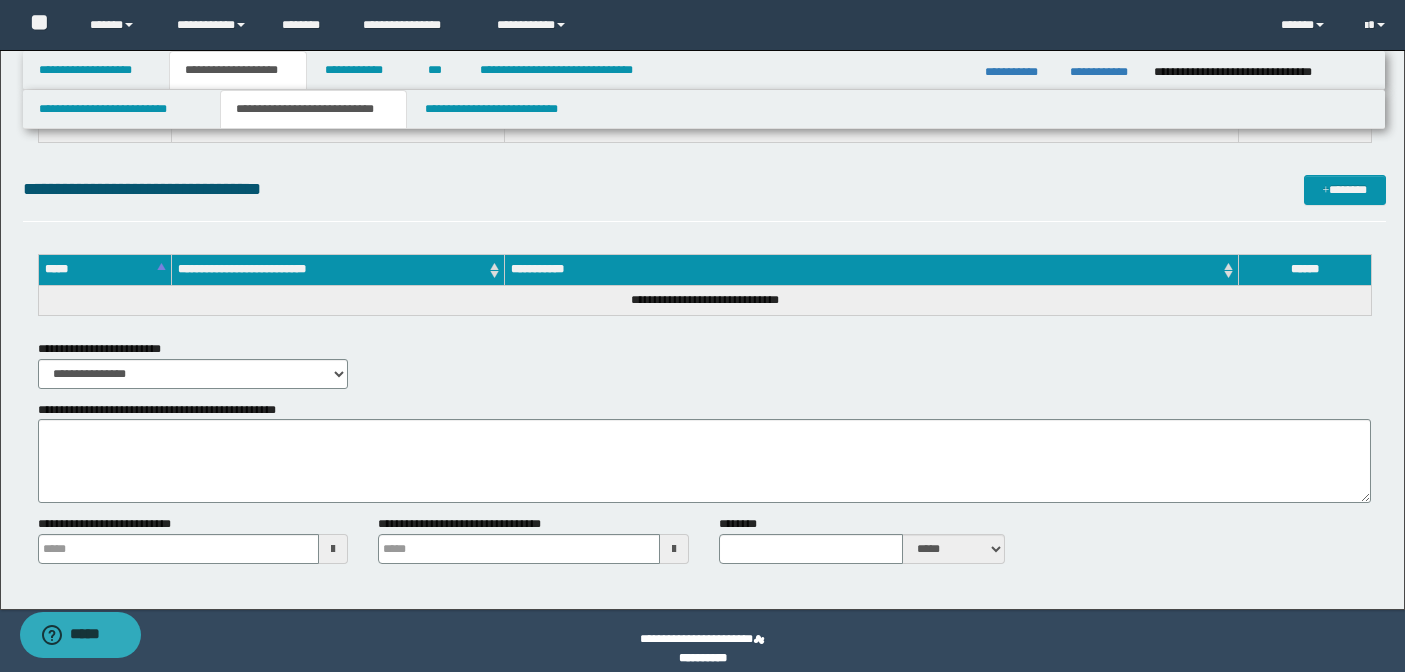 type 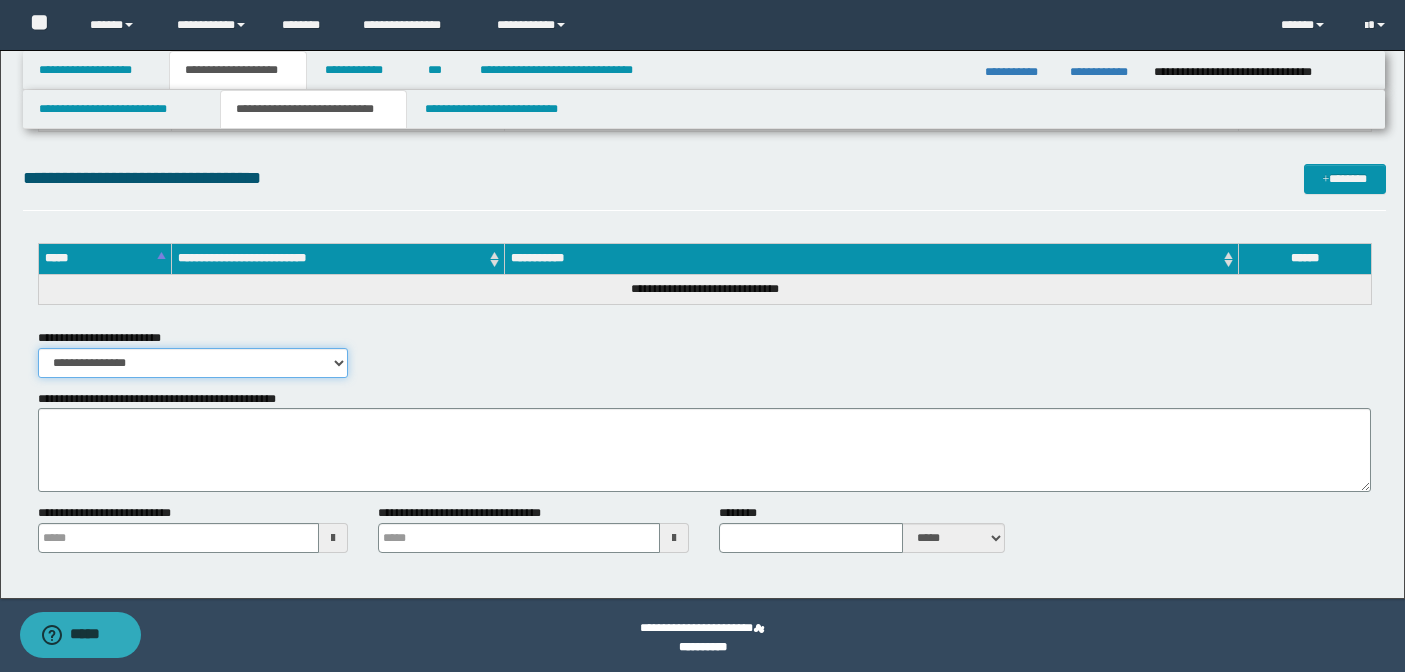 click on "**********" at bounding box center (193, 363) 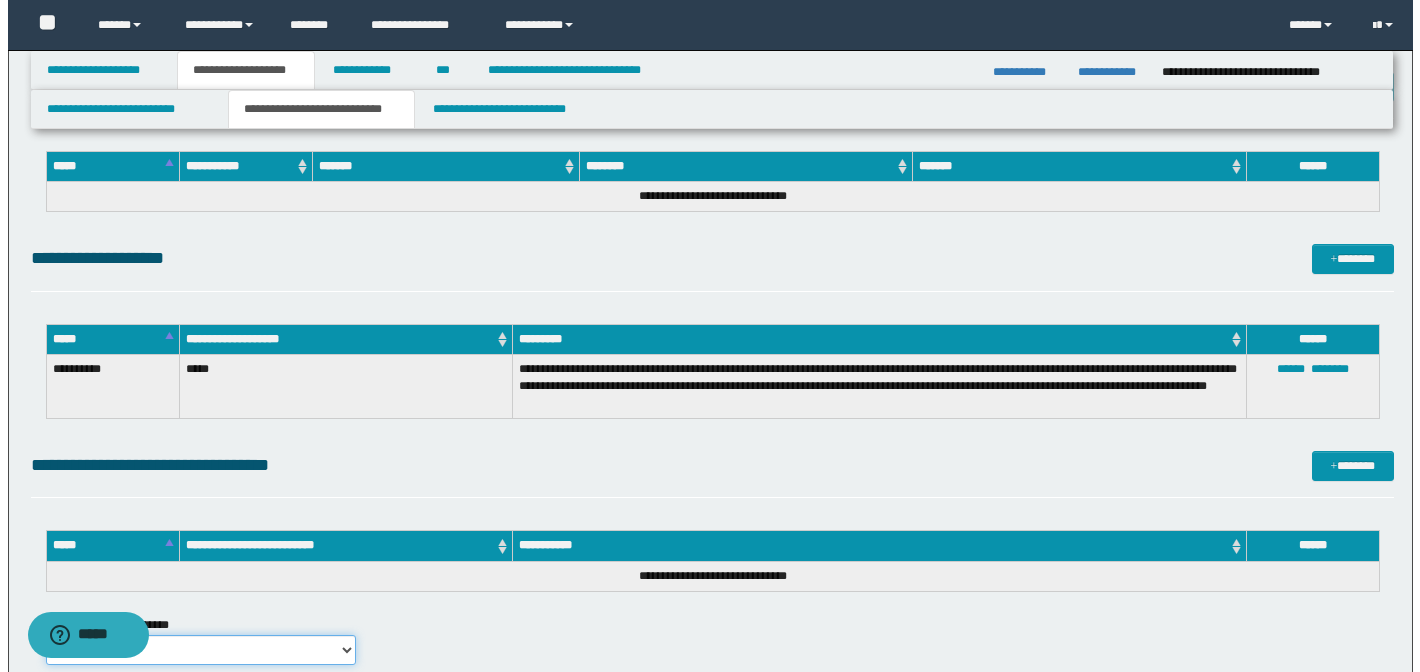 scroll, scrollTop: 1739, scrollLeft: 0, axis: vertical 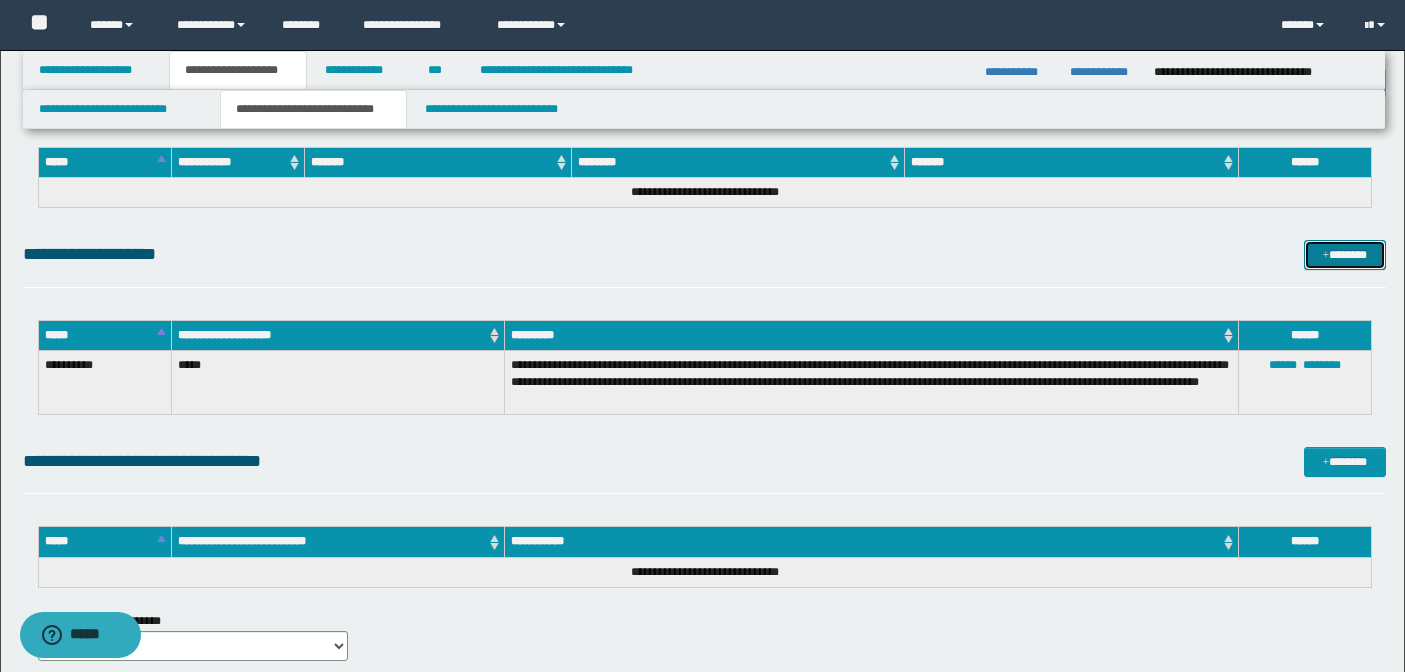 click on "*******" at bounding box center [1345, 255] 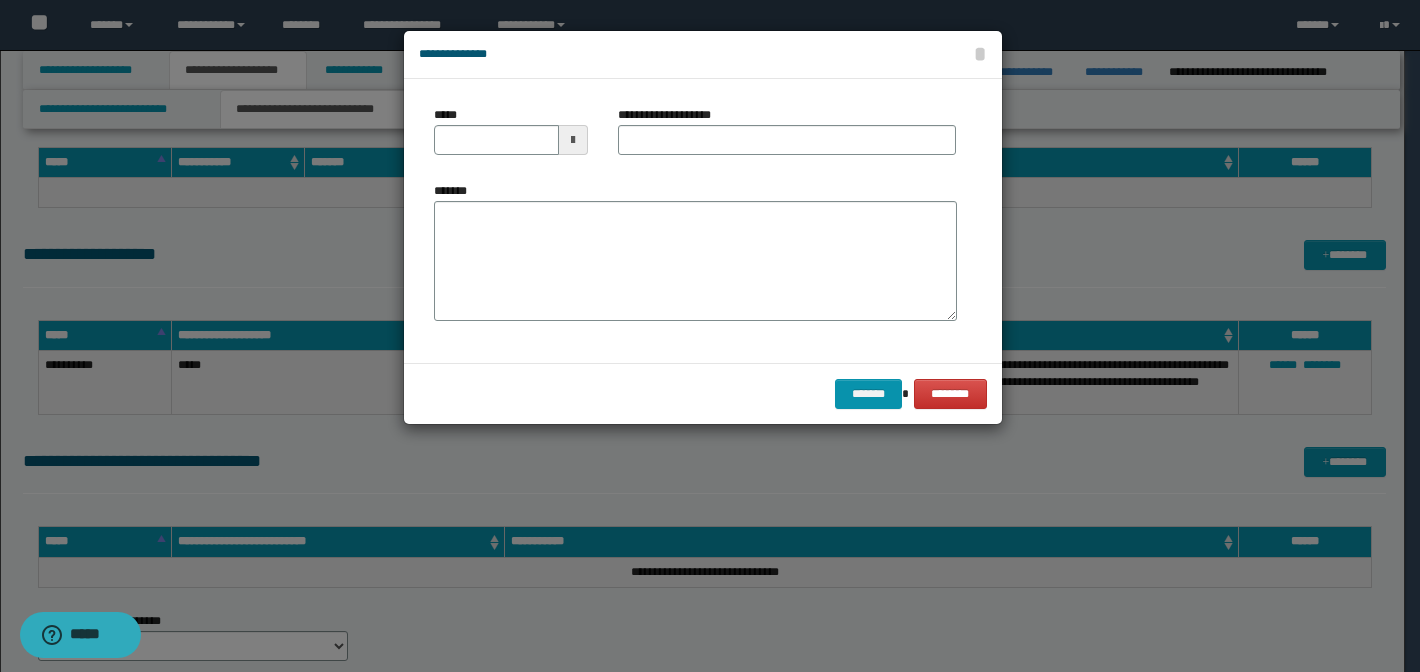 click at bounding box center [573, 140] 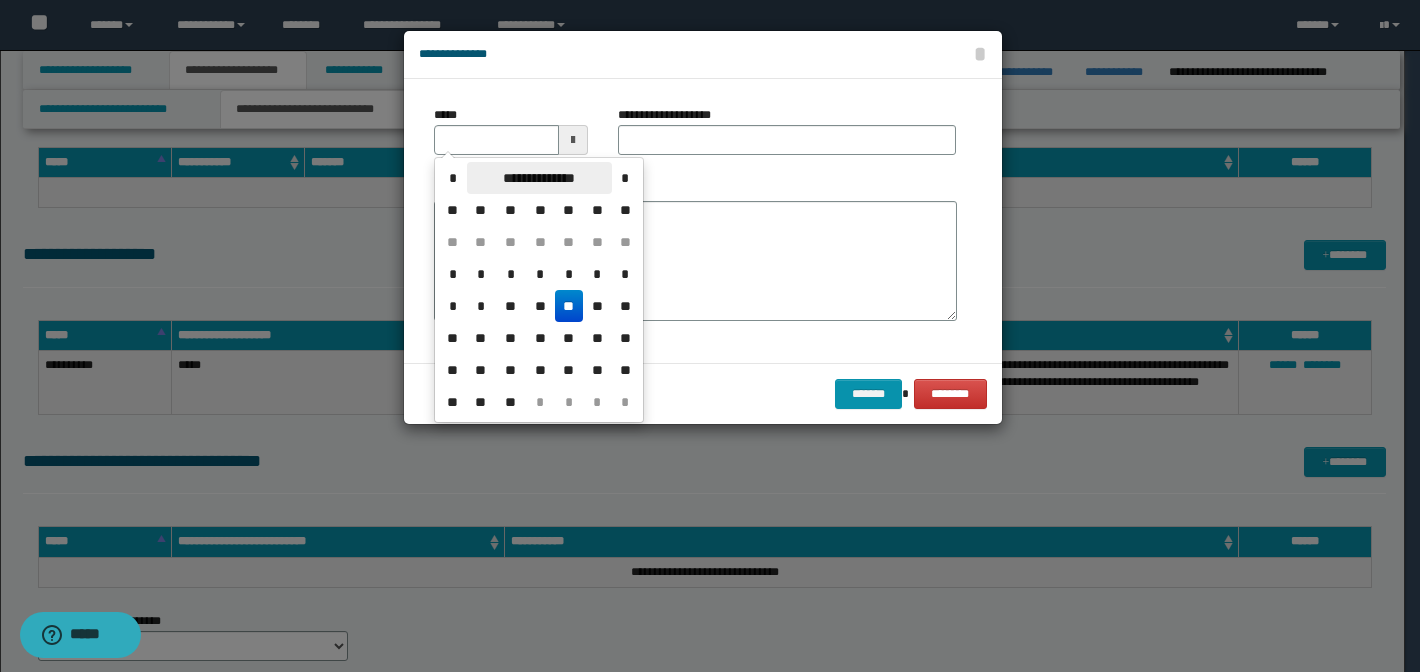 click on "**********" at bounding box center [539, 178] 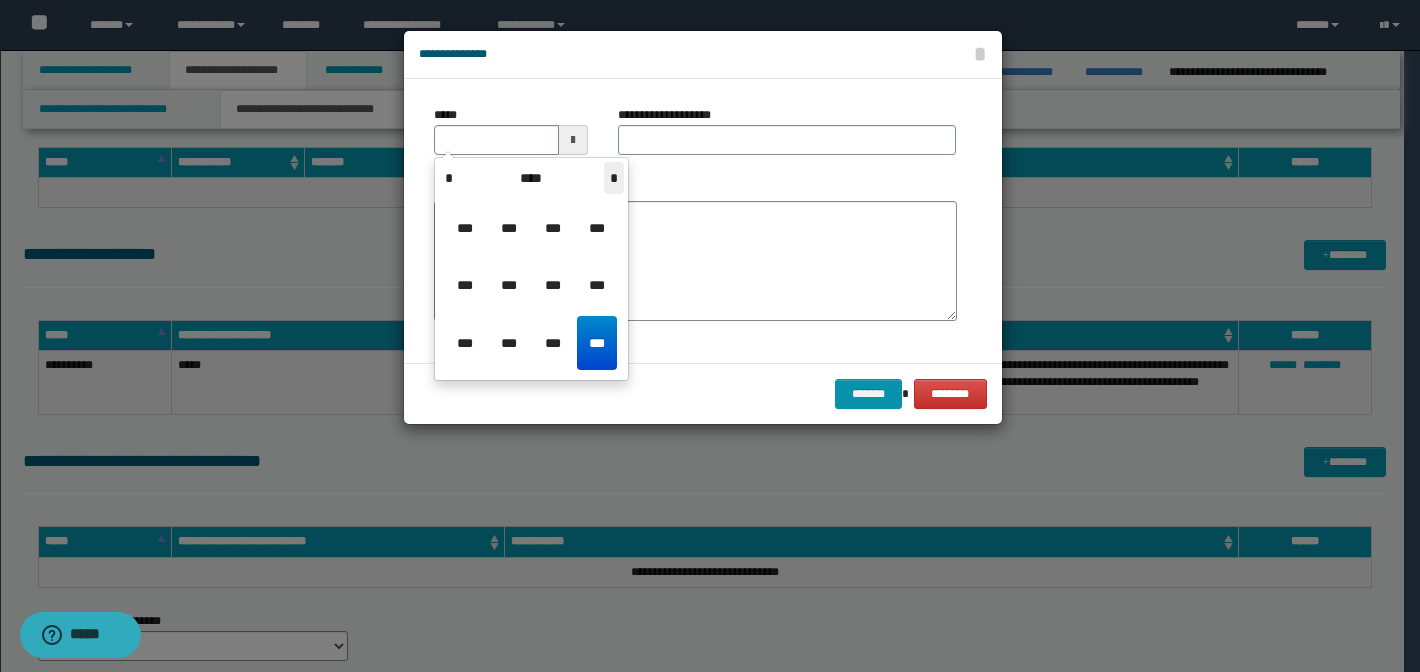 click on "*" at bounding box center [614, 178] 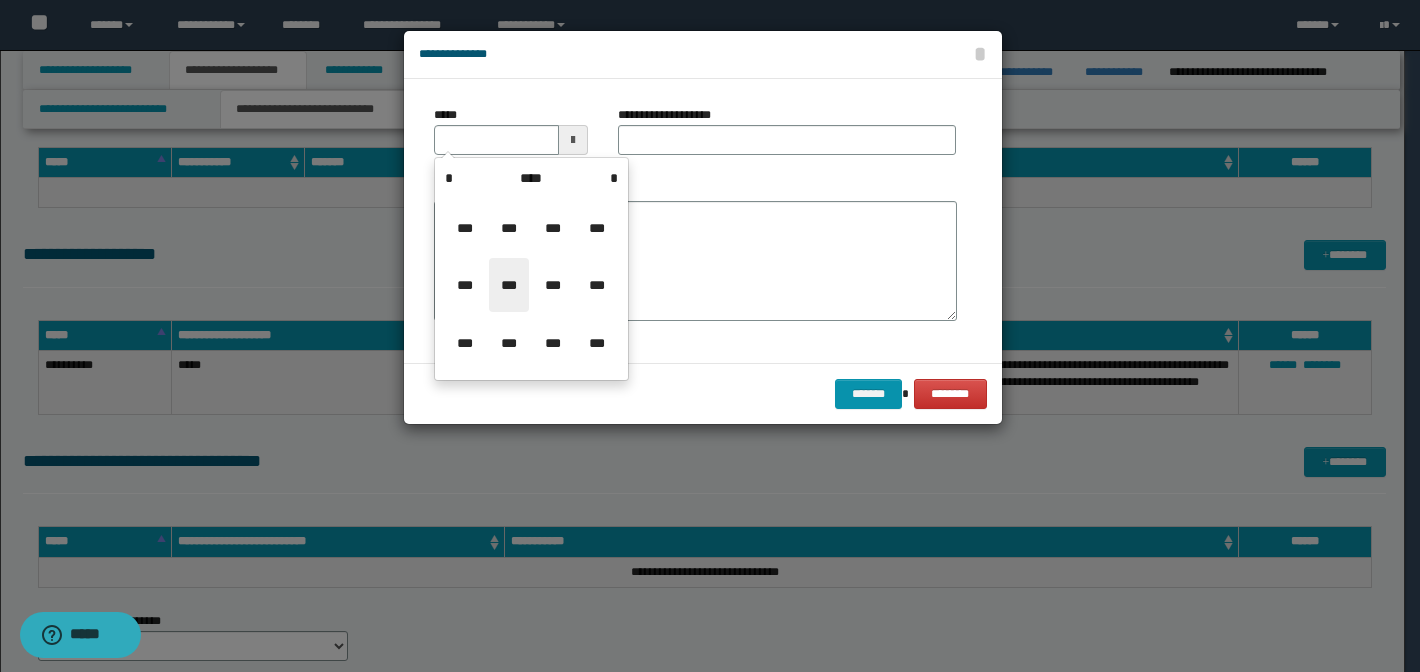 click on "***" at bounding box center [509, 285] 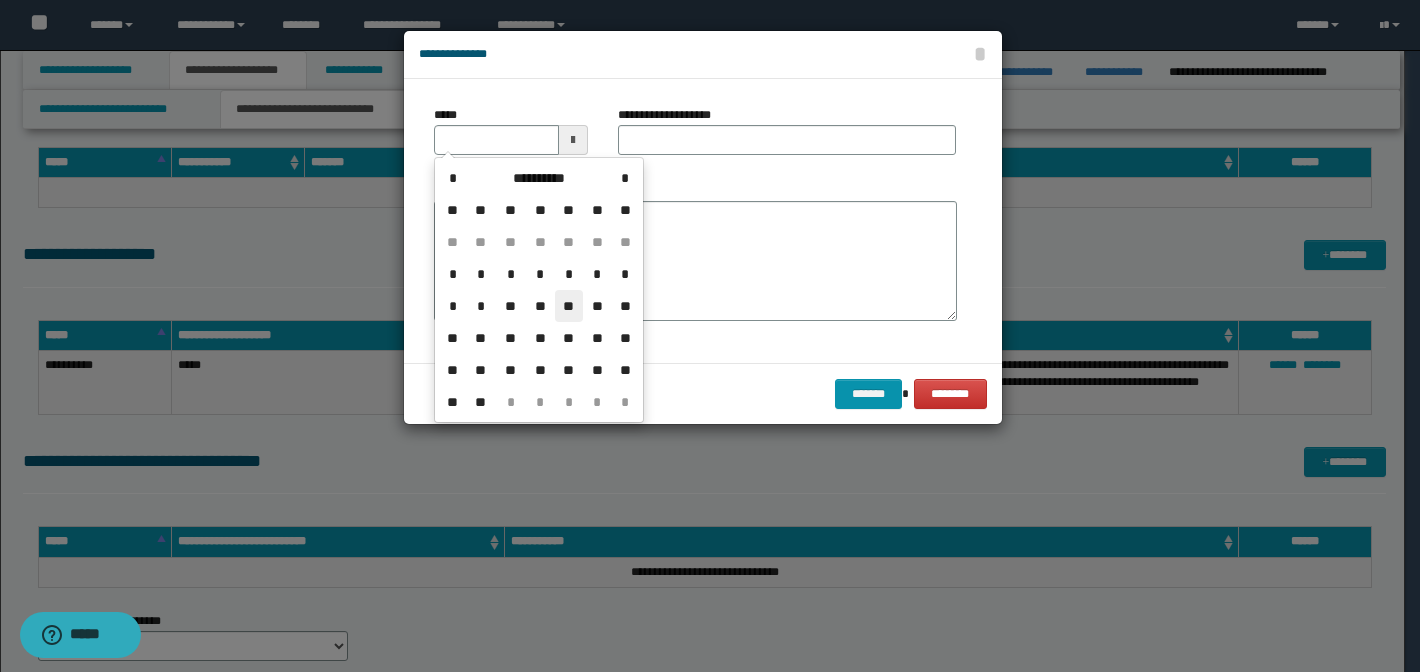 click on "**" at bounding box center [569, 306] 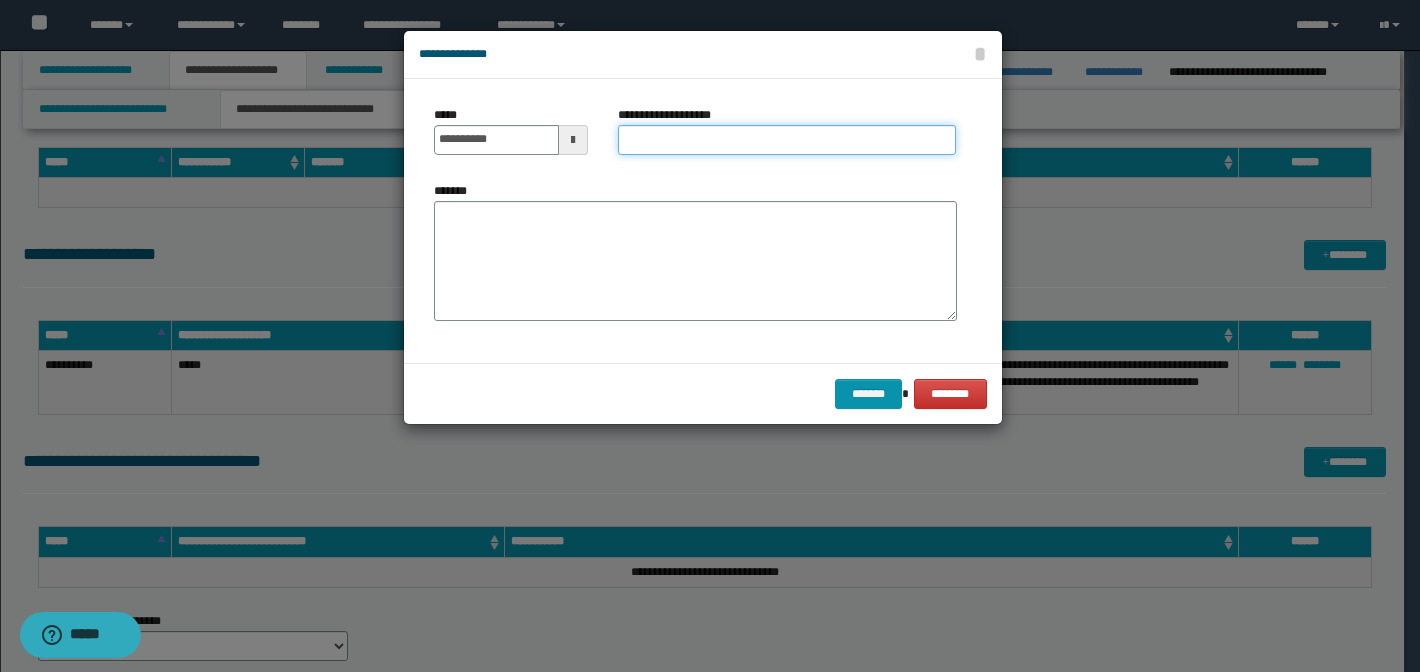 click on "**********" at bounding box center (787, 140) 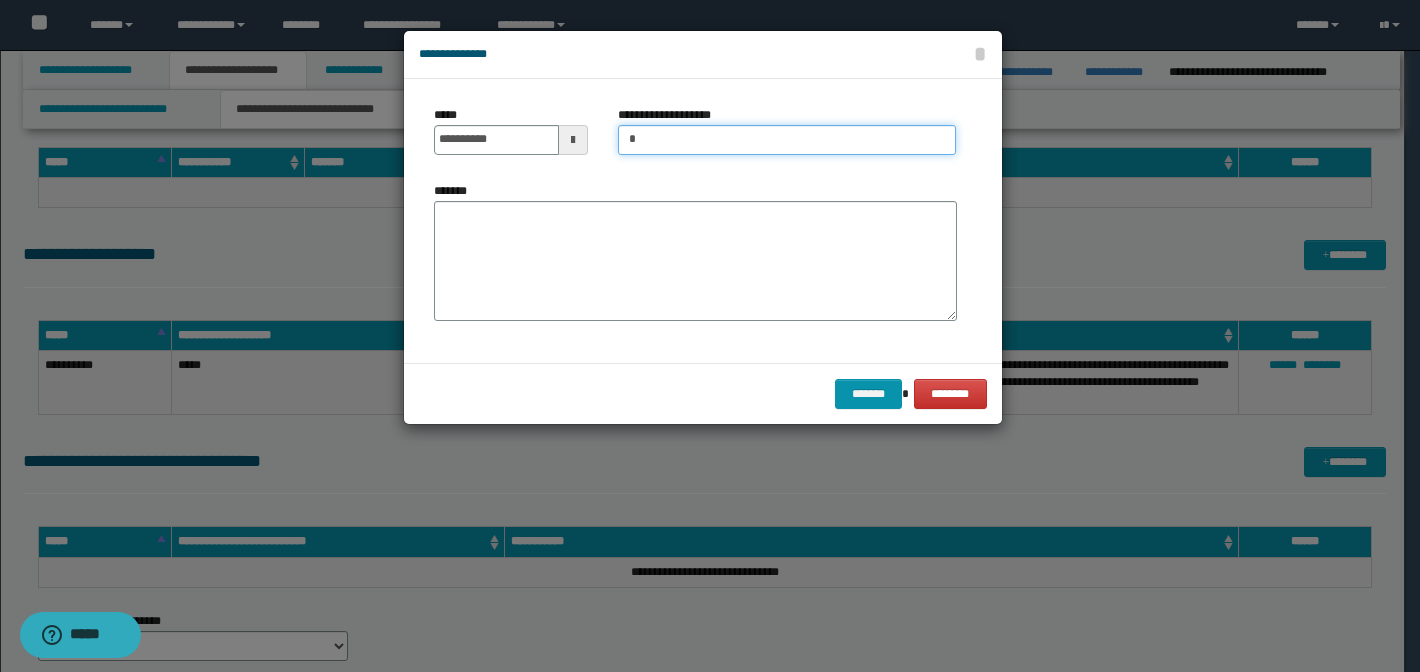 click on "*" at bounding box center (787, 140) 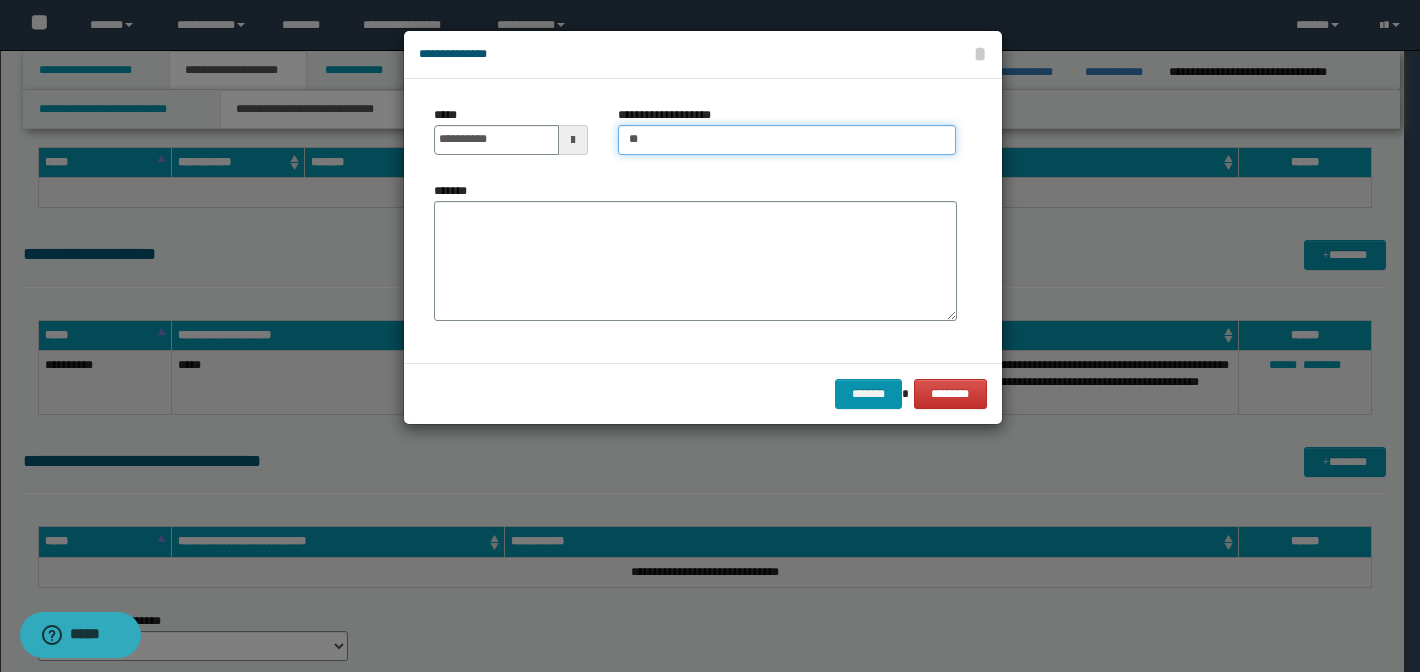 type on "**********" 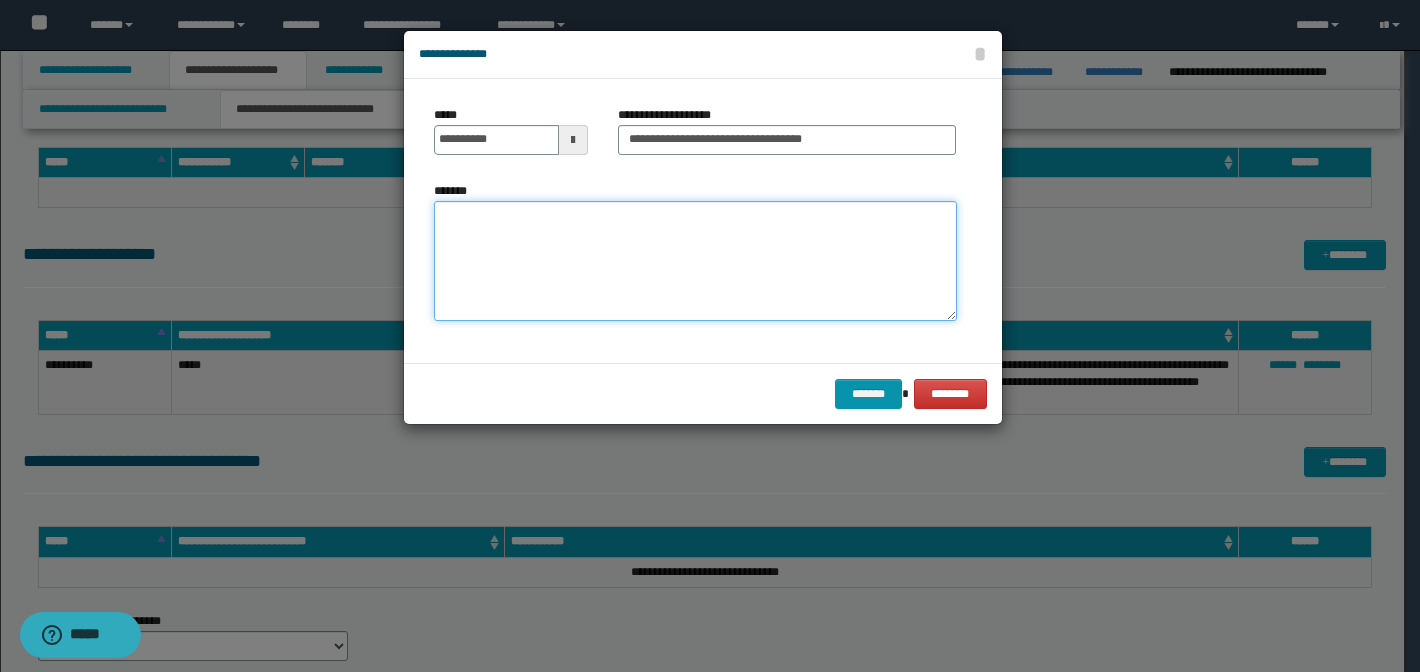 click on "*******" at bounding box center [695, 261] 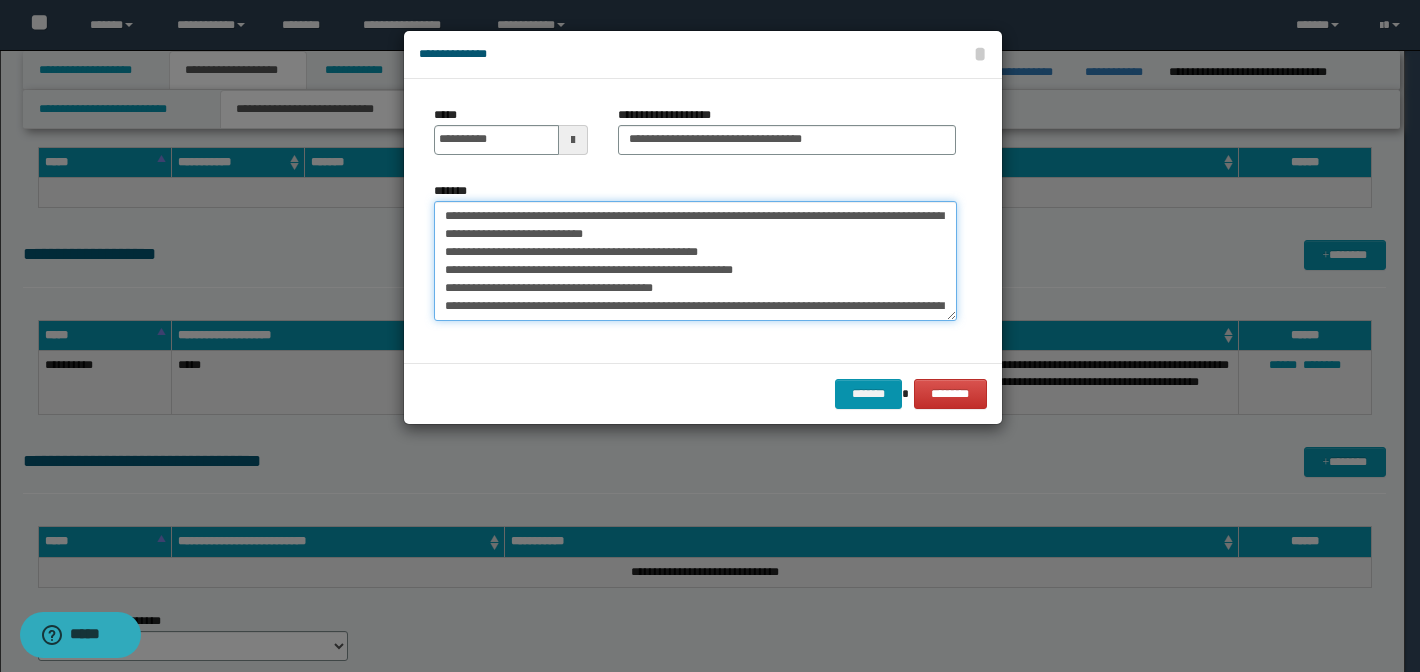 scroll, scrollTop: 65, scrollLeft: 0, axis: vertical 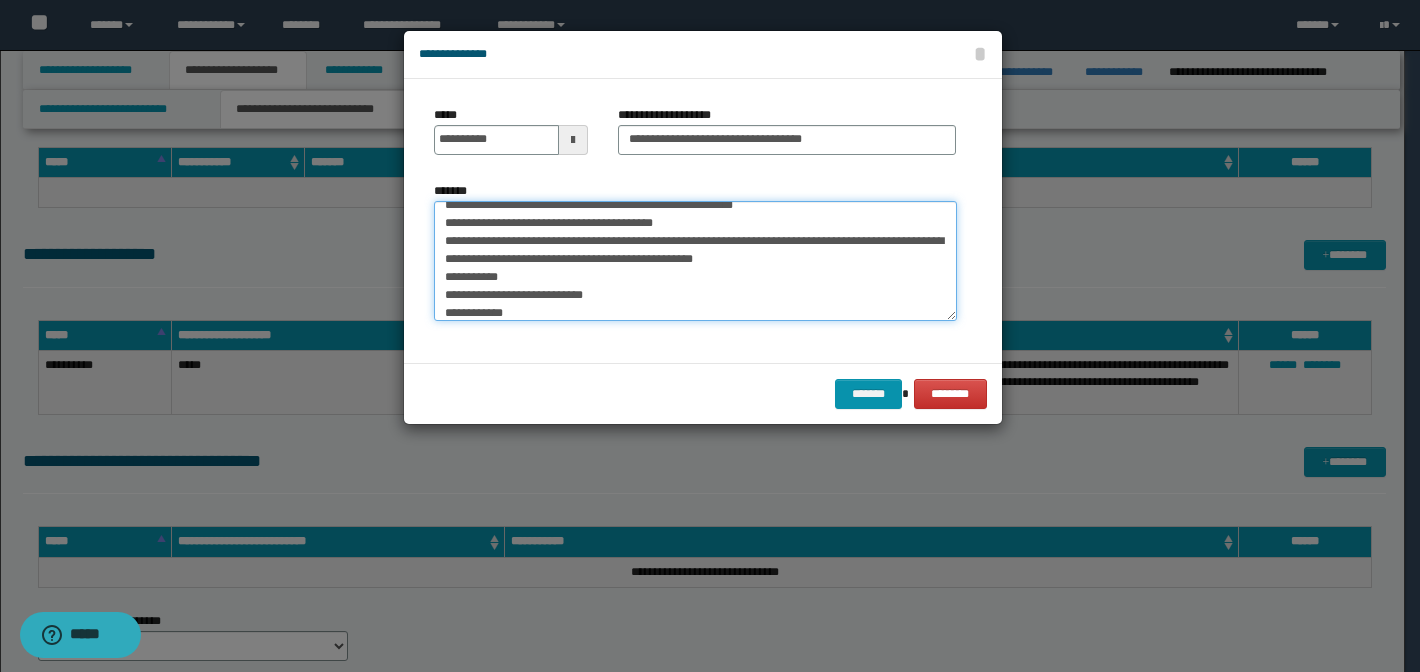 drag, startPoint x: 522, startPoint y: 275, endPoint x: 454, endPoint y: 275, distance: 68 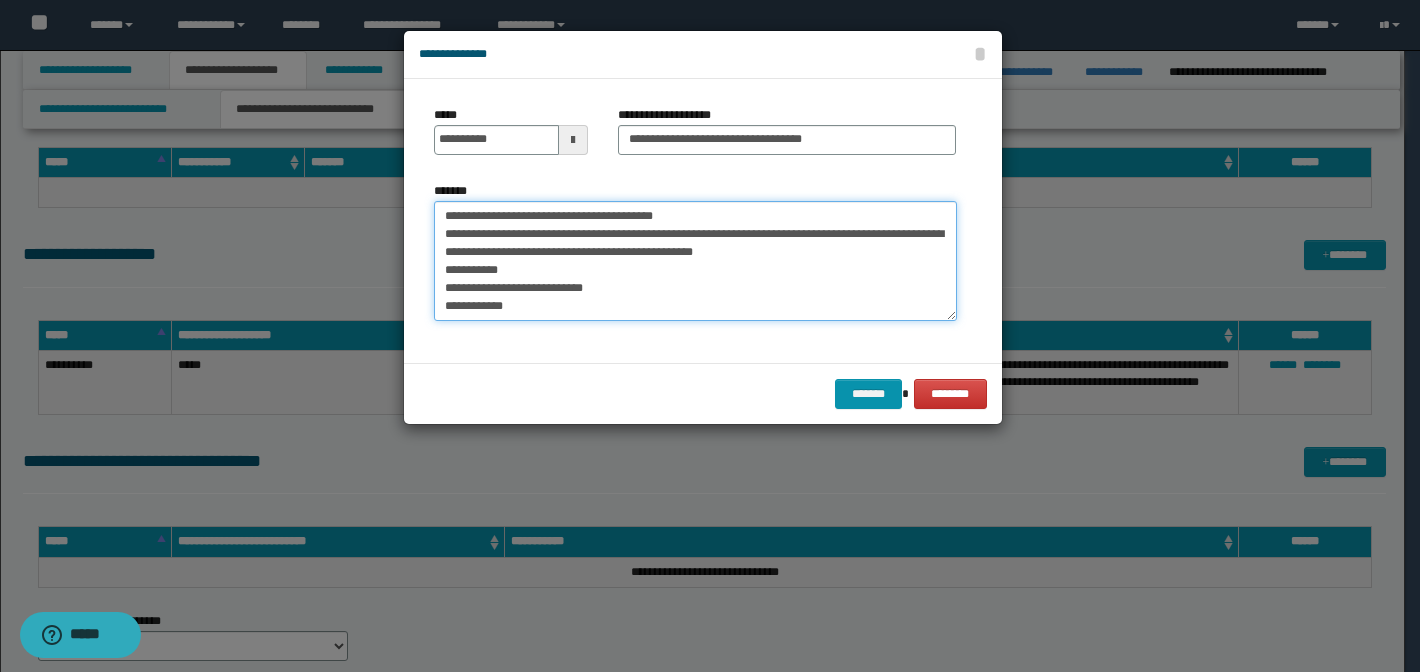 drag, startPoint x: 584, startPoint y: 315, endPoint x: 384, endPoint y: 314, distance: 200.0025 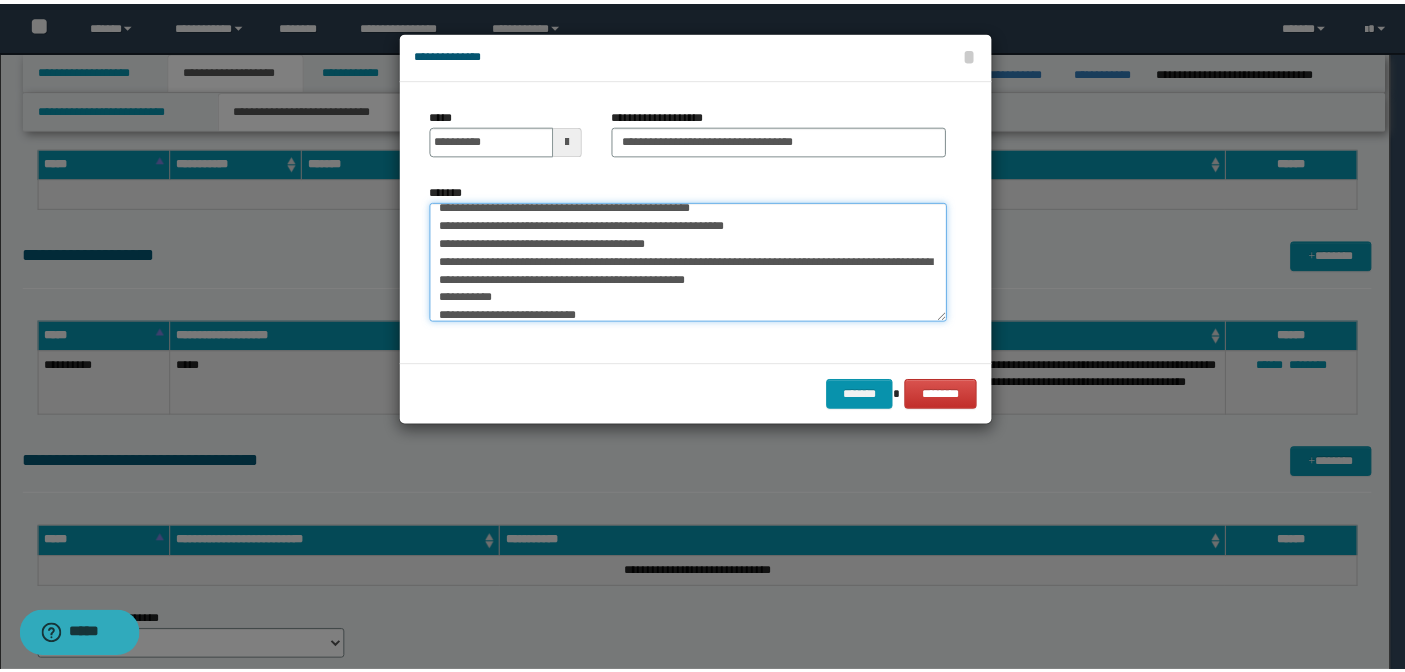 scroll, scrollTop: 54, scrollLeft: 0, axis: vertical 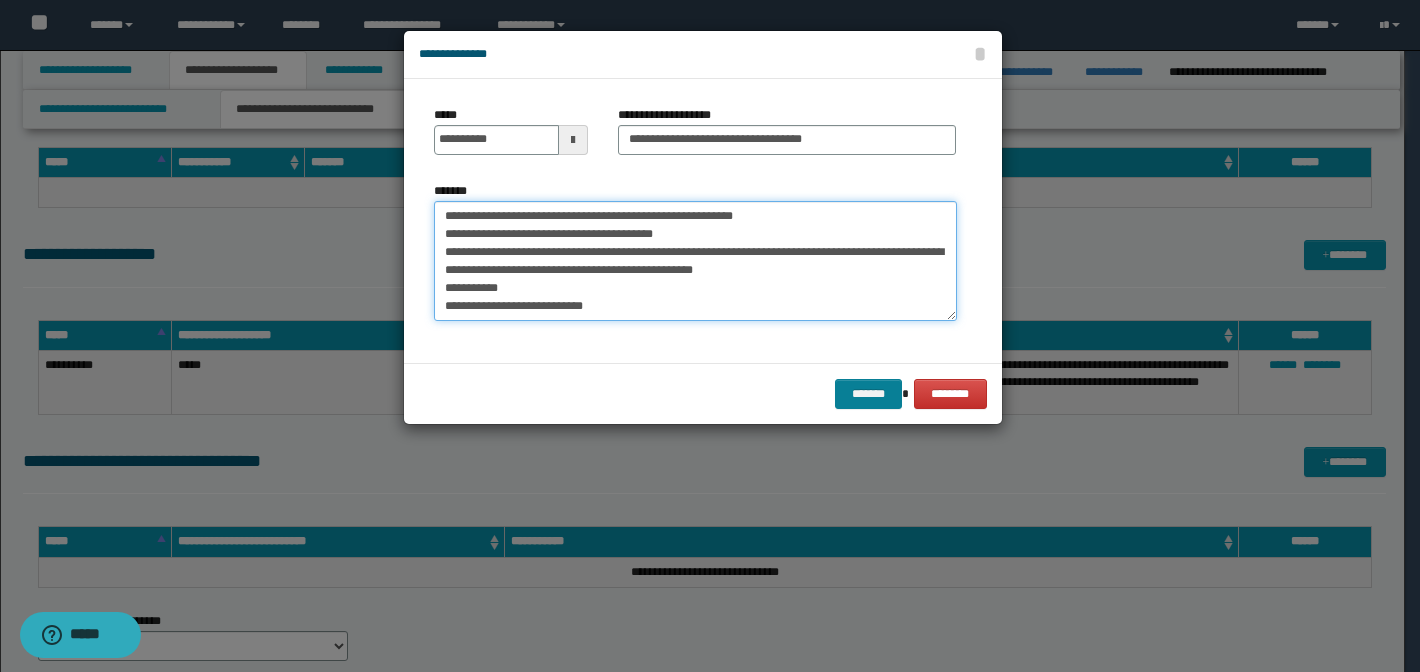 type on "**********" 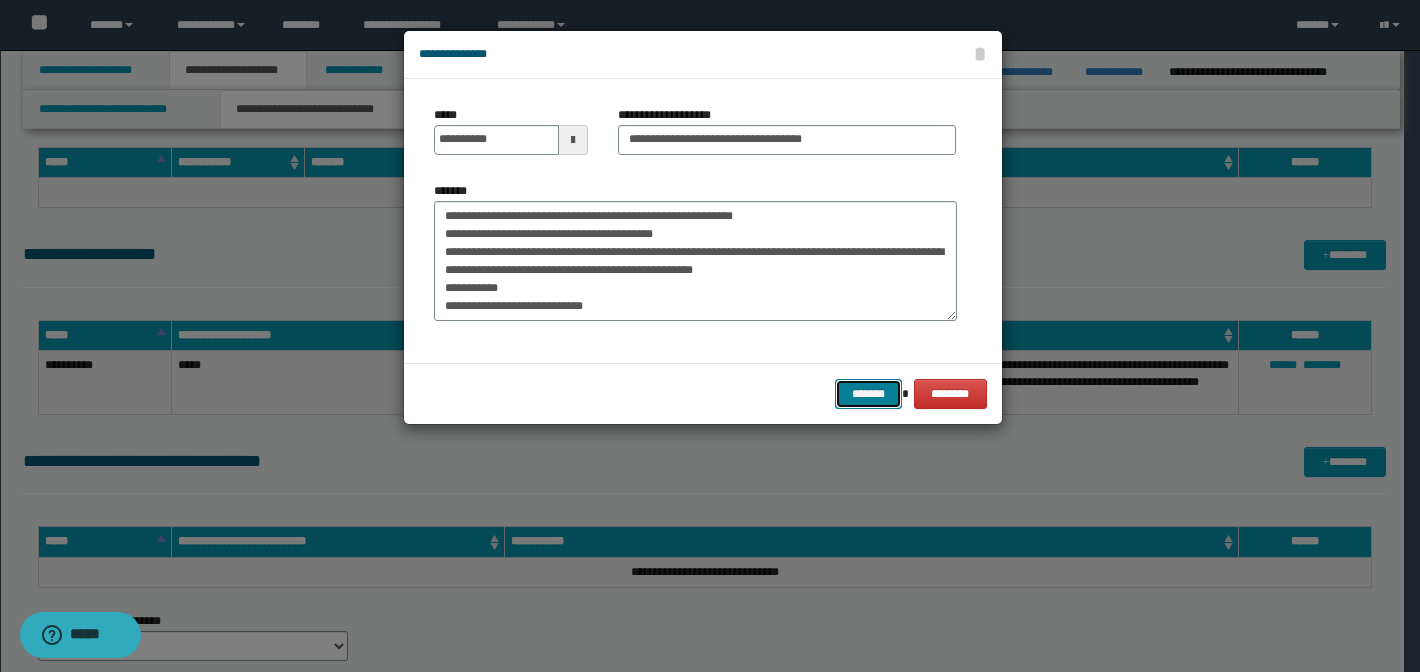 click on "*******" at bounding box center (869, 394) 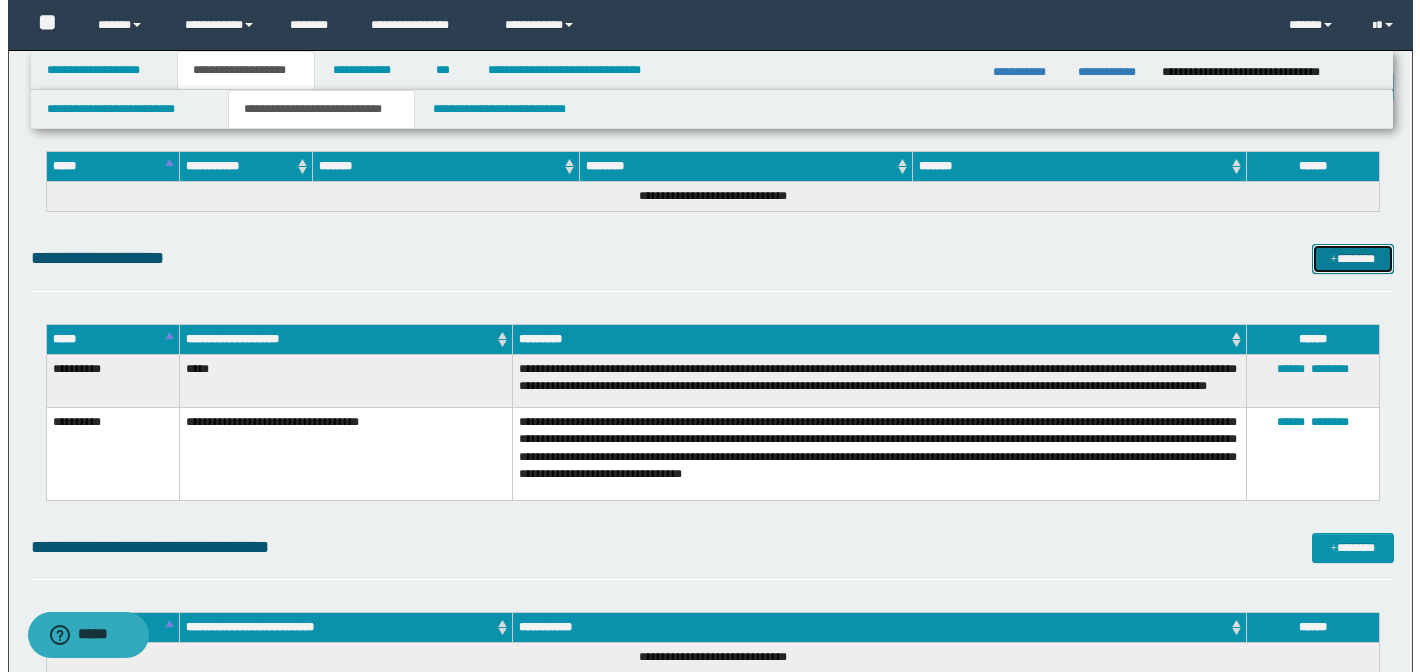 scroll, scrollTop: 1676, scrollLeft: 0, axis: vertical 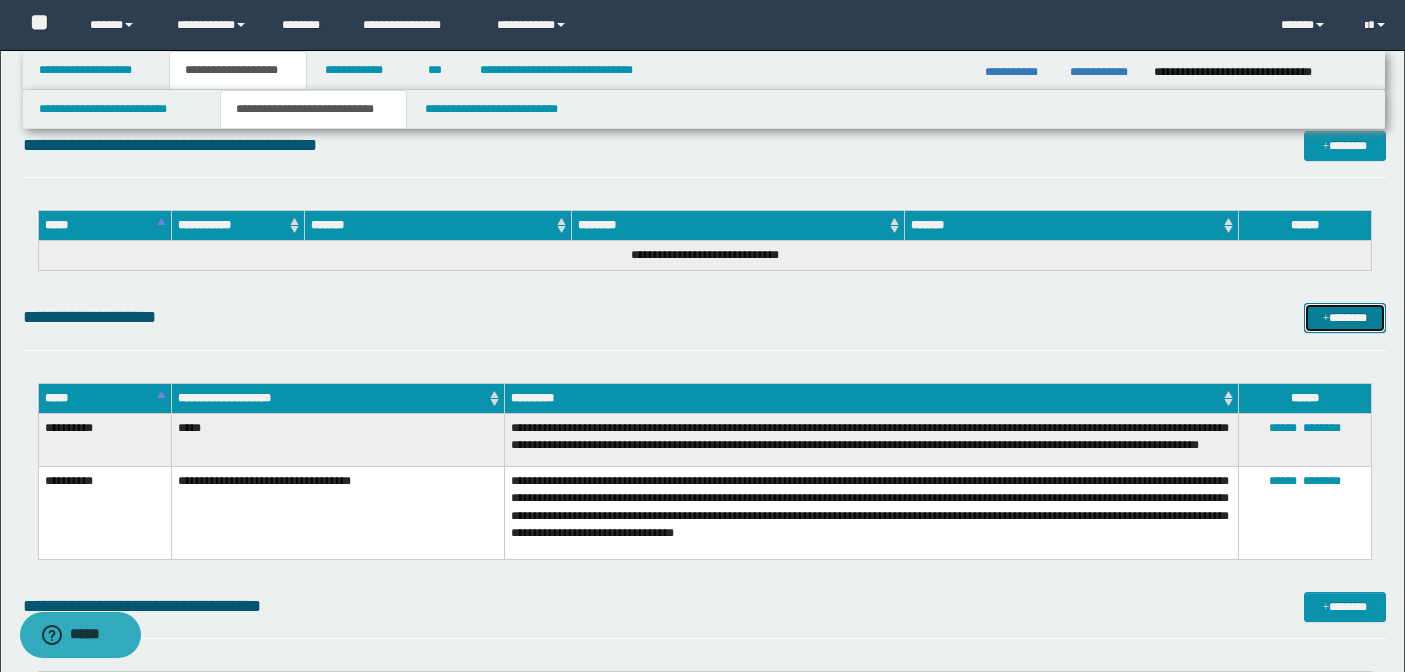 click on "*******" at bounding box center [1345, 318] 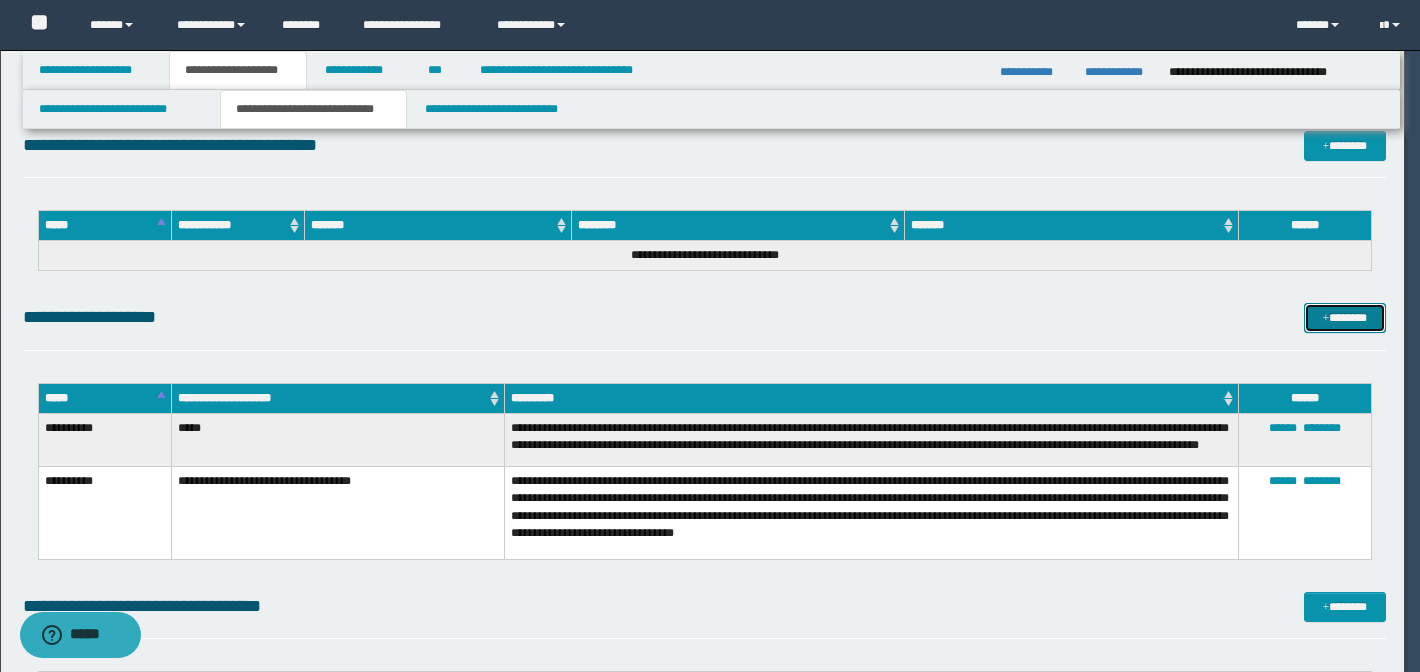 scroll, scrollTop: 0, scrollLeft: 0, axis: both 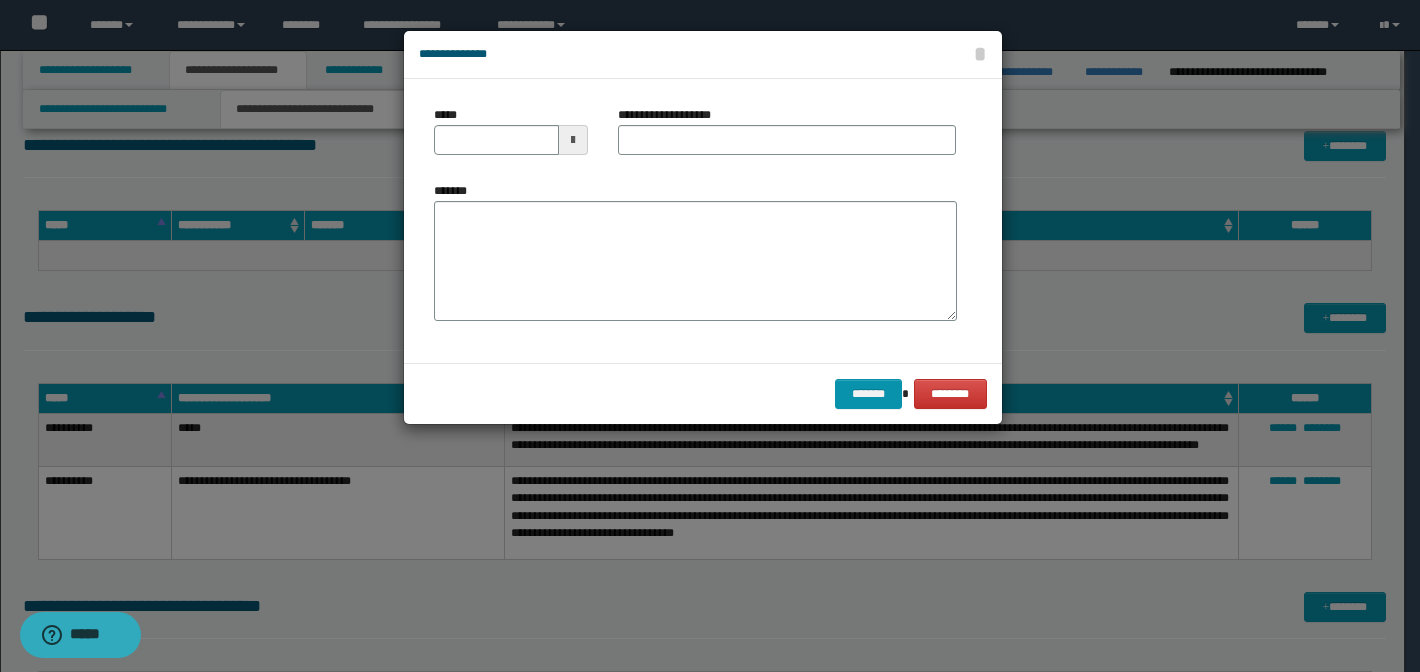 click at bounding box center (573, 140) 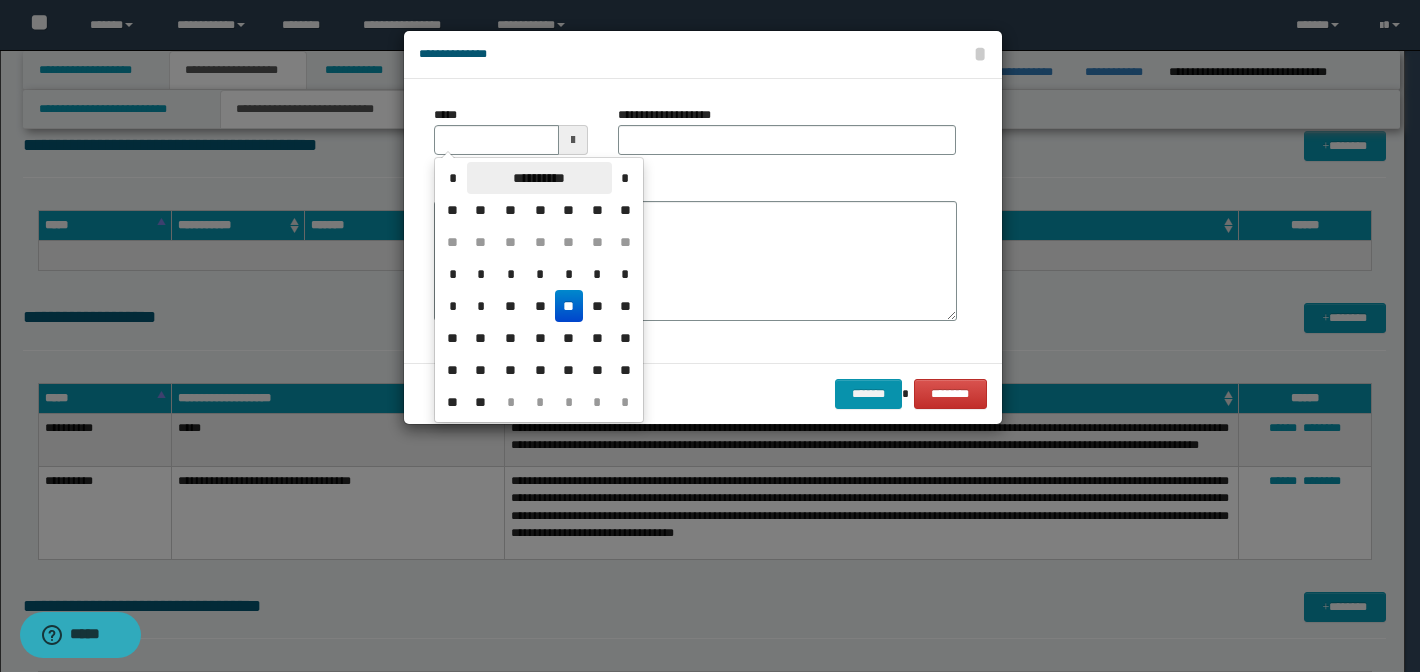 click on "**********" at bounding box center (539, 178) 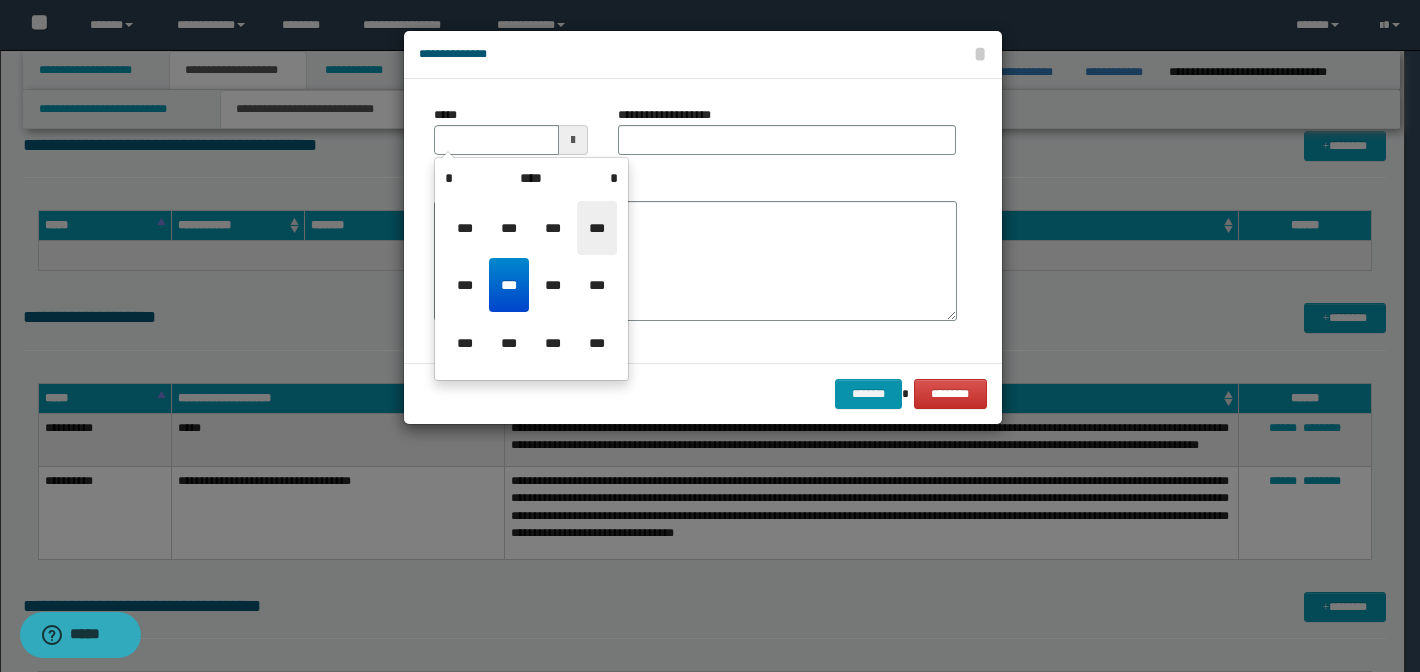 click on "***" at bounding box center [597, 228] 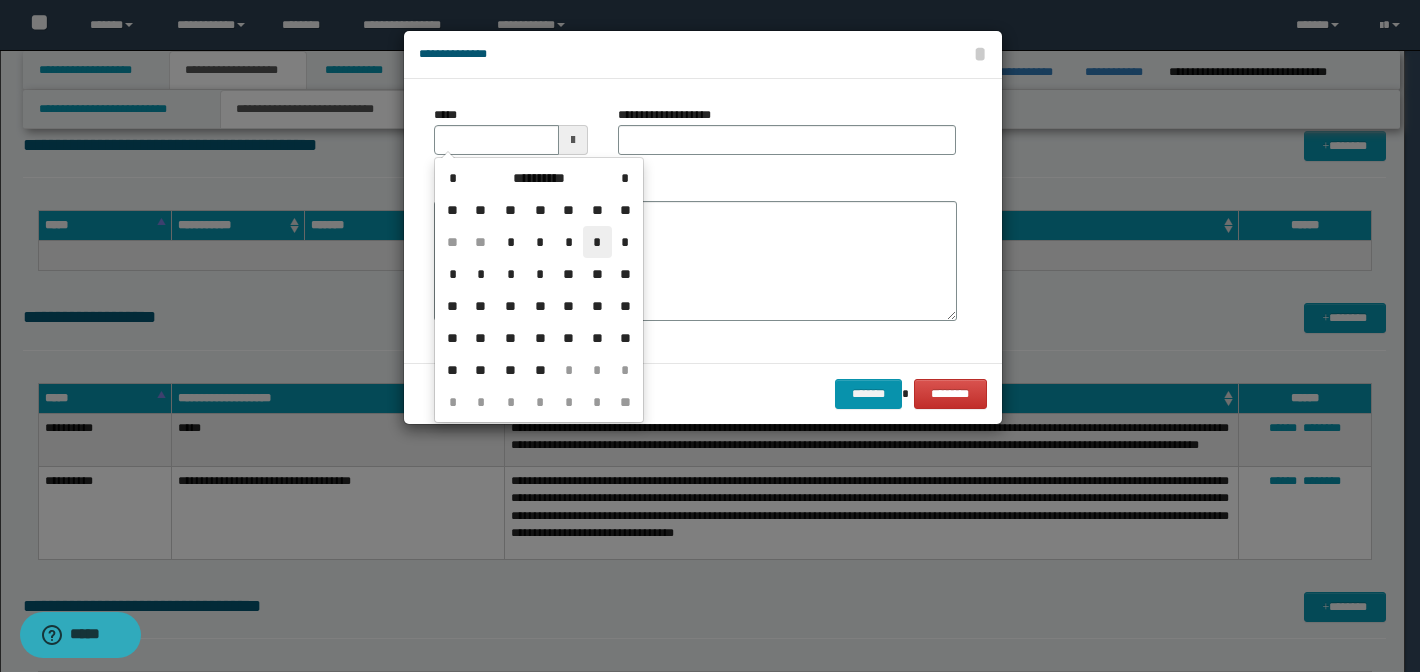 click on "*" at bounding box center (597, 242) 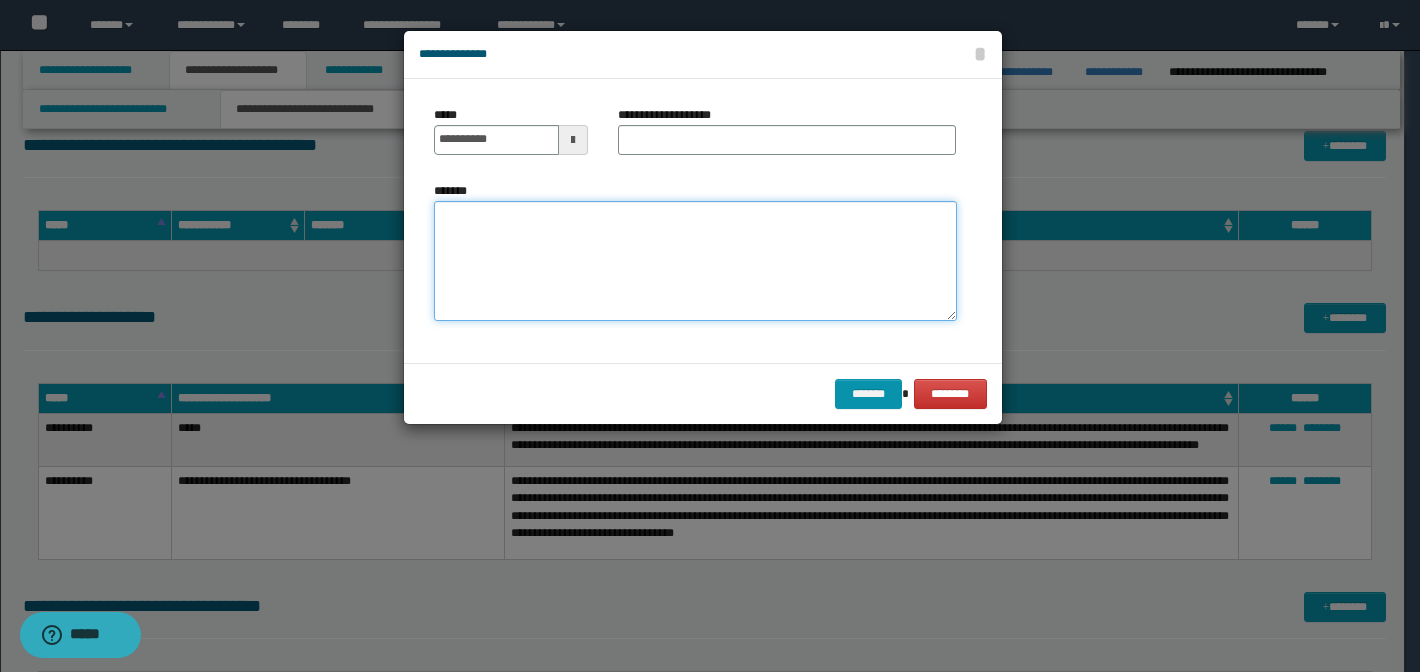 click on "*******" at bounding box center [695, 261] 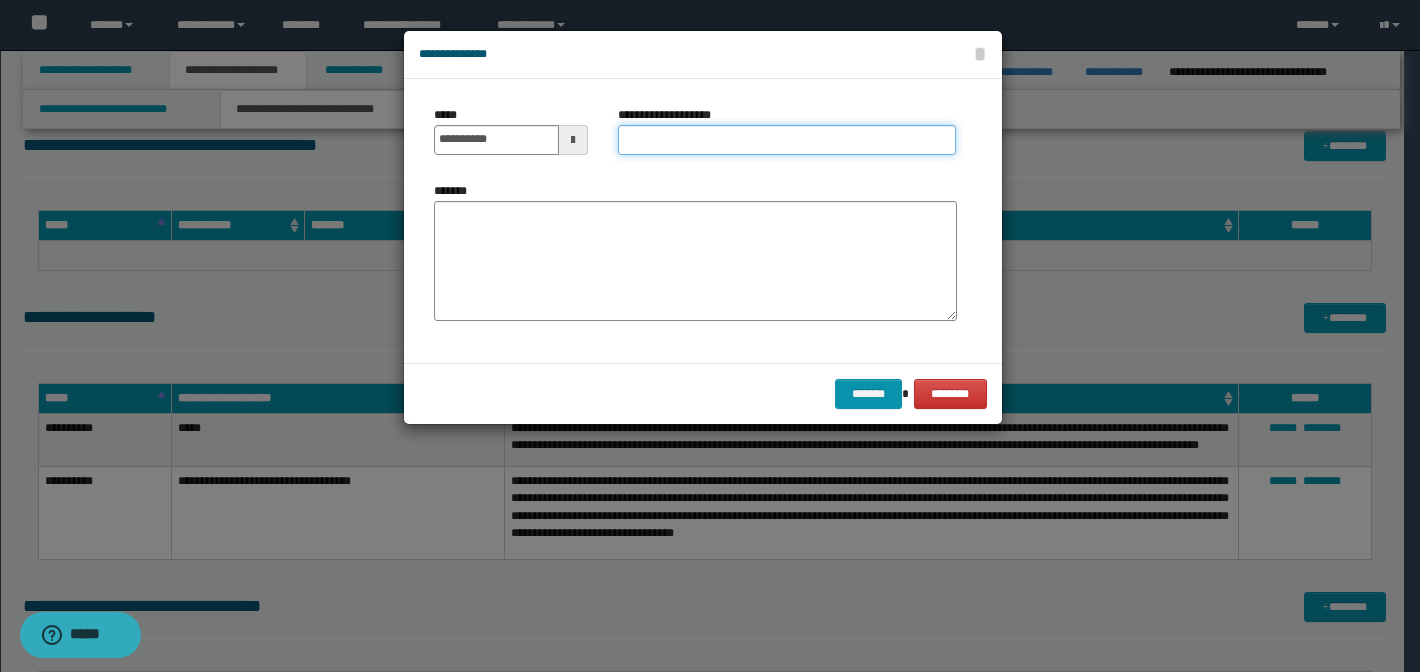 click on "**********" at bounding box center (787, 140) 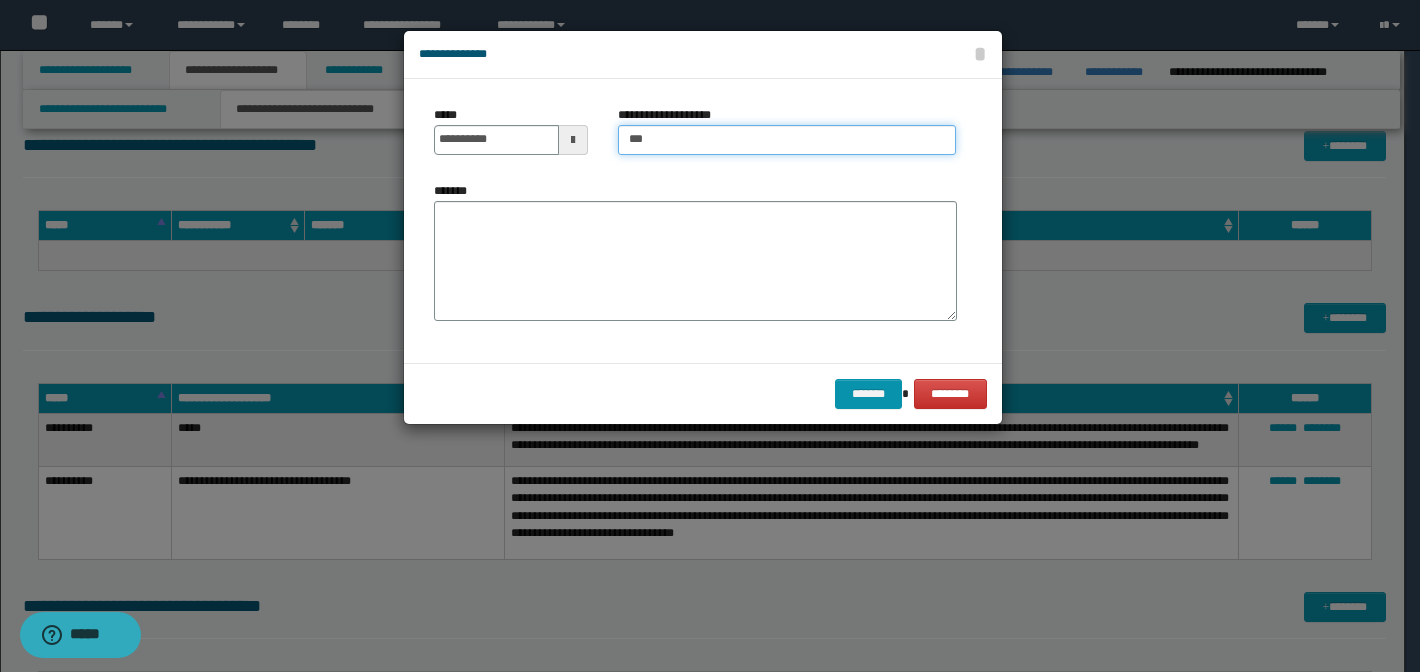 type on "**********" 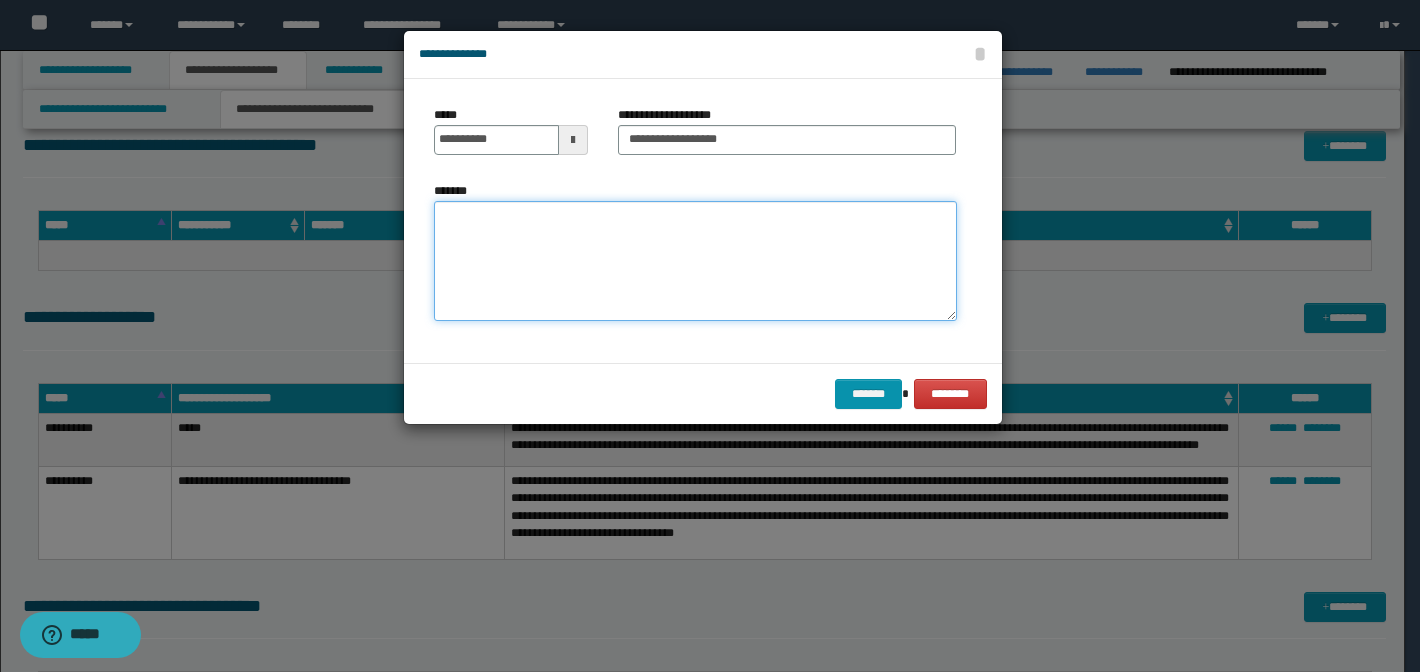 click on "*******" at bounding box center (695, 261) 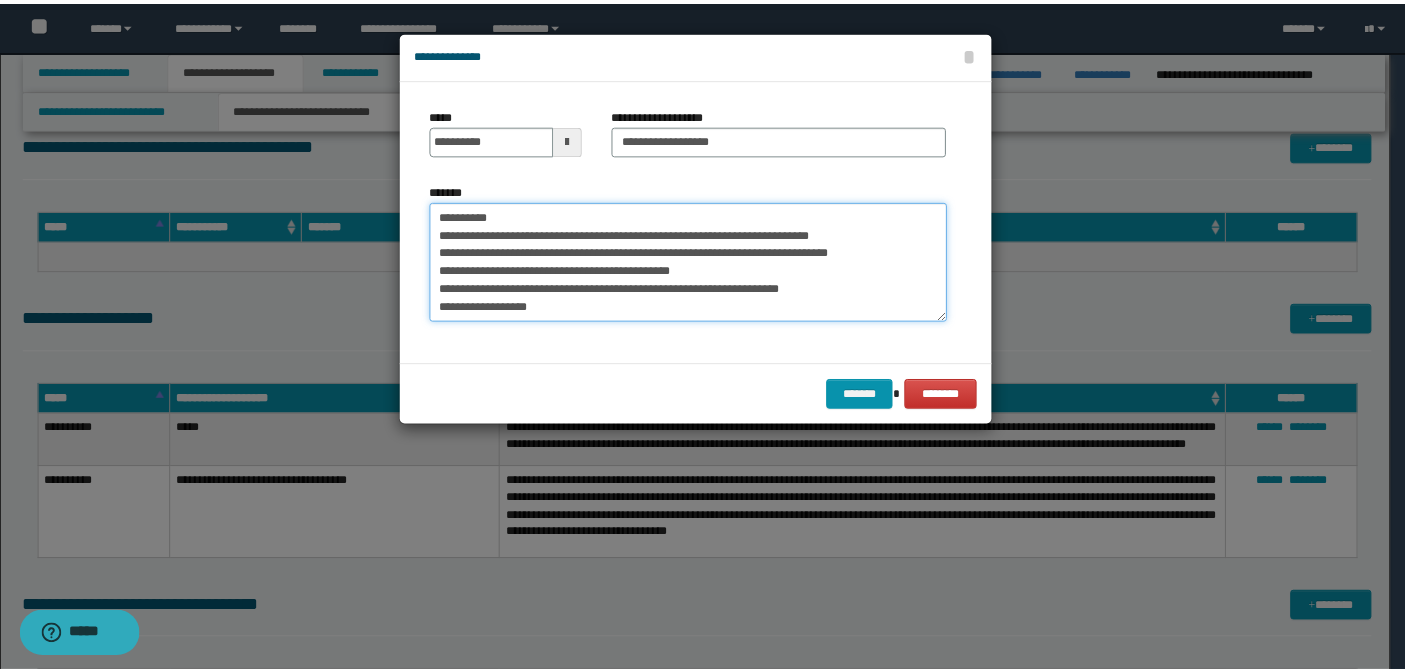 scroll, scrollTop: 119, scrollLeft: 0, axis: vertical 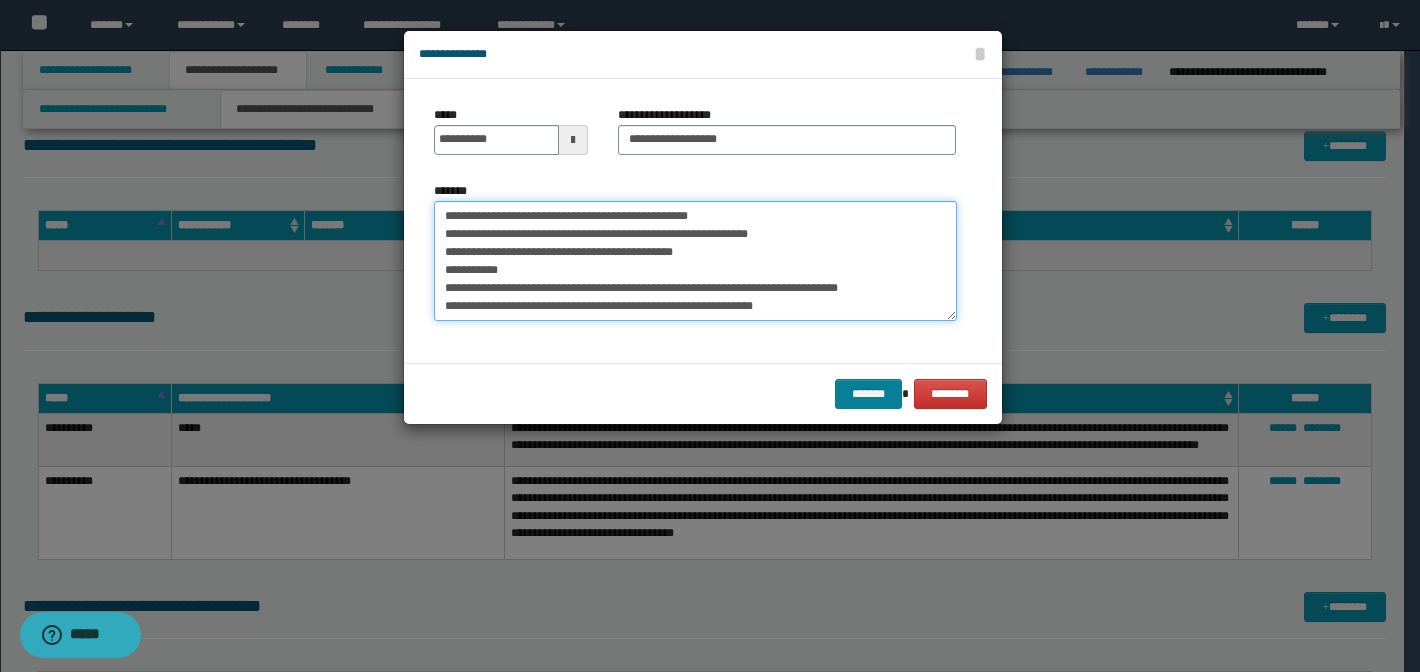 type on "**********" 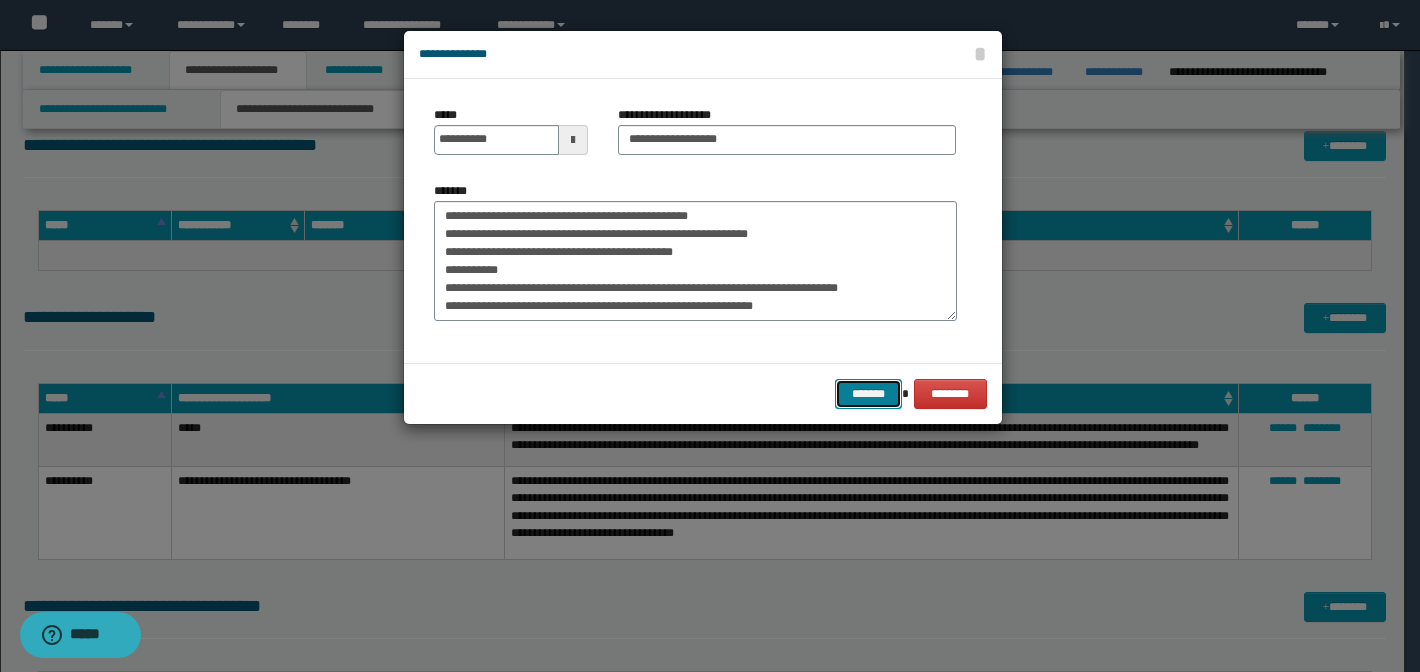 click on "*******" at bounding box center [869, 394] 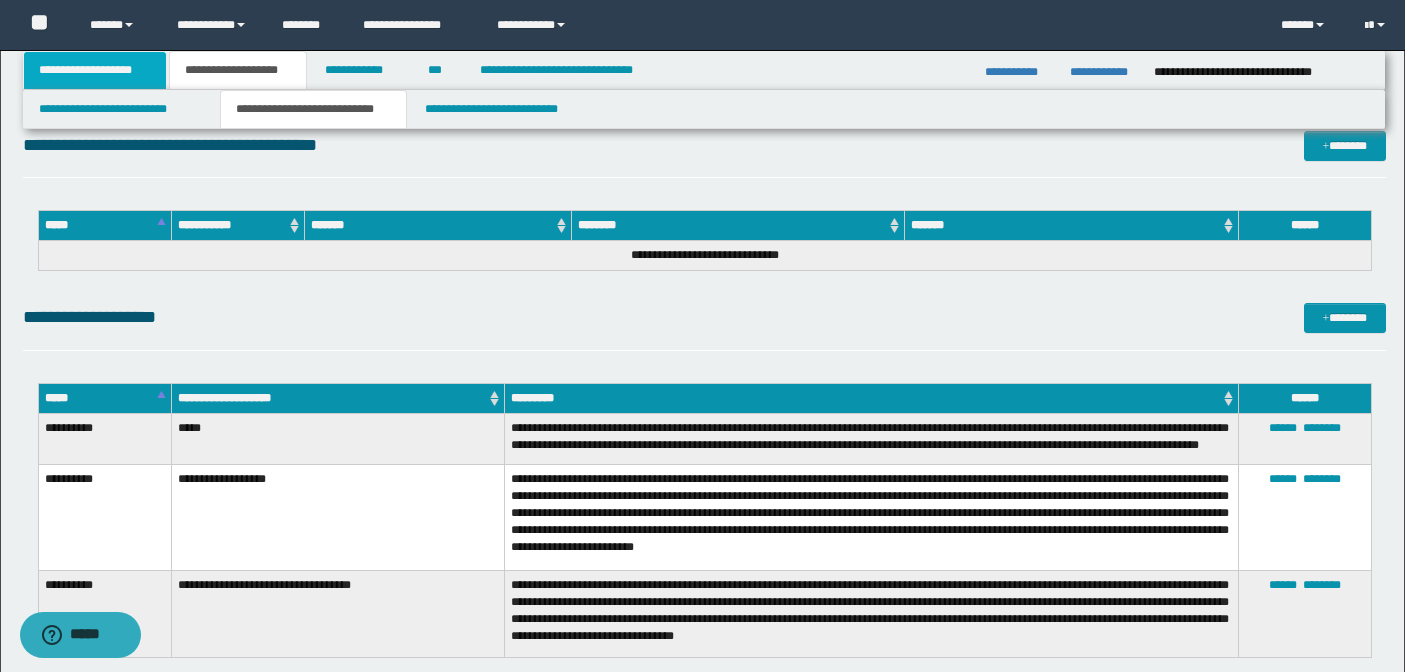 click on "**********" at bounding box center (95, 70) 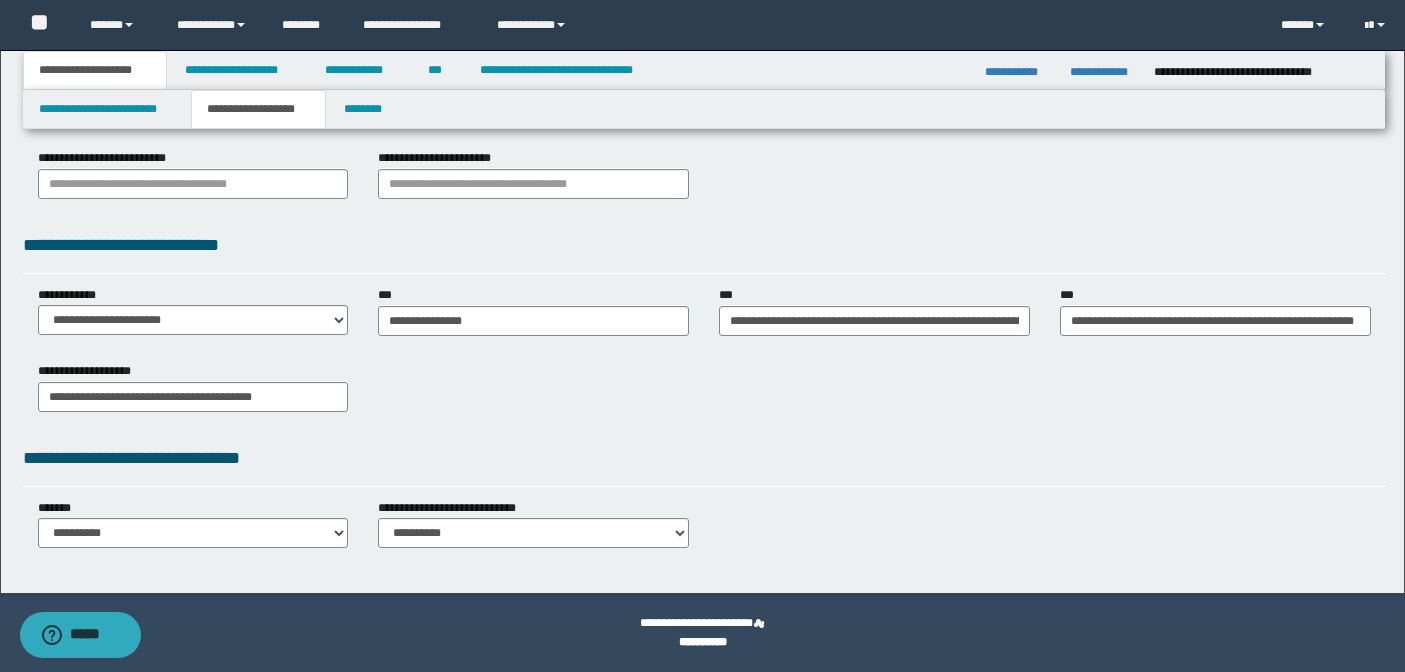click on "**********" at bounding box center [258, 109] 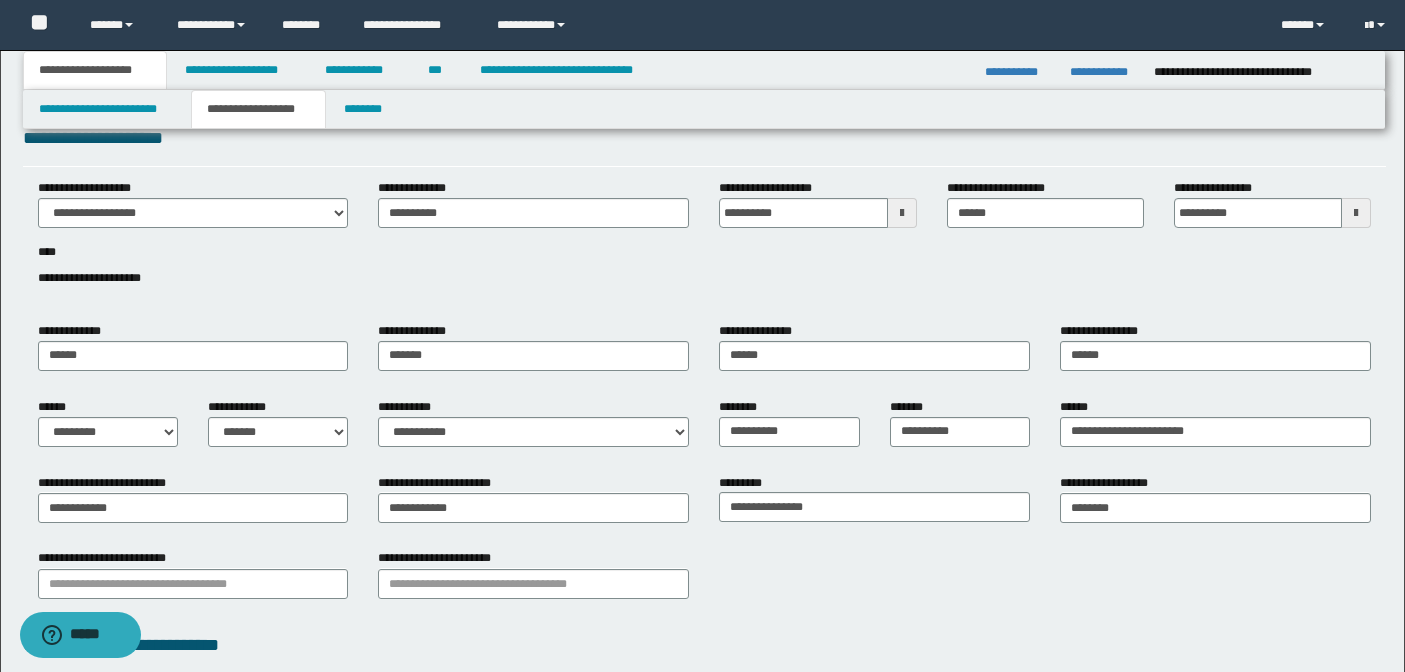 scroll, scrollTop: 0, scrollLeft: 0, axis: both 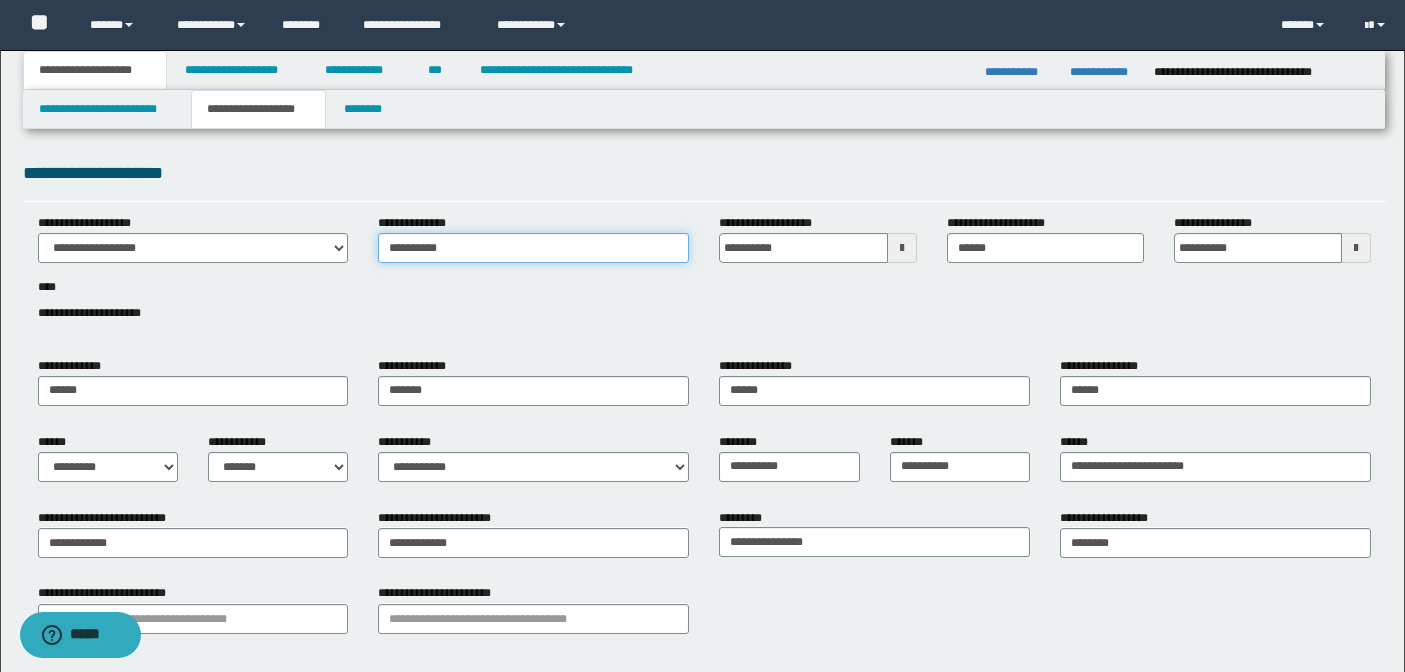 drag, startPoint x: 499, startPoint y: 257, endPoint x: 256, endPoint y: 239, distance: 243.66576 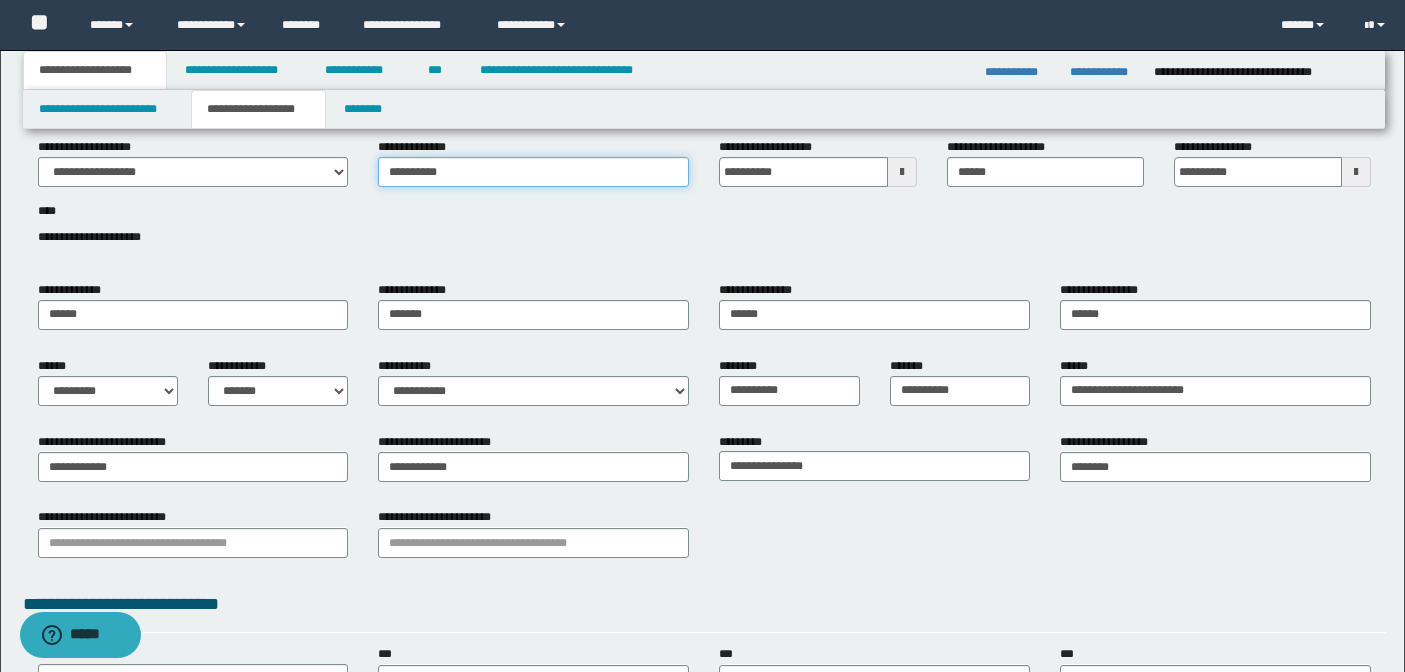scroll, scrollTop: 0, scrollLeft: 0, axis: both 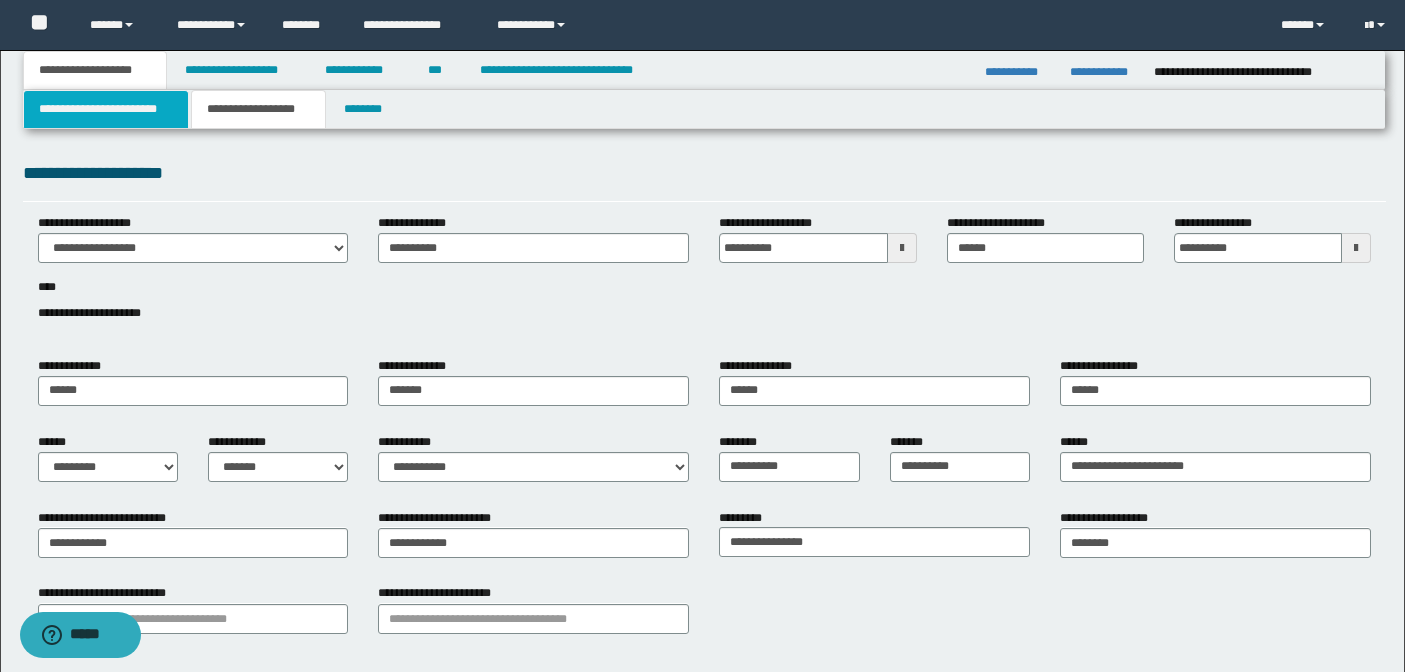 click on "**********" at bounding box center [106, 109] 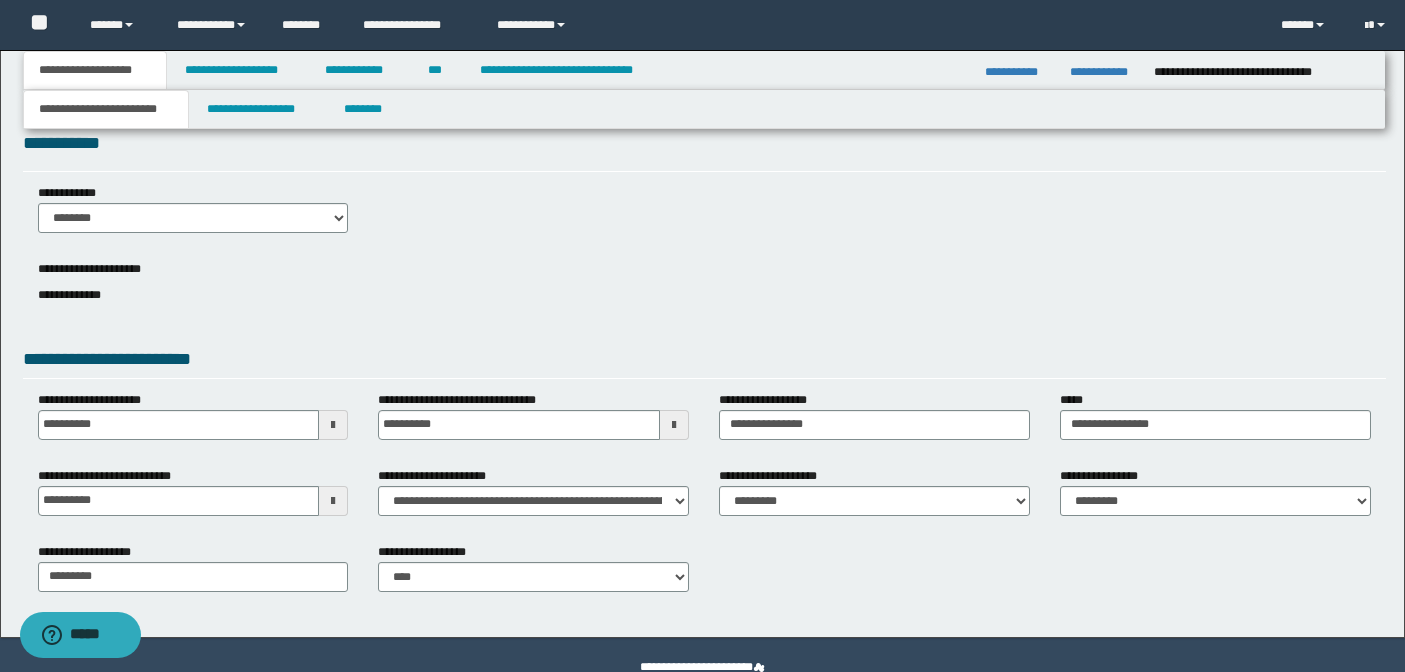 scroll, scrollTop: 0, scrollLeft: 0, axis: both 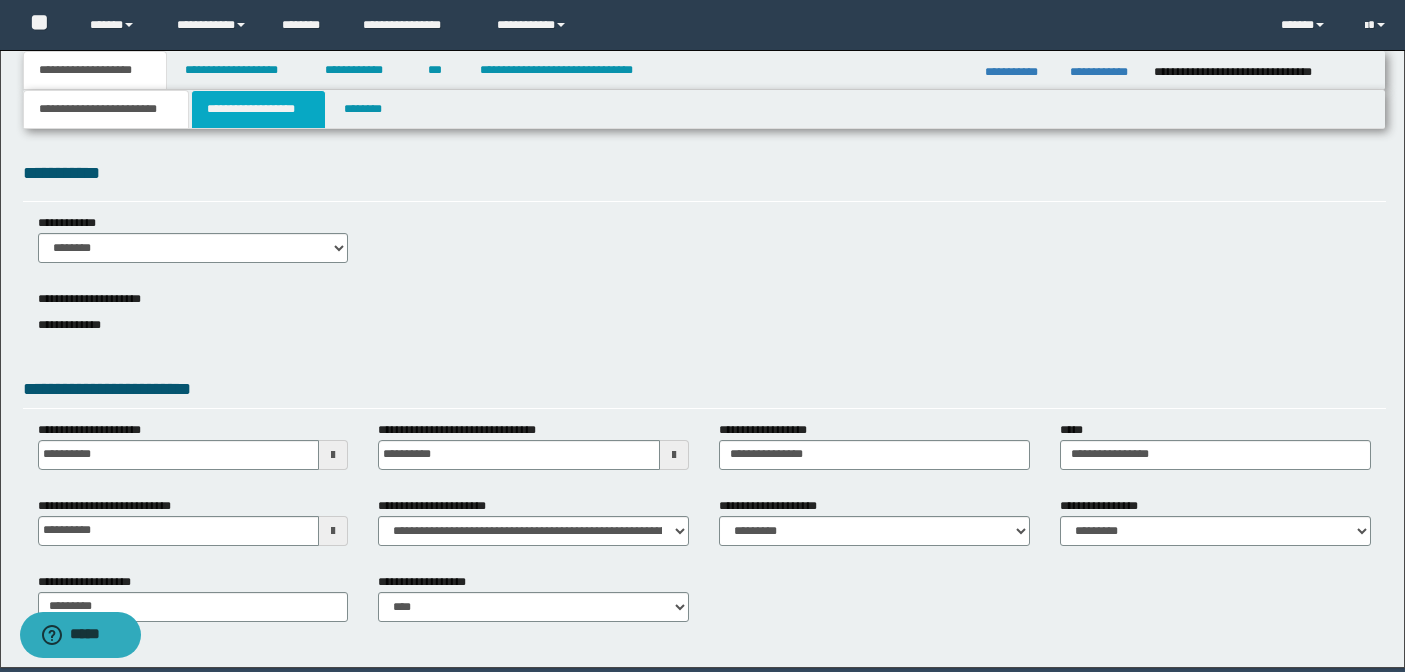click on "**********" at bounding box center [258, 109] 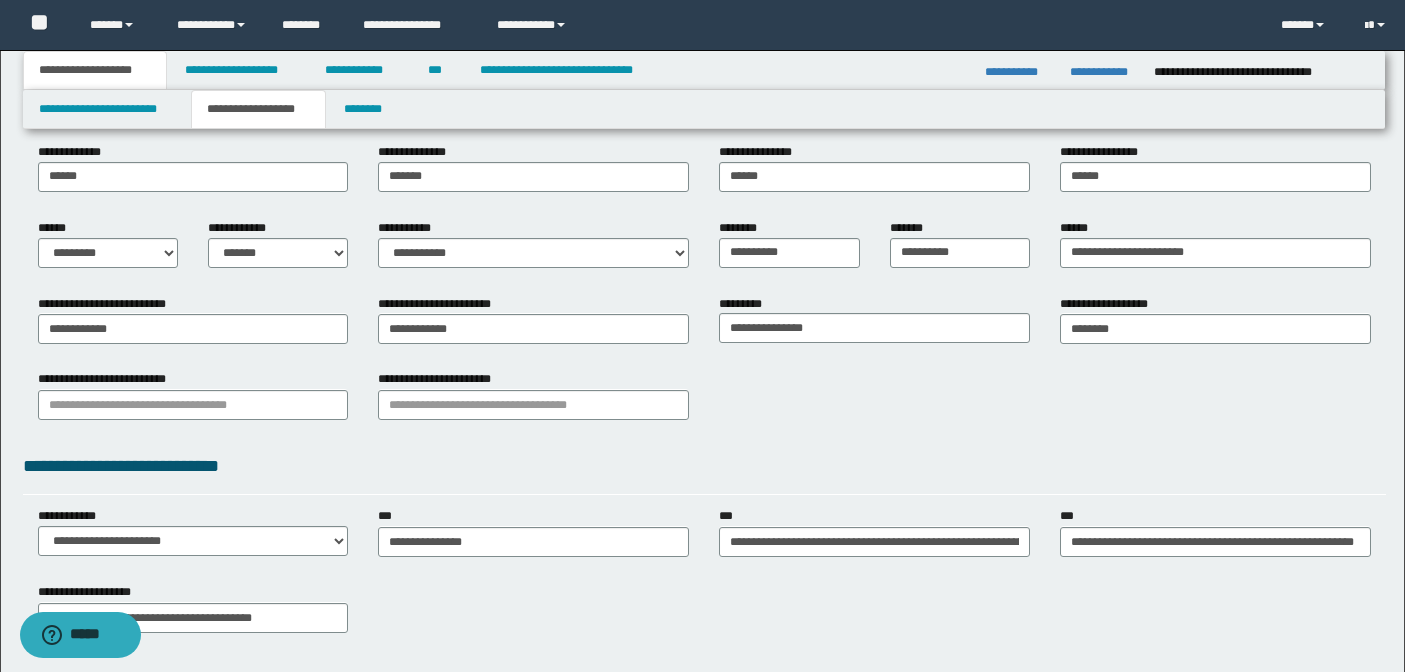 scroll, scrollTop: 0, scrollLeft: 0, axis: both 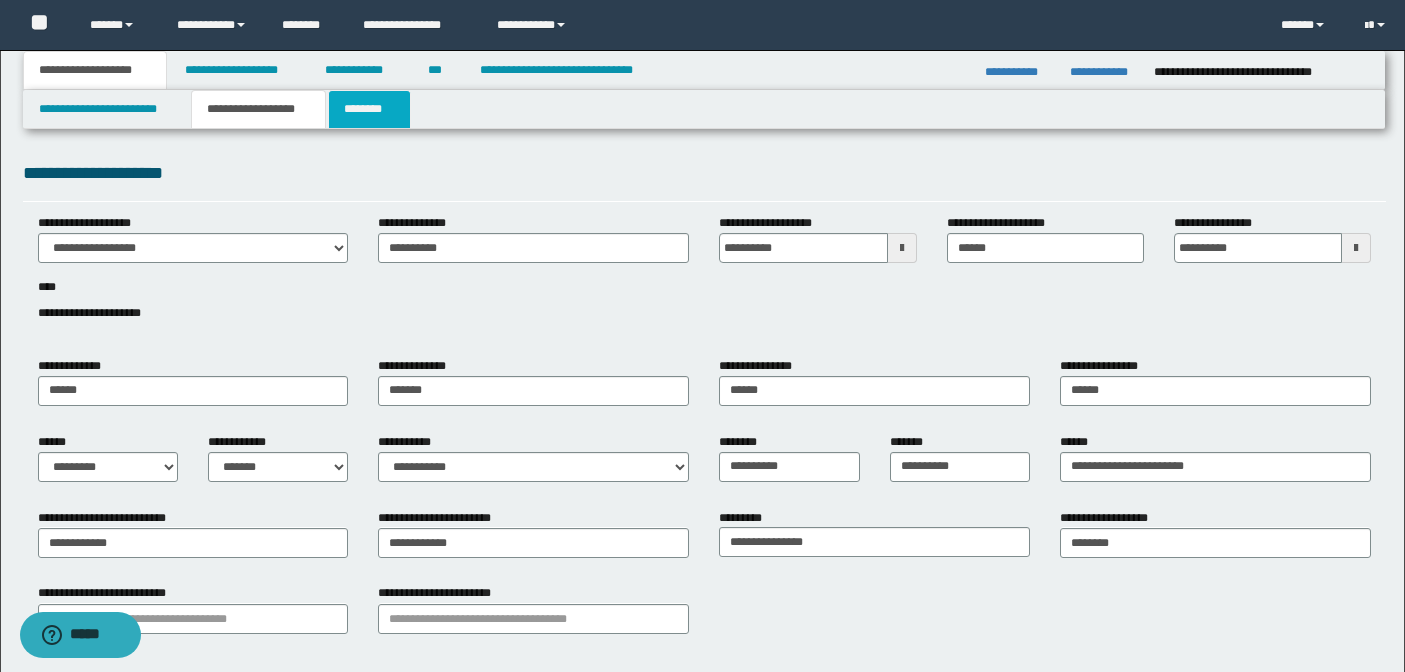 click on "********" at bounding box center (369, 109) 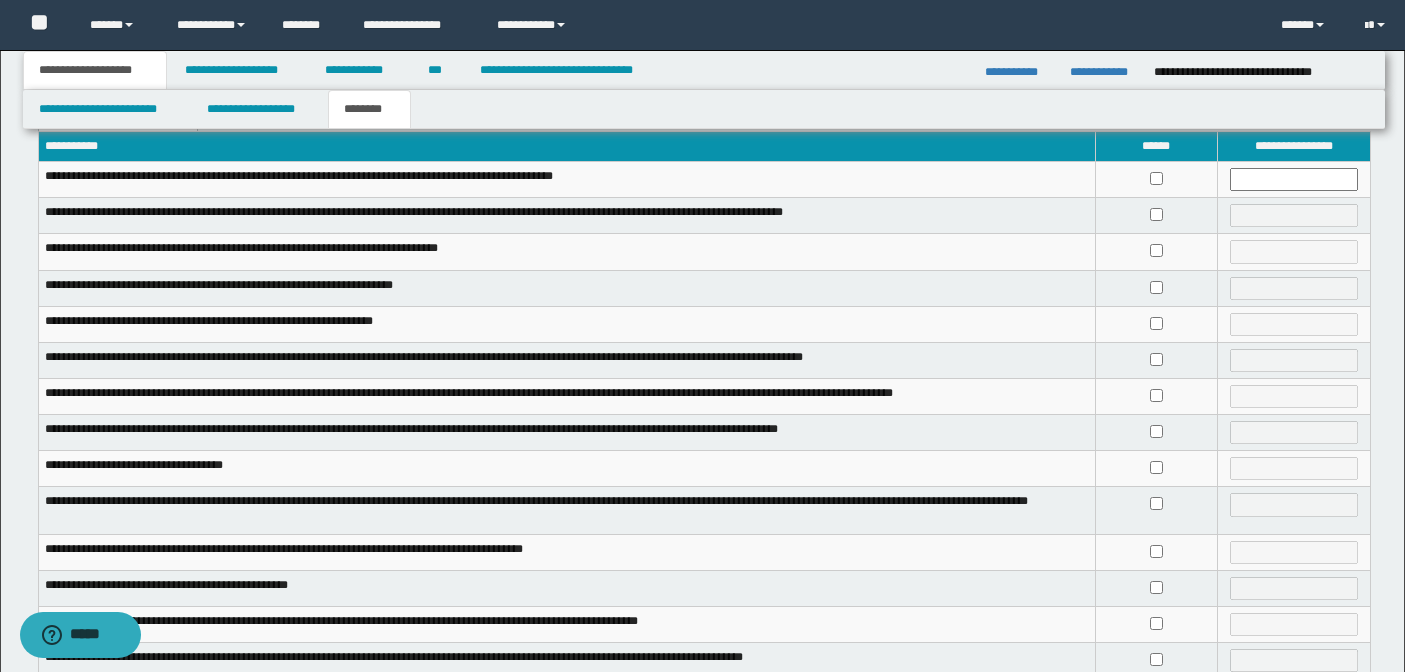 scroll, scrollTop: 57, scrollLeft: 0, axis: vertical 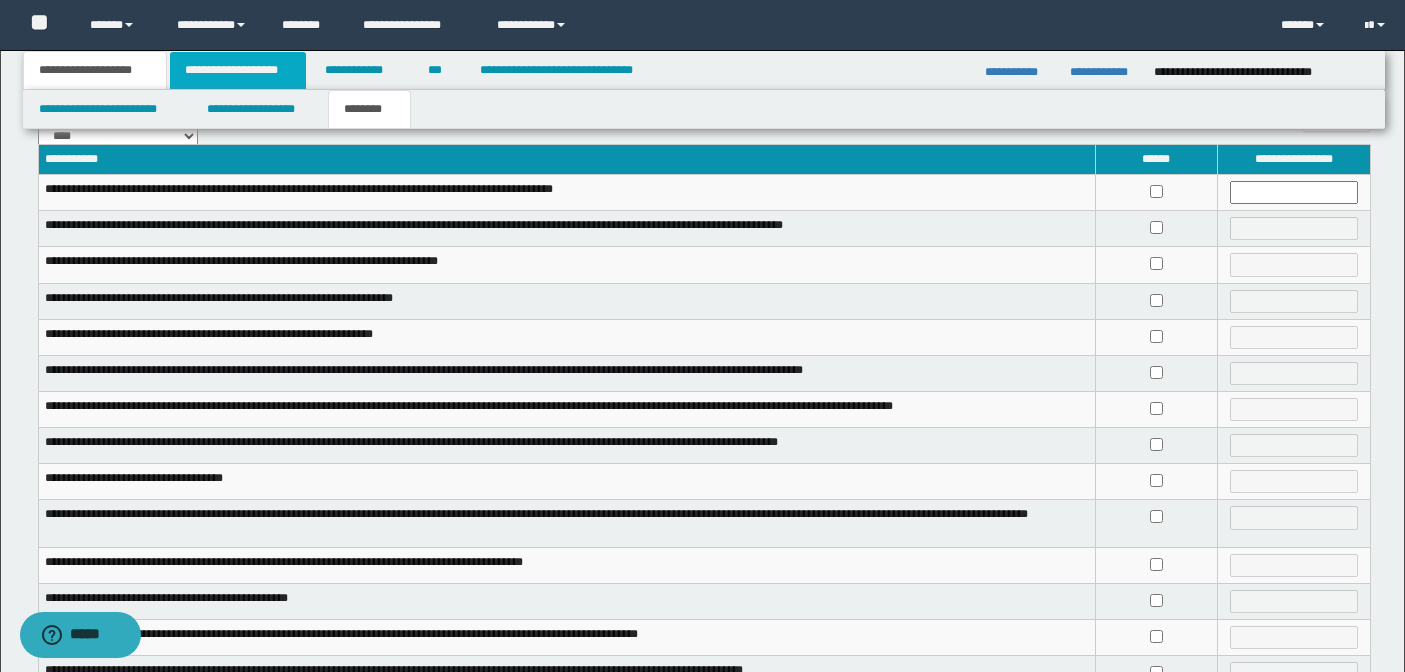click on "**********" at bounding box center [238, 70] 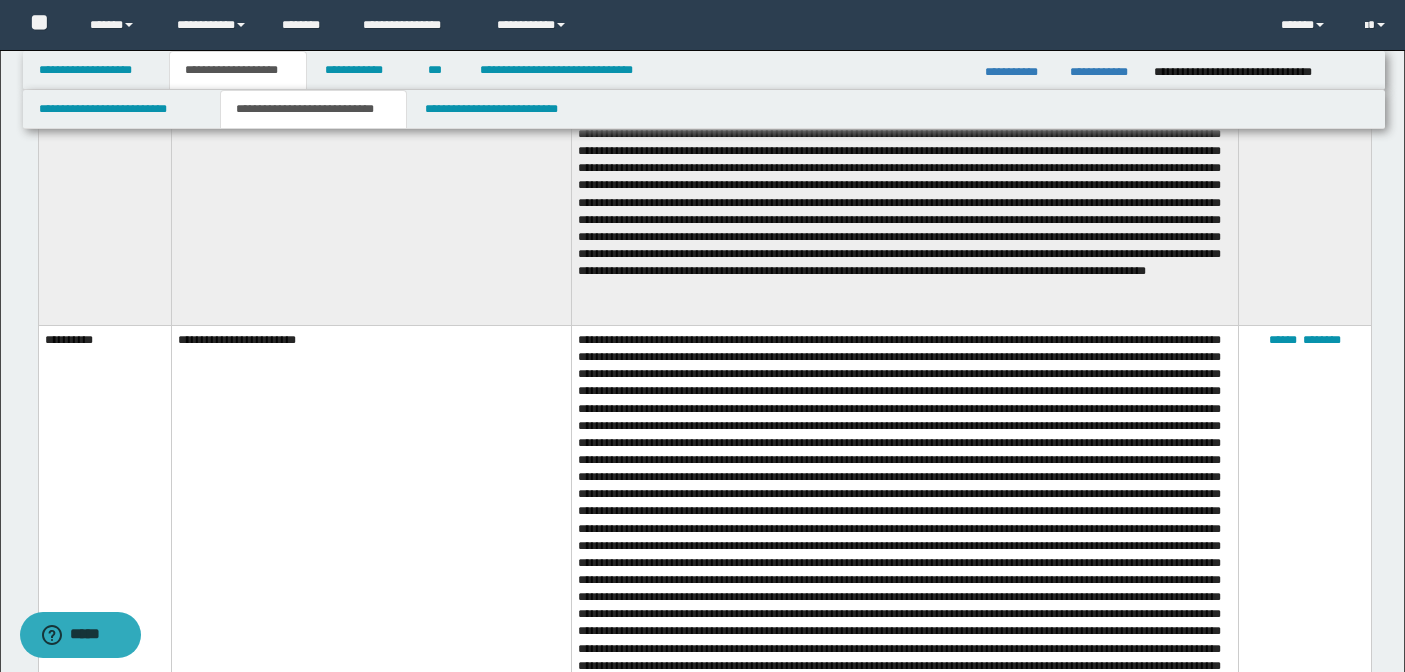 scroll, scrollTop: 238, scrollLeft: 0, axis: vertical 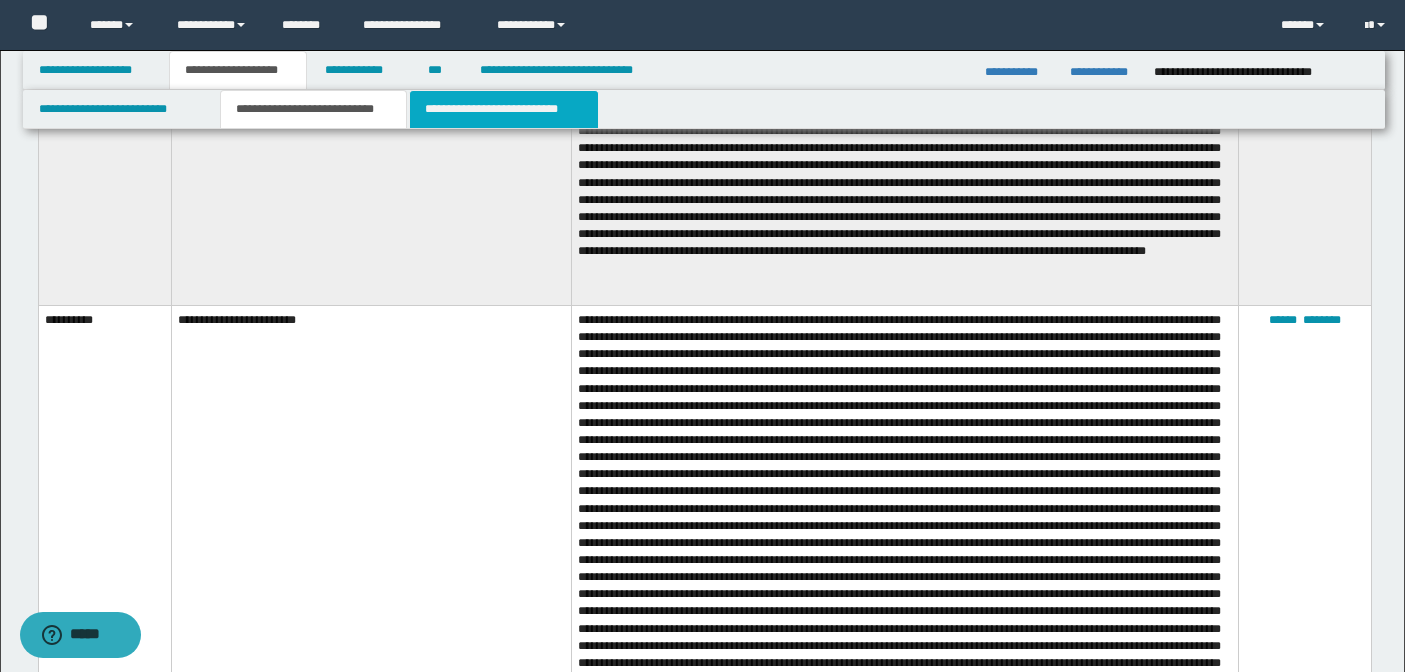 click on "**********" at bounding box center [504, 109] 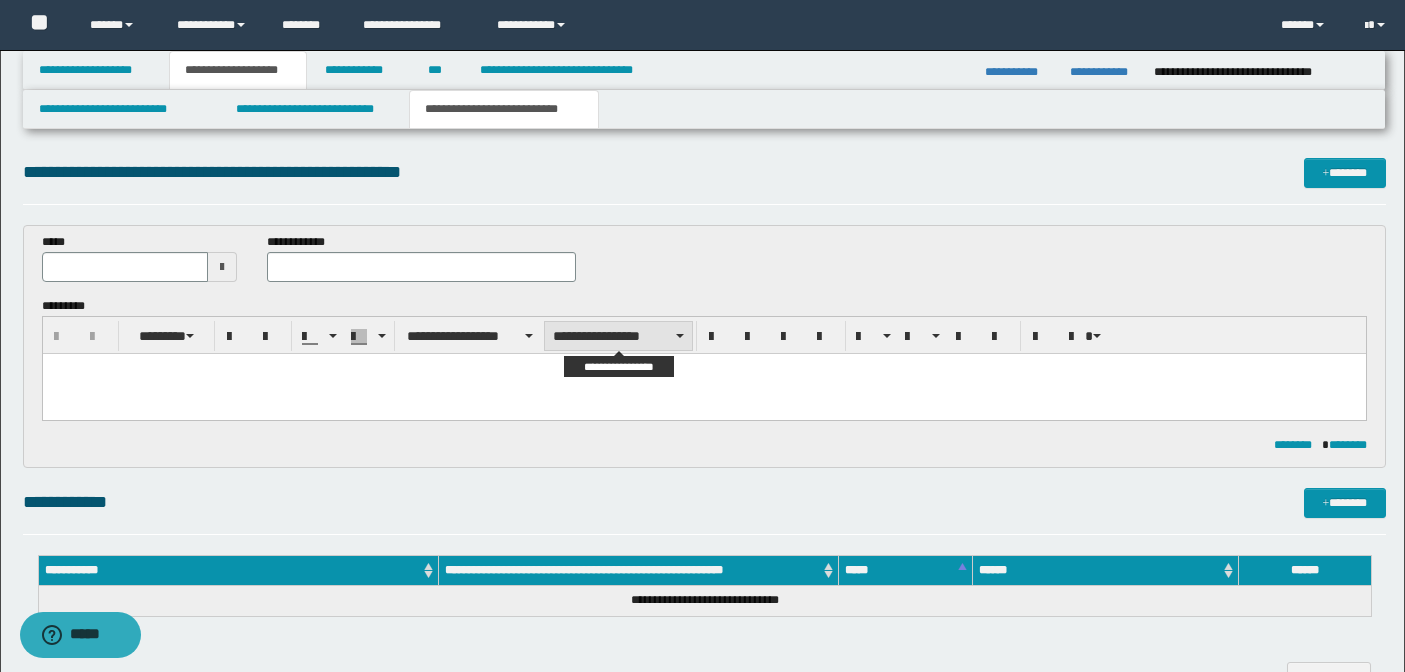 scroll, scrollTop: 50, scrollLeft: 0, axis: vertical 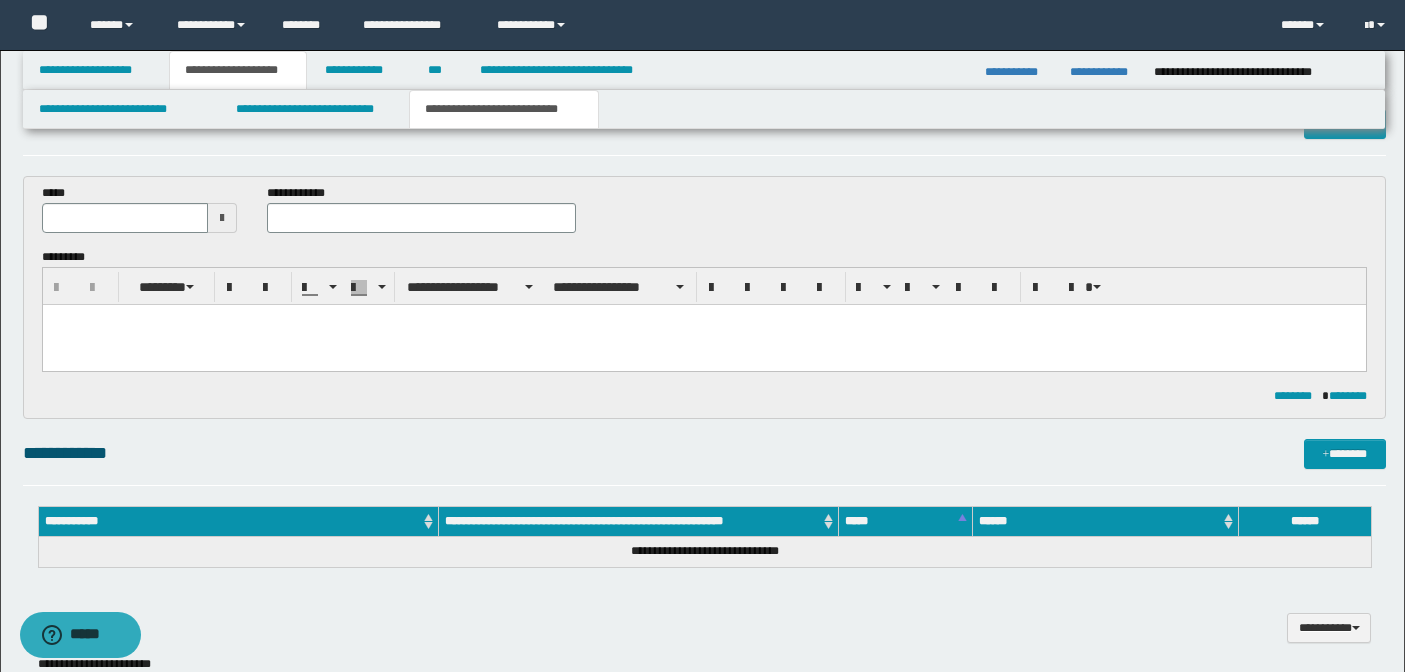 click at bounding box center (222, 218) 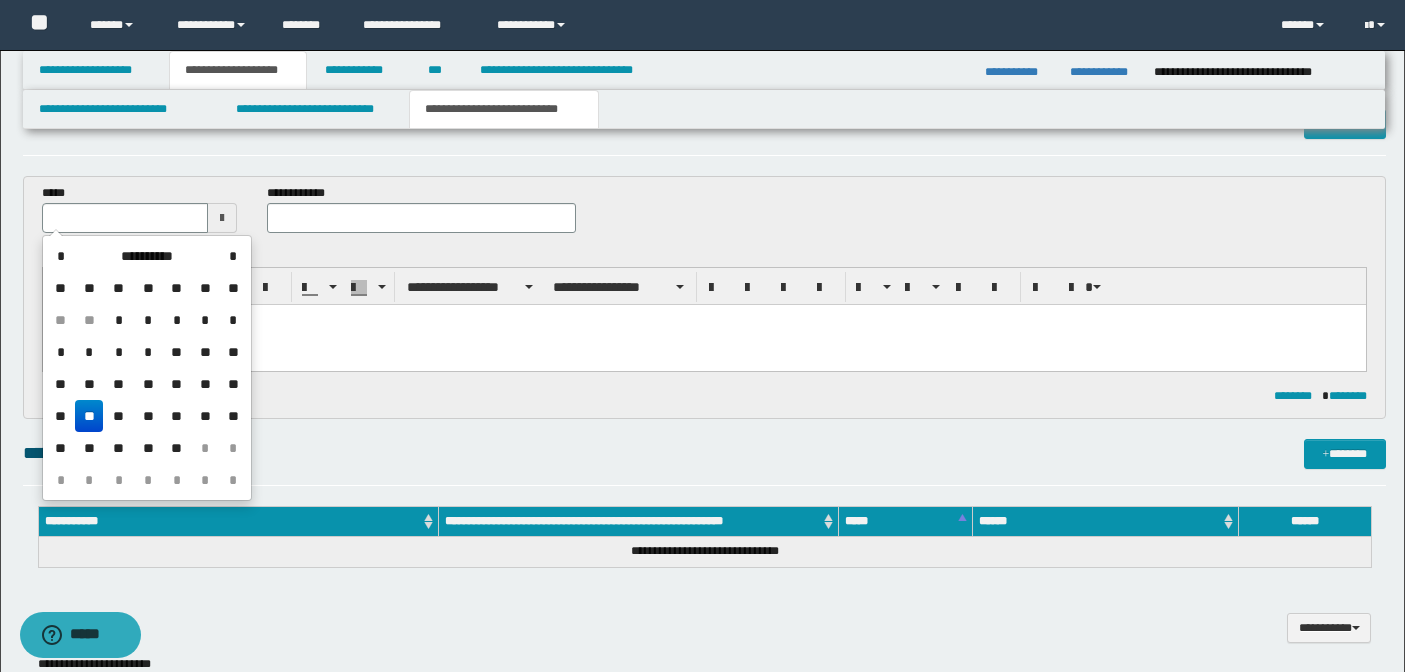 drag, startPoint x: 89, startPoint y: 414, endPoint x: 98, endPoint y: 408, distance: 10.816654 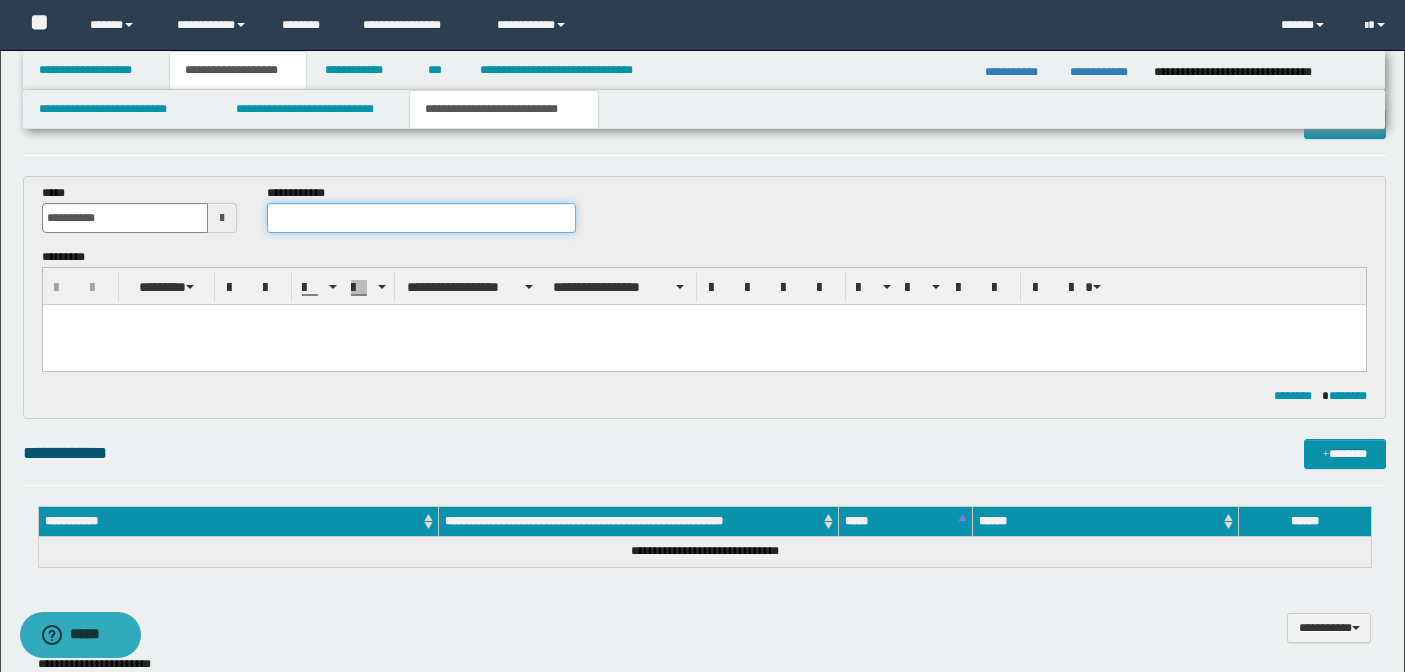 click at bounding box center (421, 218) 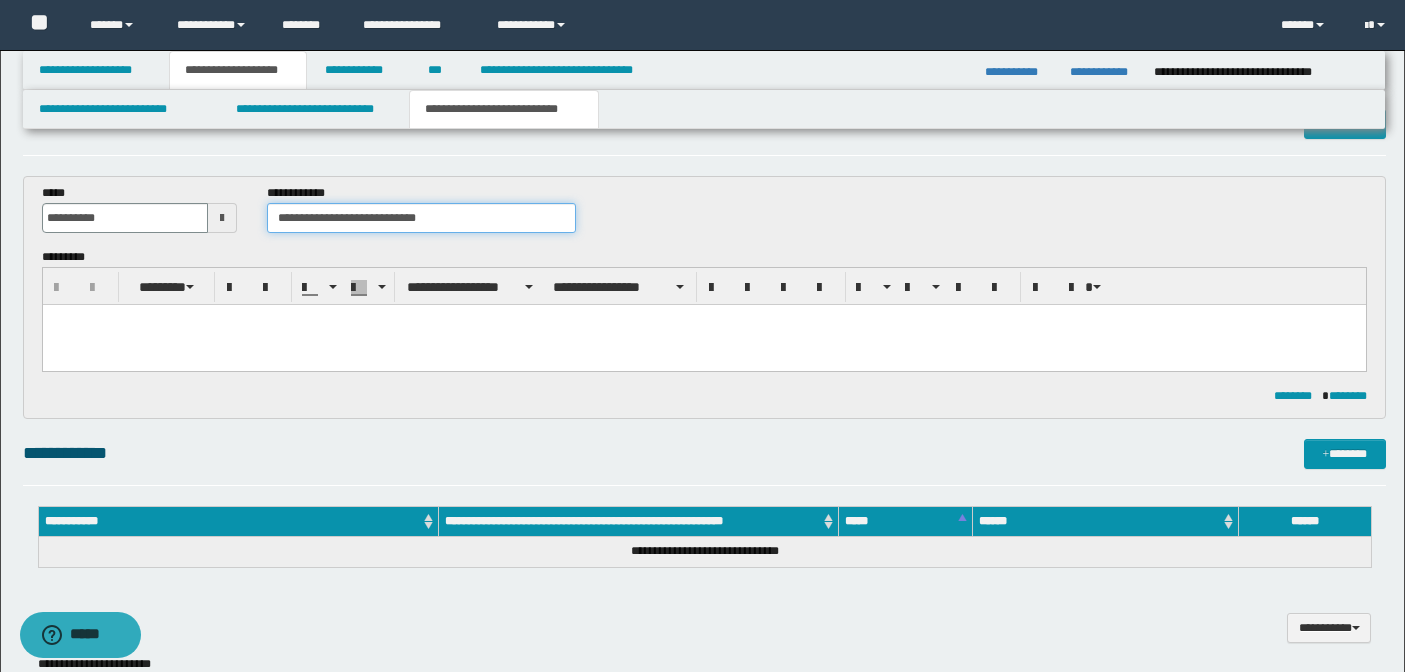 type on "**********" 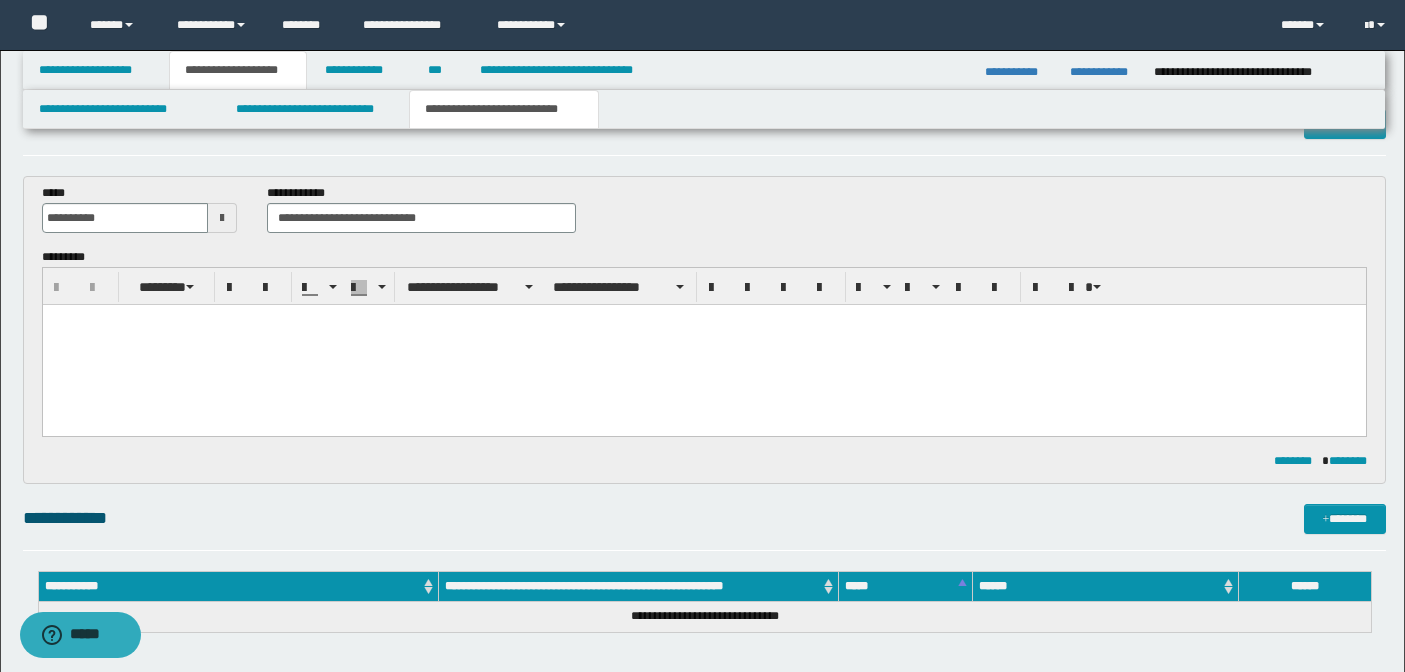 click at bounding box center (703, 345) 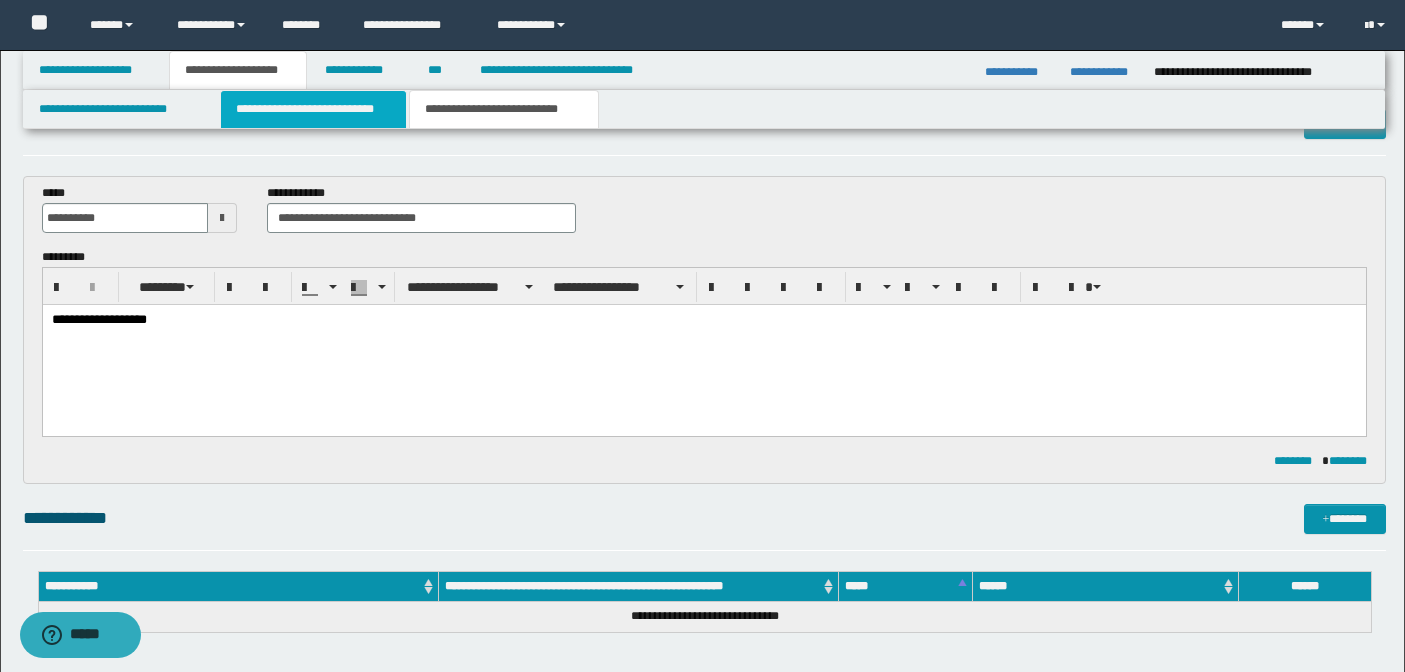 click on "**********" at bounding box center [314, 109] 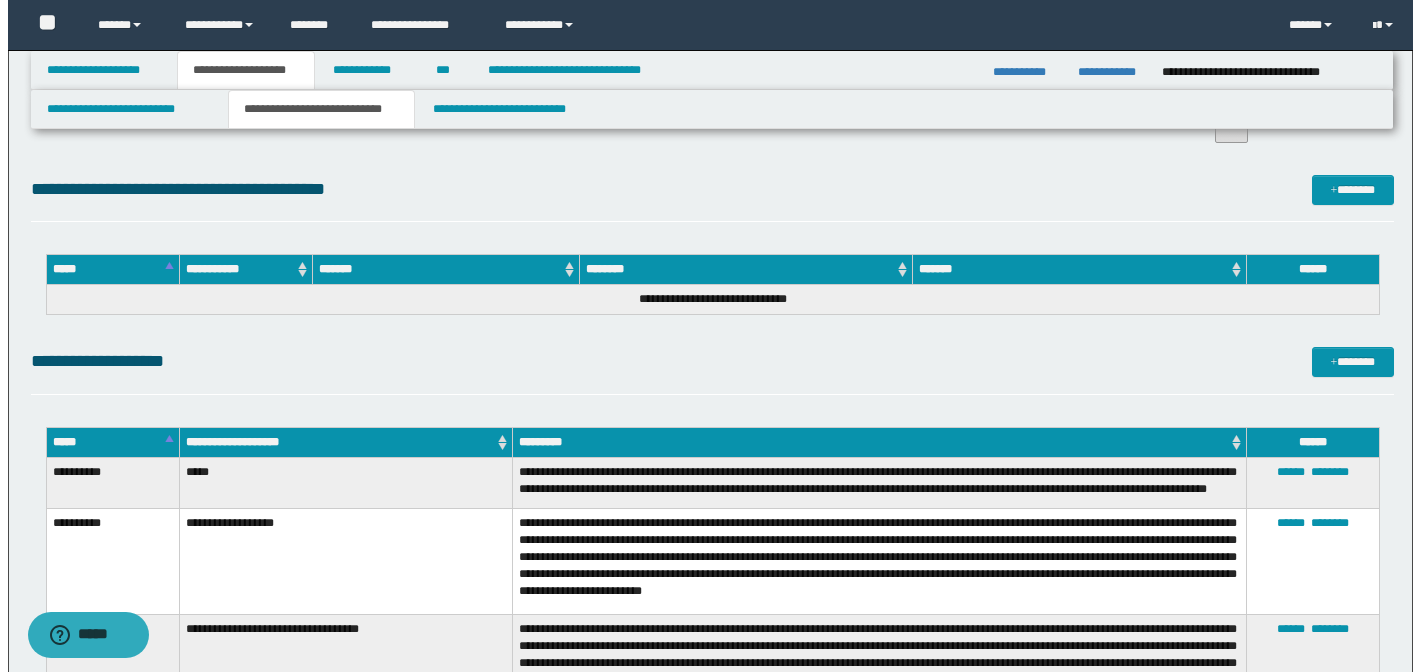 scroll, scrollTop: 1889, scrollLeft: 0, axis: vertical 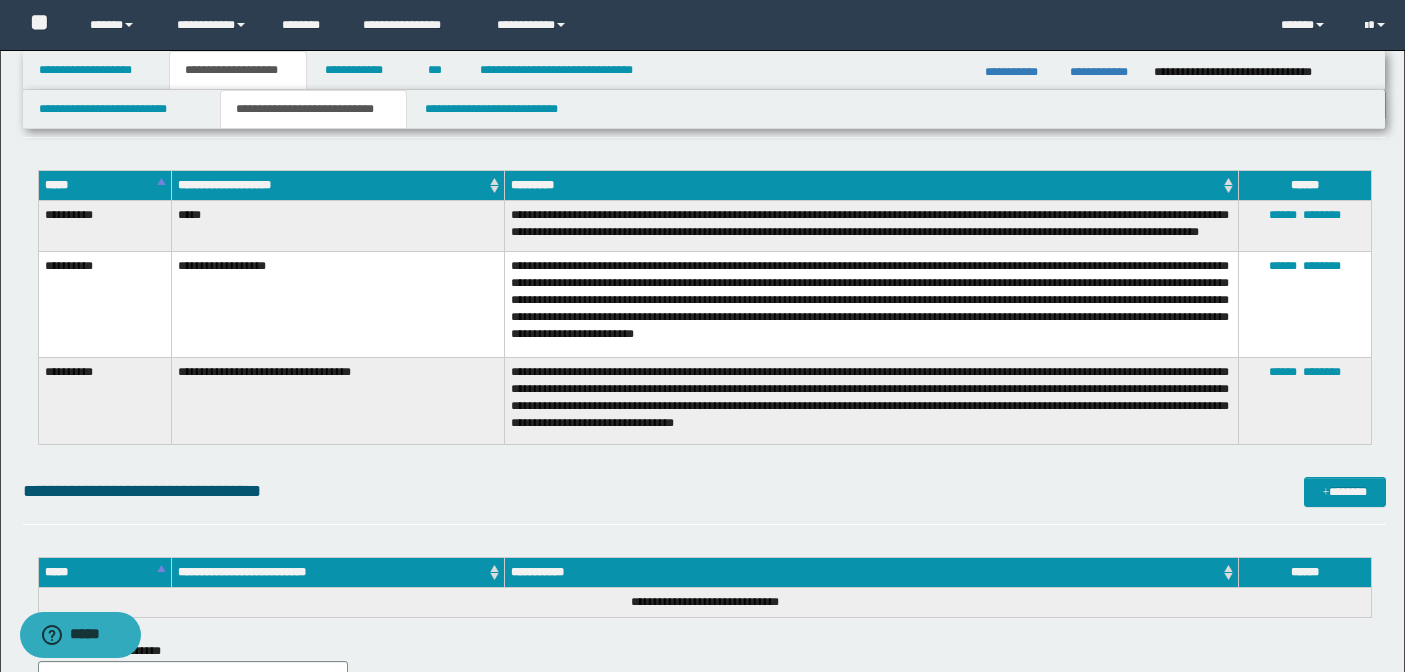 click on "**********" at bounding box center (314, 109) 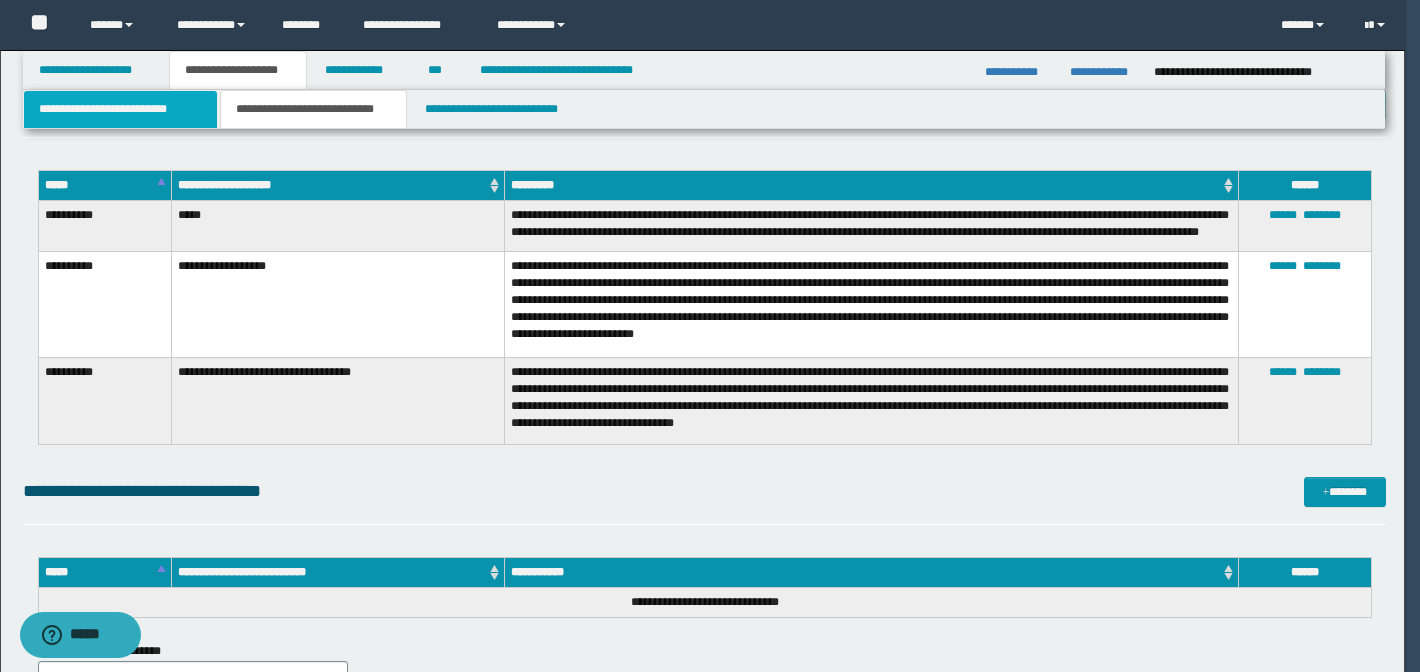 click on "**********" at bounding box center (120, 109) 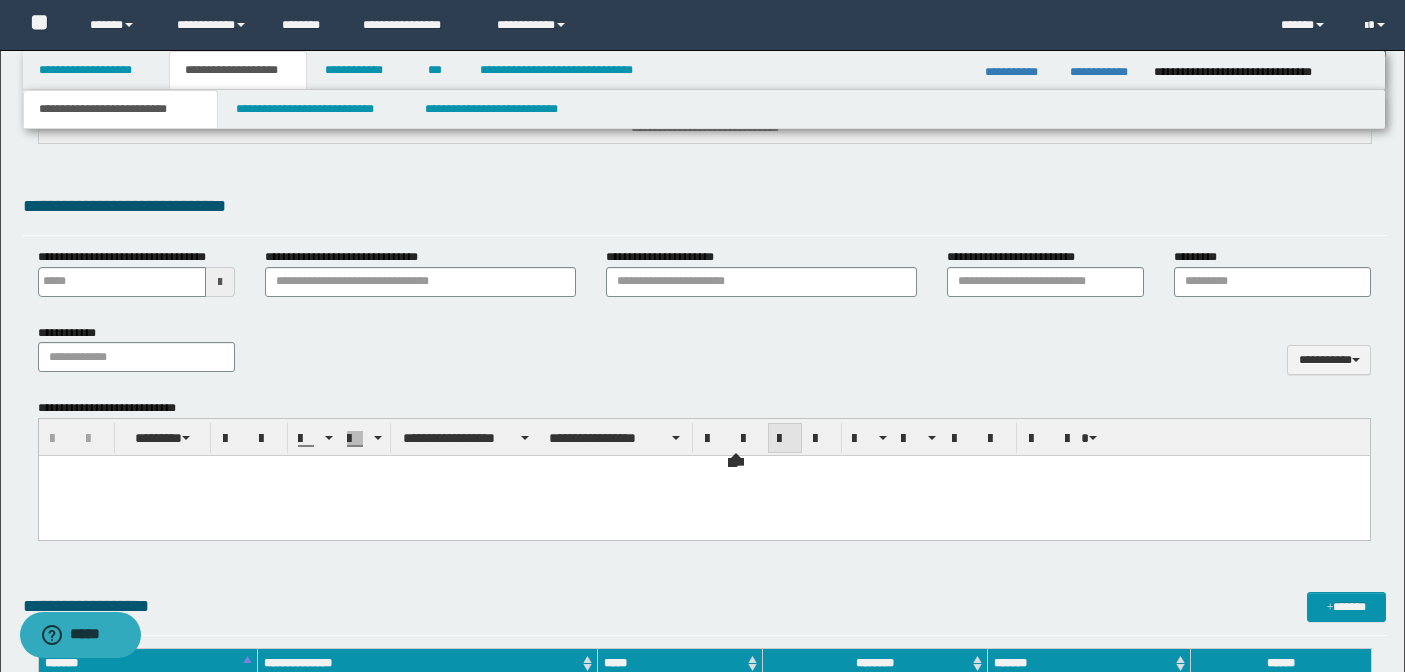 scroll, scrollTop: 816, scrollLeft: 0, axis: vertical 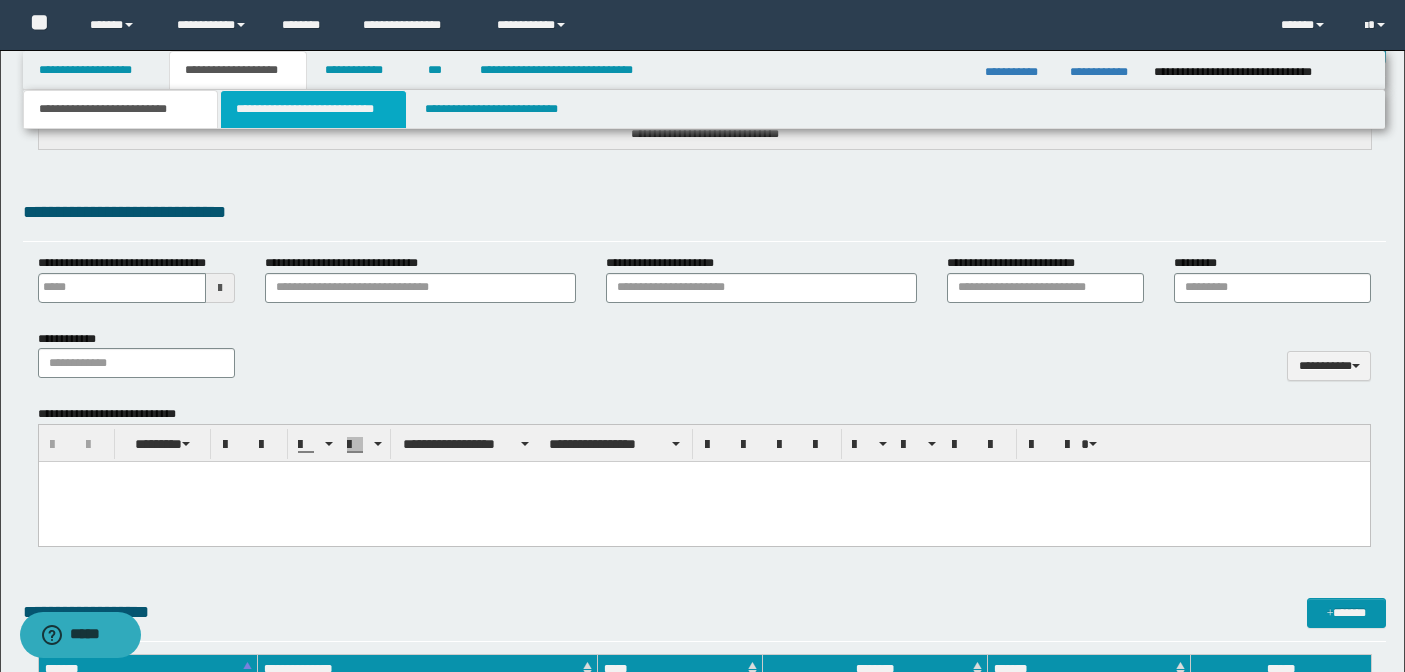 click on "**********" at bounding box center (314, 109) 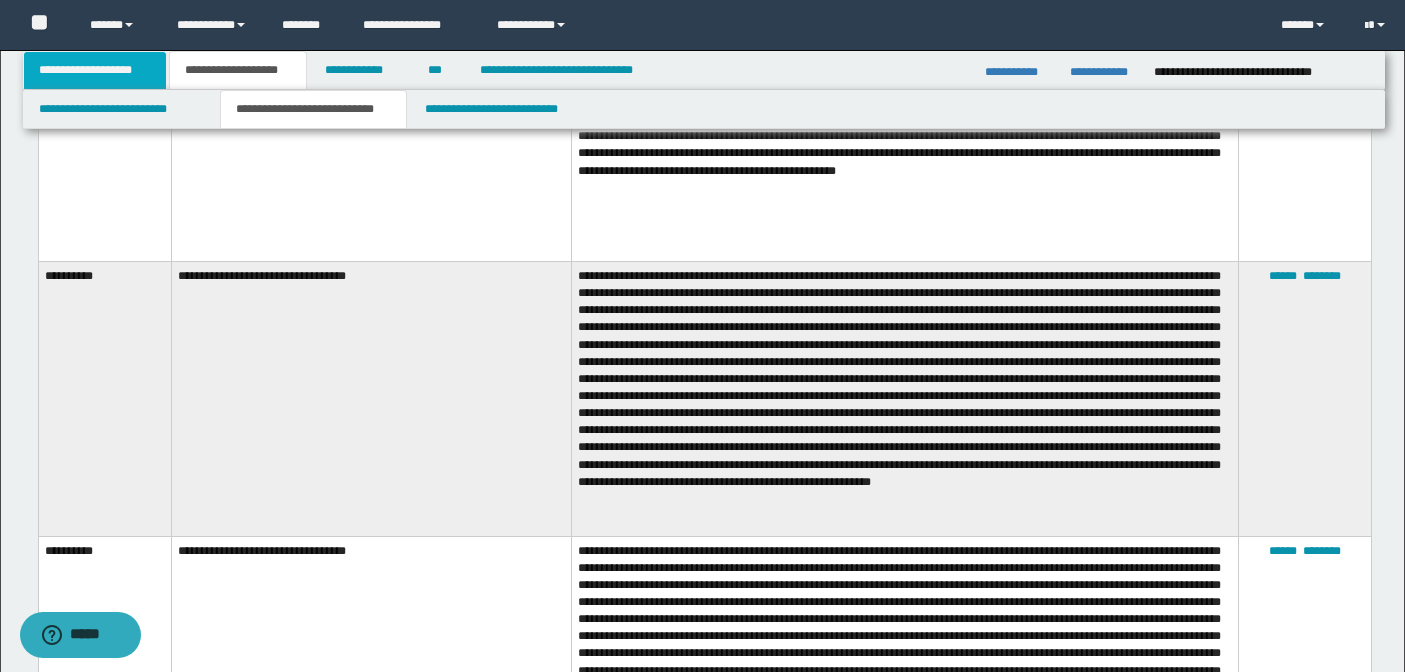 click on "**********" at bounding box center (95, 70) 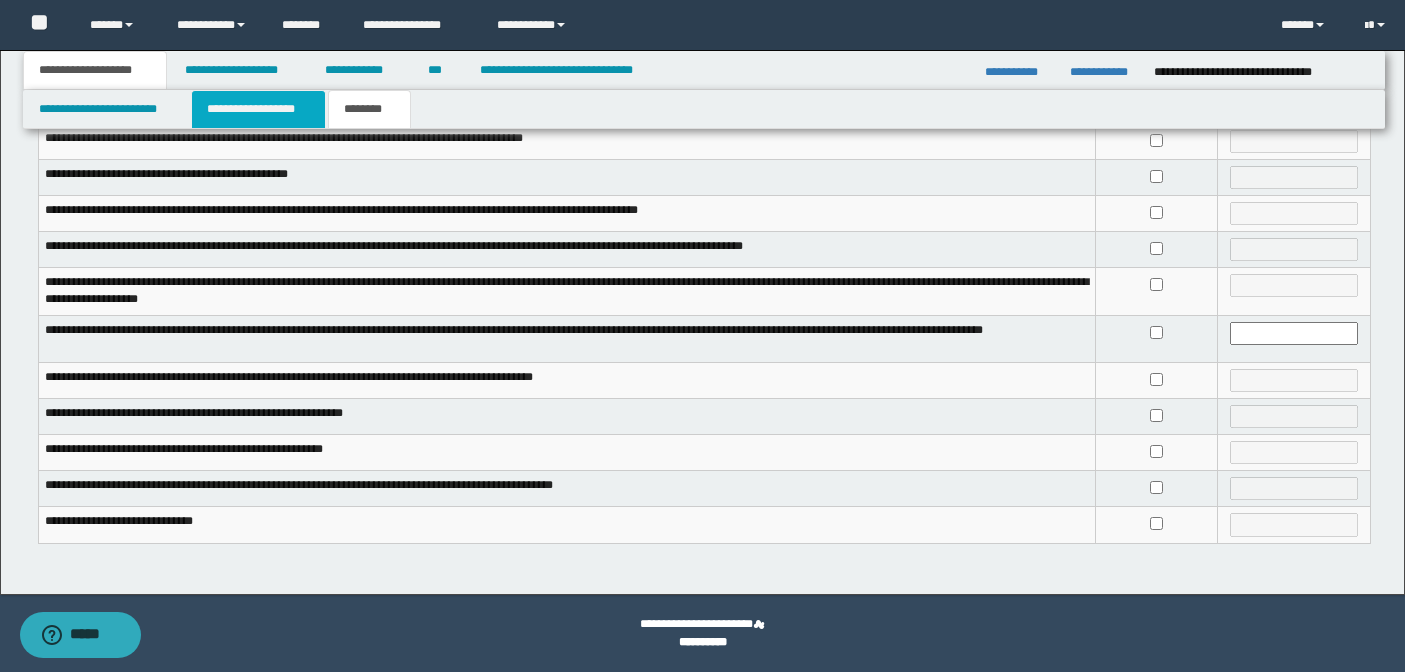 click on "**********" at bounding box center (258, 109) 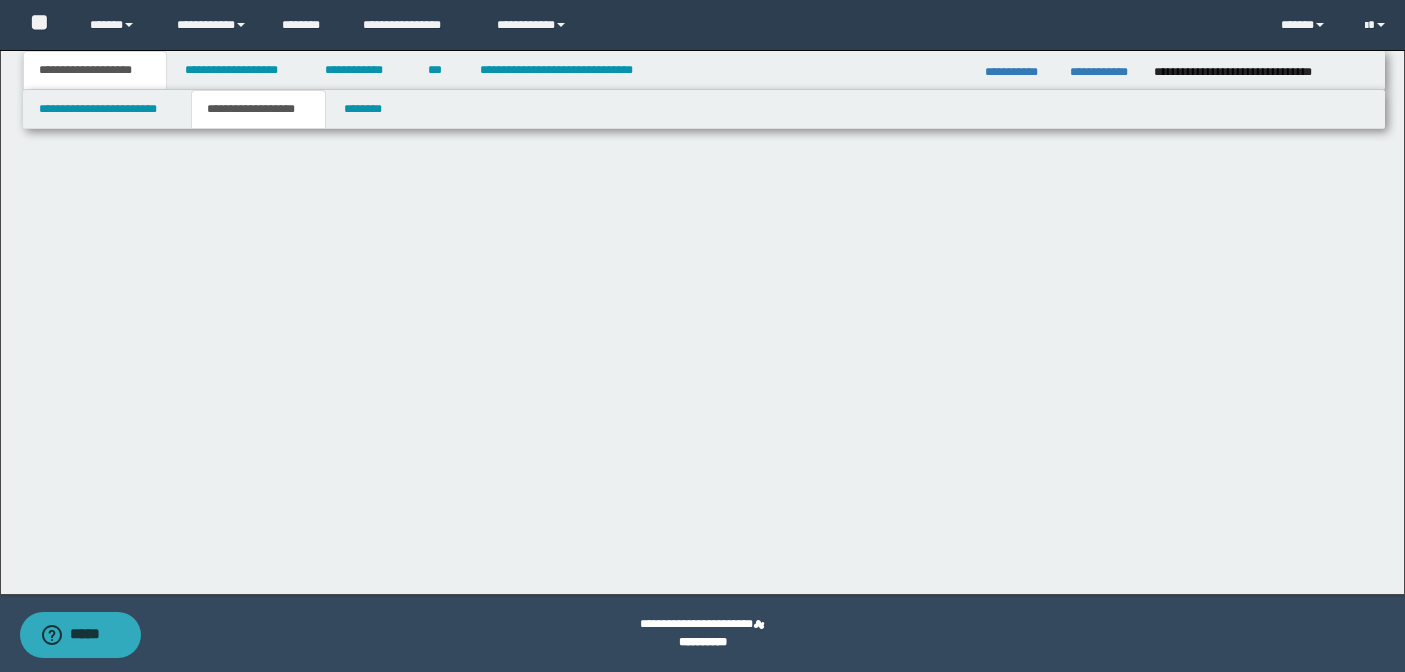 scroll, scrollTop: 435, scrollLeft: 0, axis: vertical 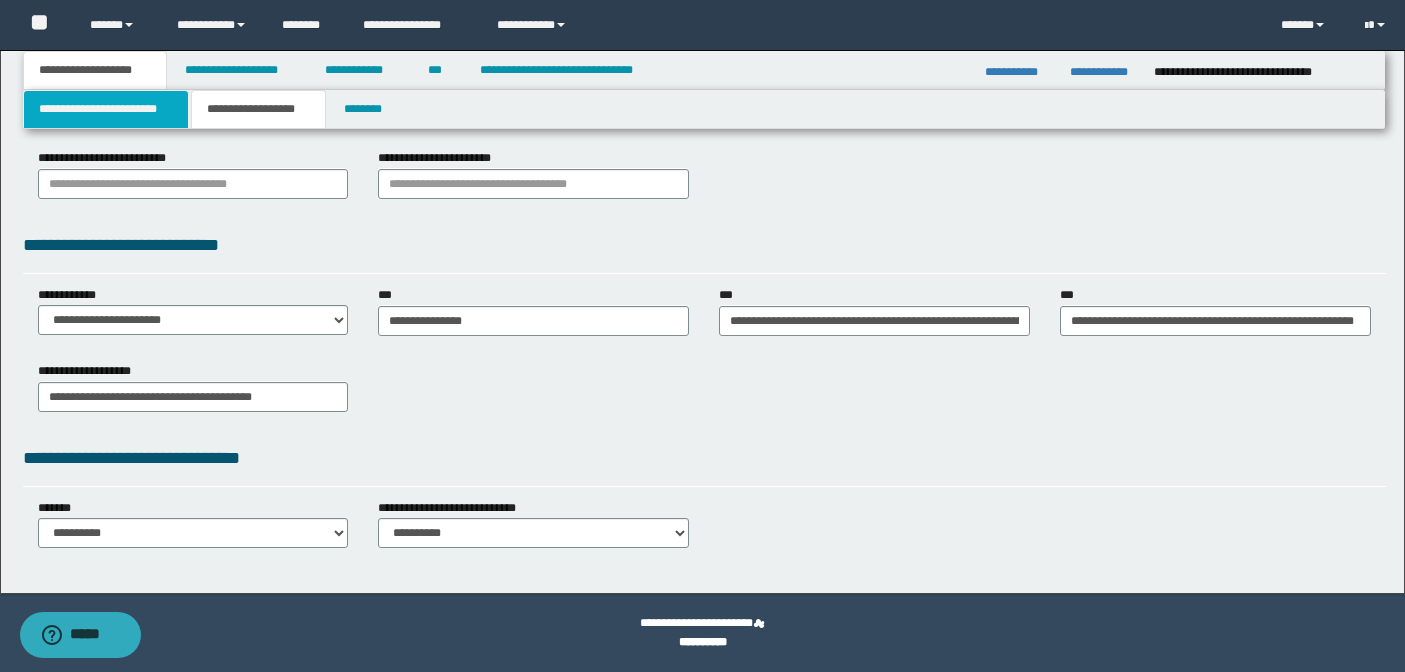 click on "**********" at bounding box center (106, 109) 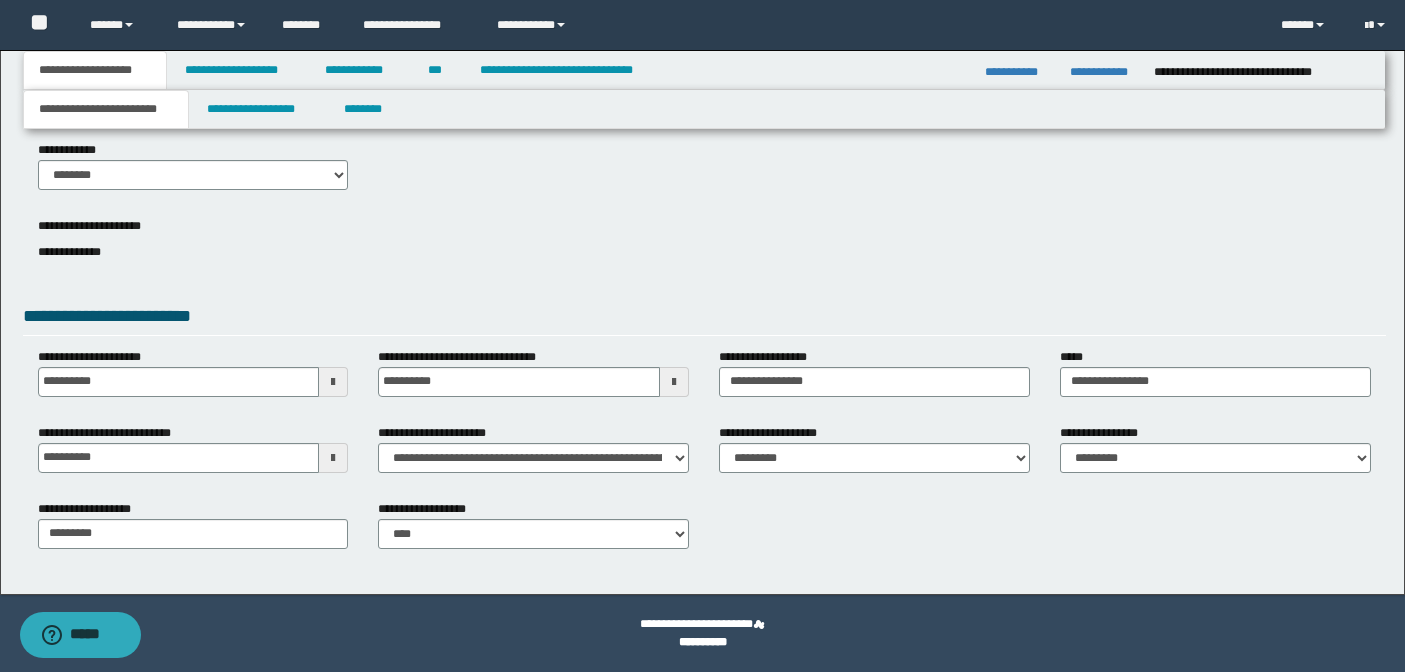 scroll, scrollTop: 73, scrollLeft: 0, axis: vertical 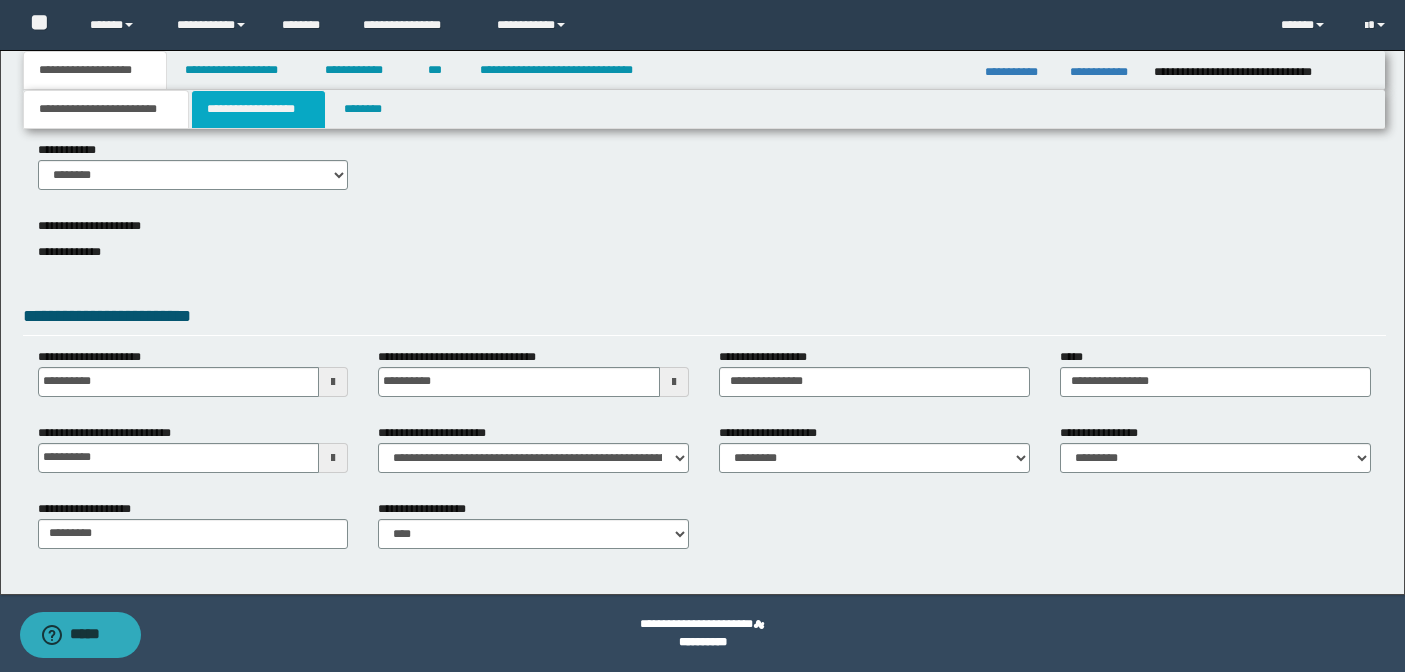 click on "**********" at bounding box center (258, 109) 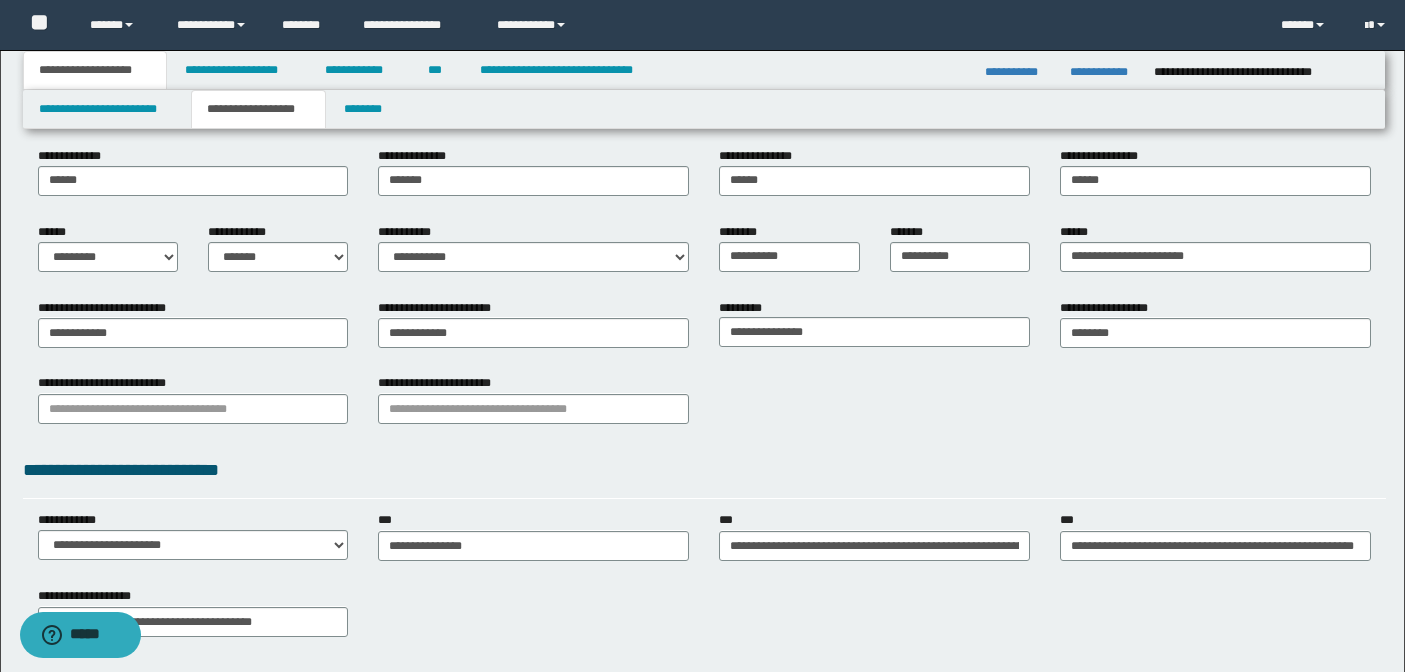 scroll, scrollTop: 254, scrollLeft: 0, axis: vertical 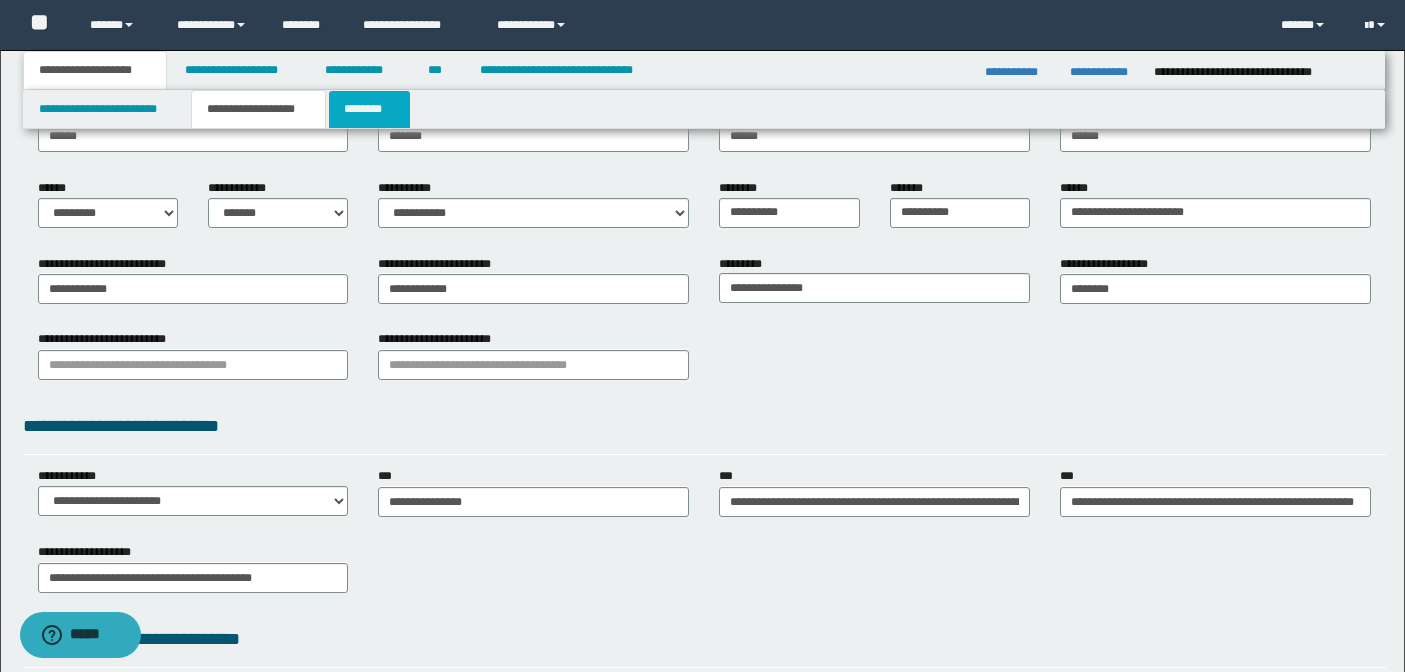 click on "********" at bounding box center [369, 109] 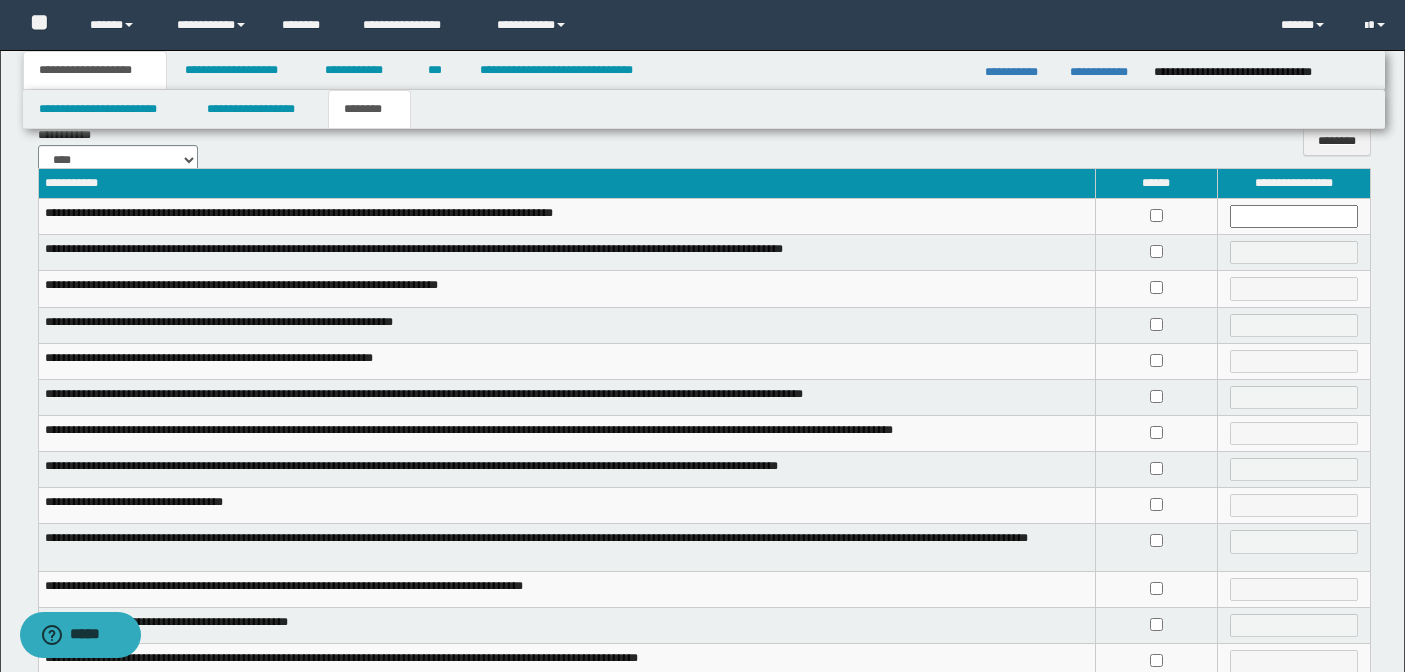 scroll, scrollTop: 62, scrollLeft: 0, axis: vertical 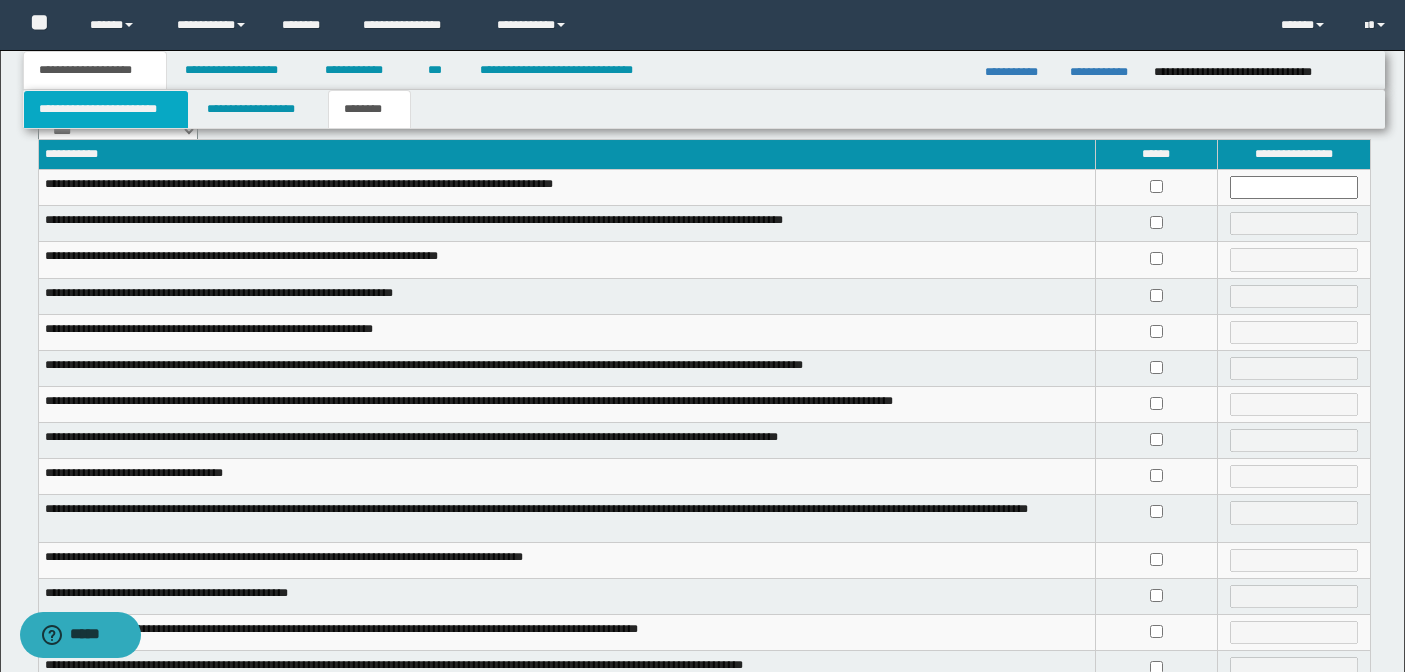 click on "**********" at bounding box center [106, 109] 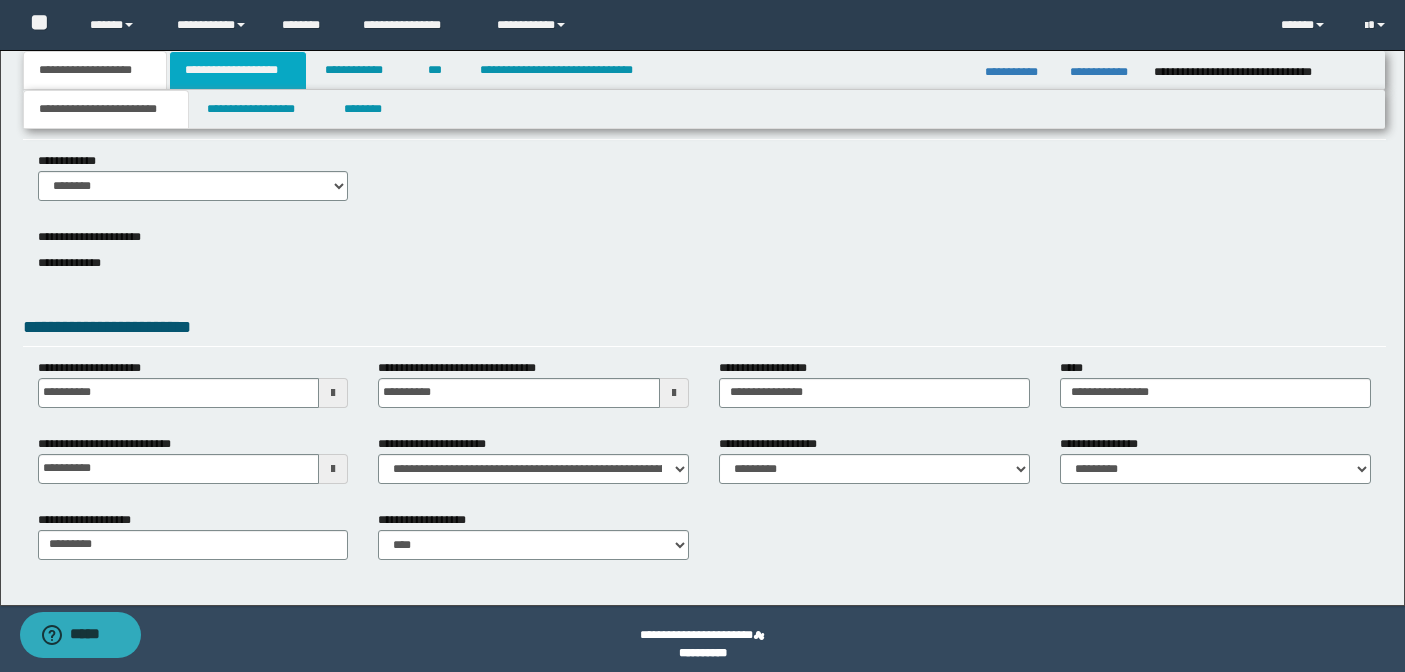 click on "**********" at bounding box center [238, 70] 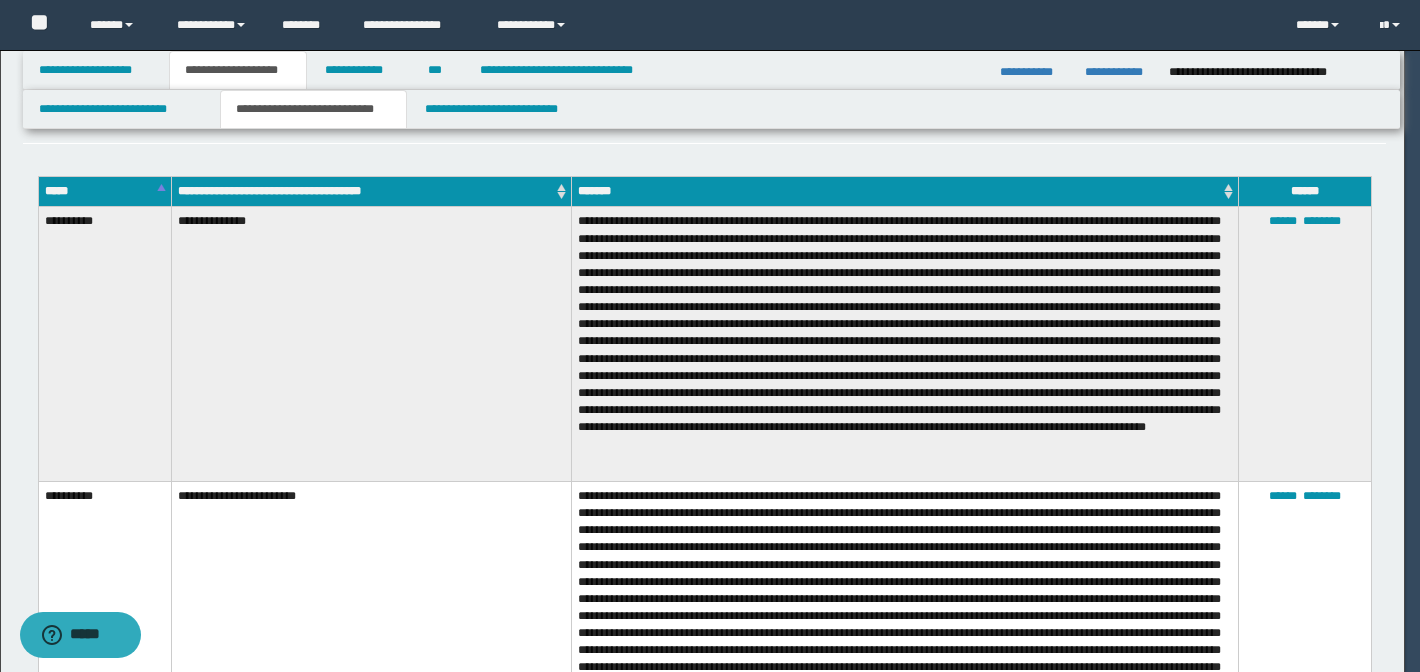 type on "**********" 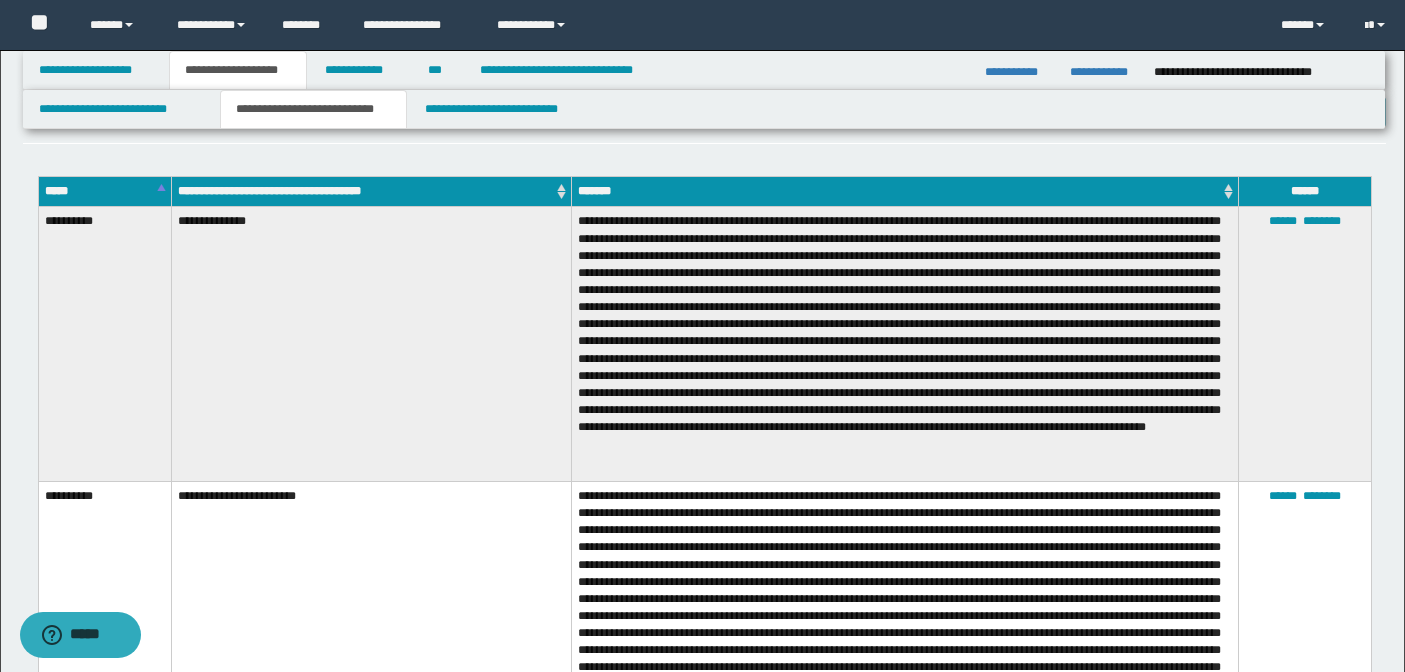 click on "**********" at bounding box center (314, 109) 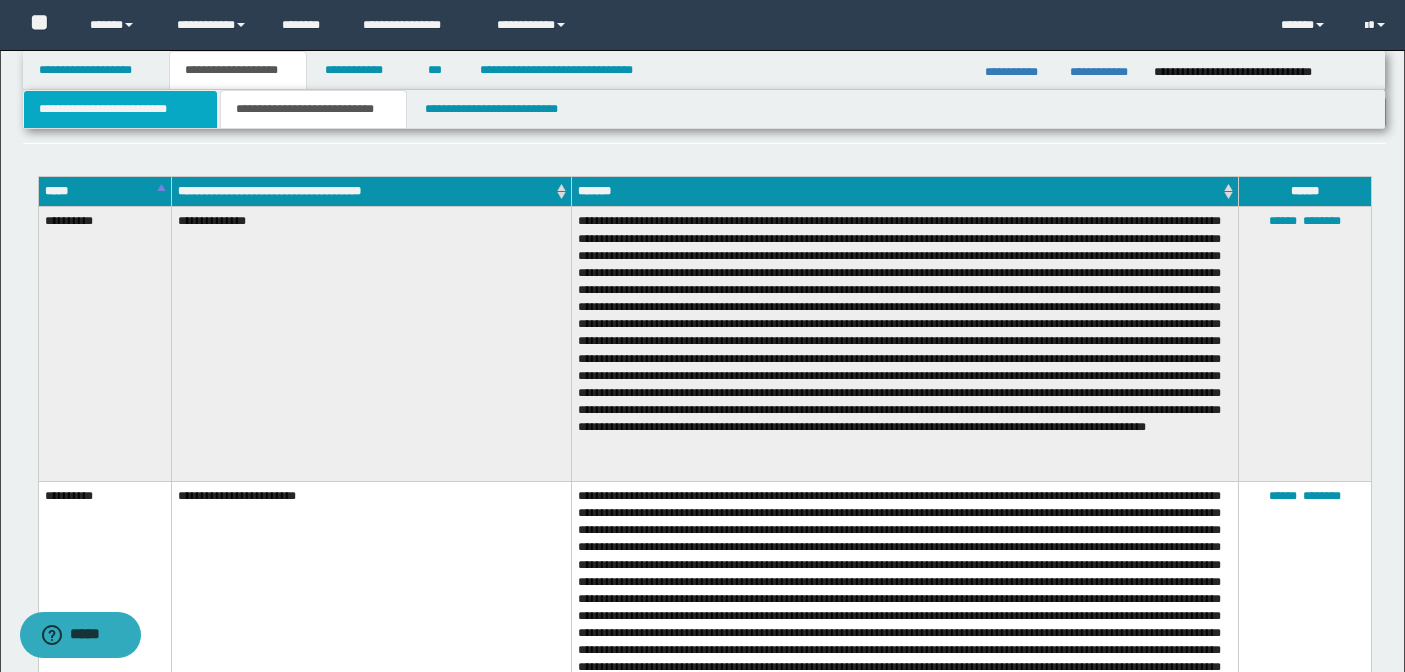 click on "**********" at bounding box center [120, 109] 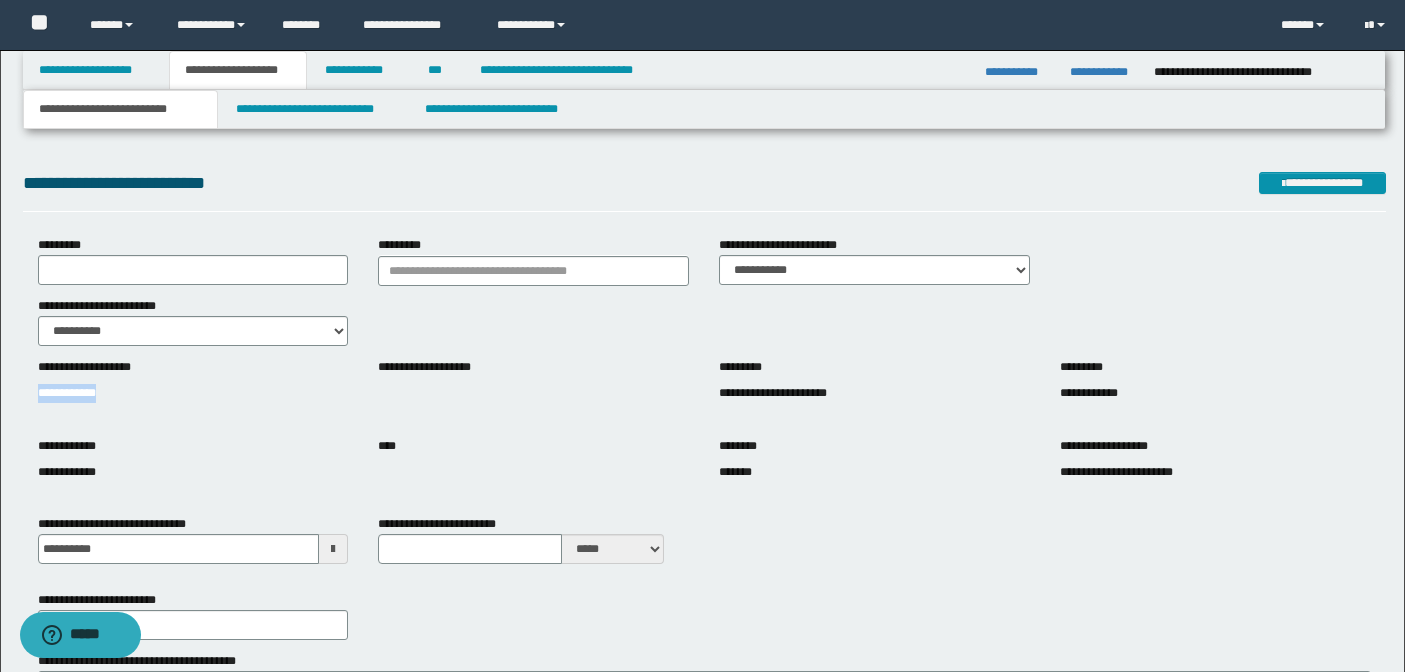 drag, startPoint x: 207, startPoint y: 401, endPoint x: 29, endPoint y: 401, distance: 178 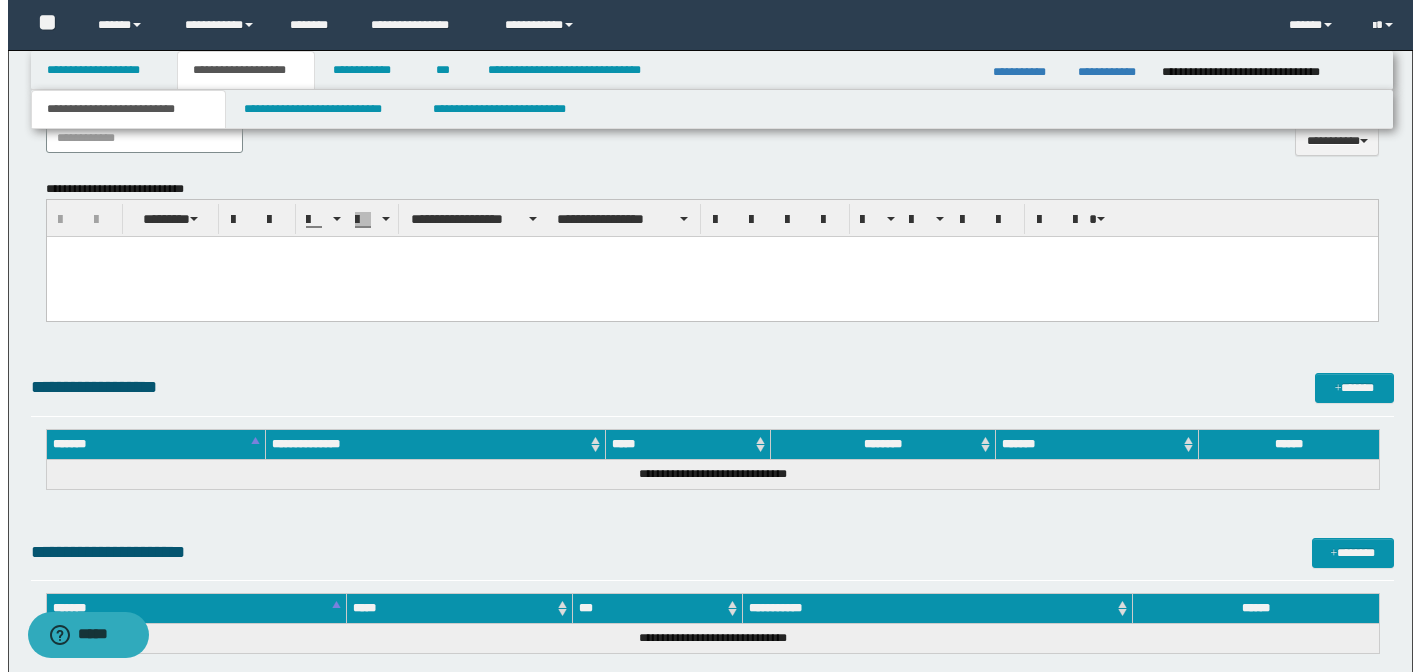 scroll, scrollTop: 1297, scrollLeft: 0, axis: vertical 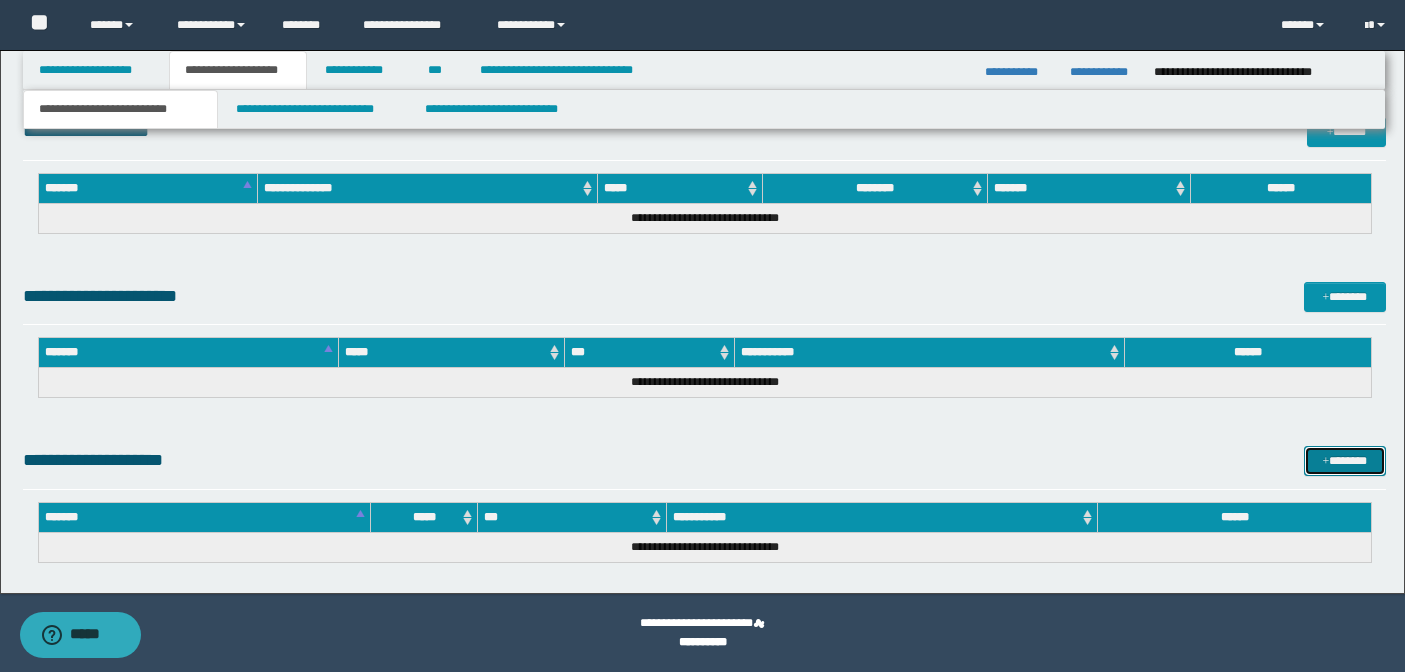 click on "*******" at bounding box center [1345, 461] 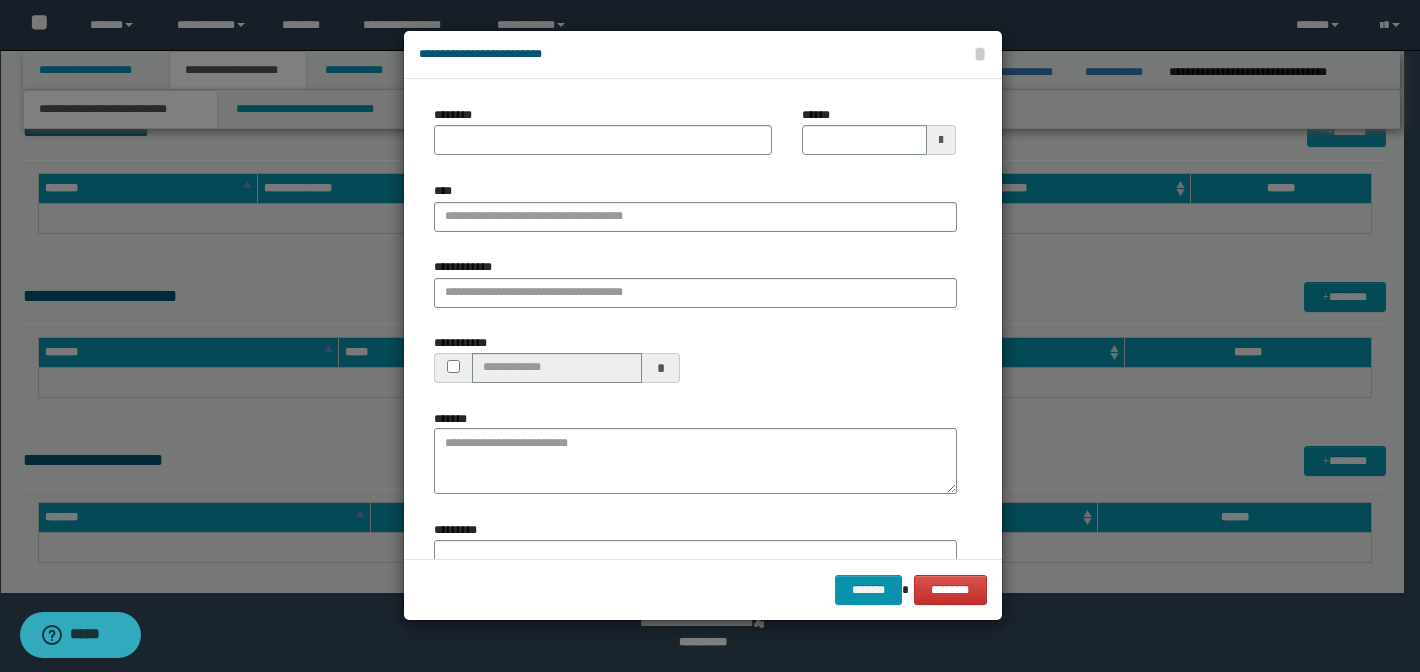 click at bounding box center [941, 140] 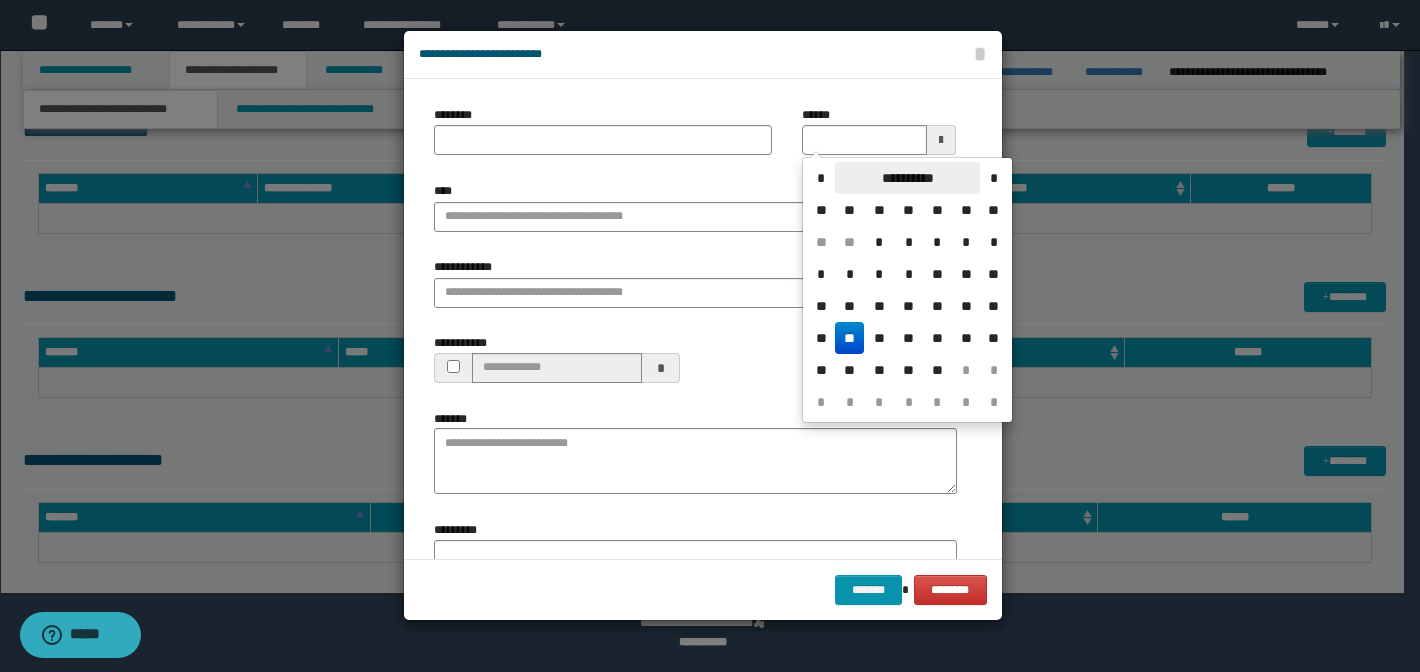 click on "**********" at bounding box center (907, 178) 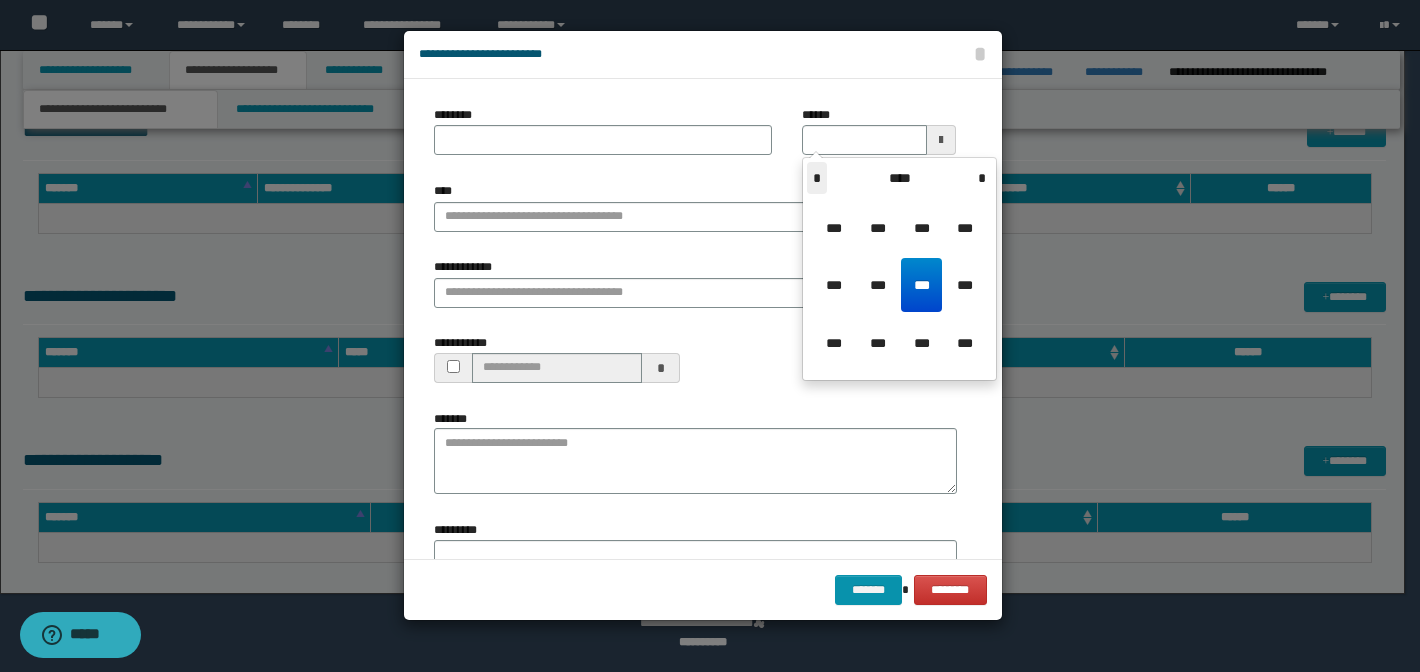 click on "*" at bounding box center (817, 178) 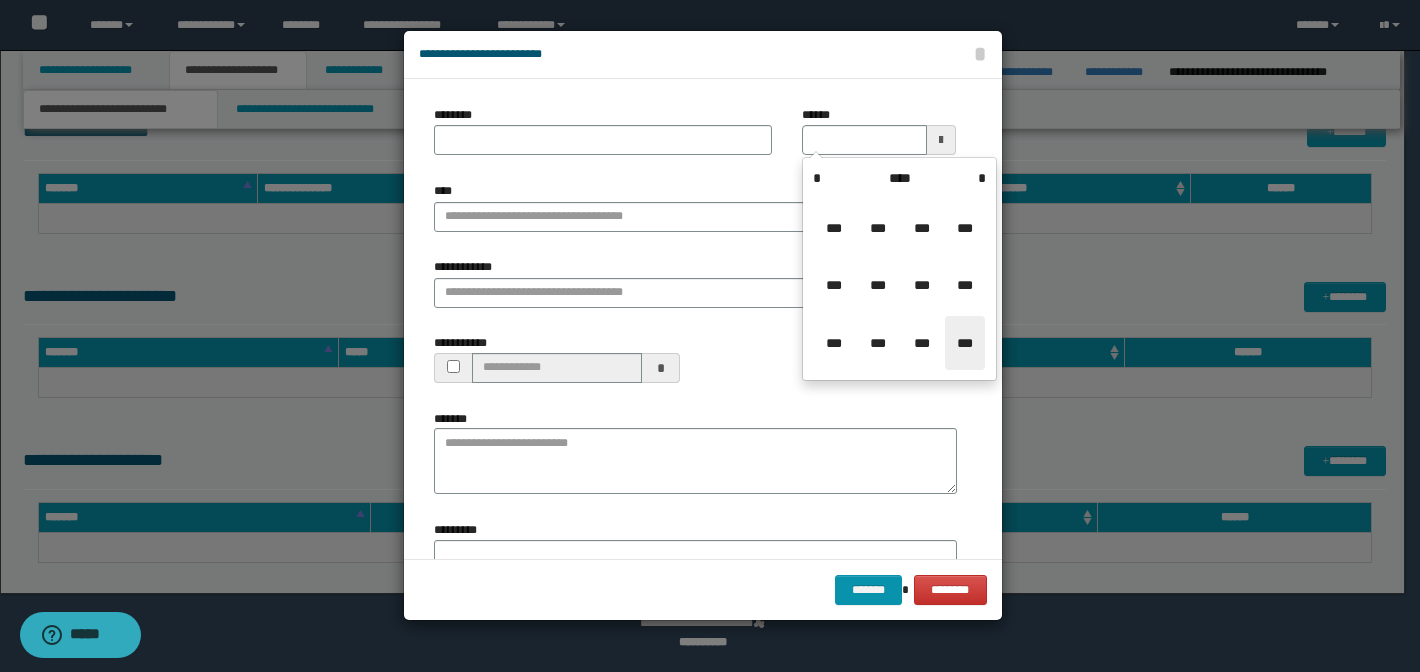 click on "***" at bounding box center (965, 343) 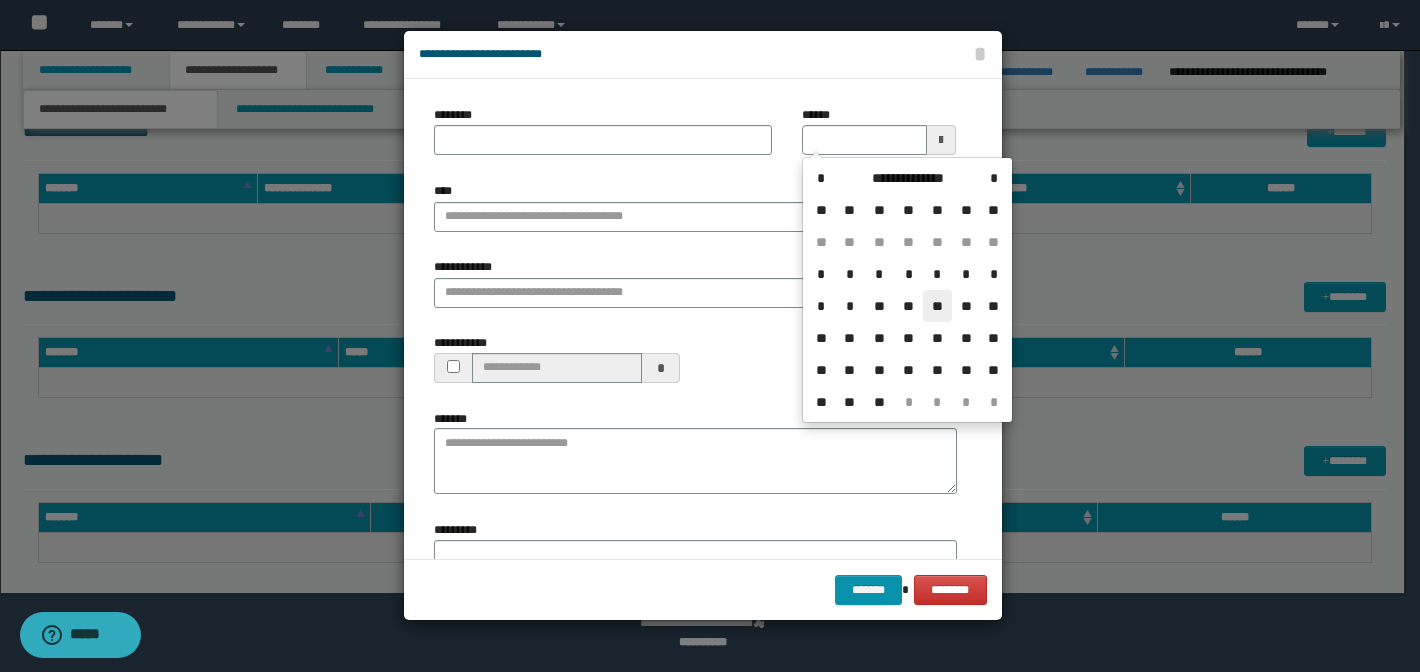 click on "**" at bounding box center [937, 306] 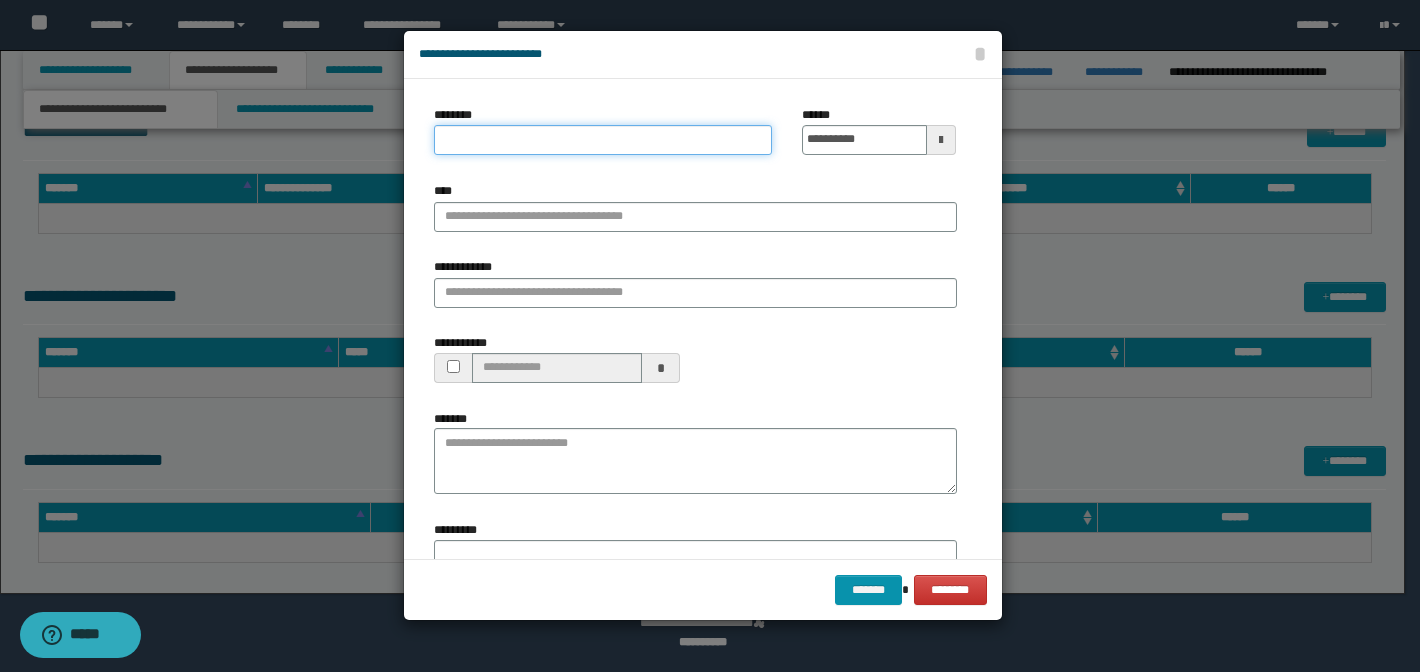 click on "********" at bounding box center [603, 140] 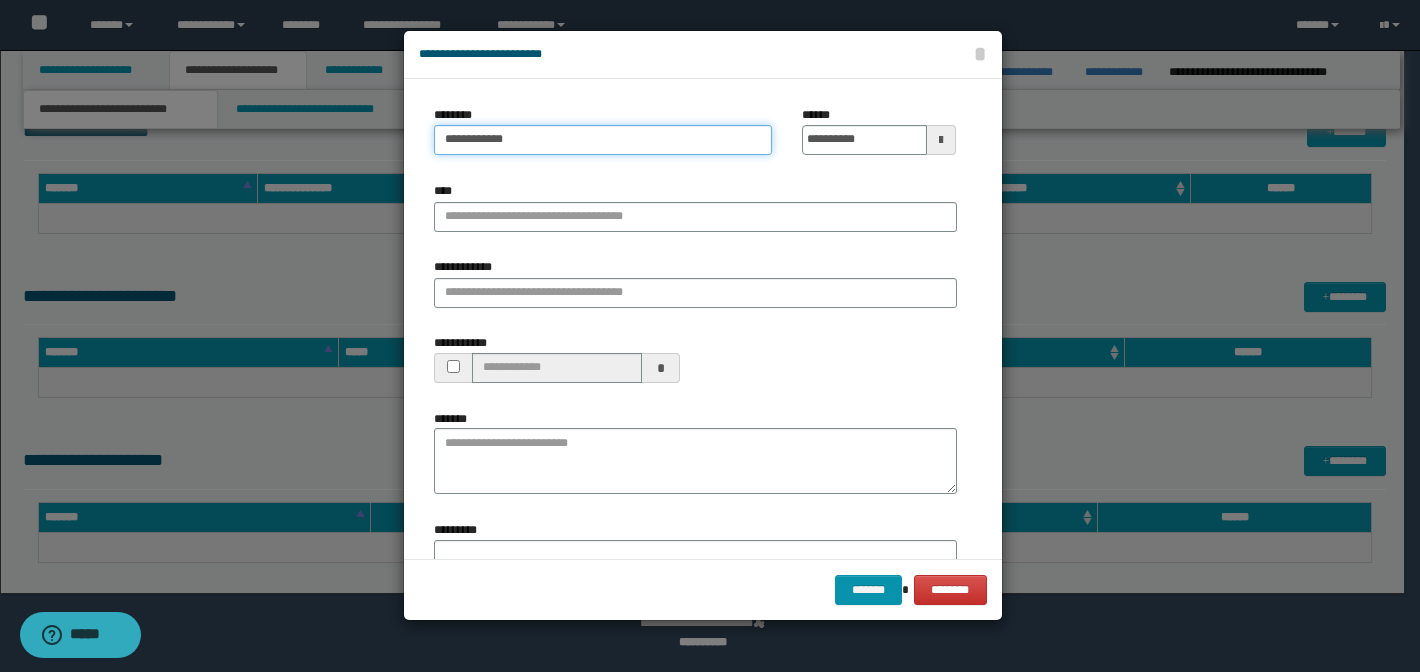 type on "**********" 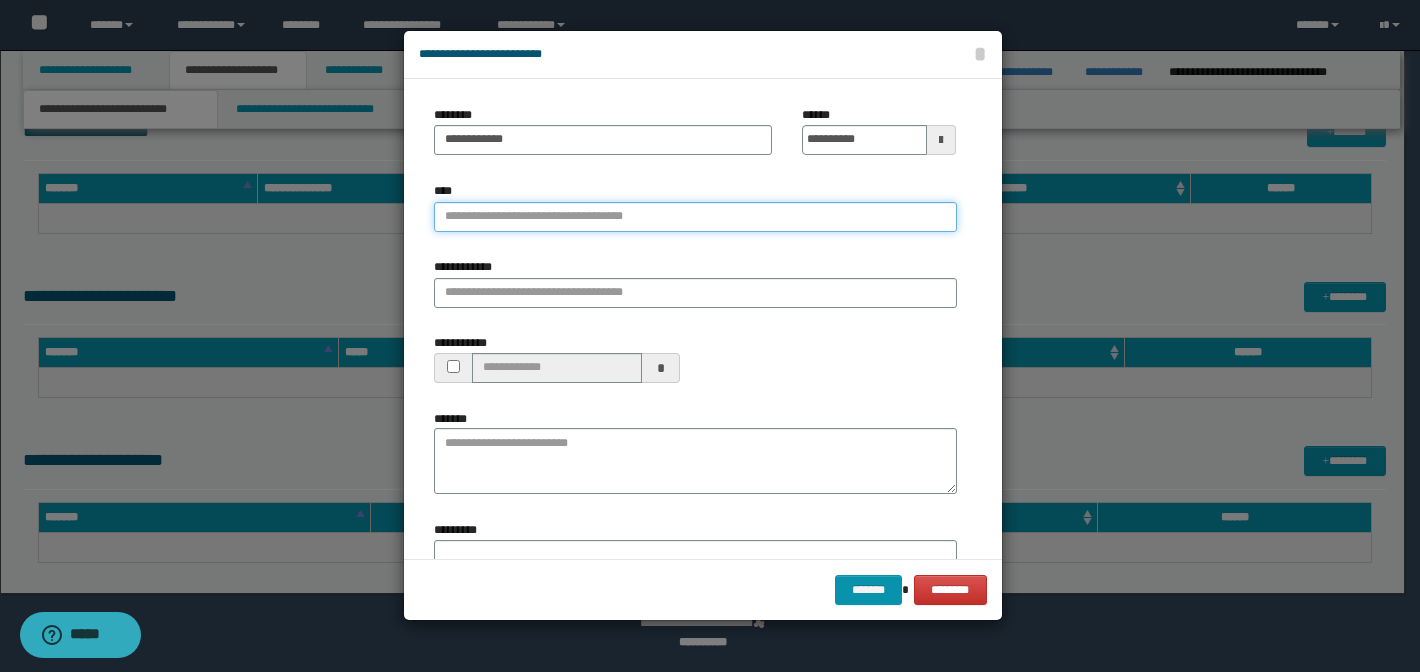 click on "****" at bounding box center (695, 217) 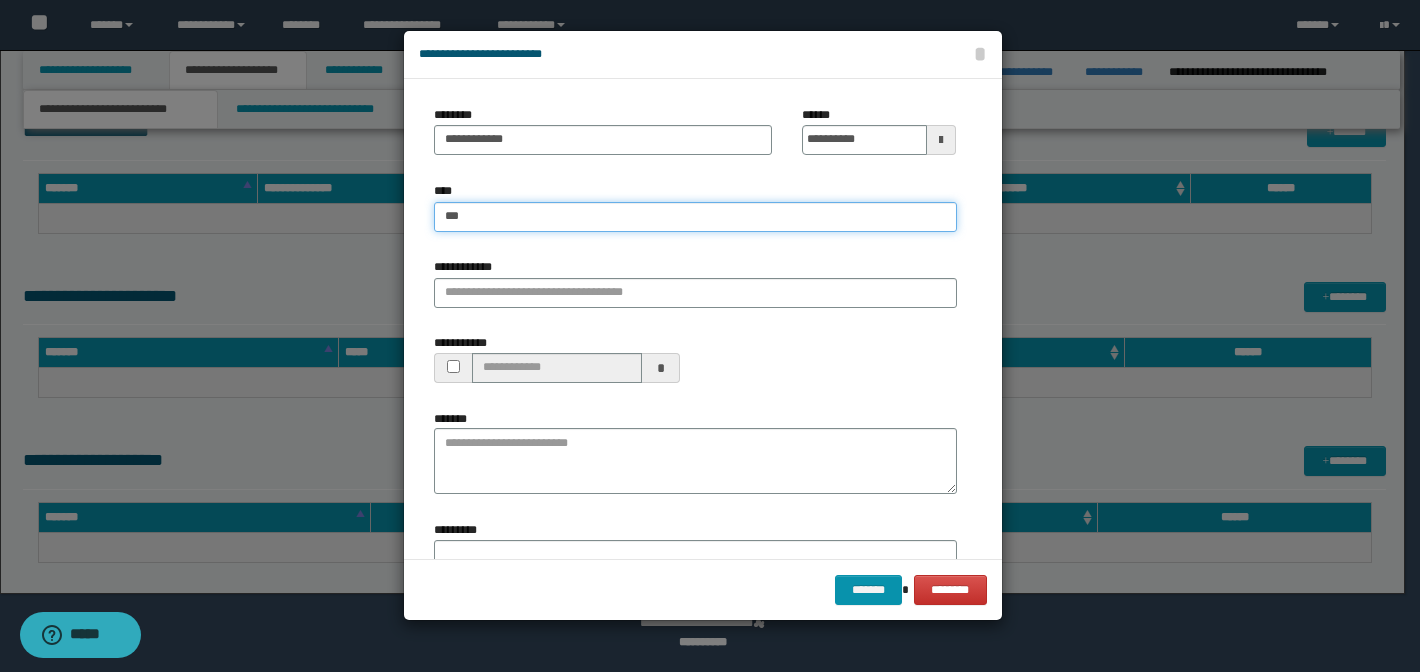 type on "****" 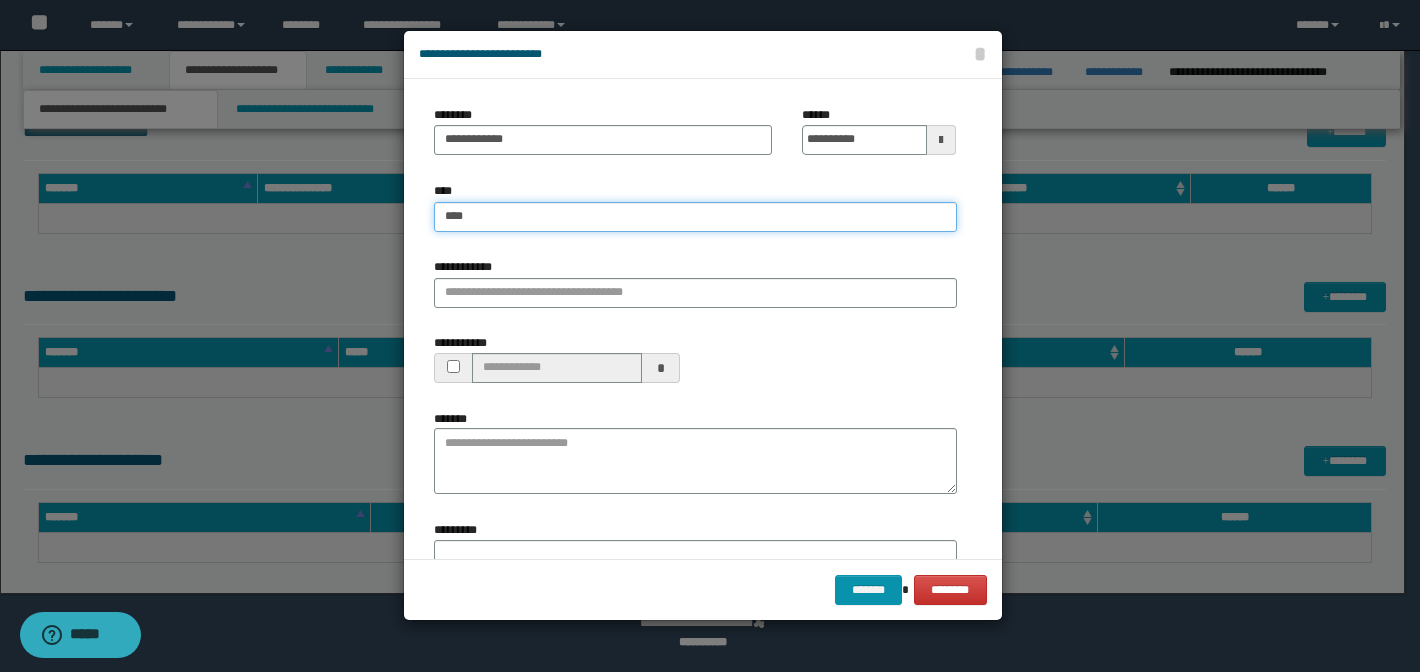 type on "****" 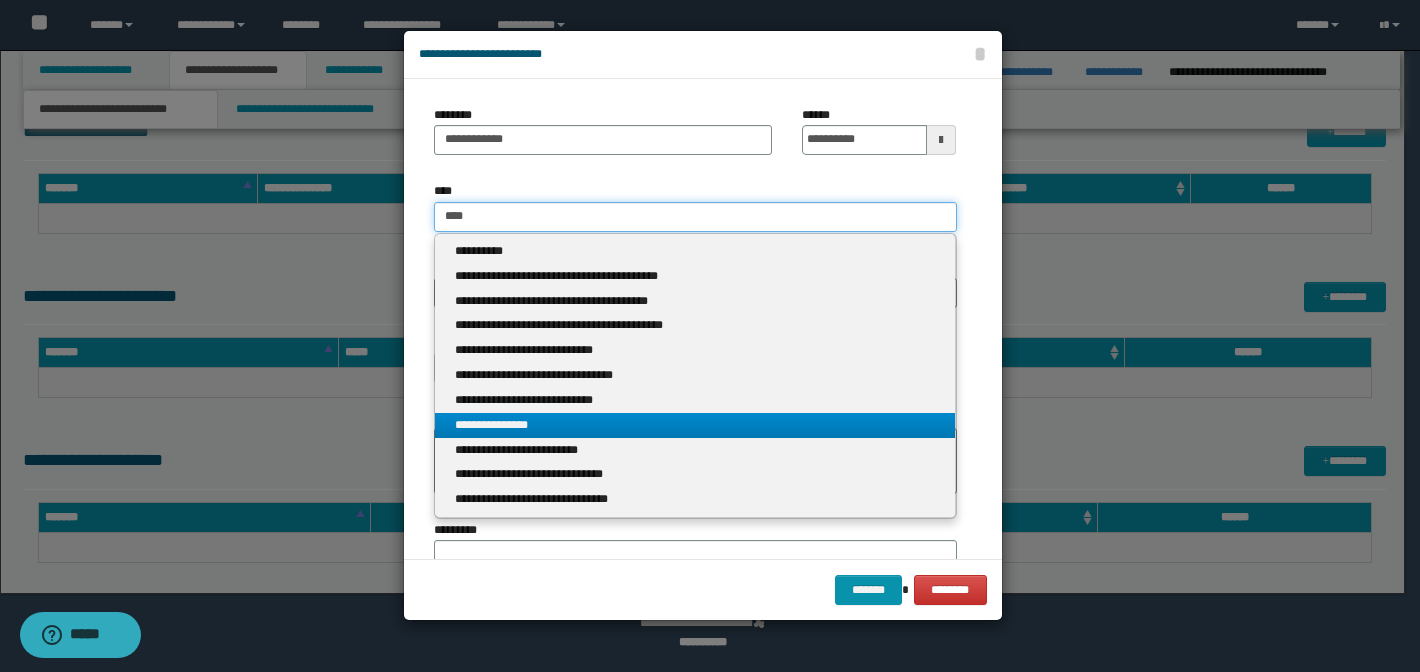 type on "****" 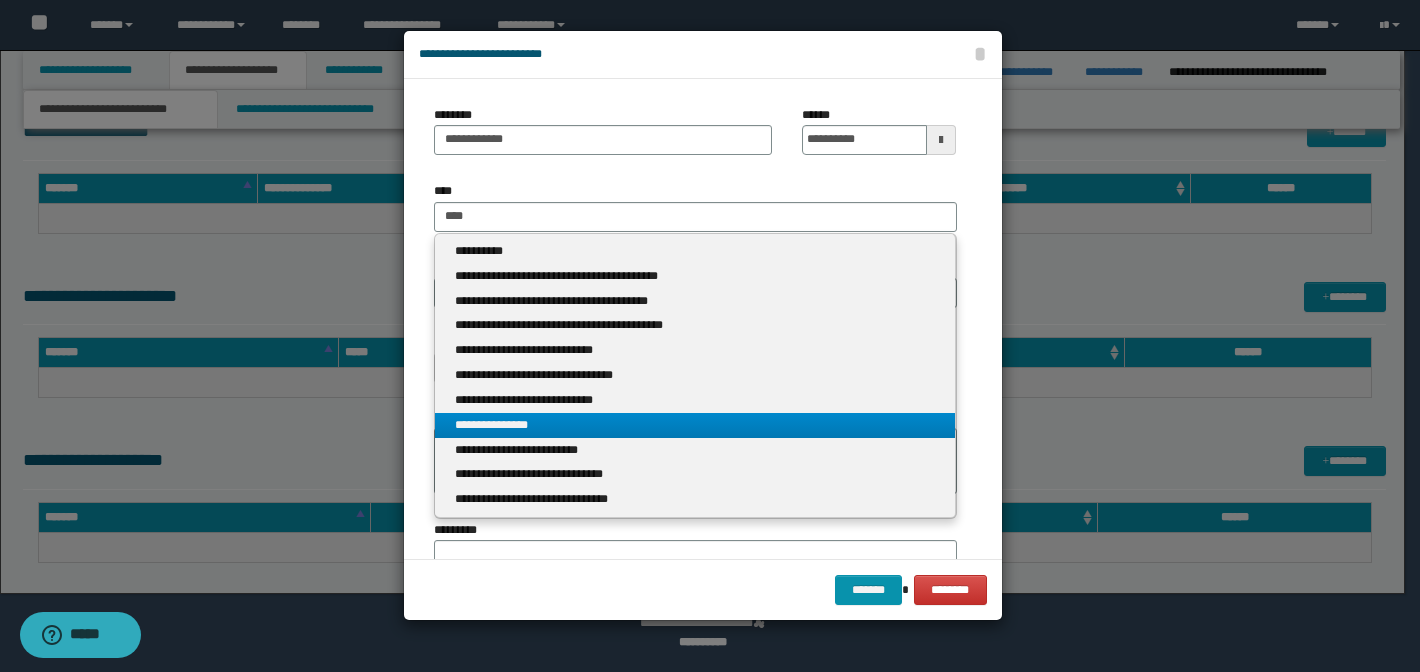 click on "**********" at bounding box center (695, 425) 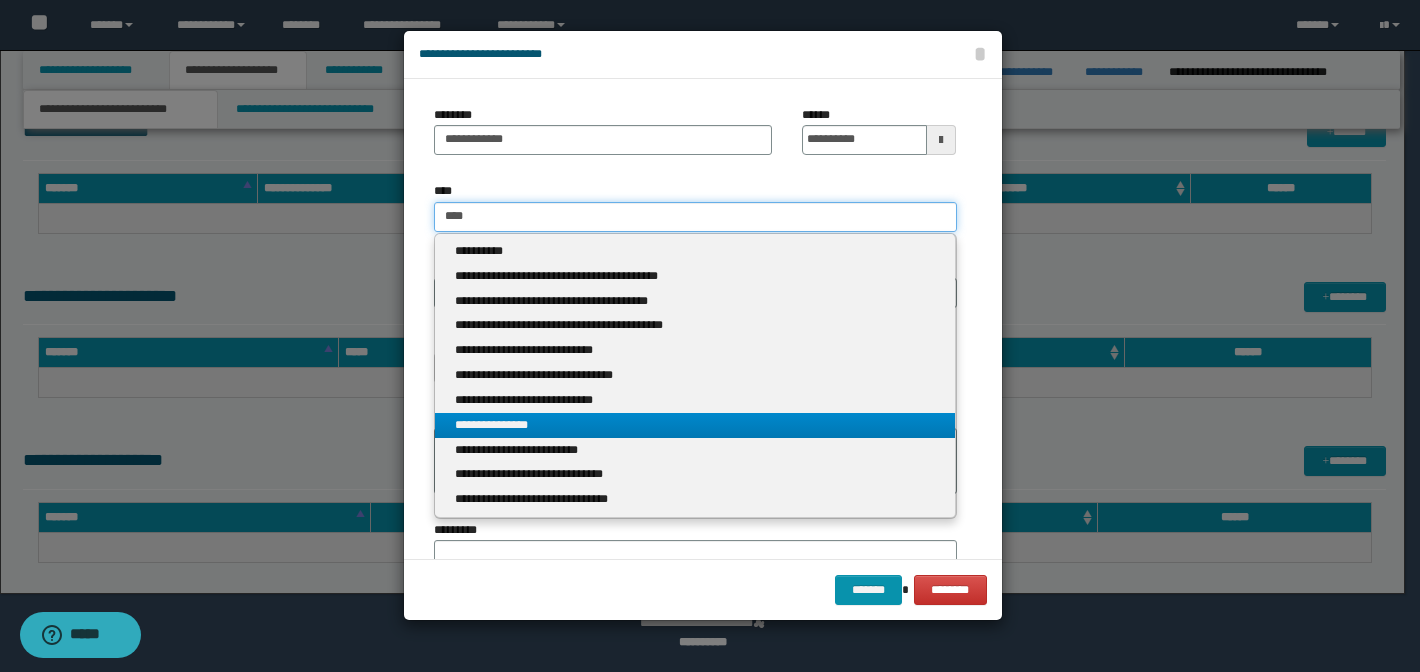 type 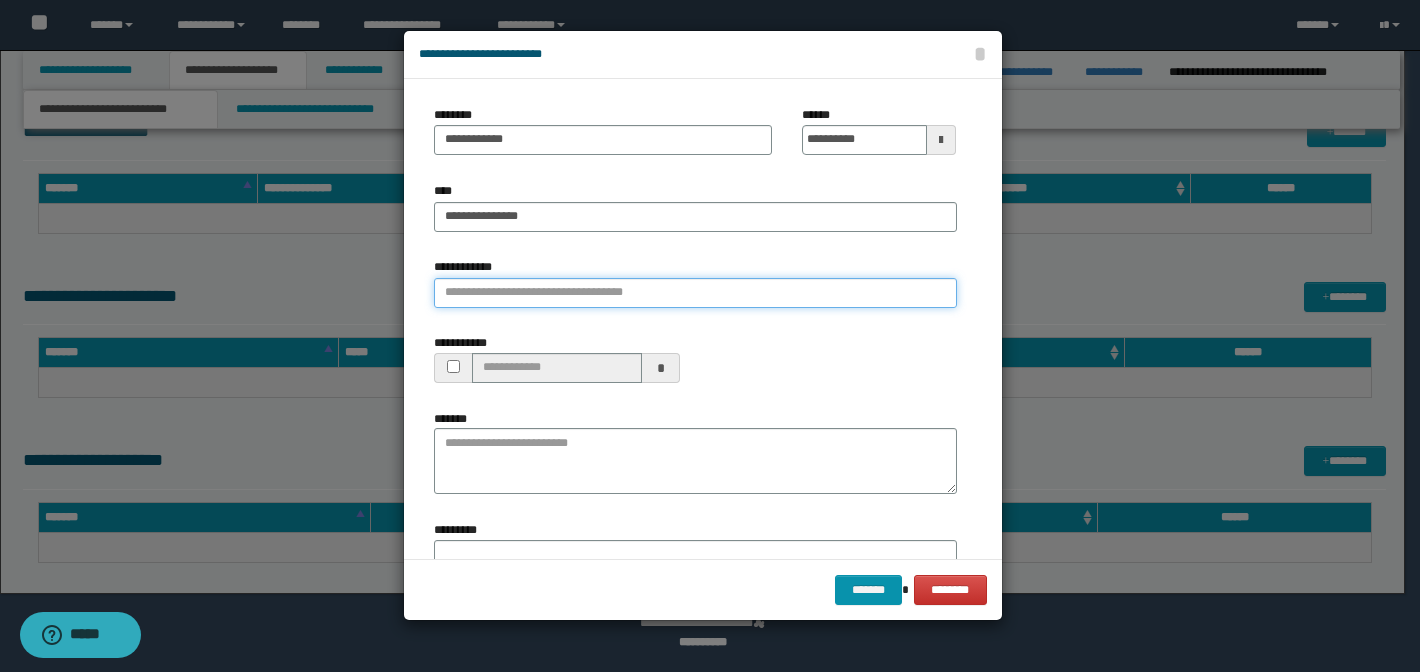 click on "**********" at bounding box center (695, 293) 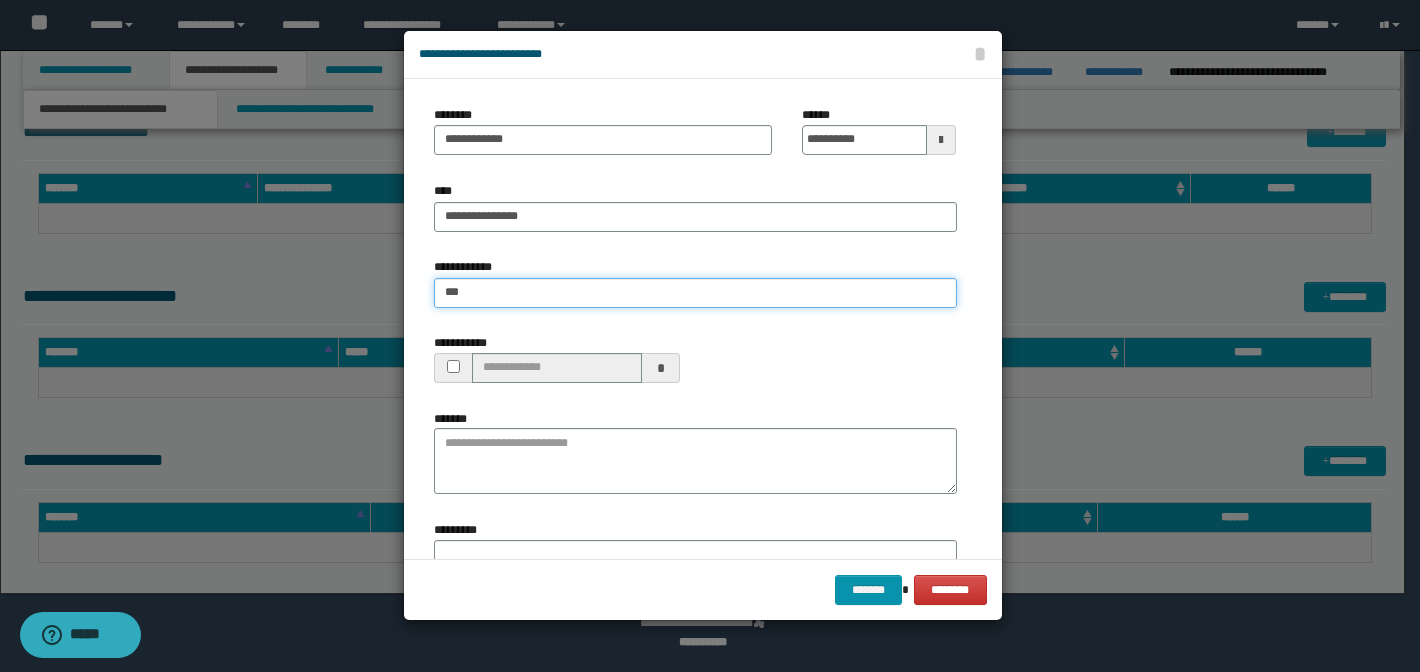 type on "****" 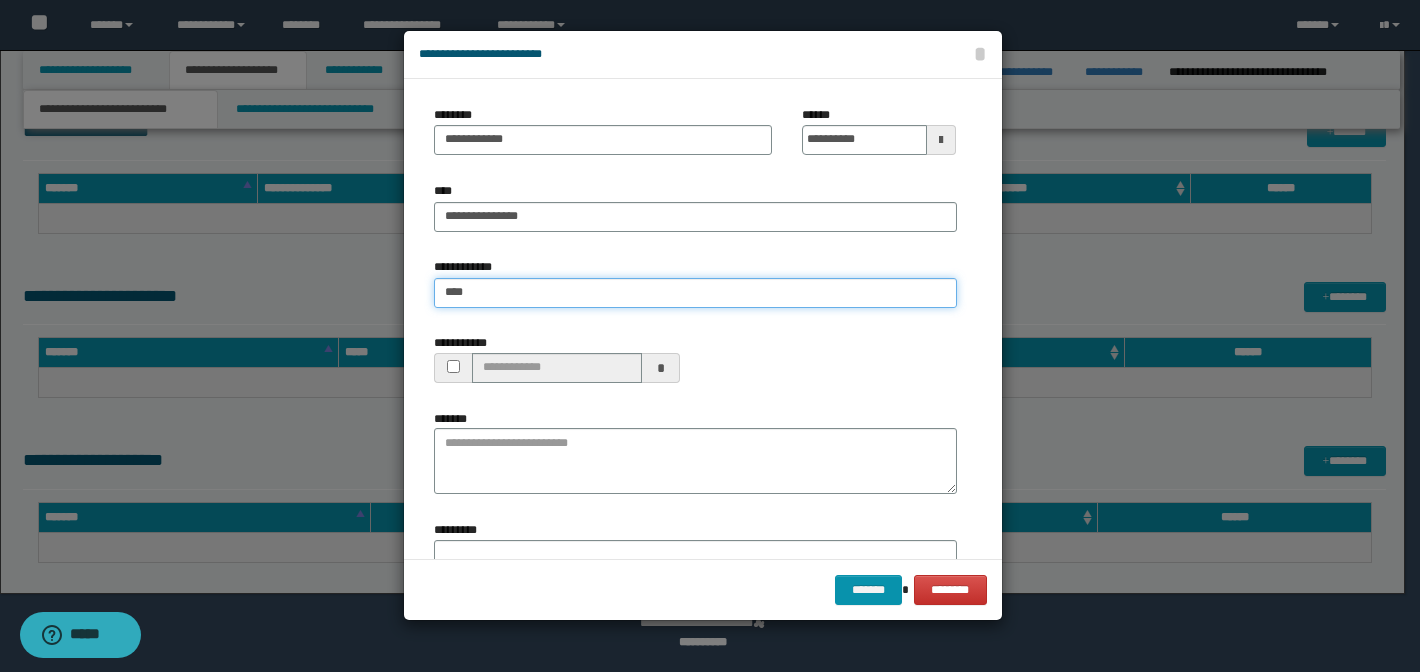 type on "****" 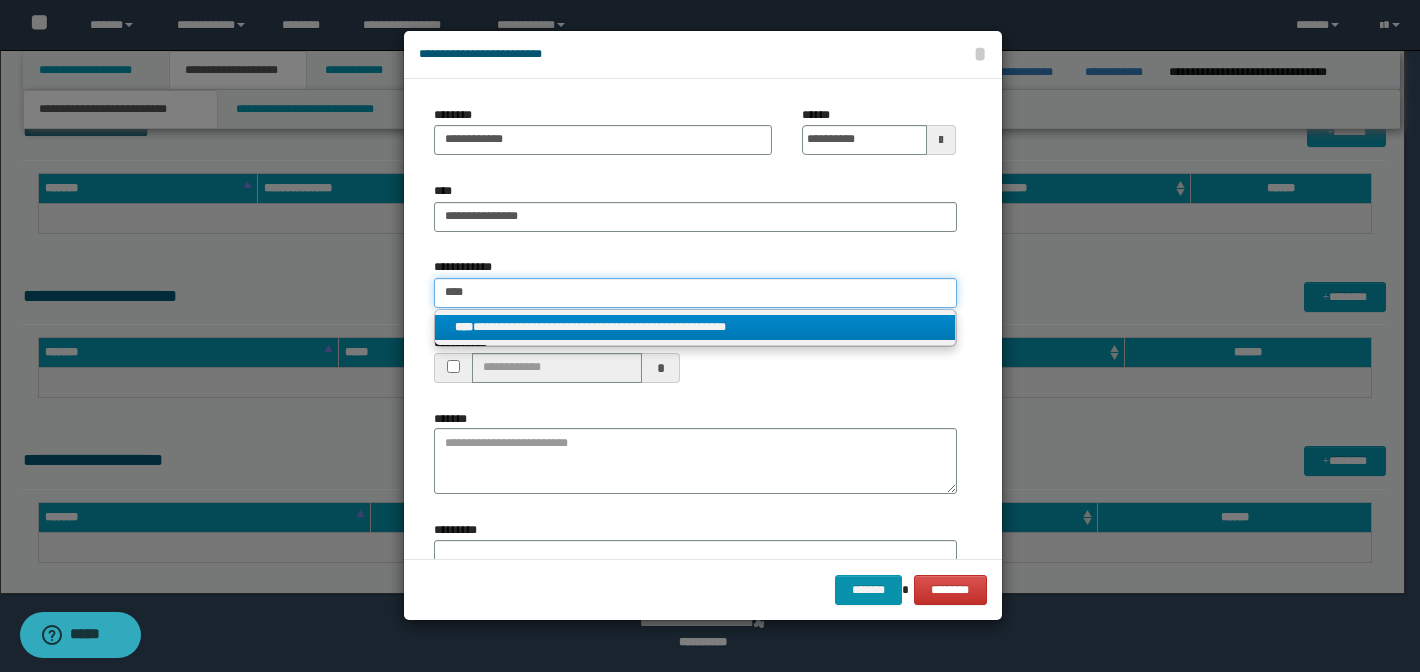 type on "****" 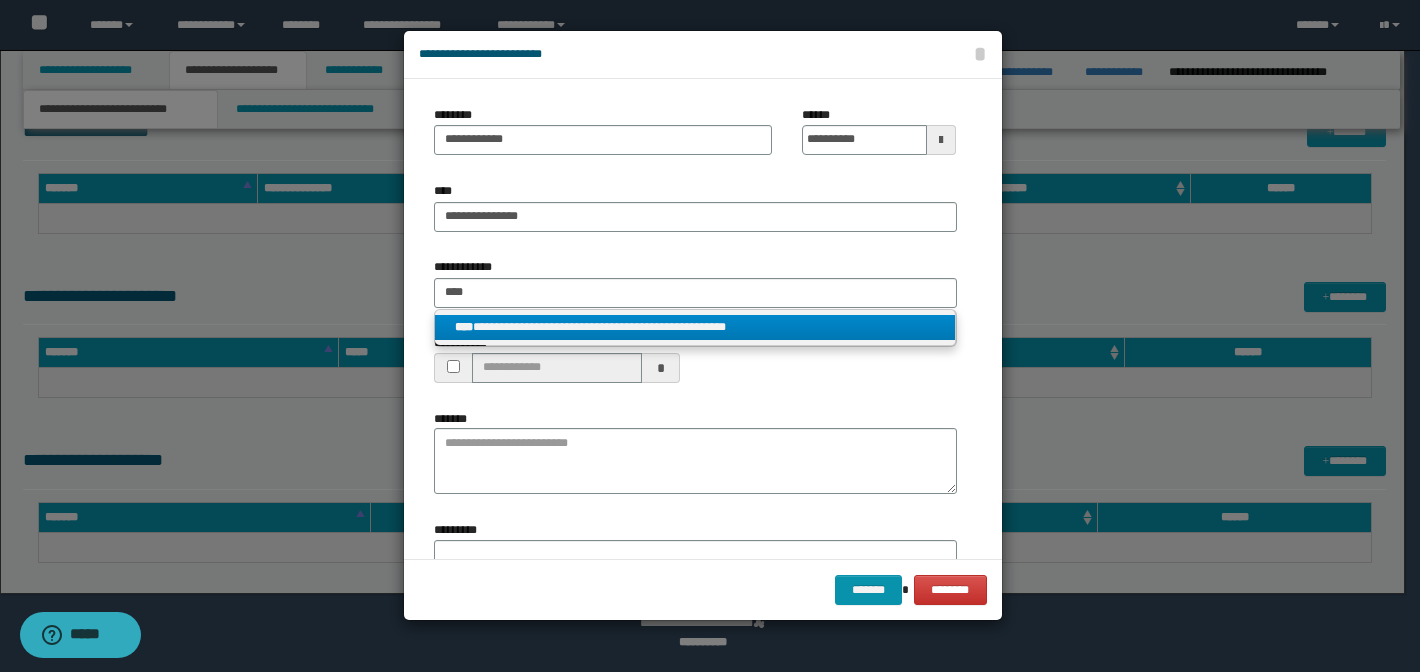 click on "**********" at bounding box center (695, 327) 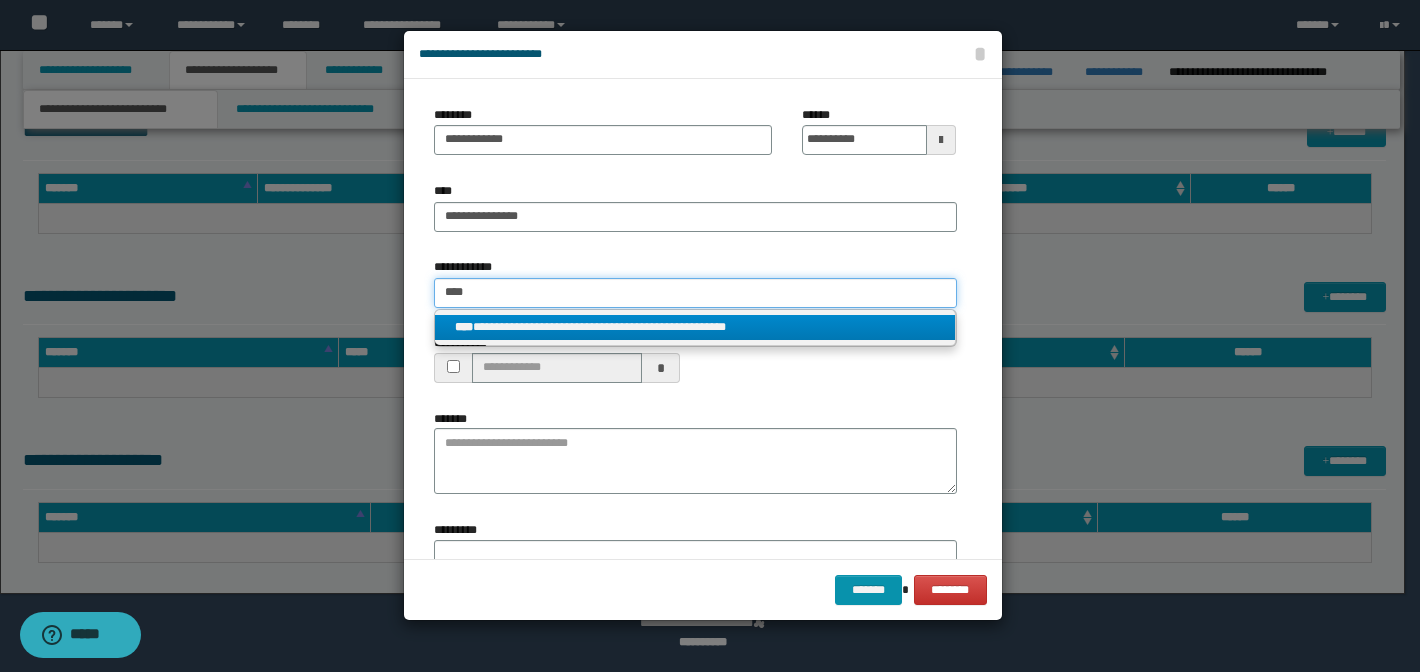 type 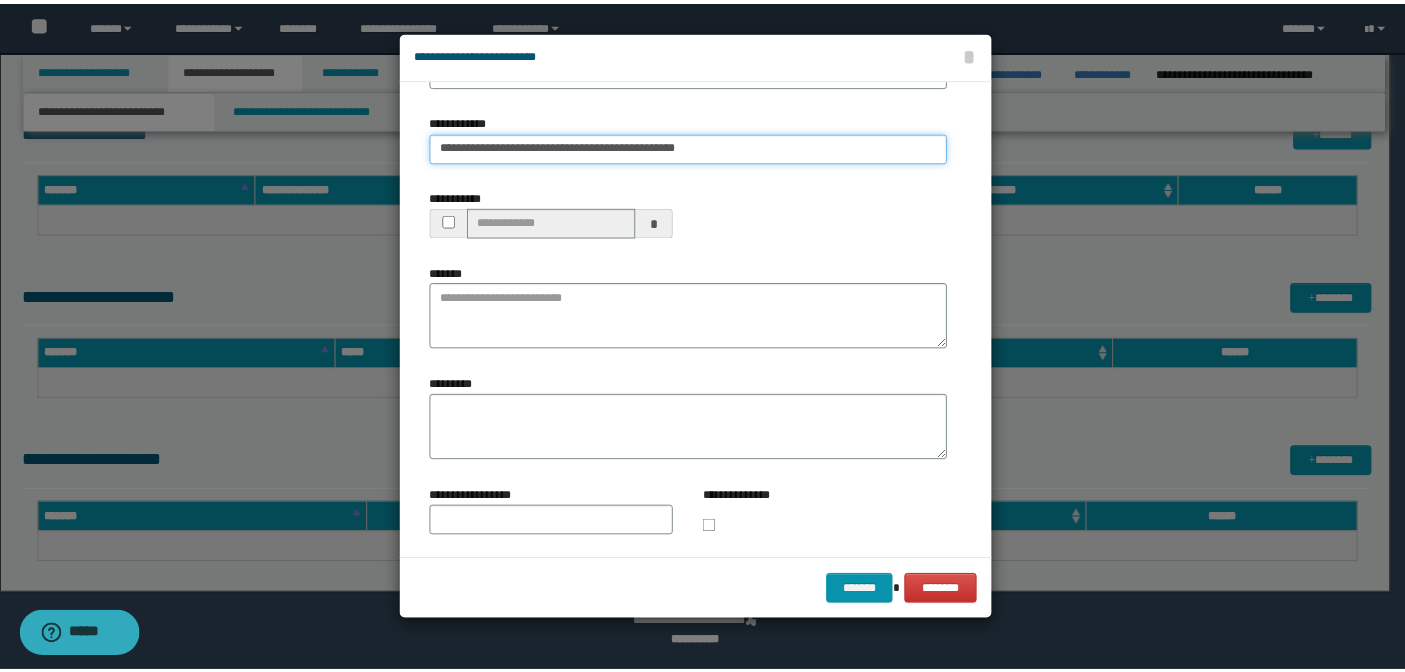 scroll, scrollTop: 150, scrollLeft: 0, axis: vertical 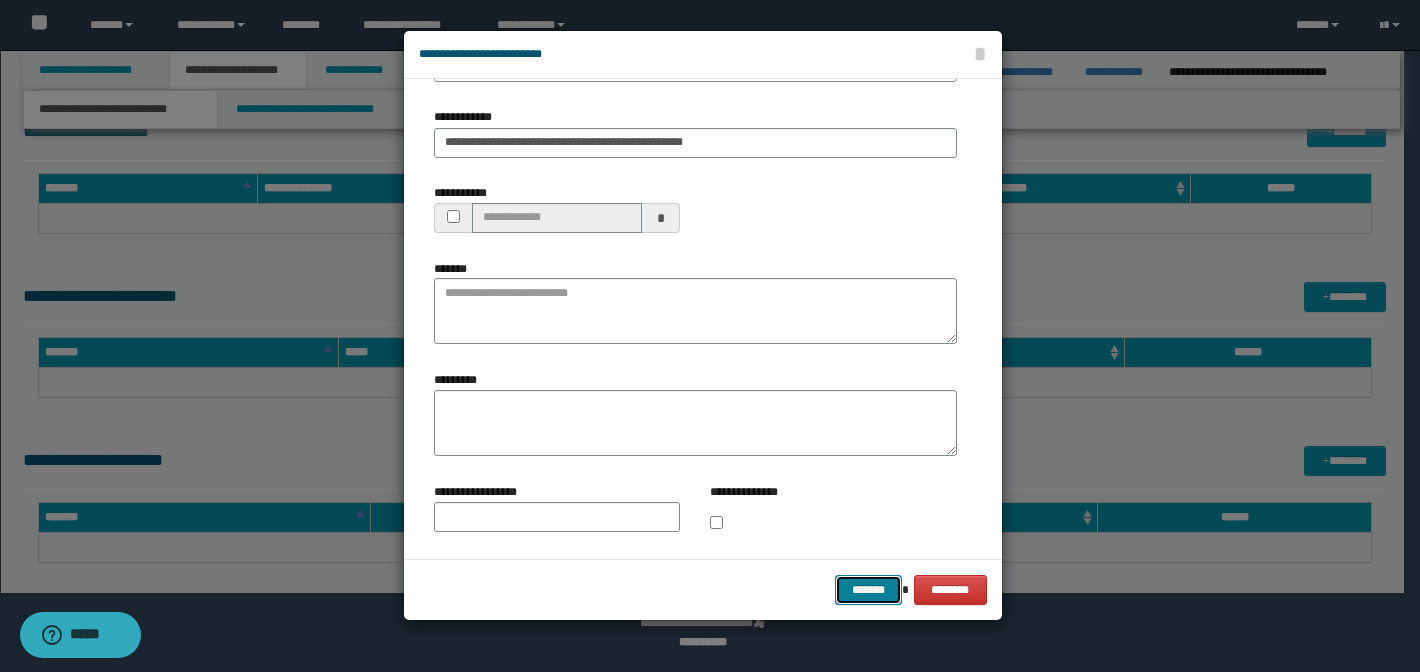 click on "*******" at bounding box center (869, 590) 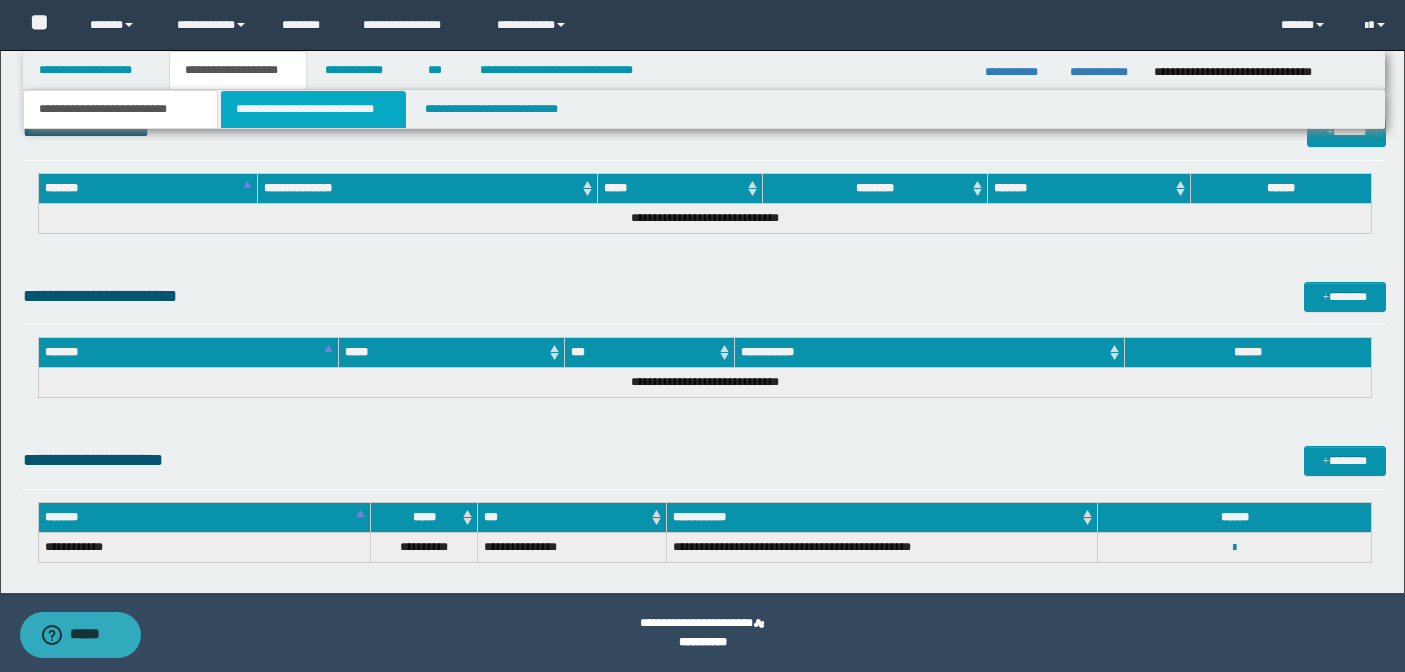click on "**********" at bounding box center (314, 109) 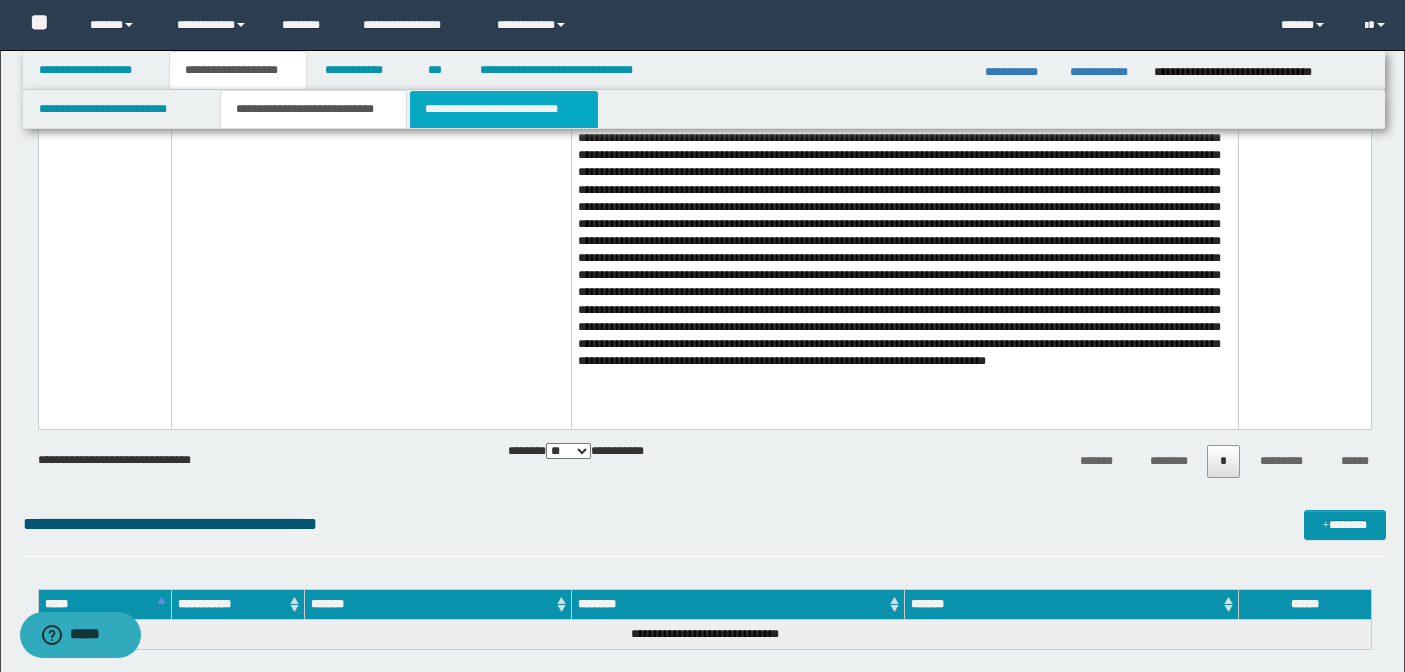click on "**********" at bounding box center (504, 109) 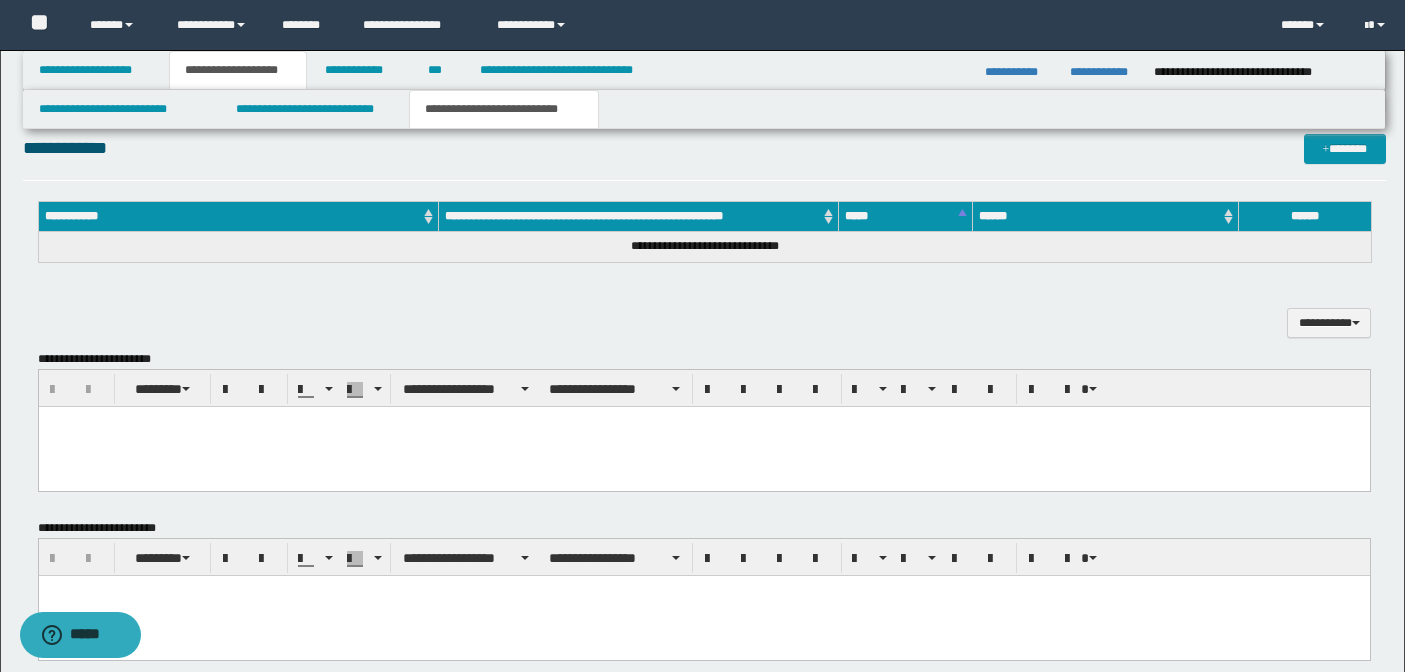 scroll, scrollTop: 701, scrollLeft: 0, axis: vertical 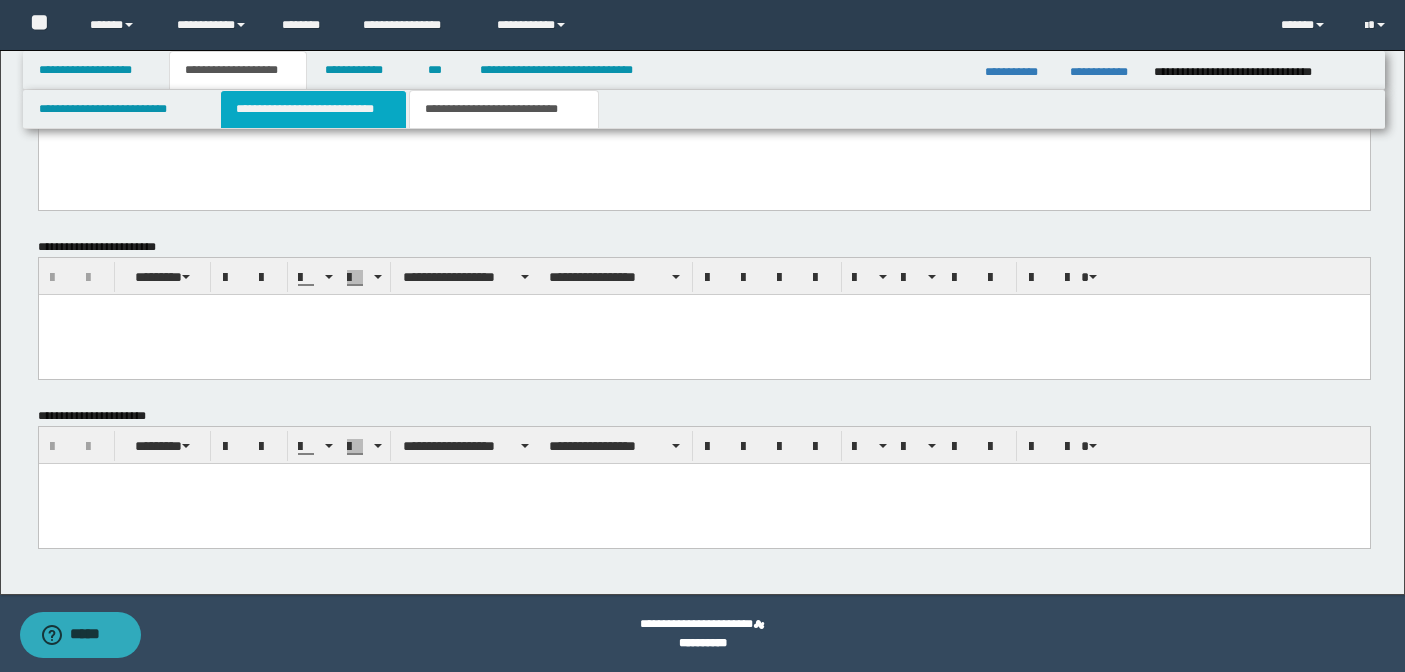 click on "**********" at bounding box center (314, 109) 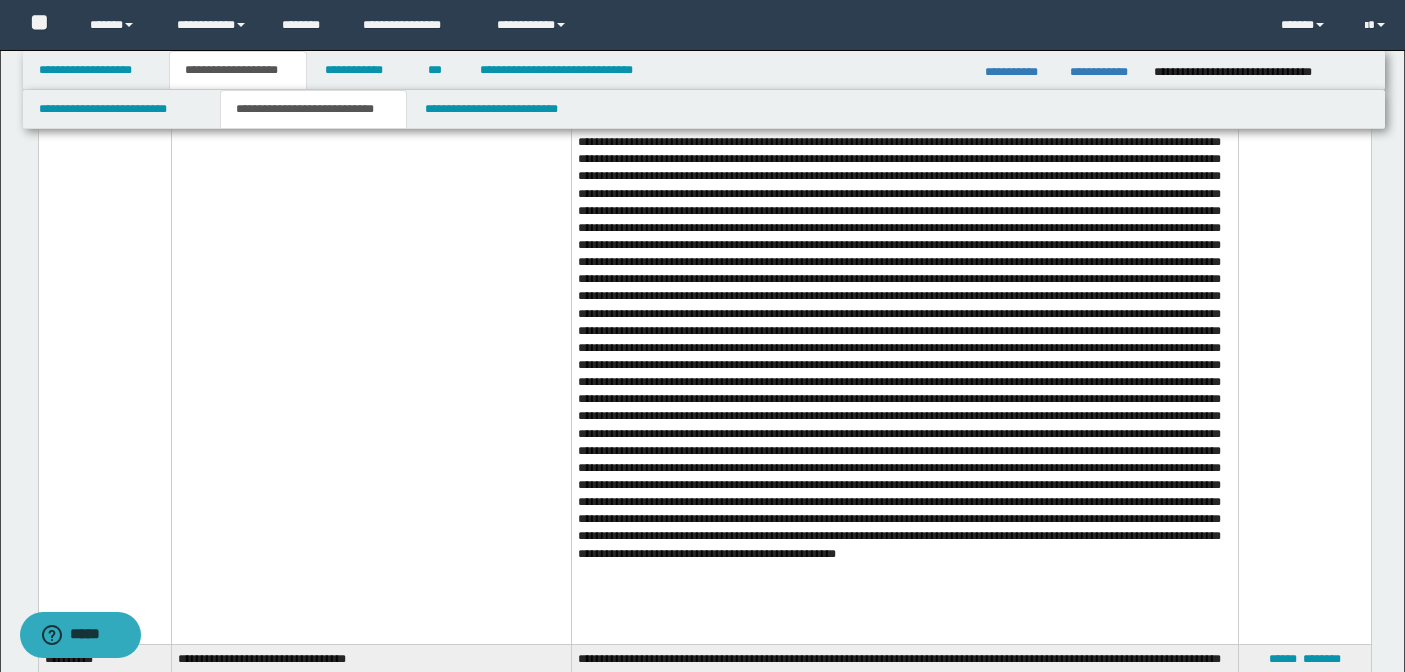 scroll, scrollTop: 0, scrollLeft: 0, axis: both 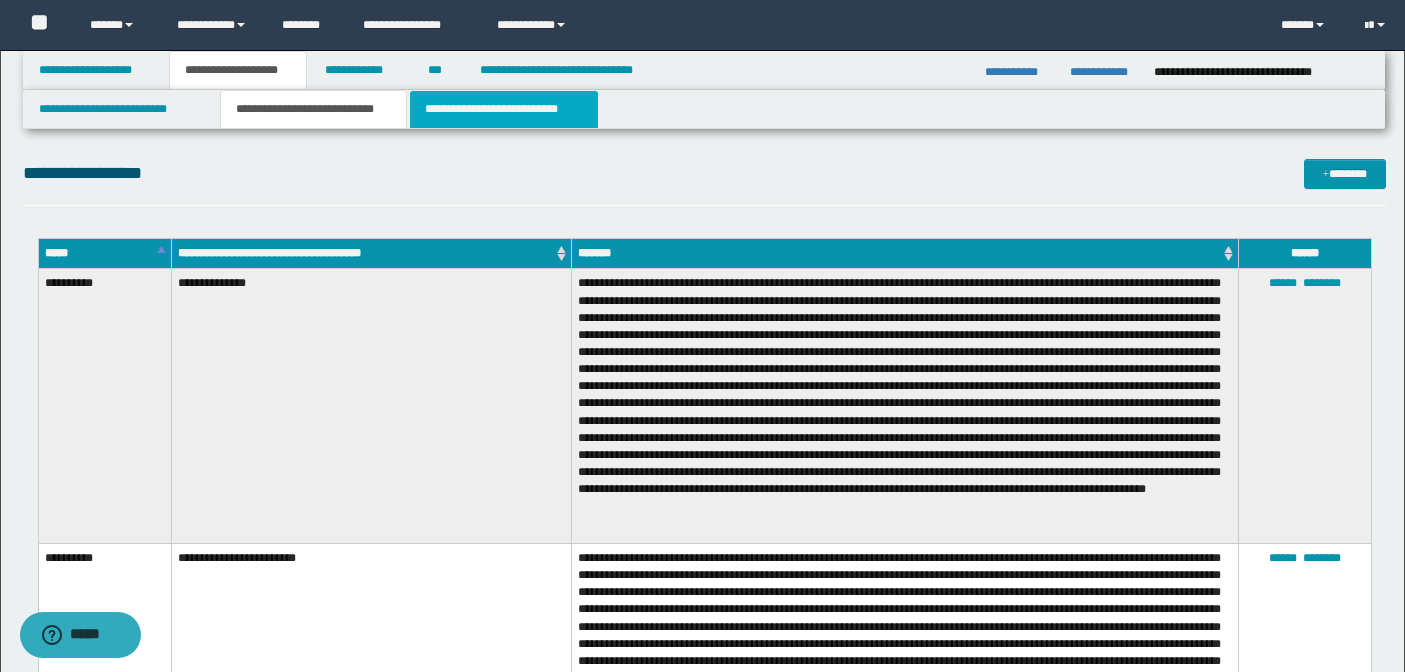 click on "**********" at bounding box center (504, 109) 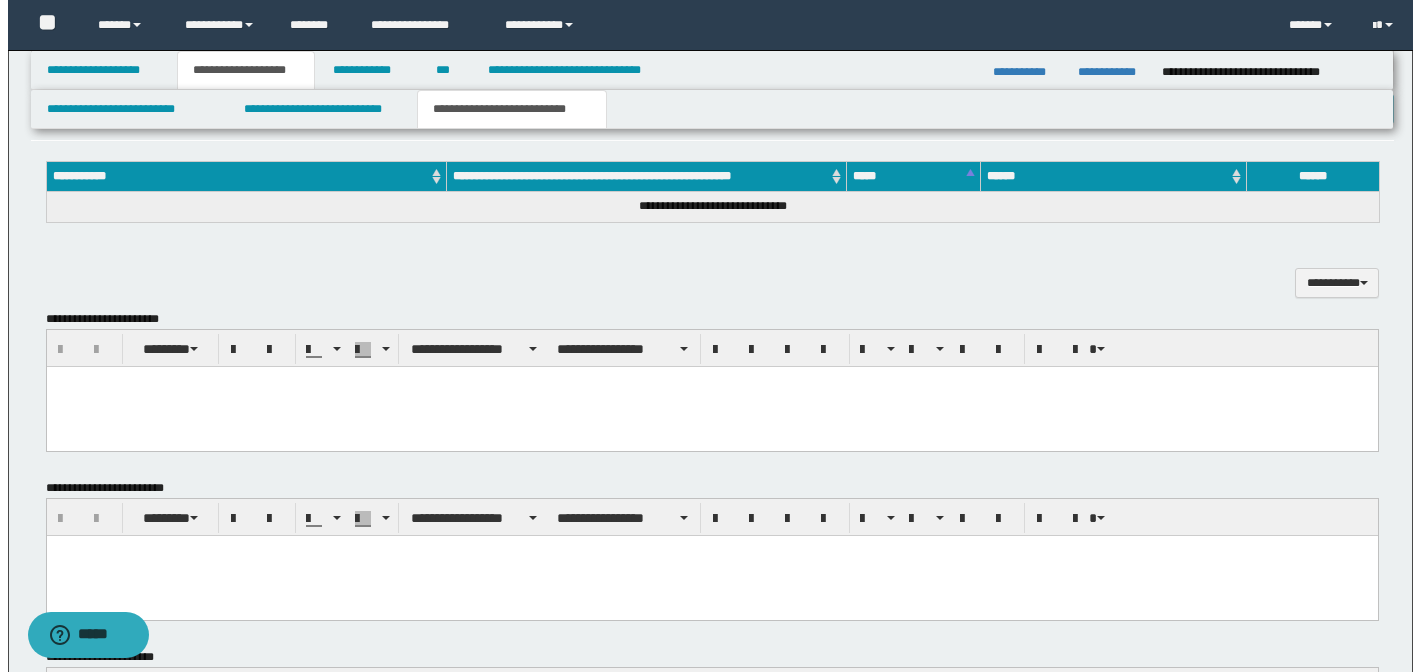 scroll, scrollTop: 397, scrollLeft: 0, axis: vertical 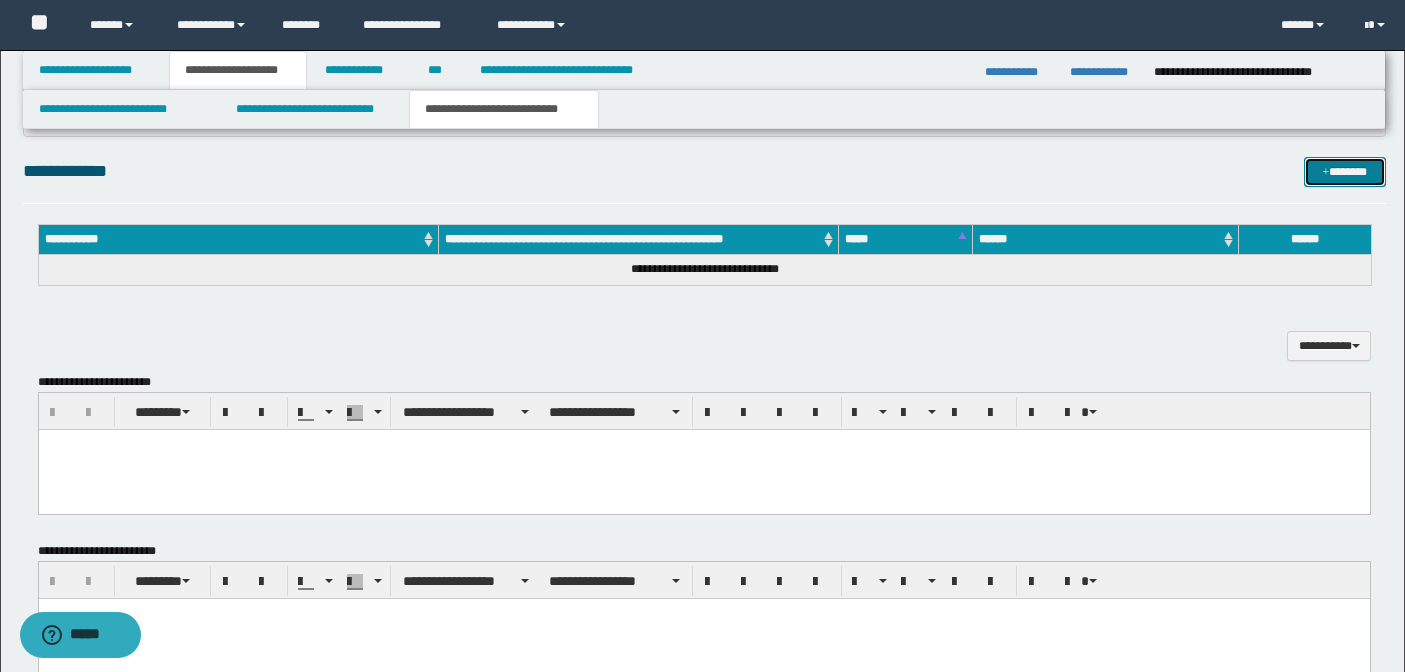 click on "*******" at bounding box center [1345, 172] 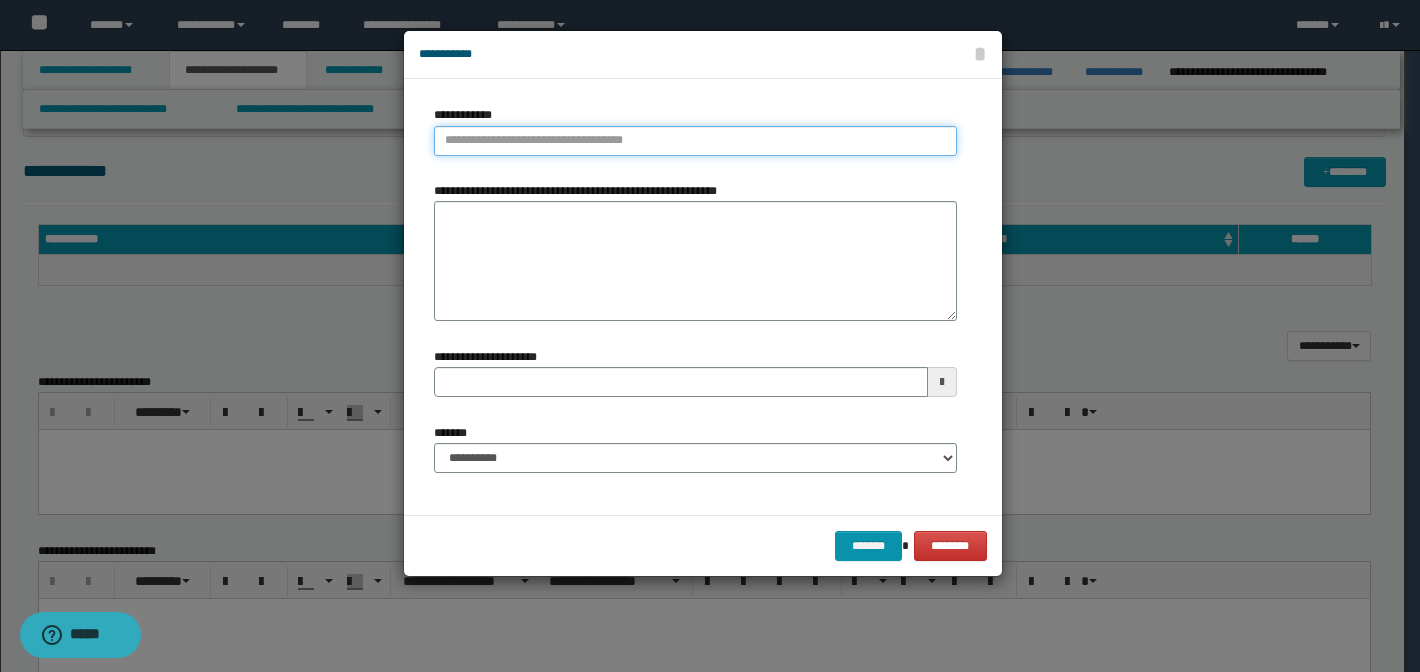 click on "**********" at bounding box center (695, 141) 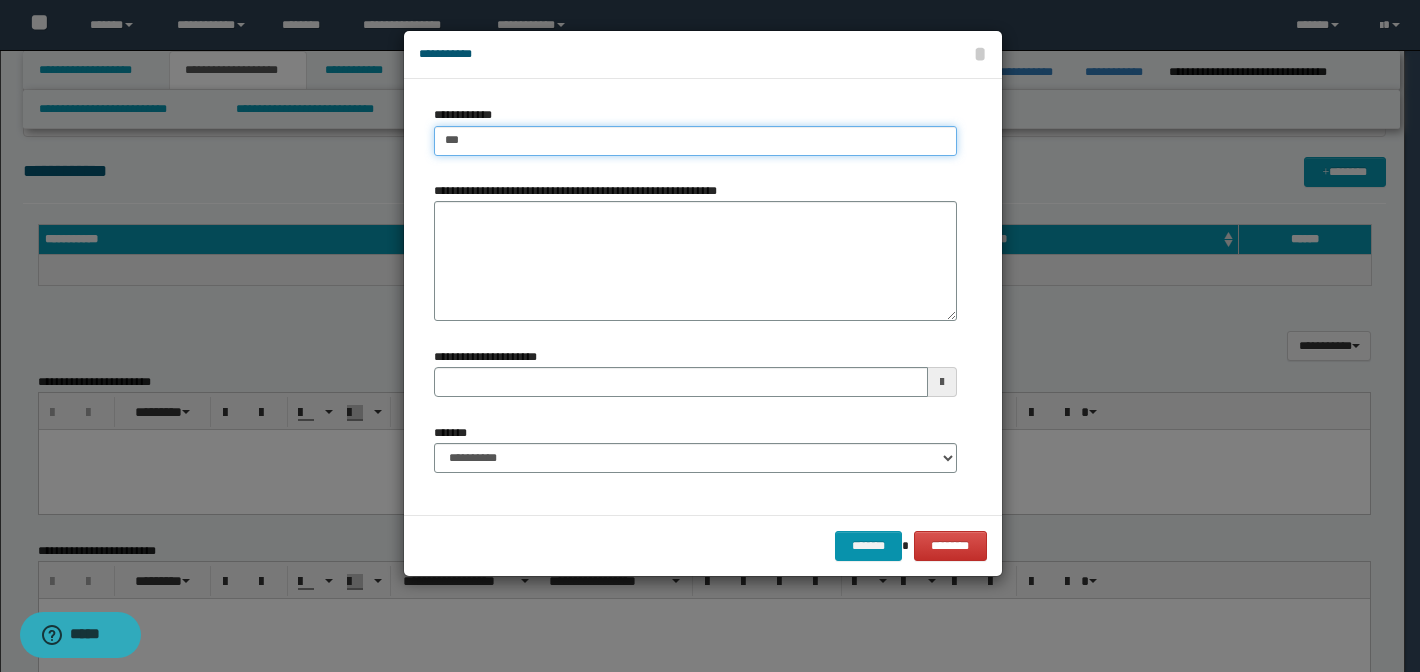 type on "****" 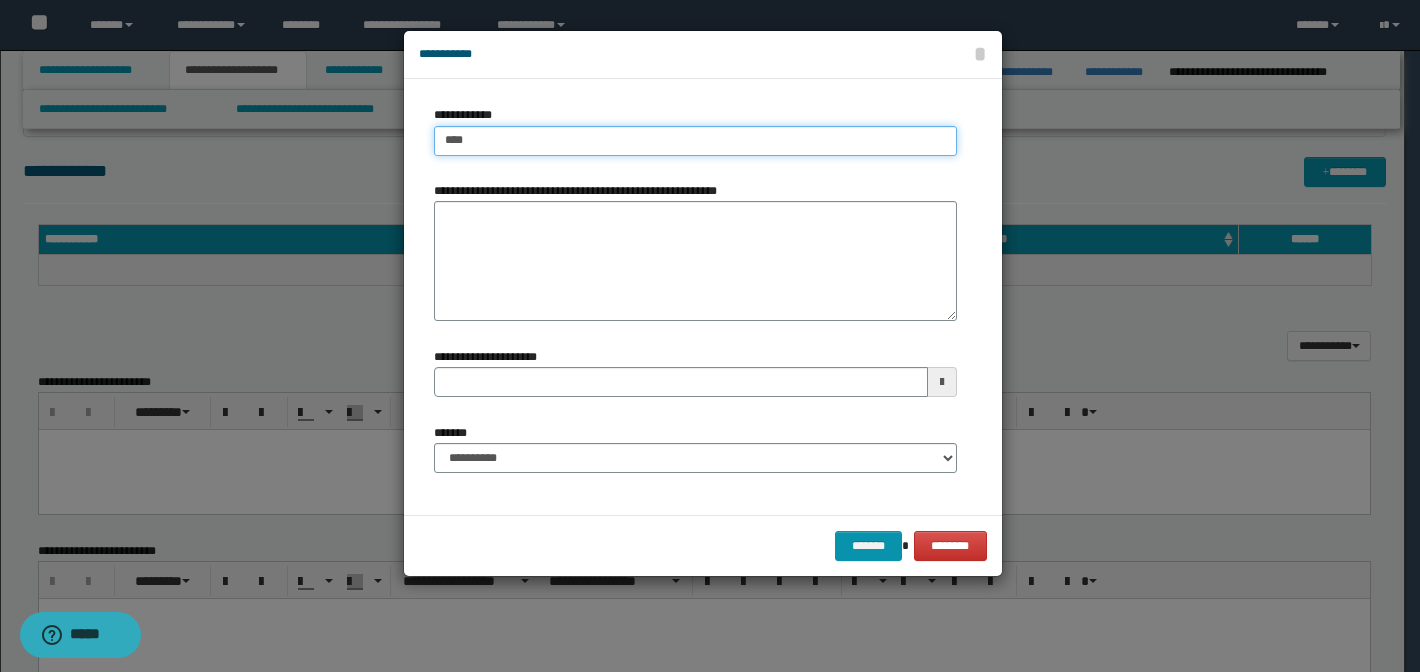 type on "****" 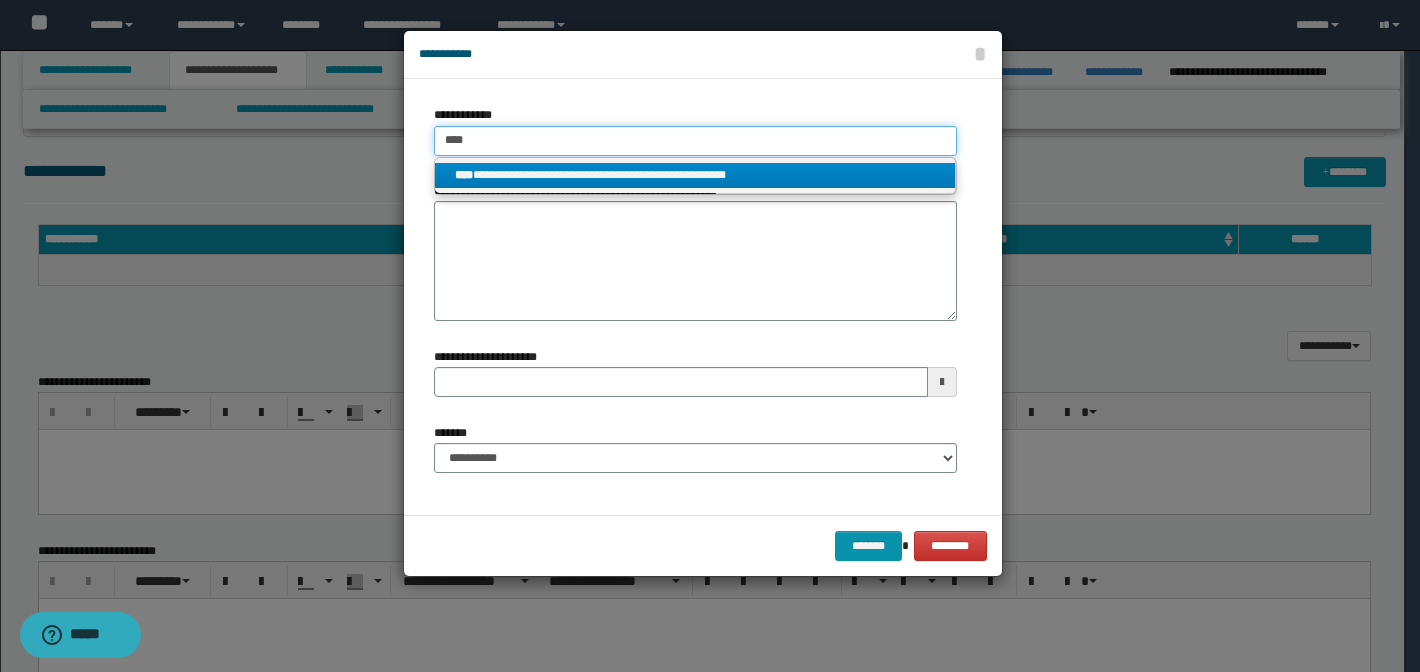 type on "****" 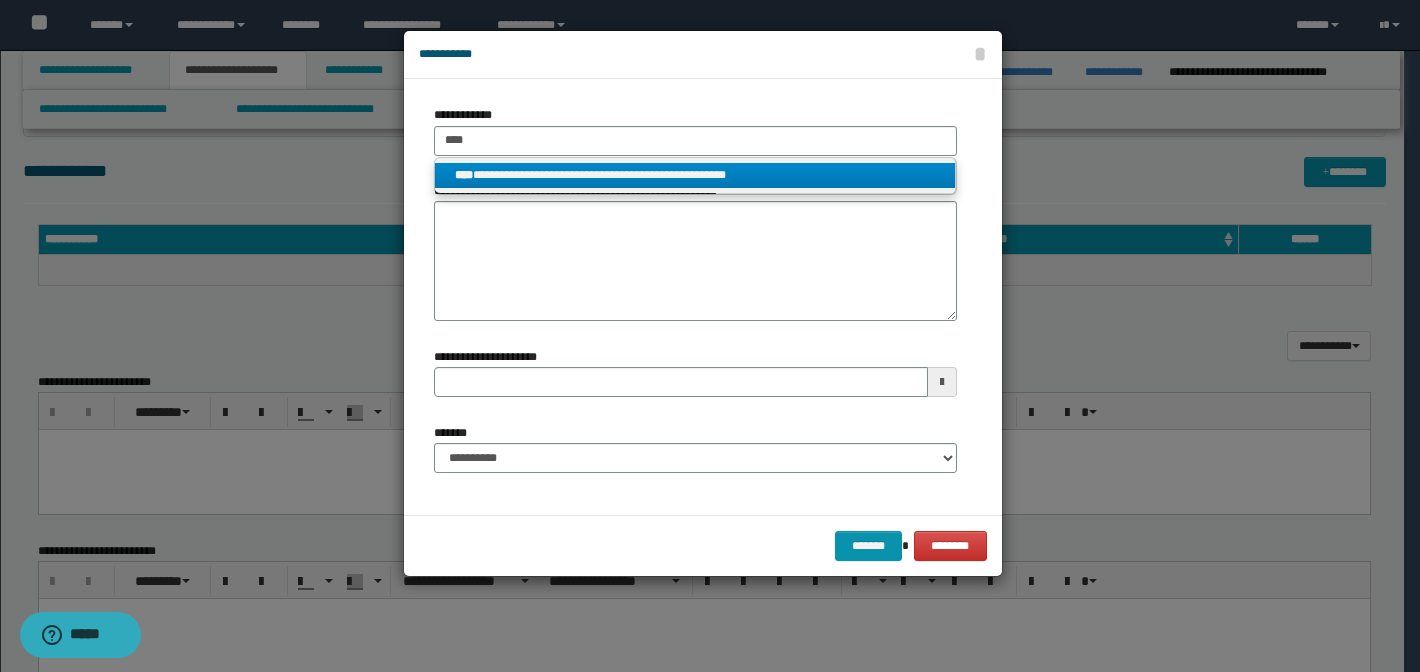 click on "**********" at bounding box center (695, 175) 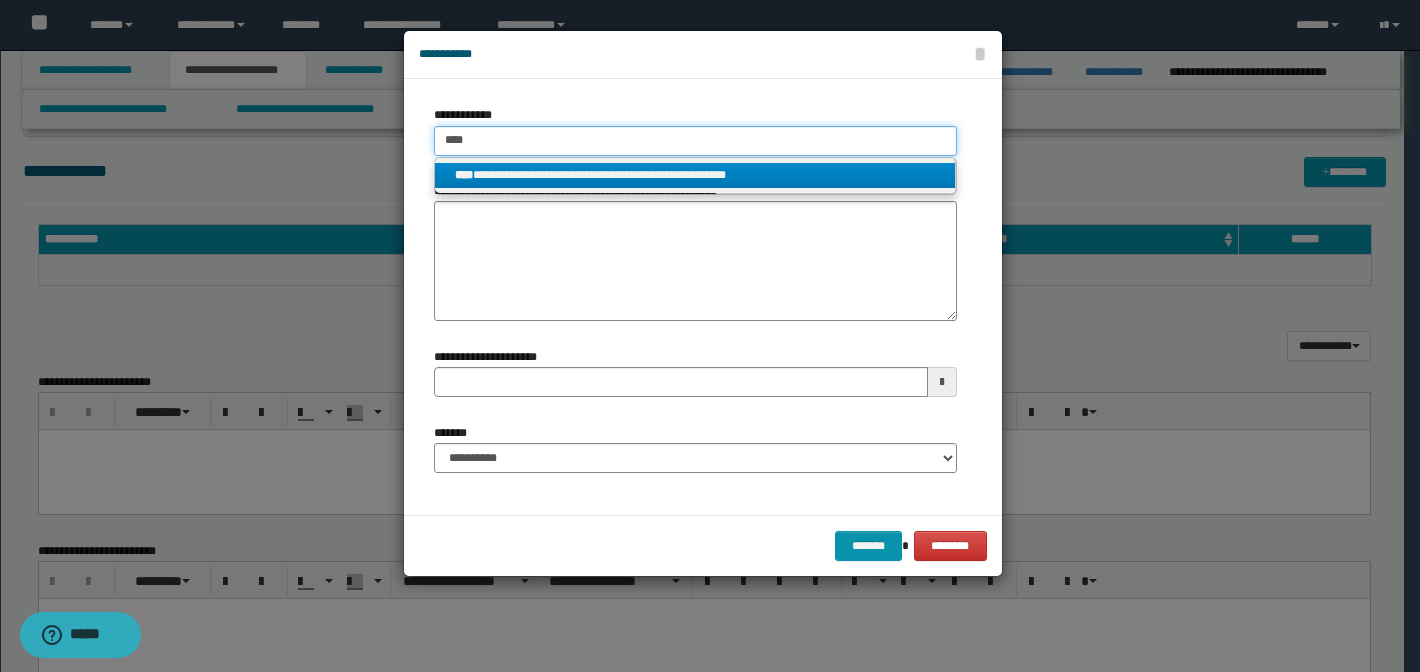 type 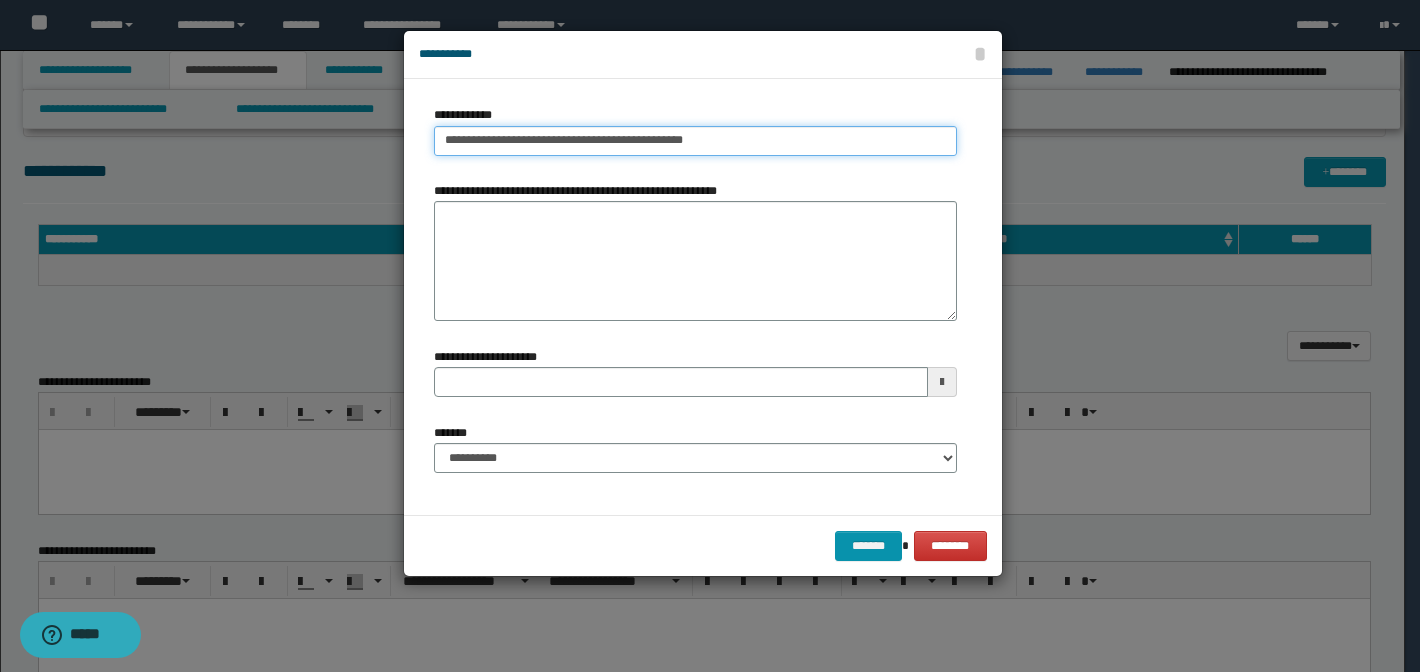 drag, startPoint x: 642, startPoint y: 143, endPoint x: 367, endPoint y: 141, distance: 275.00726 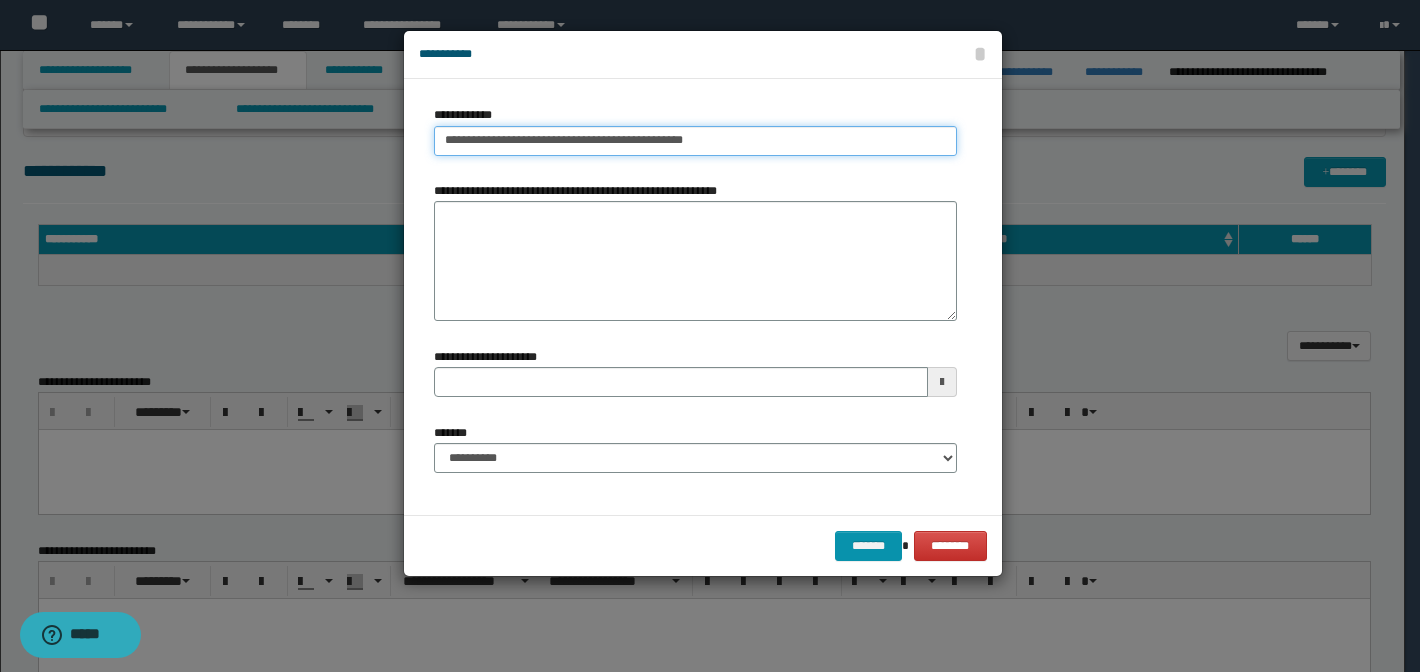 drag, startPoint x: 746, startPoint y: 137, endPoint x: 248, endPoint y: 143, distance: 498.03613 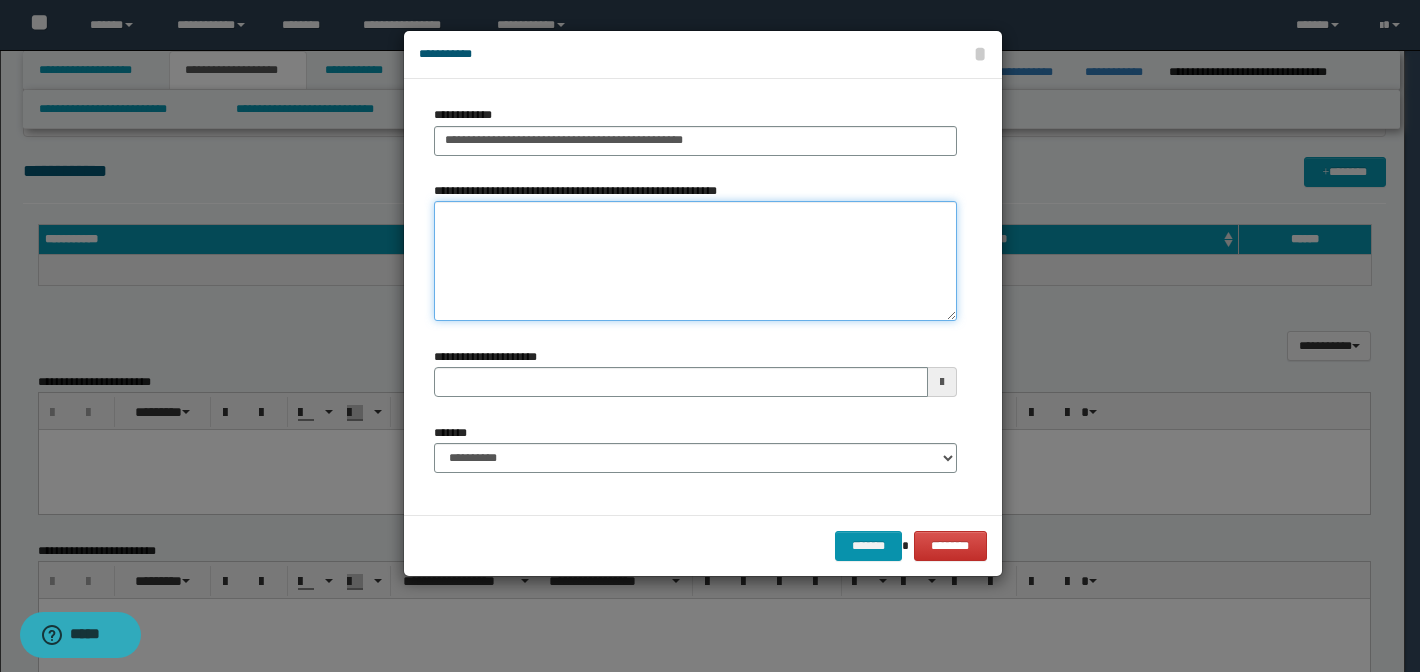 click on "**********" at bounding box center (695, 261) 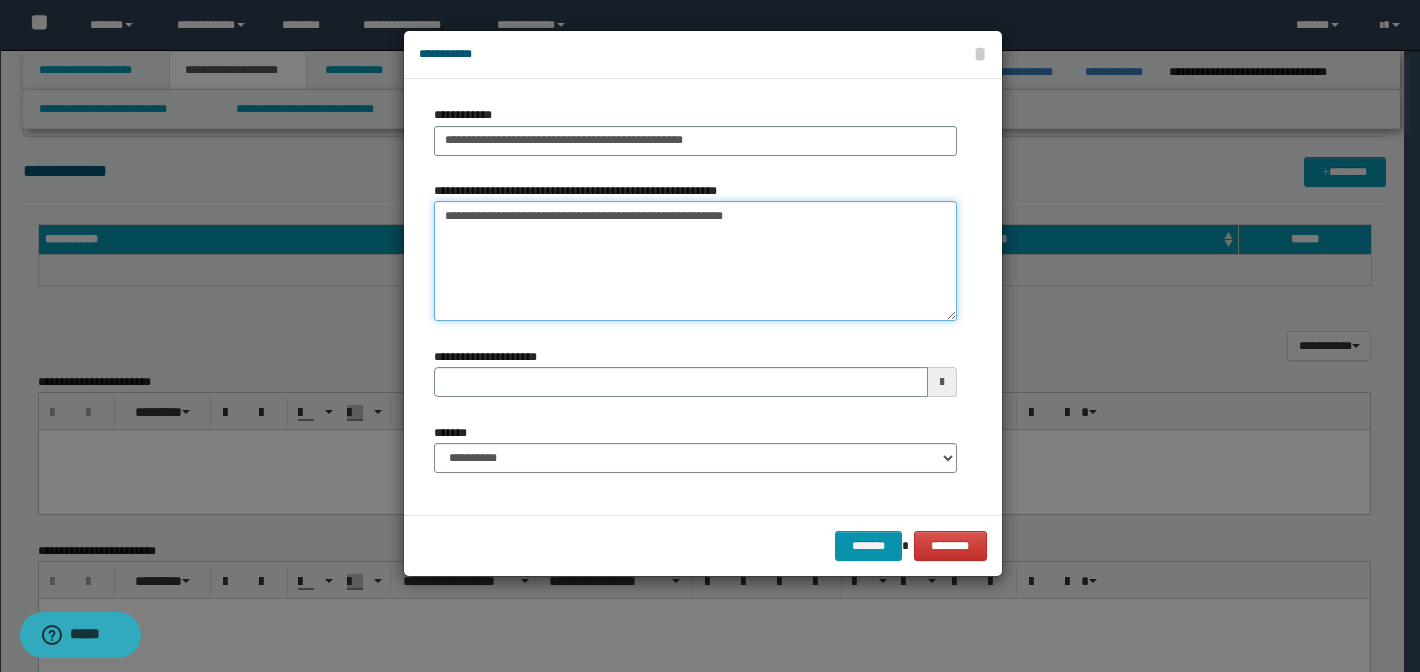 type on "**********" 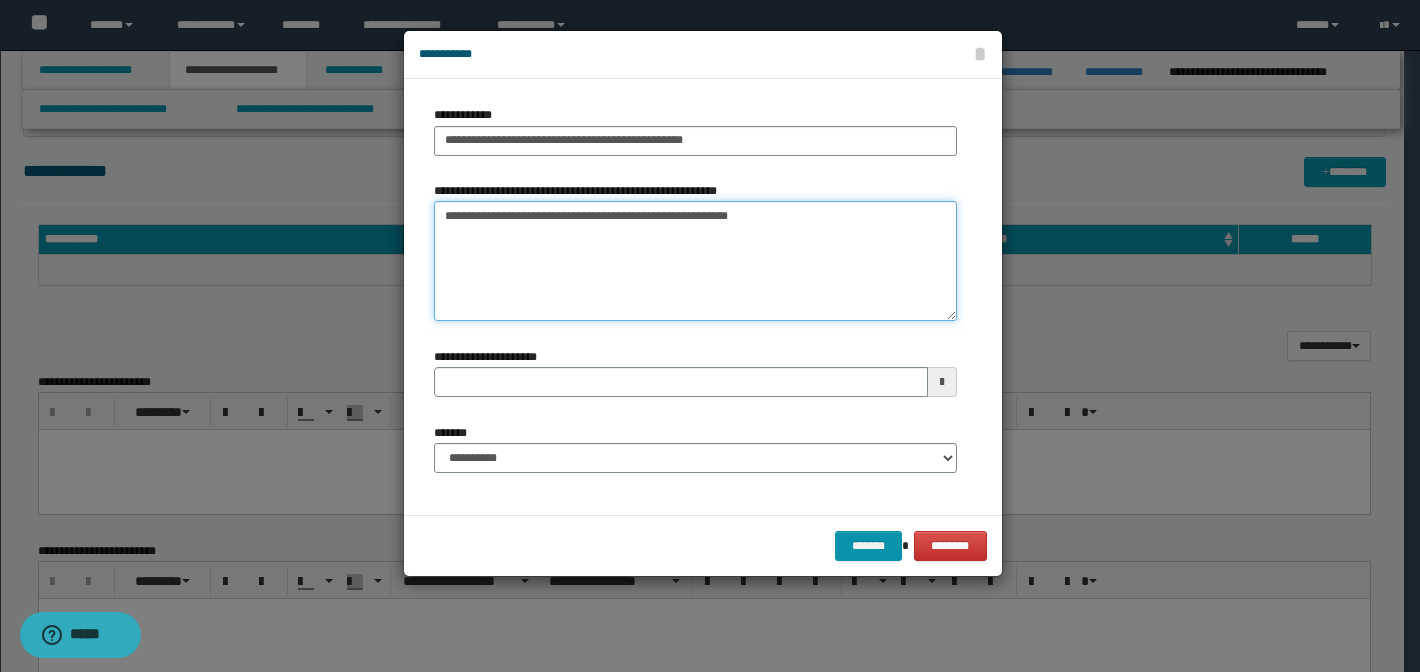 type 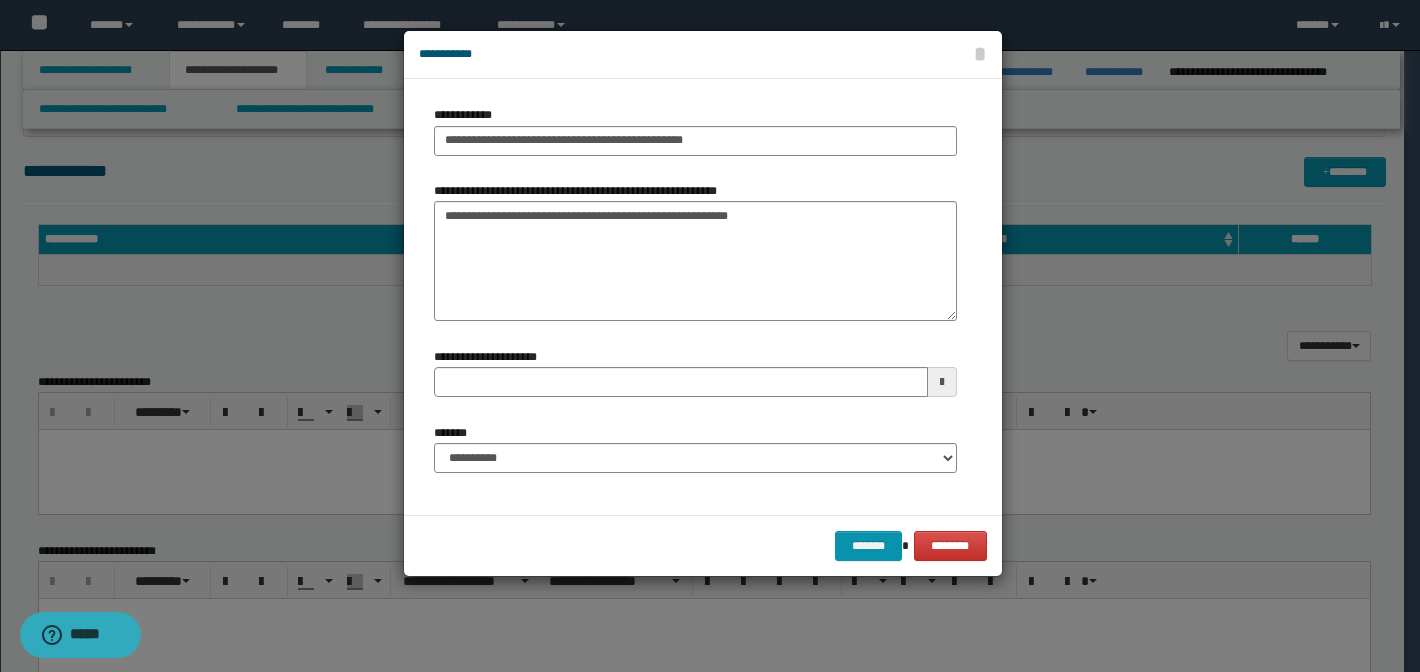 click at bounding box center (942, 382) 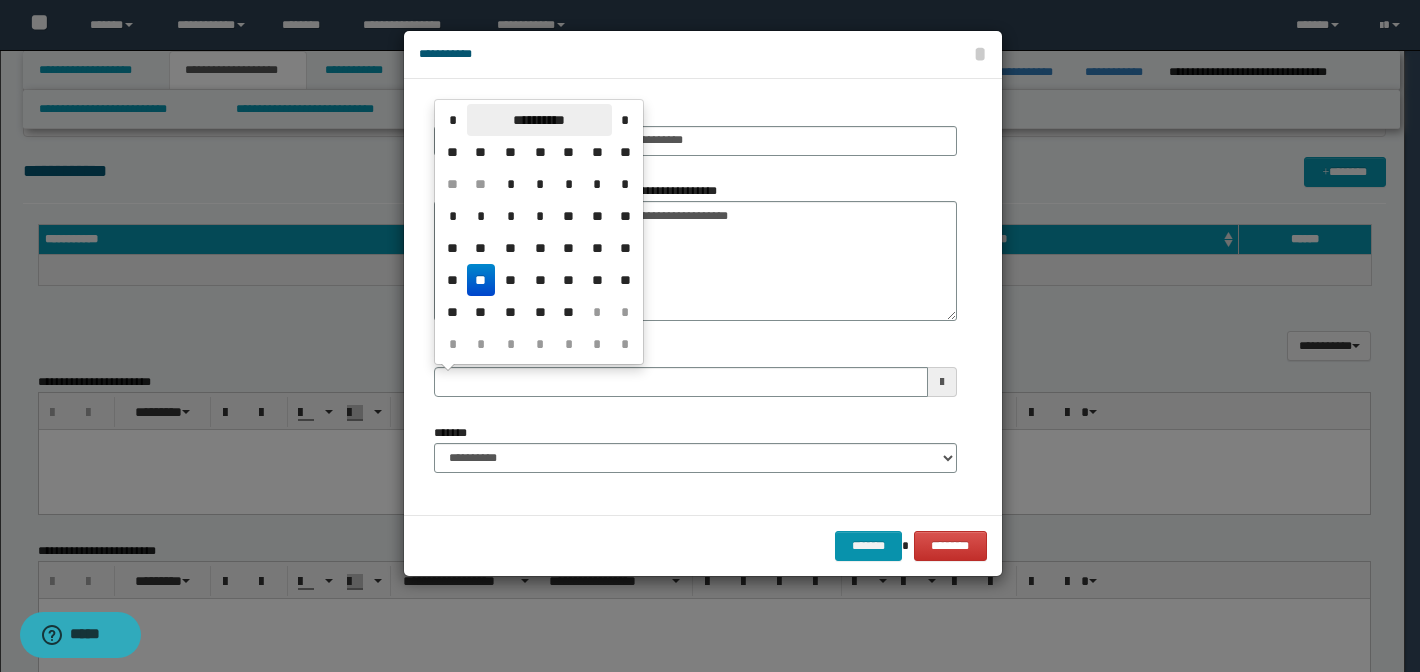 click on "**********" at bounding box center (539, 120) 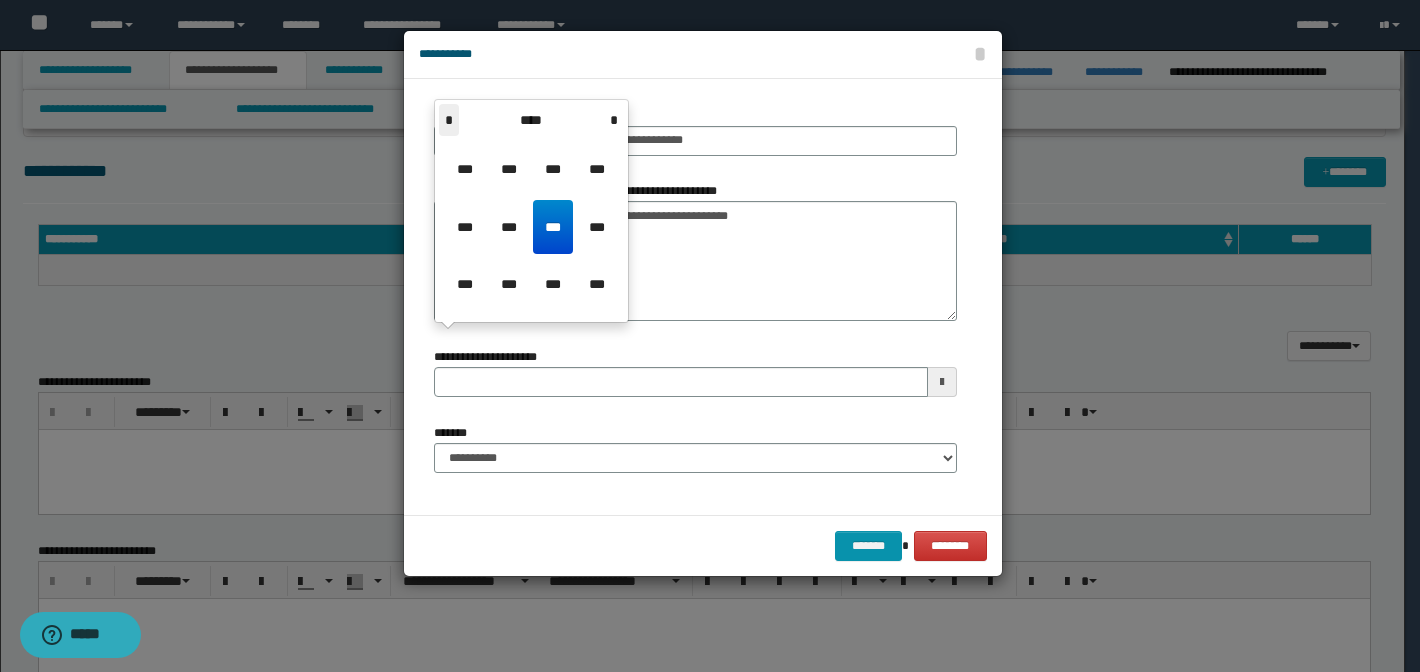 click on "*" at bounding box center [449, 120] 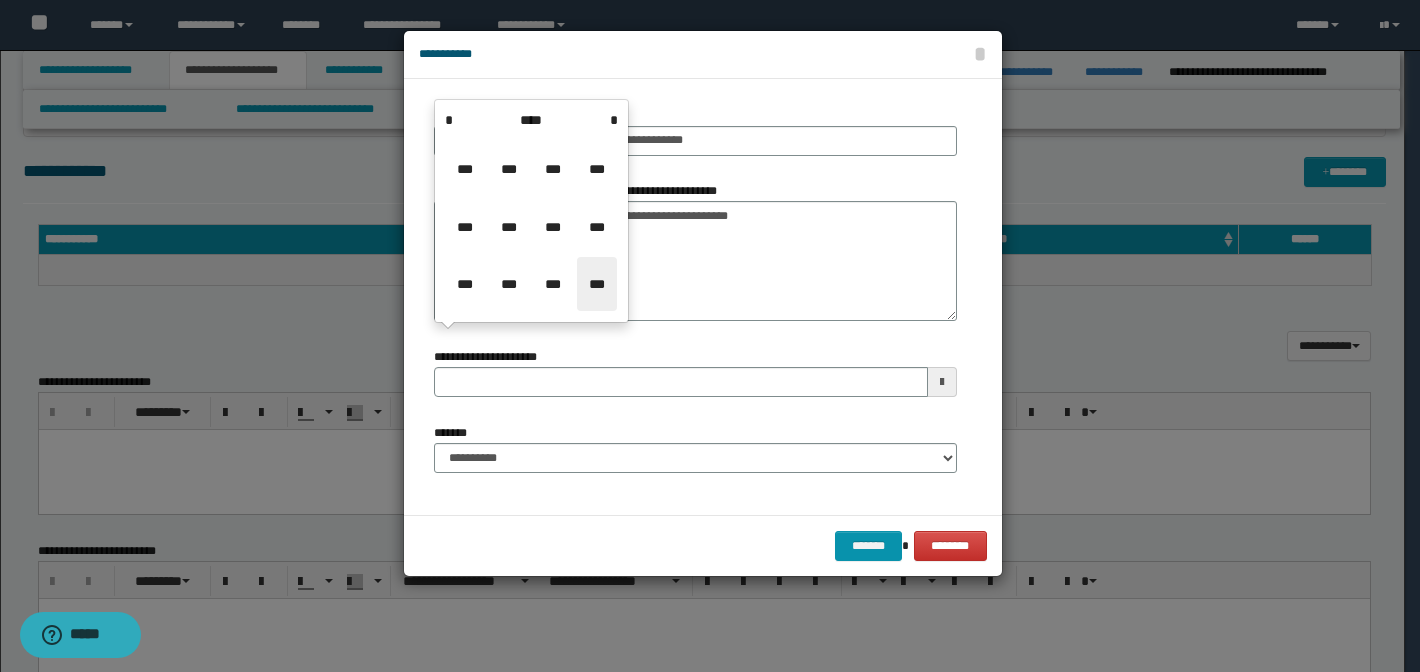 click on "***" at bounding box center [597, 284] 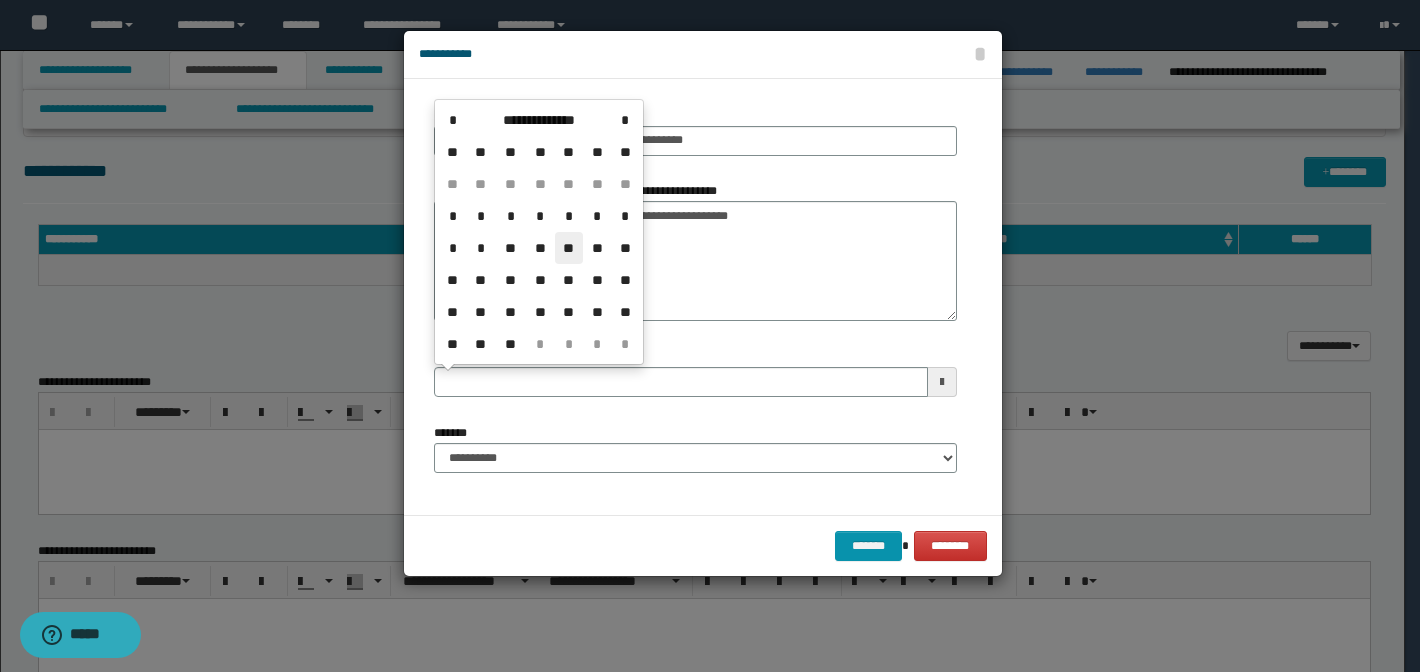 click on "**" at bounding box center (569, 248) 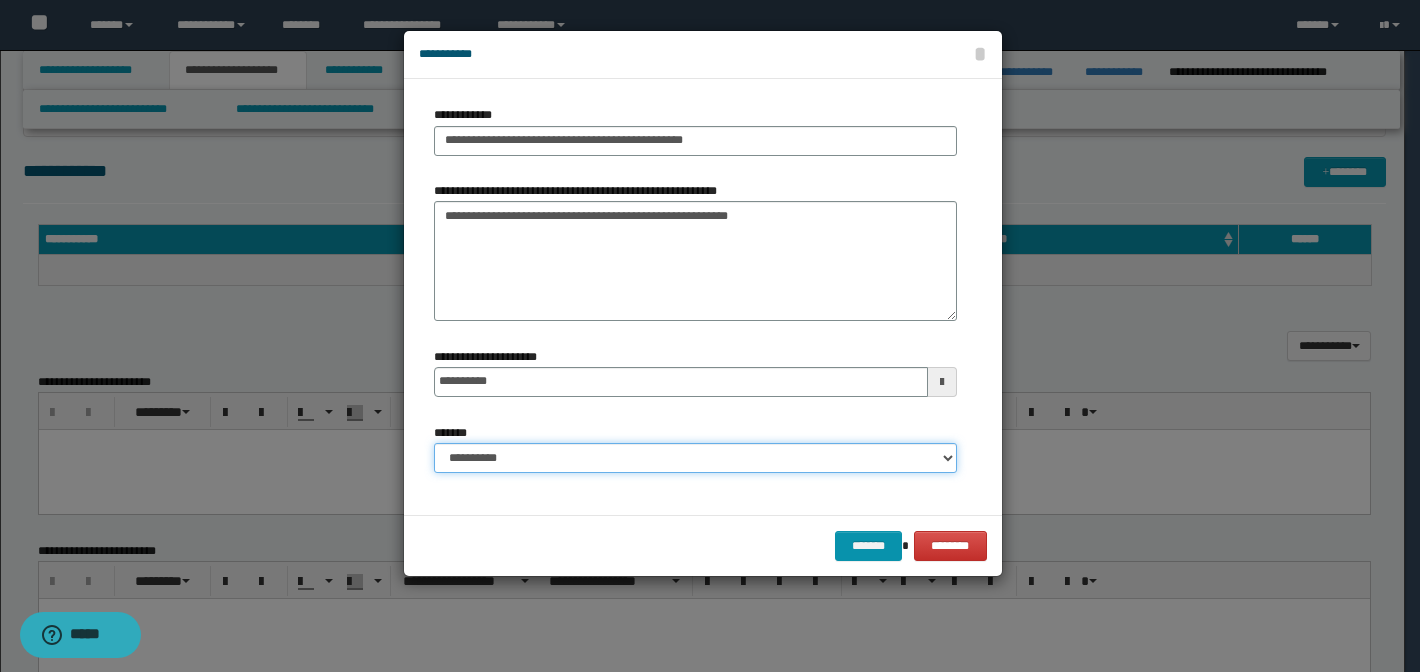 click on "**********" at bounding box center [695, 458] 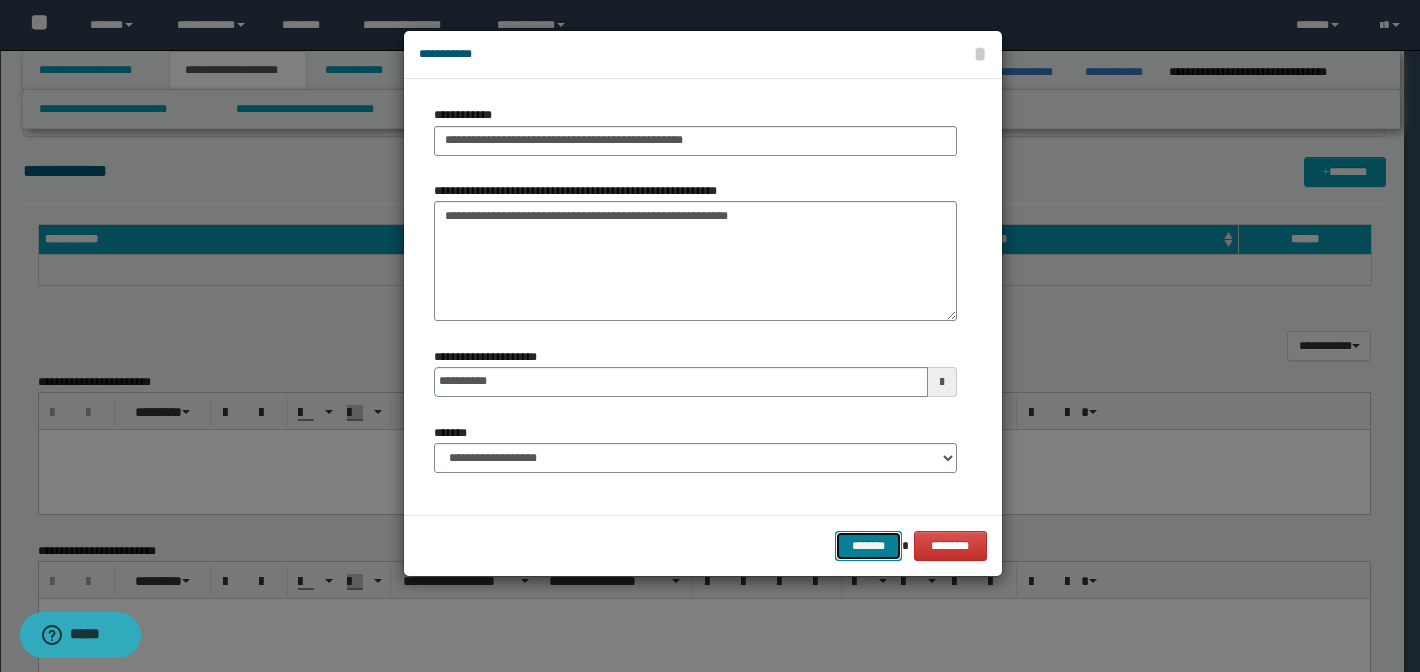 click on "*******" at bounding box center [869, 546] 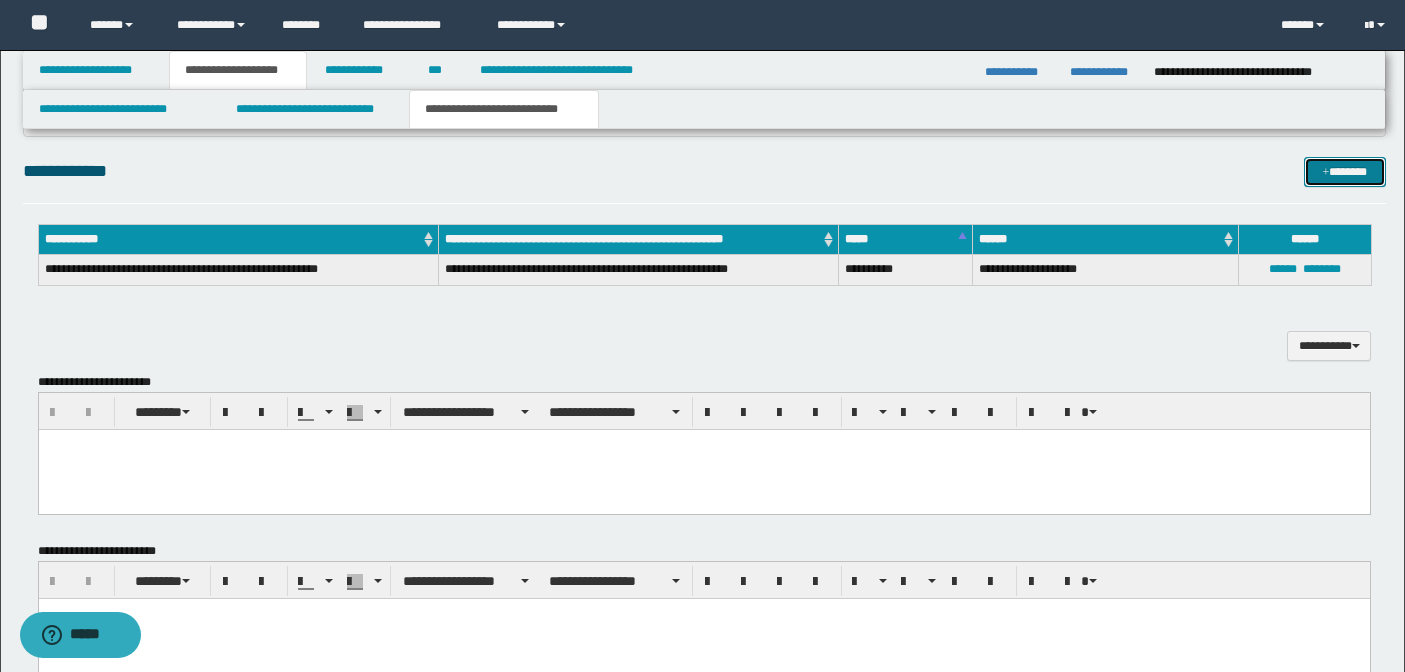 click on "*******" at bounding box center (1345, 172) 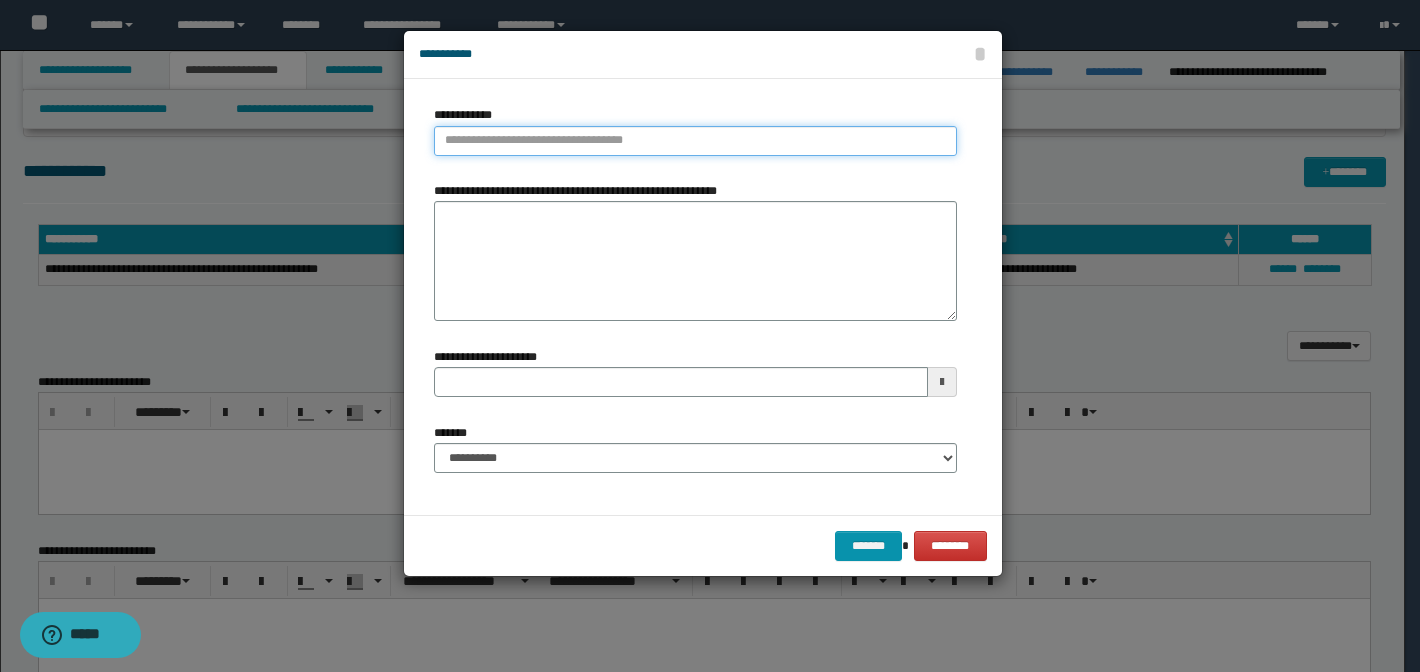 type on "**********" 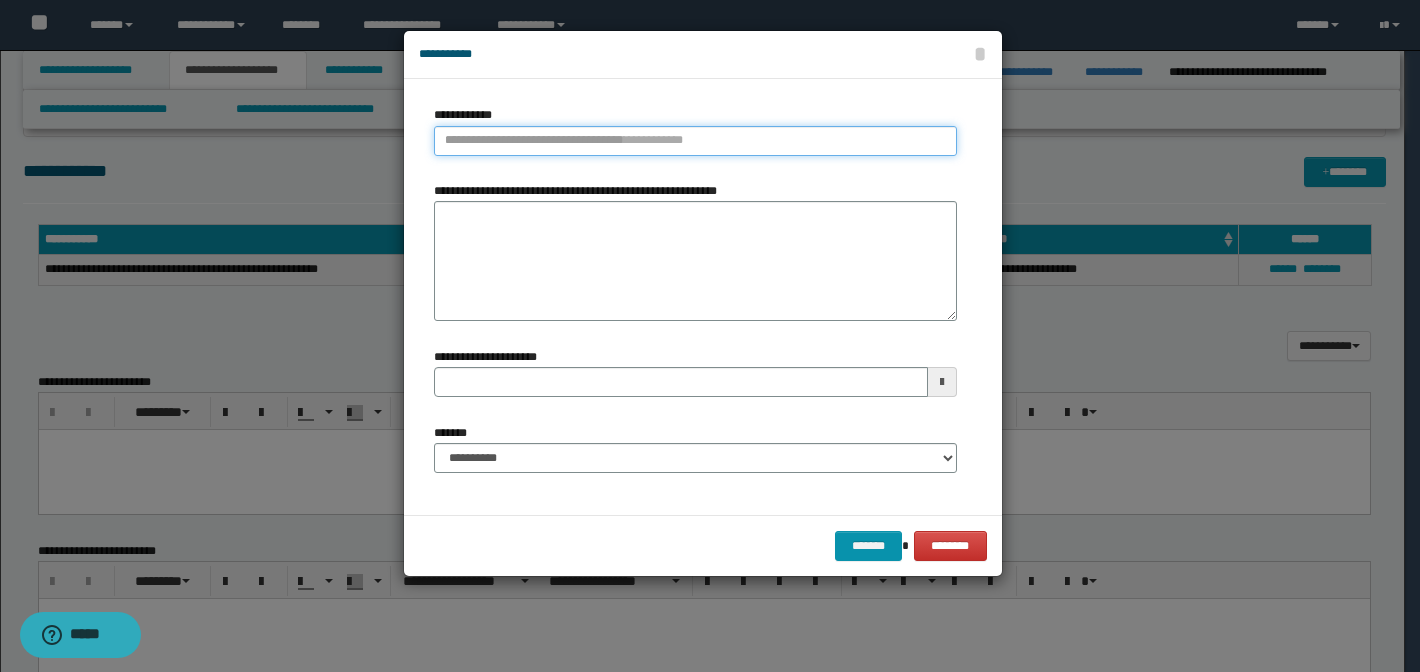 click on "**********" at bounding box center (695, 141) 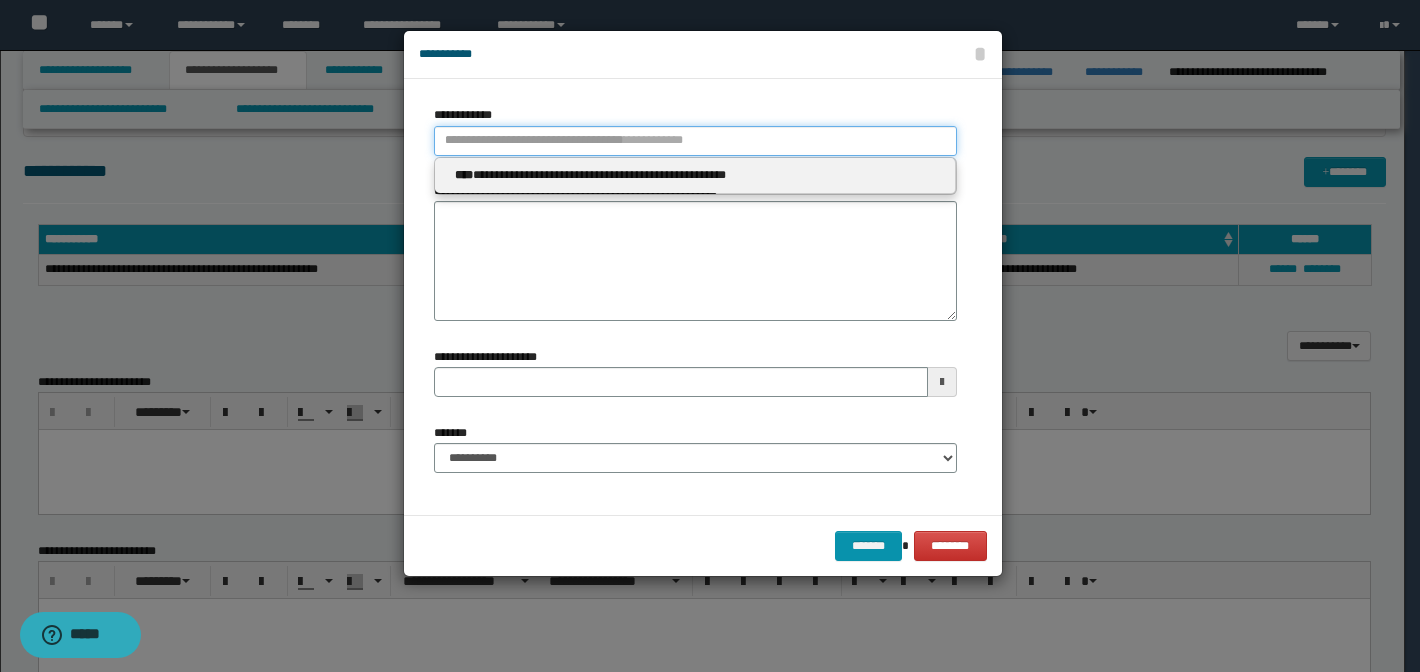 type 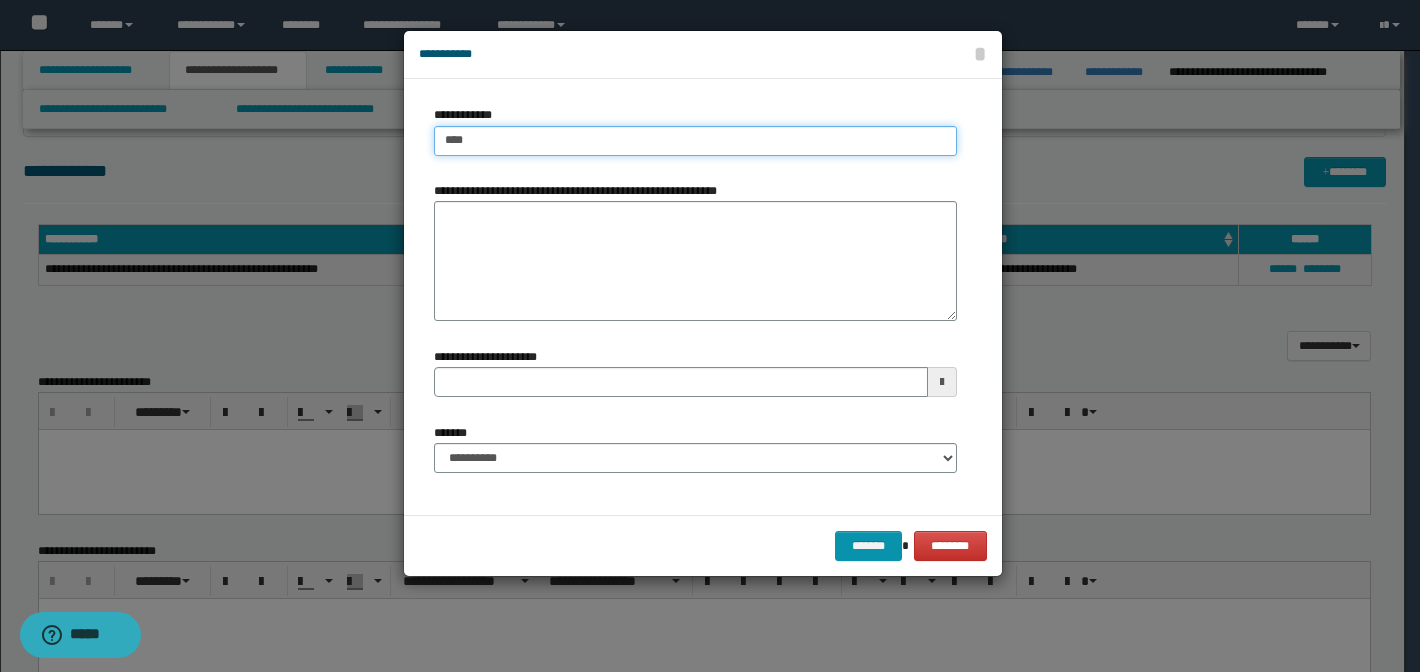 type on "*****" 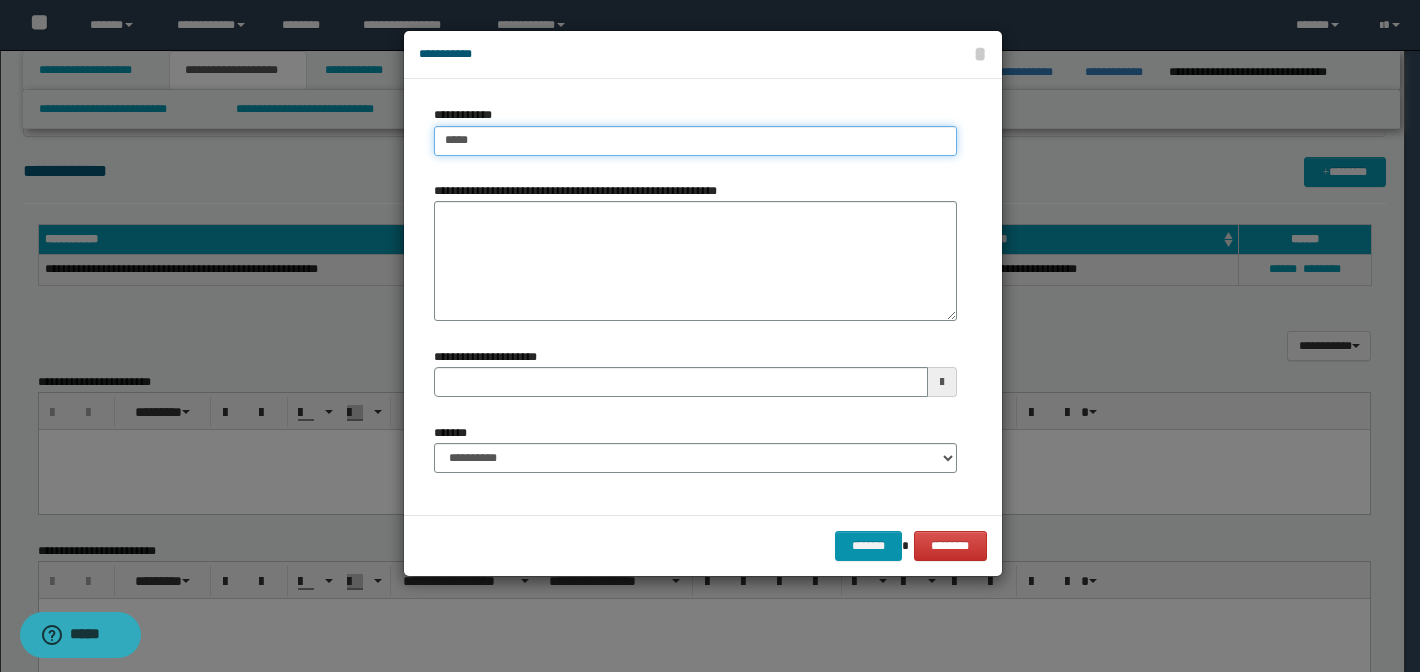 type on "*****" 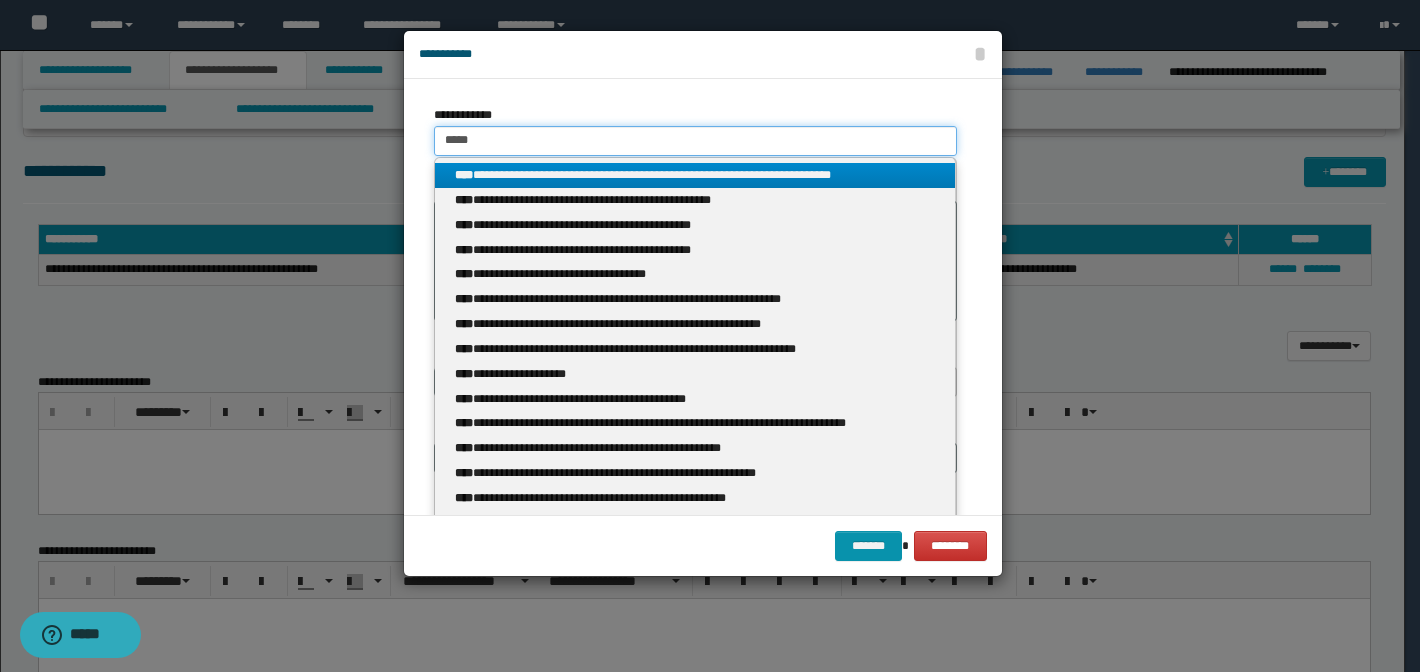 drag, startPoint x: 519, startPoint y: 137, endPoint x: 360, endPoint y: 123, distance: 159.61516 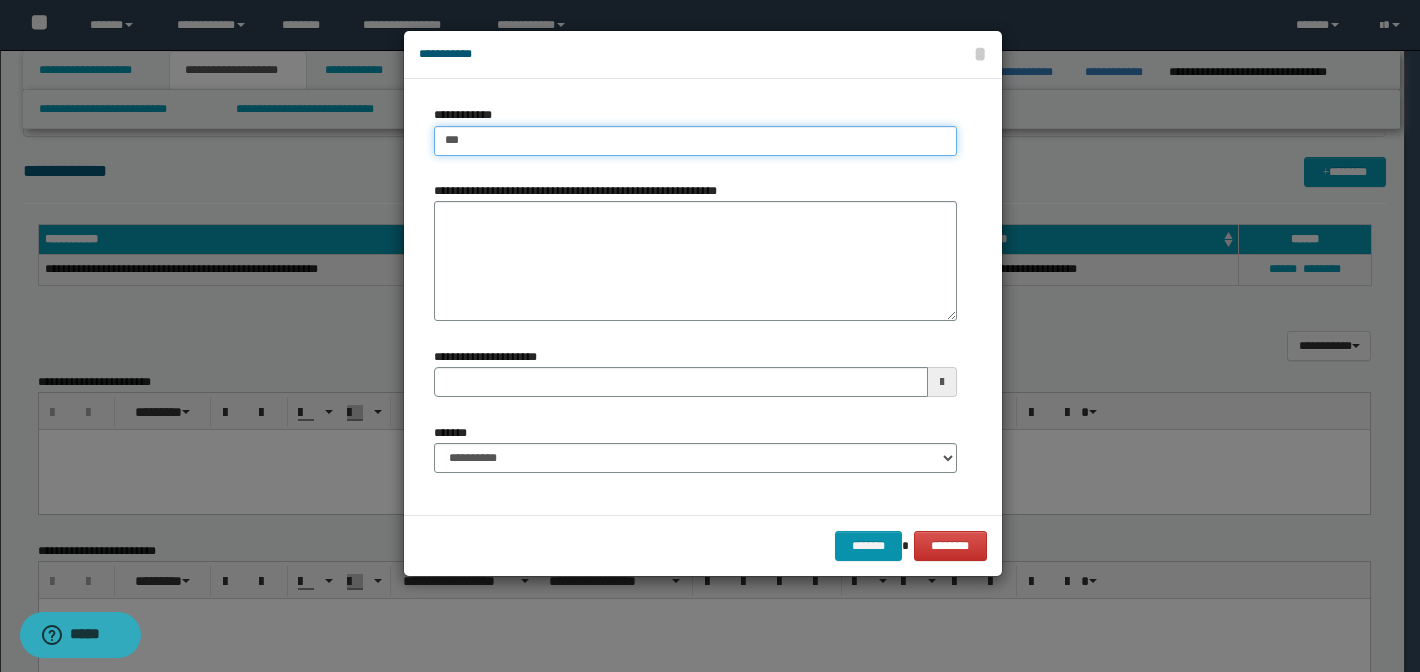 type on "****" 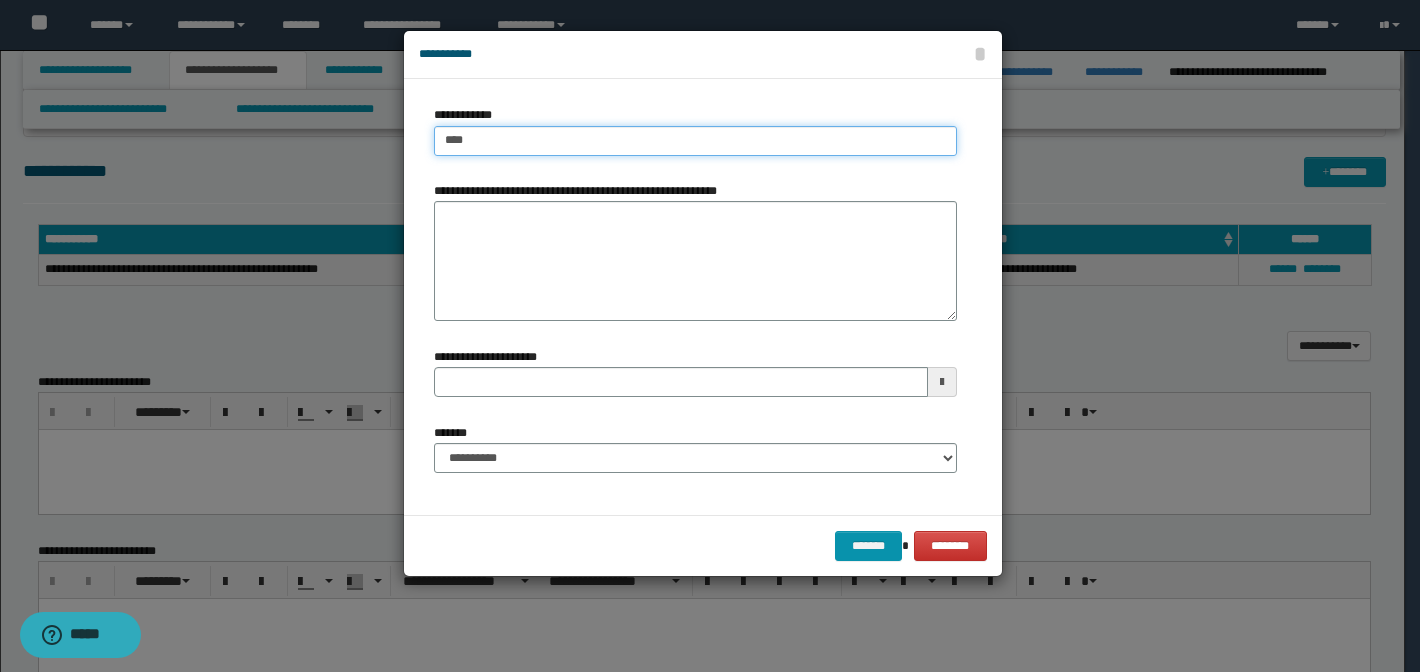 type on "****" 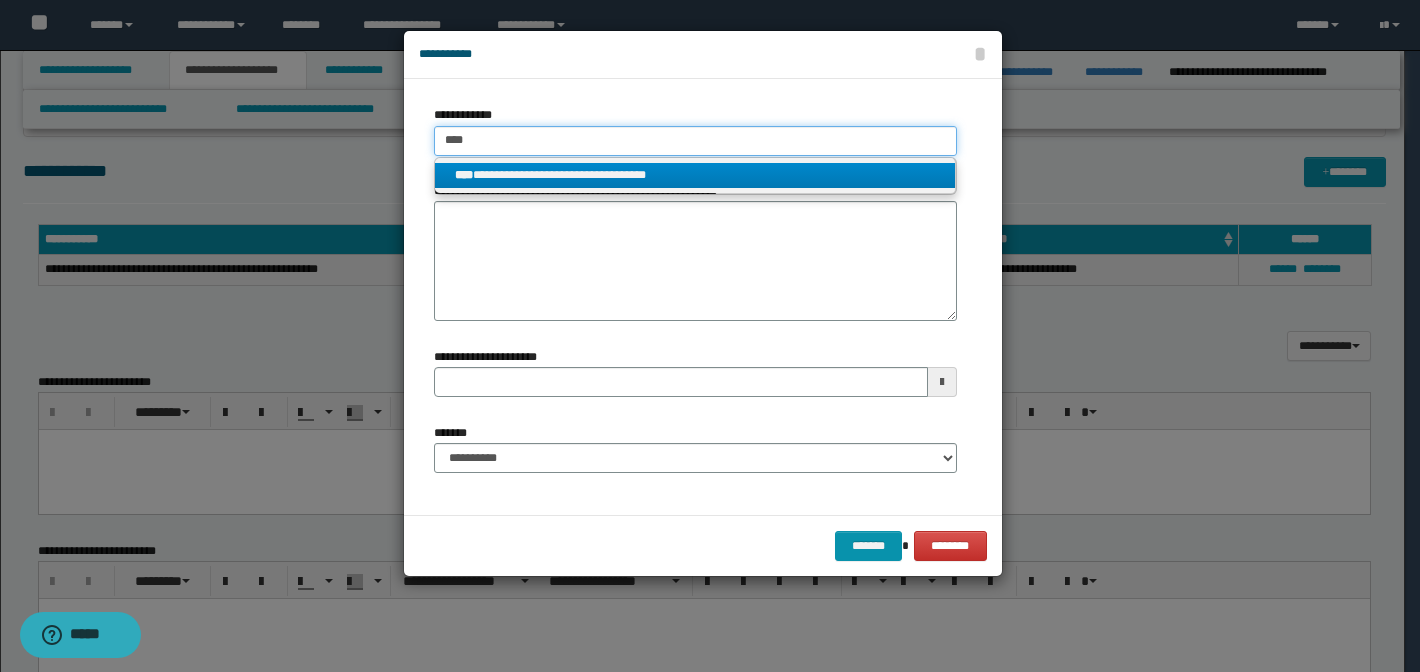 type on "****" 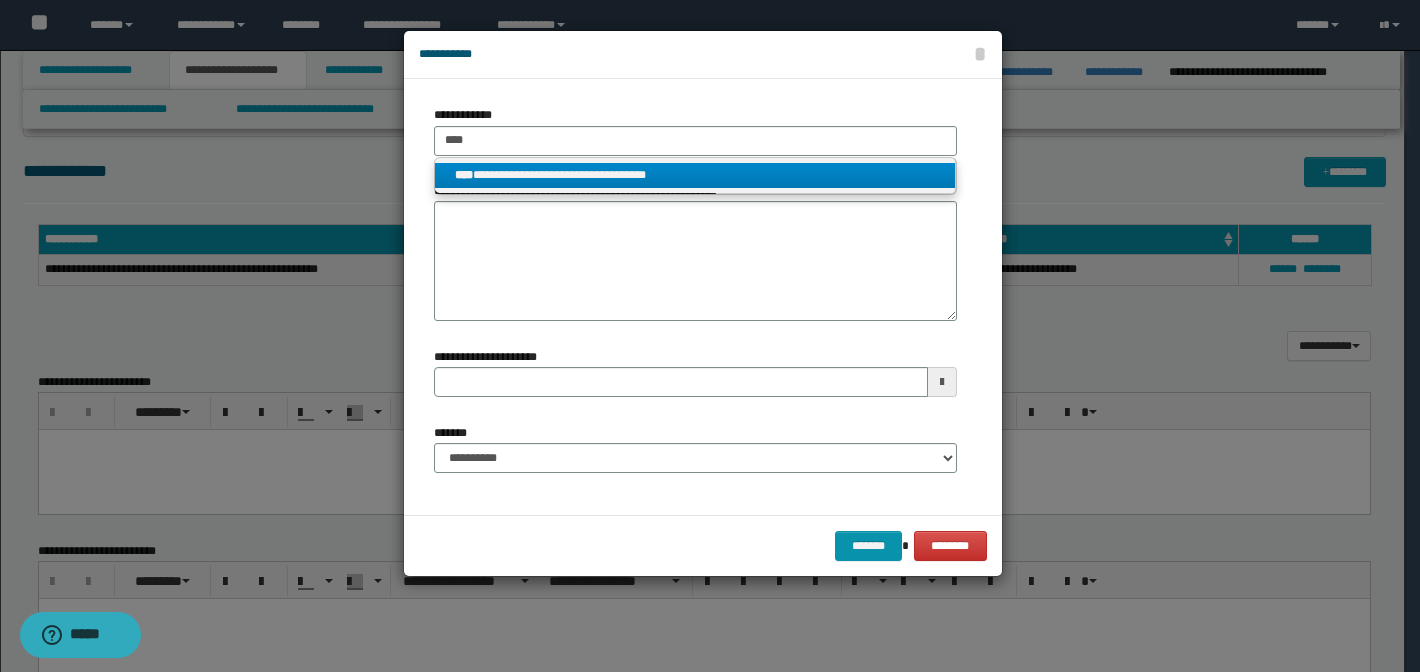click on "**********" at bounding box center (695, 175) 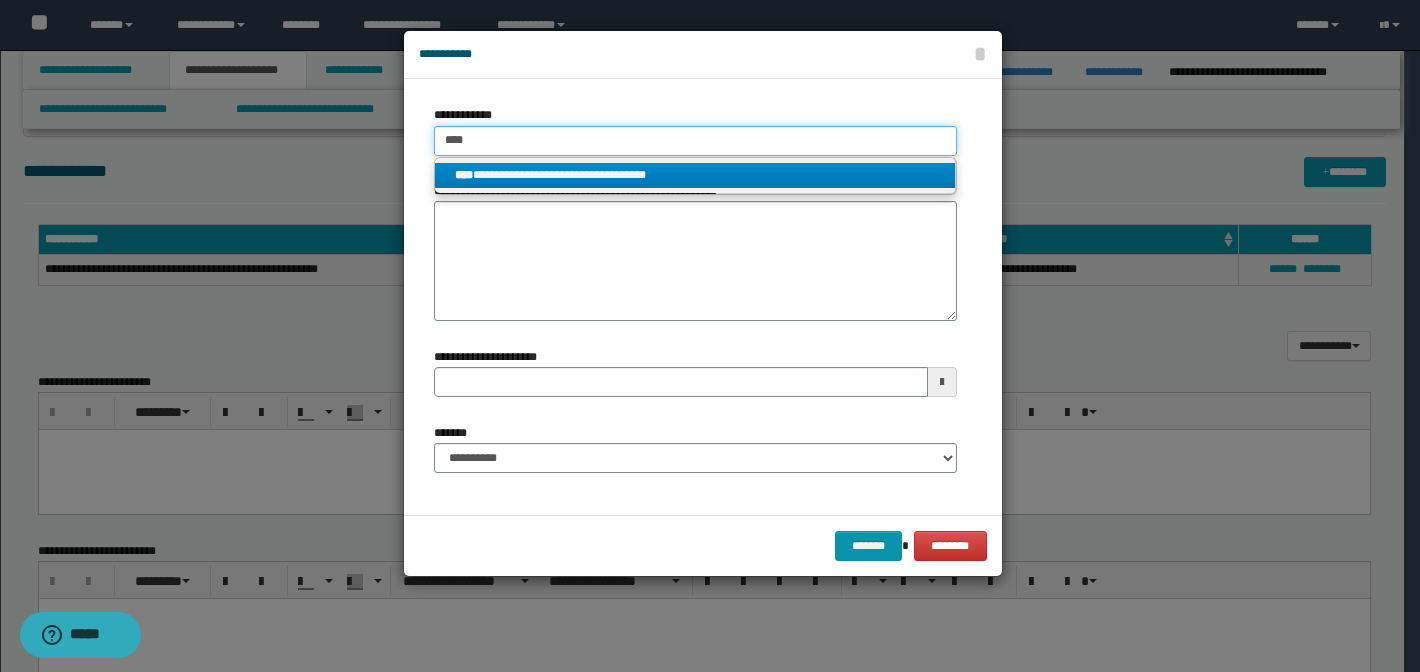 type 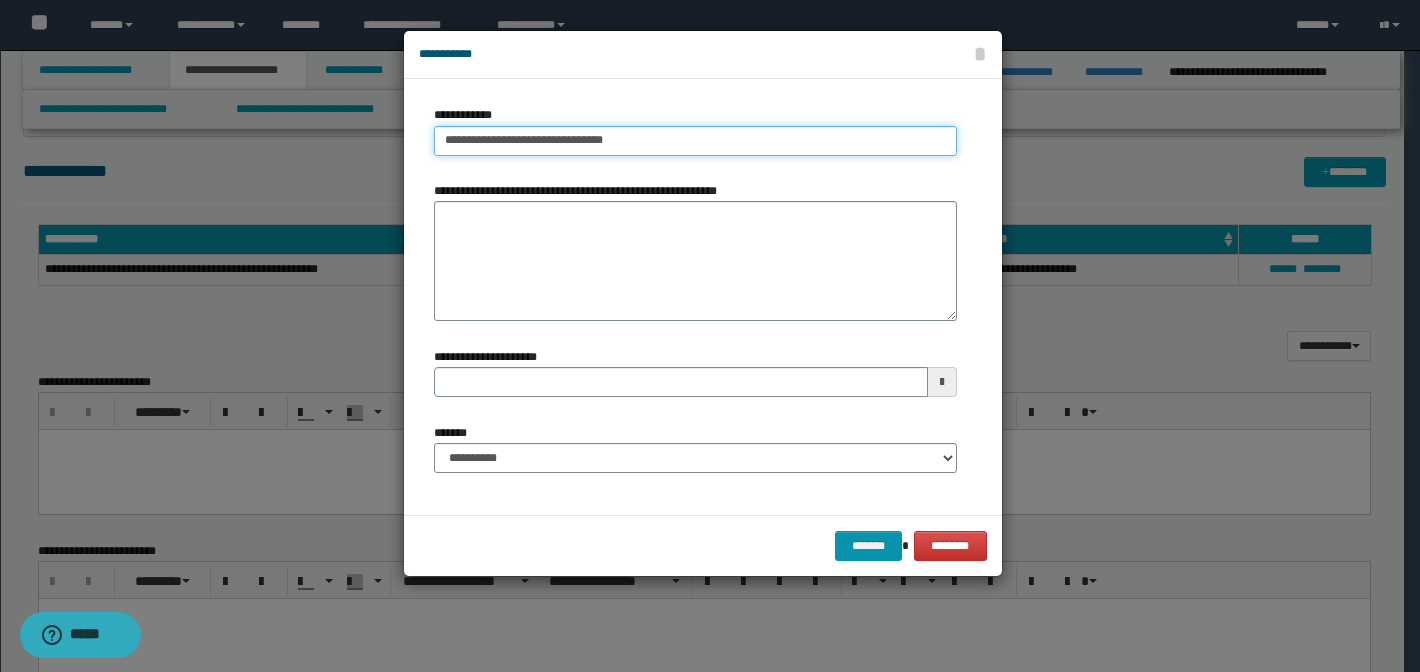 drag, startPoint x: 681, startPoint y: 138, endPoint x: 356, endPoint y: 110, distance: 326.20392 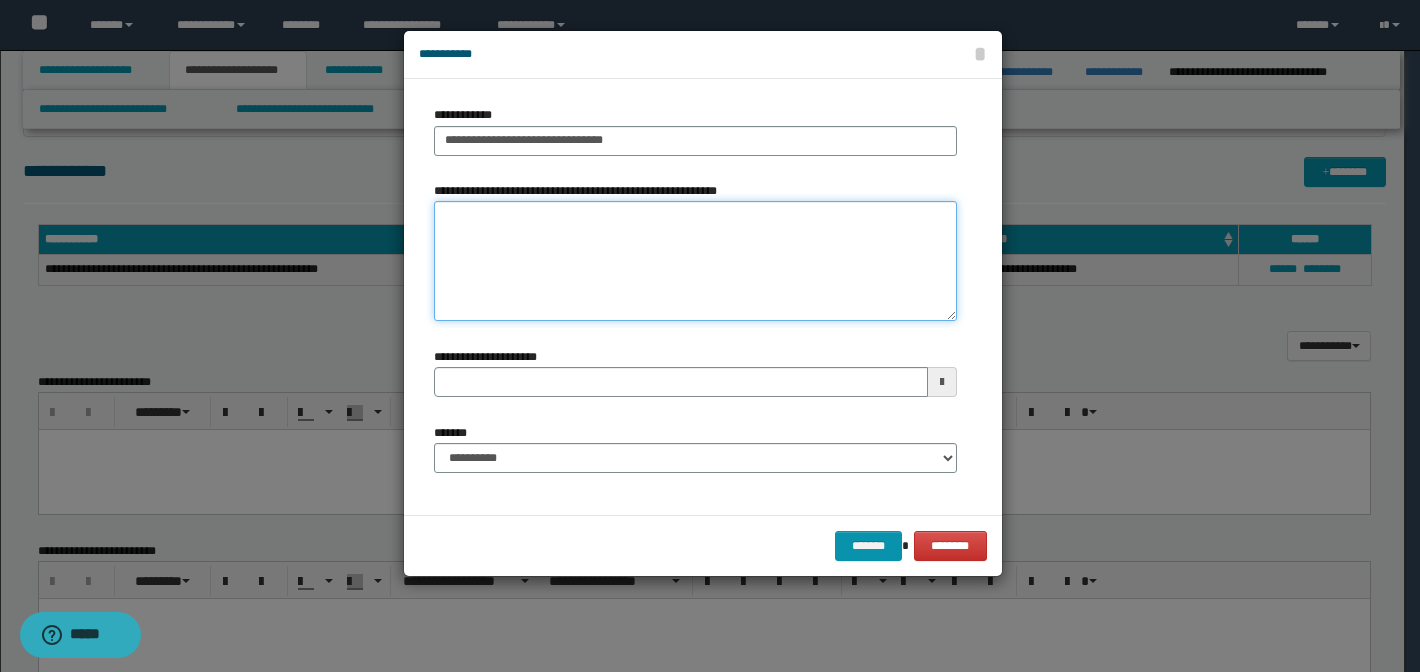 click on "**********" at bounding box center (695, 261) 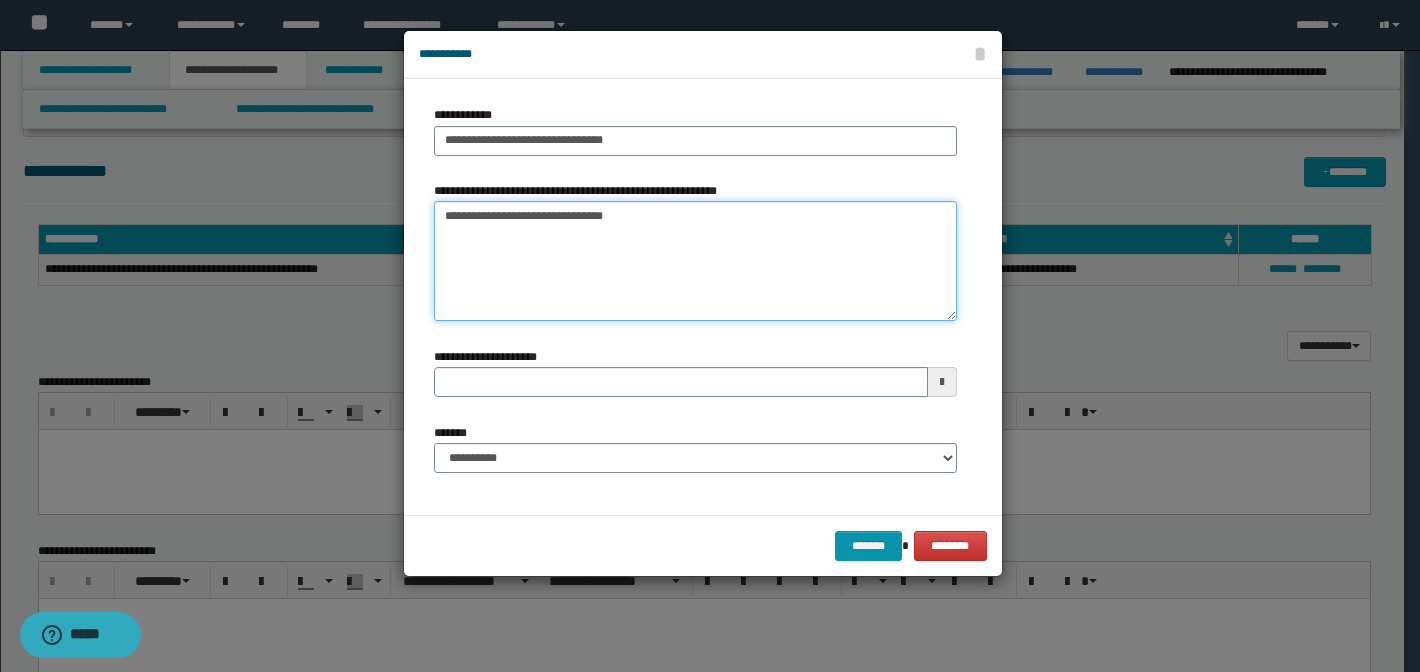 drag, startPoint x: 583, startPoint y: 217, endPoint x: 507, endPoint y: 213, distance: 76.105194 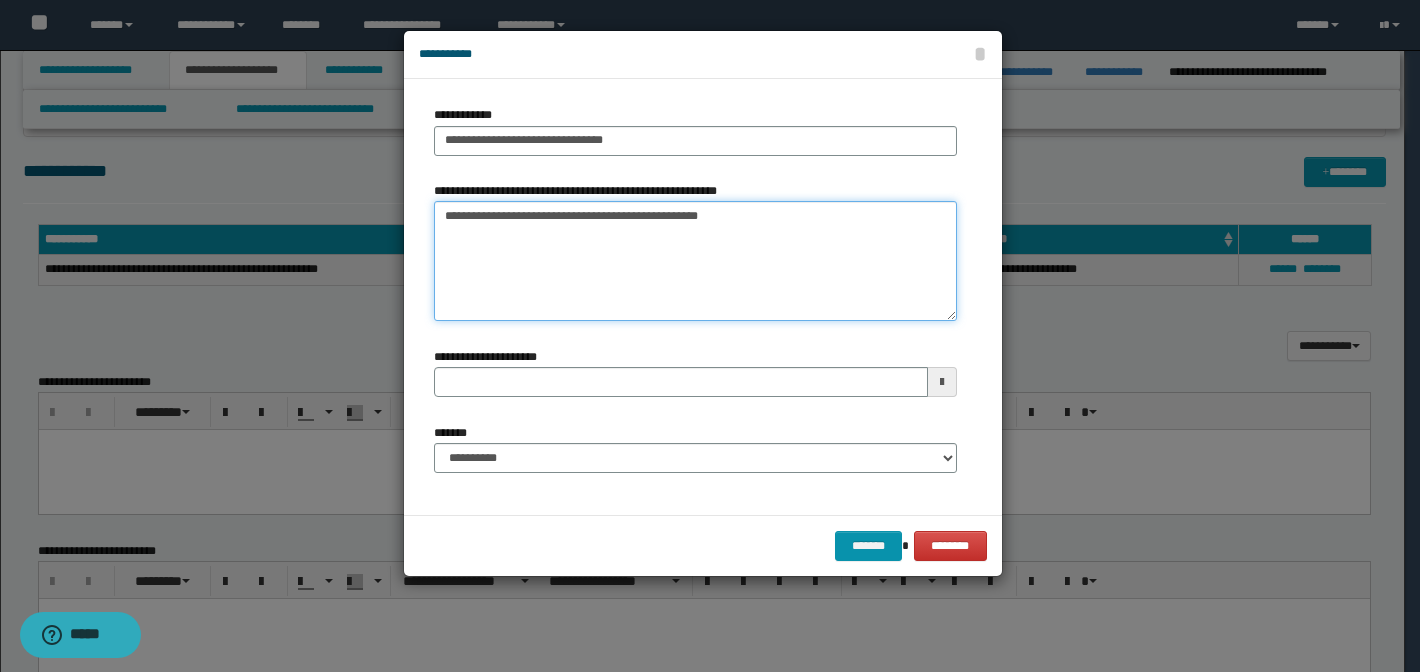 drag, startPoint x: 699, startPoint y: 217, endPoint x: 508, endPoint y: 215, distance: 191.01047 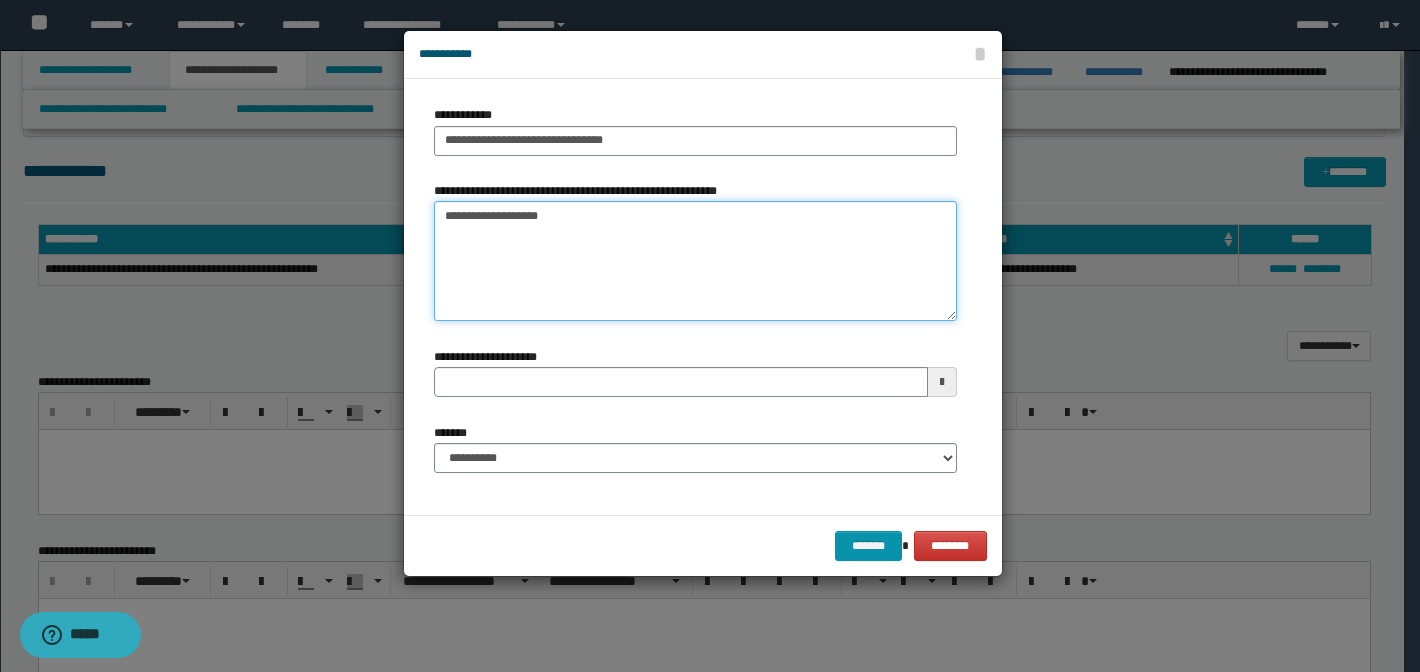 click on "**********" at bounding box center [695, 261] 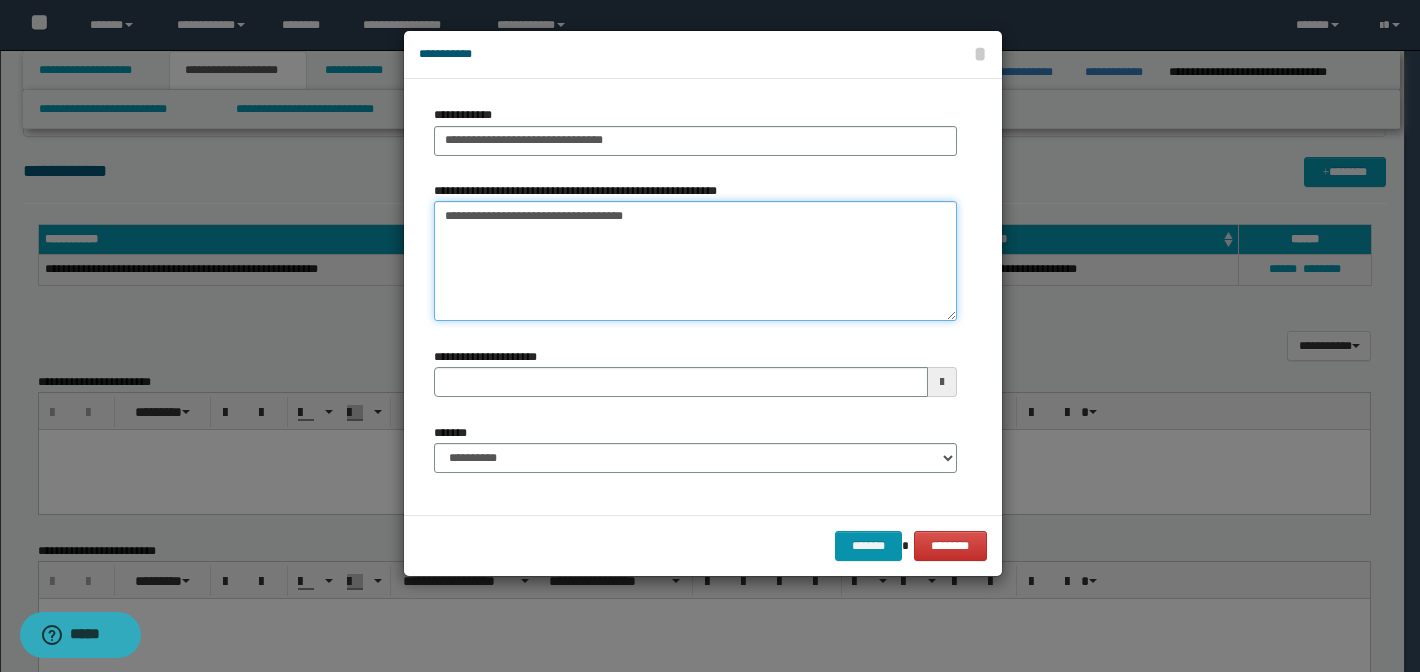 type on "**********" 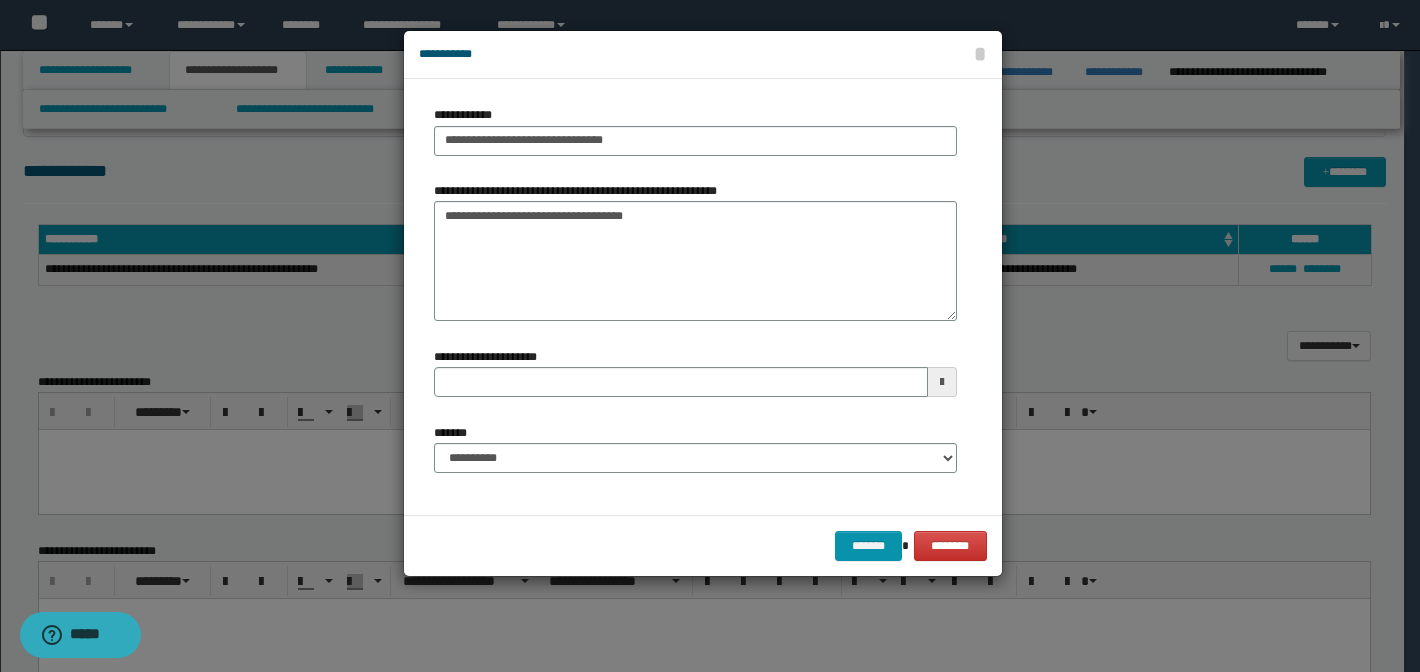 click at bounding box center [942, 382] 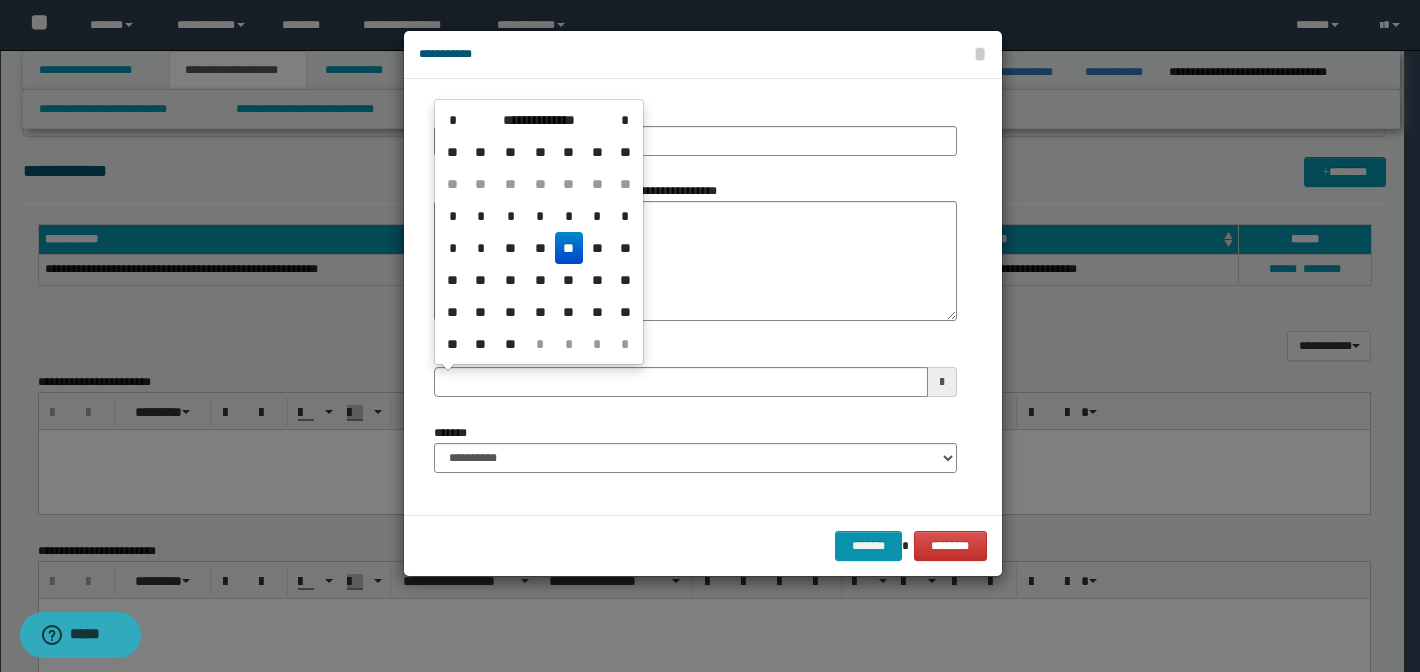 click on "**" at bounding box center (569, 248) 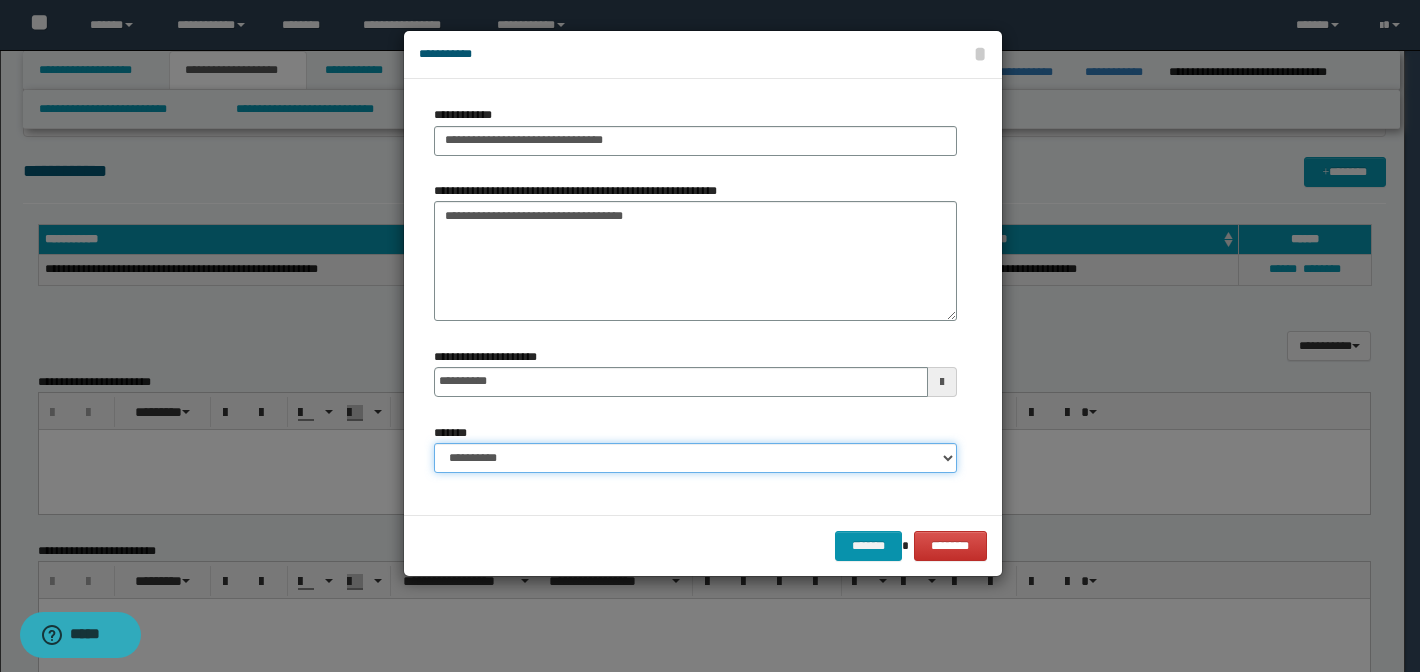 click on "**********" at bounding box center [695, 458] 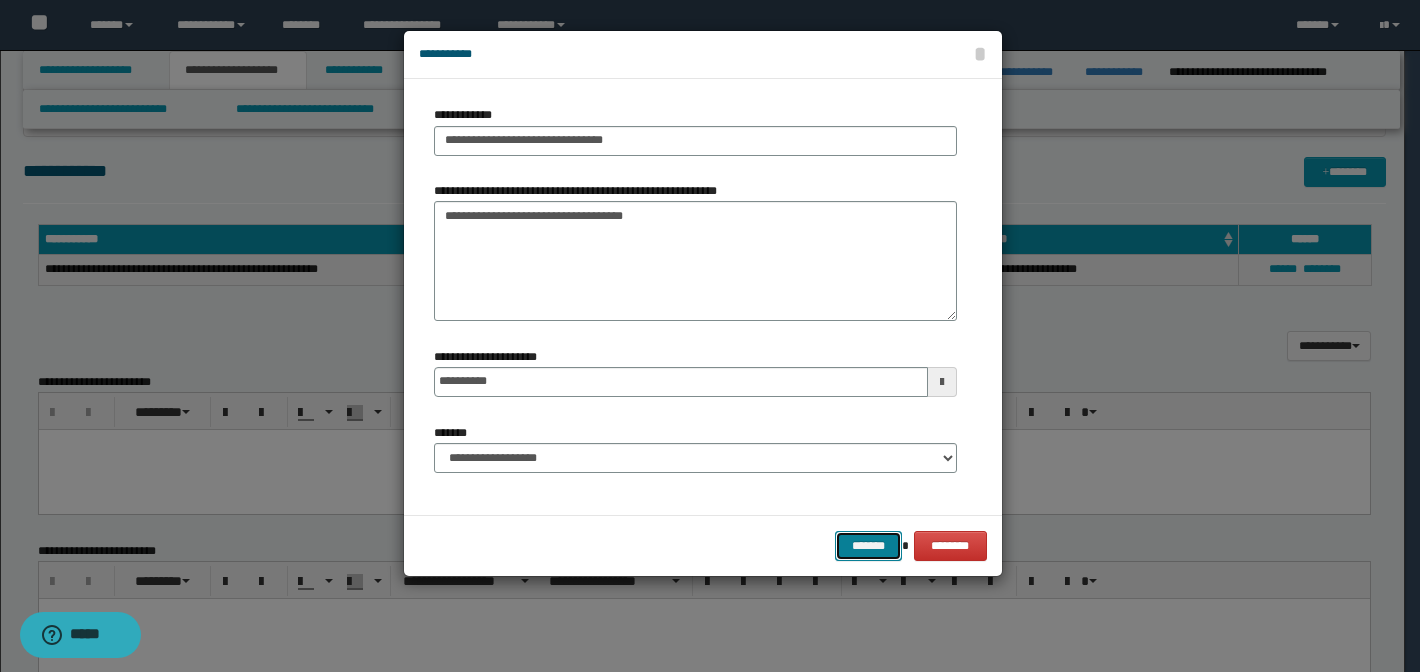 click on "*******" at bounding box center [869, 546] 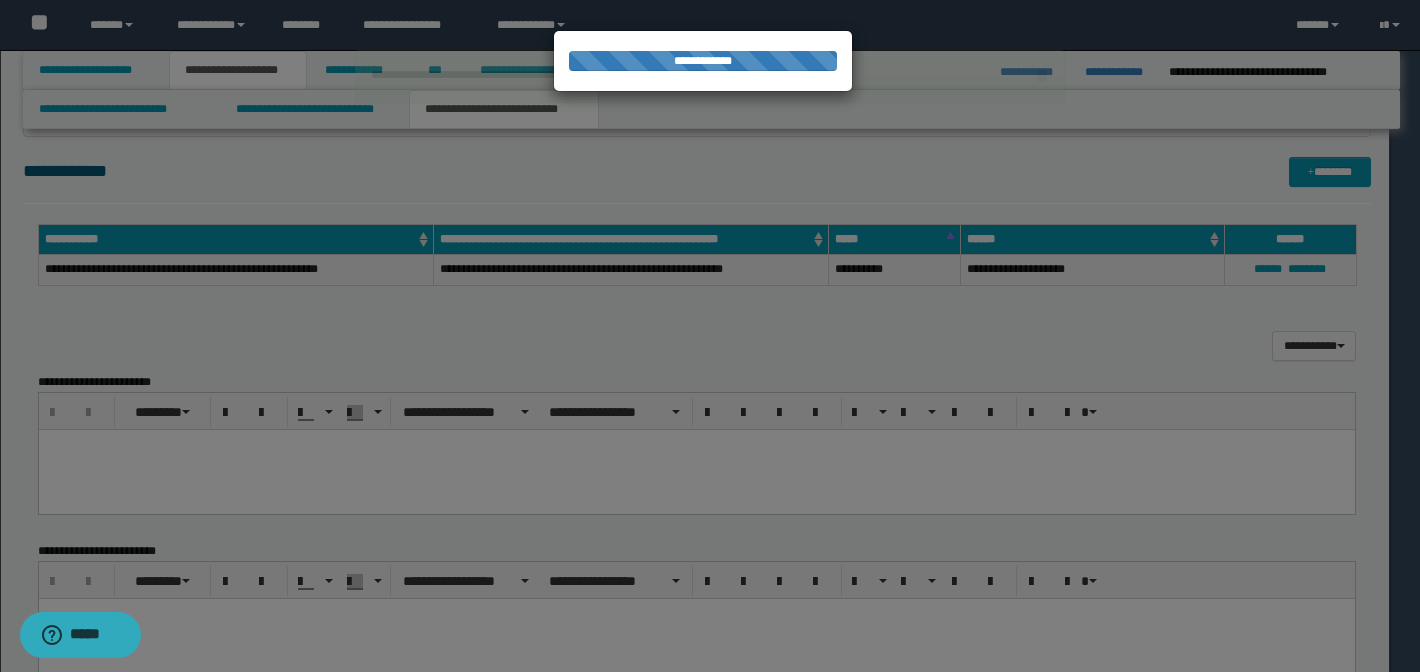 type 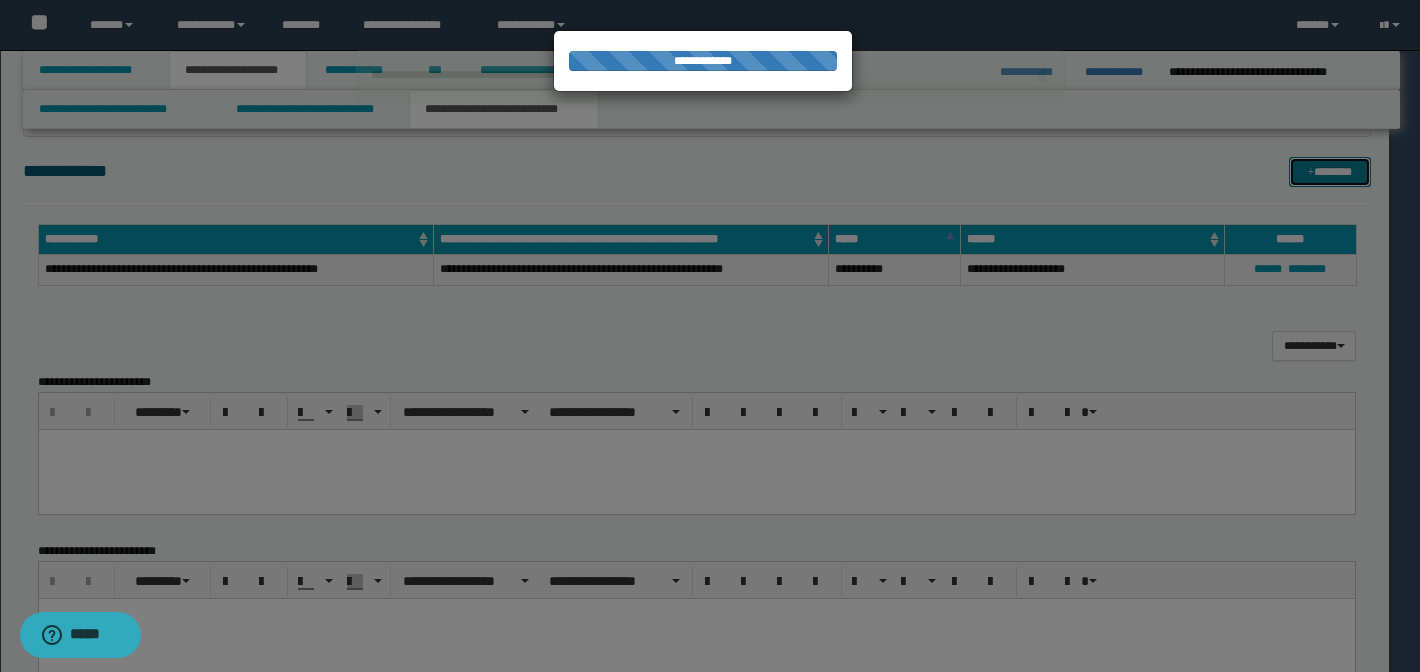 select 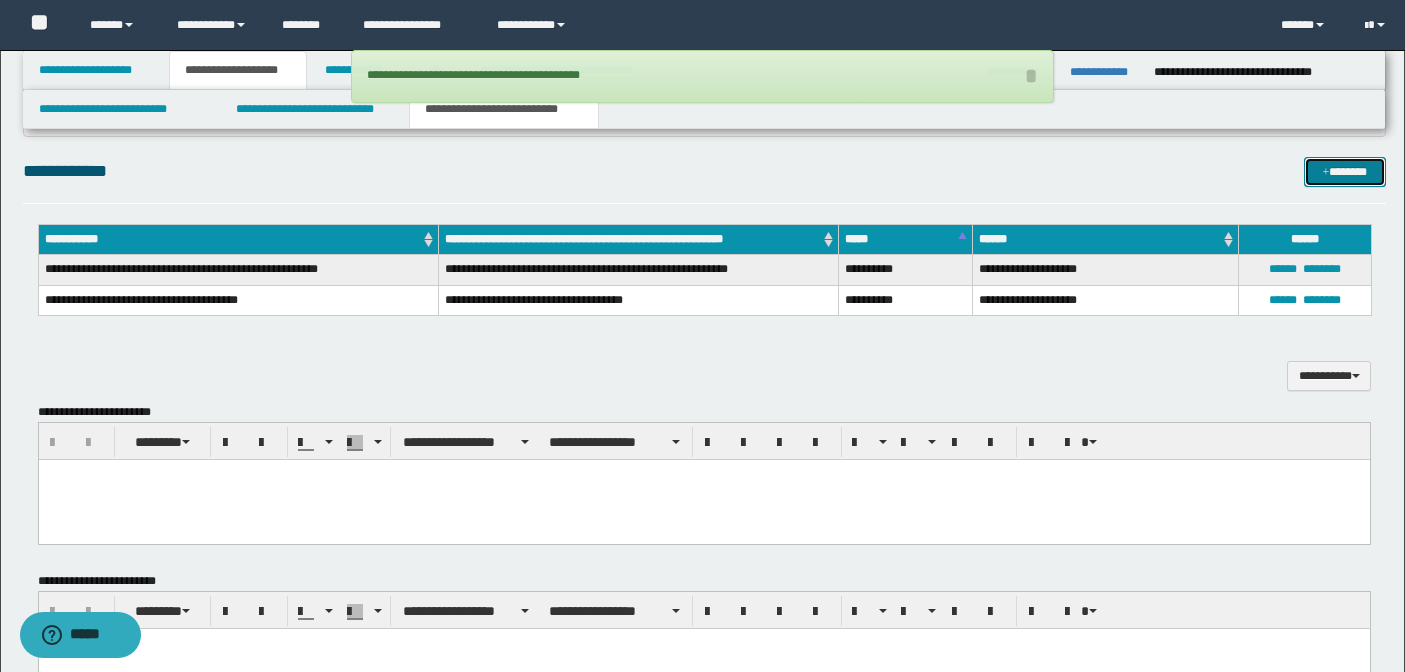 click on "*******" at bounding box center [1345, 172] 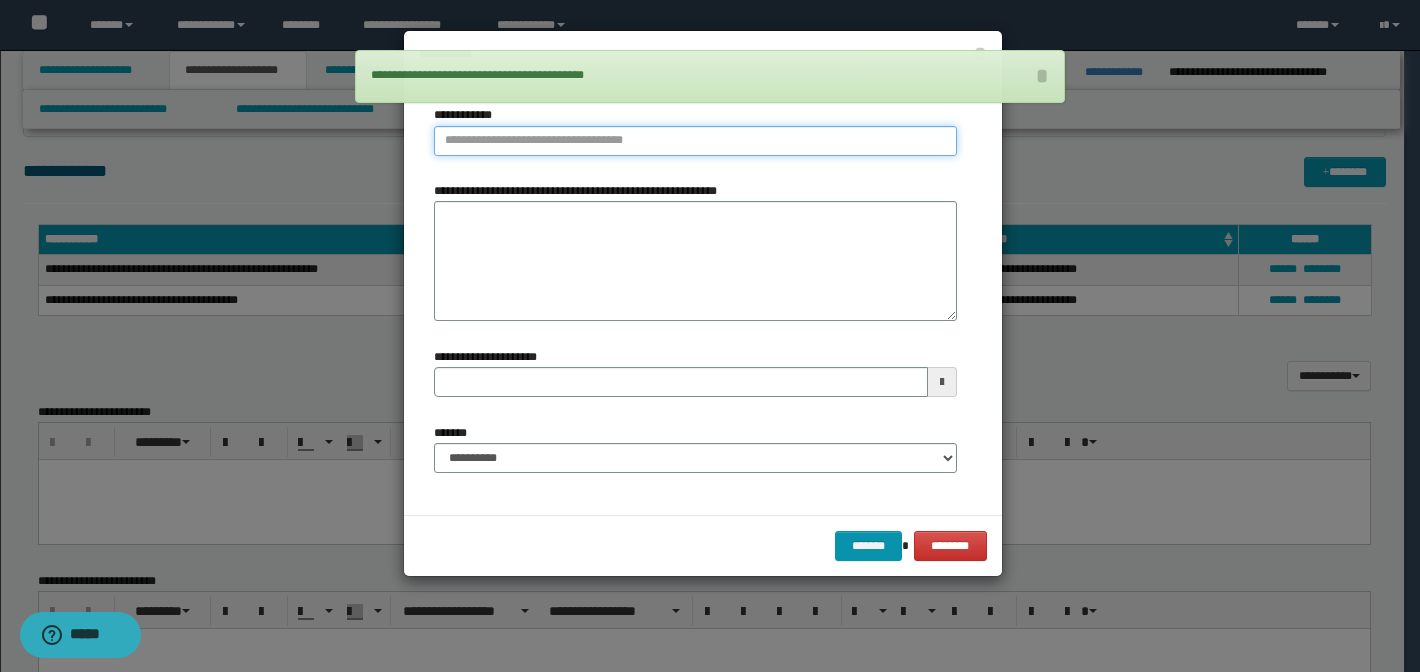 type on "**********" 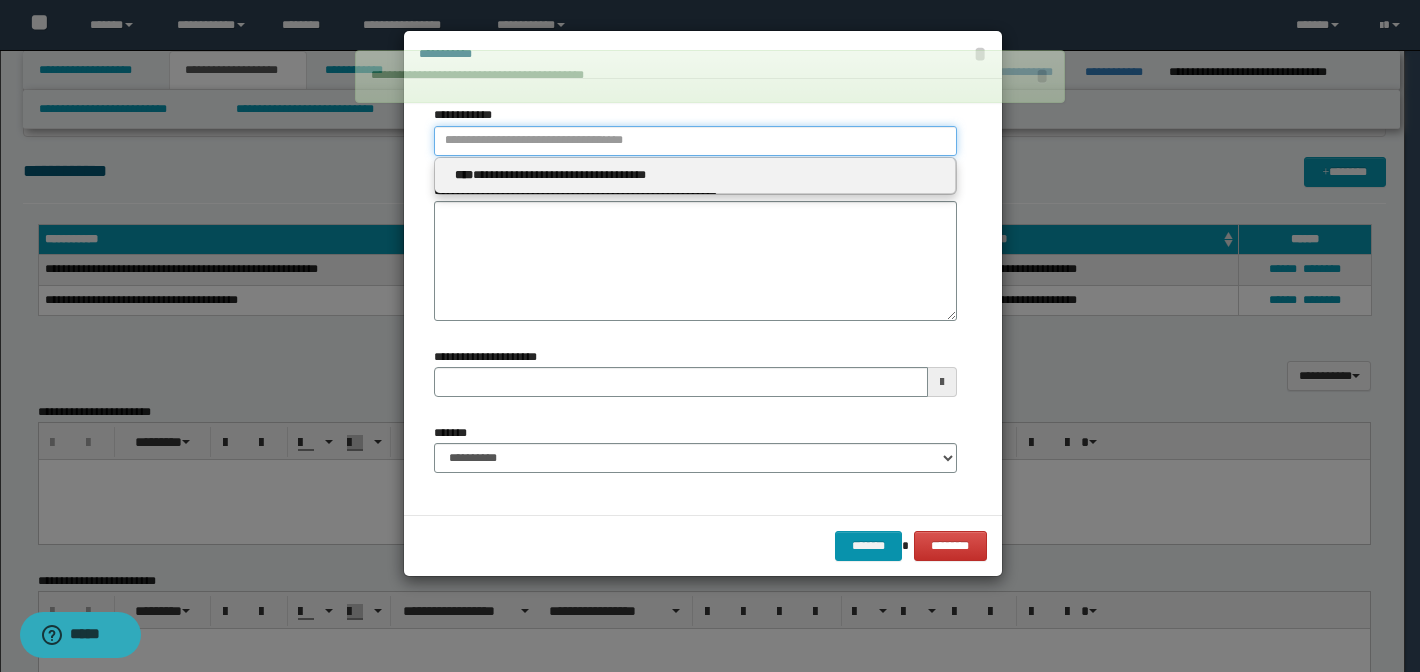 click on "**********" at bounding box center [695, 141] 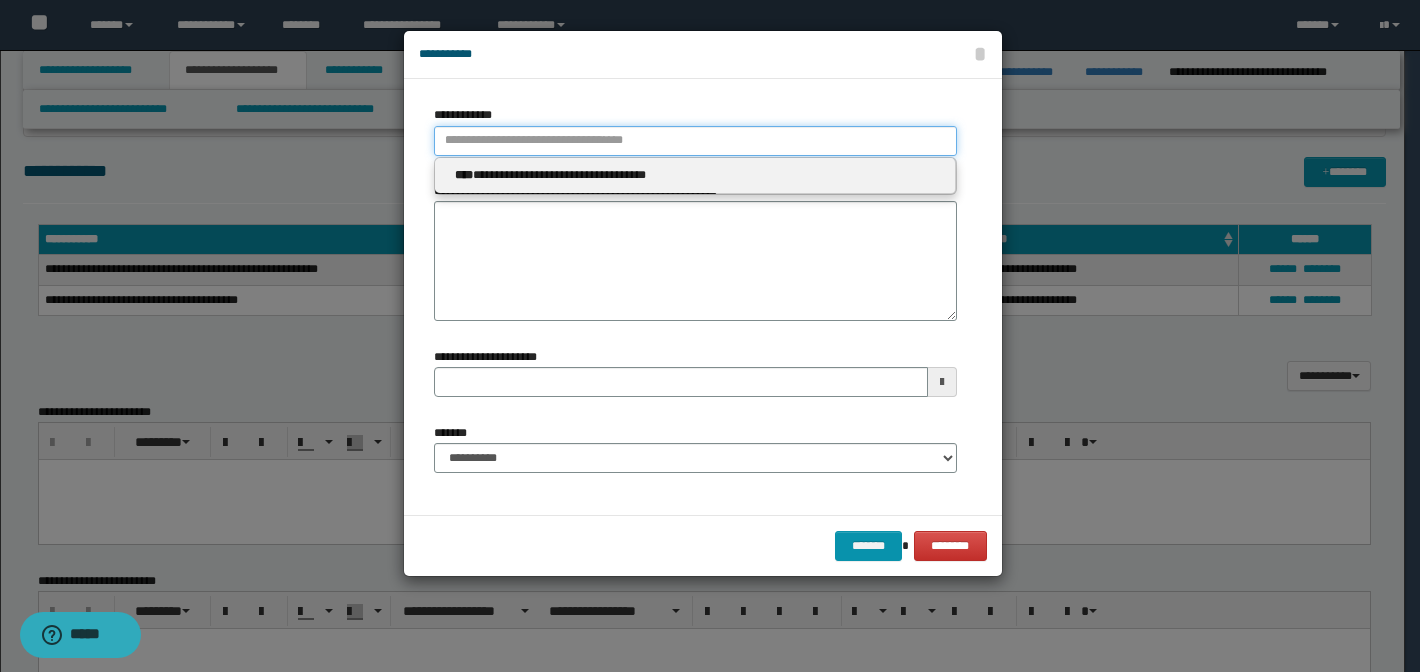 type 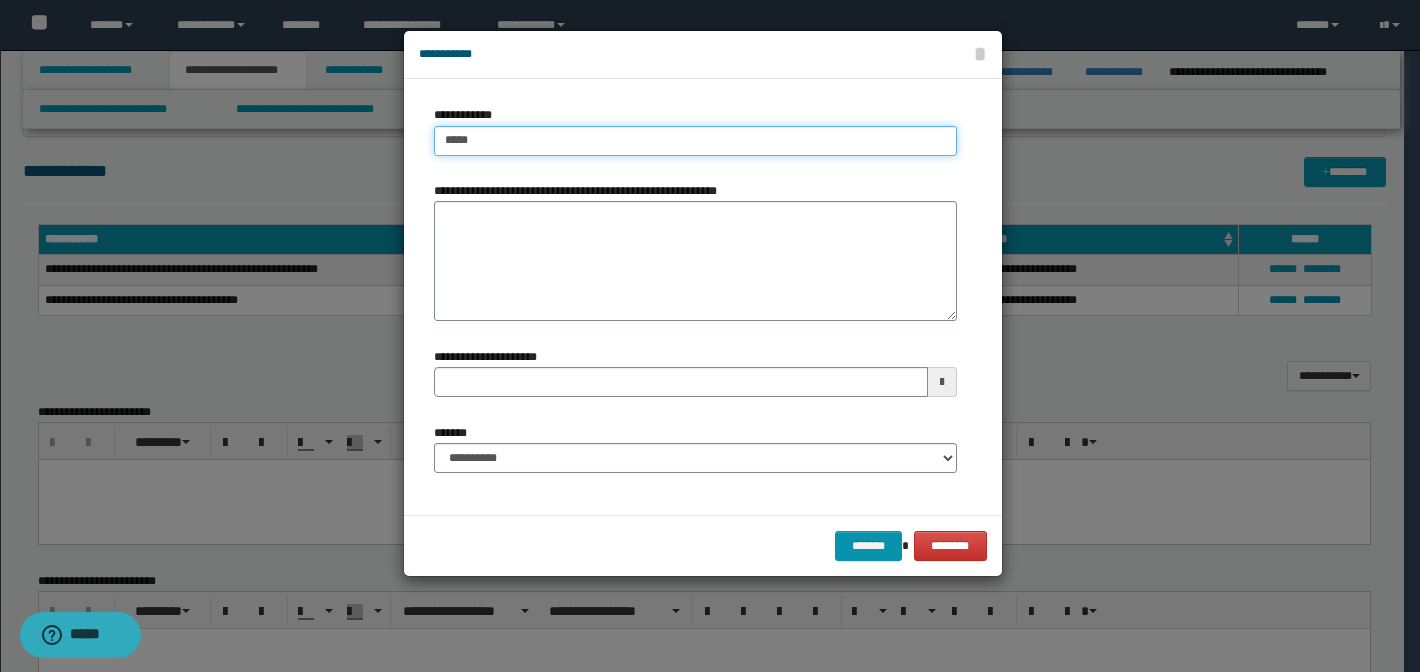 type on "******" 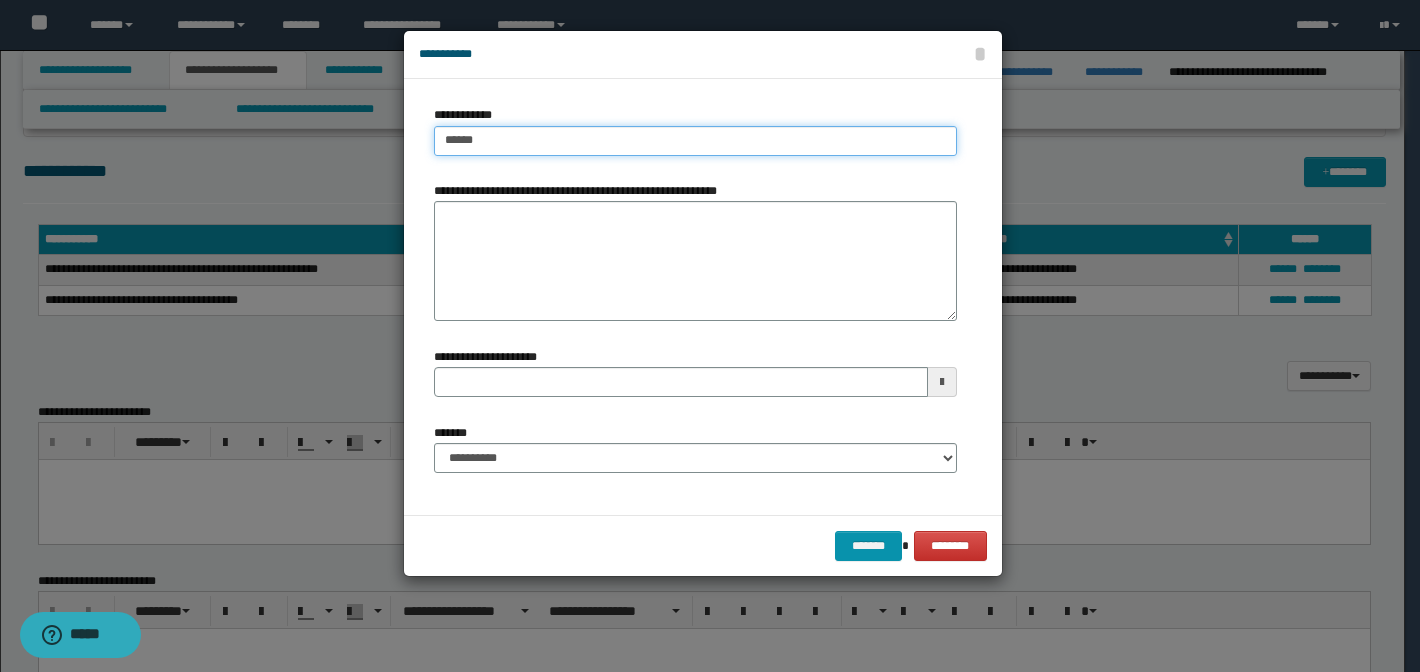 type on "******" 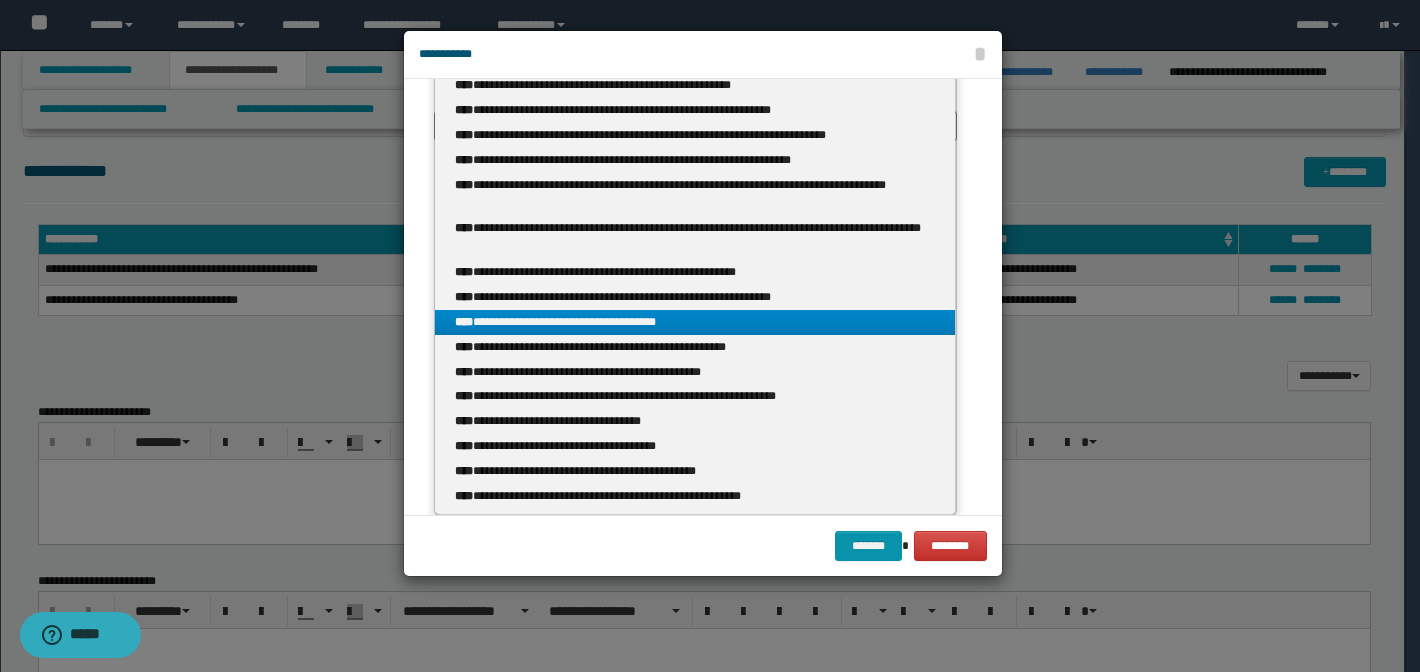 scroll, scrollTop: 333, scrollLeft: 0, axis: vertical 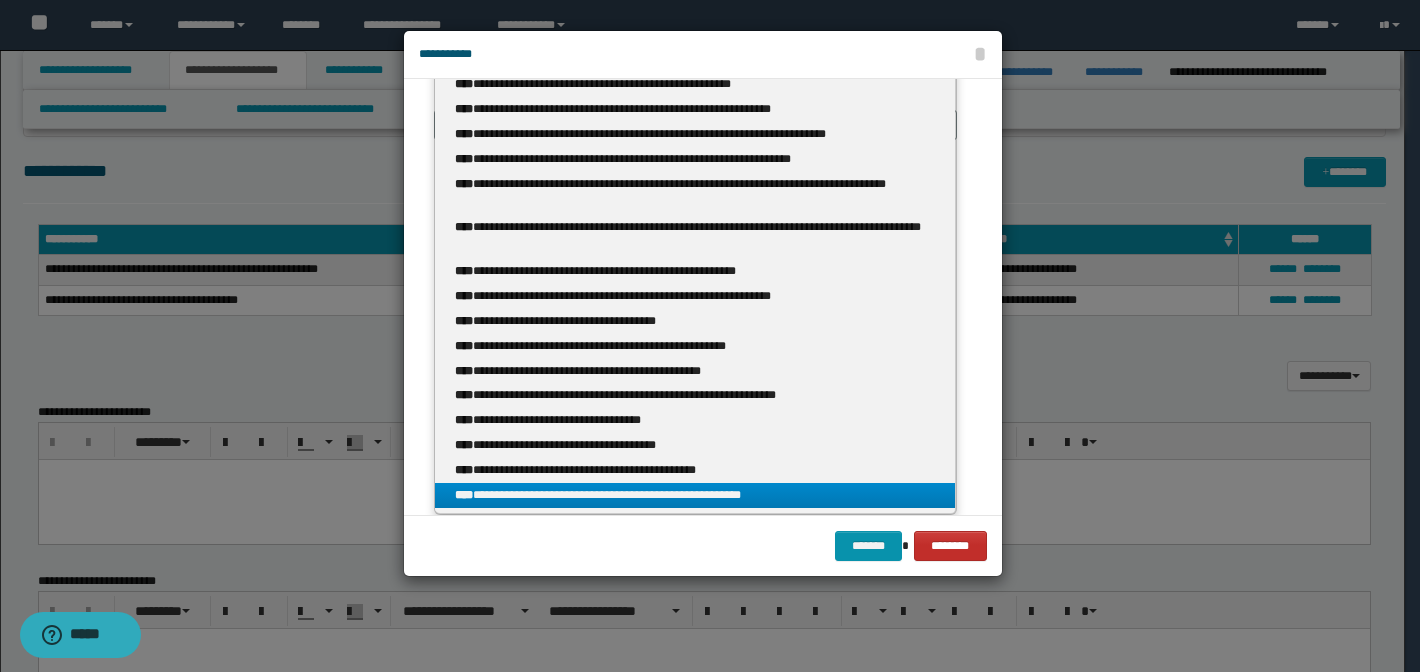 type on "******" 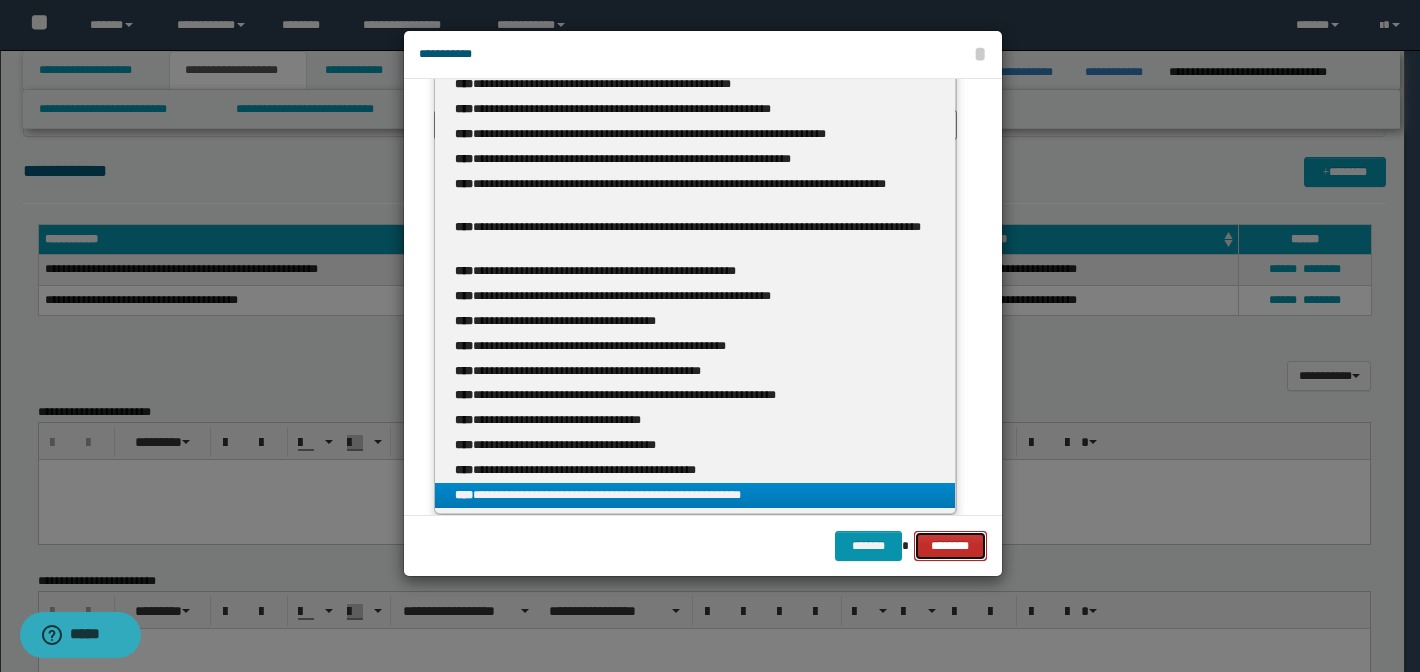 type 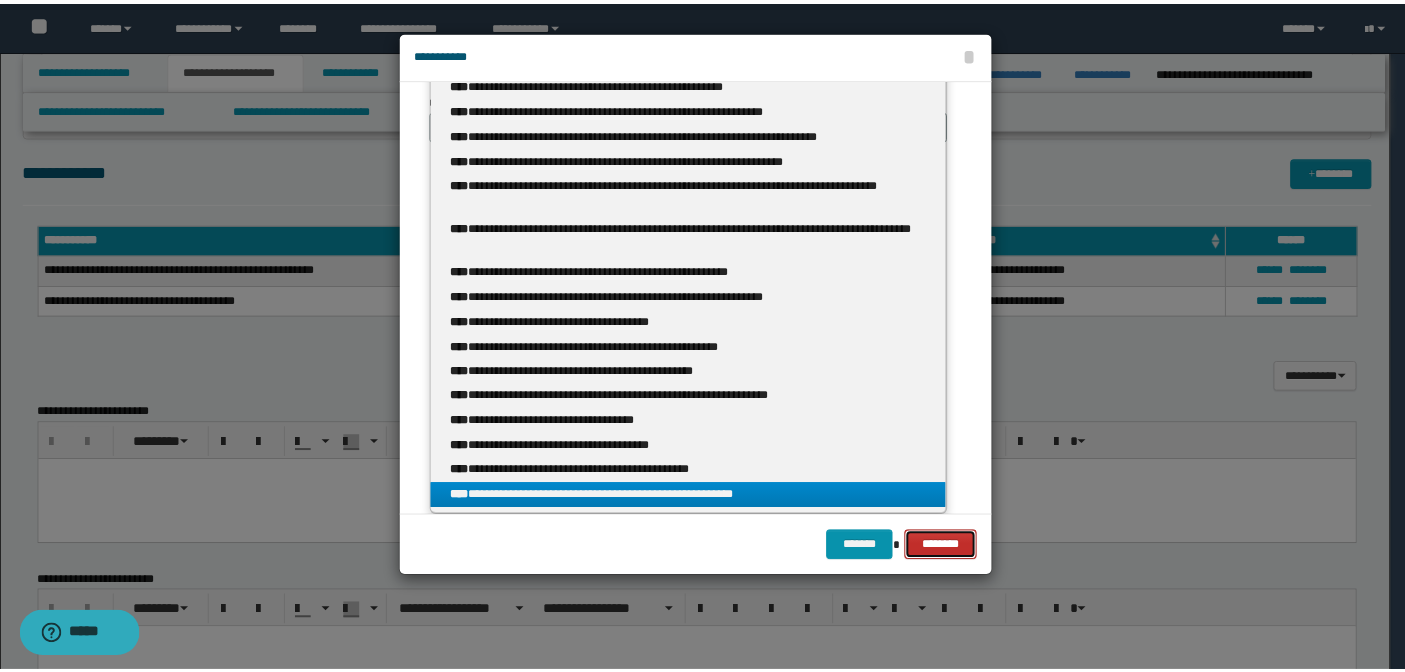 scroll, scrollTop: 0, scrollLeft: 0, axis: both 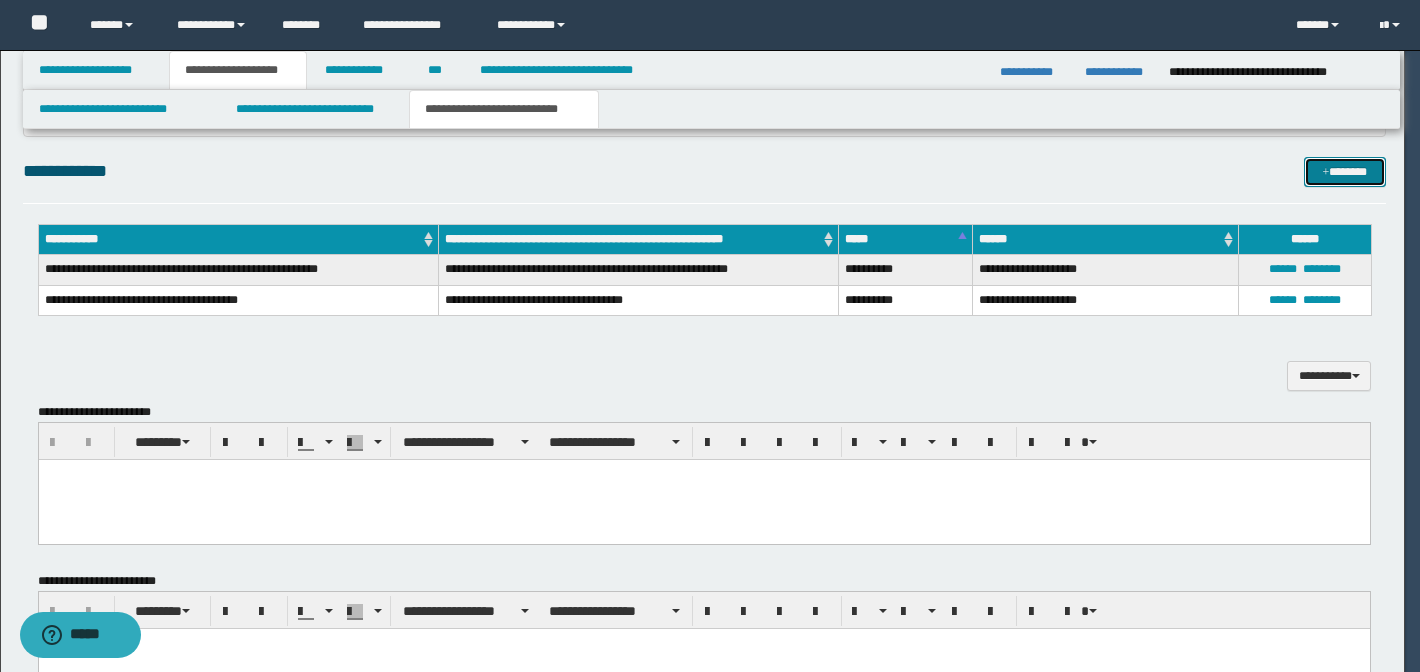 type 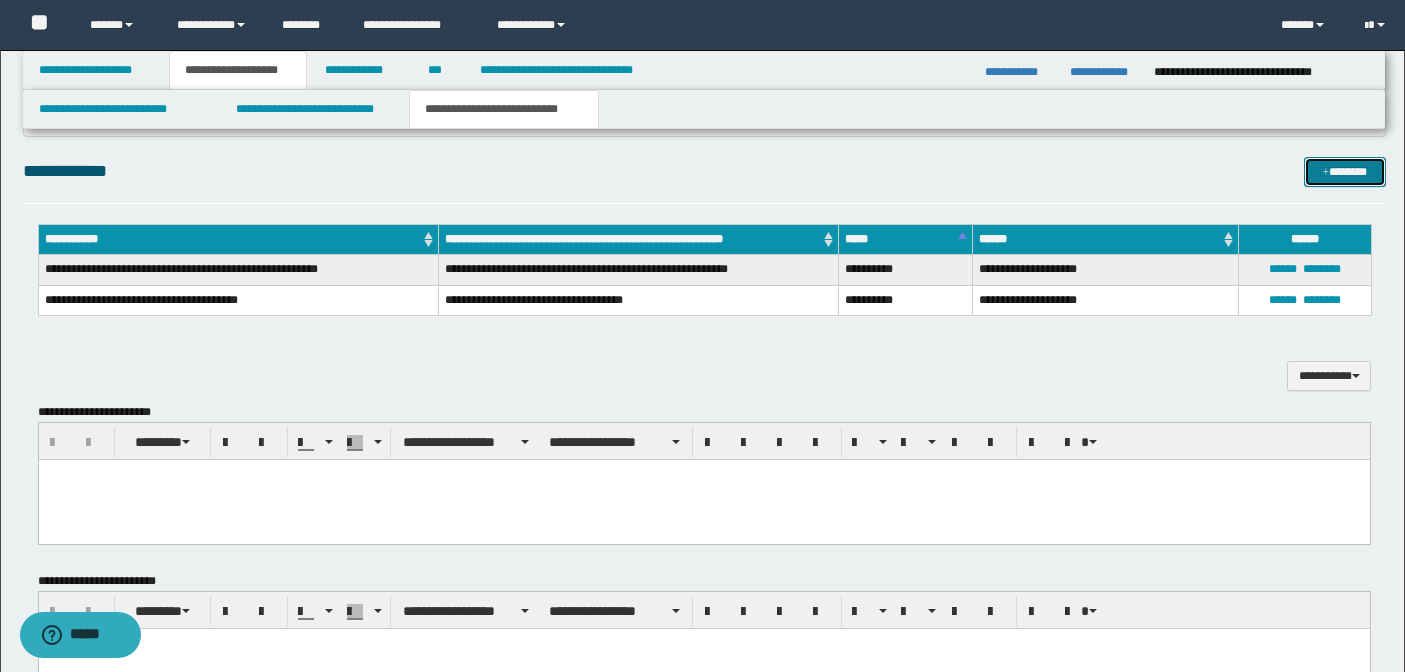 click on "*******" at bounding box center [1345, 172] 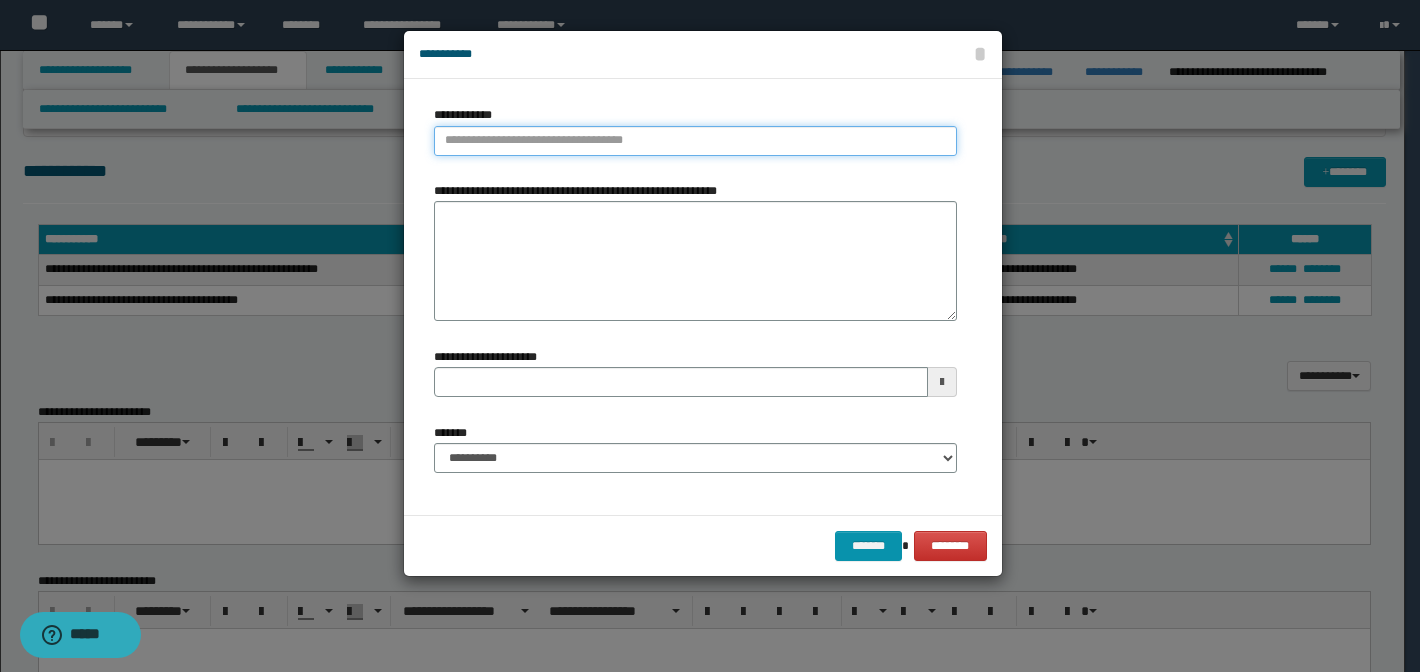 type on "**********" 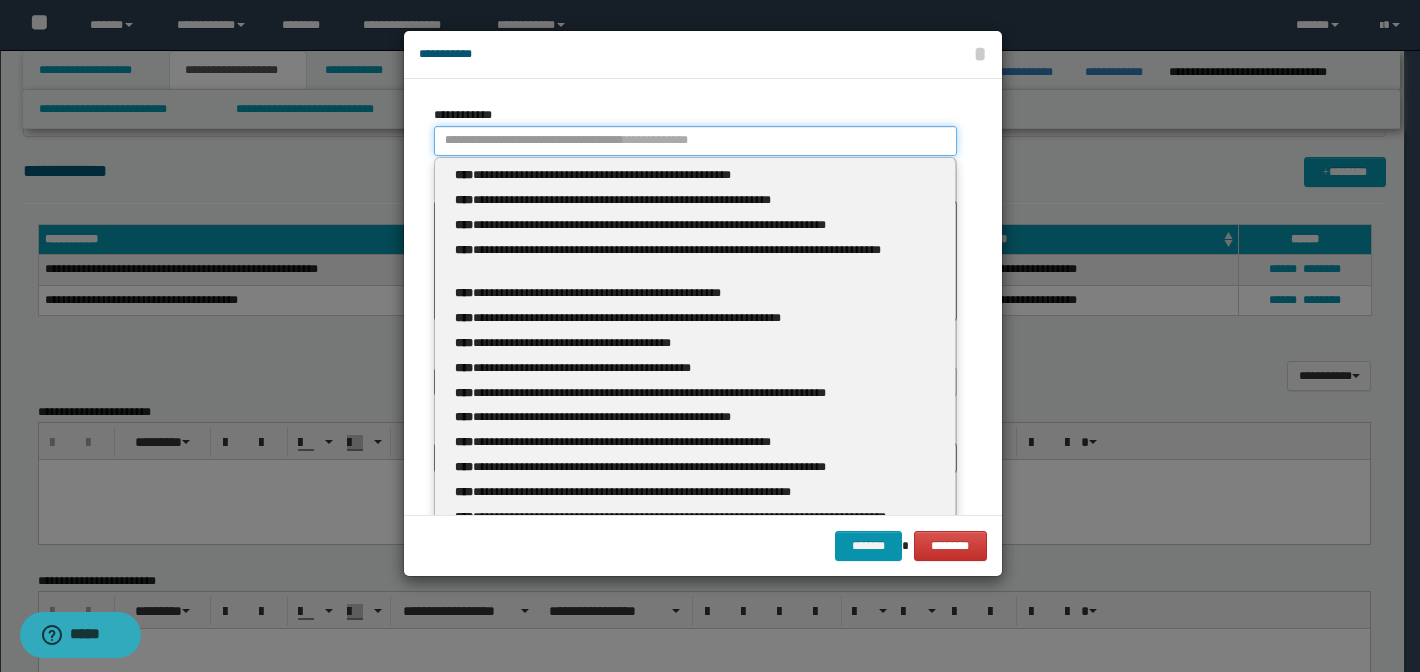 click on "**********" at bounding box center (695, 141) 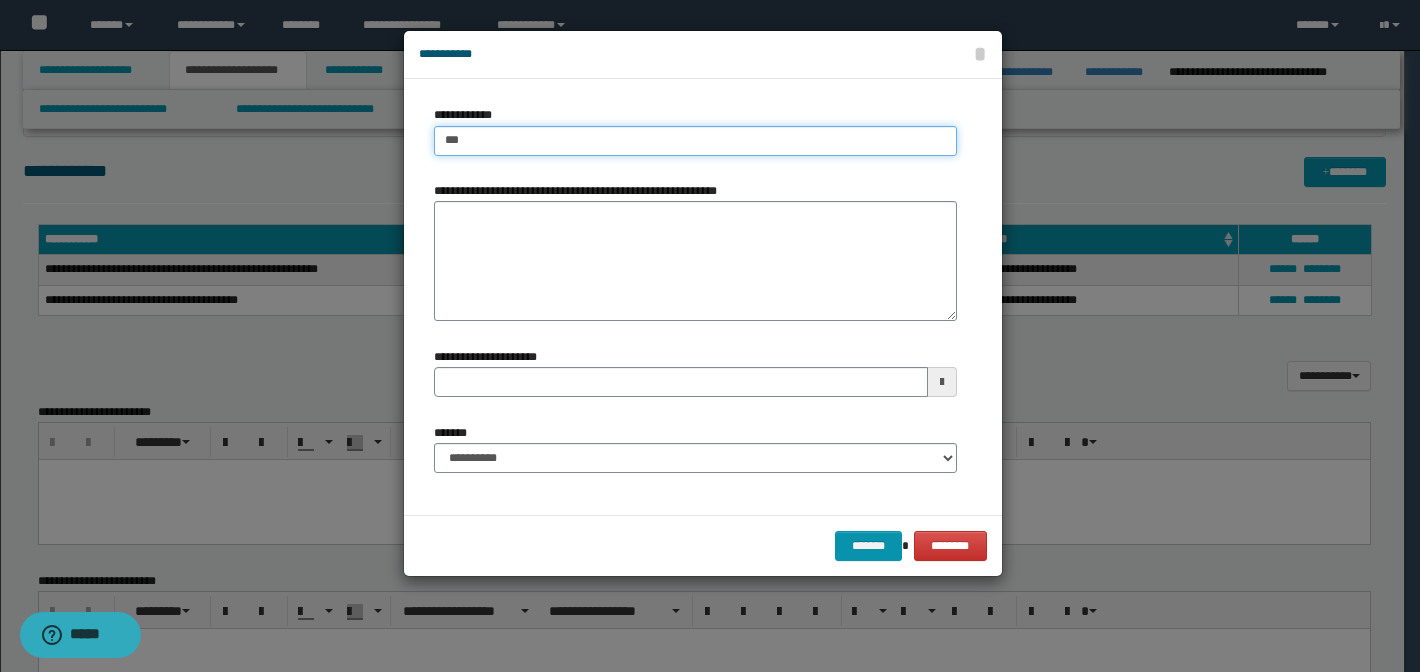 type on "****" 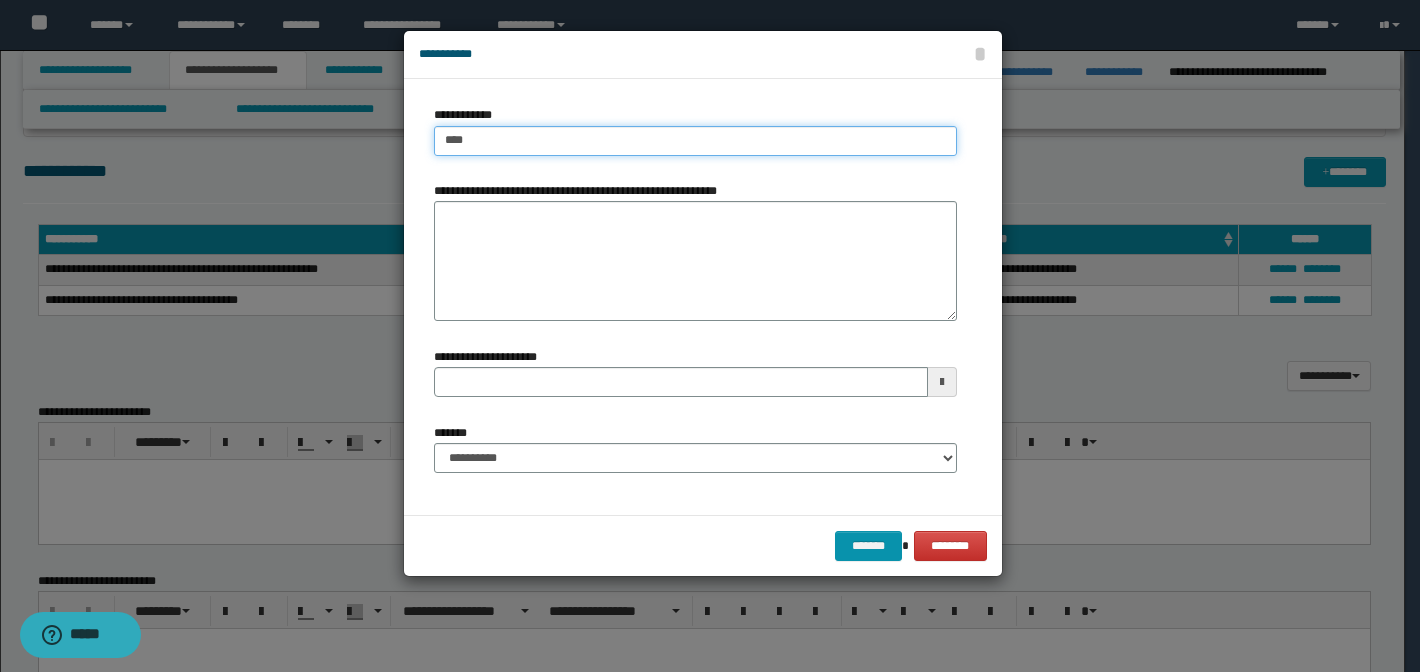 type on "****" 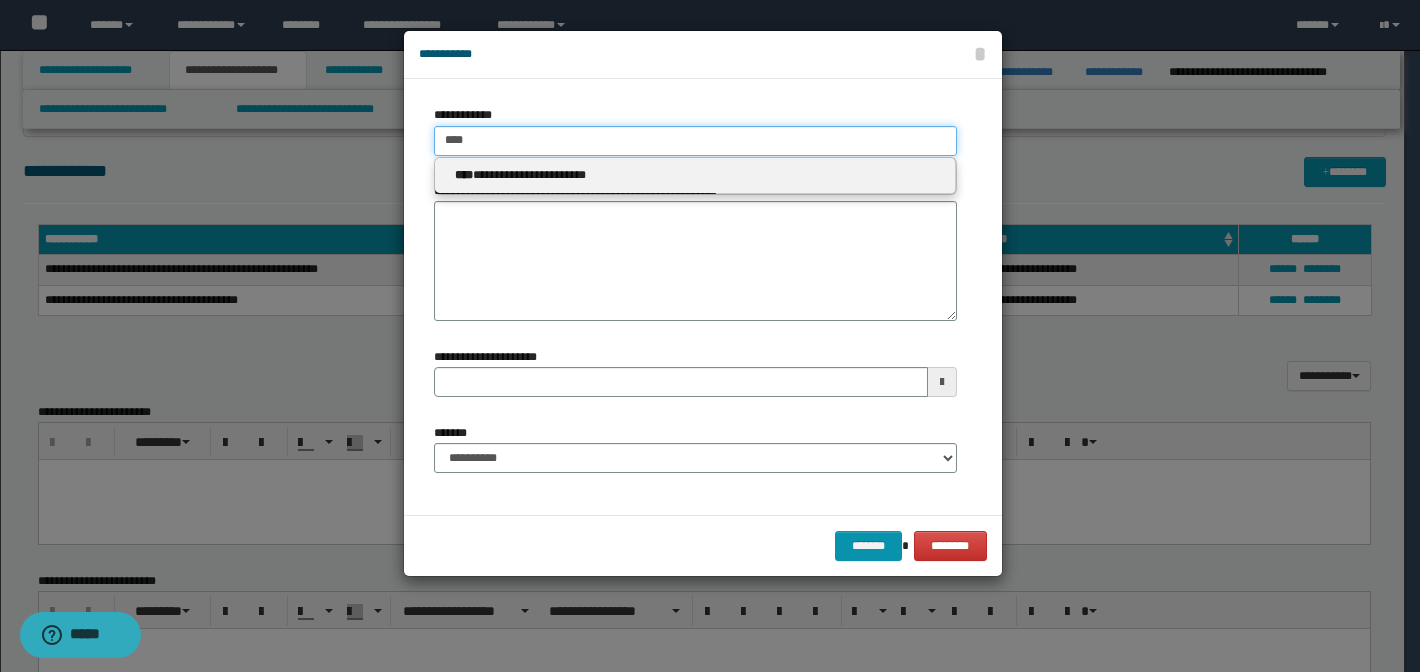 type 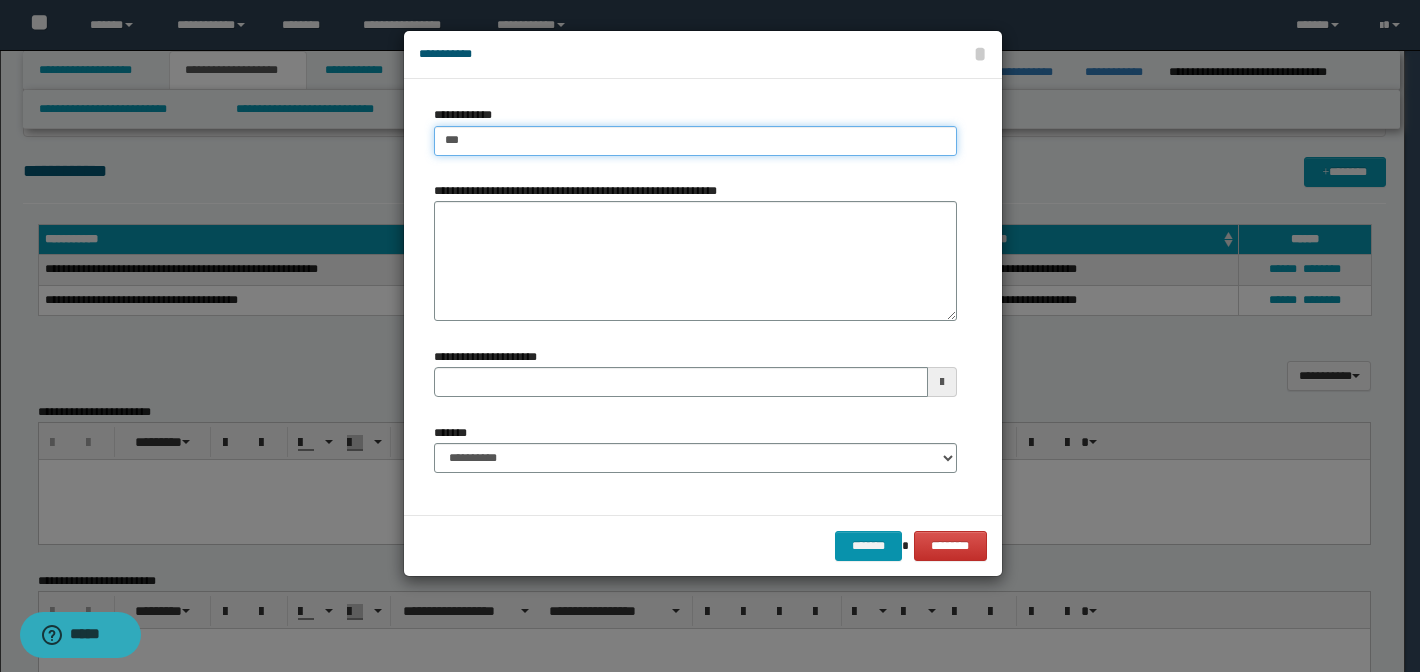 type on "***" 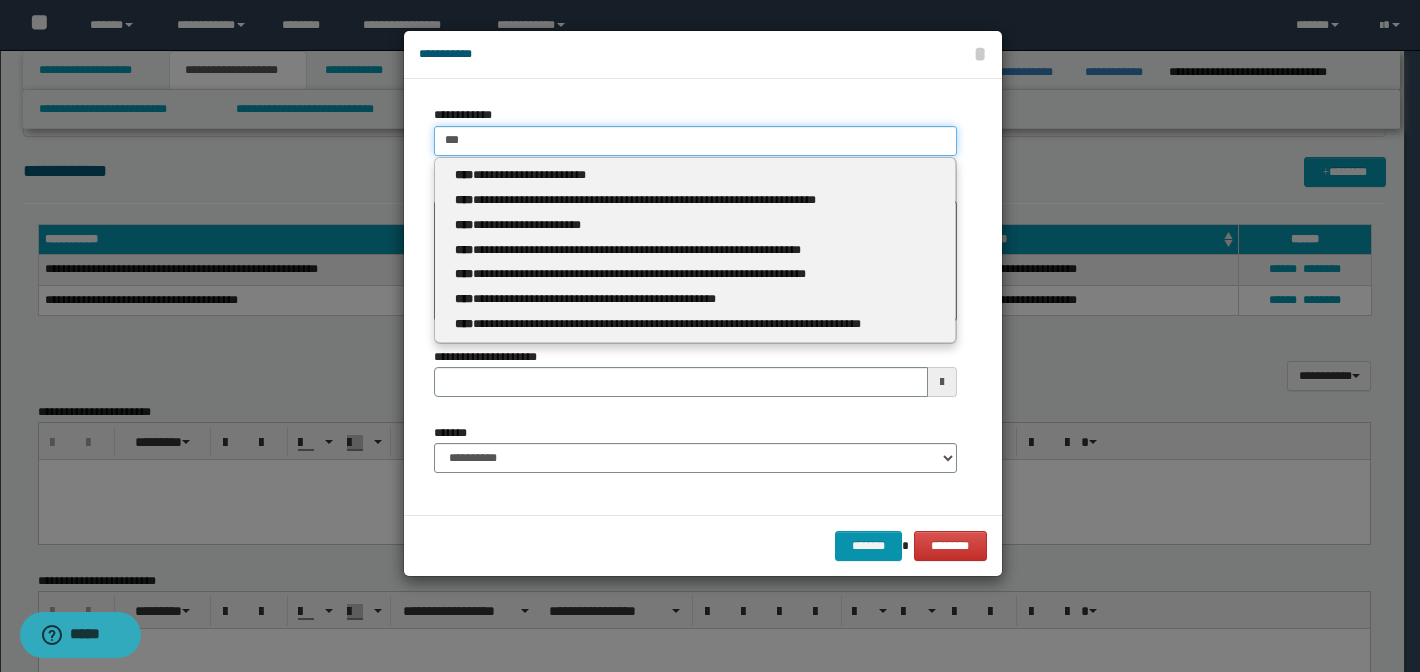 type 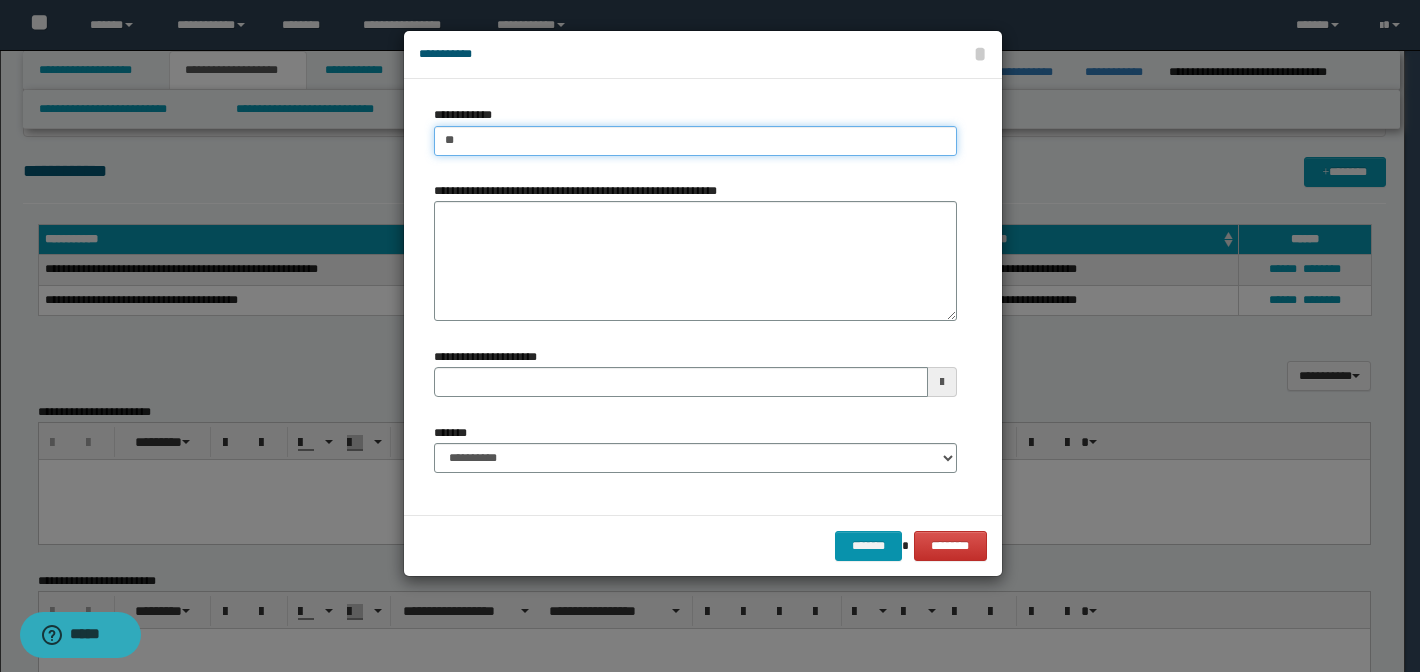 type on "***" 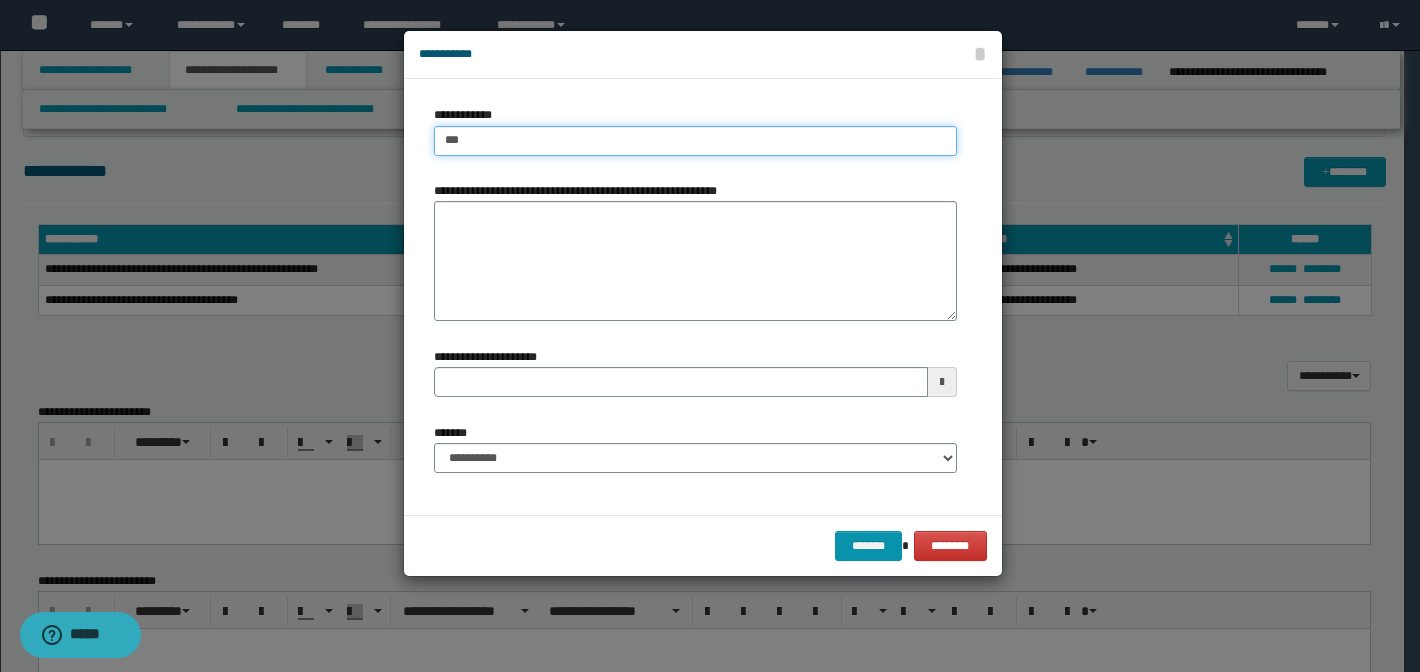 type on "***" 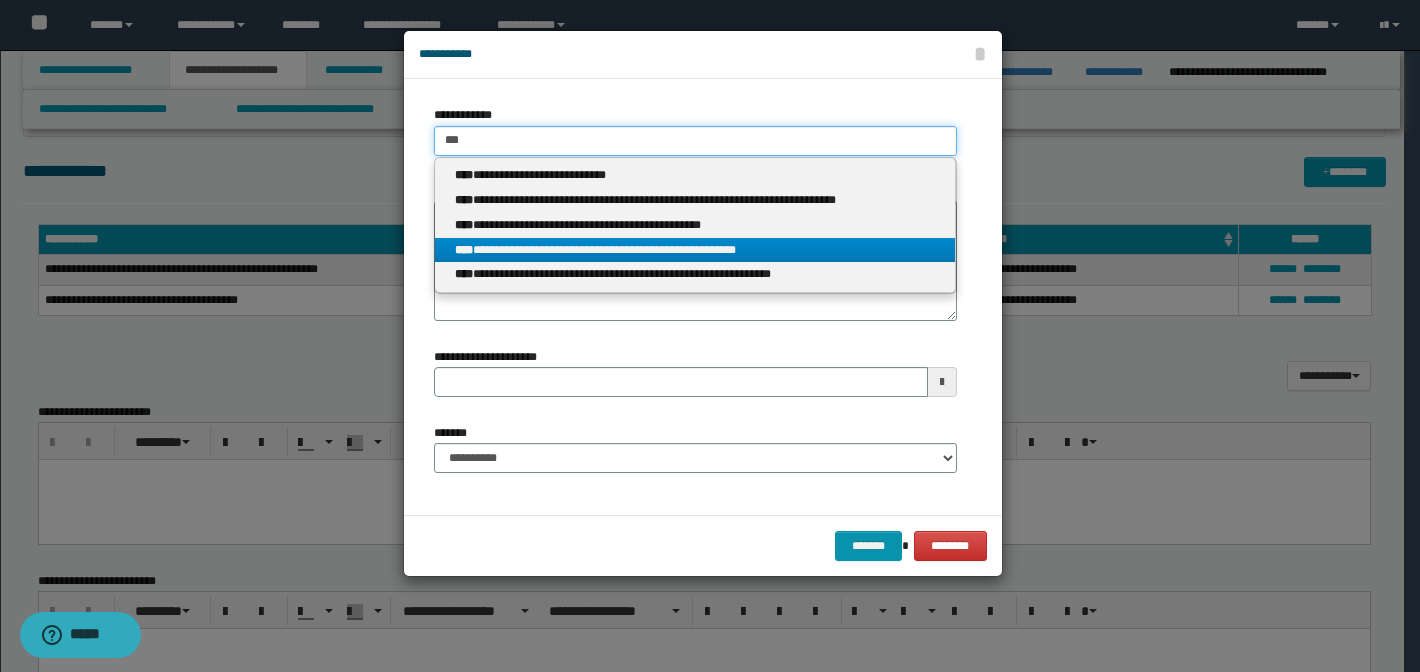 type on "***" 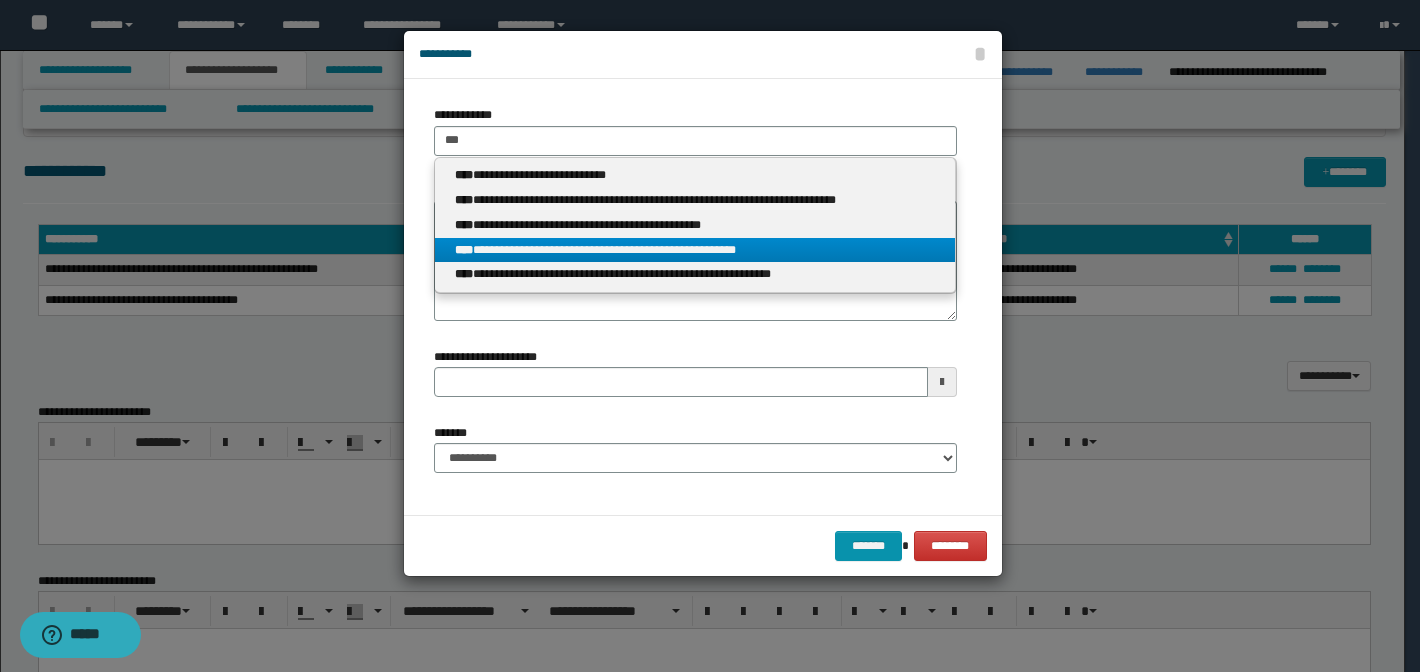 click on "**********" at bounding box center [695, 250] 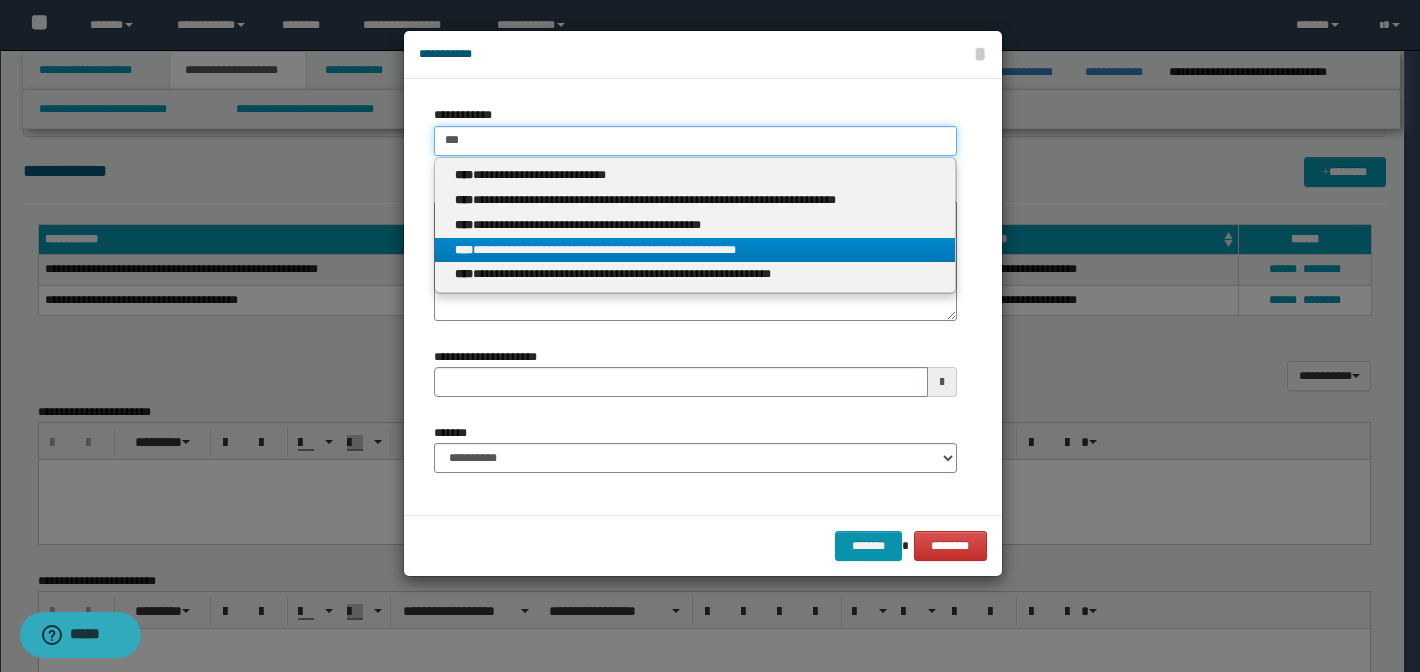 type 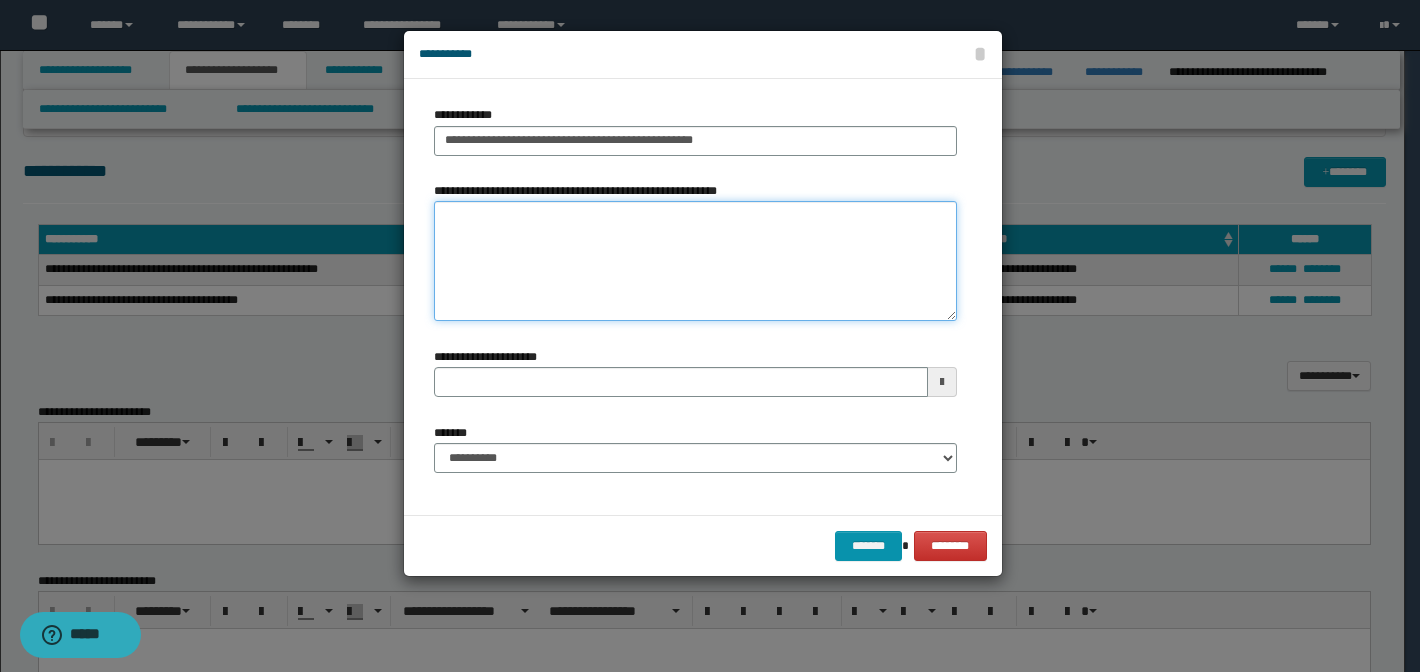 click on "**********" at bounding box center [695, 261] 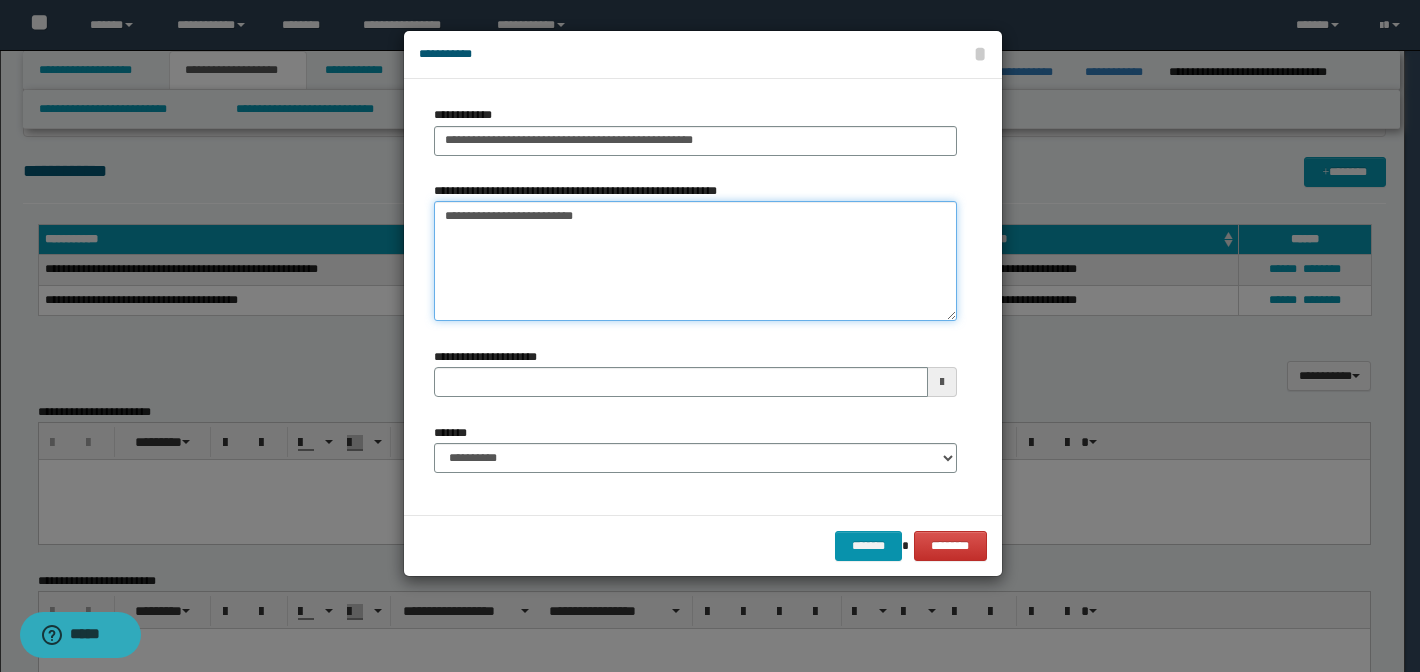 type on "**********" 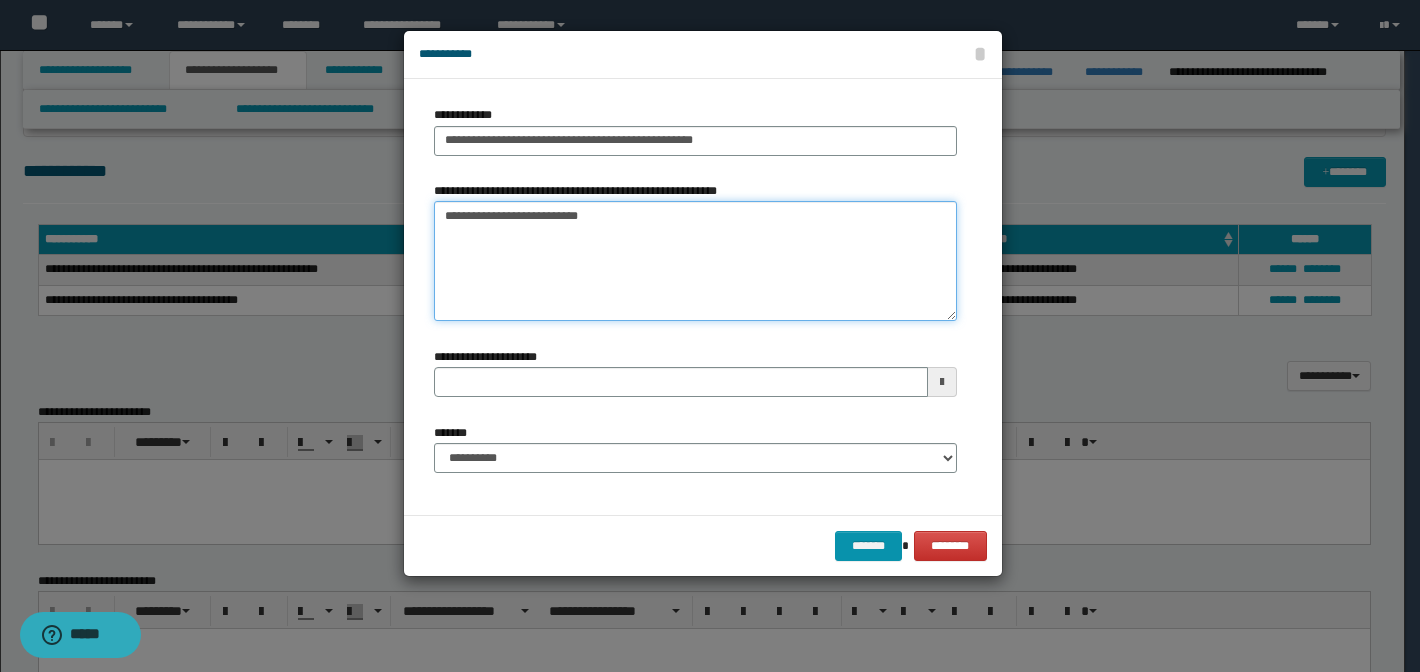 type 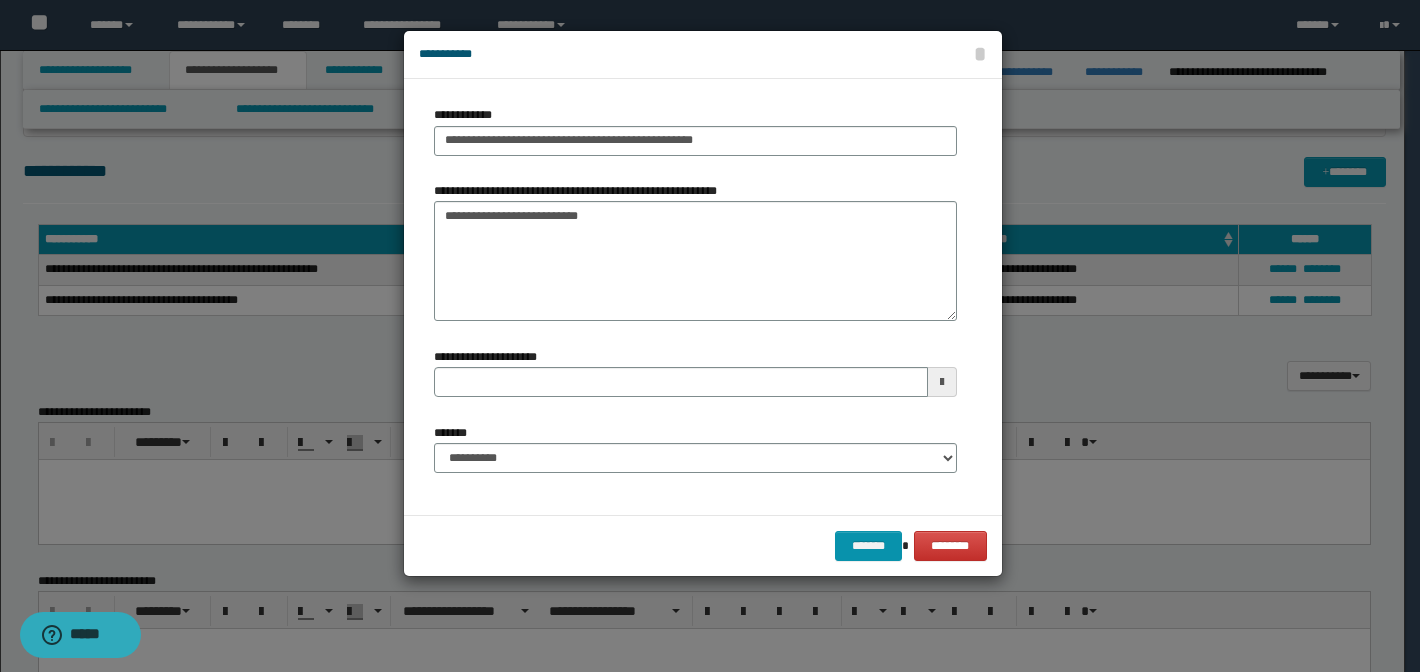 click at bounding box center (942, 382) 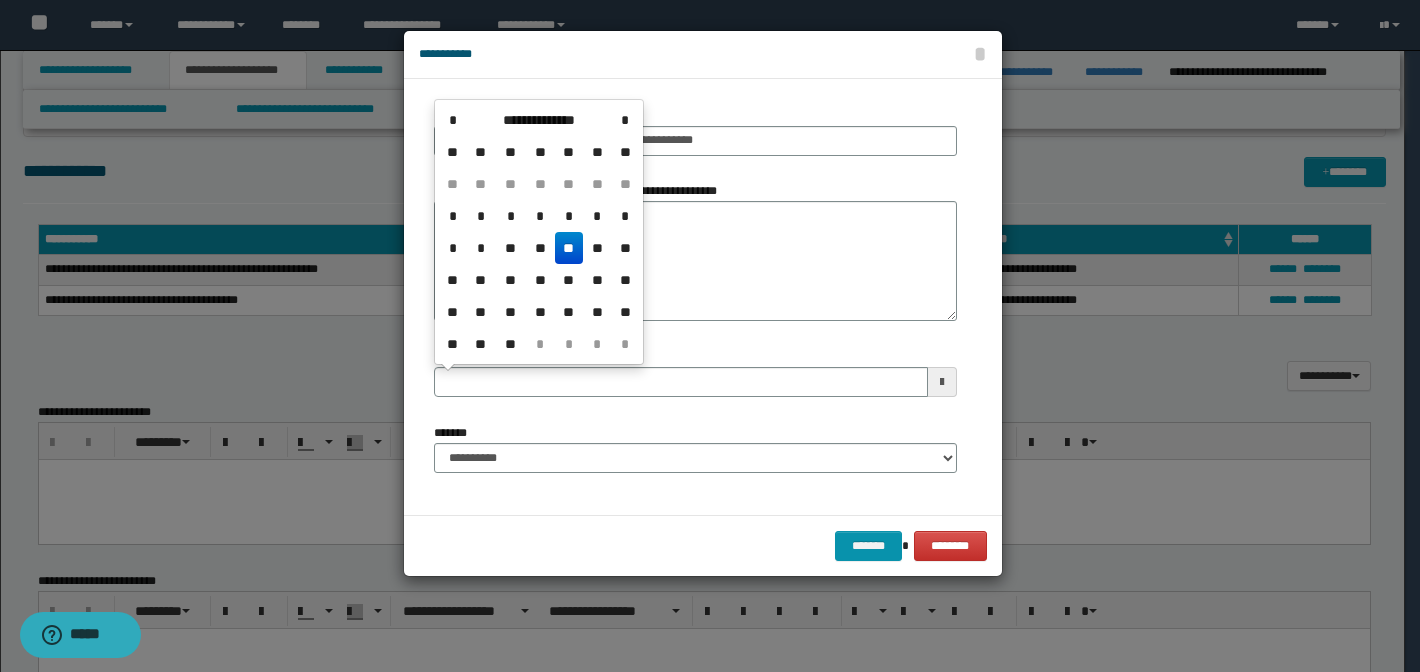 click on "**" at bounding box center [569, 248] 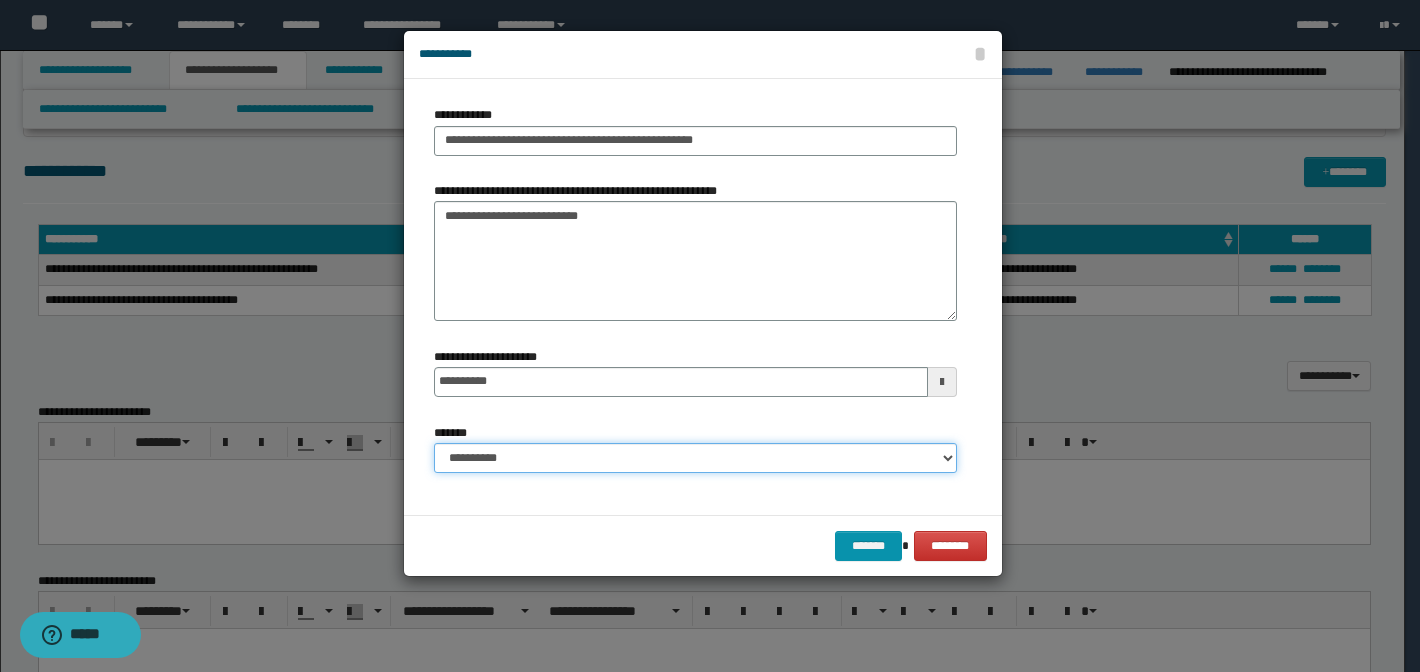 click on "**********" at bounding box center [695, 458] 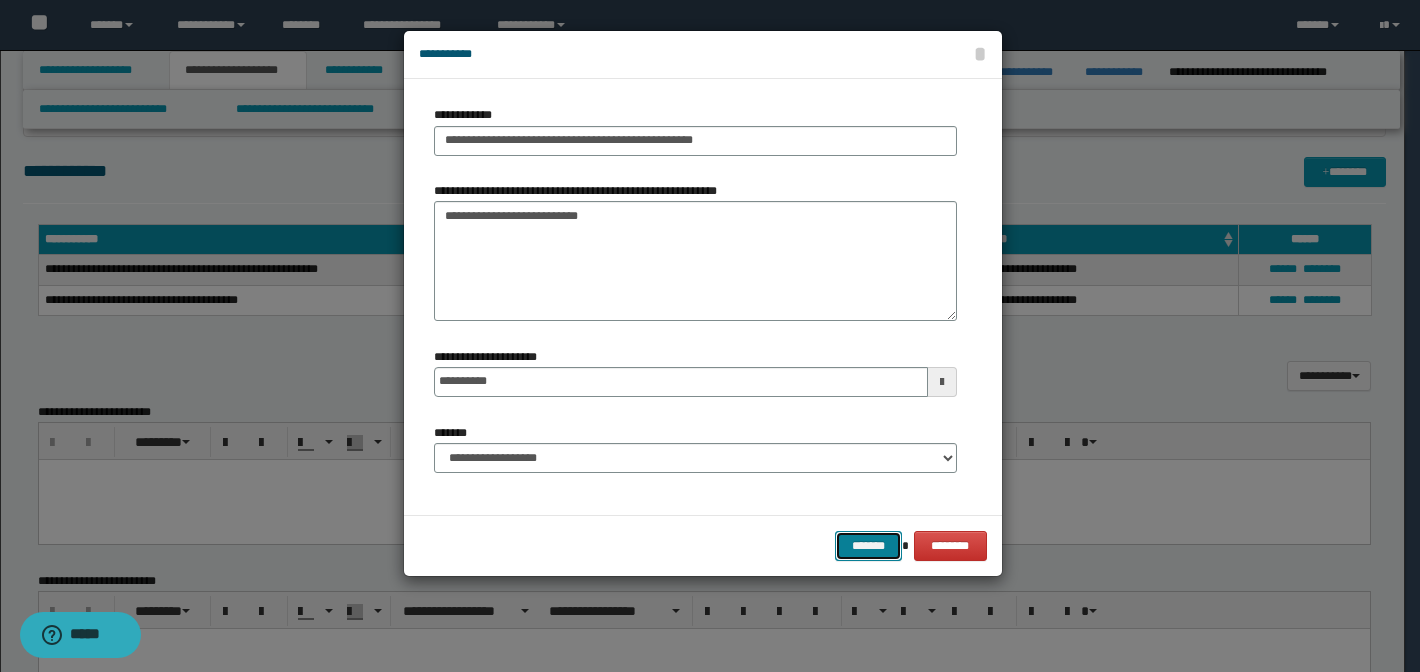 click on "*******" at bounding box center (869, 546) 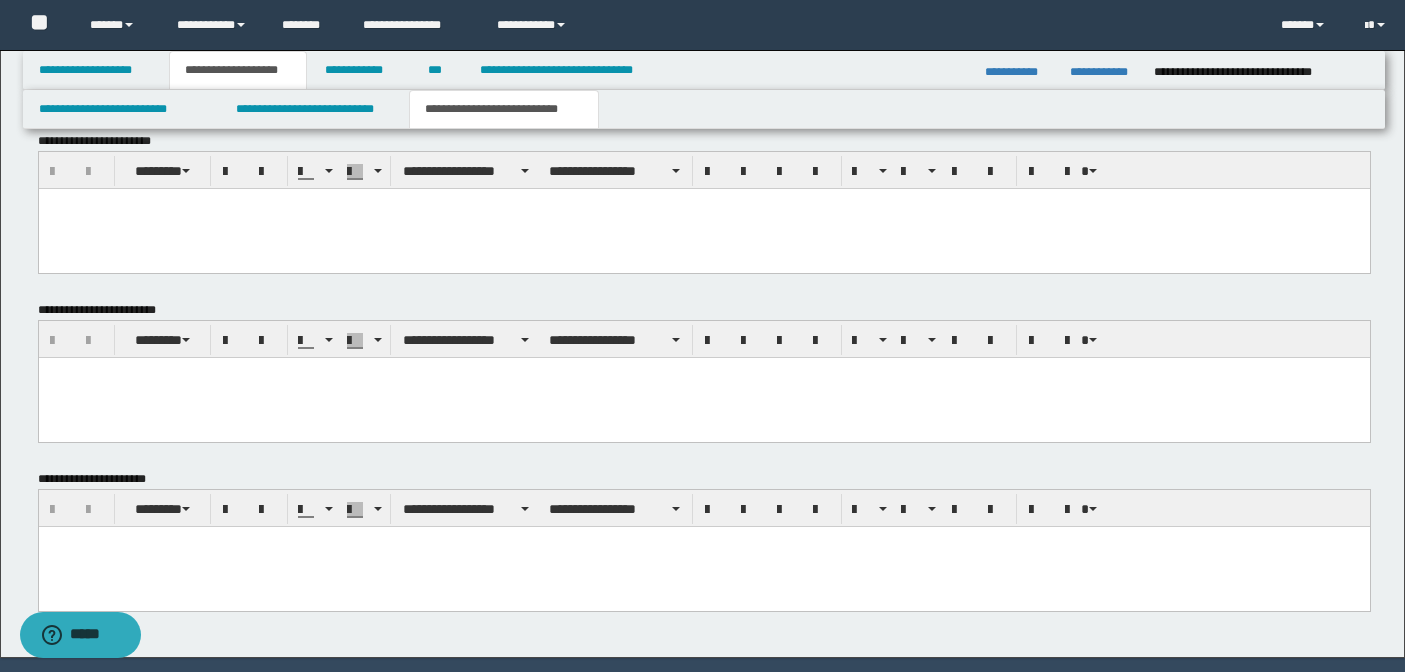 scroll, scrollTop: 701, scrollLeft: 0, axis: vertical 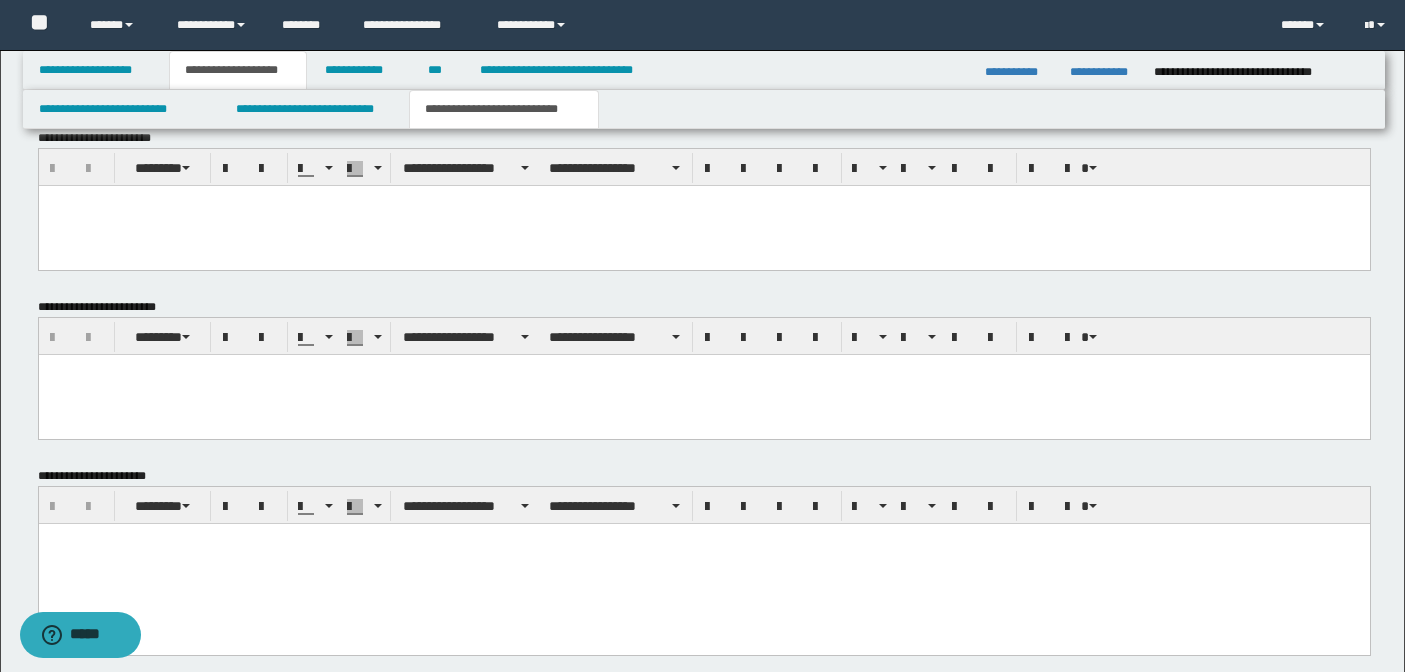 click at bounding box center (703, 563) 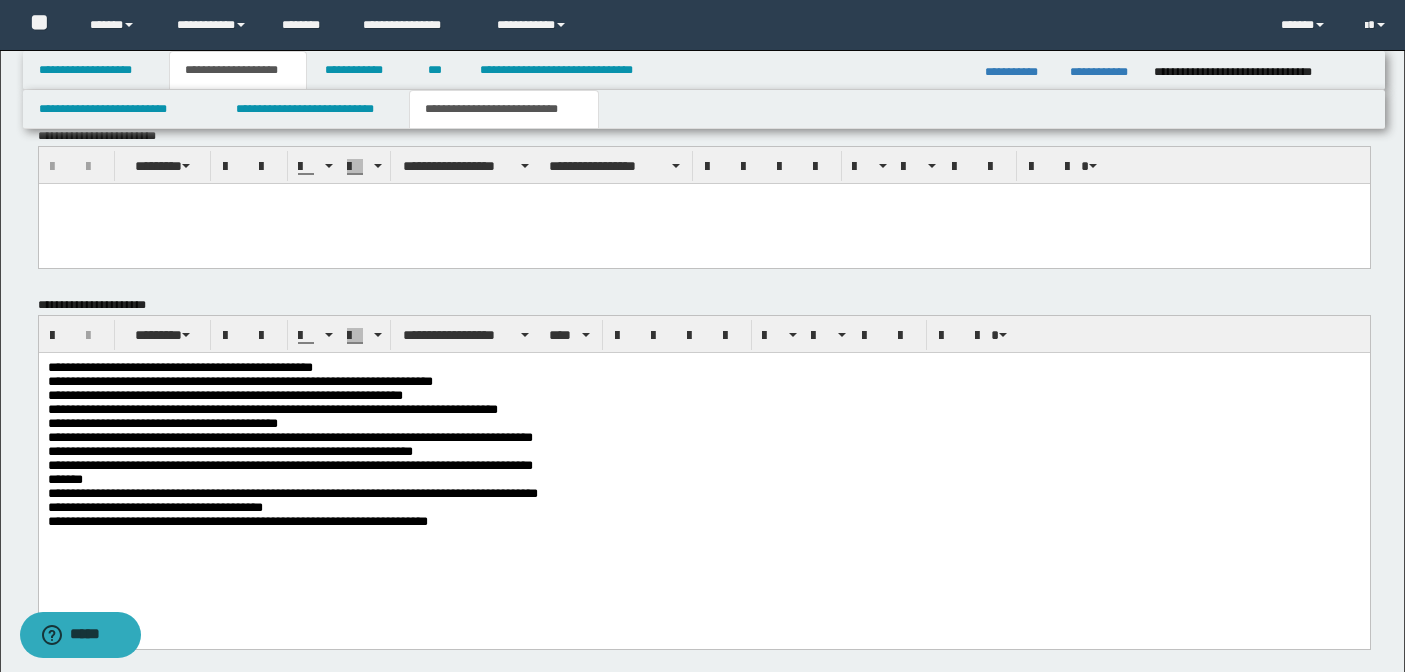 scroll, scrollTop: 974, scrollLeft: 0, axis: vertical 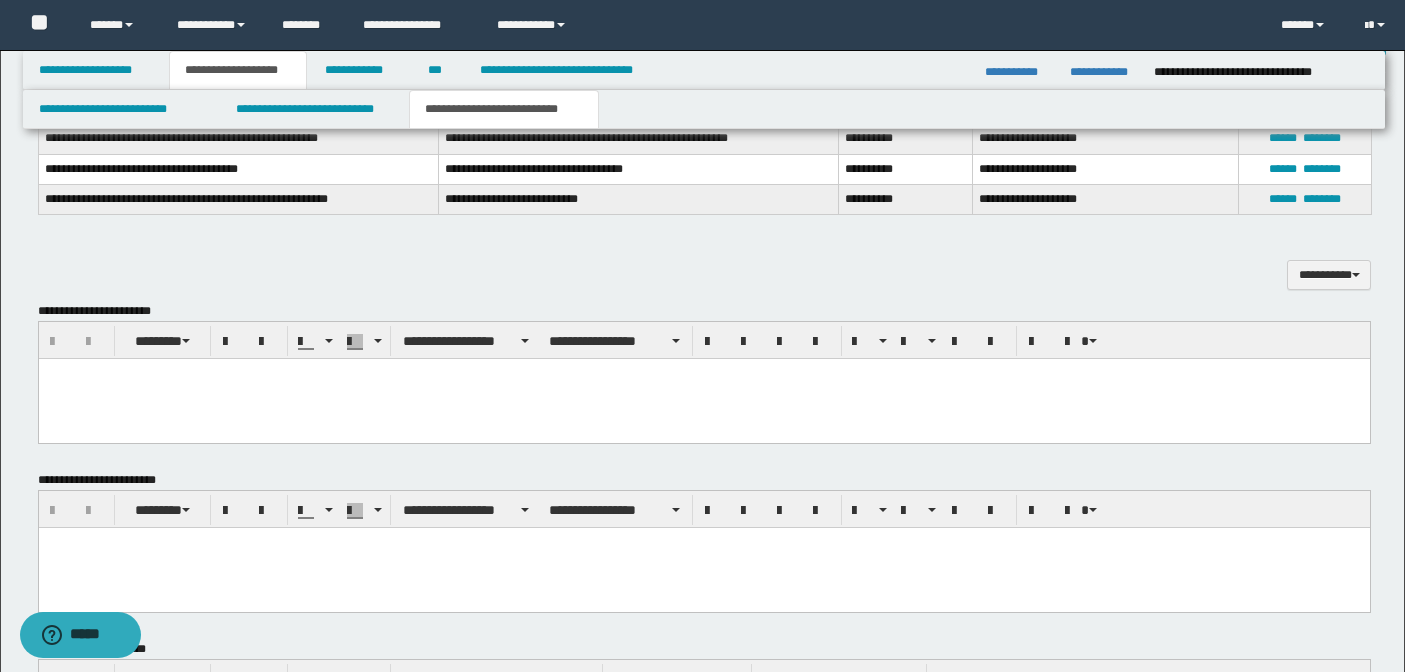 click at bounding box center (703, 399) 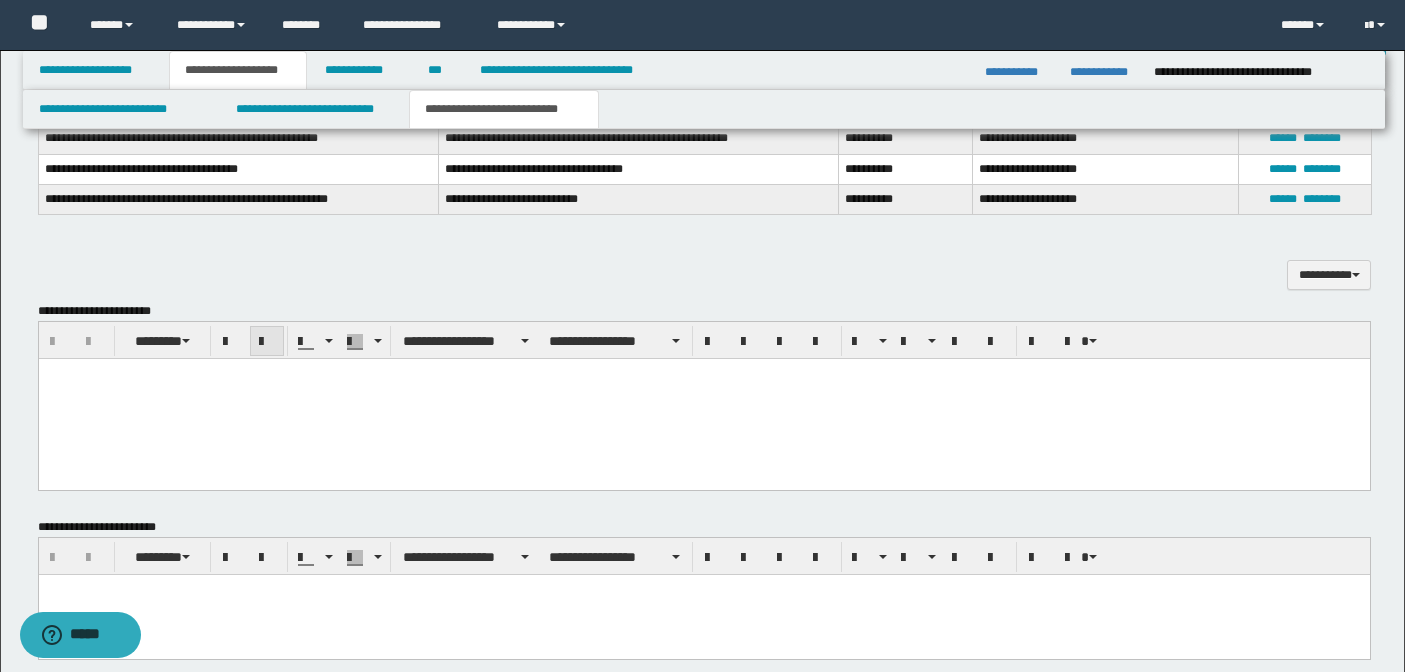 type 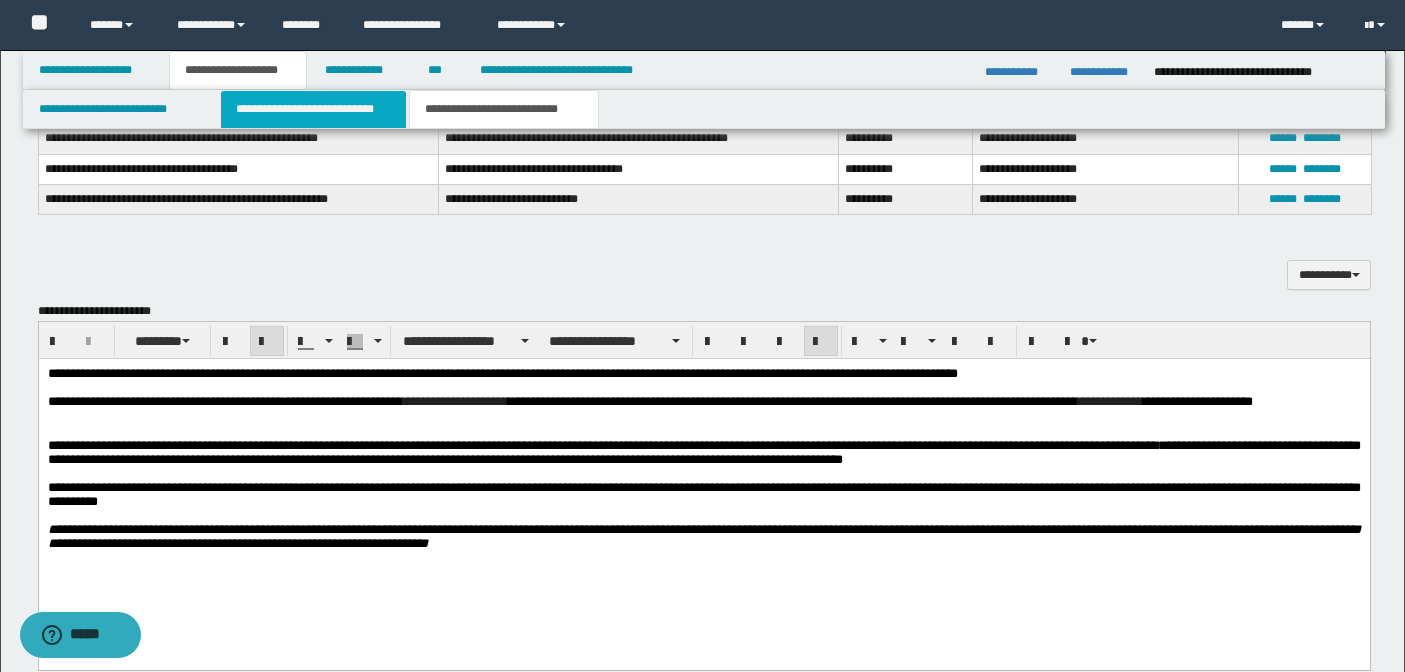 click on "**********" at bounding box center [314, 109] 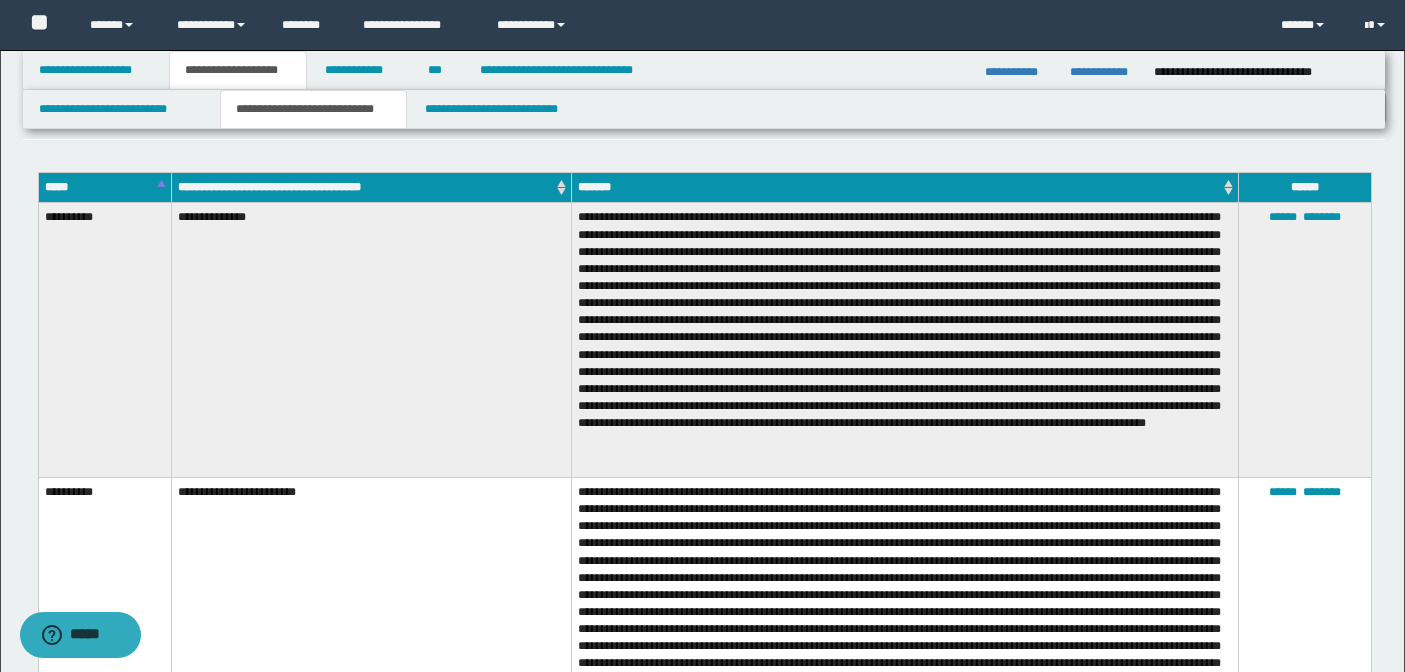 scroll, scrollTop: 0, scrollLeft: 0, axis: both 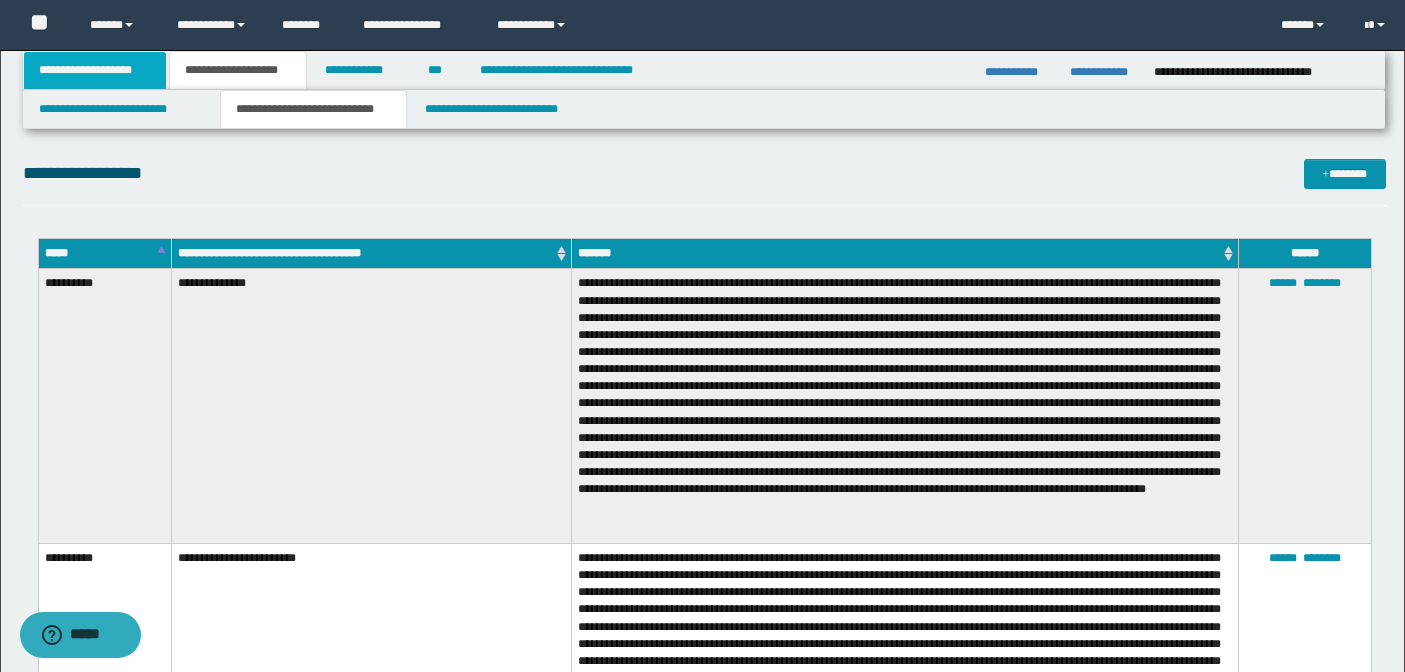 click on "**********" at bounding box center [95, 70] 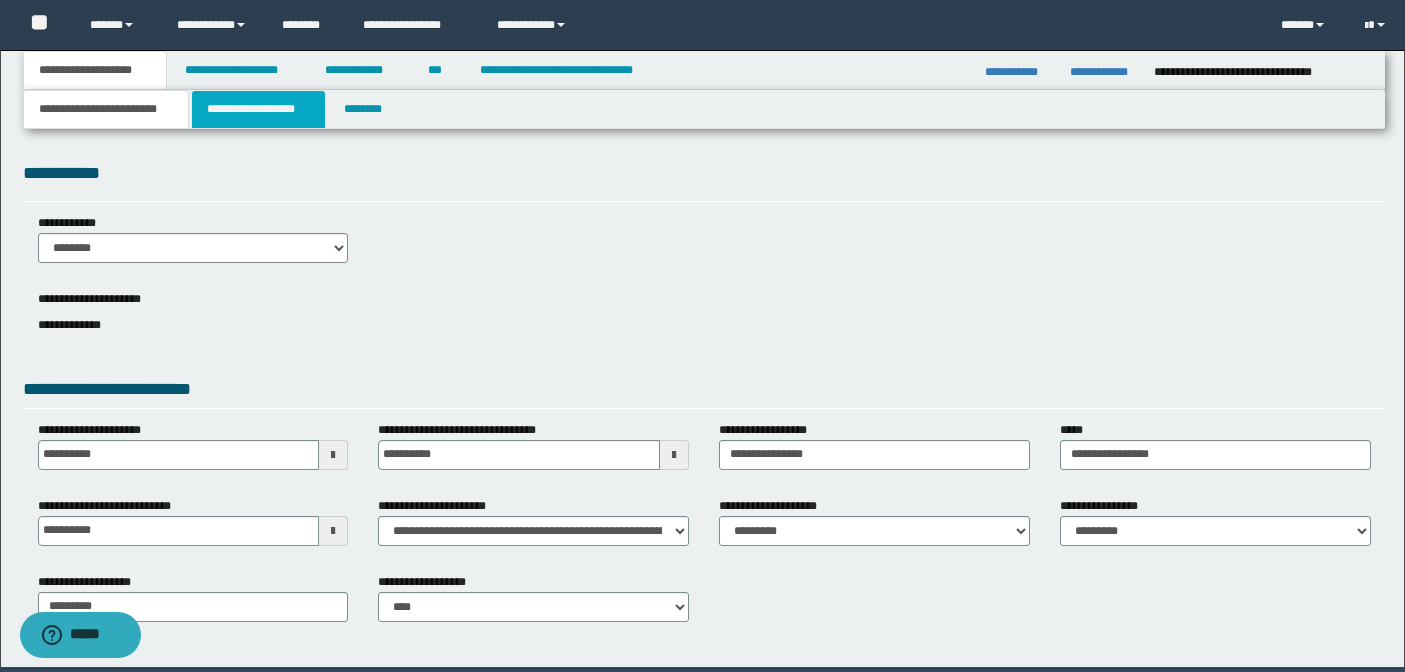 click on "**********" at bounding box center (258, 109) 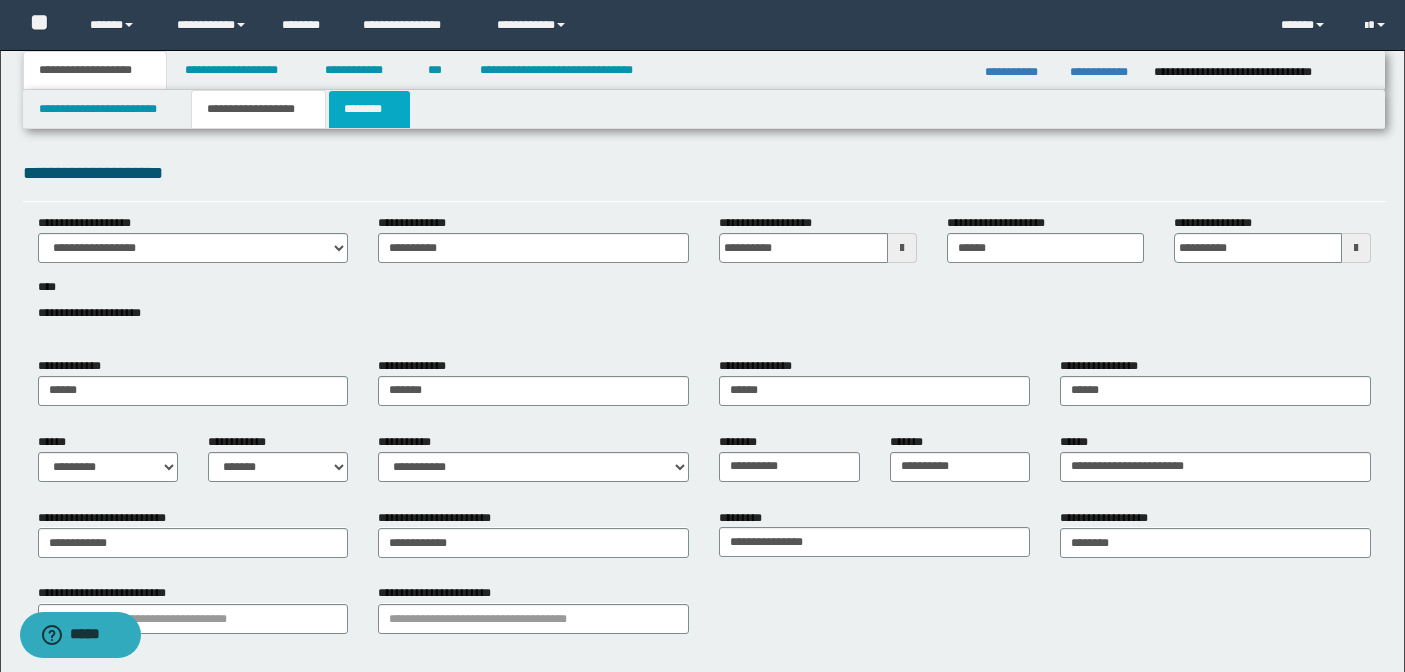 click on "********" at bounding box center (369, 109) 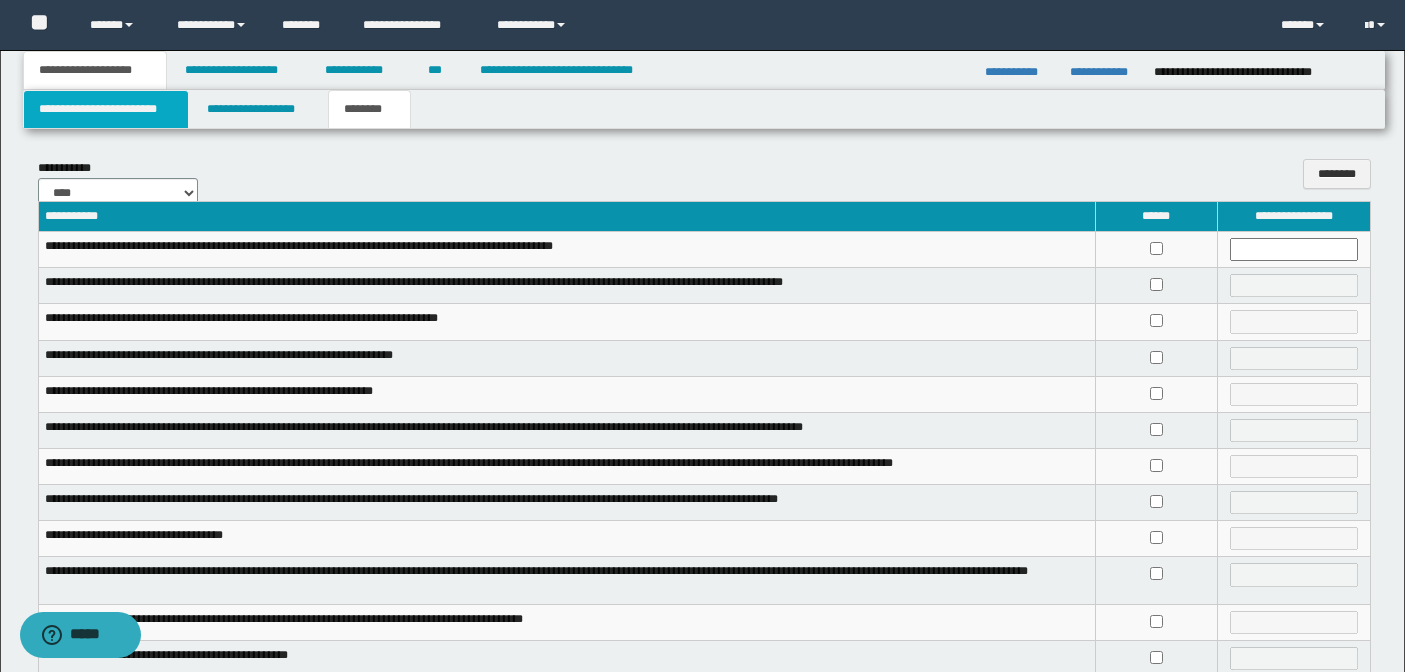 click on "**********" at bounding box center (106, 109) 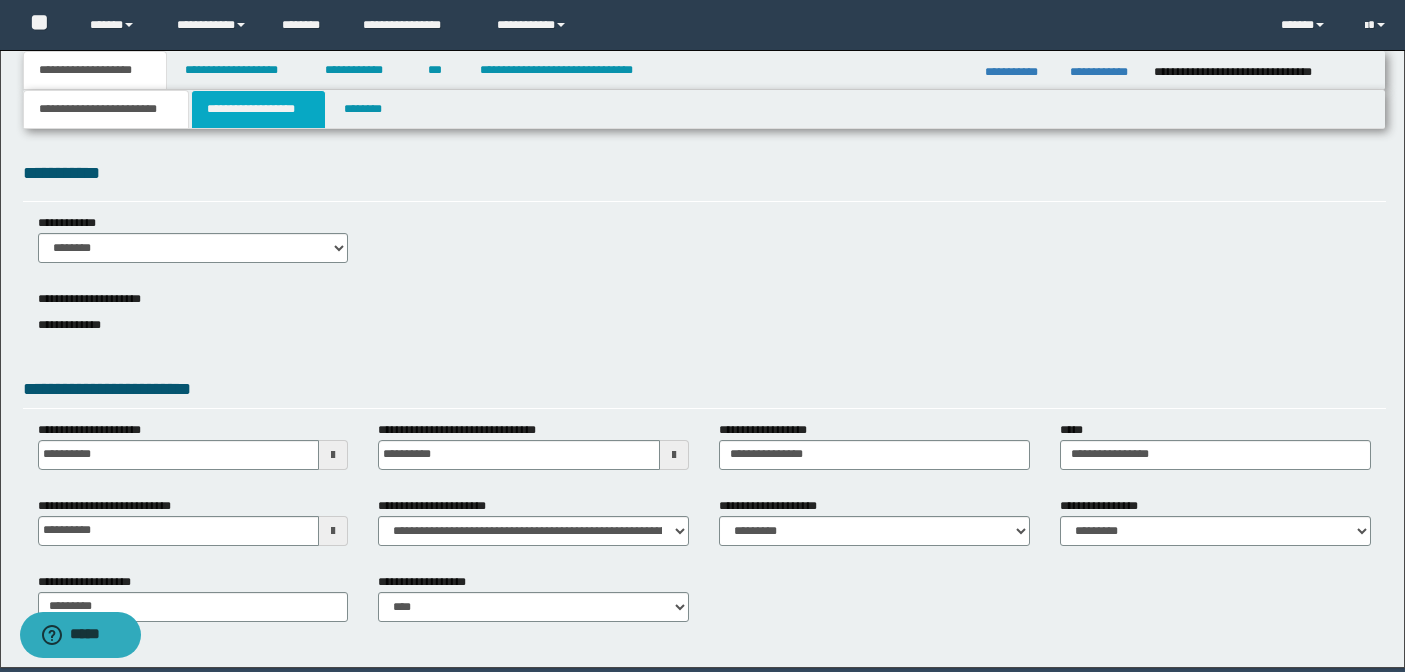 click on "**********" at bounding box center [258, 109] 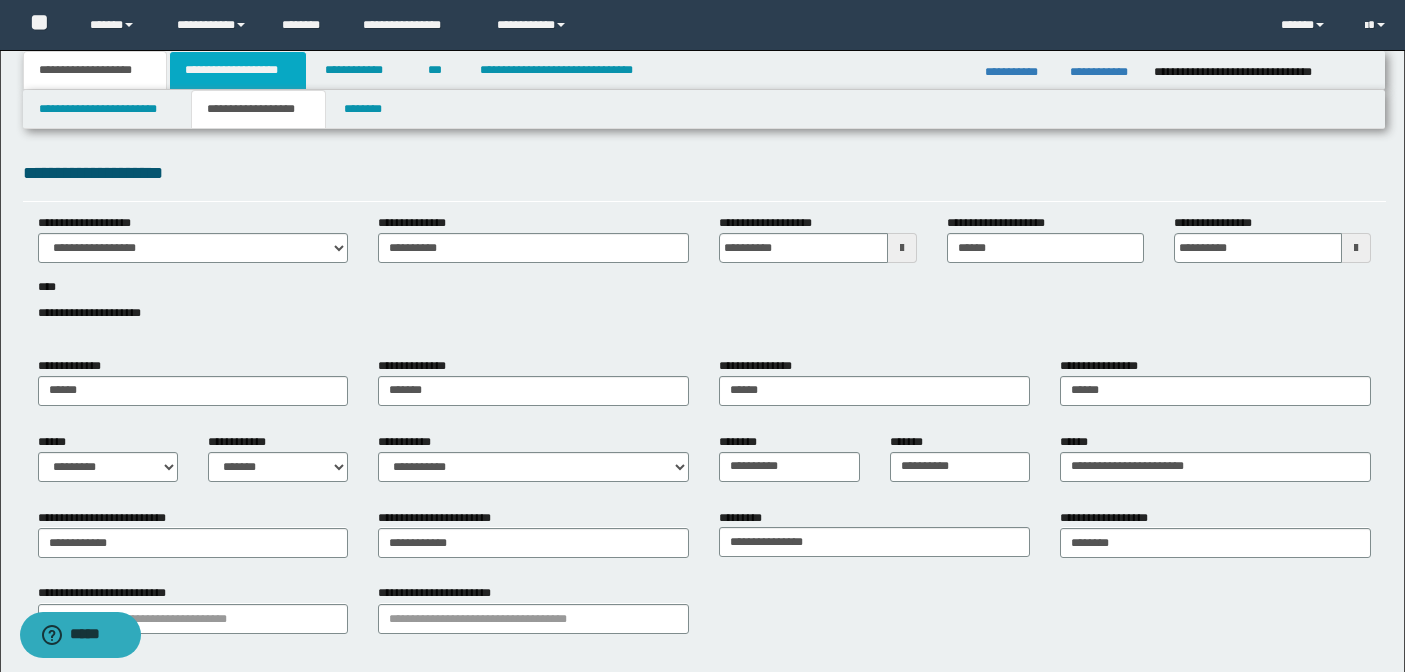 click on "**********" at bounding box center (238, 70) 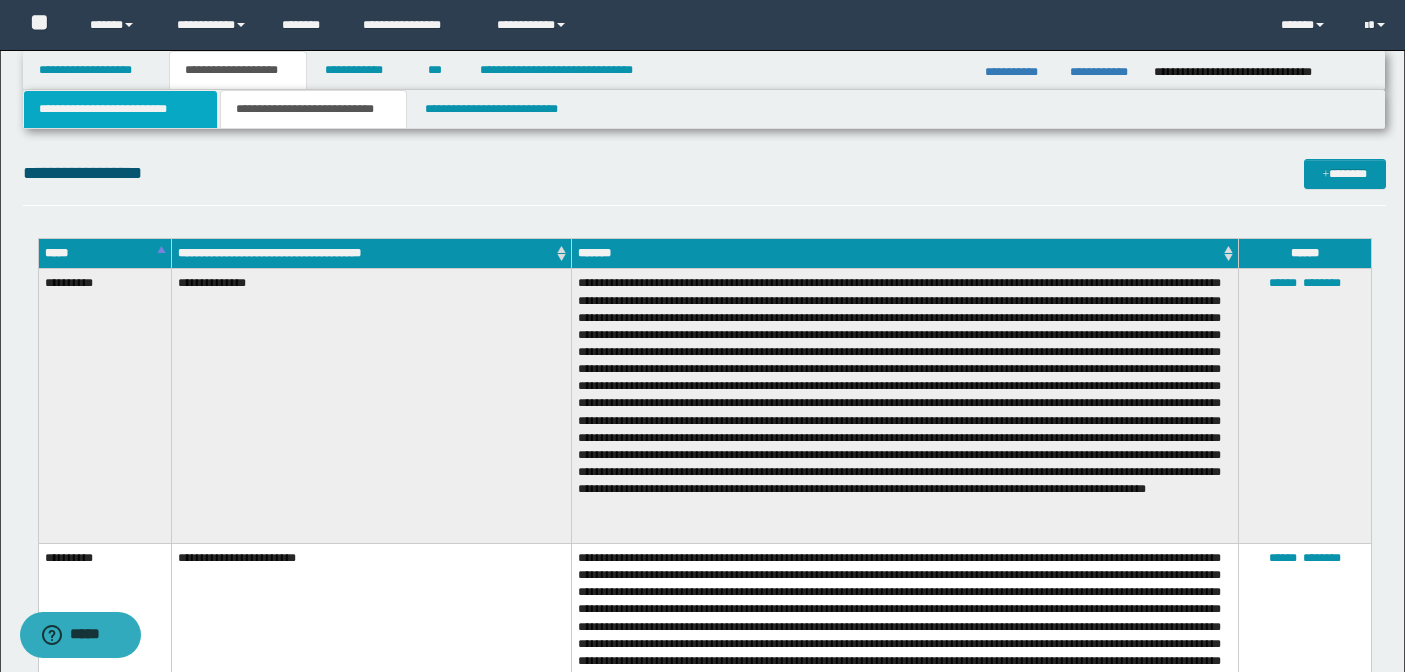 click on "**********" at bounding box center (120, 109) 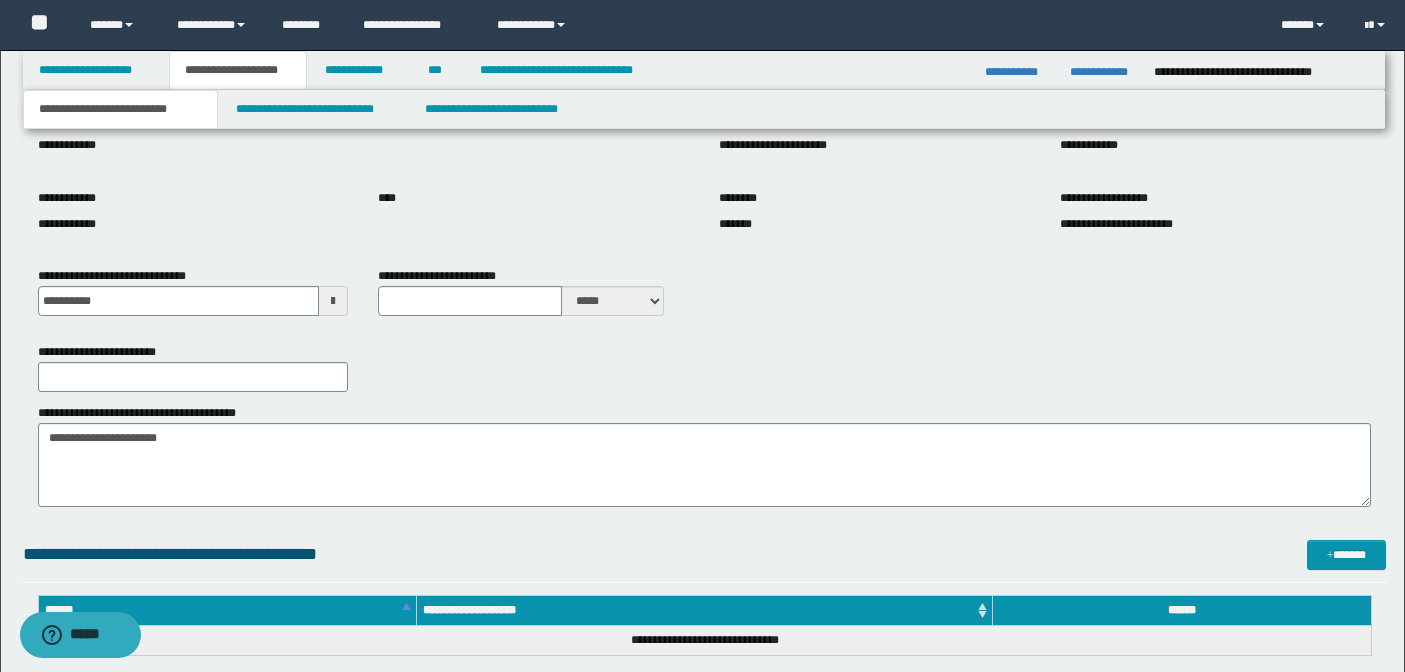 scroll, scrollTop: 301, scrollLeft: 0, axis: vertical 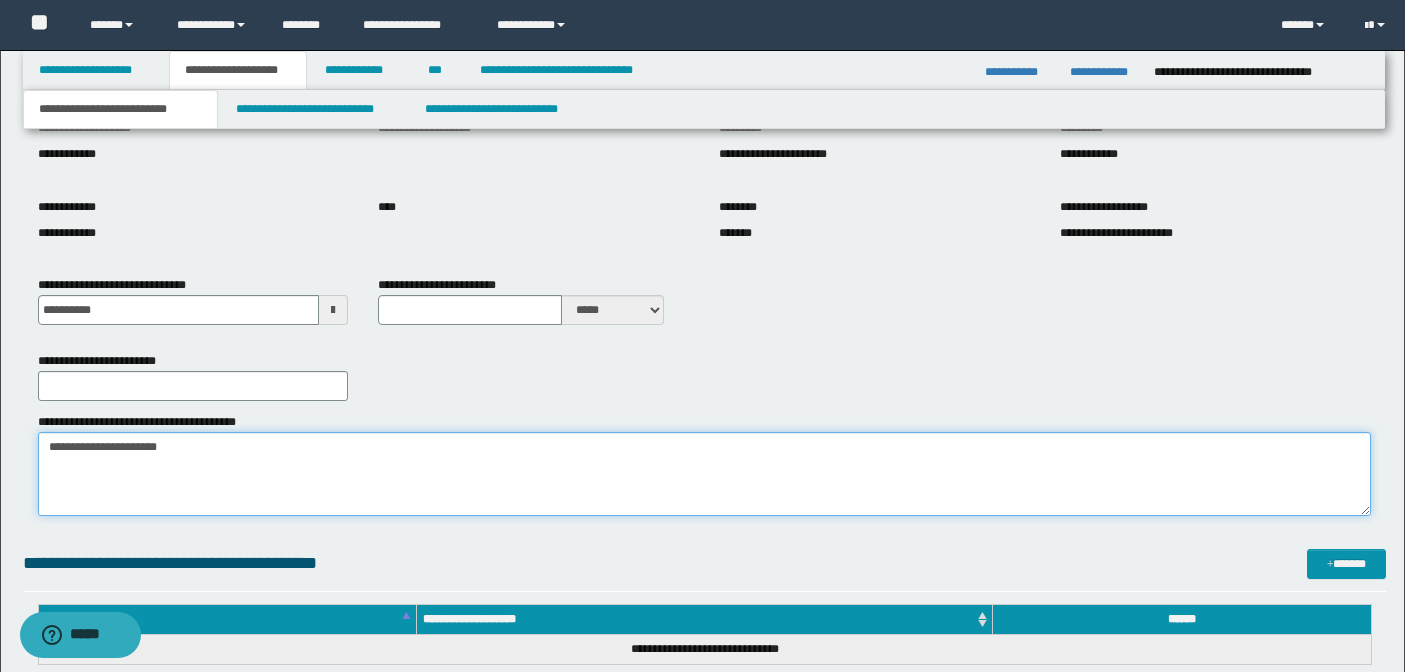 drag, startPoint x: 211, startPoint y: 449, endPoint x: 4, endPoint y: 441, distance: 207.15453 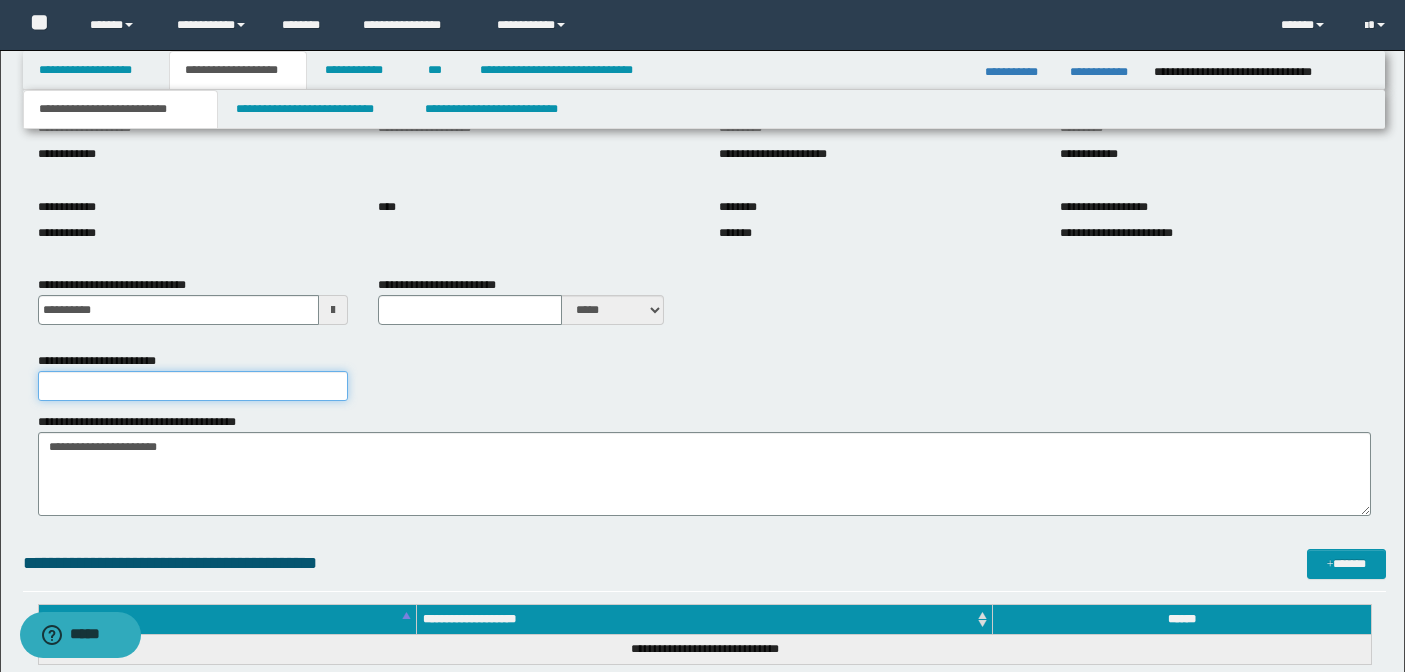 click on "**********" at bounding box center [193, 386] 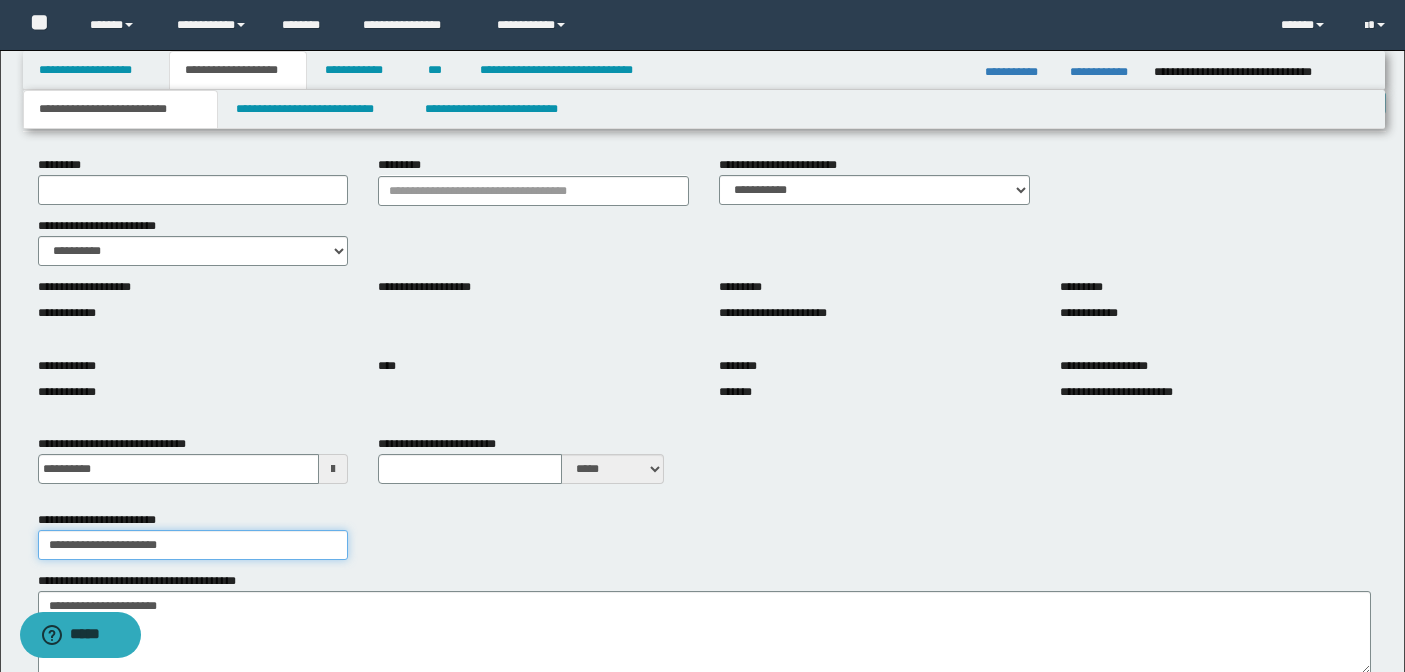 scroll, scrollTop: 0, scrollLeft: 0, axis: both 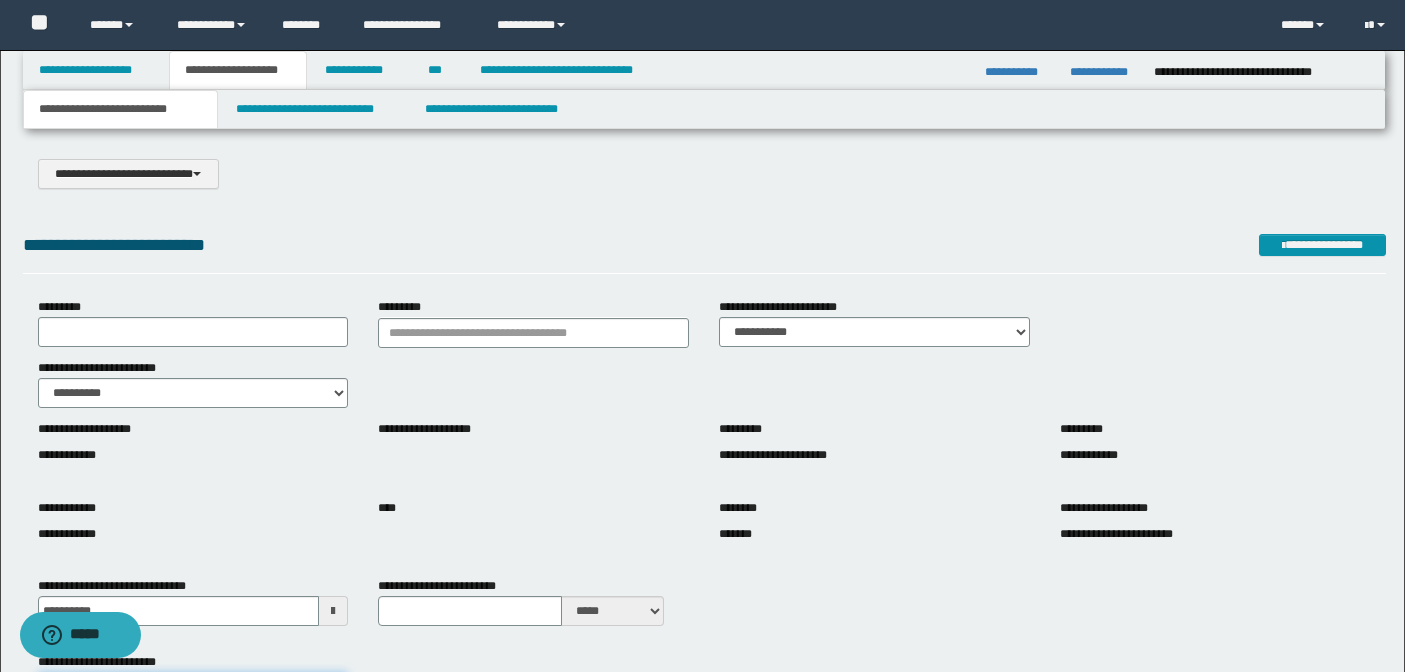 type on "**********" 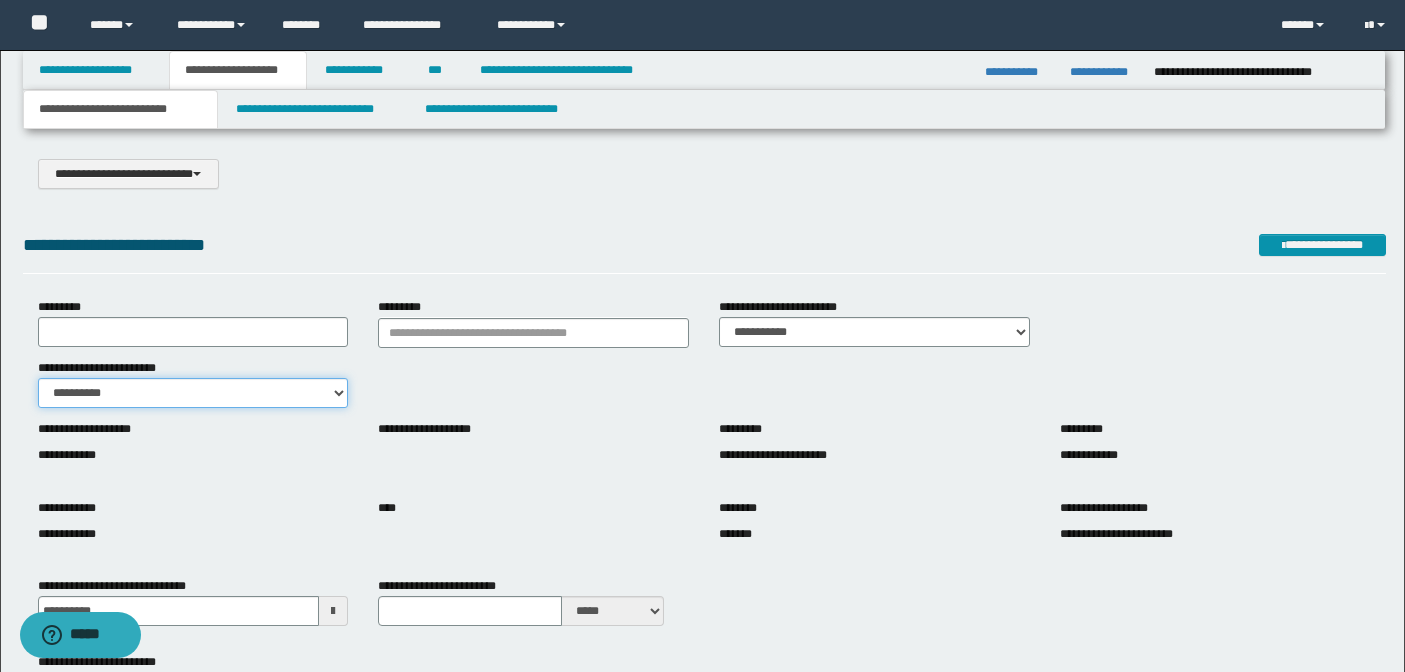 click on "**********" at bounding box center [193, 393] 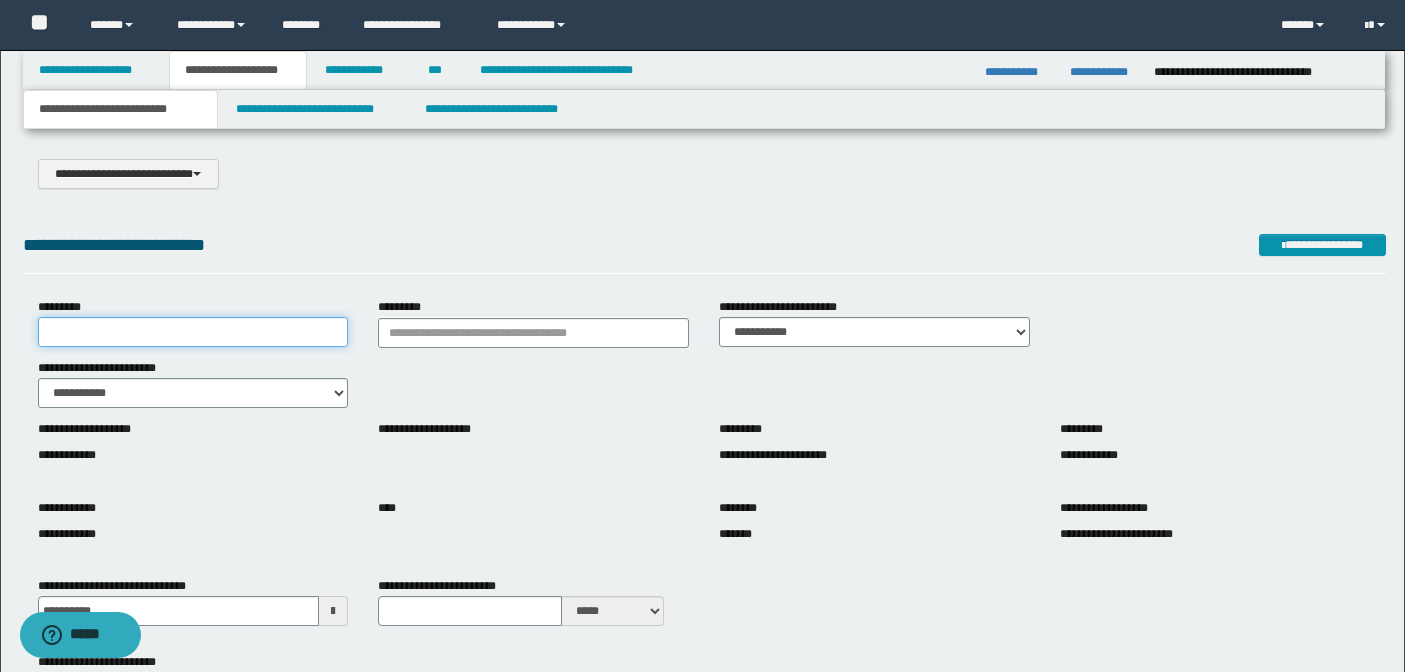 click on "*********" at bounding box center (193, 332) 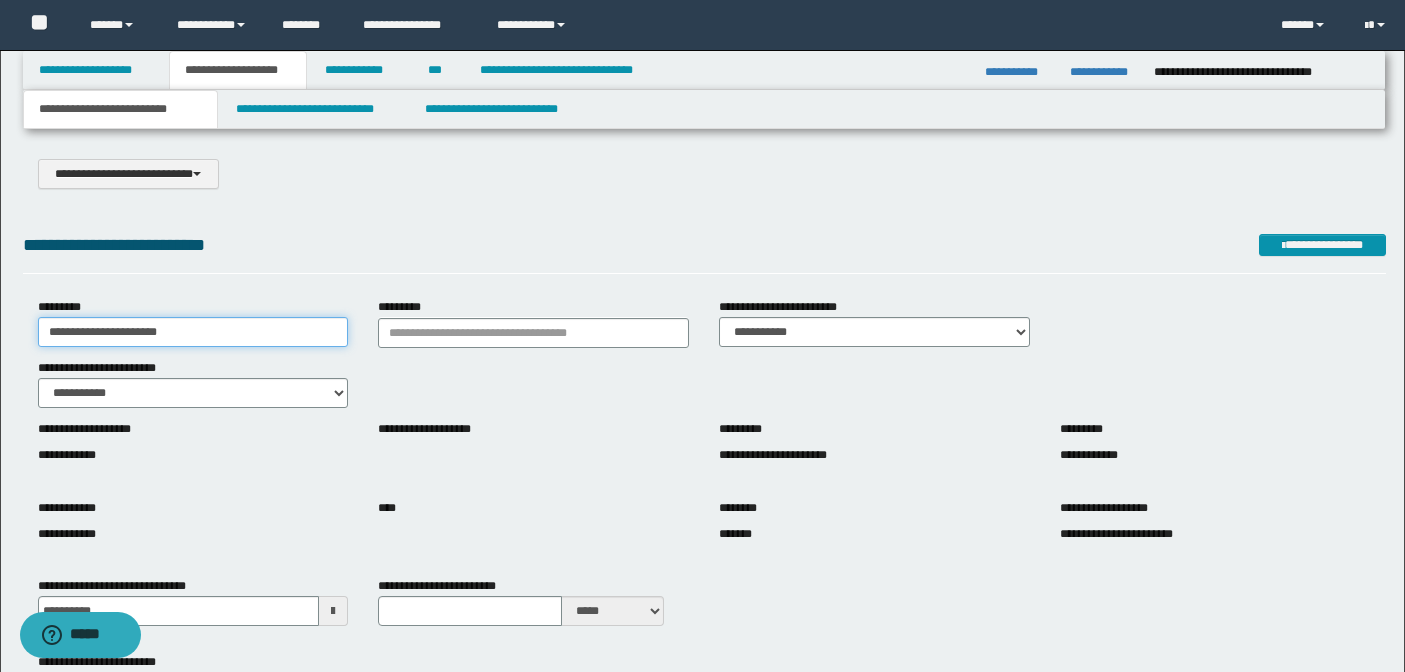 type on "**********" 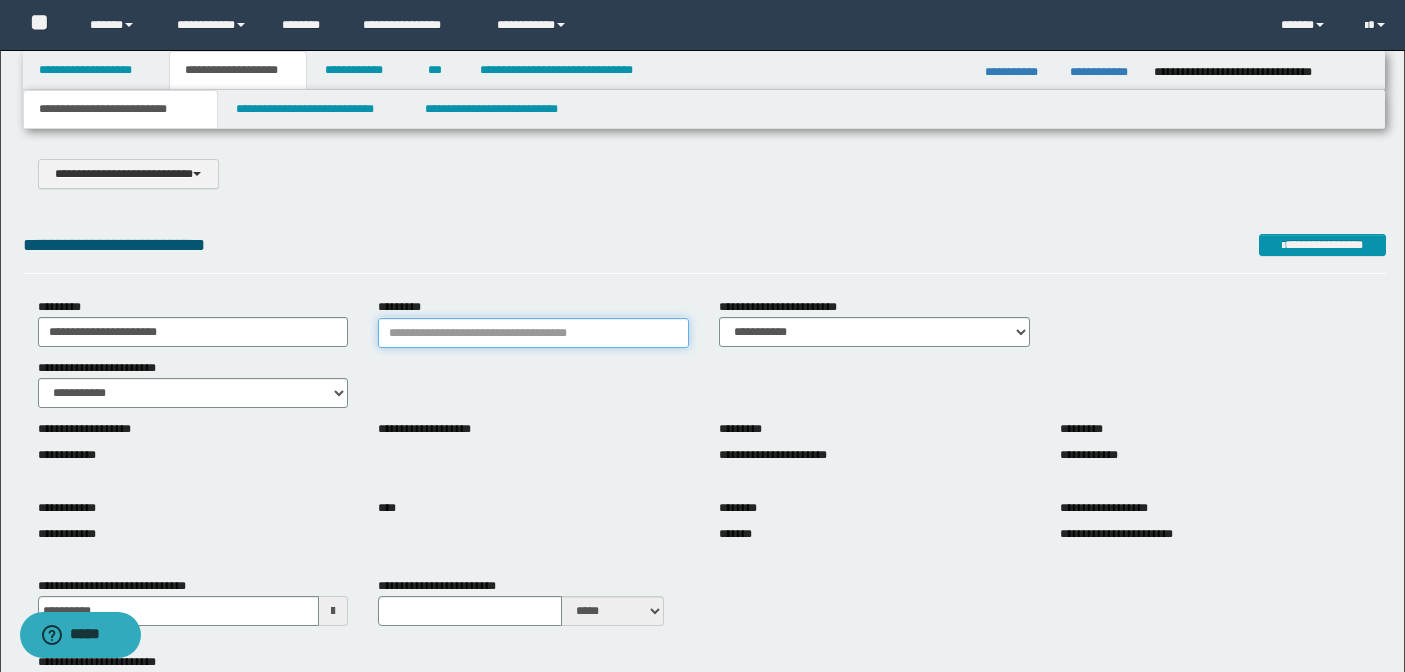 click on "*********" at bounding box center (533, 333) 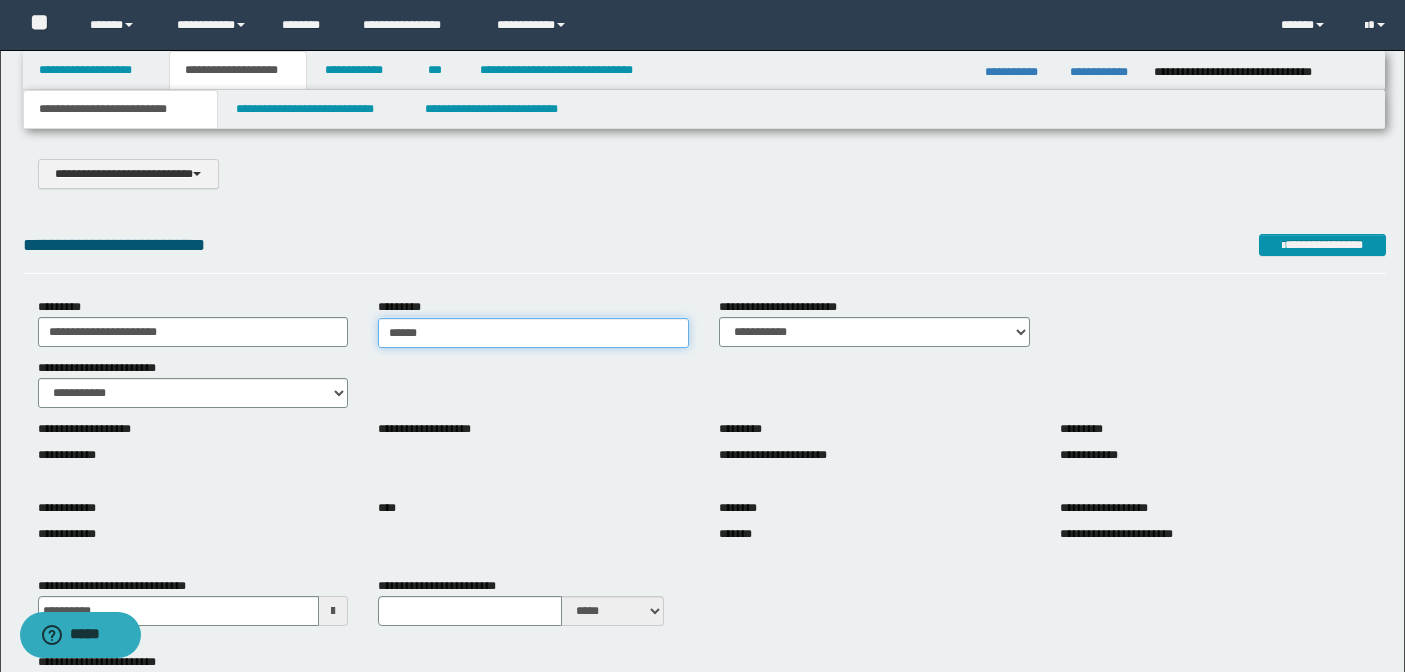 type on "*******" 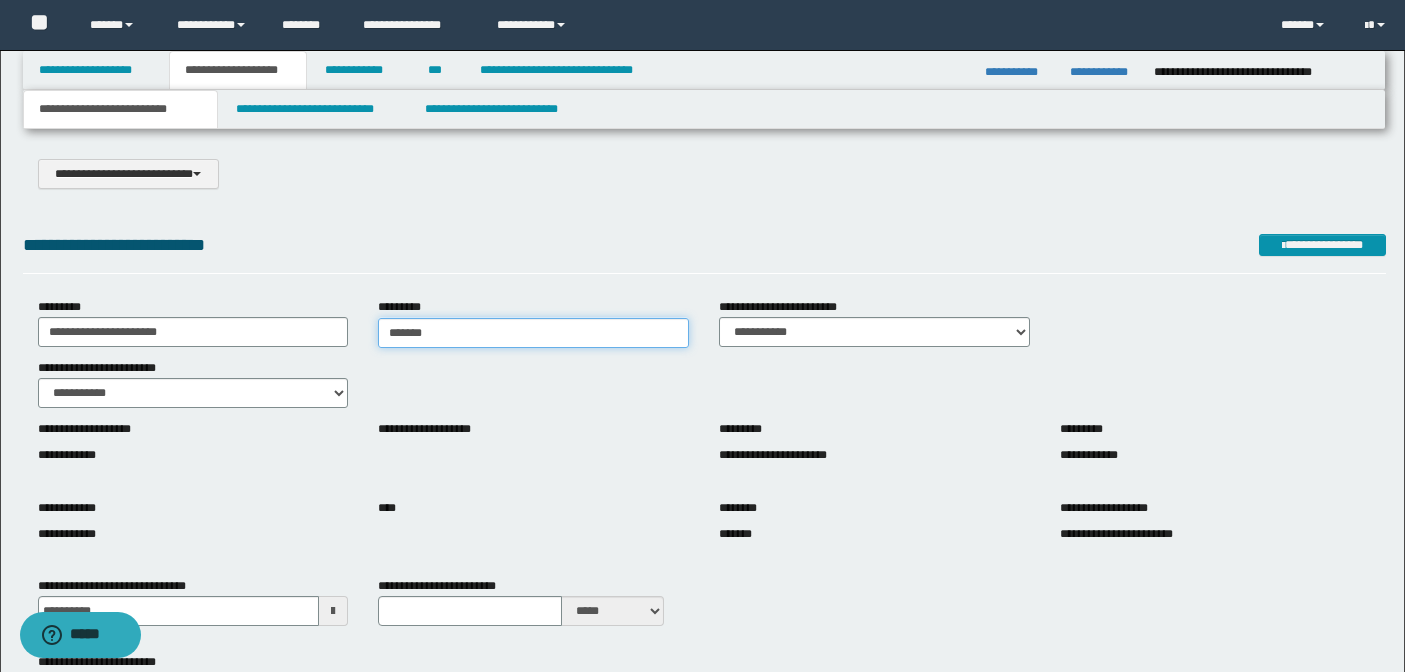 type on "*******" 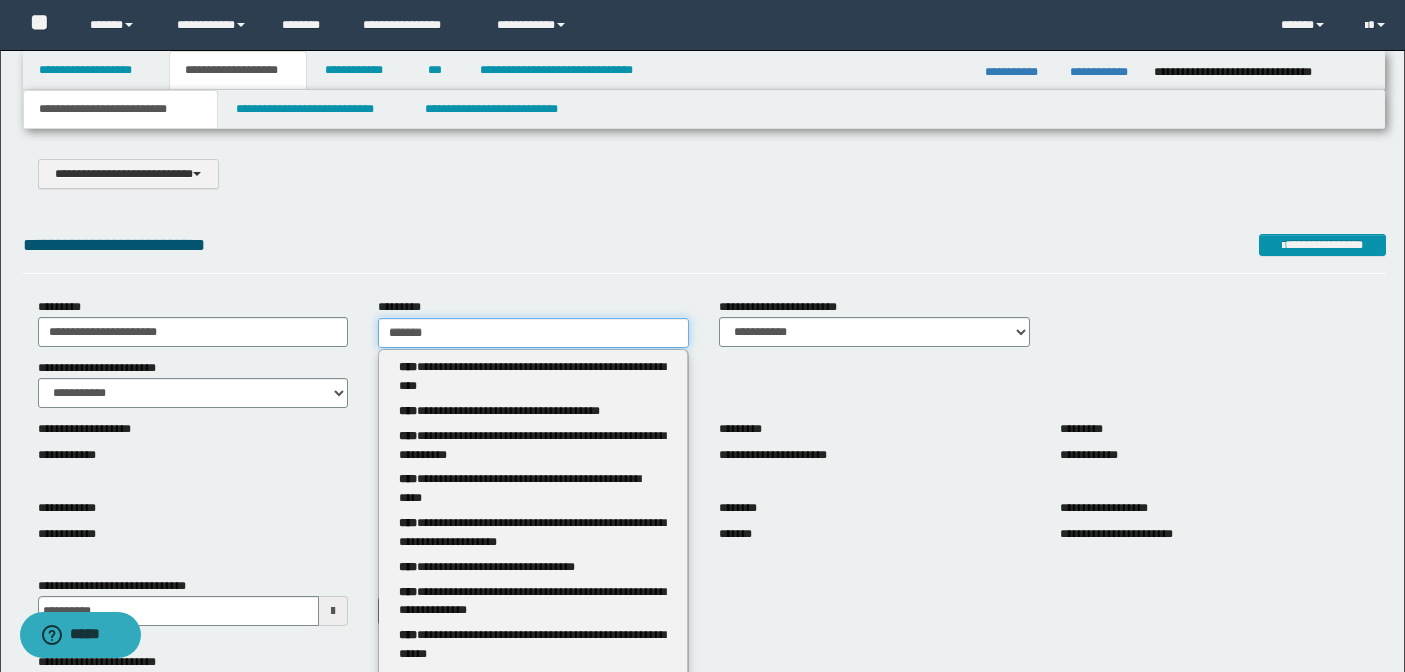 type 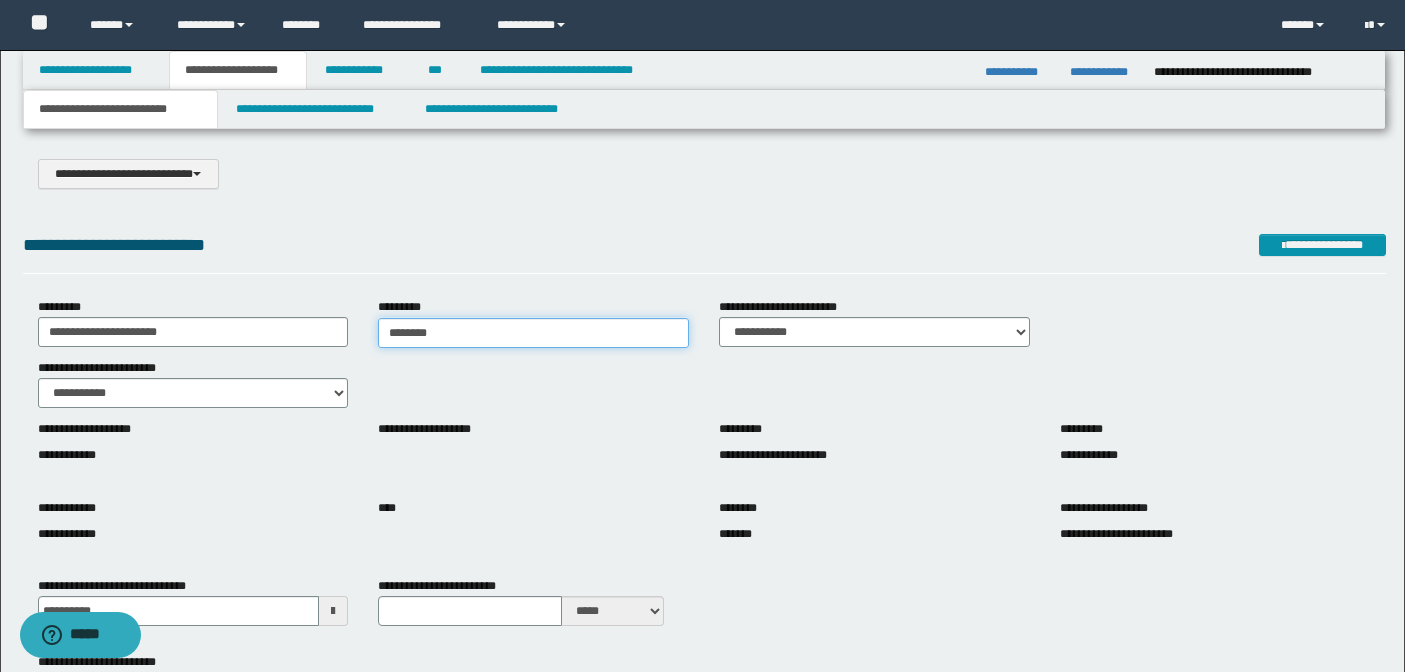 type on "********" 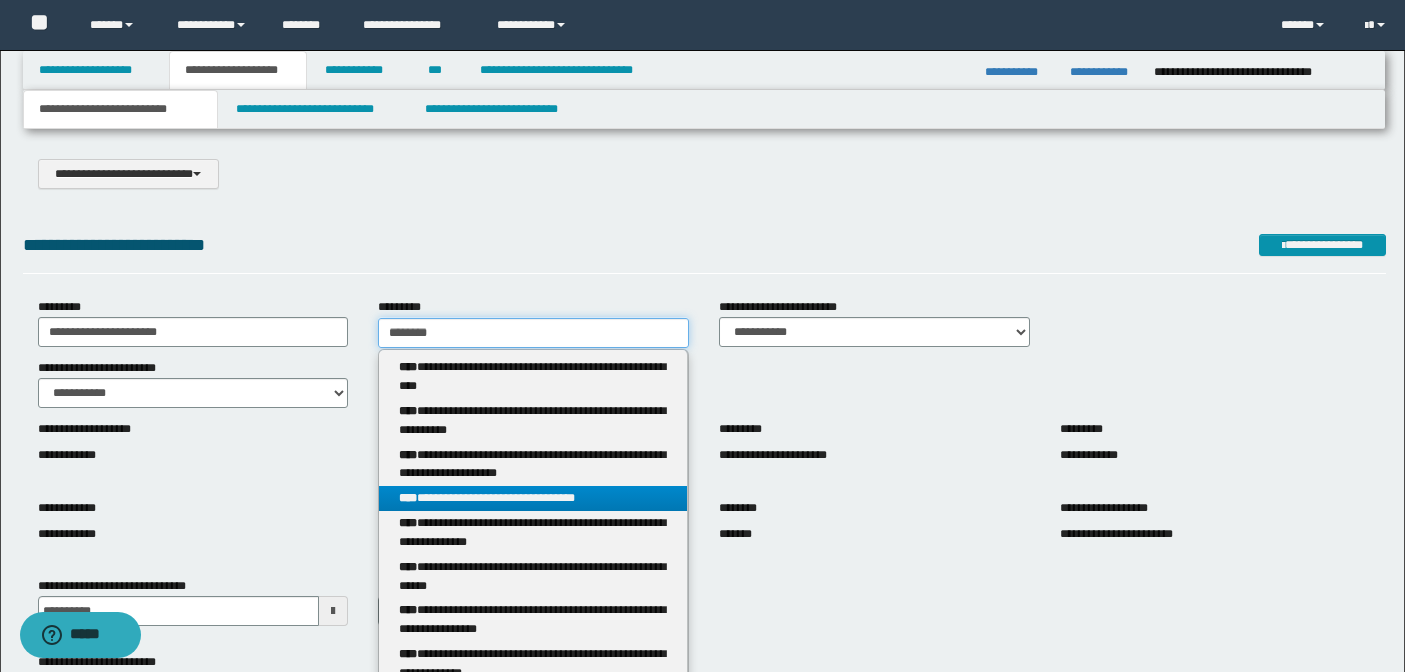 type on "********" 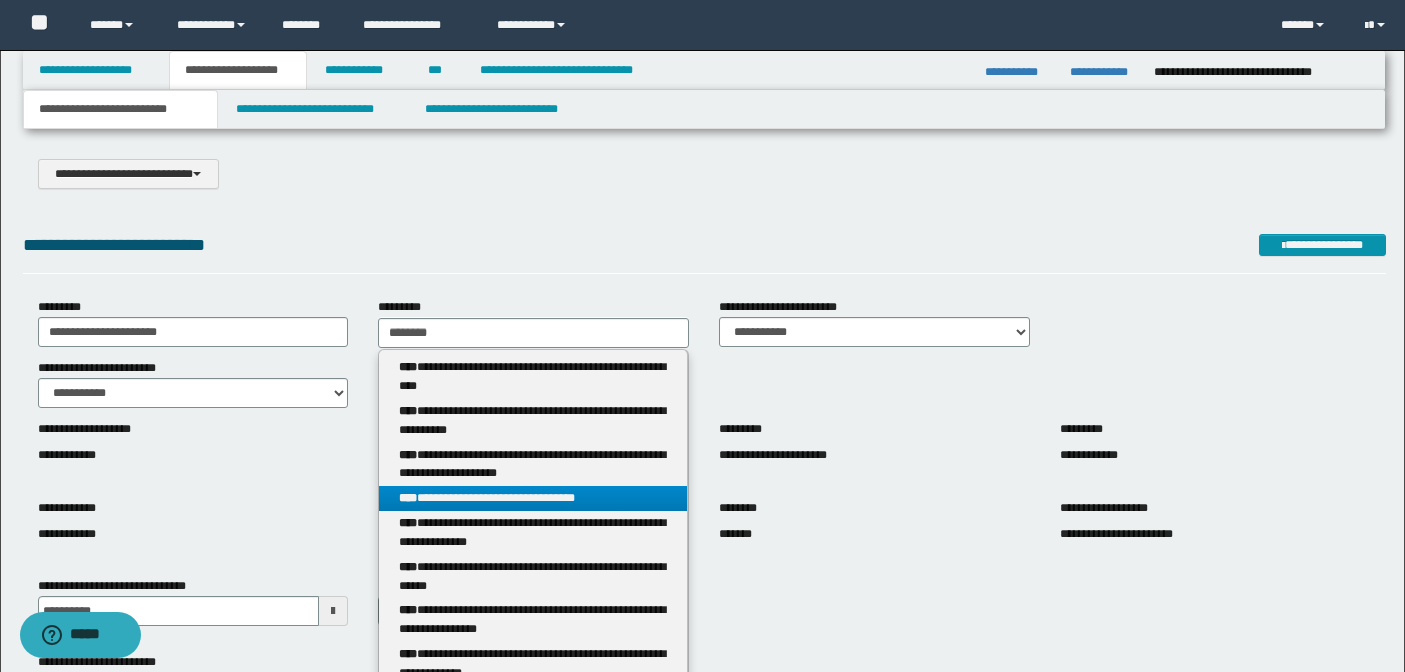 click on "**********" at bounding box center (533, 498) 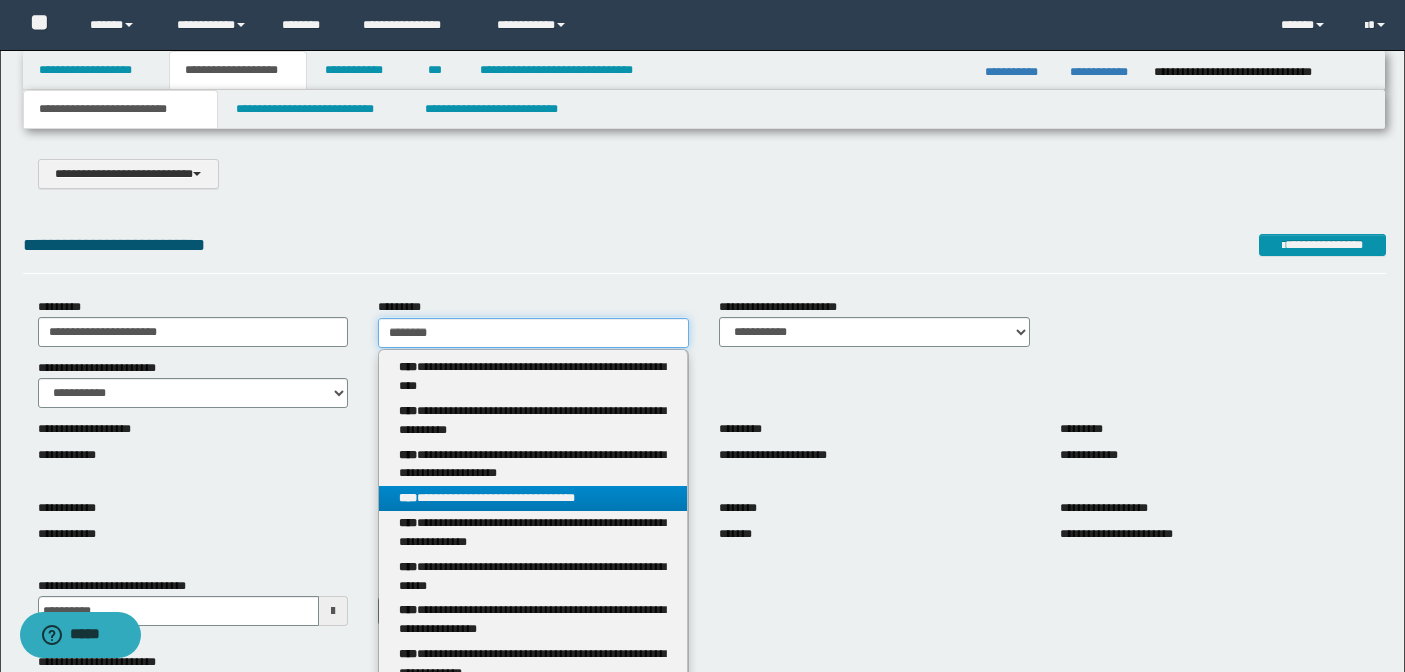 type 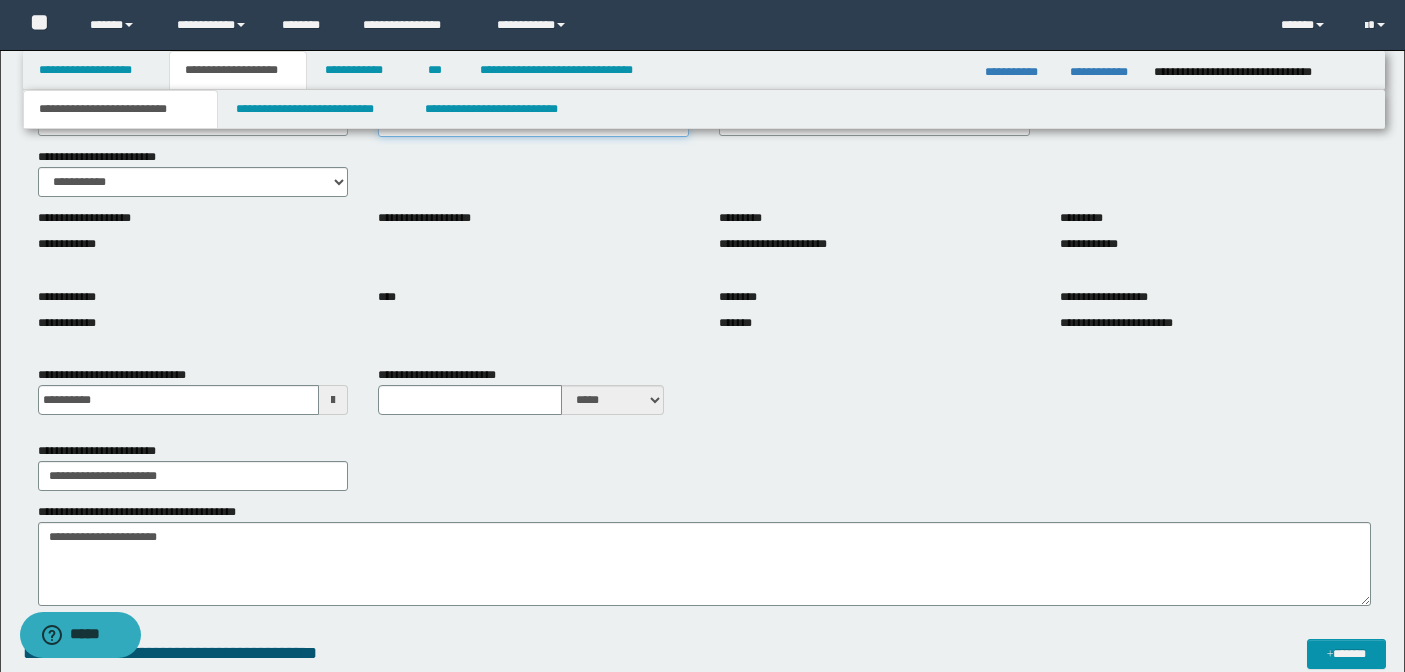 scroll, scrollTop: 234, scrollLeft: 0, axis: vertical 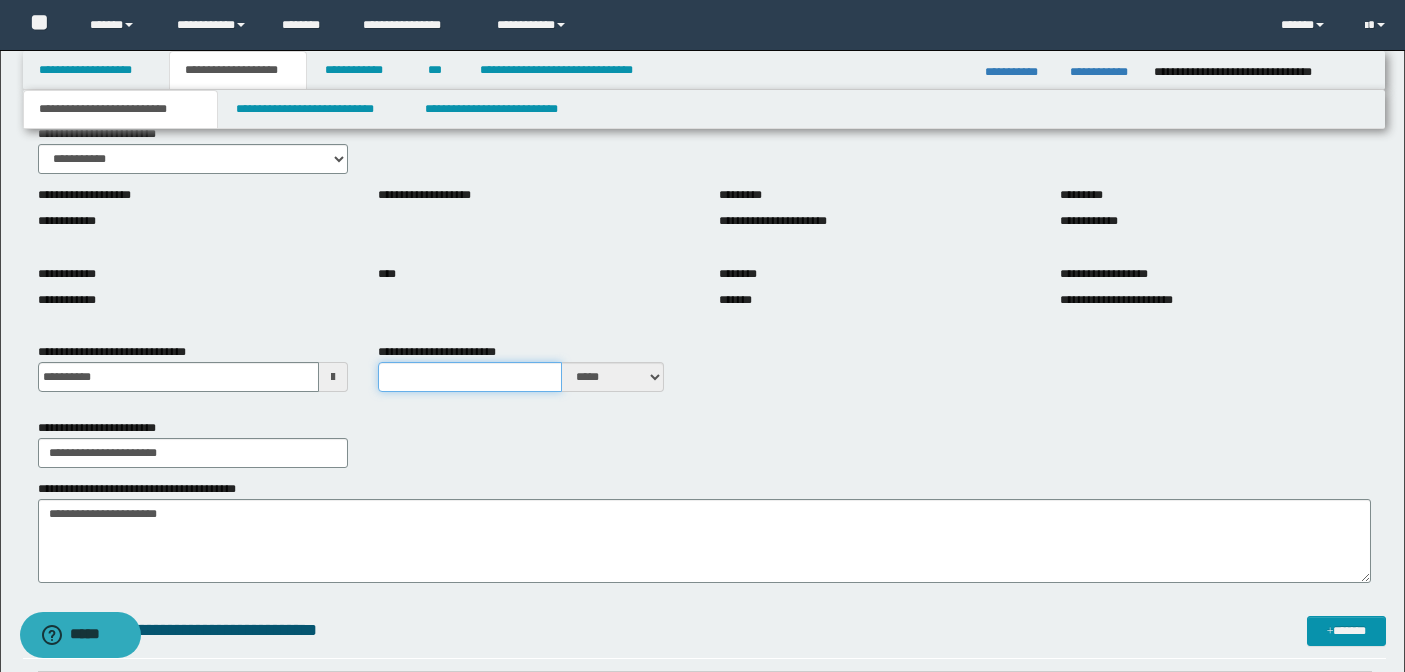 click on "**********" at bounding box center [469, 377] 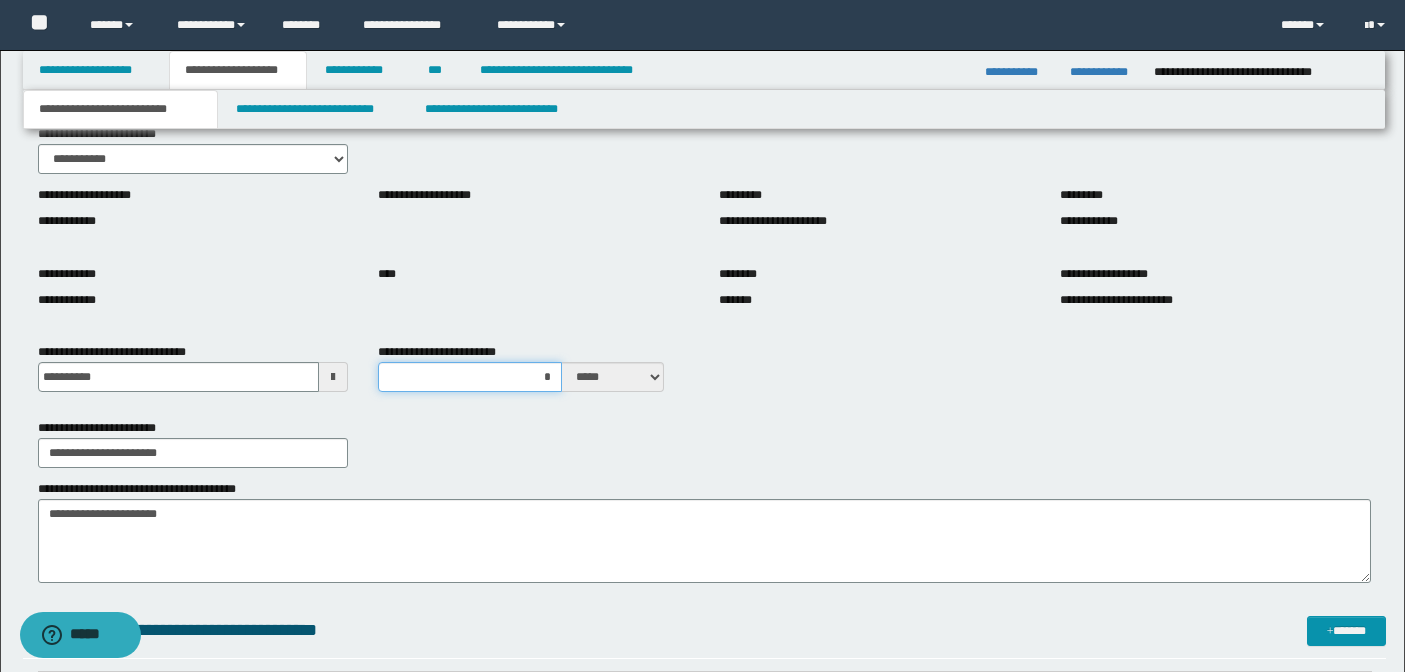 type on "**" 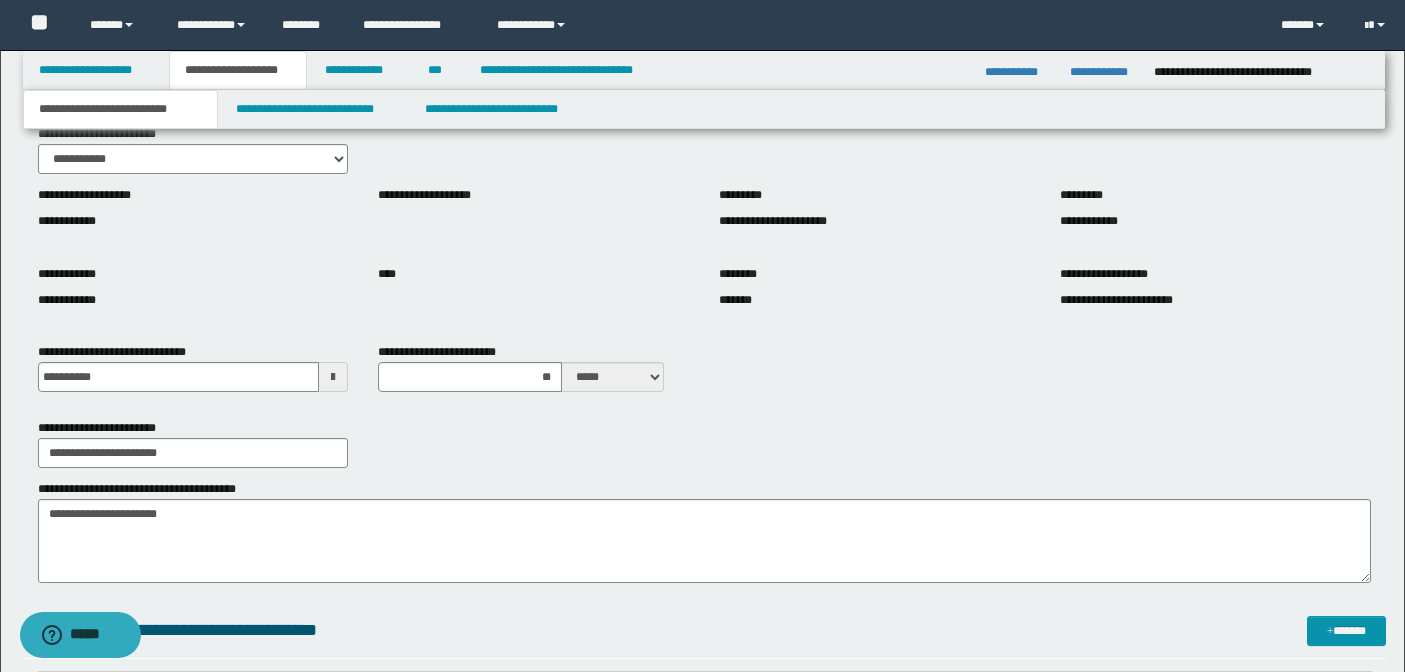 click on "**********" at bounding box center [704, 434] 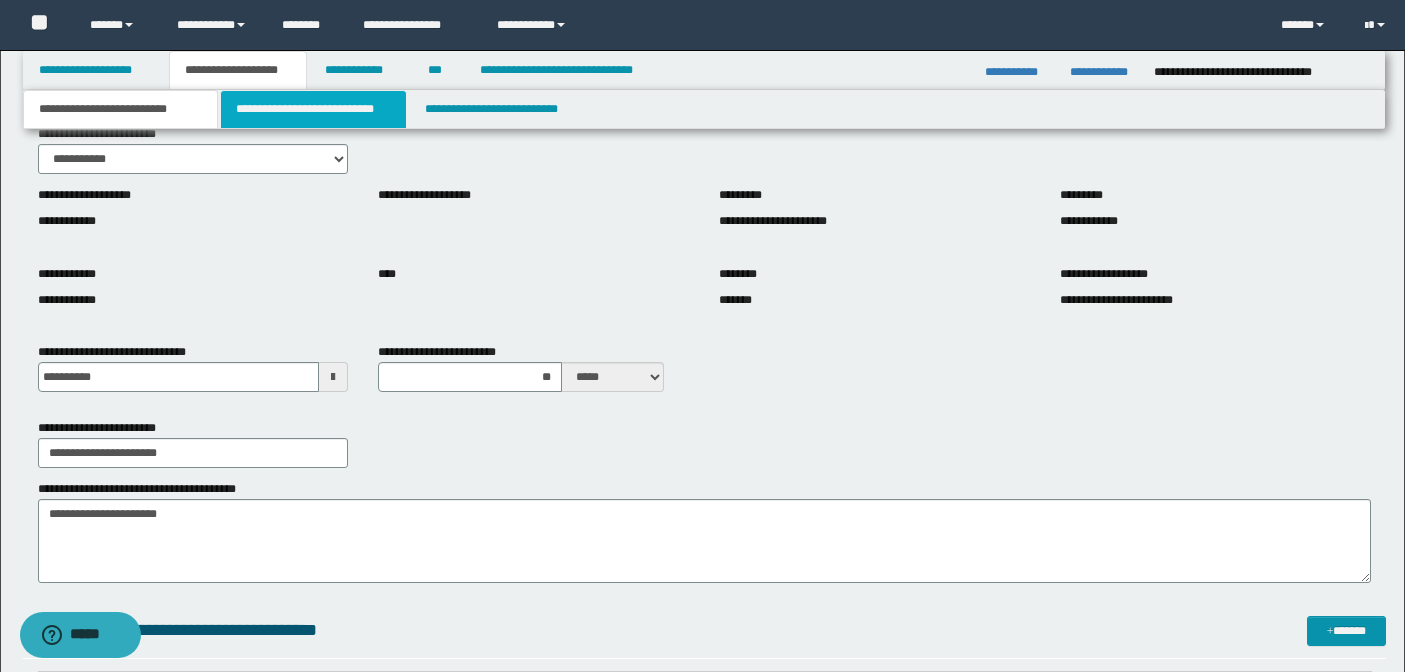 click on "**********" at bounding box center (314, 109) 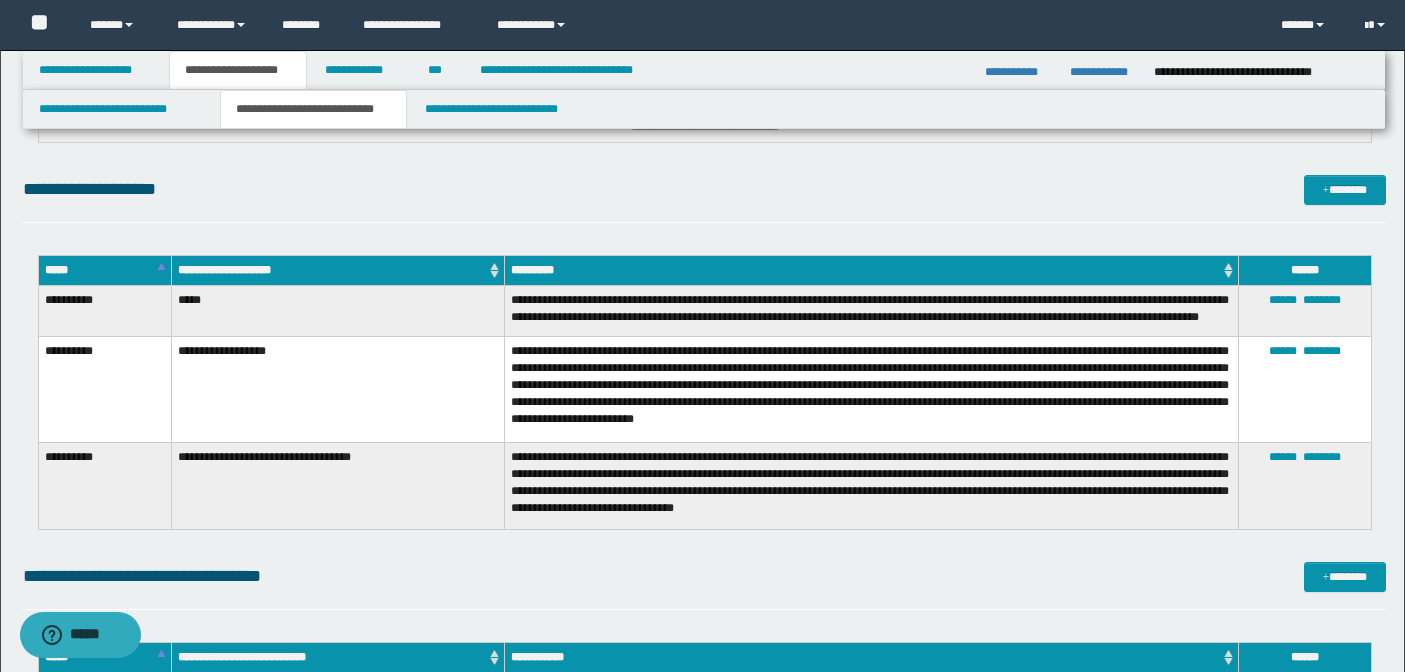 scroll, scrollTop: 2054, scrollLeft: 0, axis: vertical 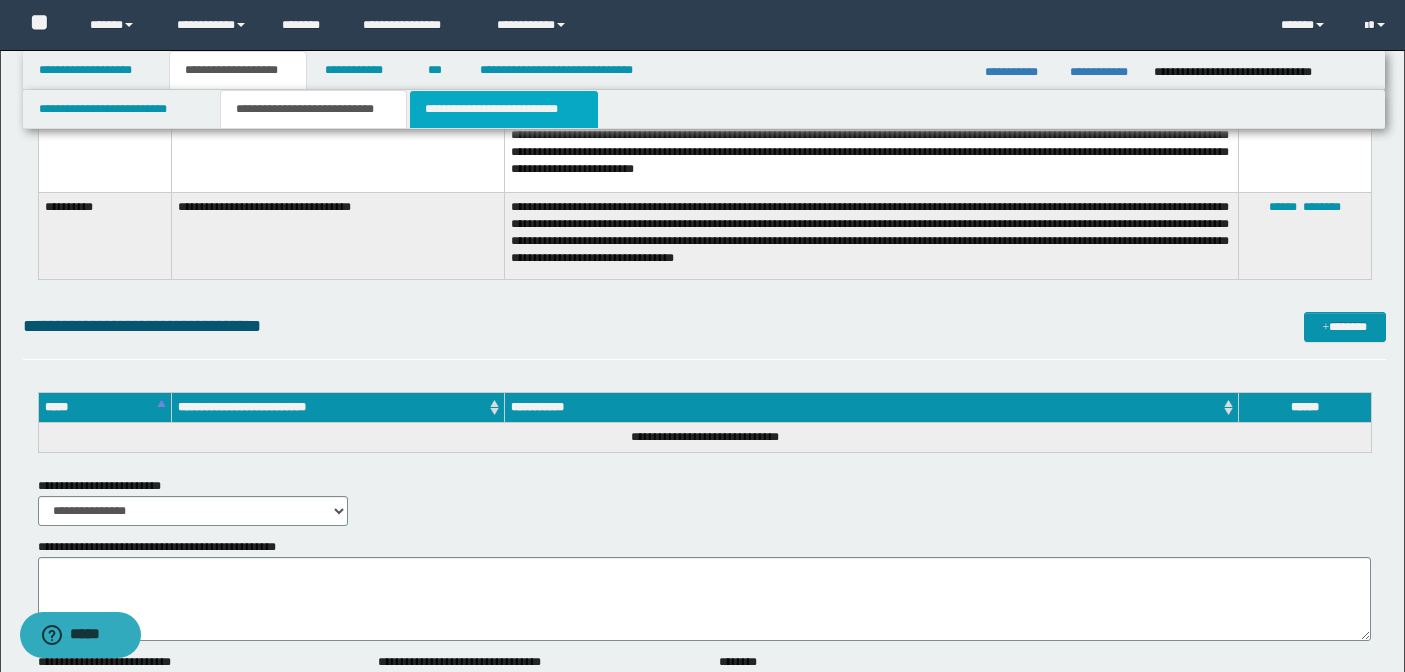 click on "**********" at bounding box center (504, 109) 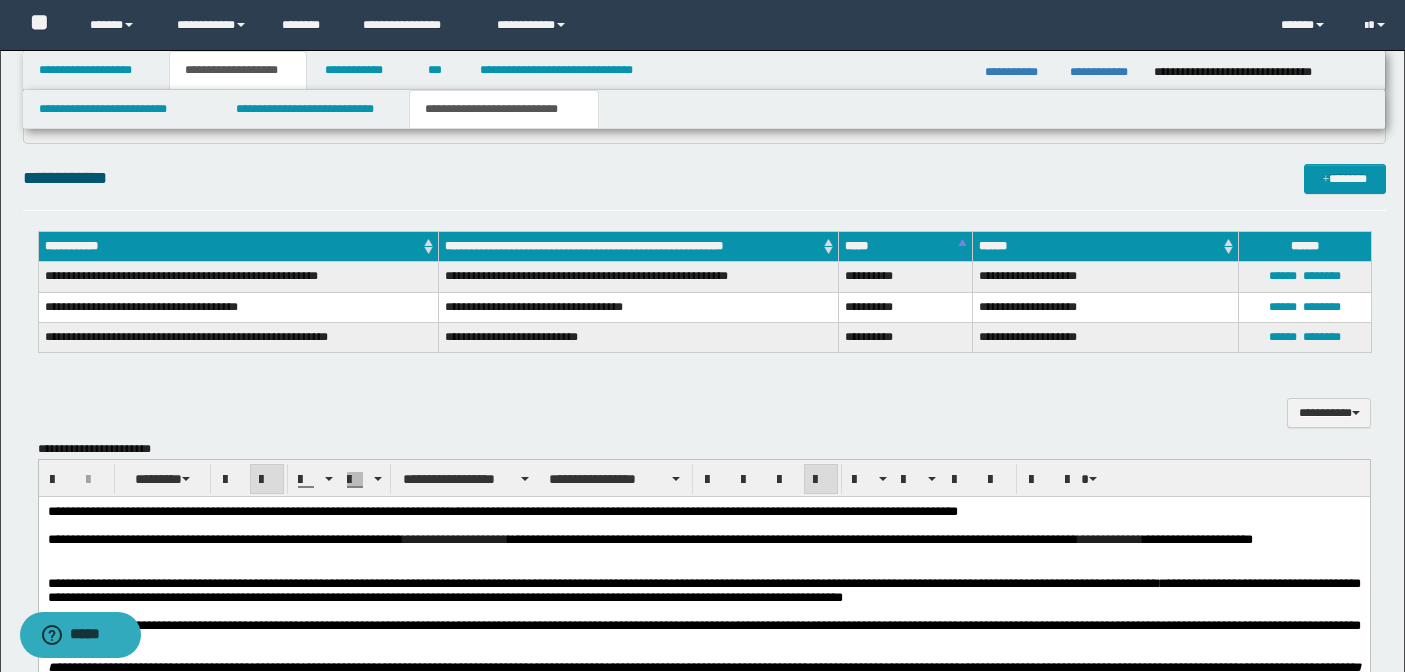 scroll, scrollTop: 412, scrollLeft: 0, axis: vertical 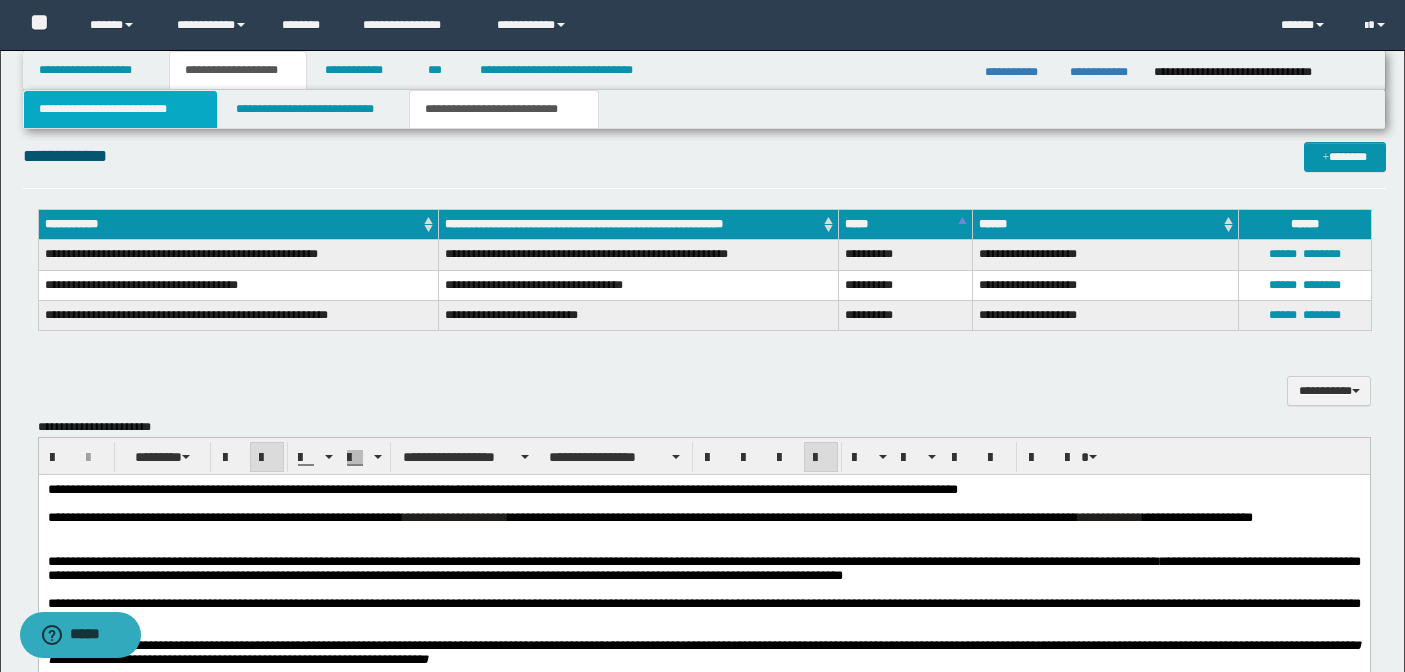 click on "**********" at bounding box center (120, 109) 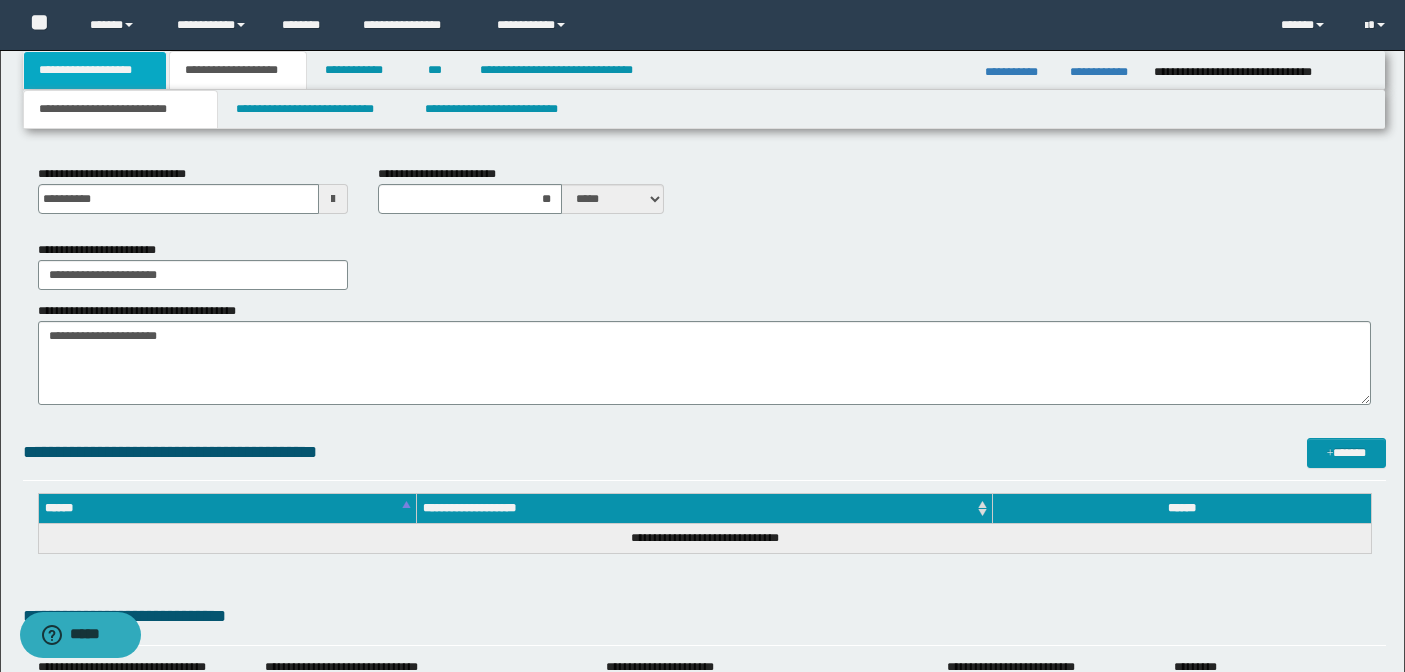 click on "**********" at bounding box center (95, 70) 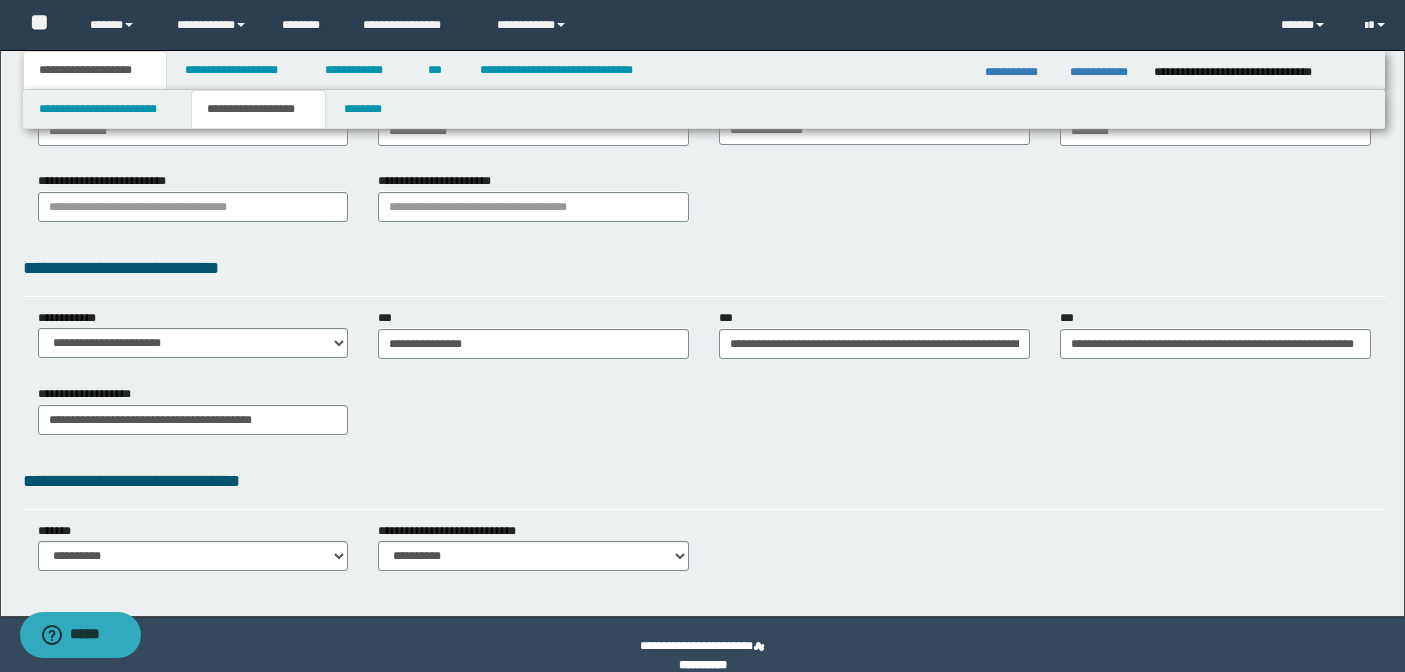 click on "**********" at bounding box center [258, 109] 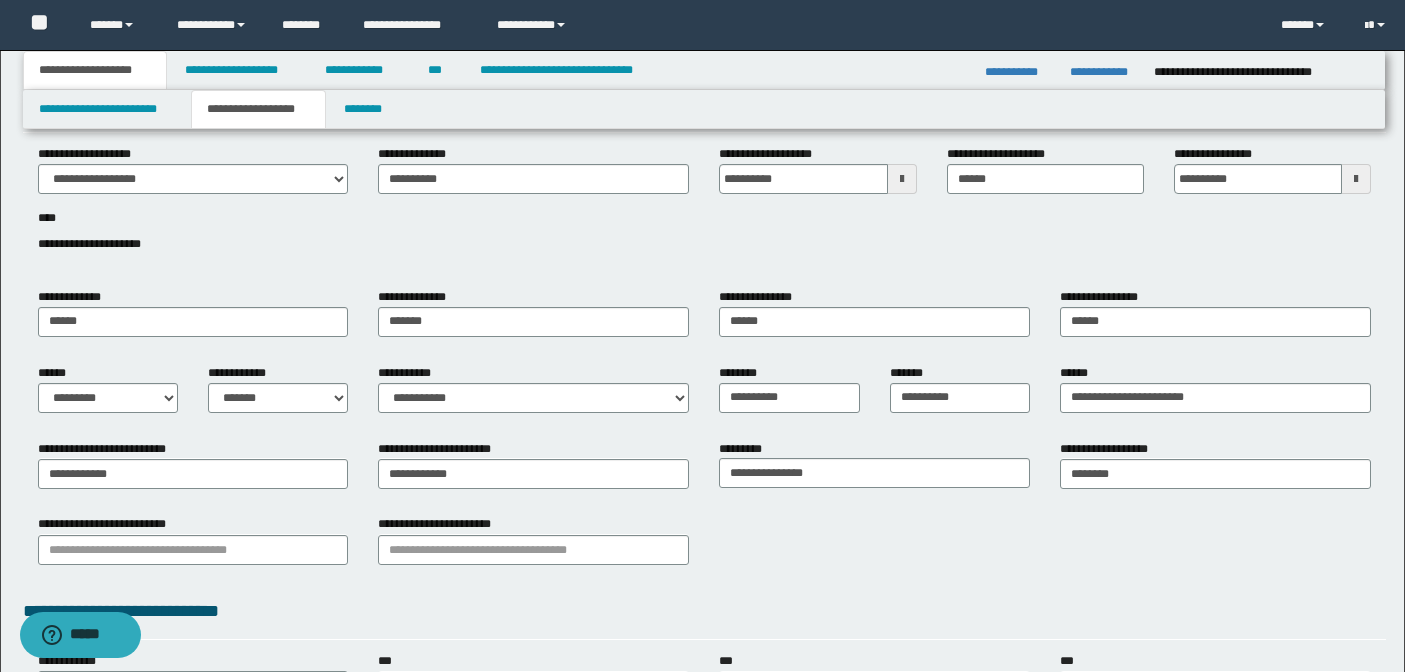 scroll, scrollTop: 0, scrollLeft: 0, axis: both 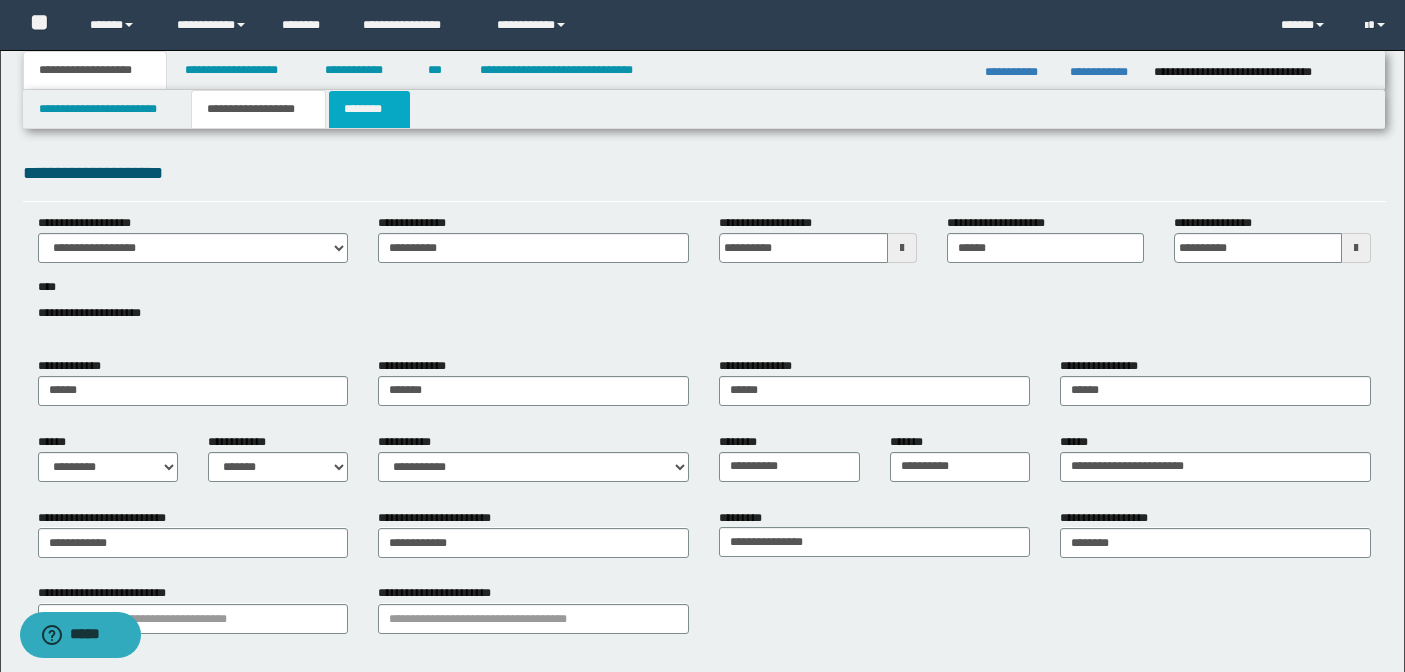 click on "********" at bounding box center (369, 109) 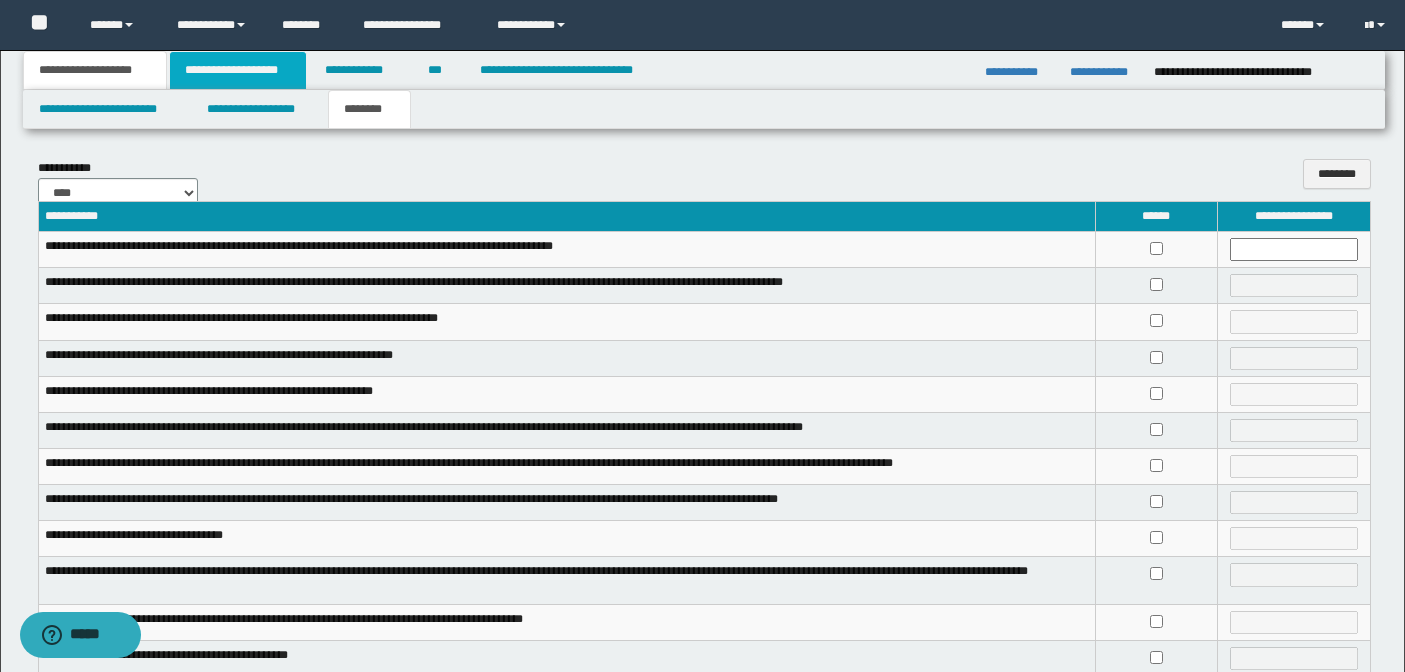 click on "**********" at bounding box center [238, 70] 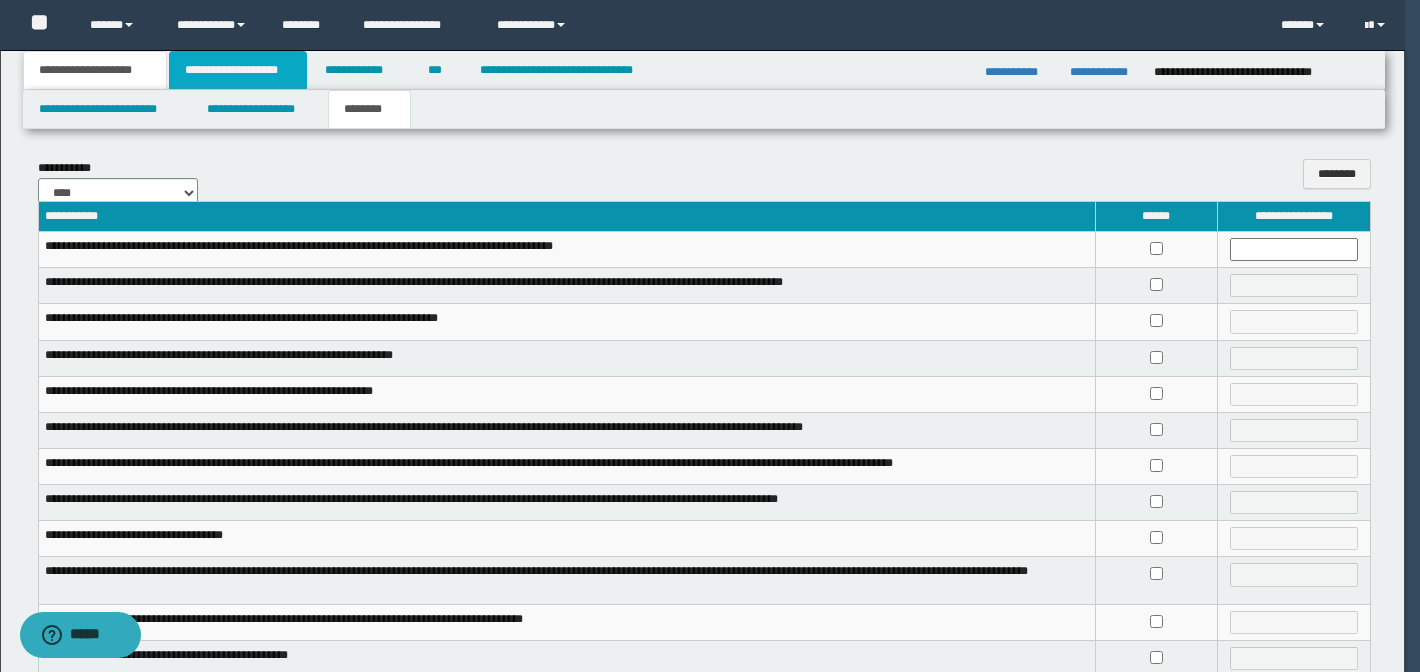type on "**********" 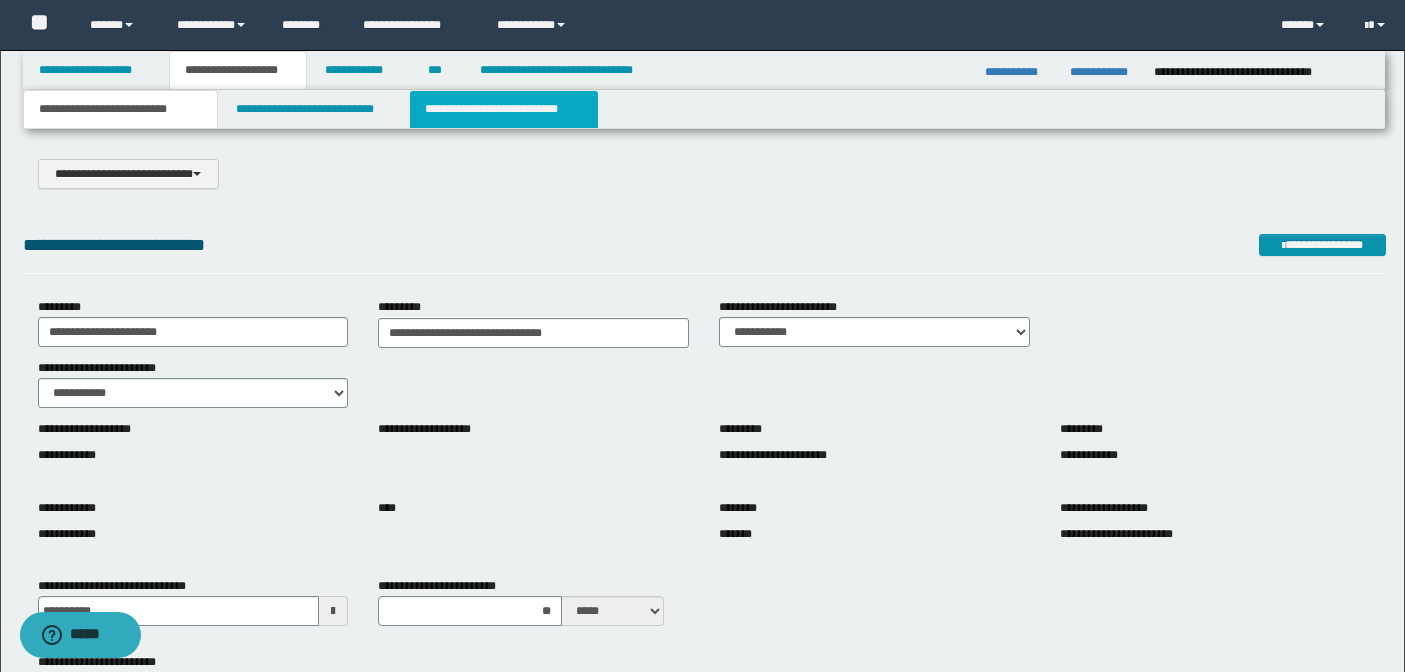 click on "**********" at bounding box center [504, 109] 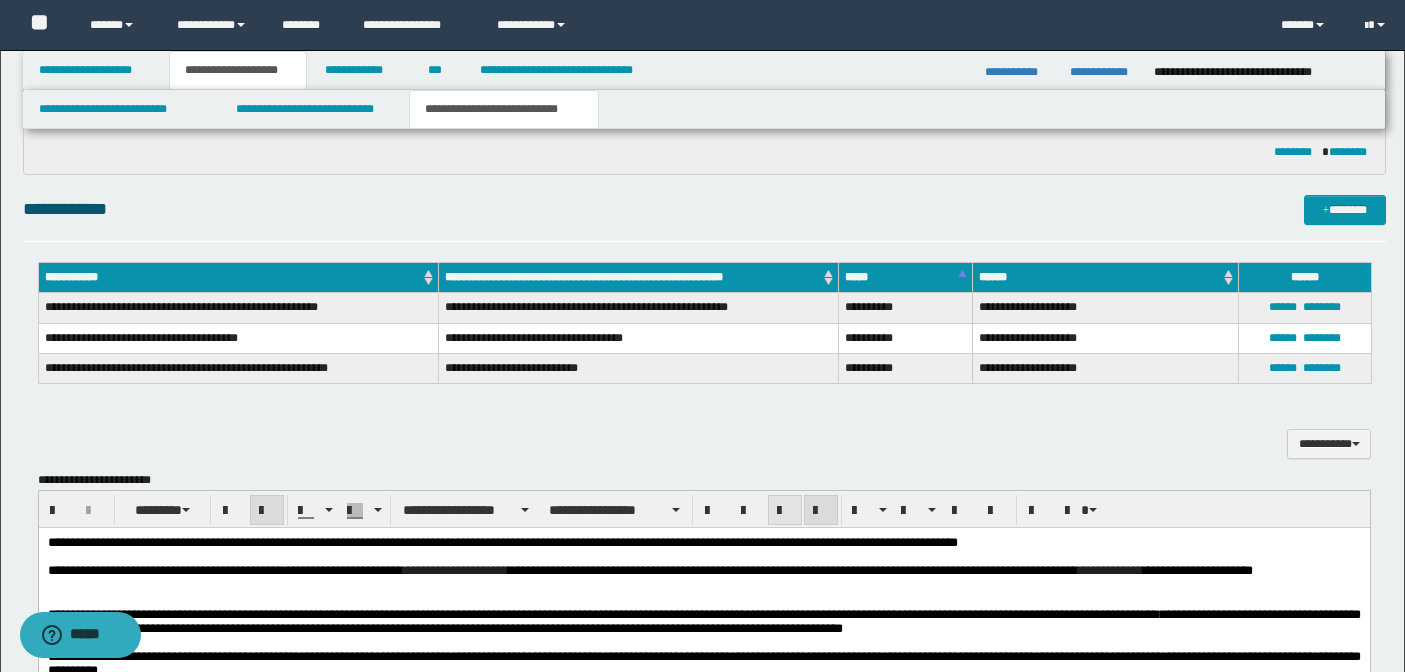 scroll, scrollTop: 364, scrollLeft: 0, axis: vertical 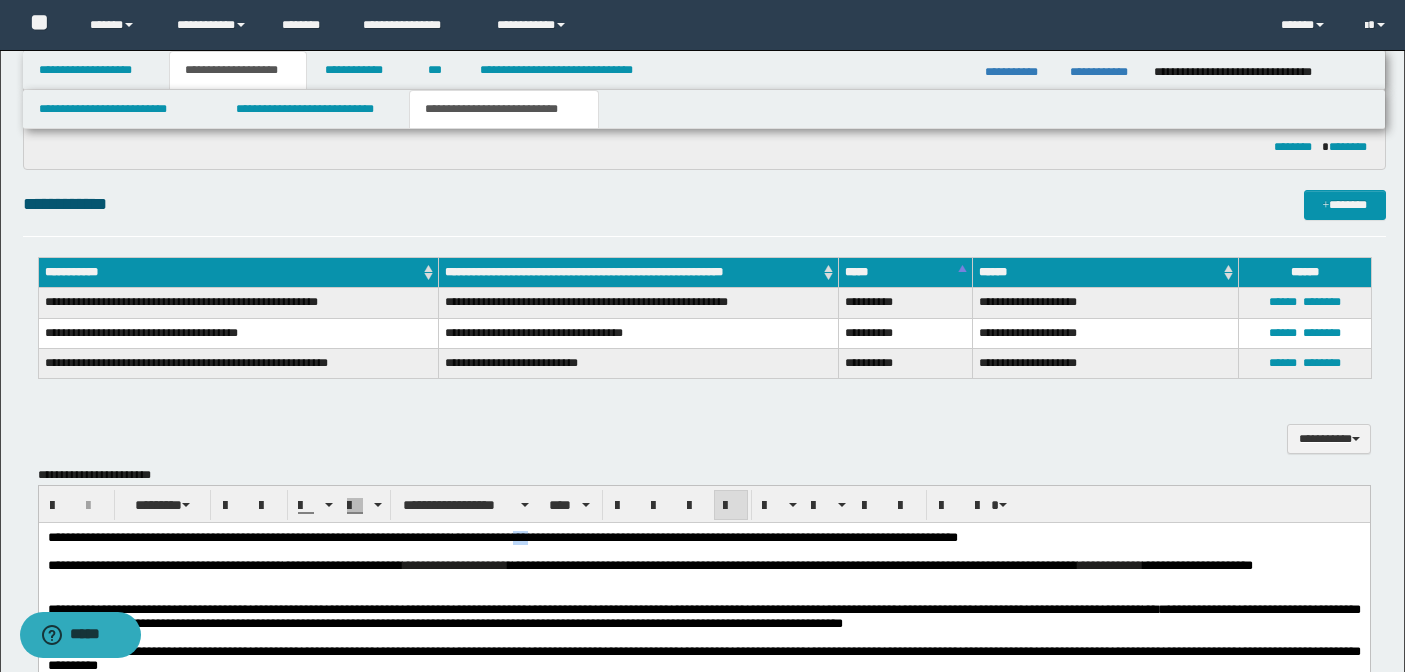 drag, startPoint x: 610, startPoint y: 538, endPoint x: 590, endPoint y: 538, distance: 20 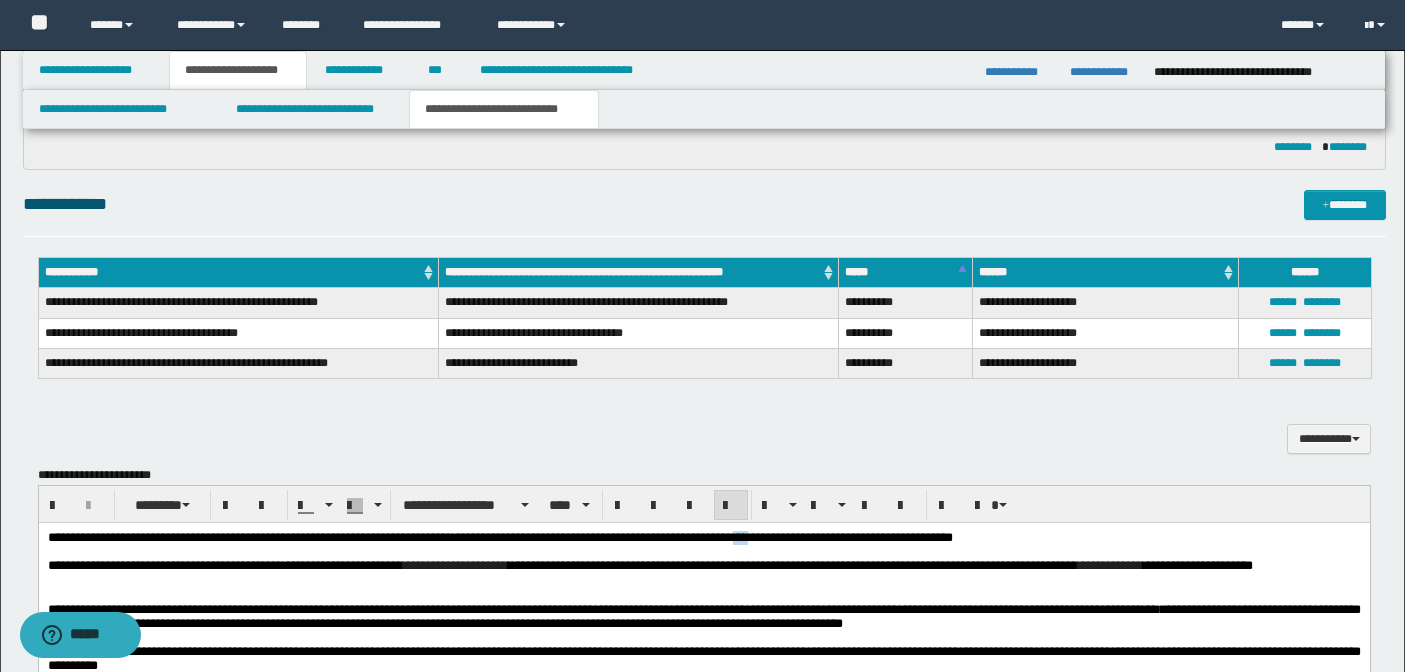 drag, startPoint x: 892, startPoint y: 540, endPoint x: 871, endPoint y: 539, distance: 21.023796 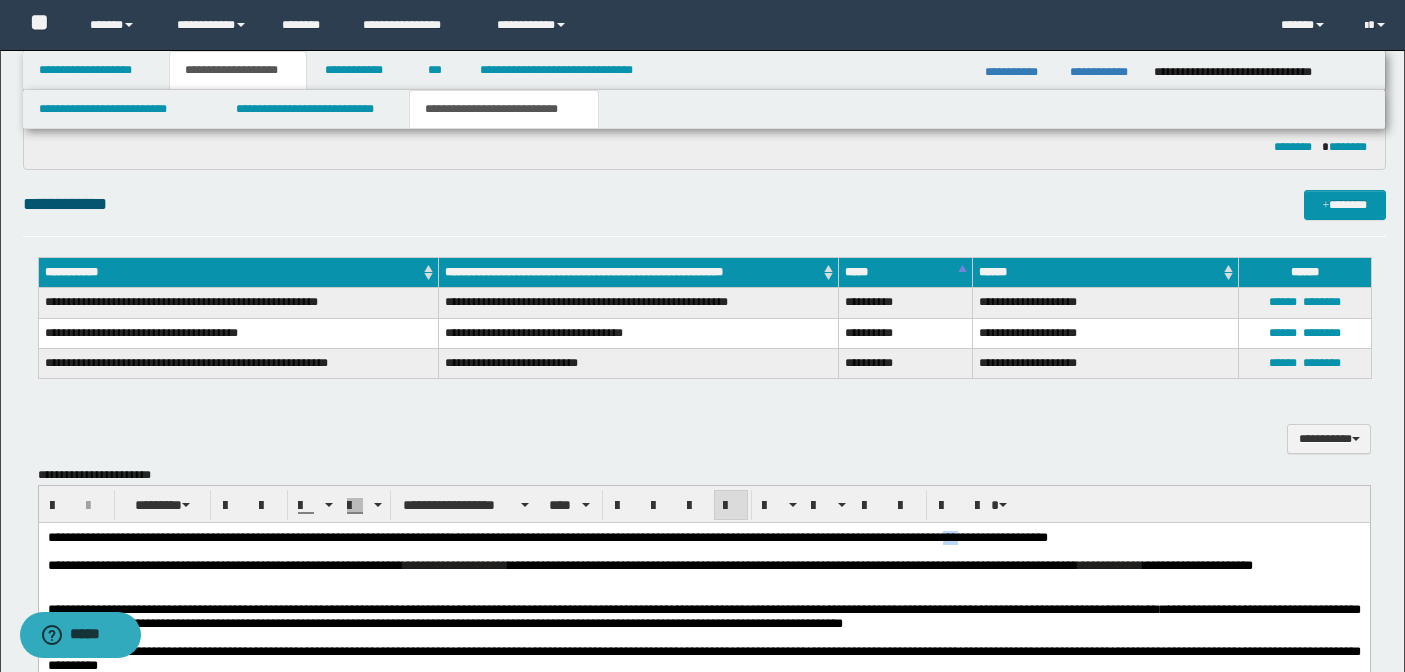 drag, startPoint x: 1144, startPoint y: 539, endPoint x: 1124, endPoint y: 541, distance: 20.09975 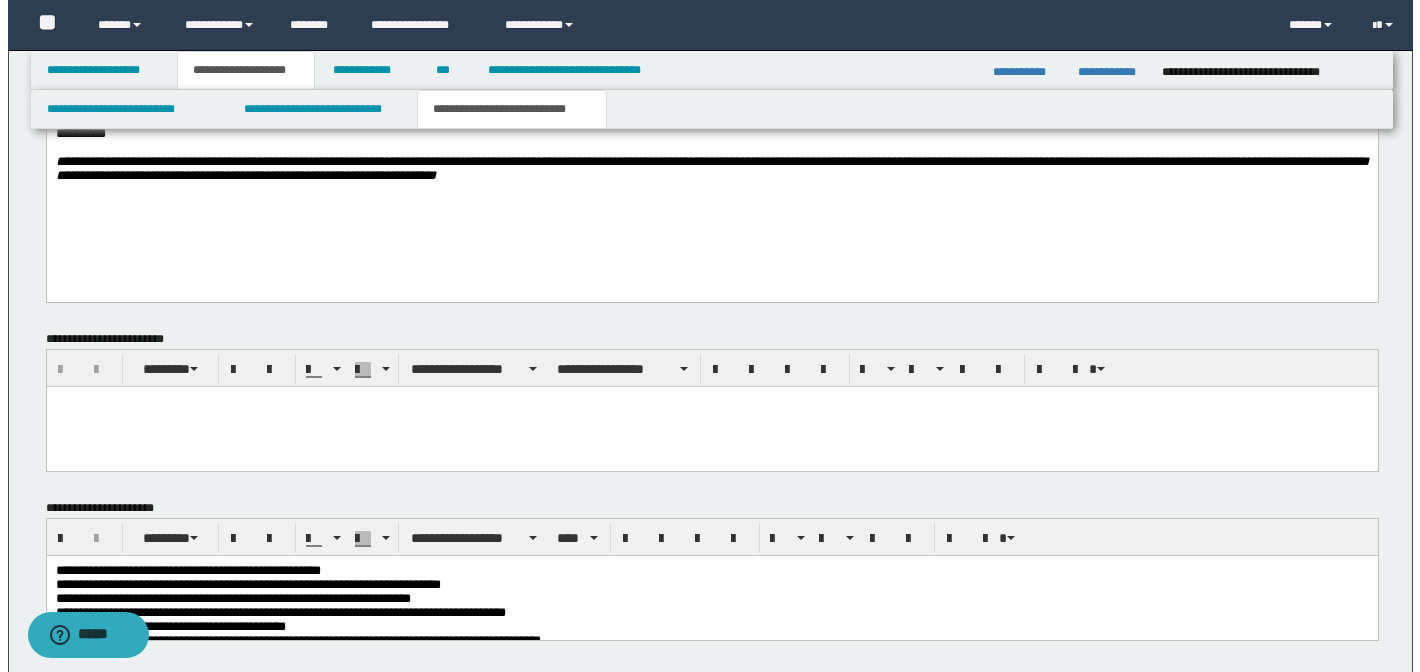 scroll, scrollTop: 871, scrollLeft: 0, axis: vertical 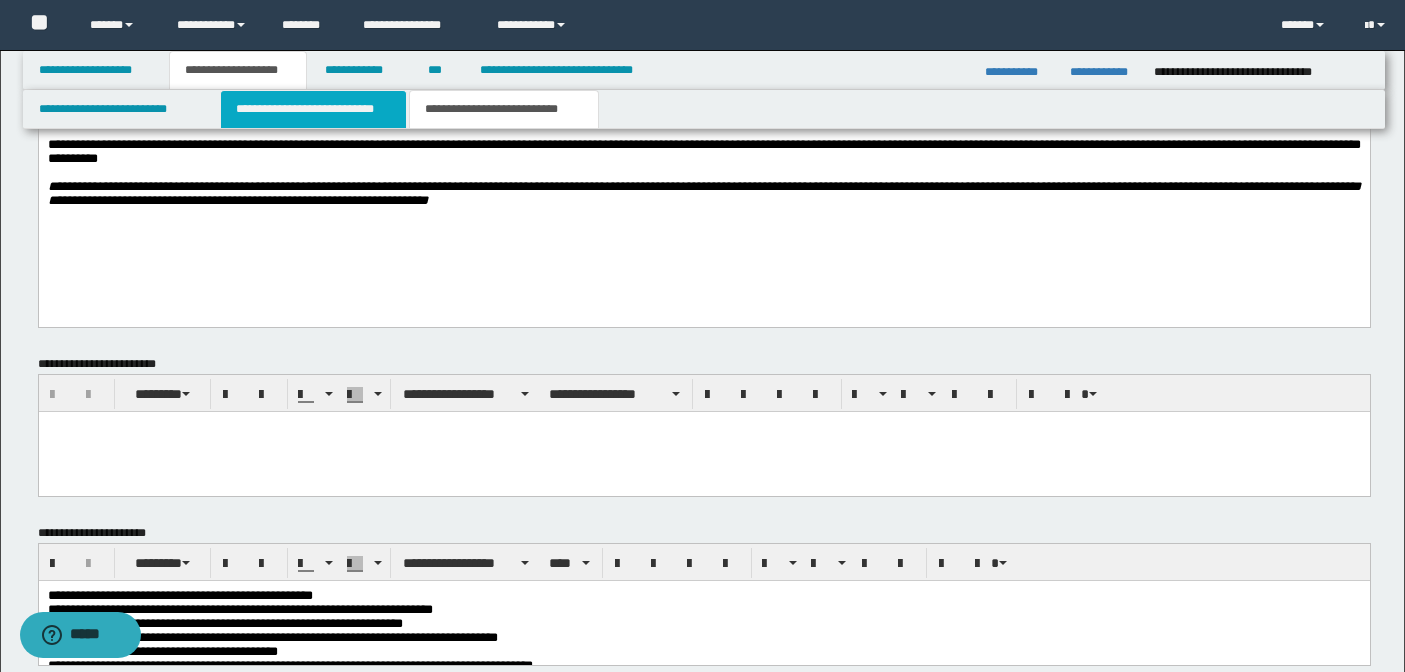 click on "**********" at bounding box center [314, 109] 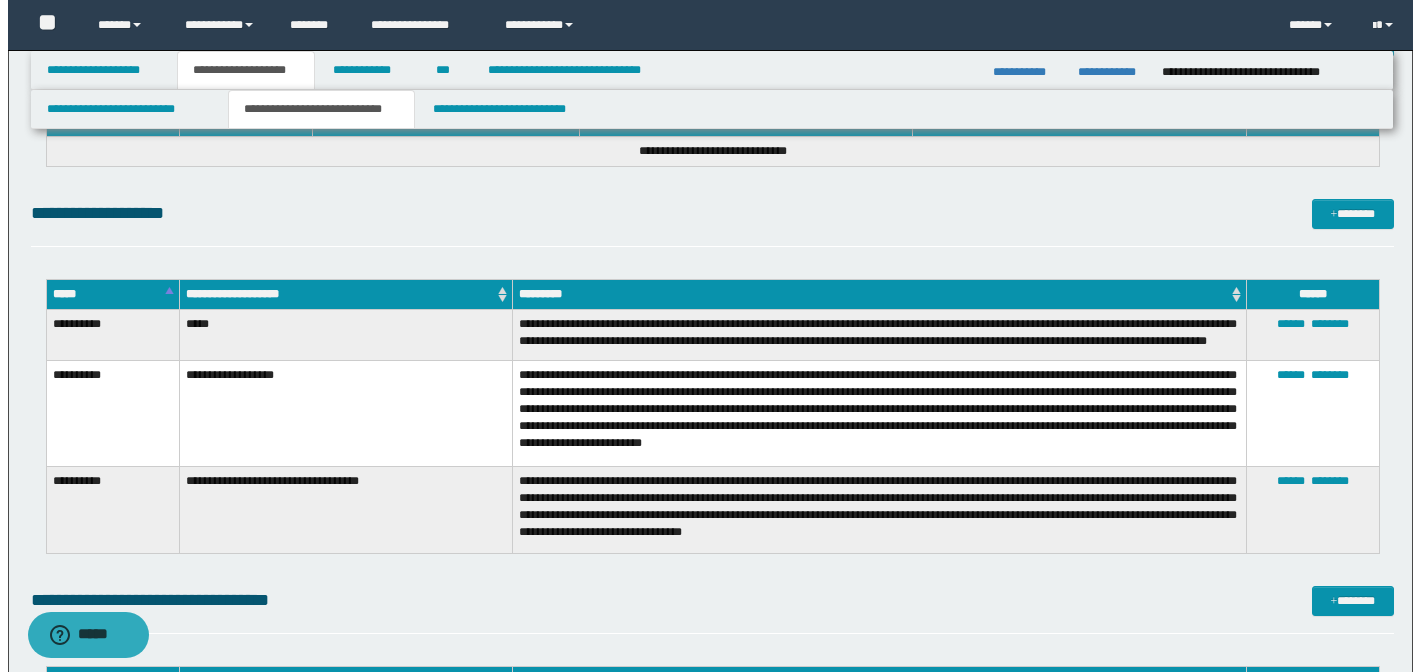 scroll, scrollTop: 1814, scrollLeft: 0, axis: vertical 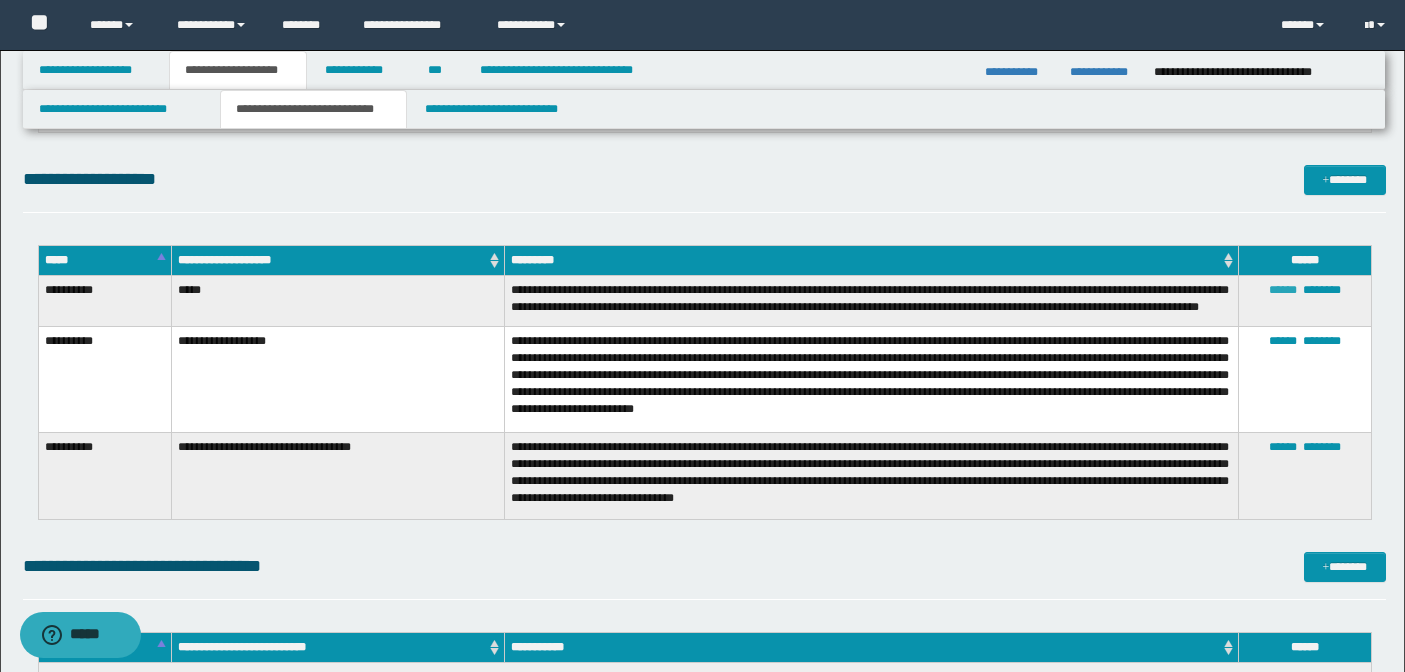 click on "******" at bounding box center (1283, 290) 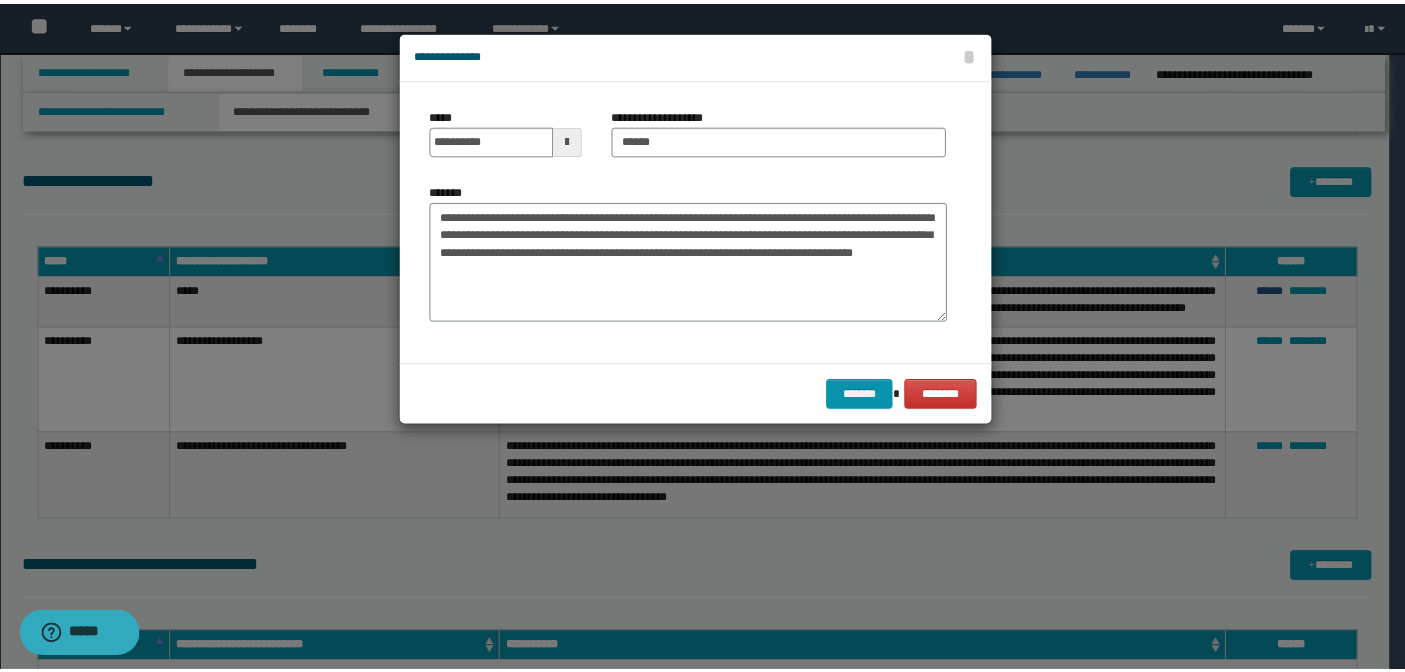 scroll, scrollTop: 0, scrollLeft: 0, axis: both 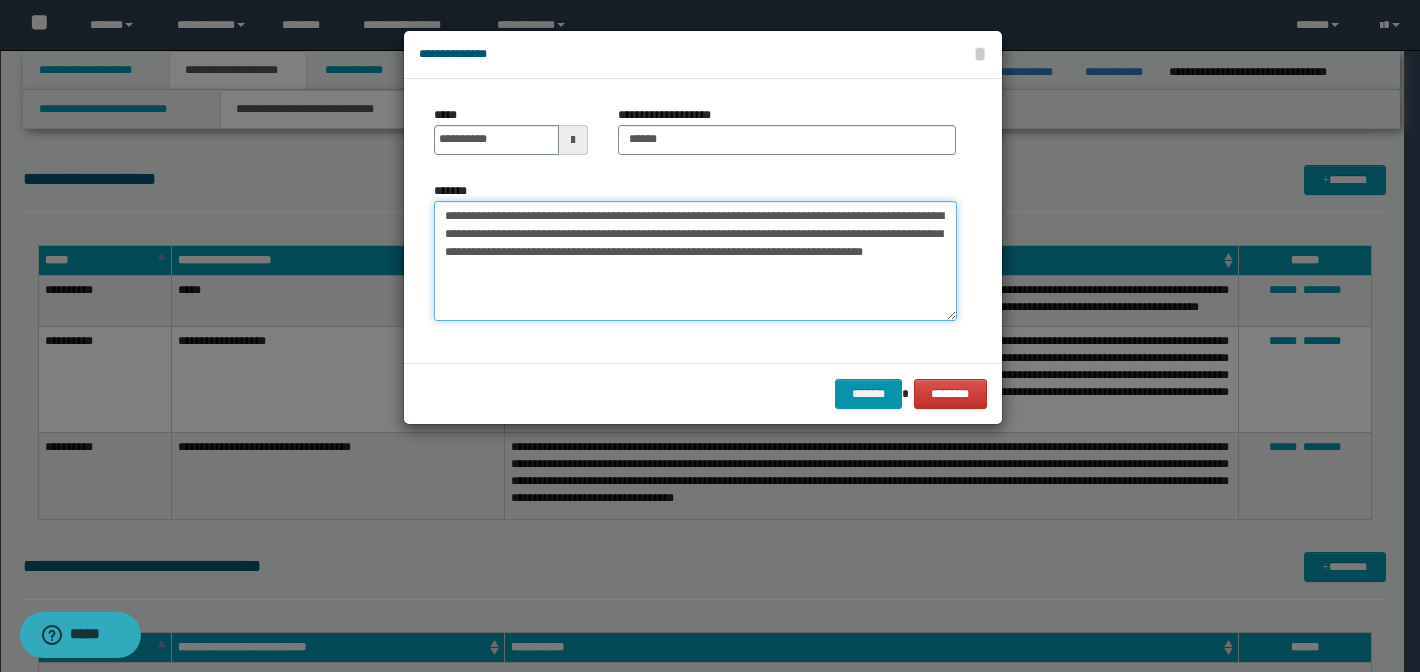 drag, startPoint x: 708, startPoint y: 278, endPoint x: 404, endPoint y: 203, distance: 313.115 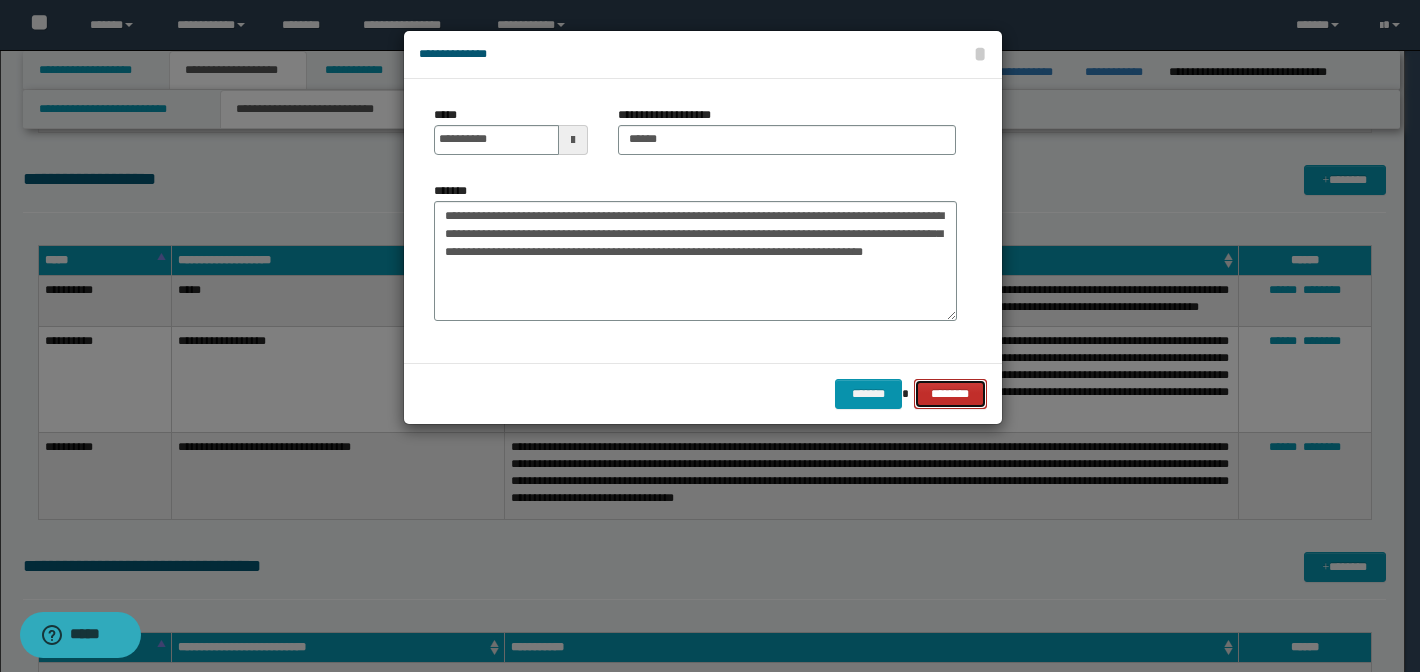 click on "********" at bounding box center [950, 394] 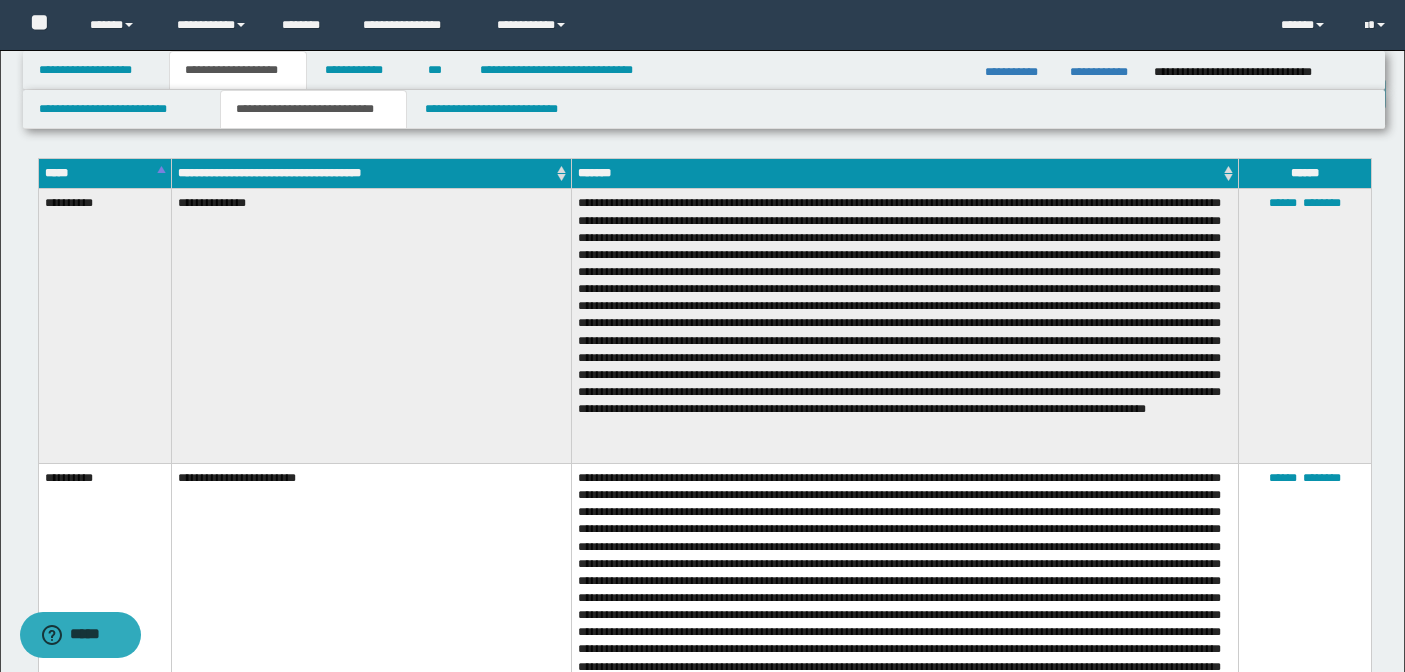 scroll, scrollTop: 0, scrollLeft: 0, axis: both 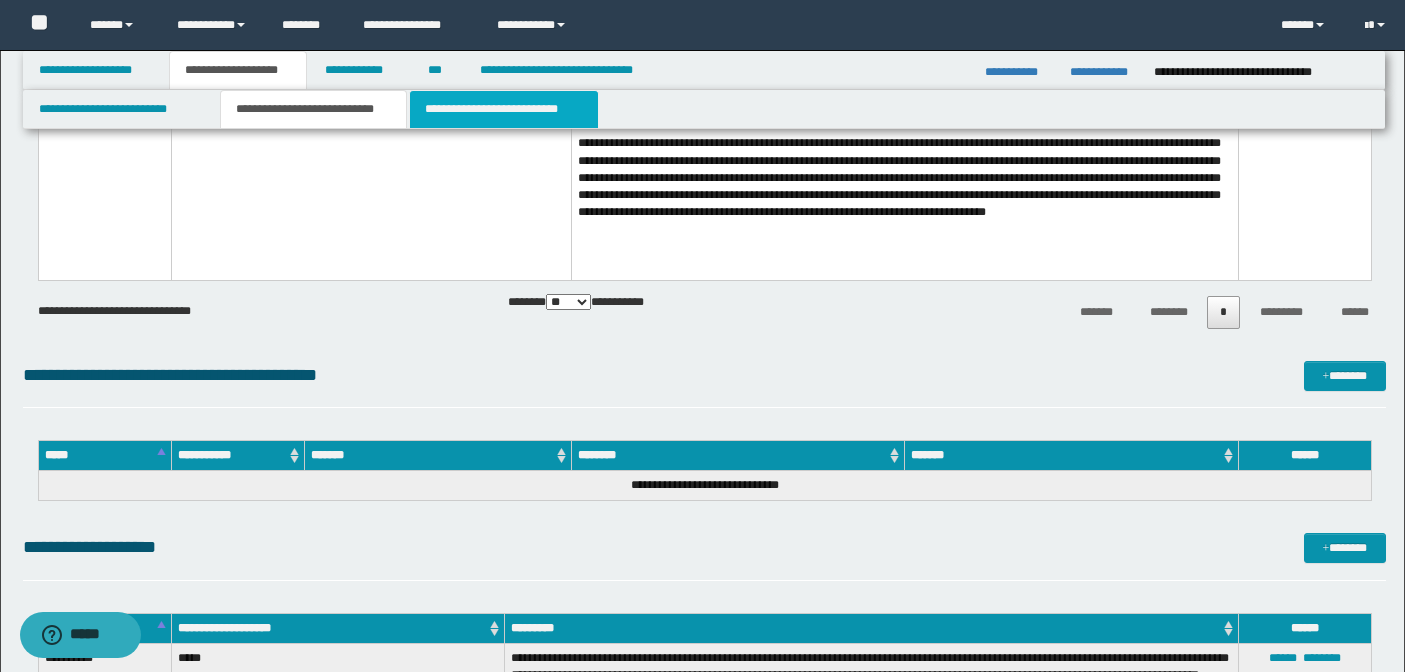 click on "**********" at bounding box center (504, 109) 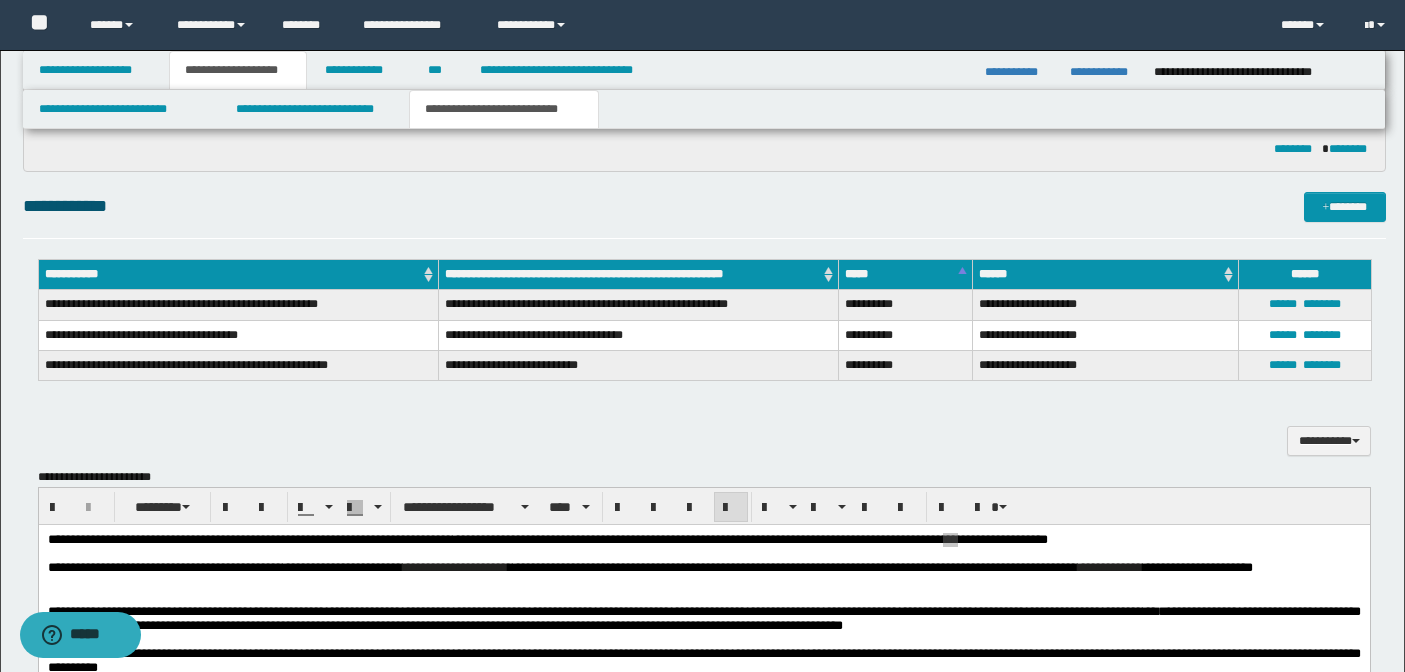 scroll, scrollTop: 358, scrollLeft: 0, axis: vertical 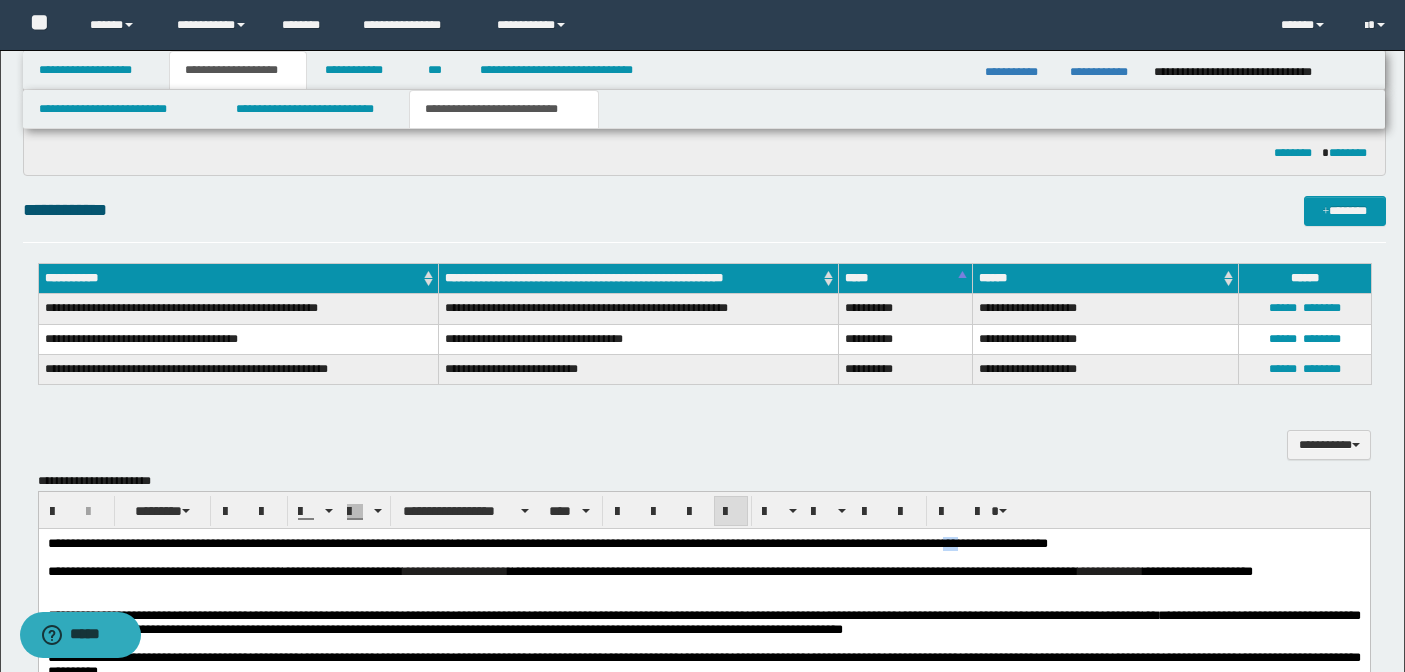 click on "**********" at bounding box center [749, 543] 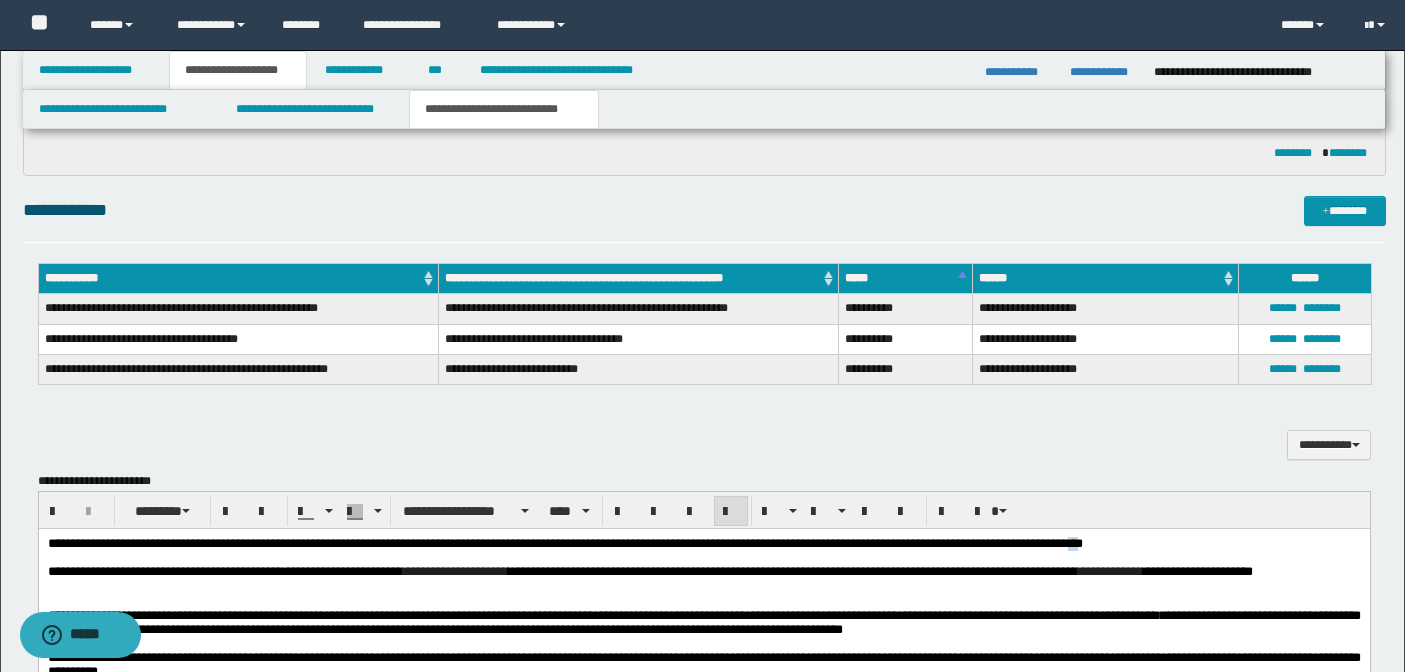 drag, startPoint x: 1305, startPoint y: 541, endPoint x: 1292, endPoint y: 544, distance: 13.341664 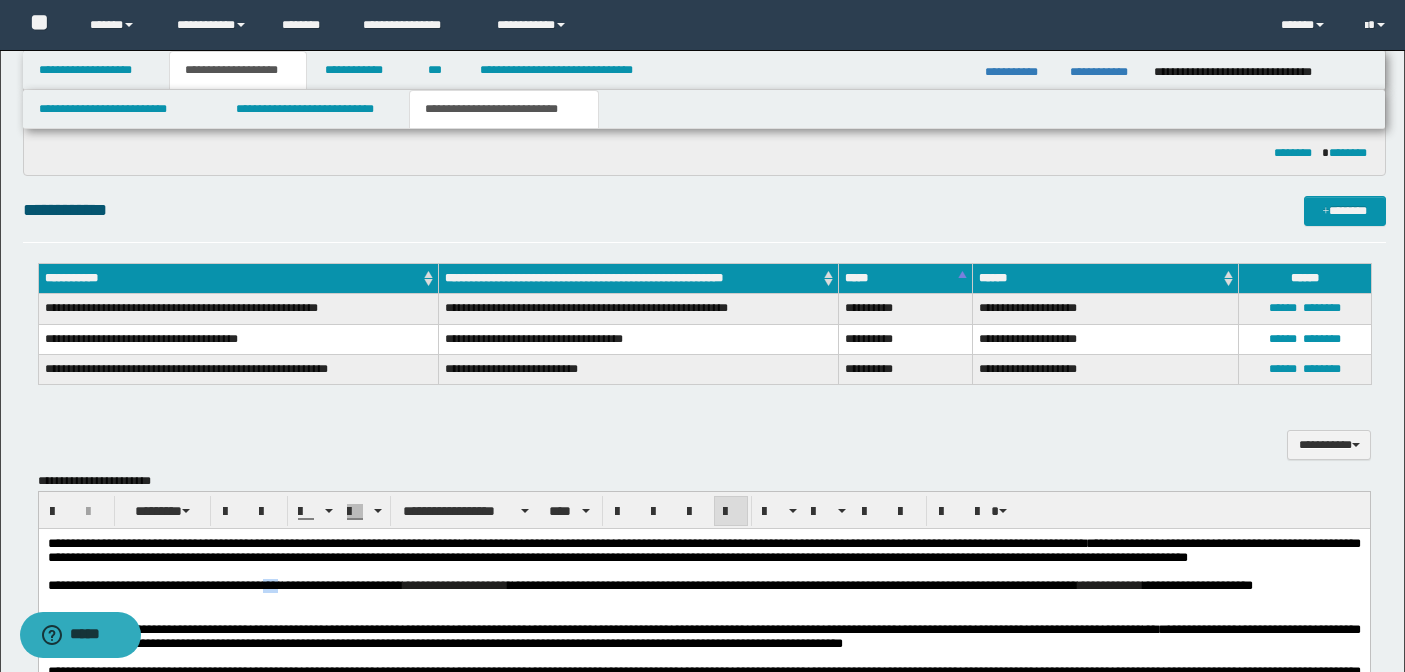 drag, startPoint x: 340, startPoint y: 608, endPoint x: 318, endPoint y: 607, distance: 22.022715 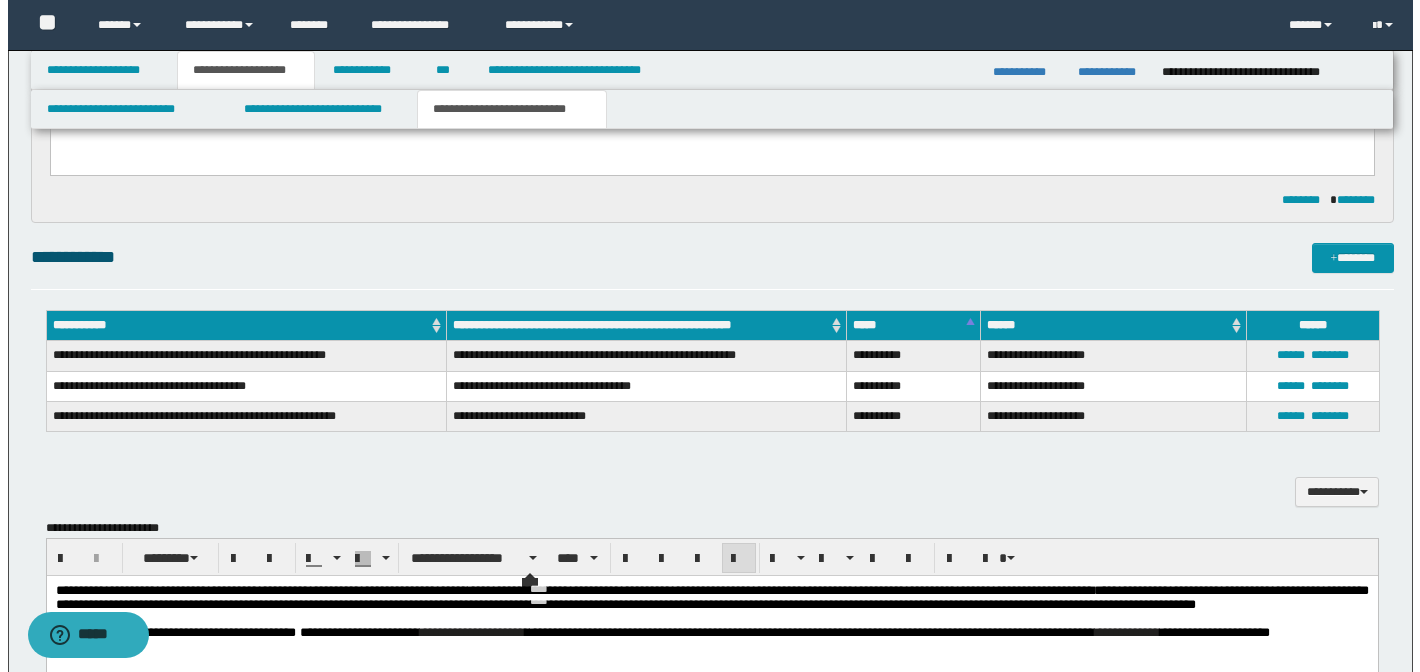 scroll, scrollTop: 287, scrollLeft: 0, axis: vertical 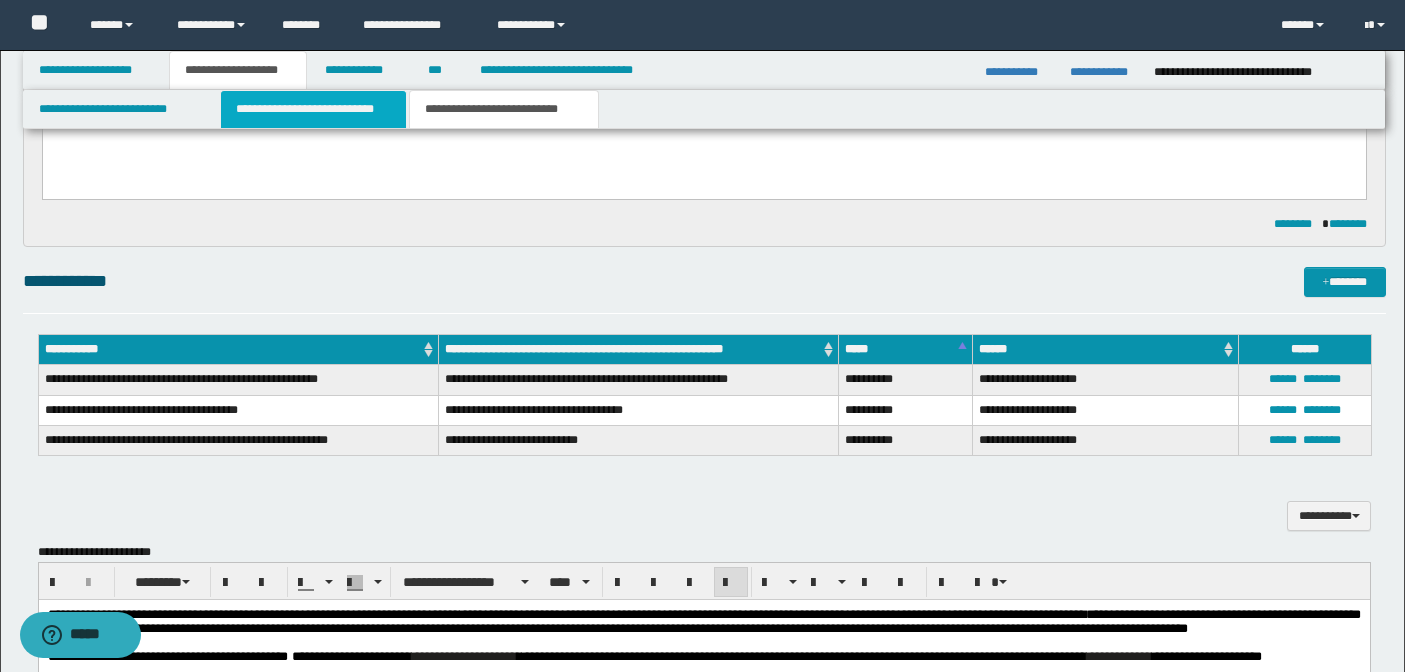 click on "**********" at bounding box center (314, 109) 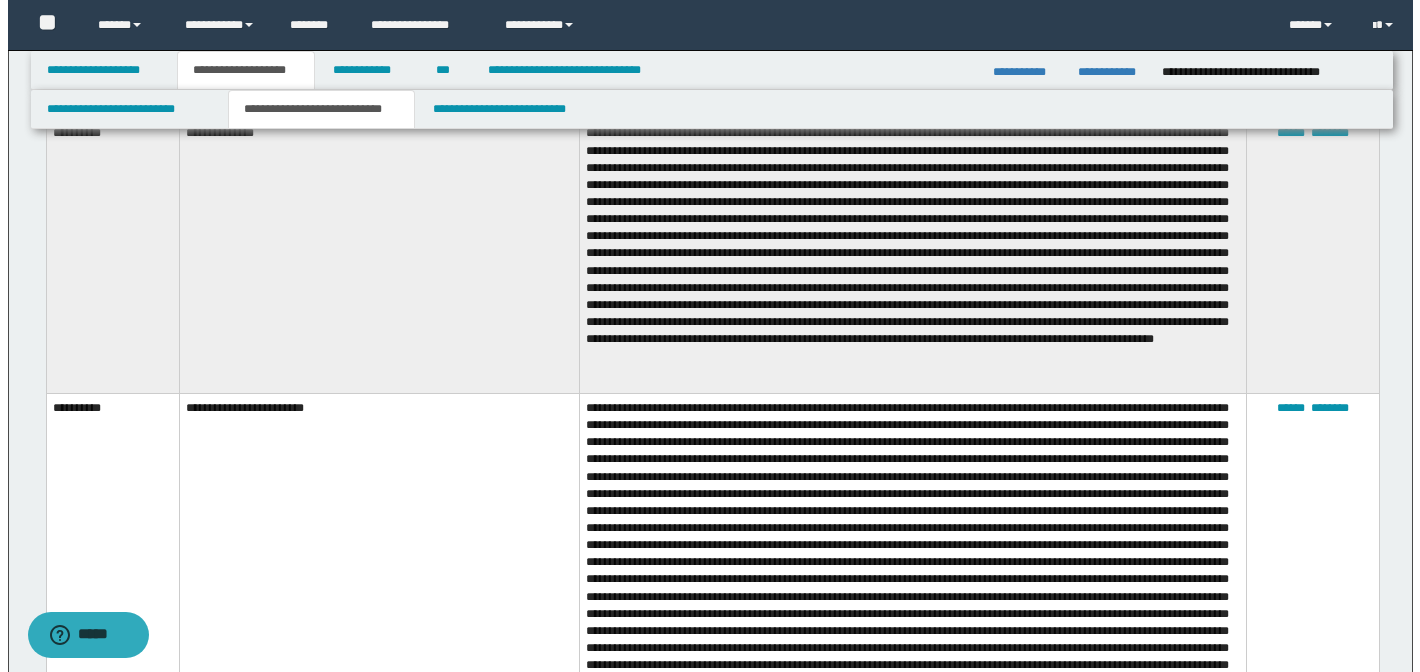 scroll, scrollTop: 0, scrollLeft: 0, axis: both 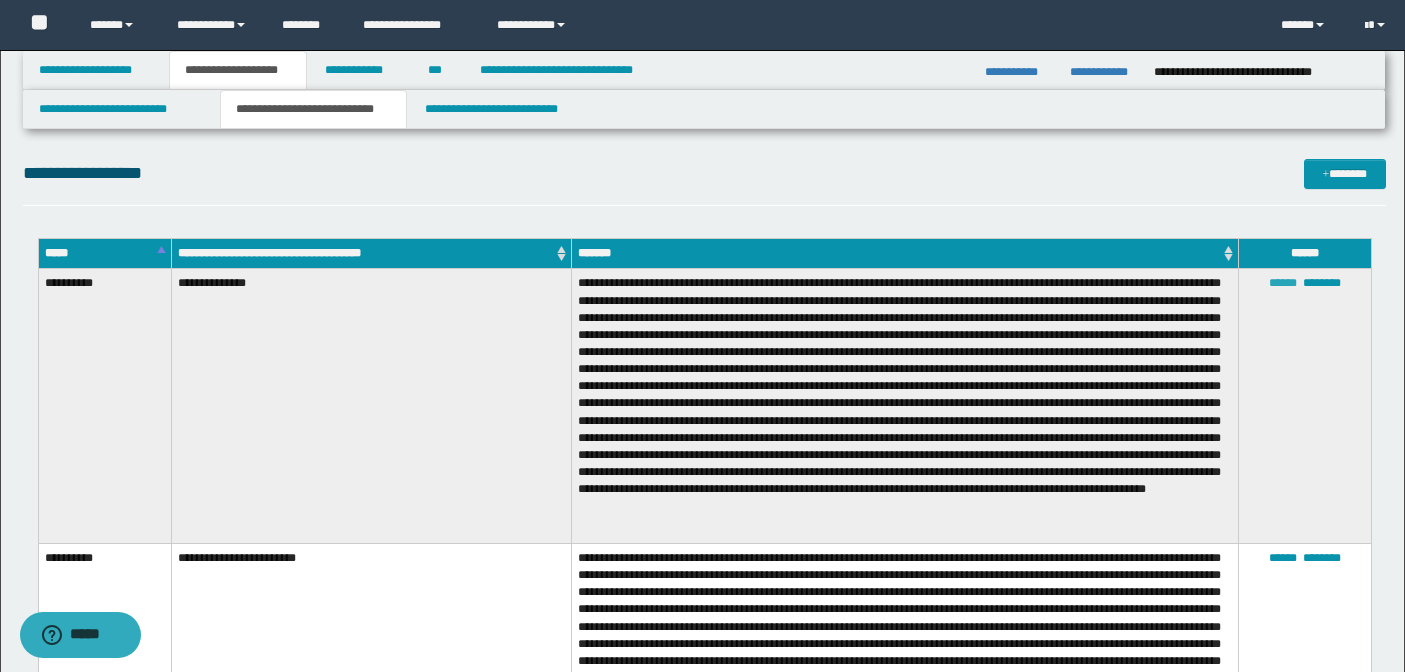 click on "******" at bounding box center [1283, 283] 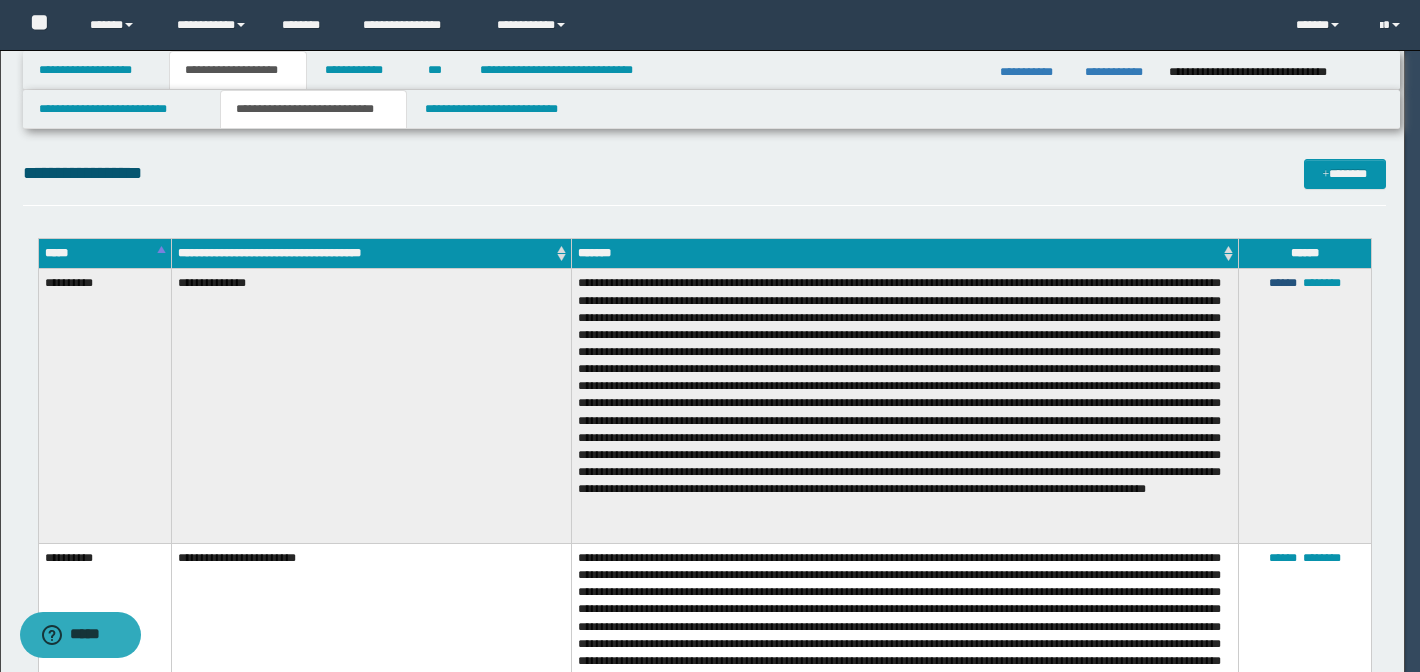 scroll, scrollTop: 288, scrollLeft: 0, axis: vertical 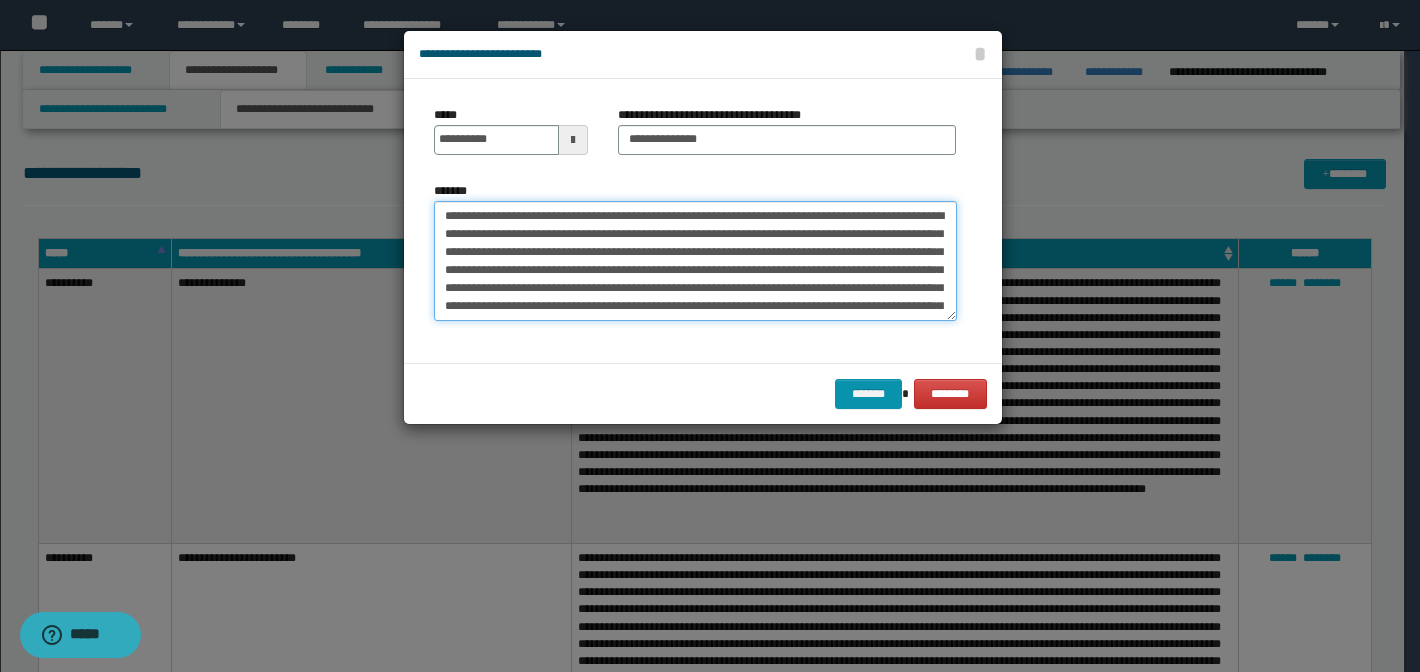 drag, startPoint x: 667, startPoint y: 235, endPoint x: 490, endPoint y: 253, distance: 177.9129 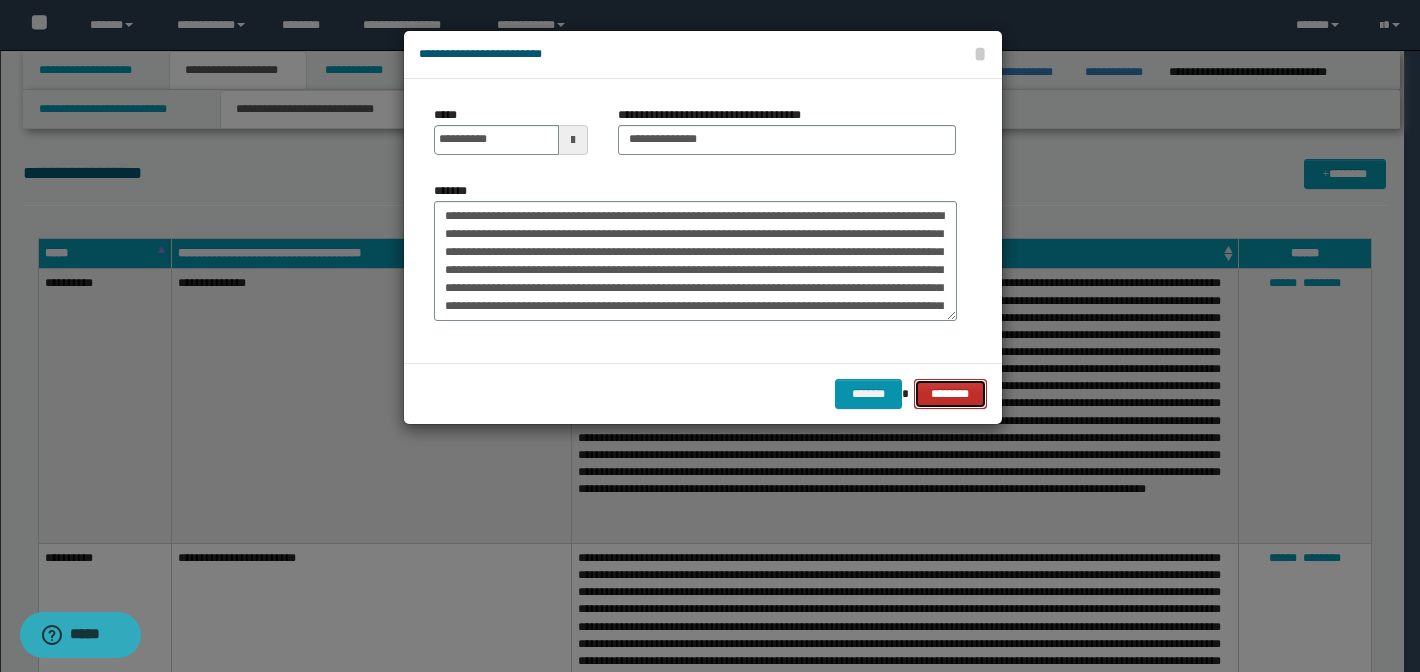 click on "********" at bounding box center [950, 394] 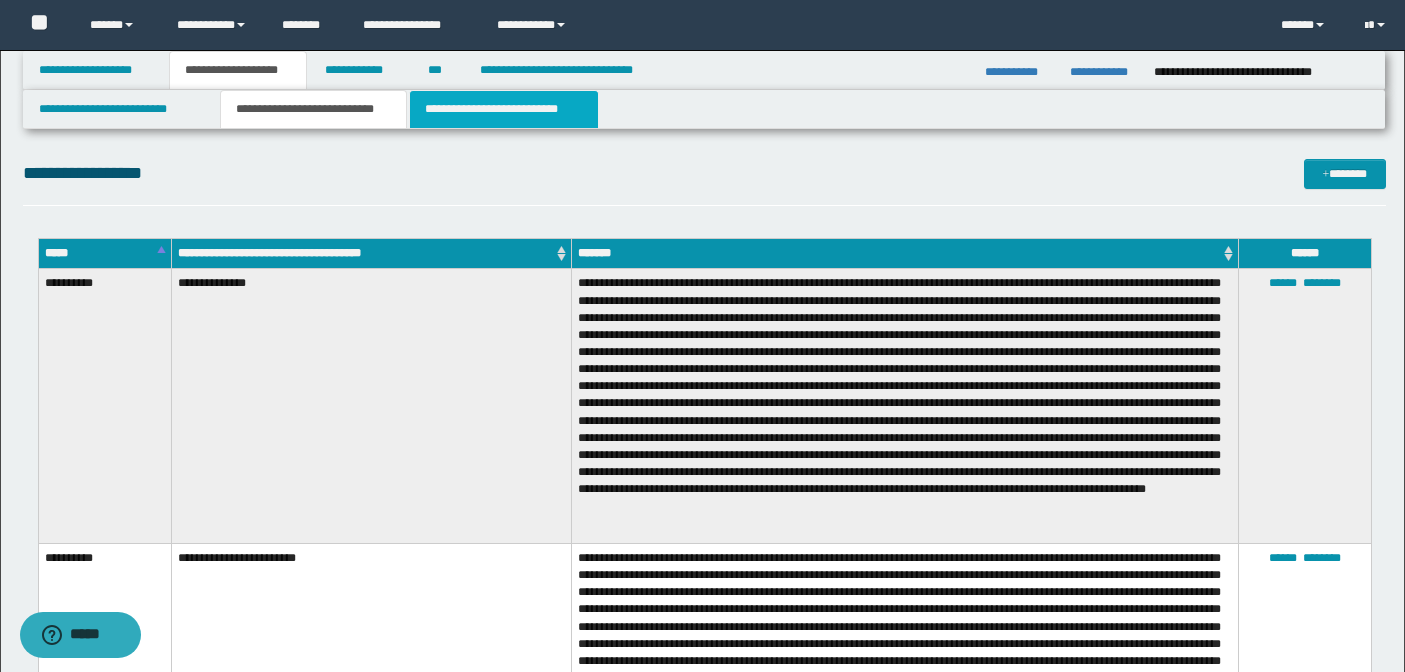 click on "**********" at bounding box center [504, 109] 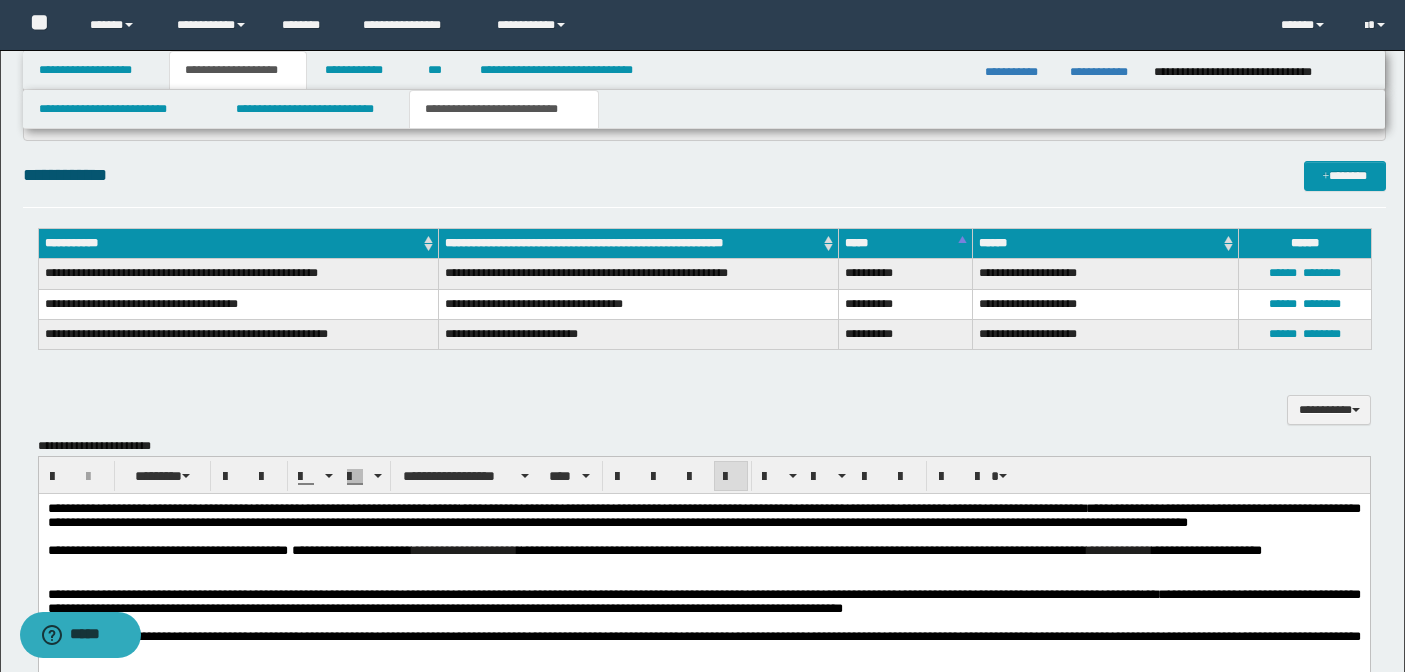 scroll, scrollTop: 397, scrollLeft: 0, axis: vertical 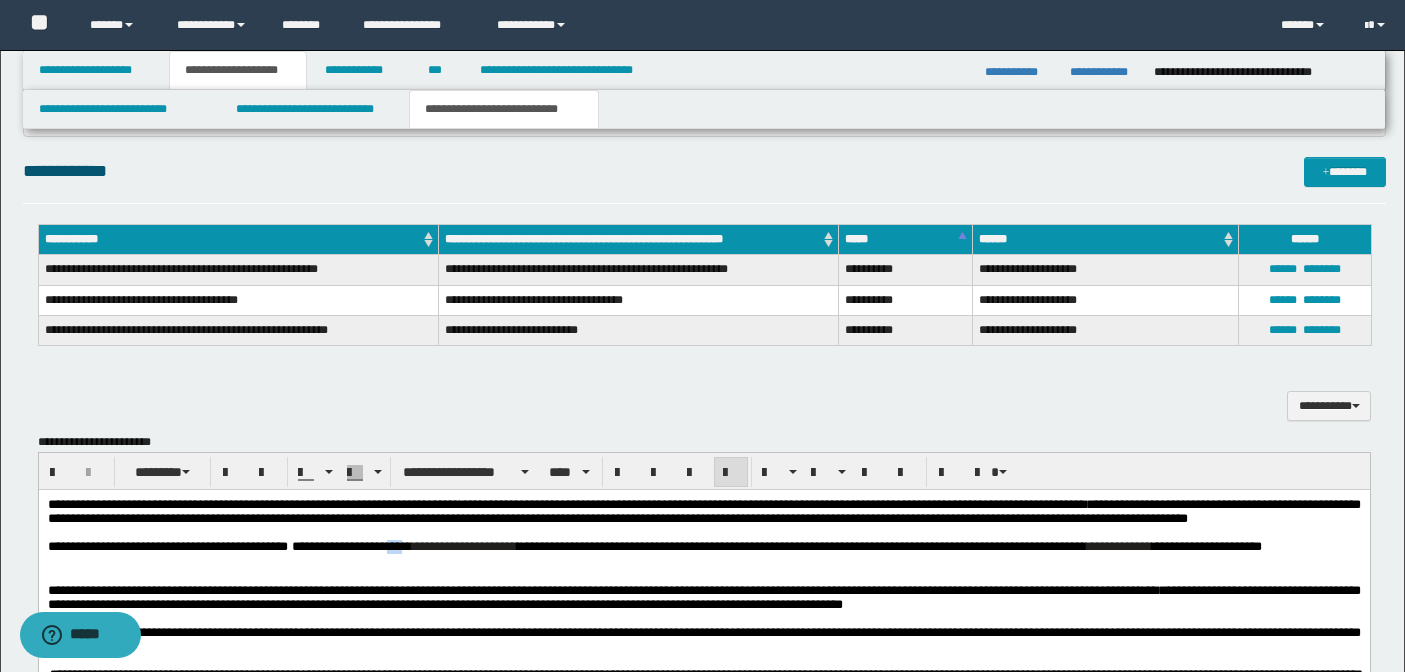 drag, startPoint x: 502, startPoint y: 564, endPoint x: 483, endPoint y: 566, distance: 19.104973 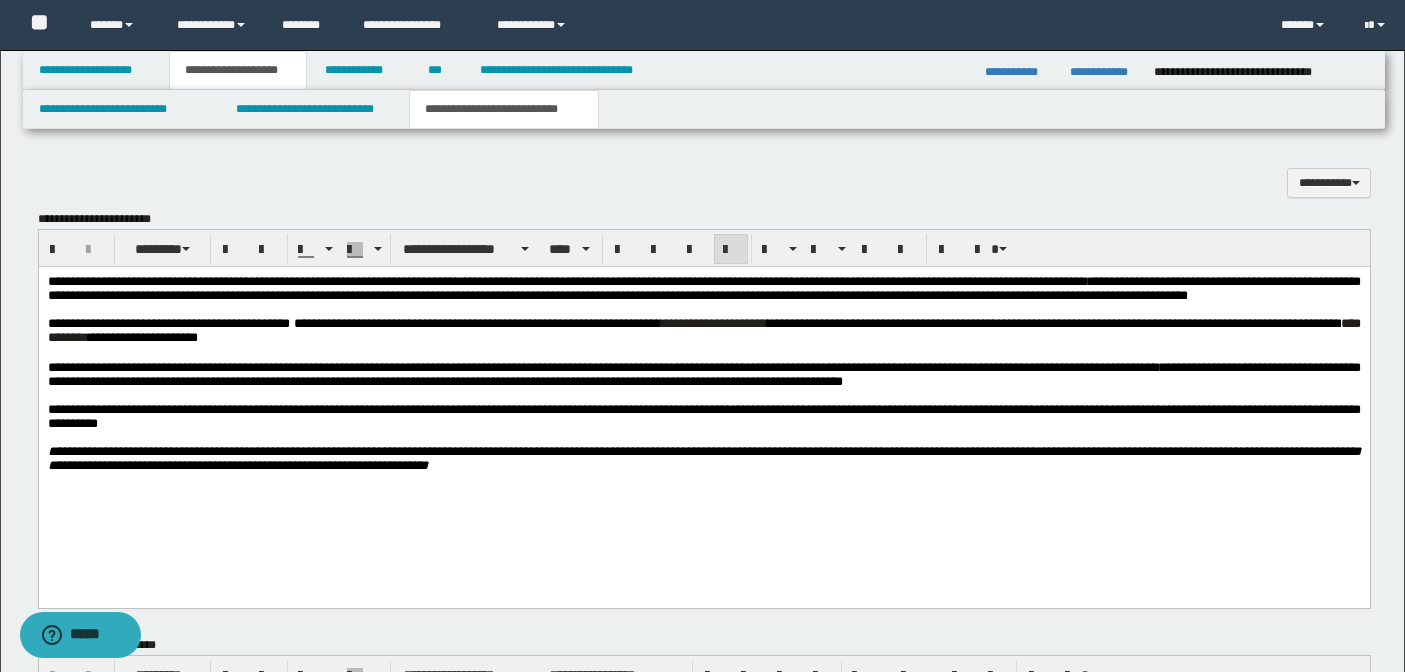 scroll, scrollTop: 636, scrollLeft: 0, axis: vertical 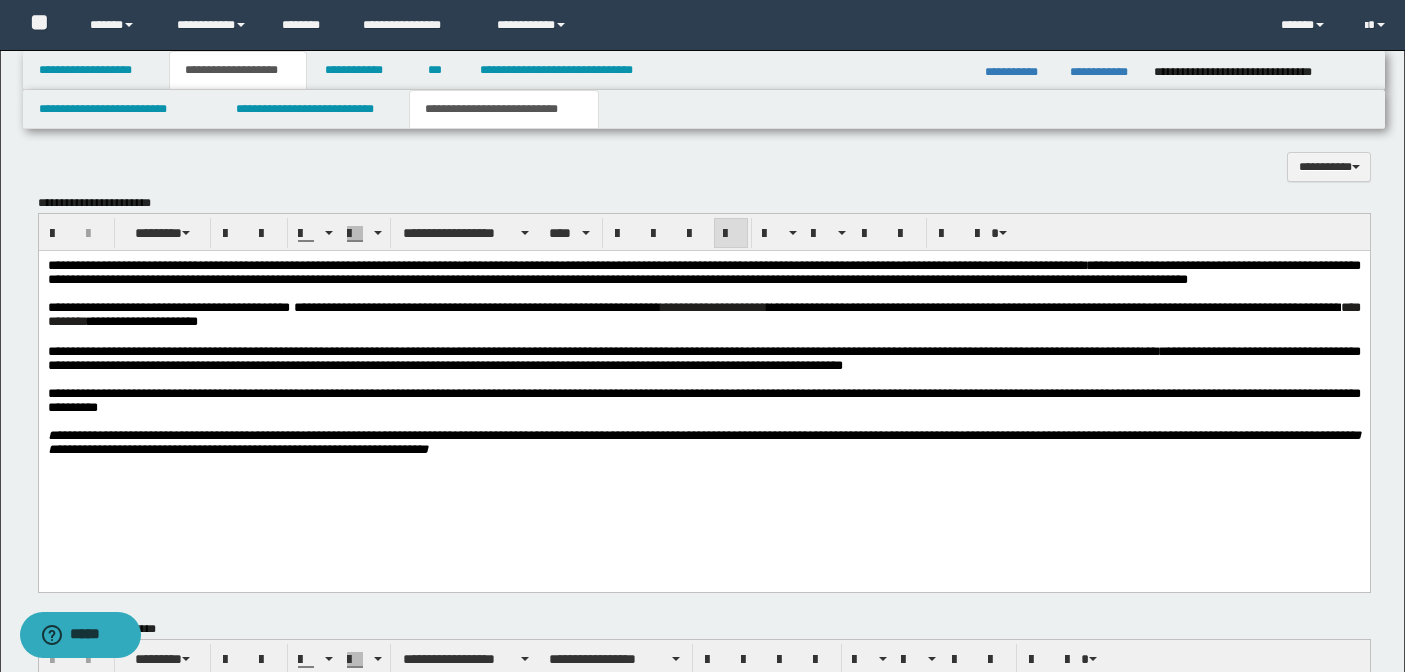 click on "**********" at bounding box center (713, 307) 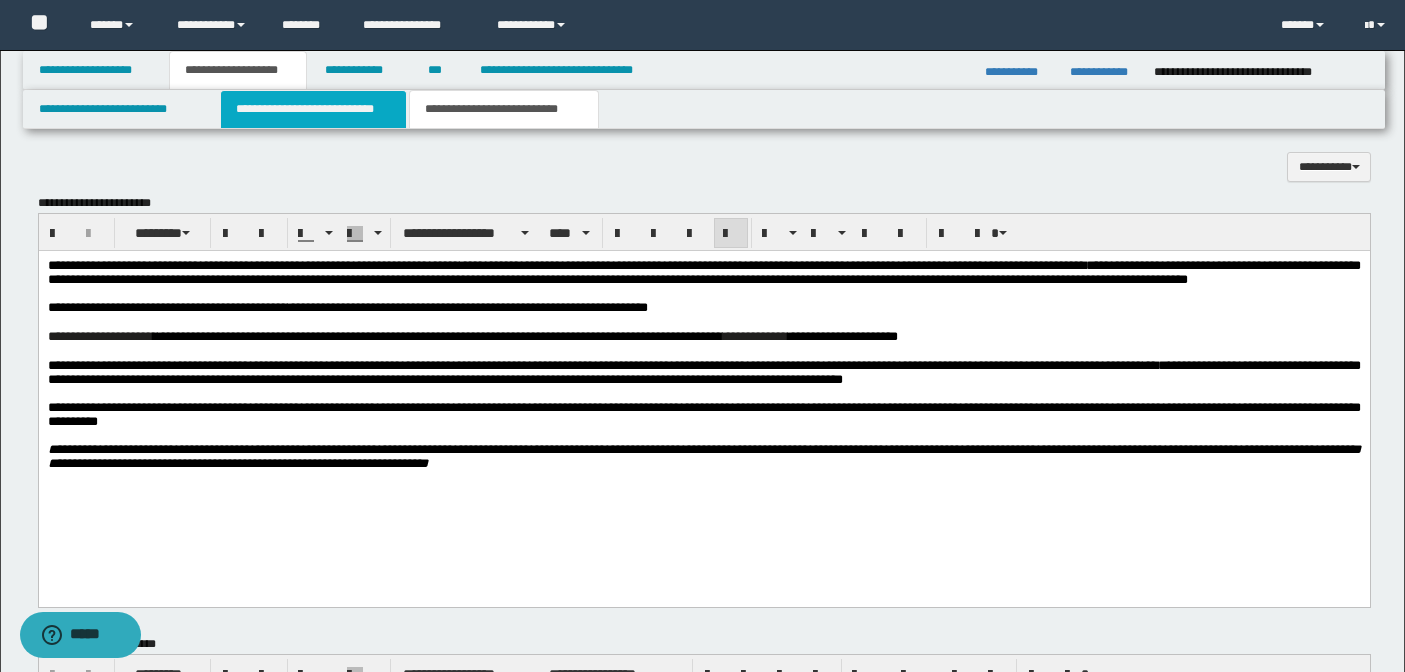 click on "**********" at bounding box center (314, 109) 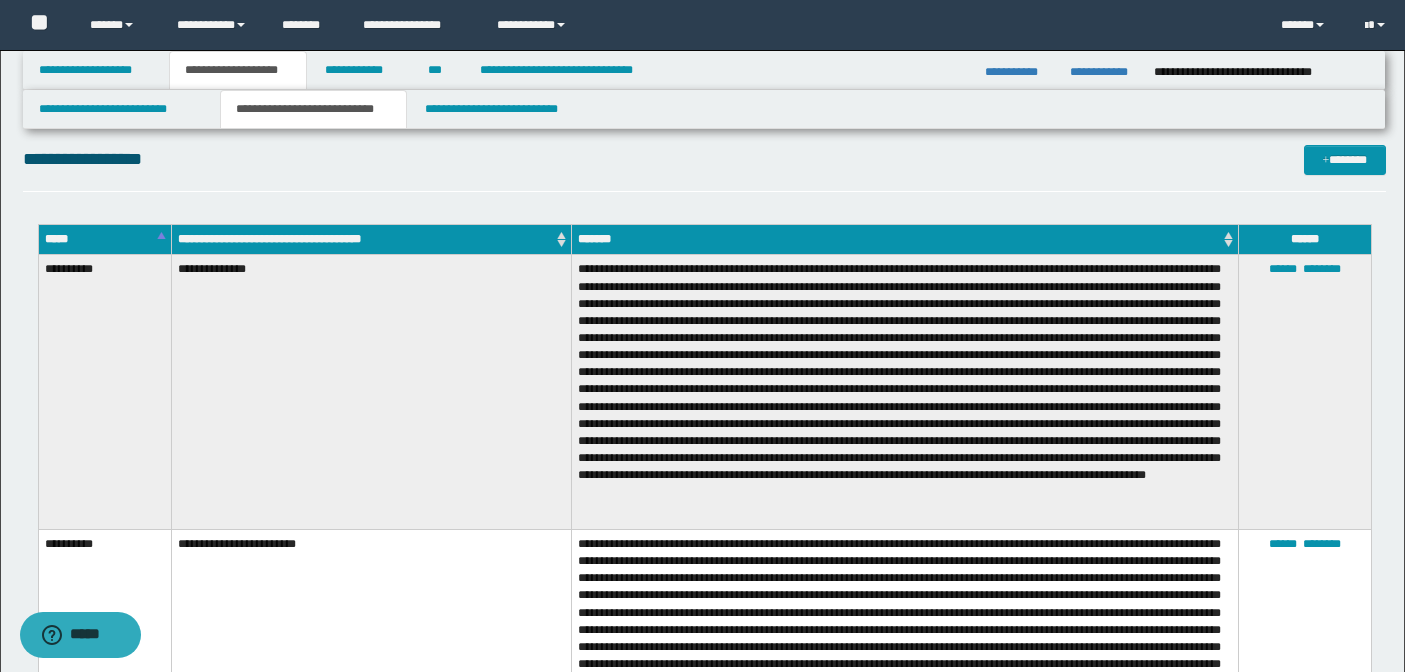 scroll, scrollTop: 0, scrollLeft: 0, axis: both 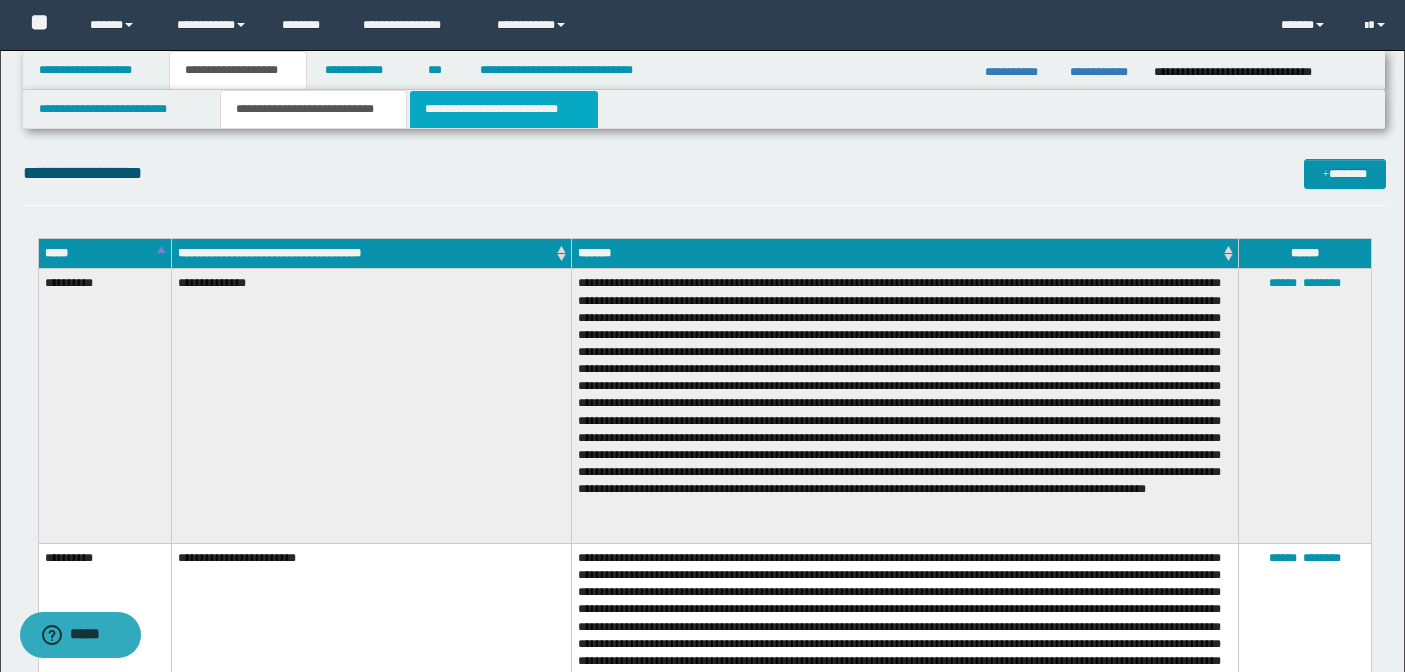 click on "**********" at bounding box center (504, 109) 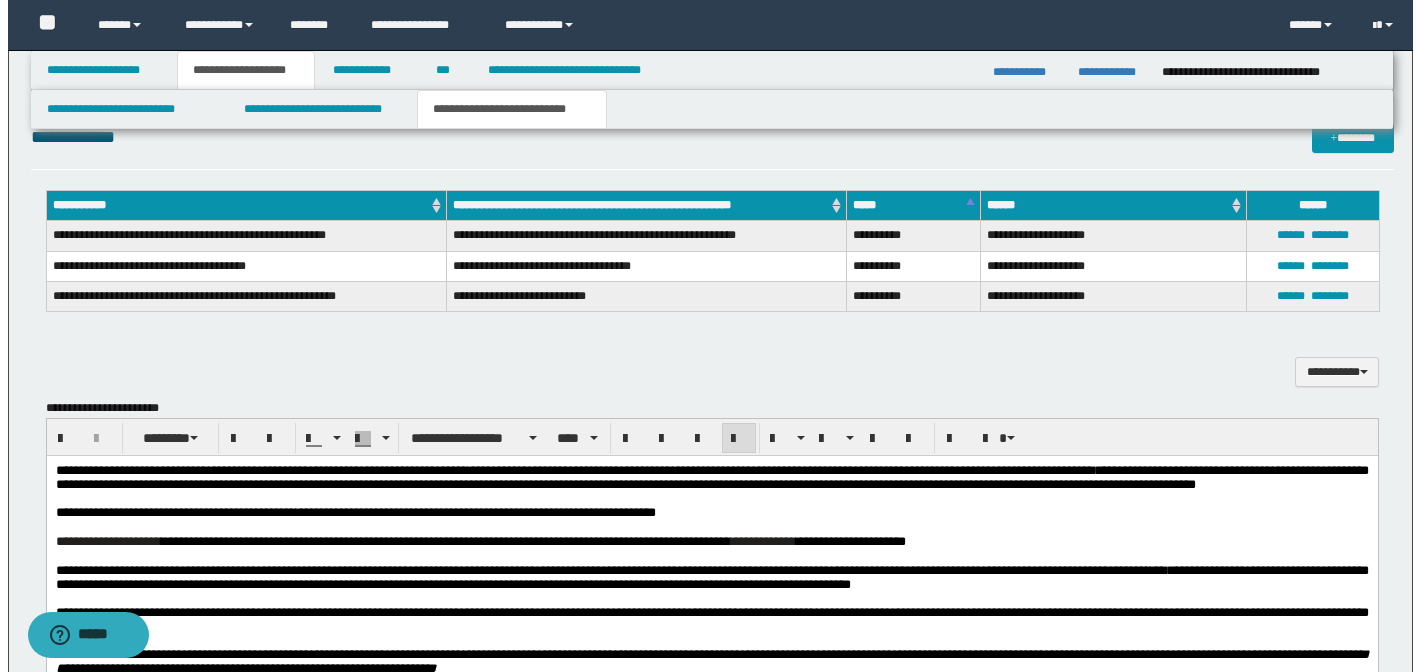 scroll, scrollTop: 487, scrollLeft: 0, axis: vertical 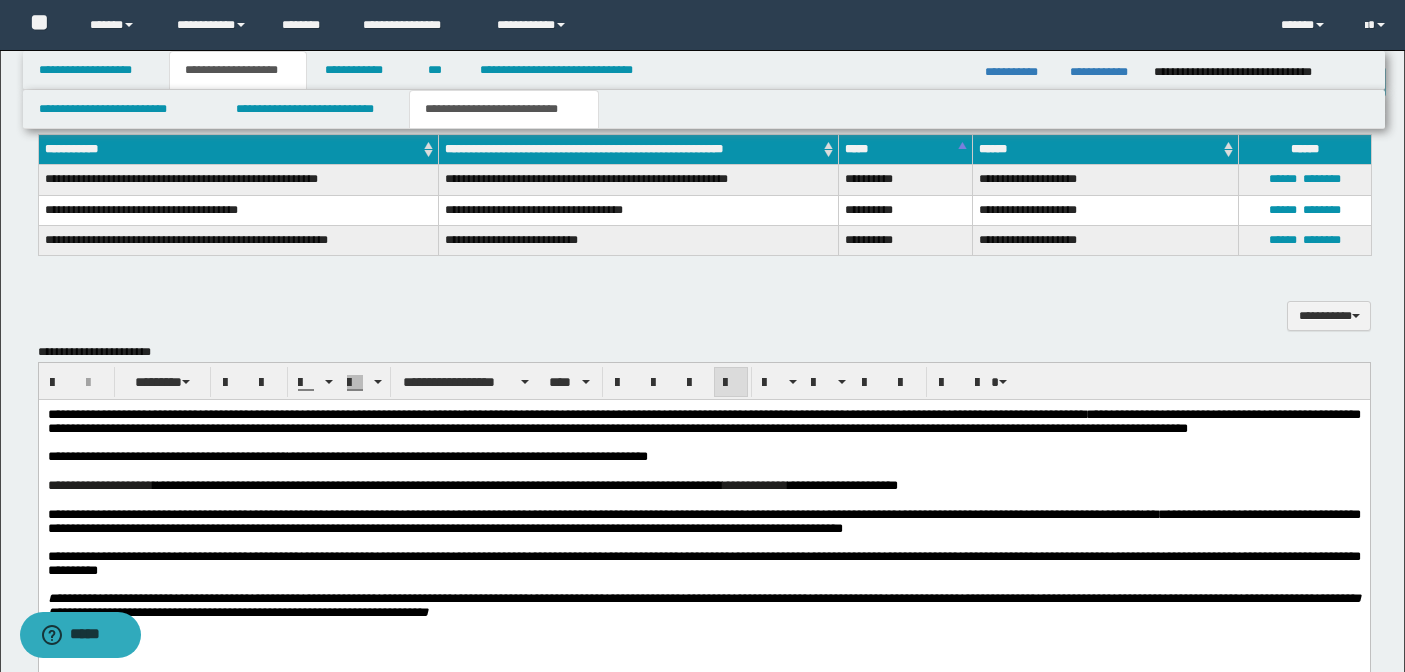 click on "**********" at bounding box center (703, 457) 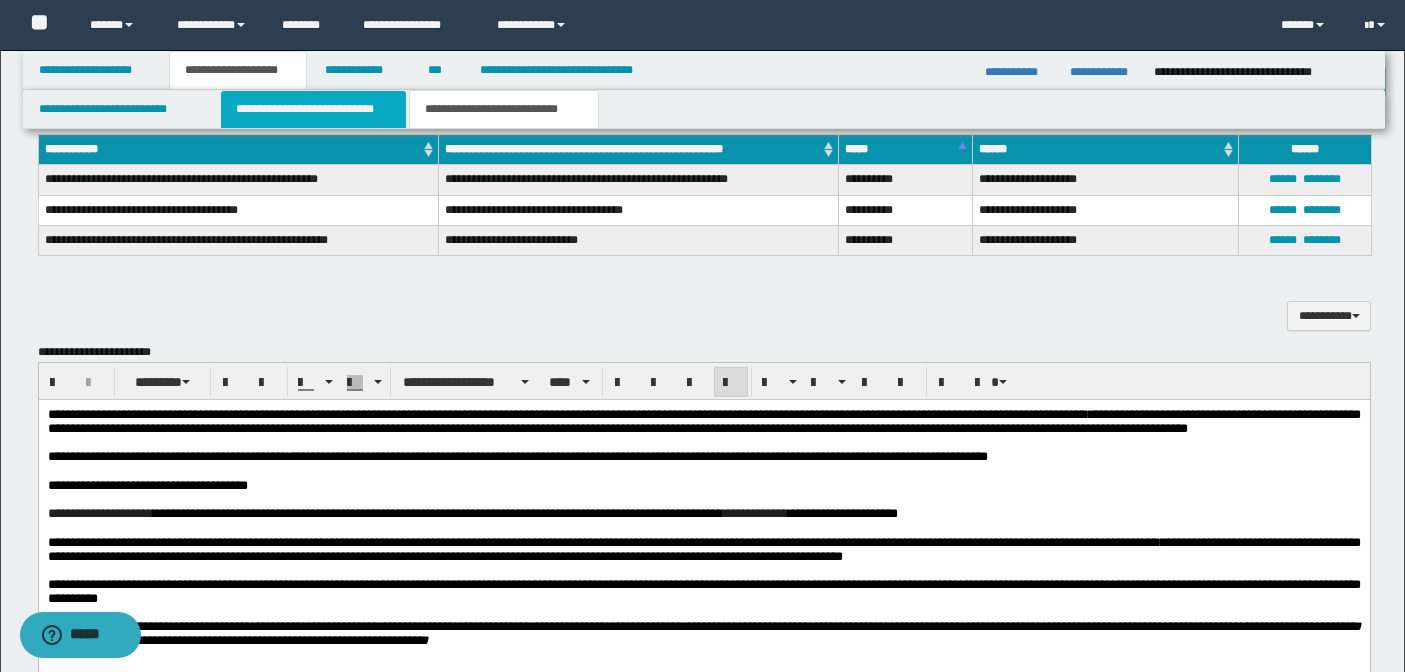 click on "**********" at bounding box center [314, 109] 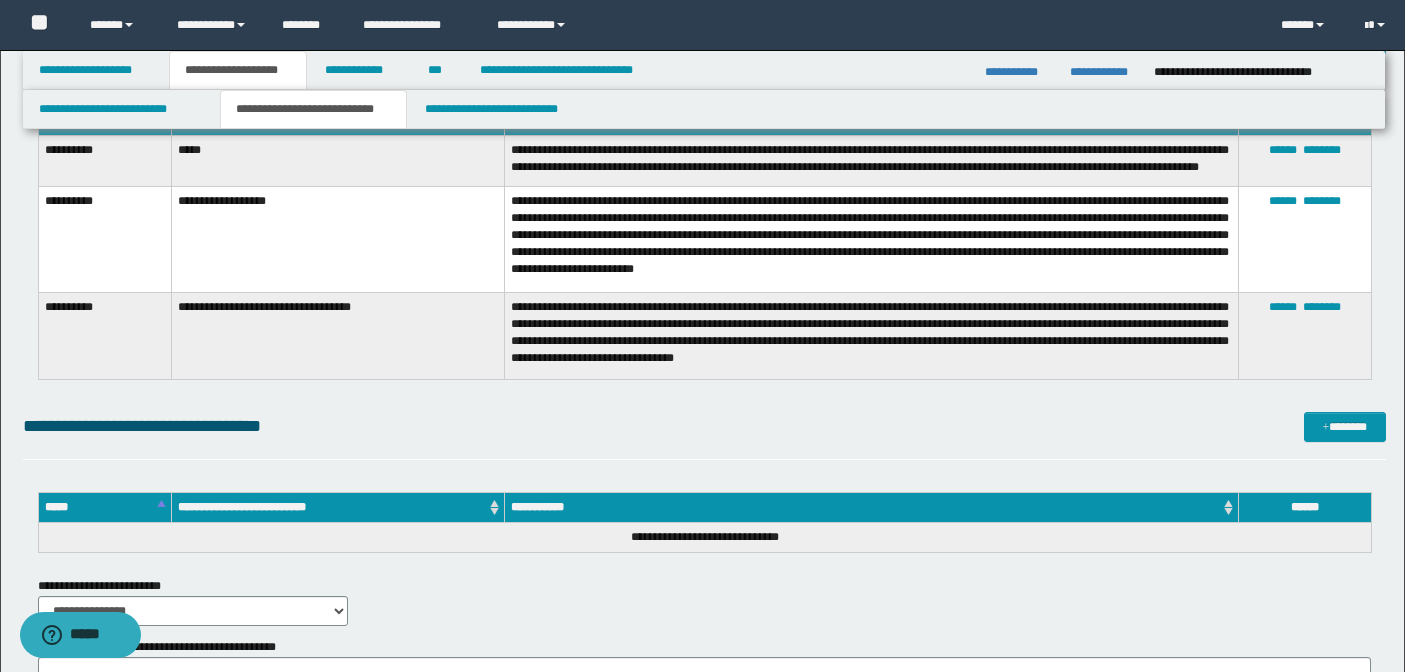scroll, scrollTop: 1811, scrollLeft: 0, axis: vertical 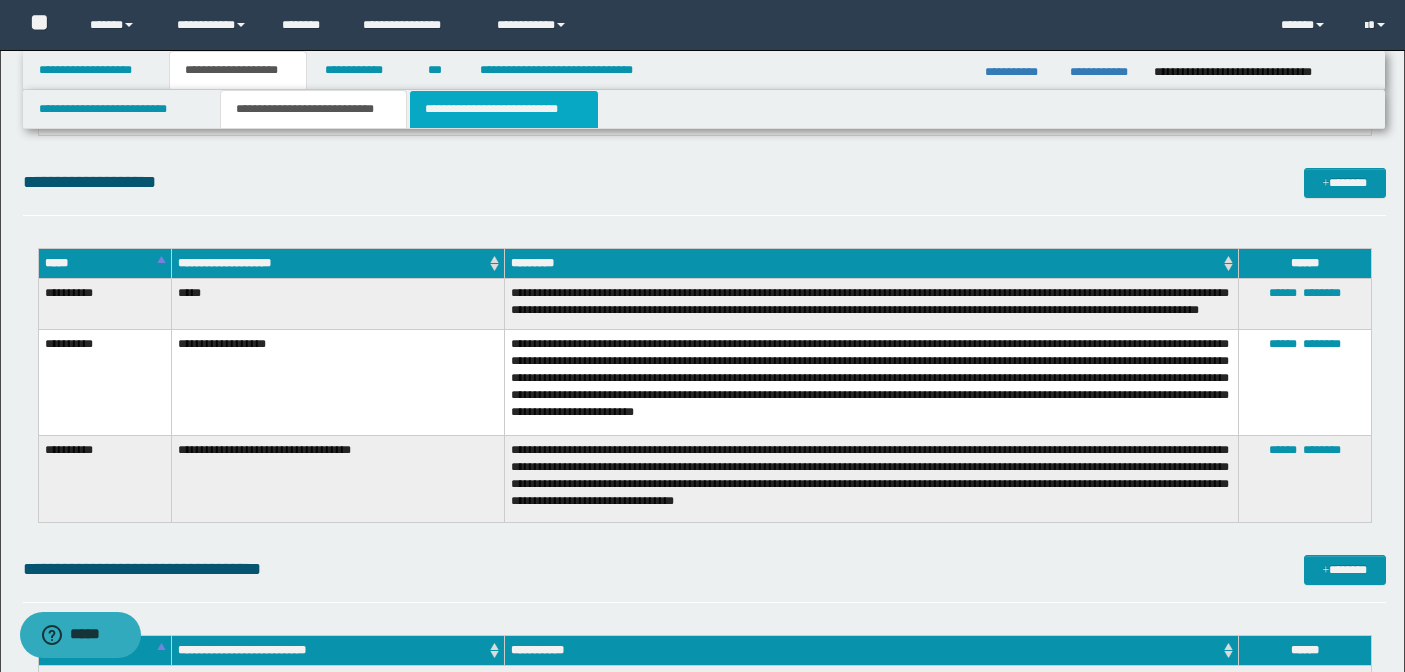 click on "**********" at bounding box center [504, 109] 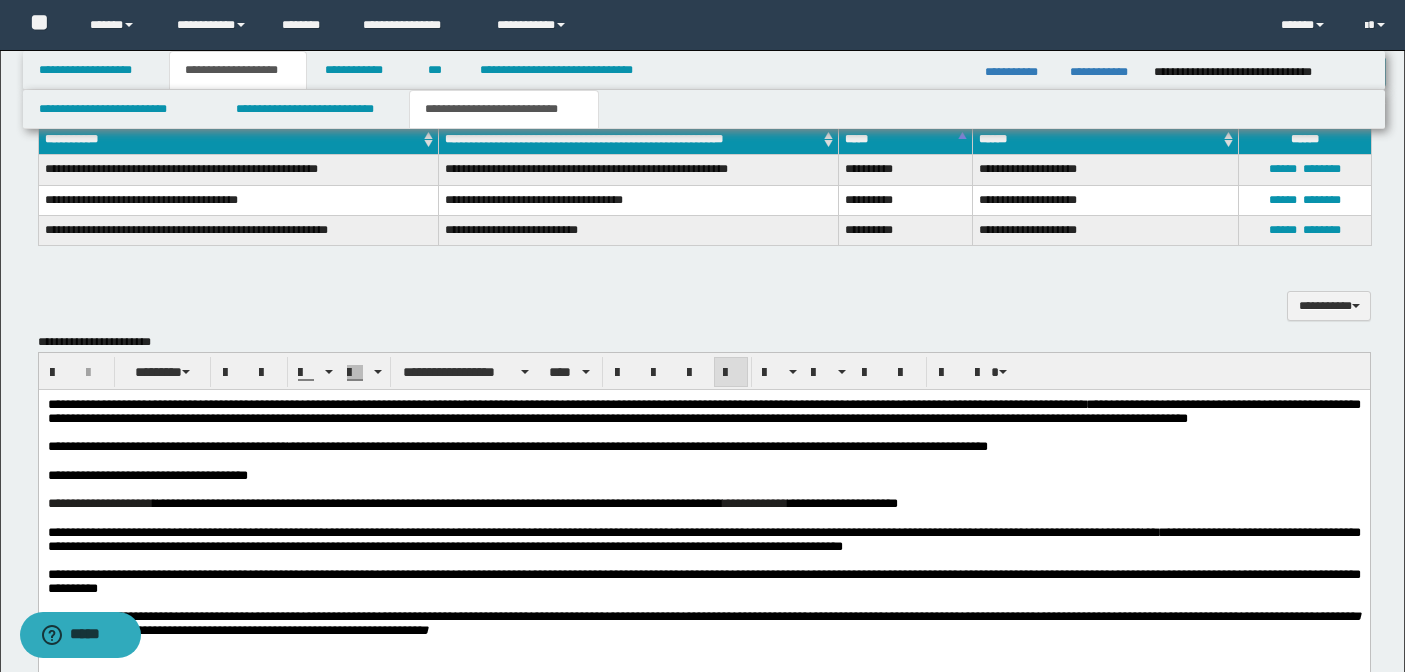 scroll, scrollTop: 548, scrollLeft: 0, axis: vertical 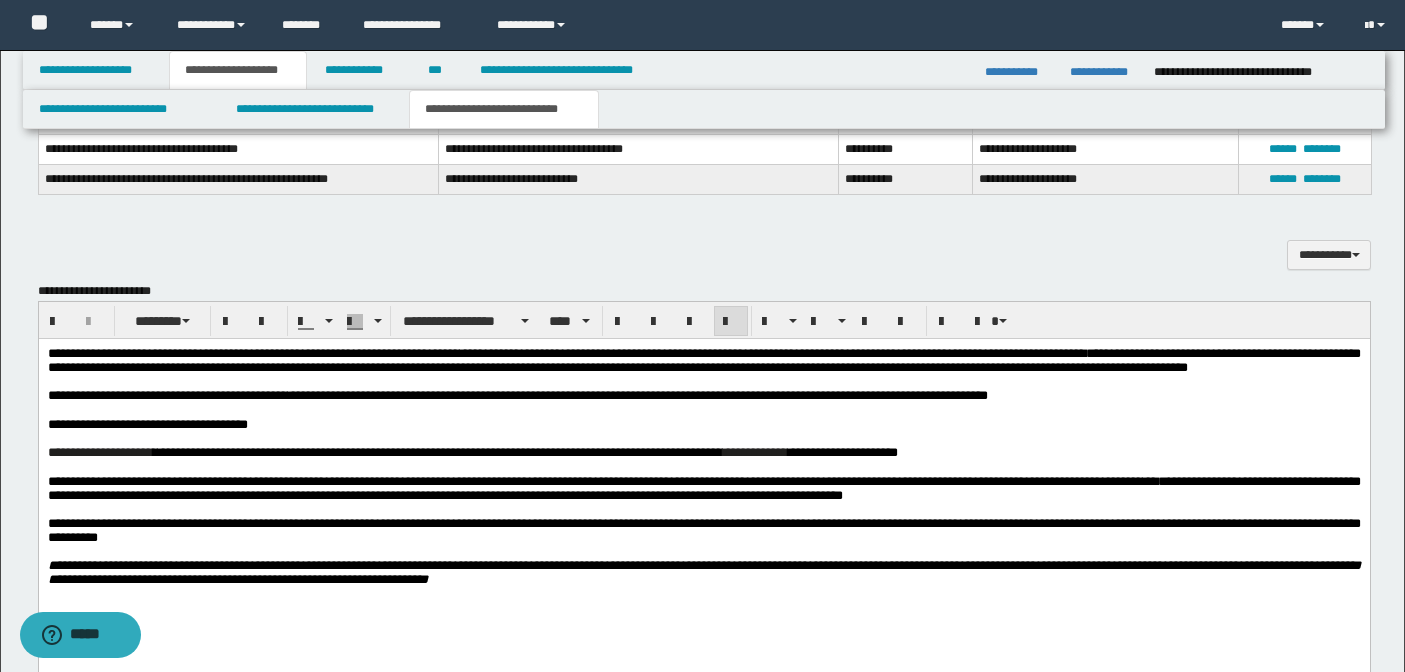 click on "**********" at bounding box center [703, 425] 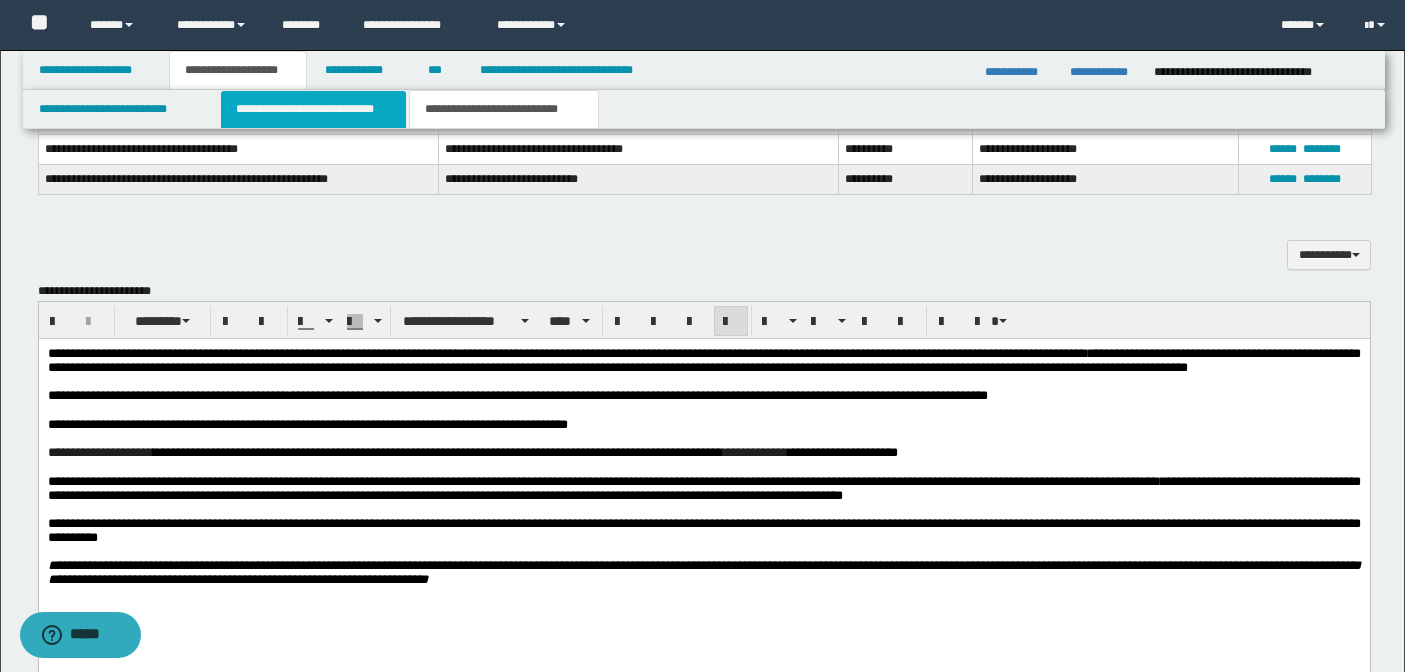 click on "**********" at bounding box center [314, 109] 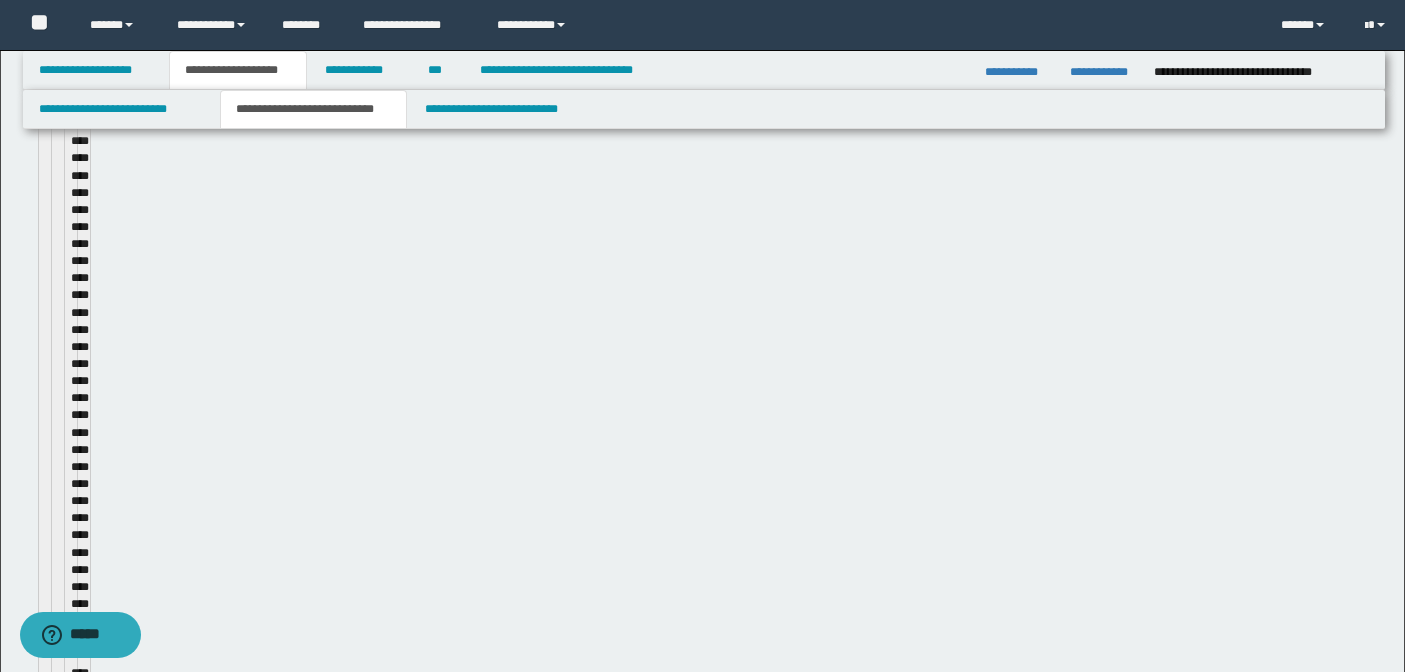 type 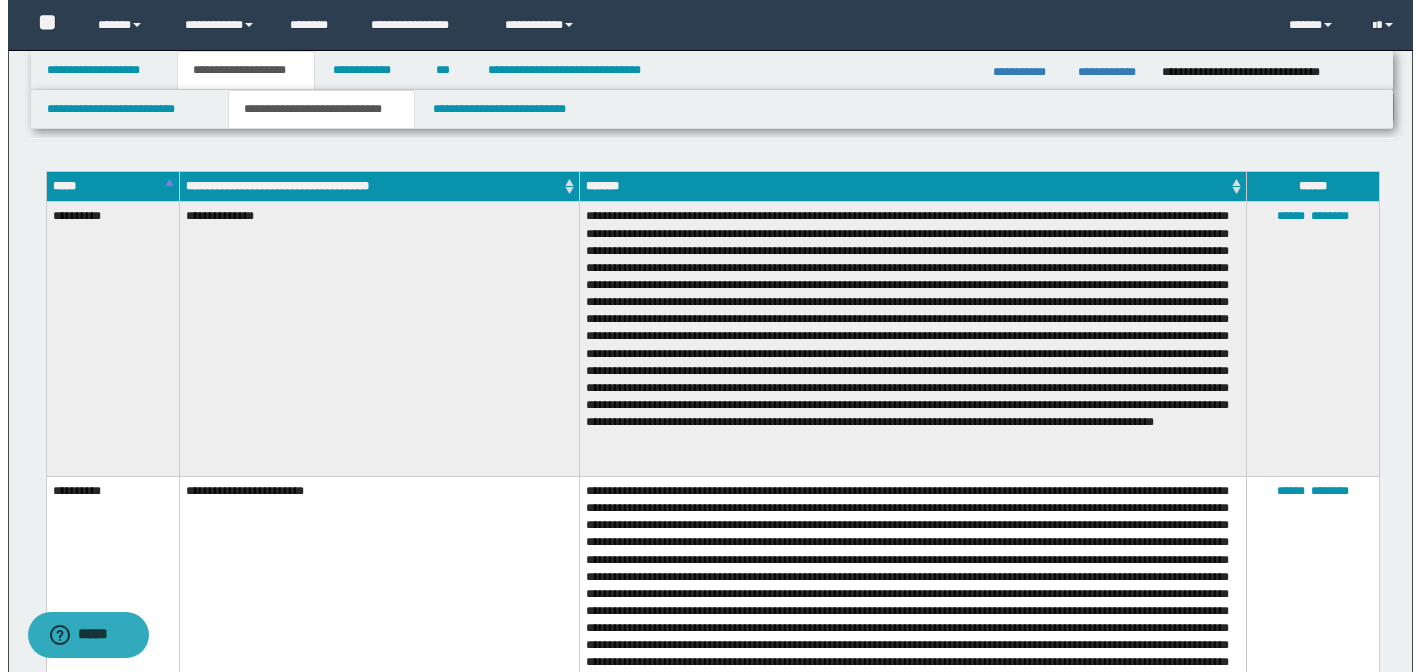 scroll, scrollTop: 99, scrollLeft: 0, axis: vertical 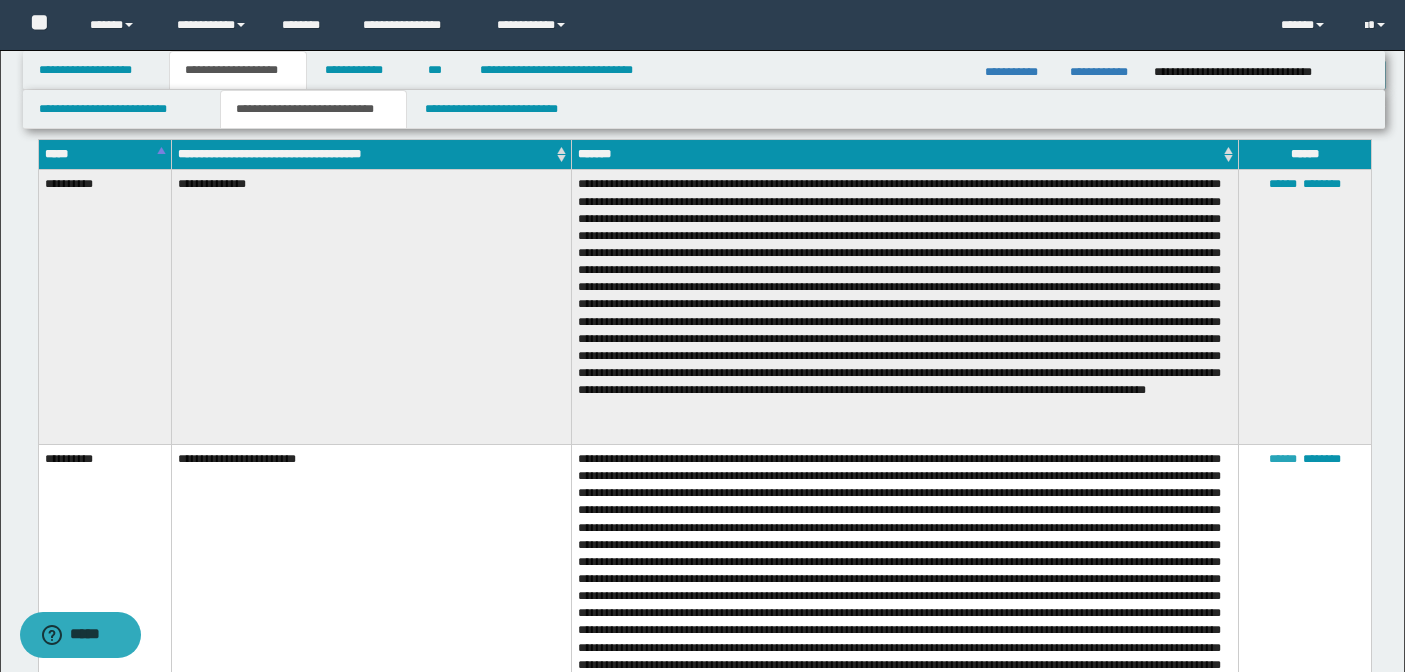 click on "******" at bounding box center [1283, 459] 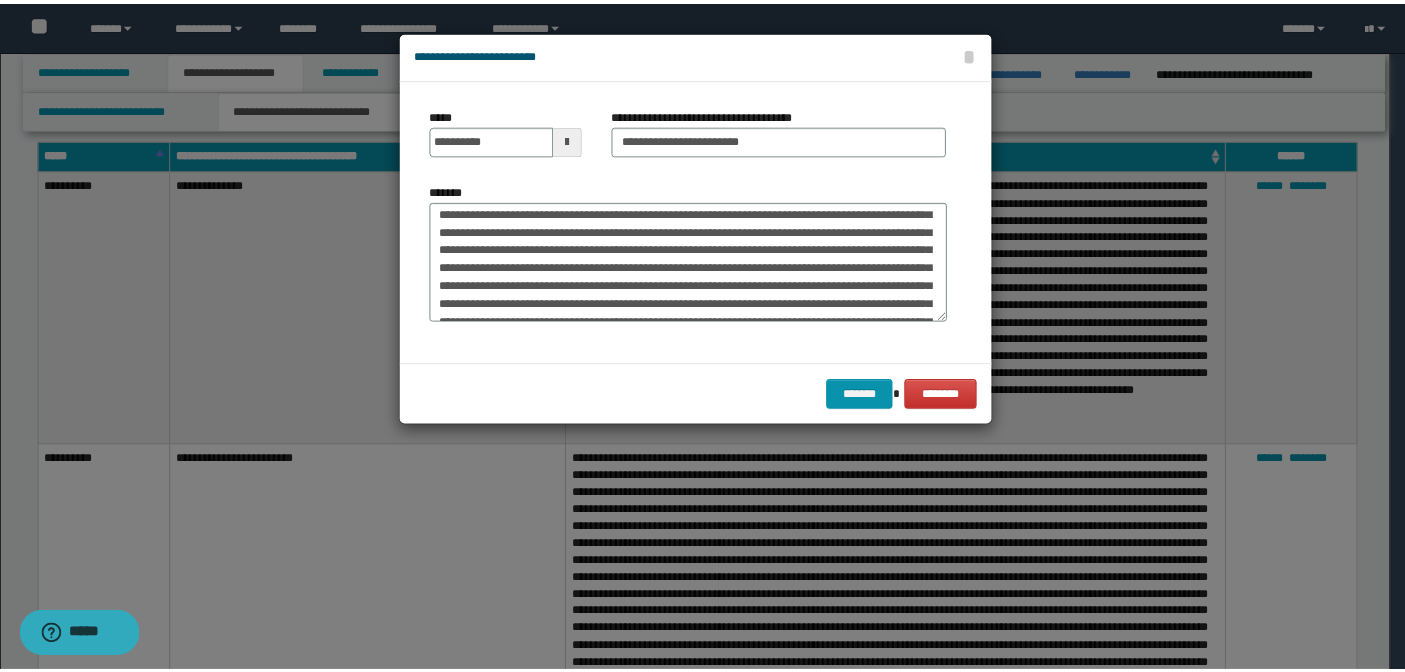 scroll, scrollTop: 612, scrollLeft: 0, axis: vertical 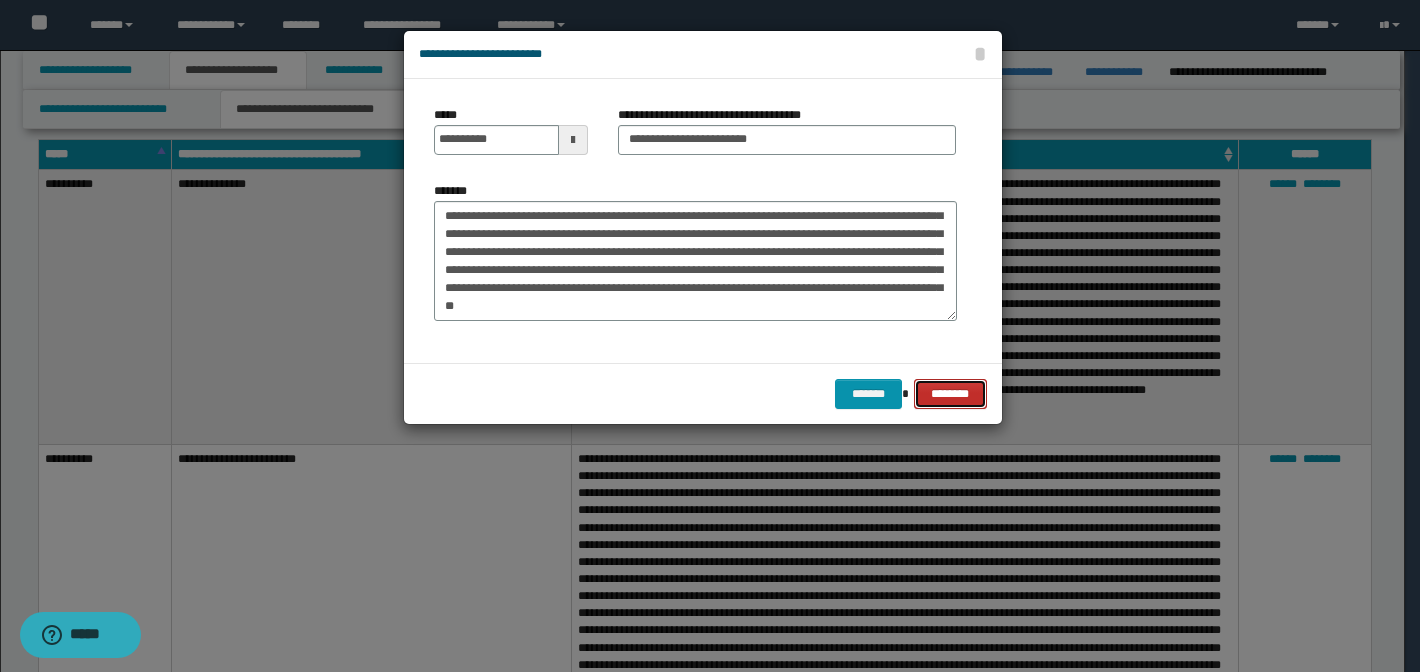 click on "********" at bounding box center [950, 394] 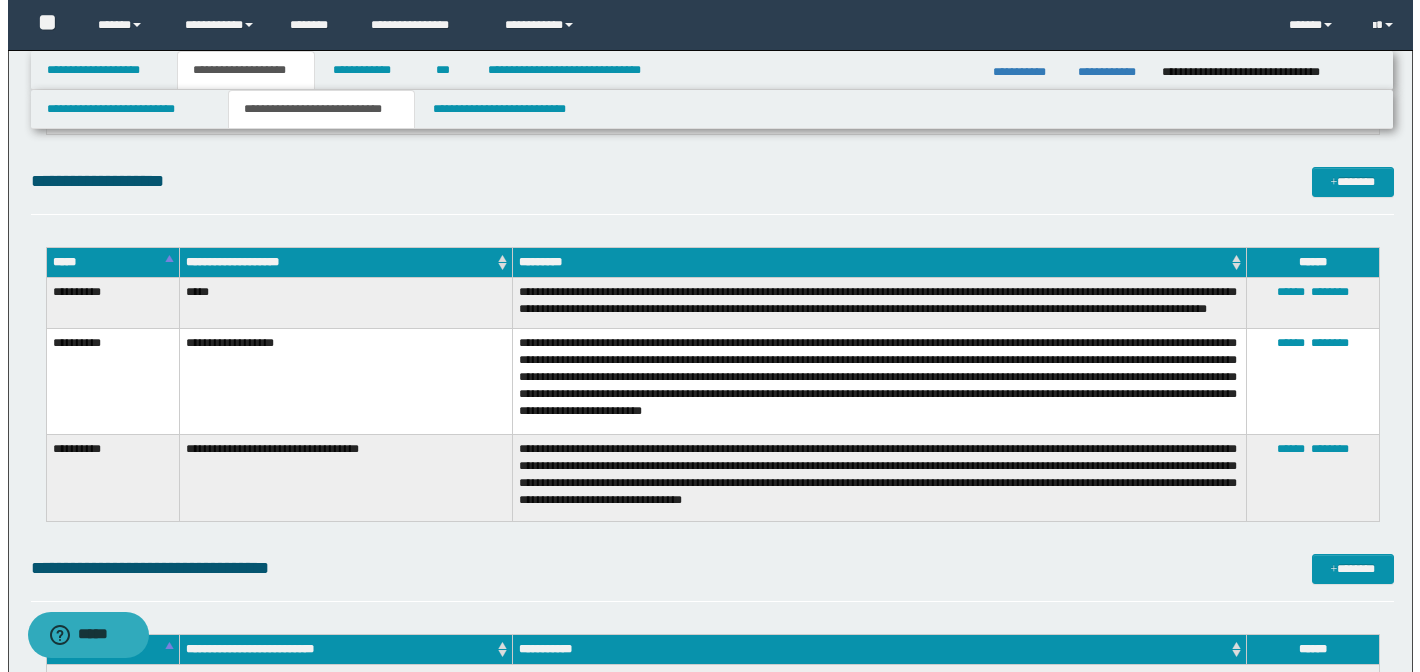 scroll, scrollTop: 1916, scrollLeft: 0, axis: vertical 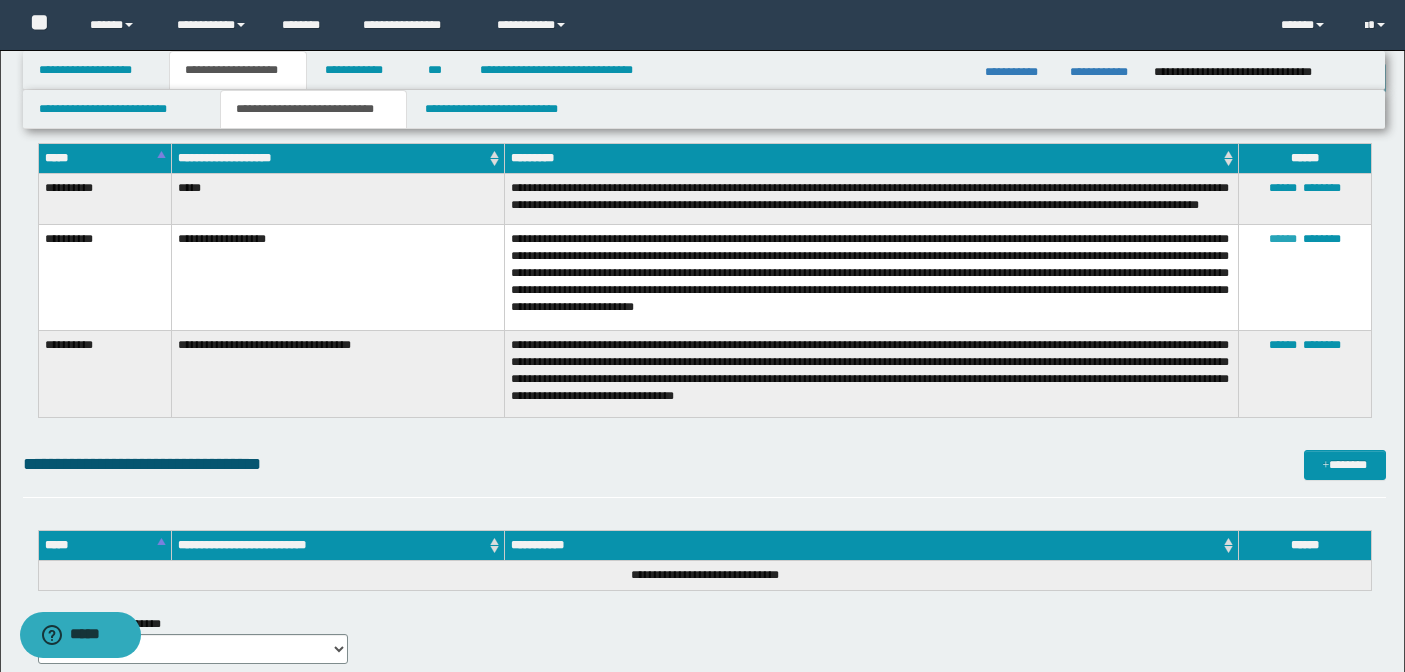 click on "******" at bounding box center (1283, 239) 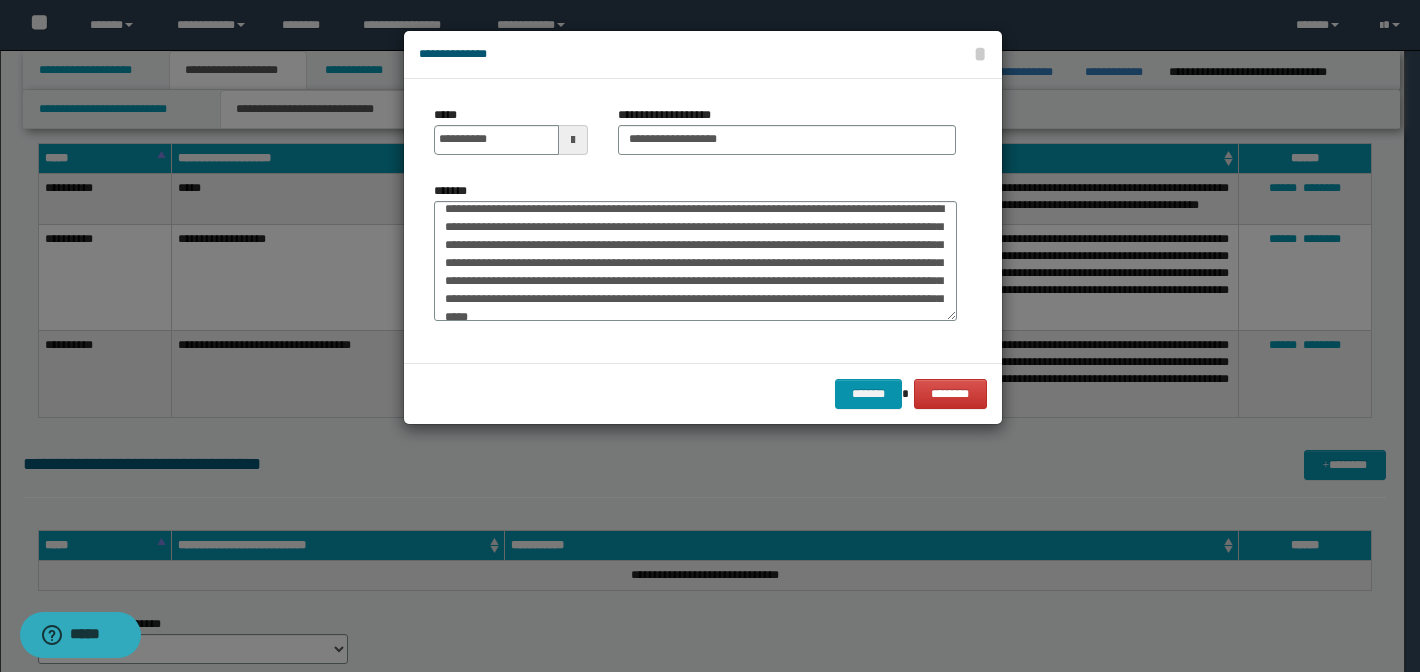 scroll, scrollTop: 8, scrollLeft: 0, axis: vertical 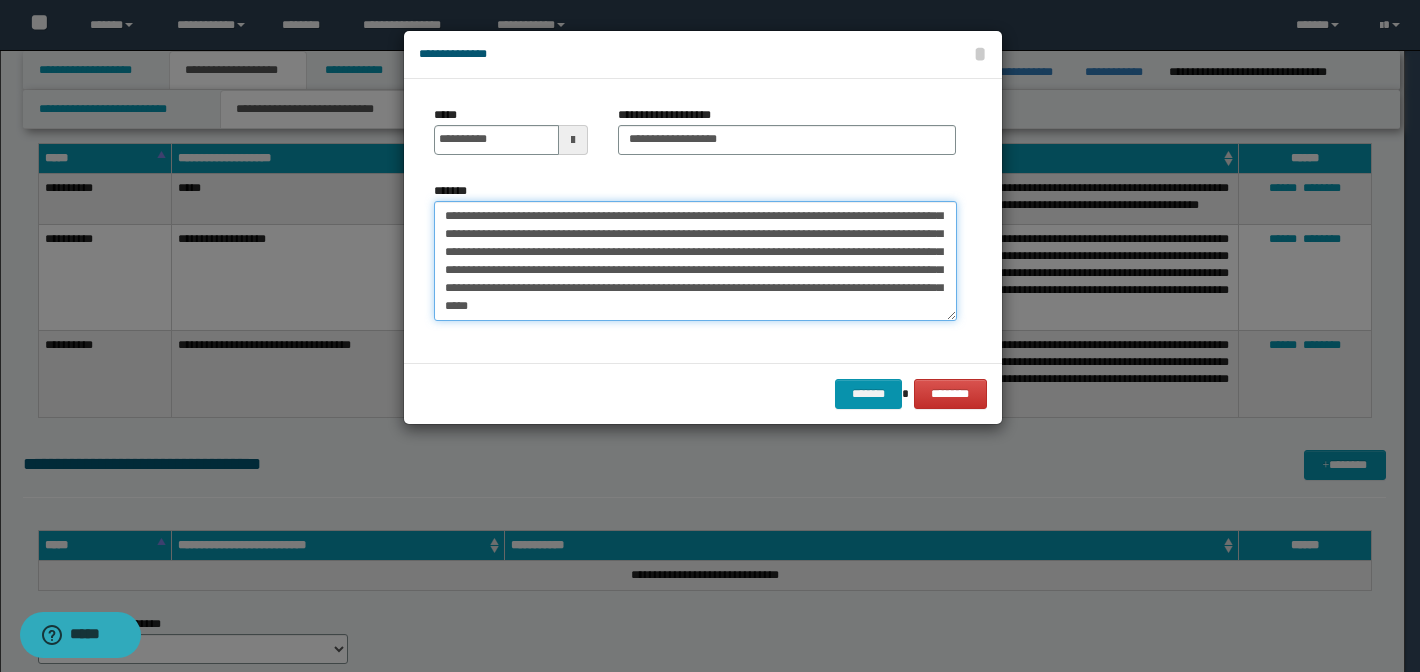 drag, startPoint x: 835, startPoint y: 299, endPoint x: 934, endPoint y: 345, distance: 109.165016 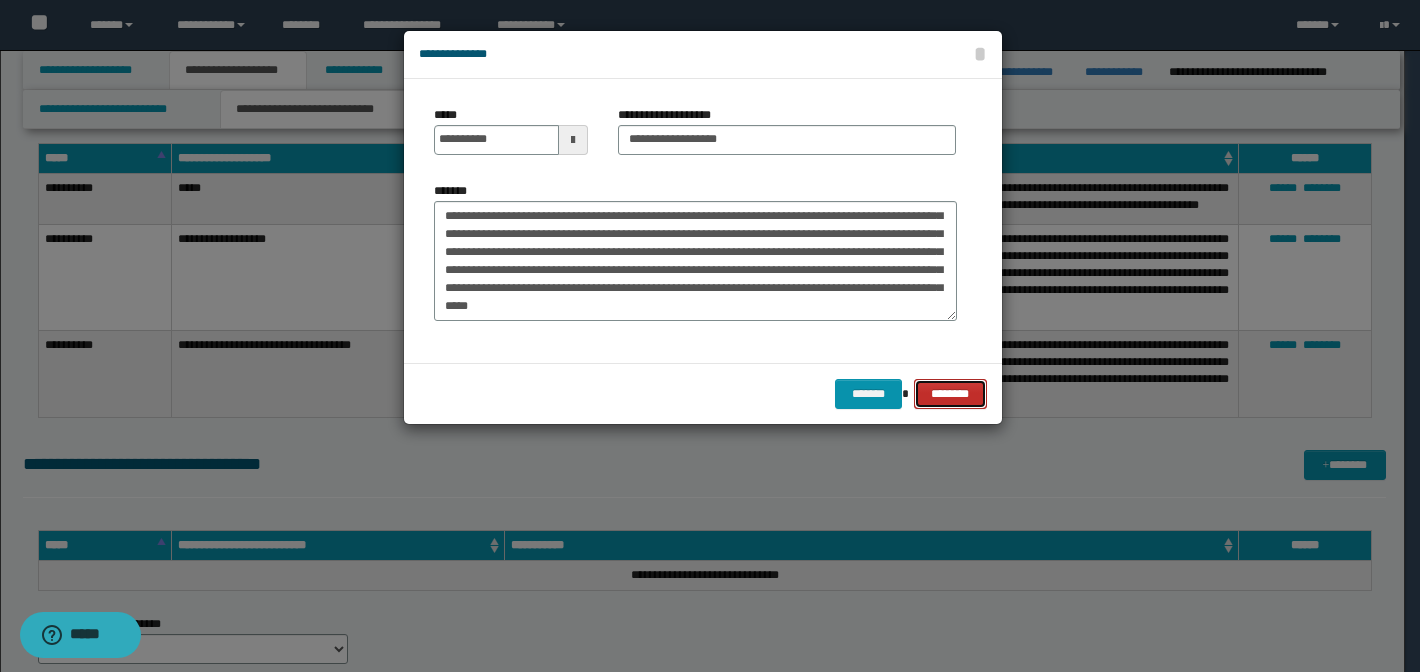 click on "********" at bounding box center (950, 394) 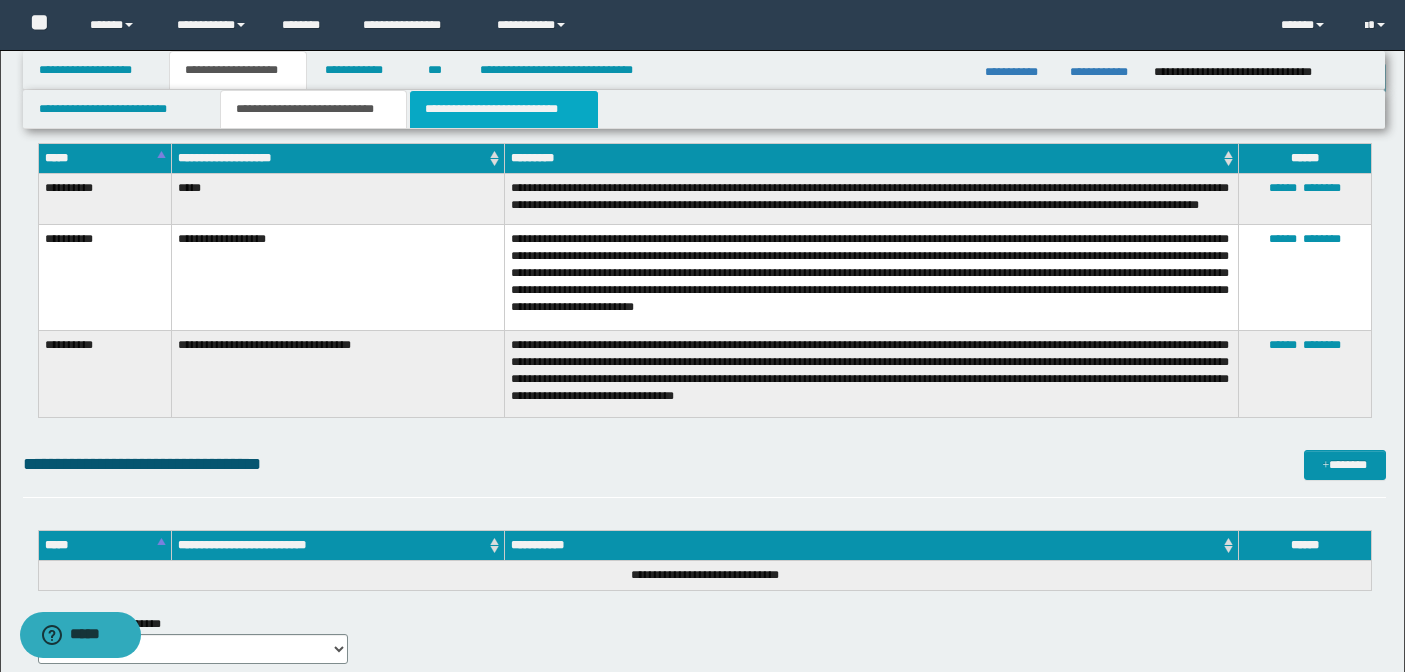 click on "**********" at bounding box center (504, 109) 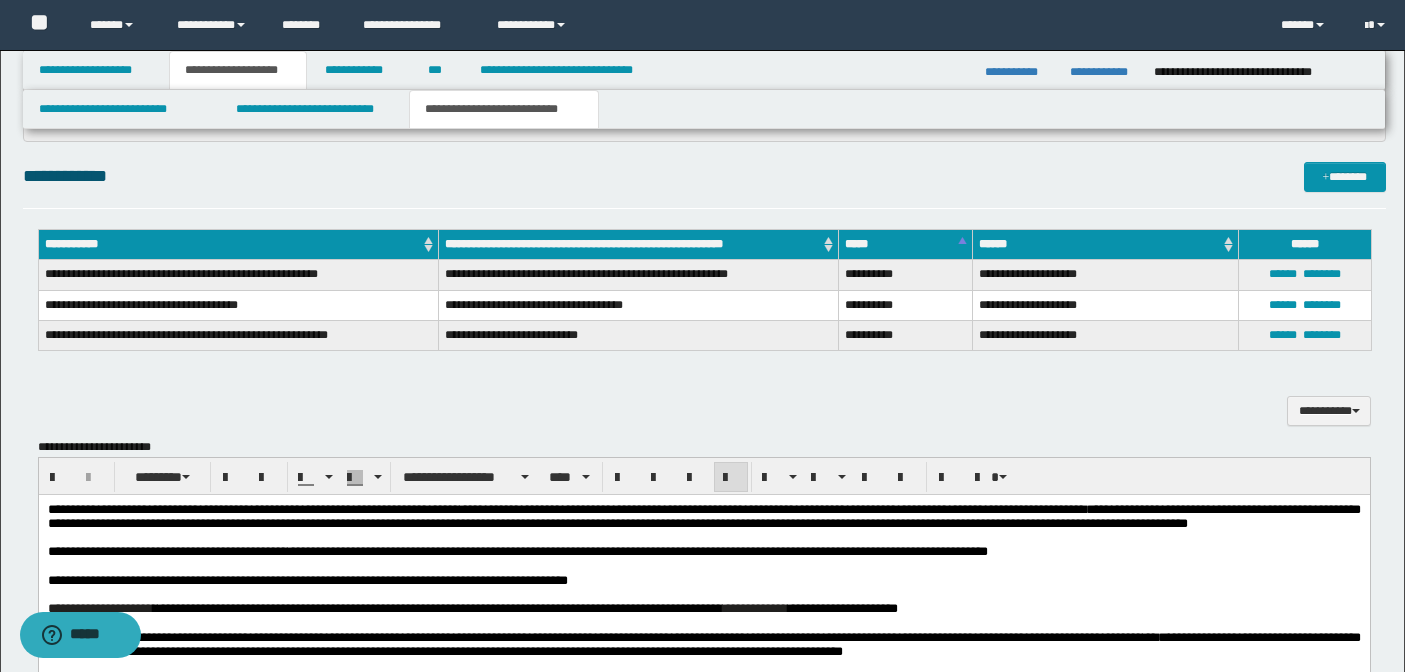 scroll, scrollTop: 394, scrollLeft: 0, axis: vertical 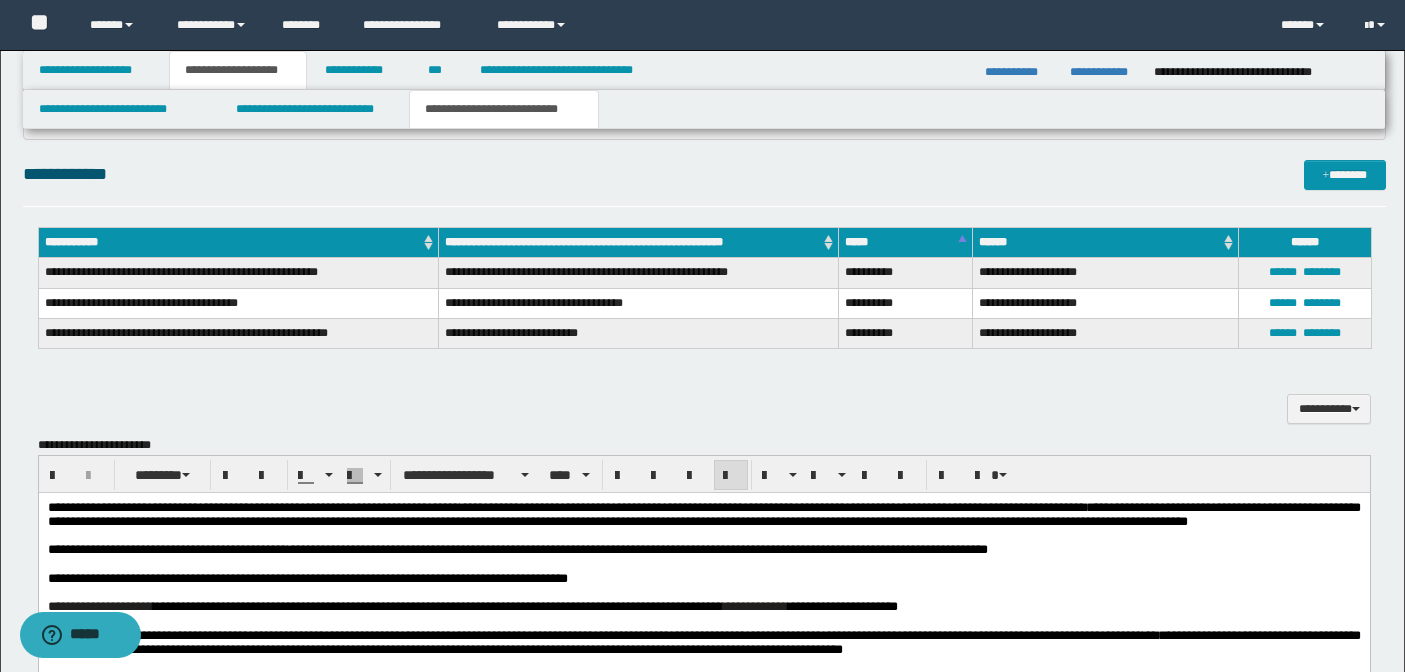click on "**********" at bounding box center (703, 579) 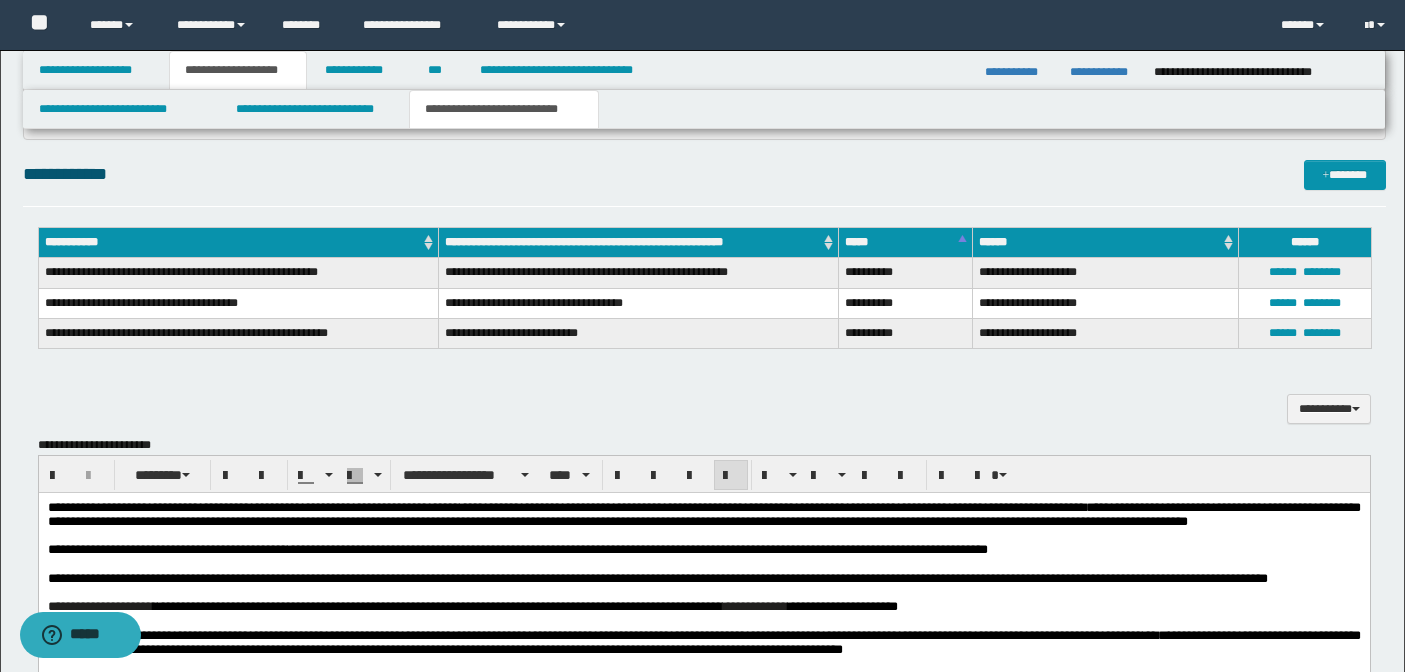 click on "**********" at bounding box center (657, 578) 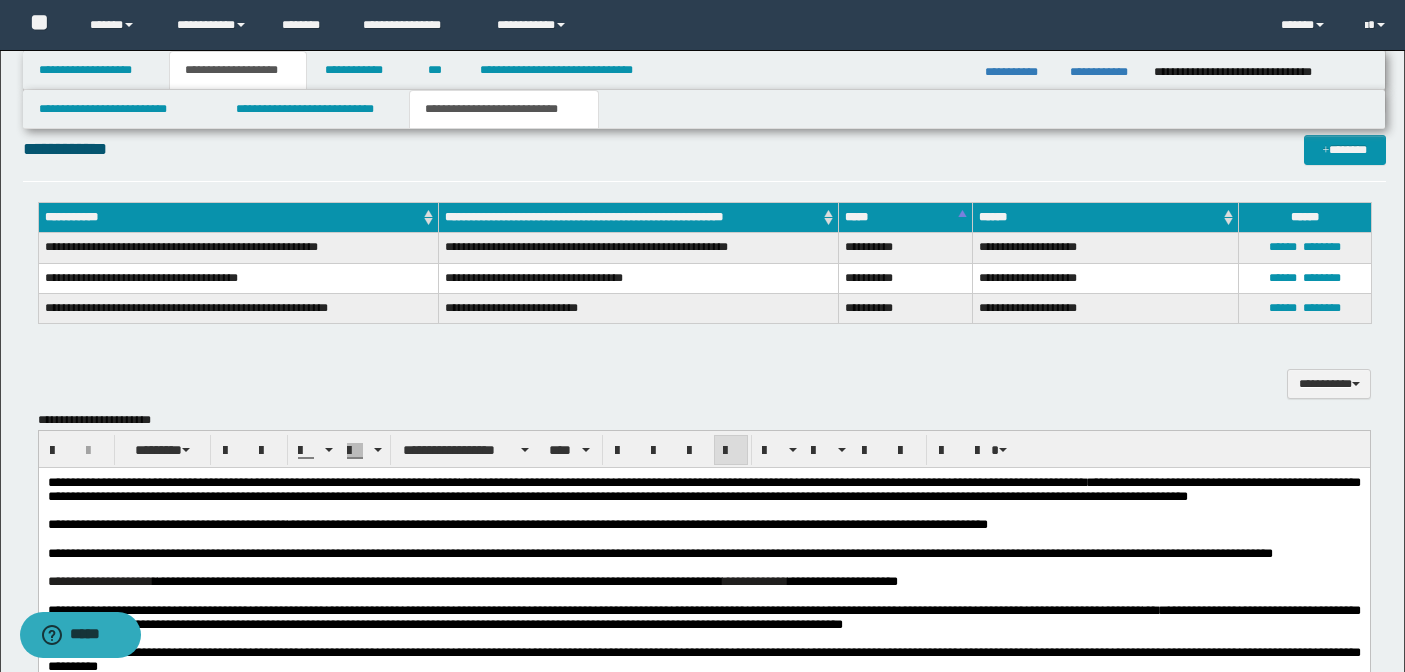 scroll, scrollTop: 422, scrollLeft: 0, axis: vertical 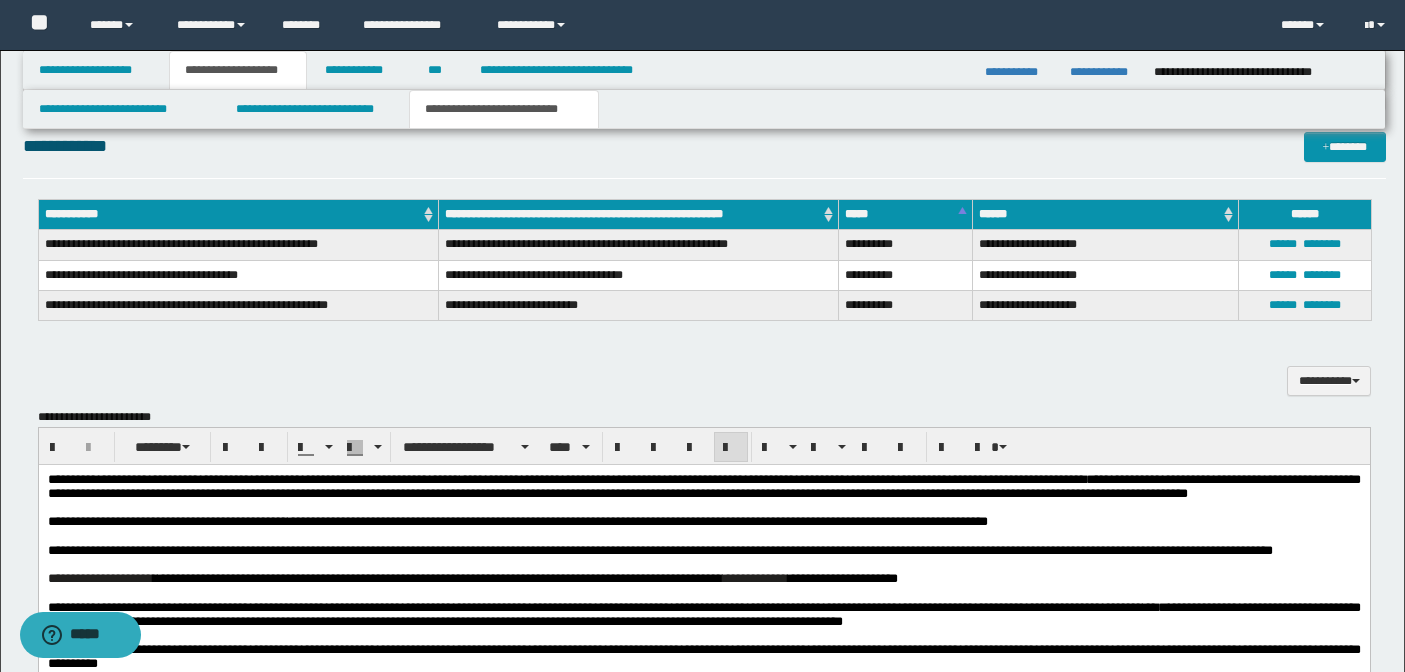 click on "**********" at bounding box center (703, 551) 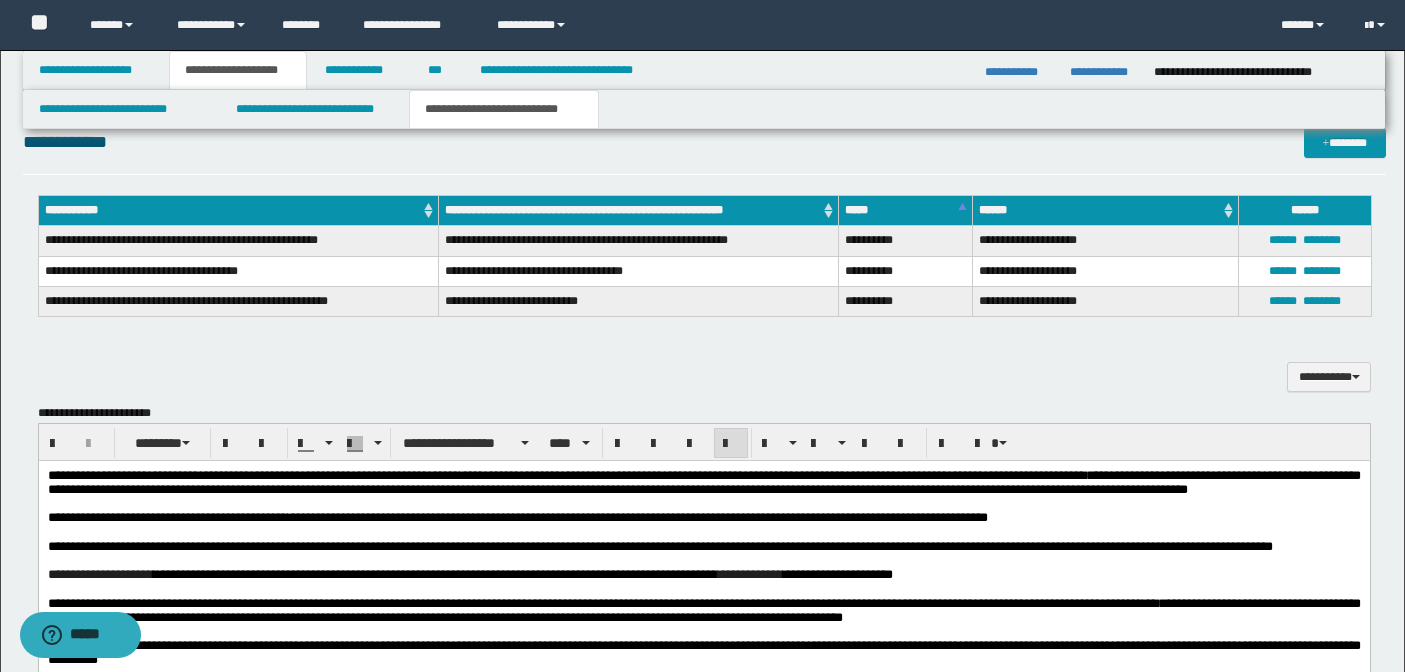 scroll, scrollTop: 430, scrollLeft: 0, axis: vertical 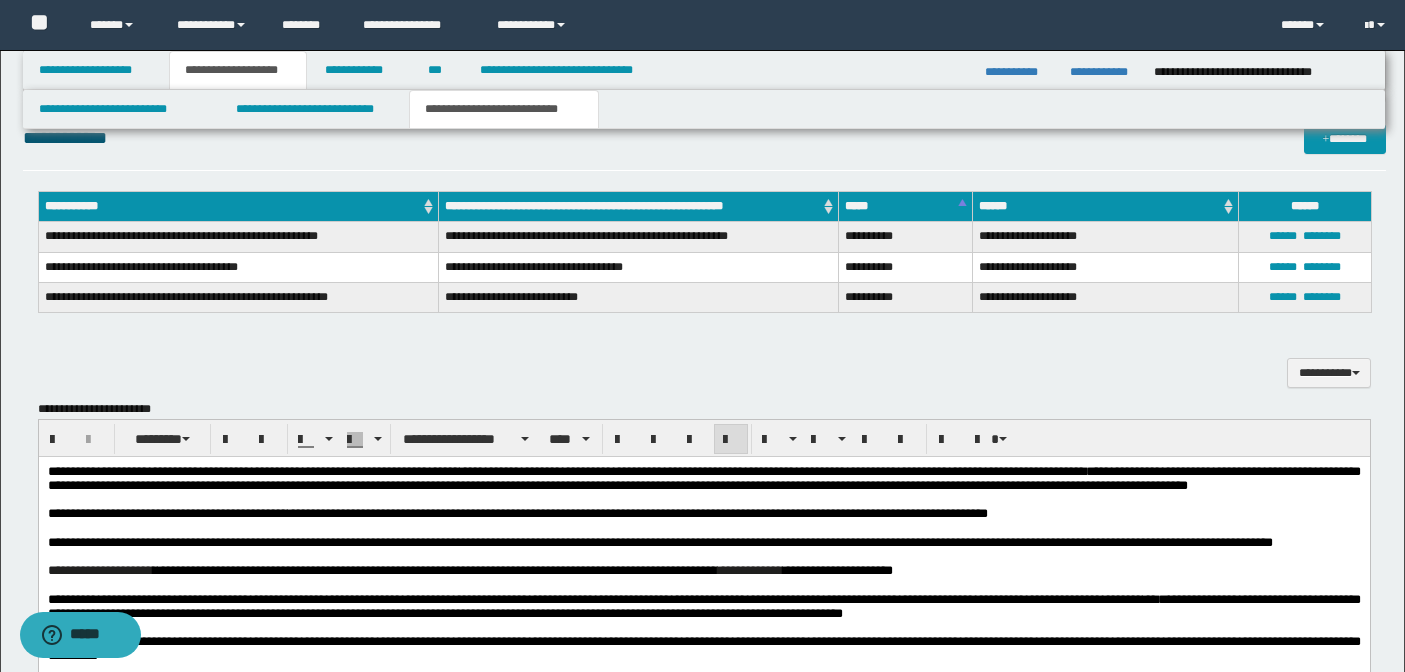 click on "**********" at bounding box center (703, 543) 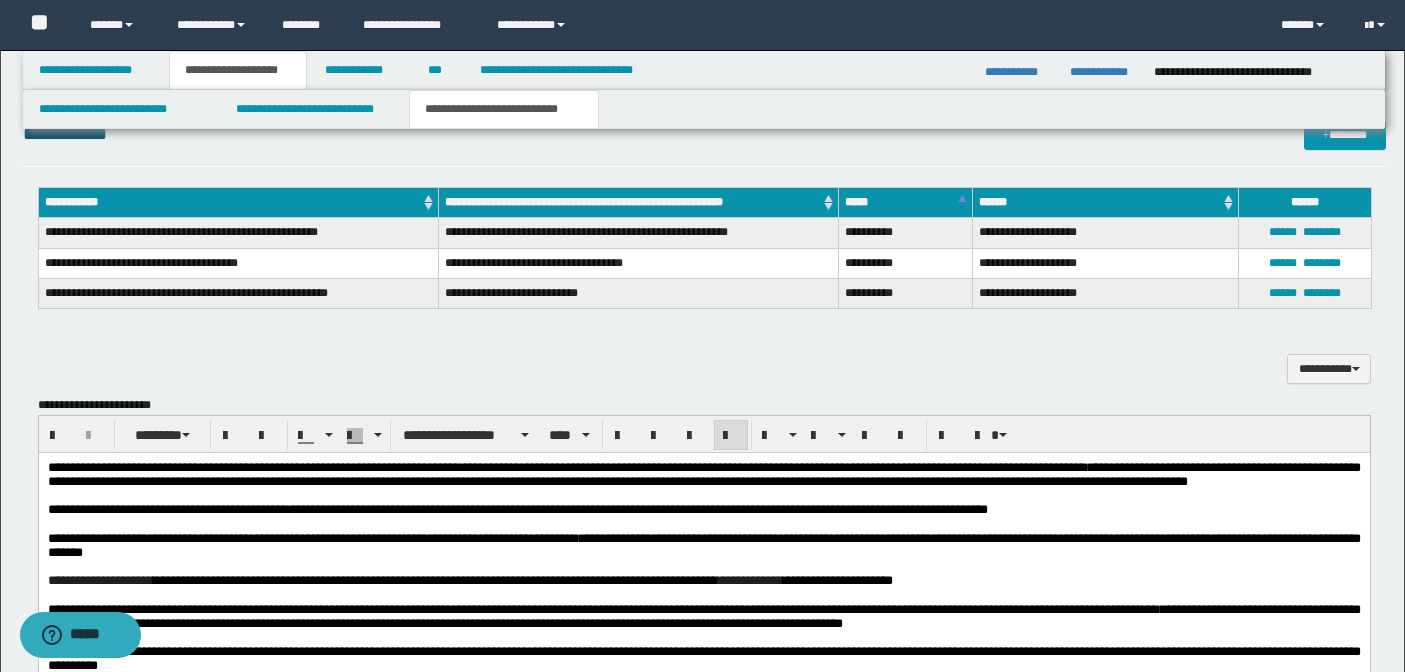 scroll, scrollTop: 438, scrollLeft: 0, axis: vertical 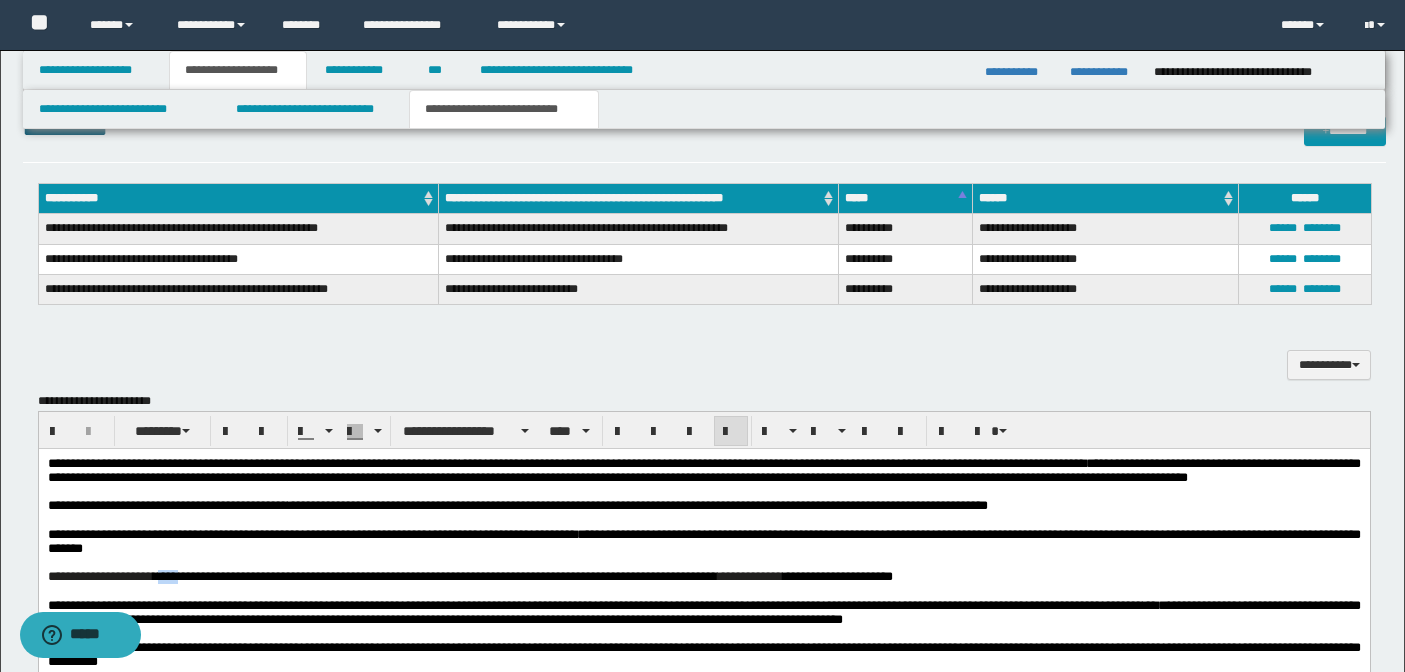 drag, startPoint x: 185, startPoint y: 602, endPoint x: 205, endPoint y: 602, distance: 20 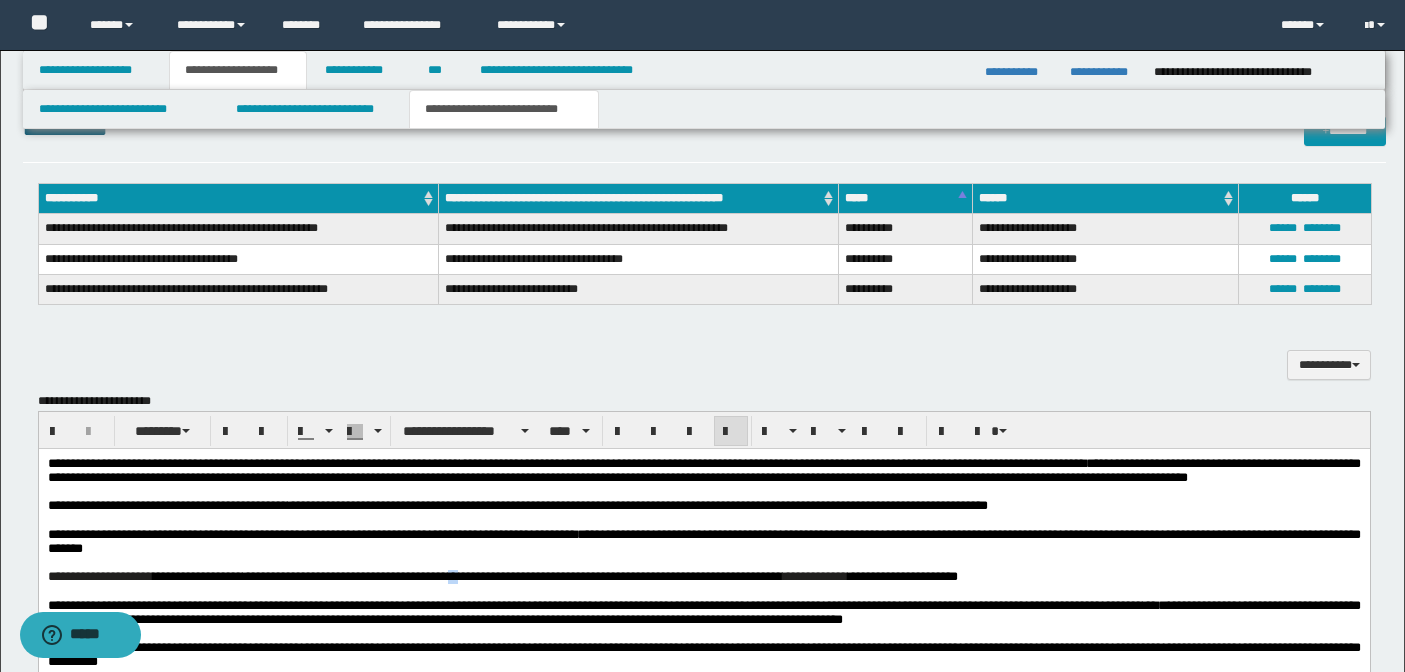 drag, startPoint x: 529, startPoint y: 601, endPoint x: 543, endPoint y: 601, distance: 14 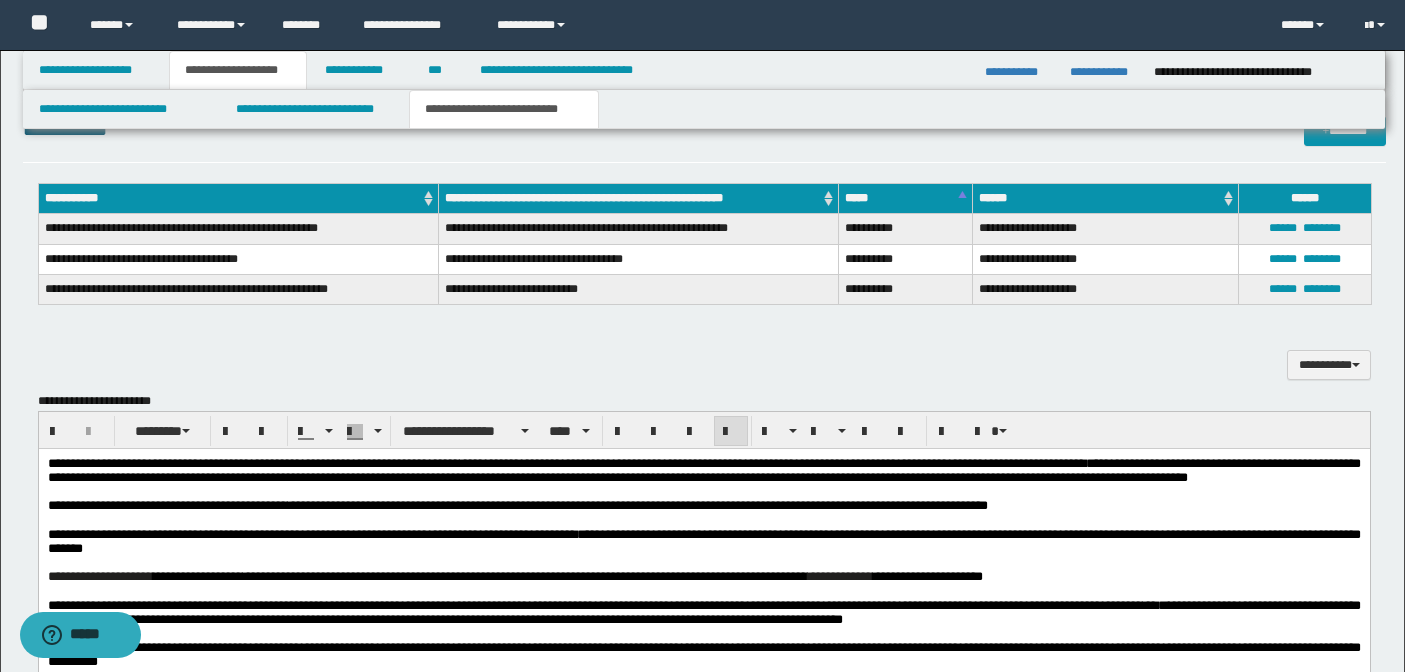 click on "**********" at bounding box center (524, 576) 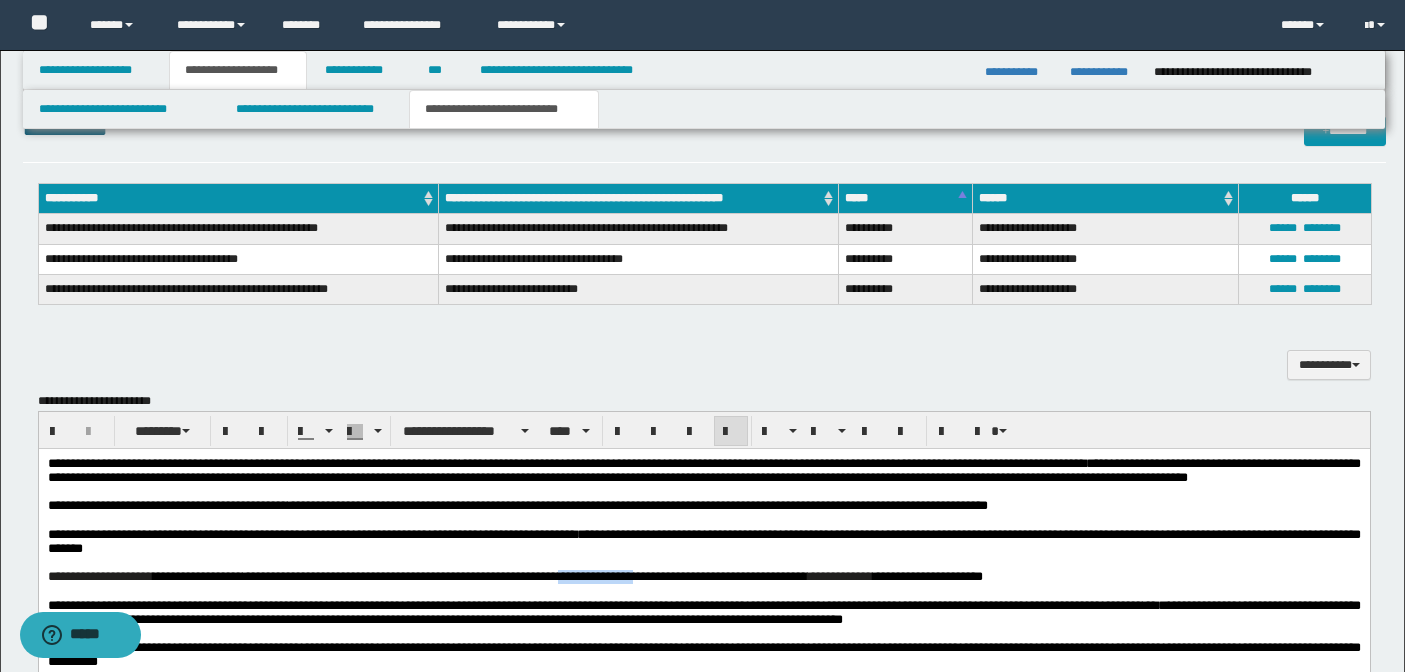 drag, startPoint x: 751, startPoint y: 602, endPoint x: 665, endPoint y: 601, distance: 86.00581 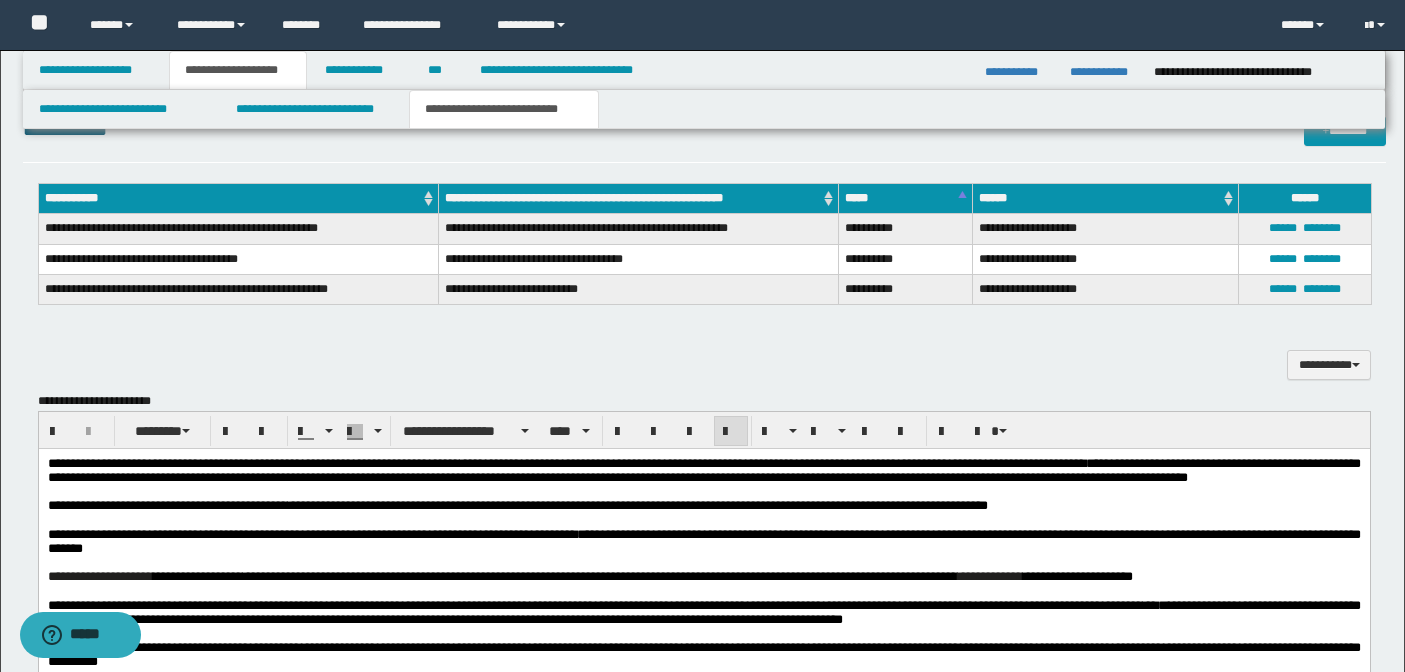 click on "**********" at bounding box center [599, 576] 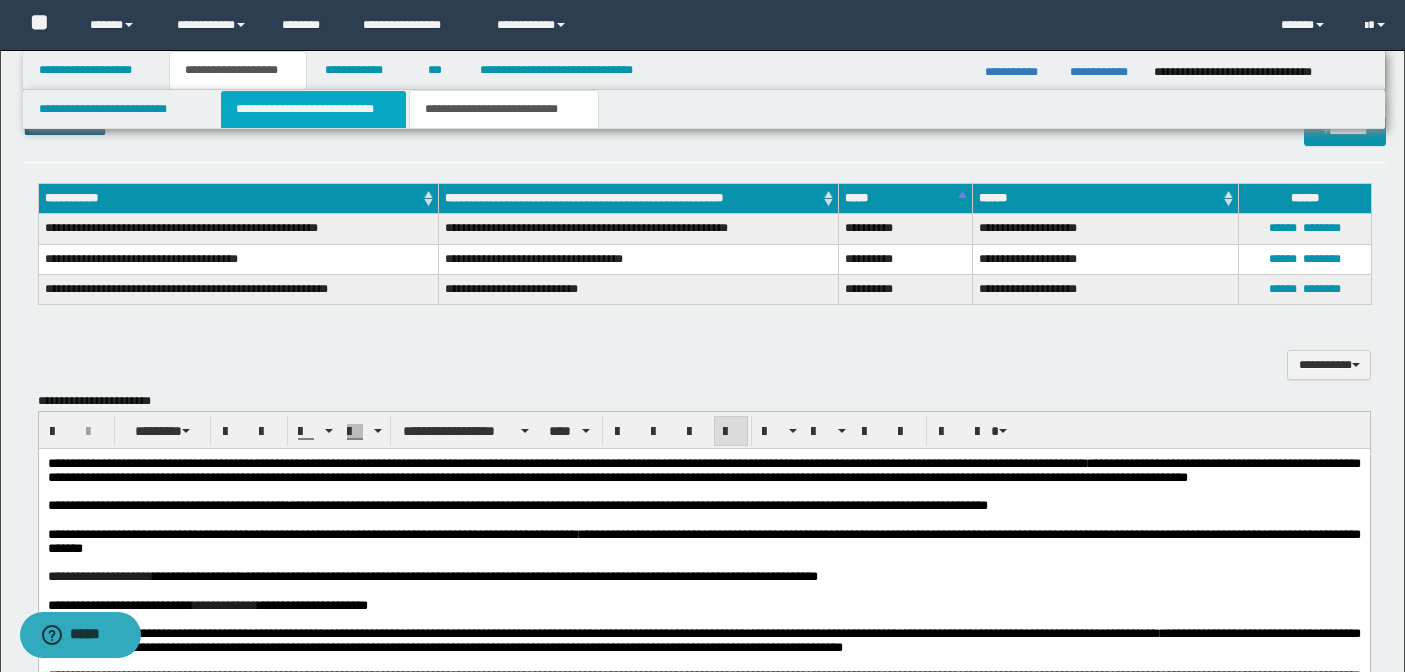 click on "**********" at bounding box center (314, 109) 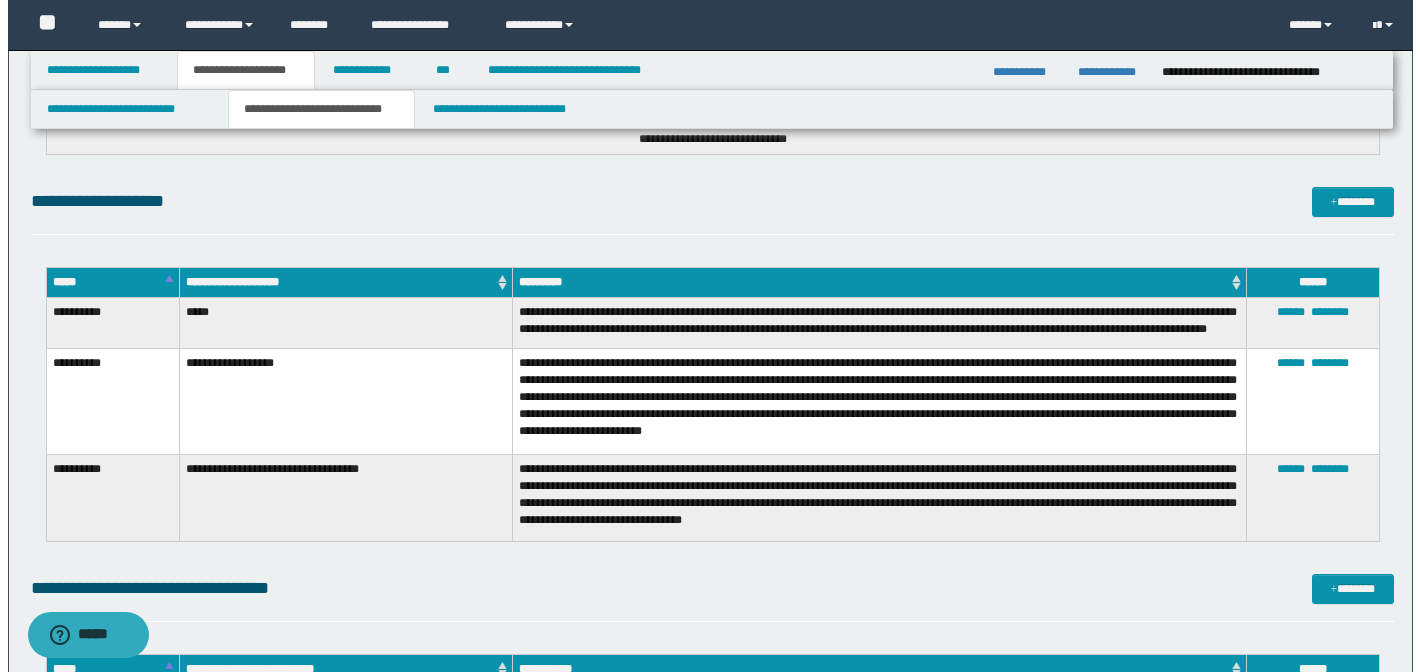 scroll, scrollTop: 1796, scrollLeft: 0, axis: vertical 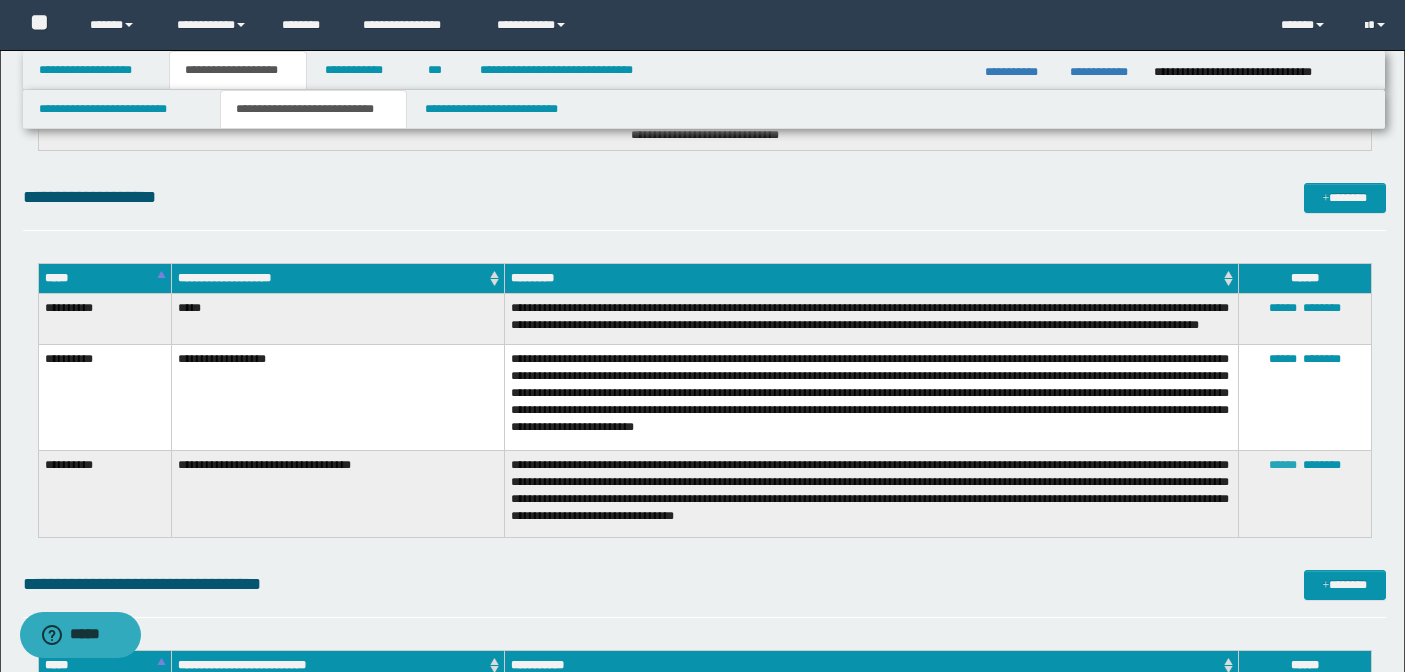 click on "******" at bounding box center (1283, 465) 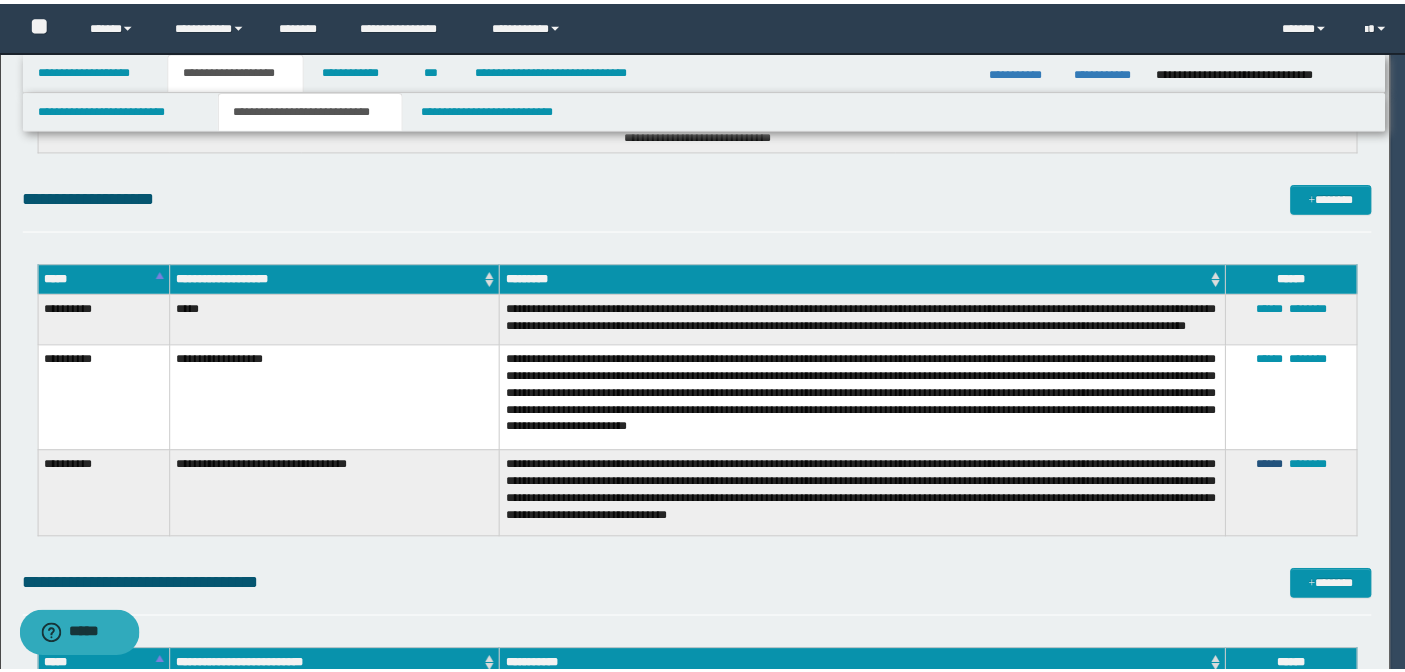 scroll, scrollTop: 0, scrollLeft: 0, axis: both 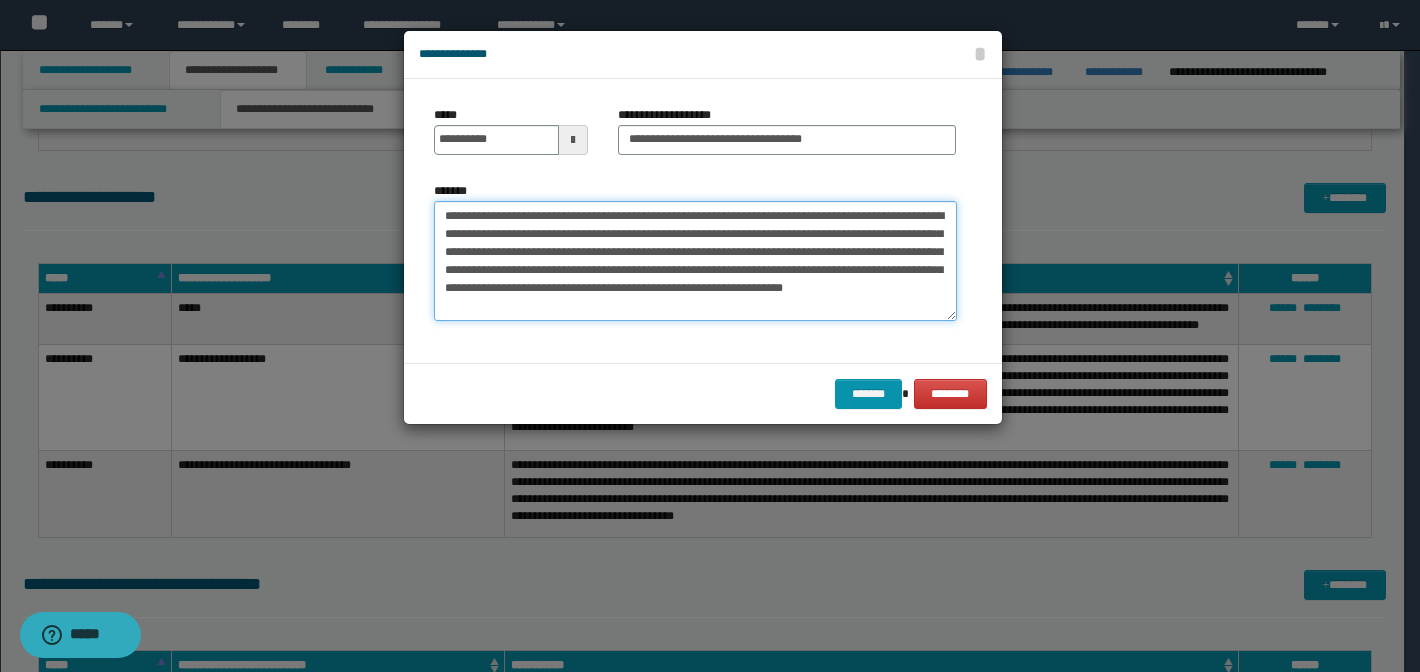 drag, startPoint x: 521, startPoint y: 251, endPoint x: 866, endPoint y: 246, distance: 345.03622 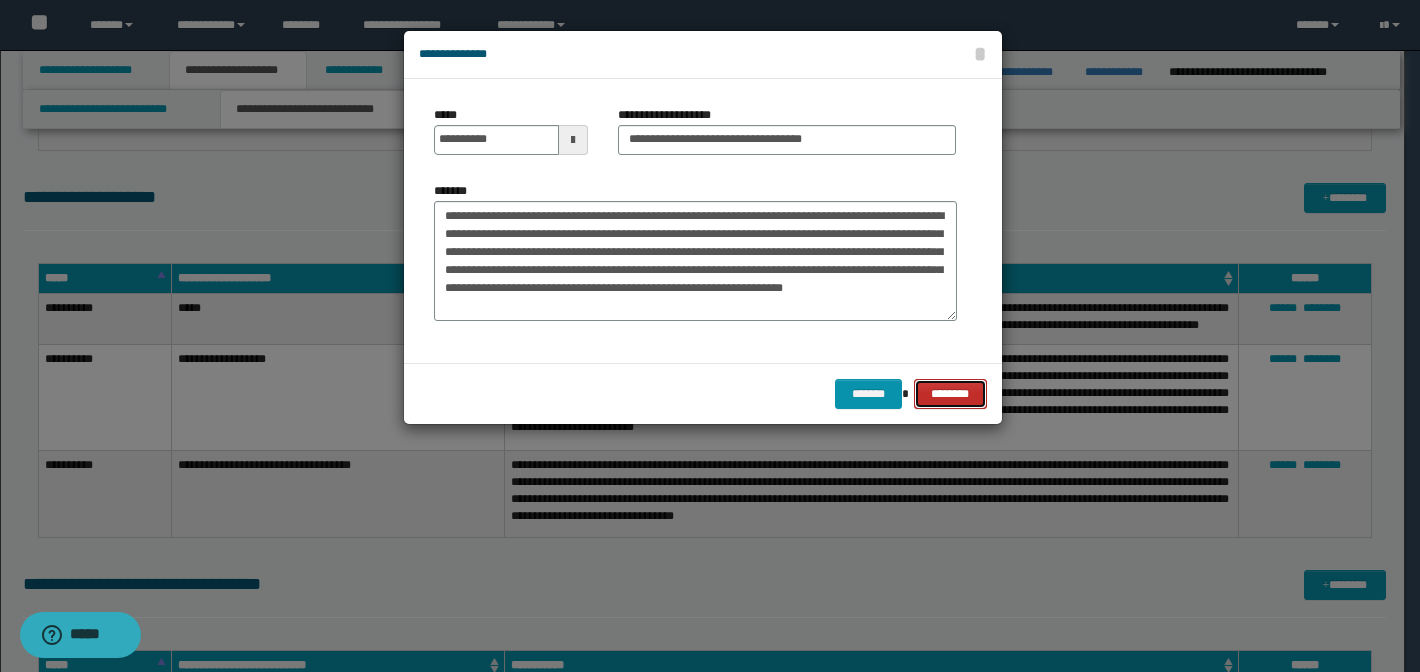 click on "********" at bounding box center [950, 394] 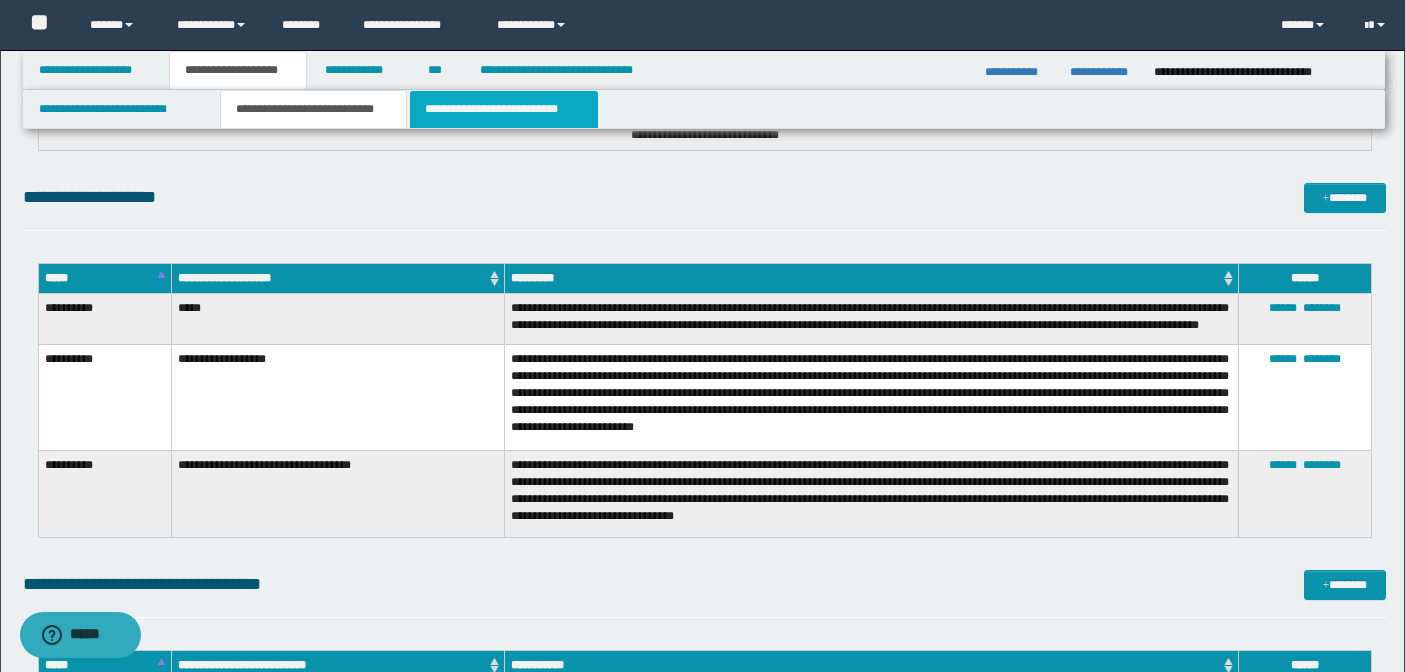click on "**********" at bounding box center [504, 109] 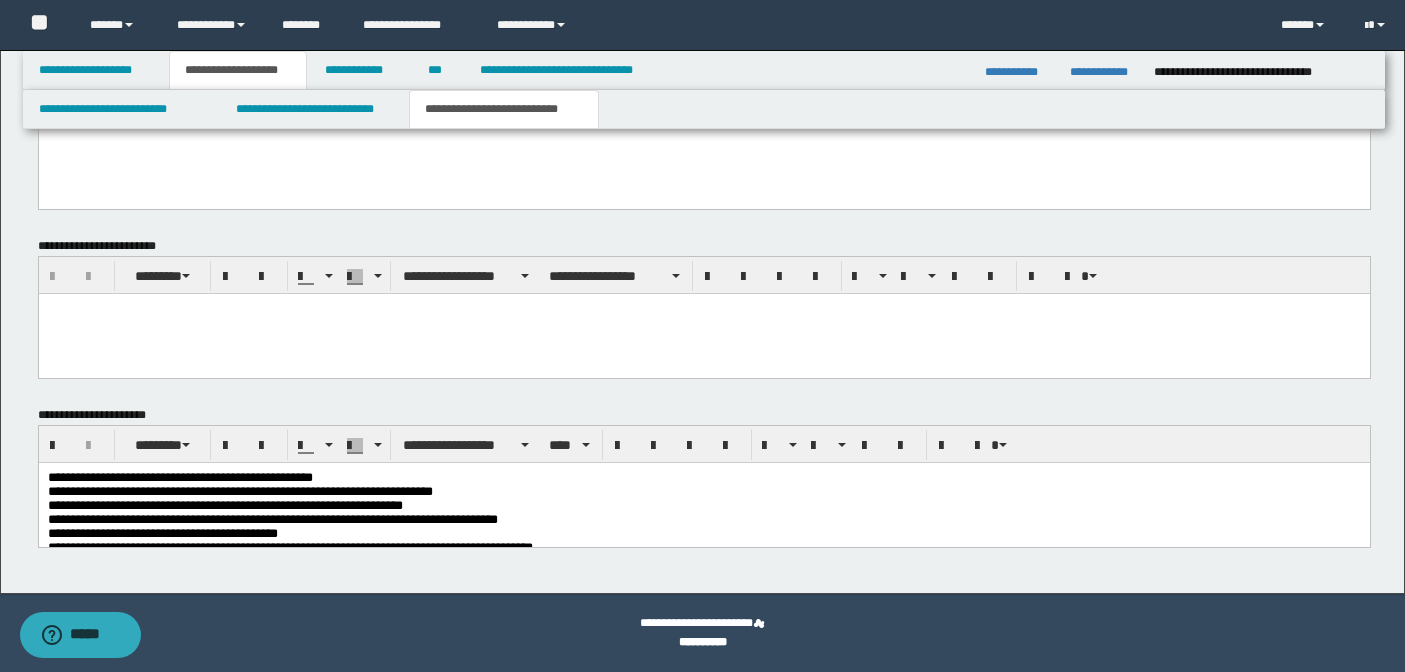 scroll, scrollTop: 674, scrollLeft: 0, axis: vertical 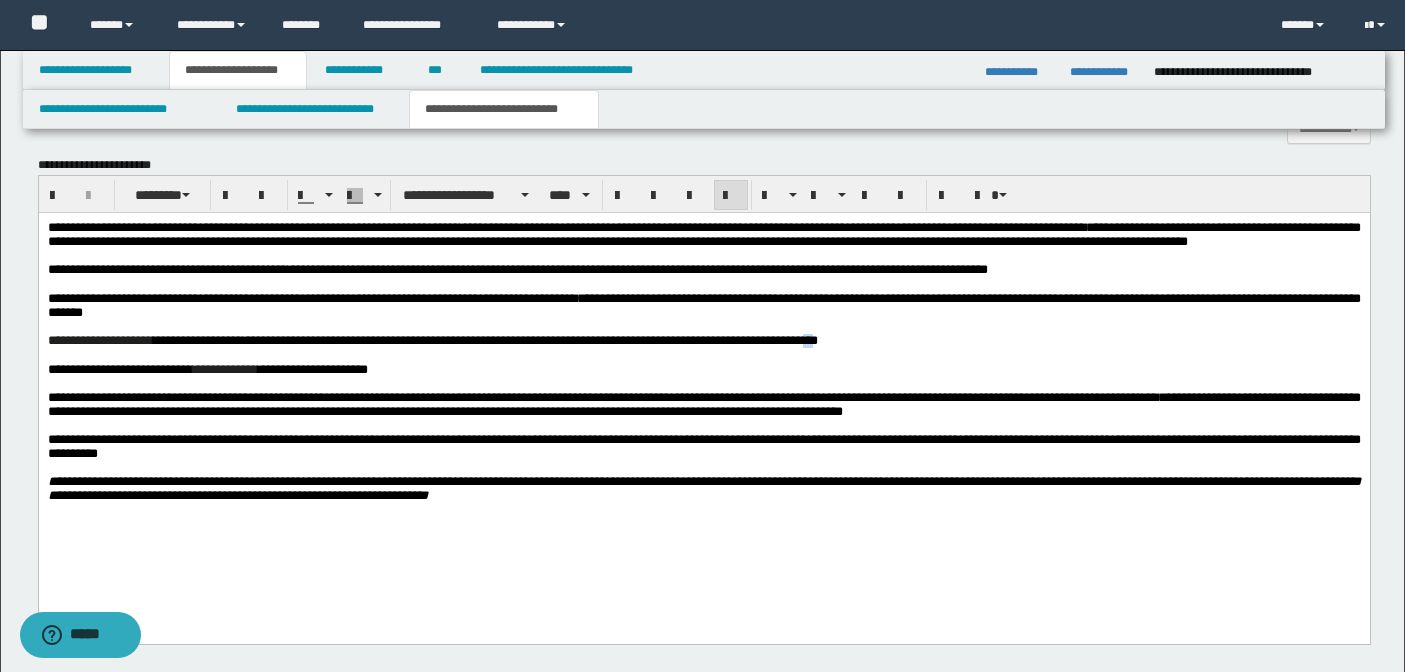 drag, startPoint x: 954, startPoint y: 361, endPoint x: 940, endPoint y: 362, distance: 14.035668 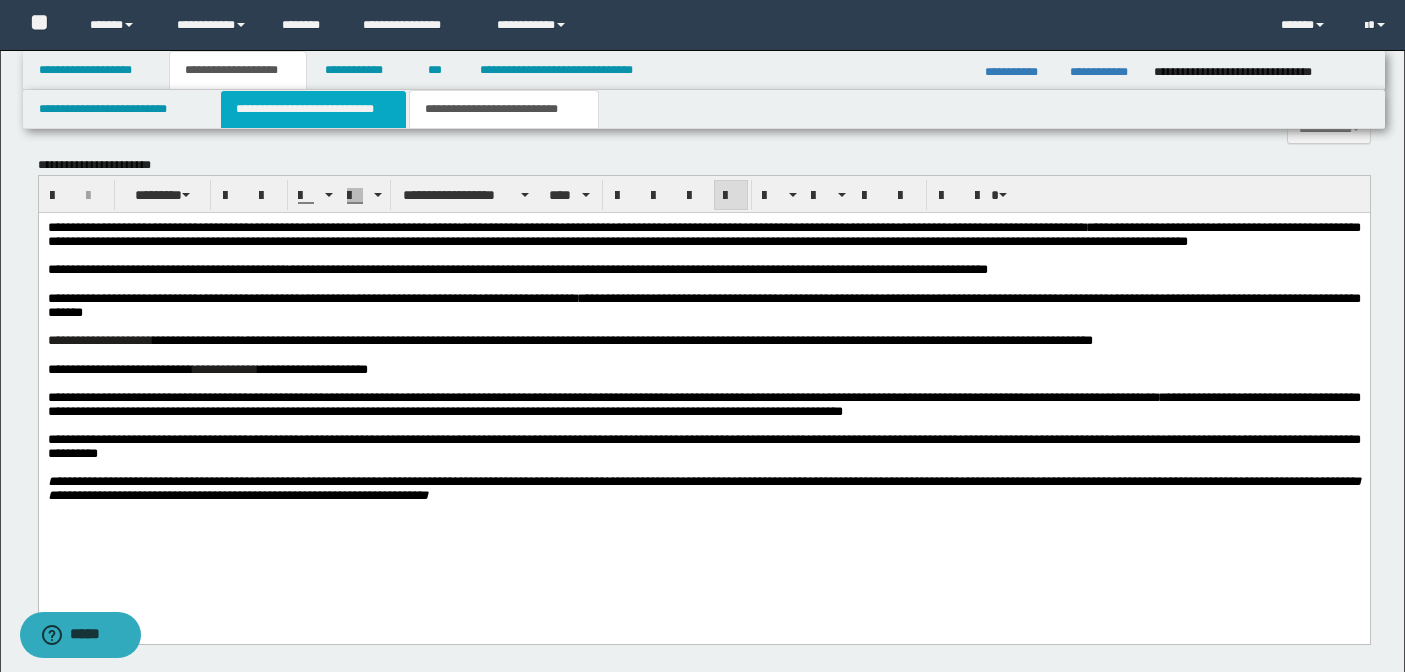 click on "**********" at bounding box center (314, 109) 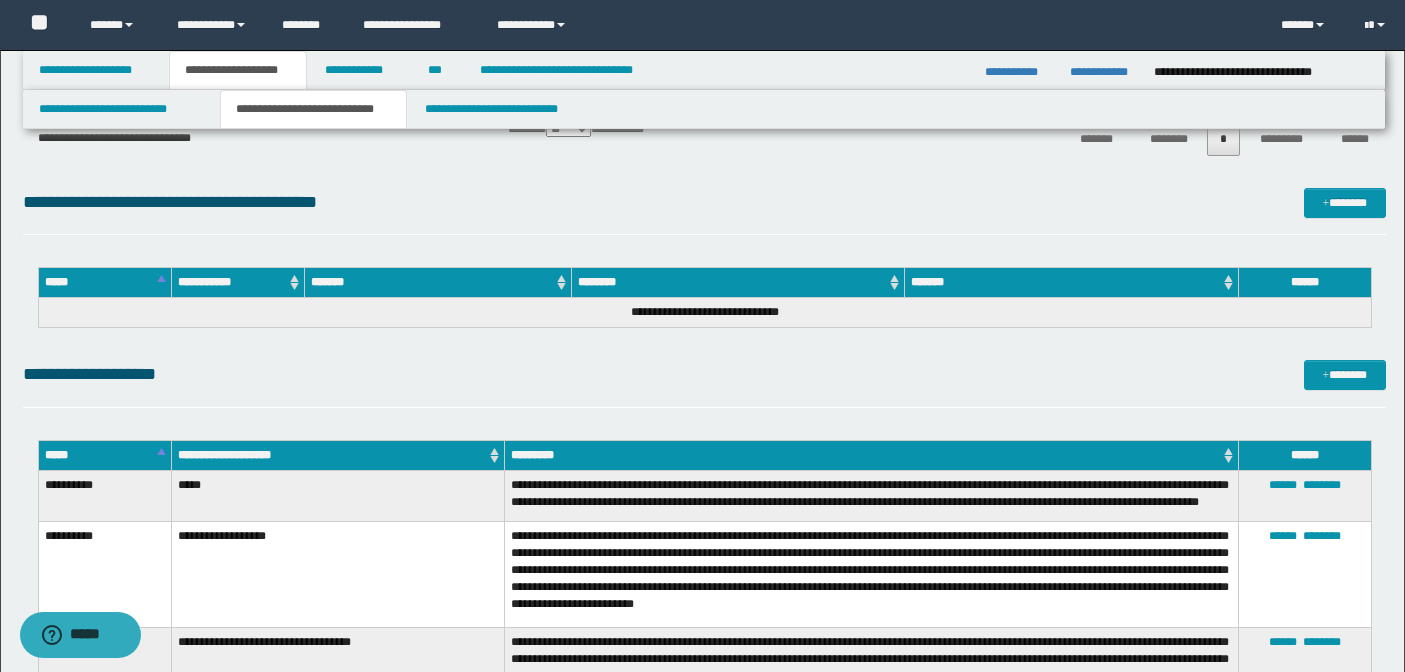 scroll, scrollTop: 1701, scrollLeft: 0, axis: vertical 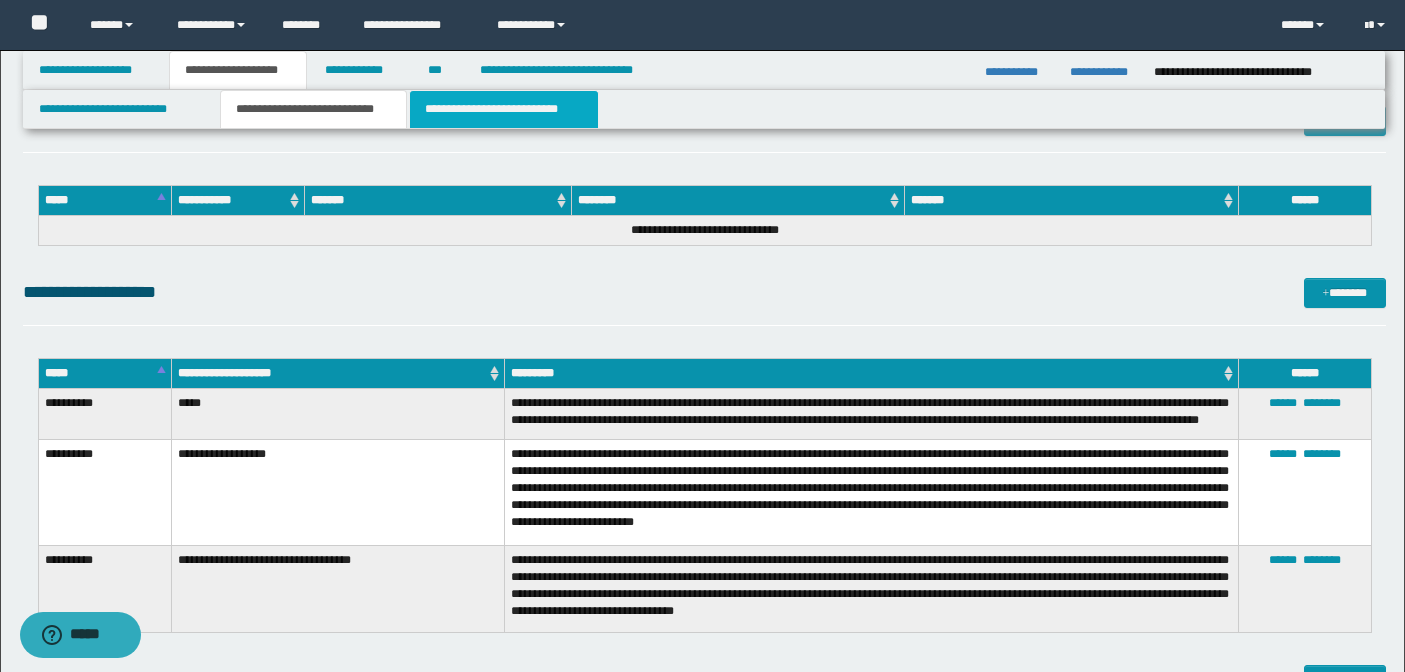 click on "**********" at bounding box center [504, 109] 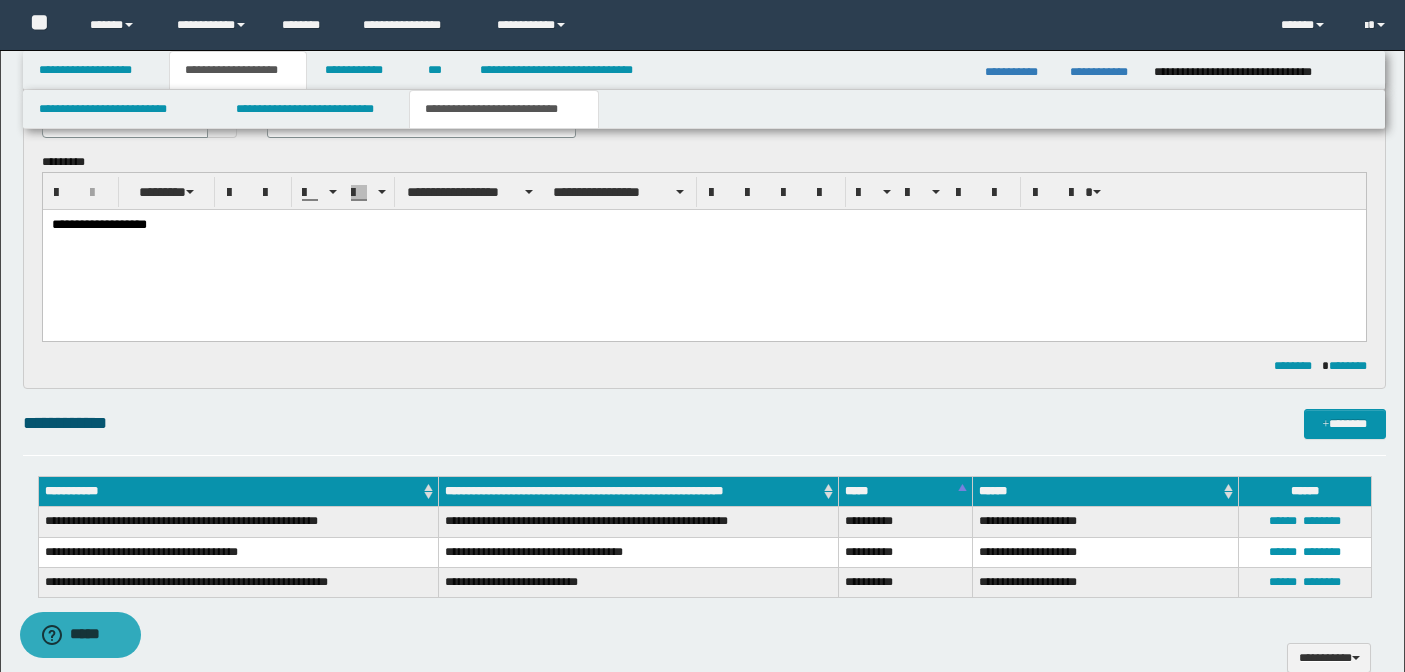 scroll, scrollTop: 149, scrollLeft: 0, axis: vertical 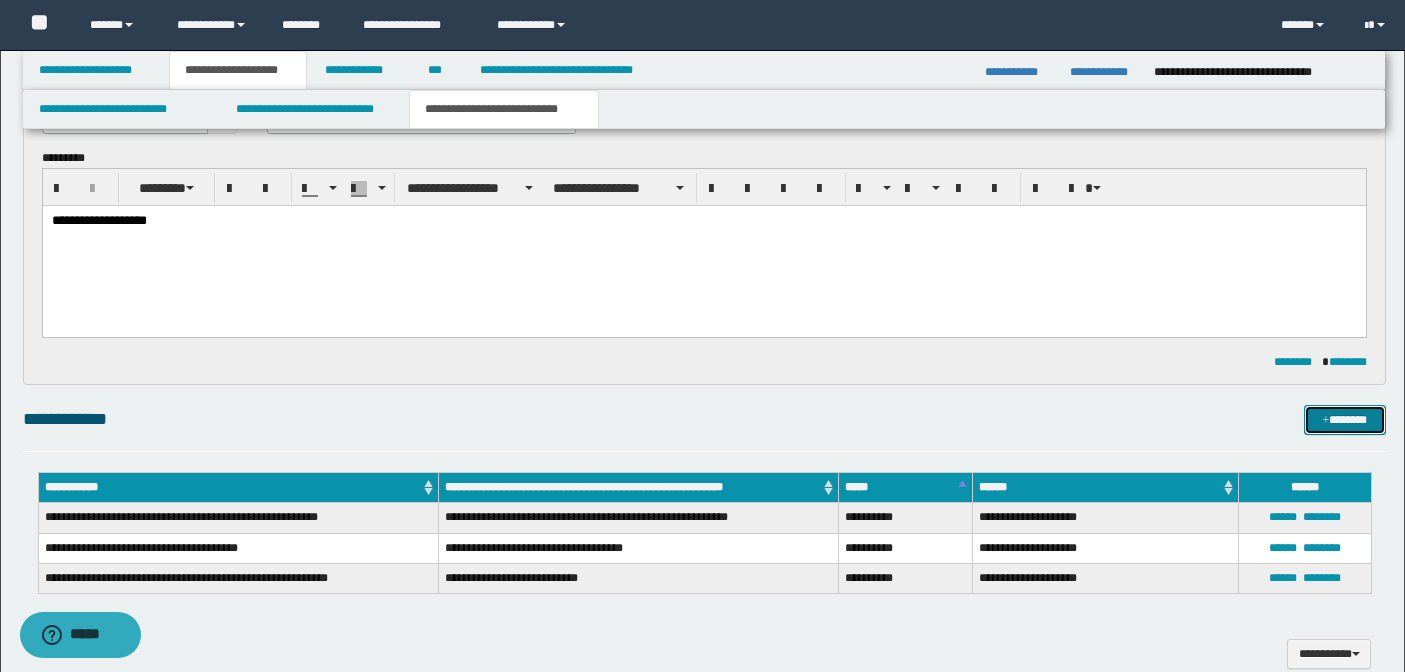 click on "*******" at bounding box center [1345, 420] 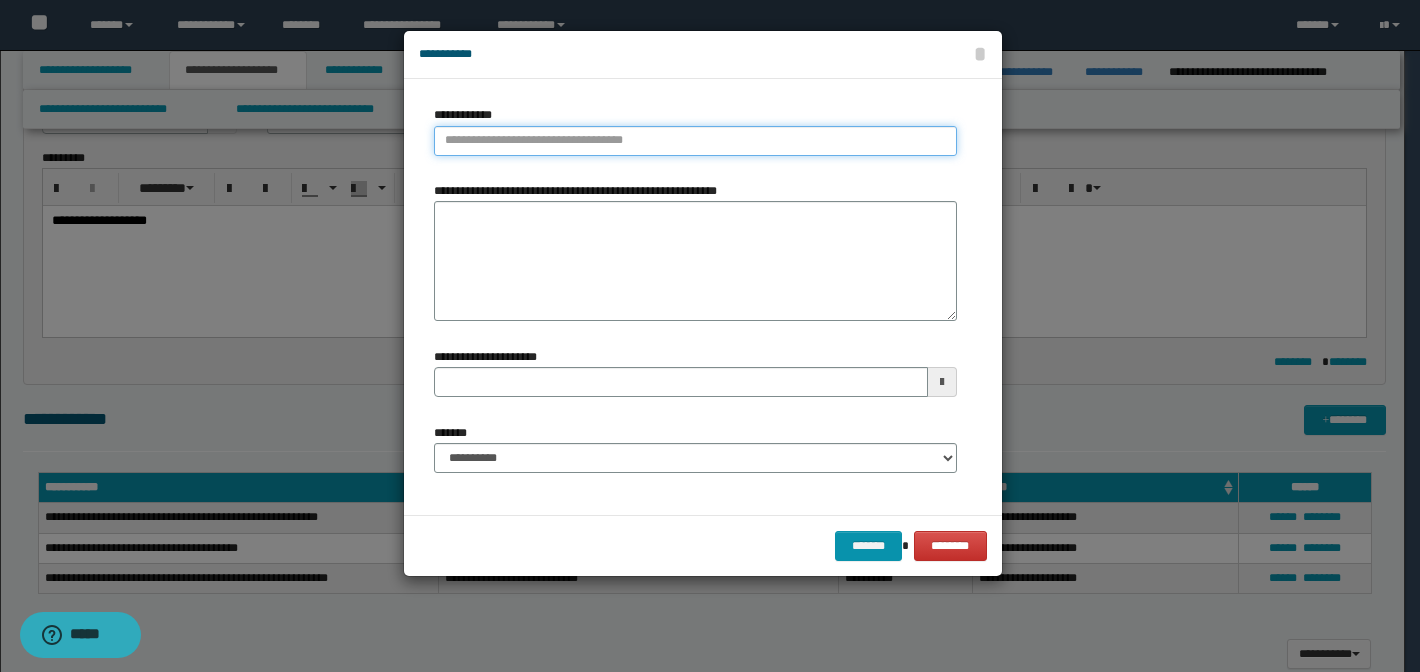 type on "**********" 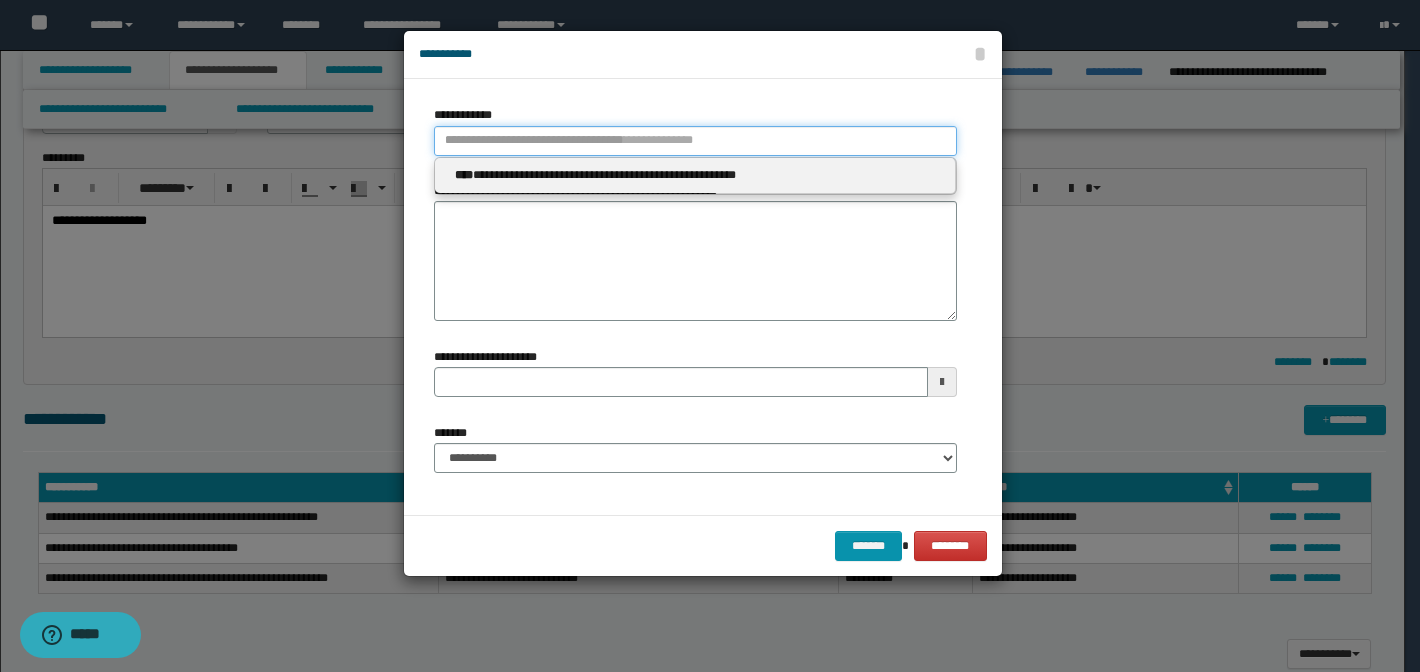 click on "**********" at bounding box center (695, 141) 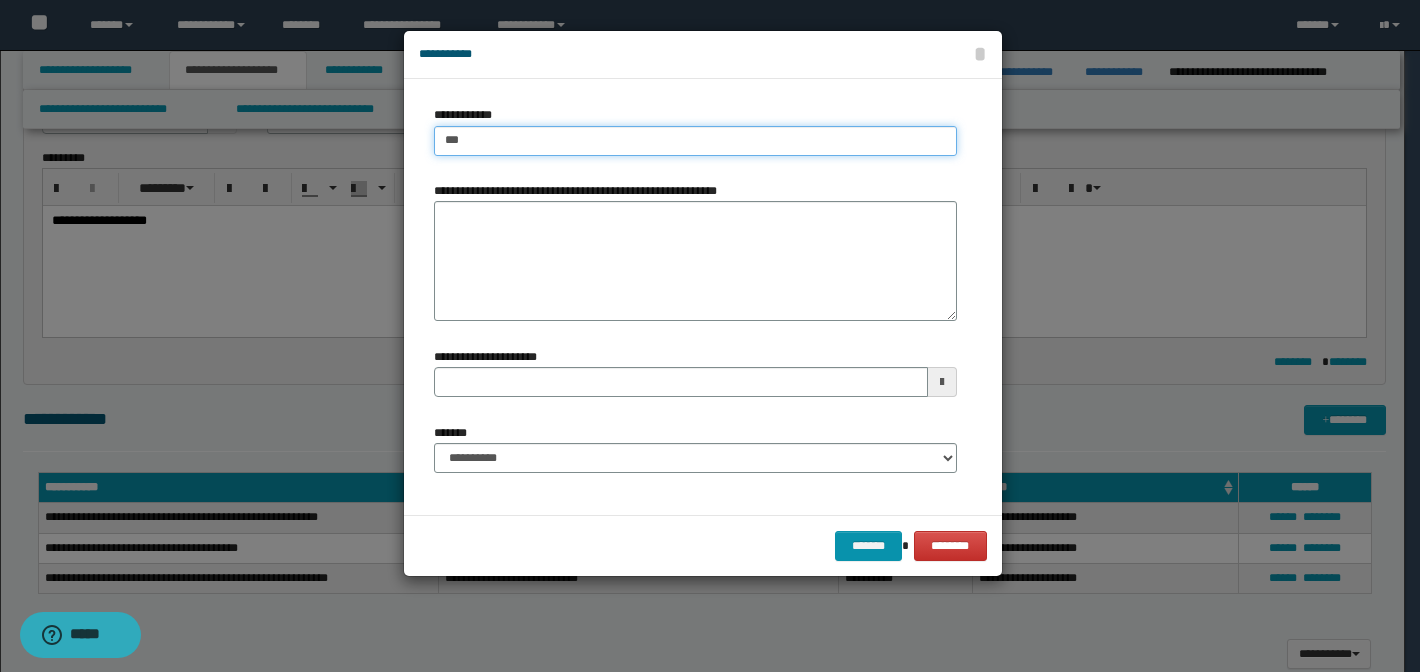 type on "****" 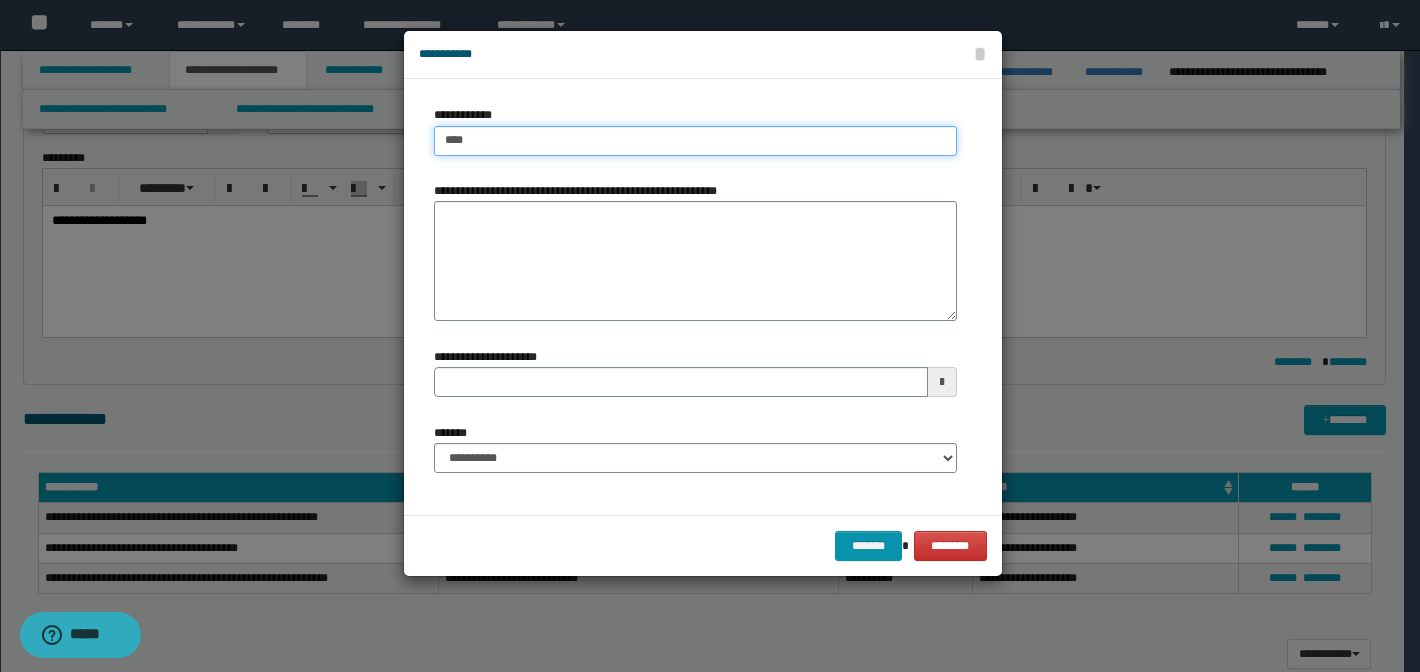 type on "****" 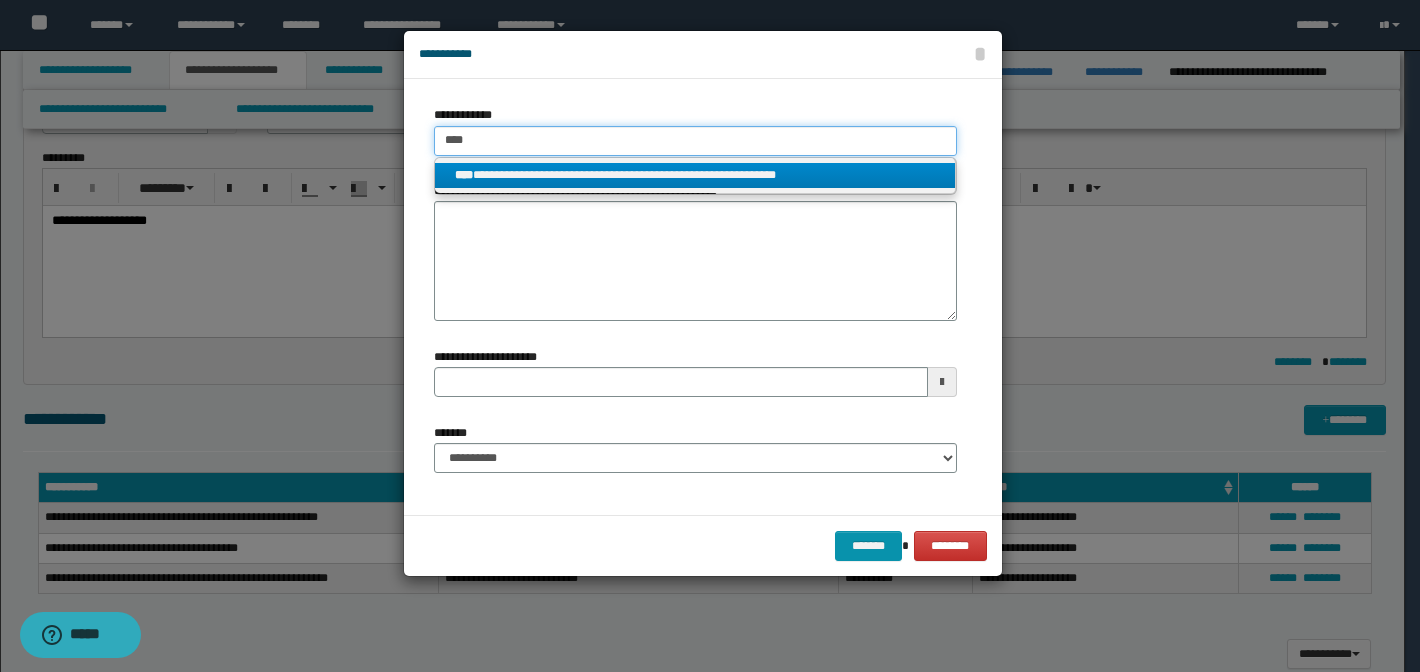 type on "****" 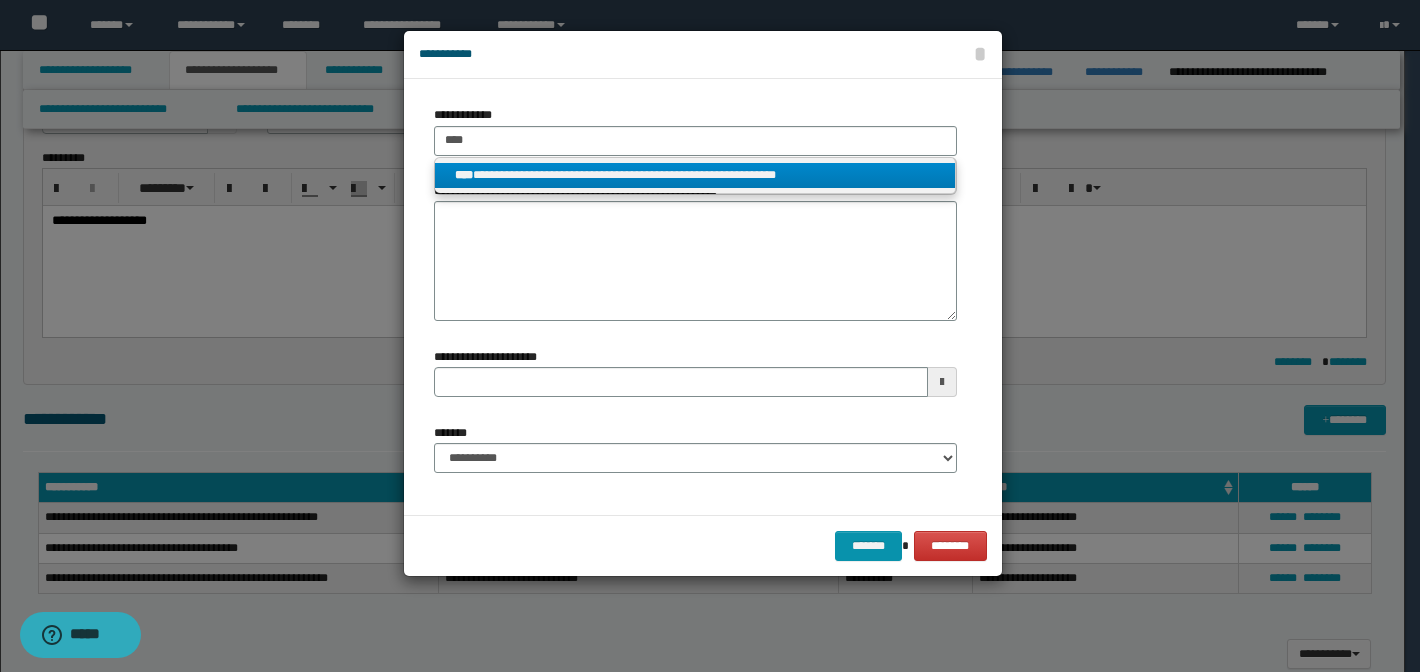 click on "**********" at bounding box center (695, 175) 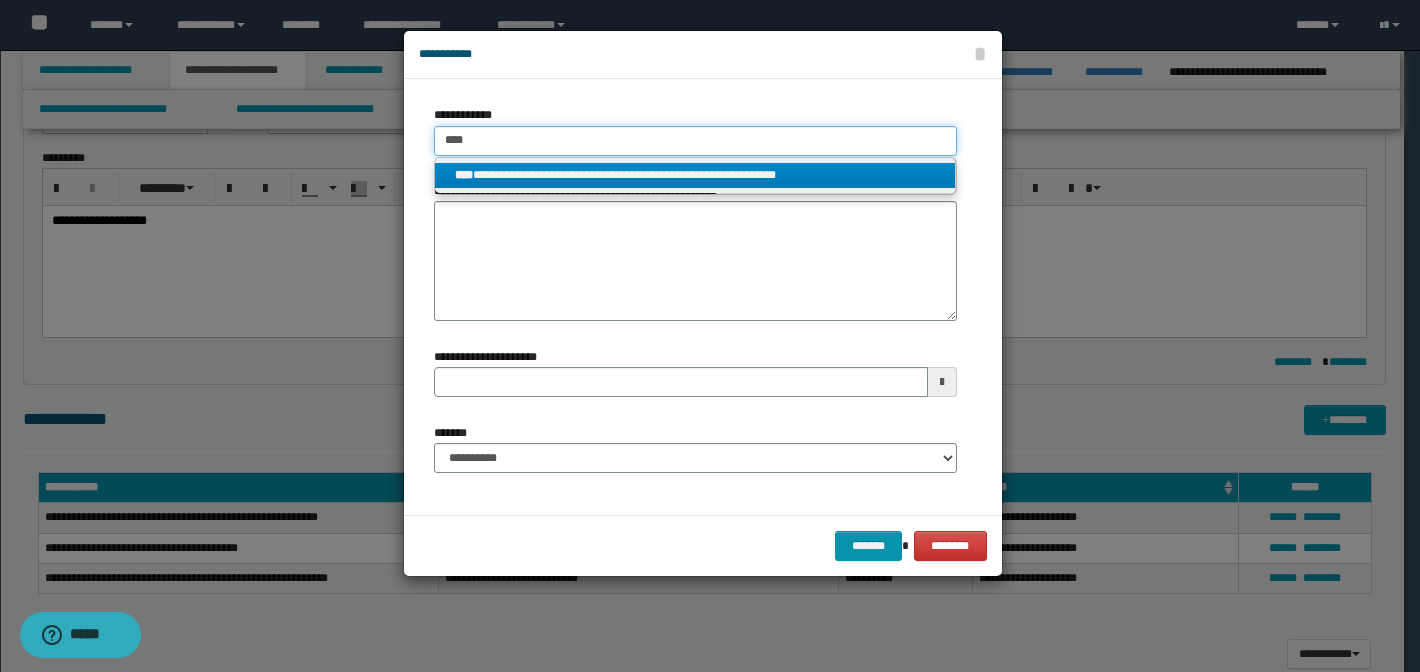 type 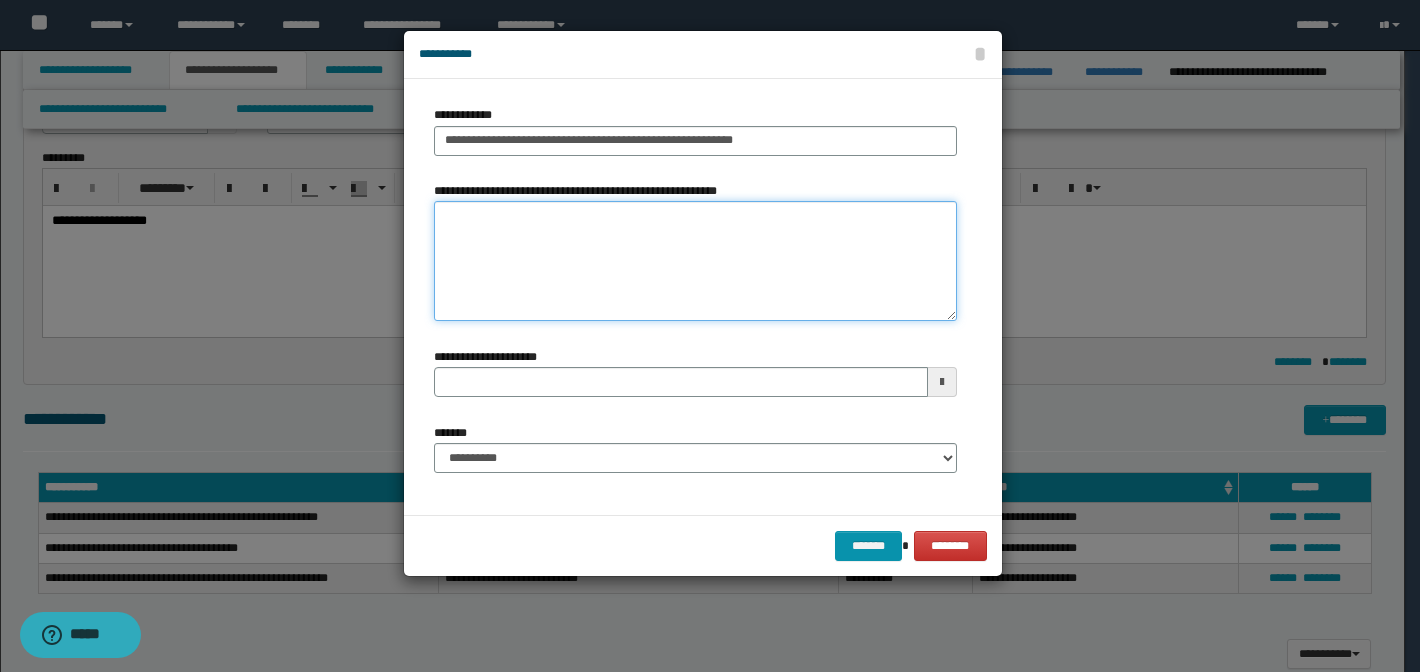 click on "**********" at bounding box center (695, 261) 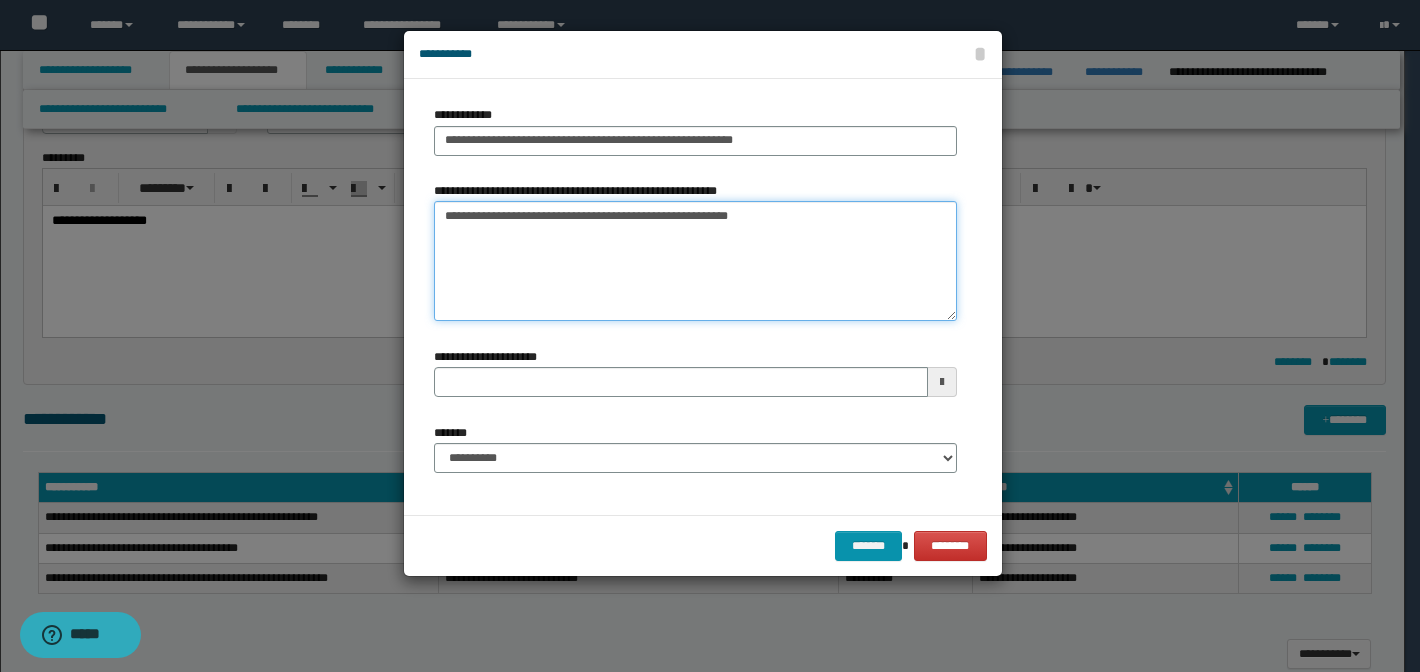 type 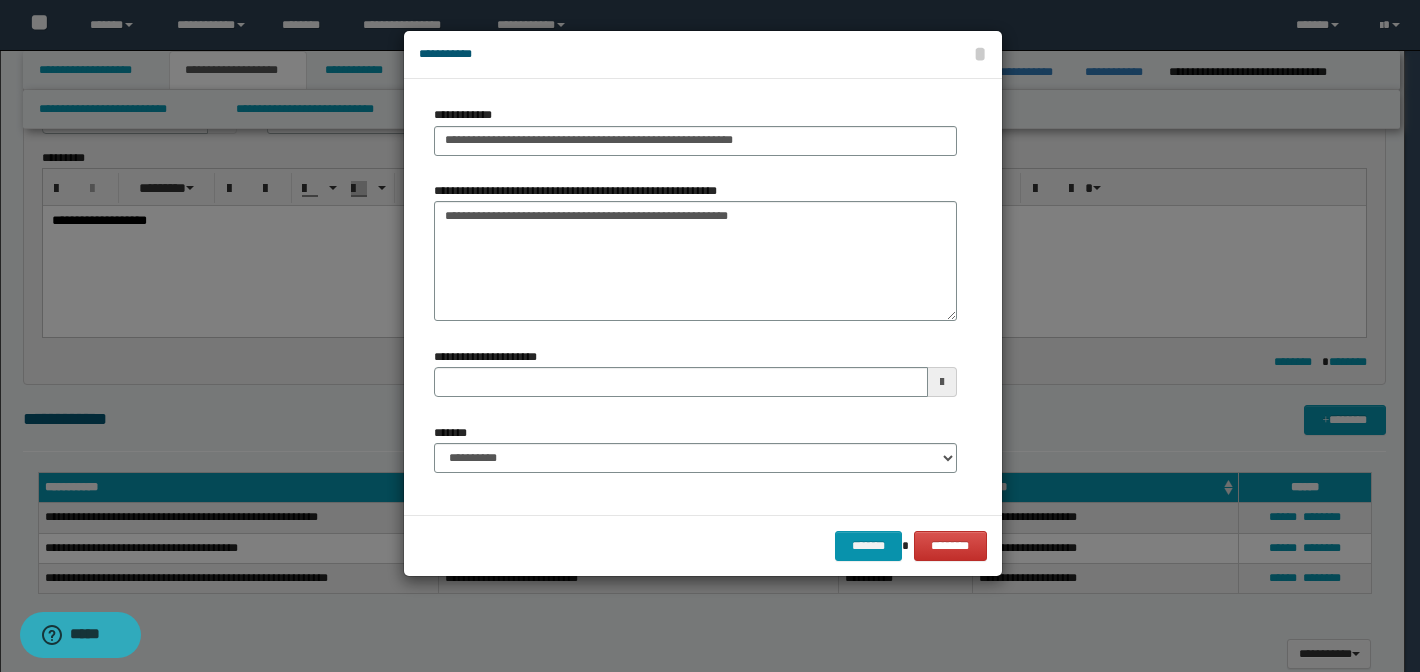click at bounding box center [942, 382] 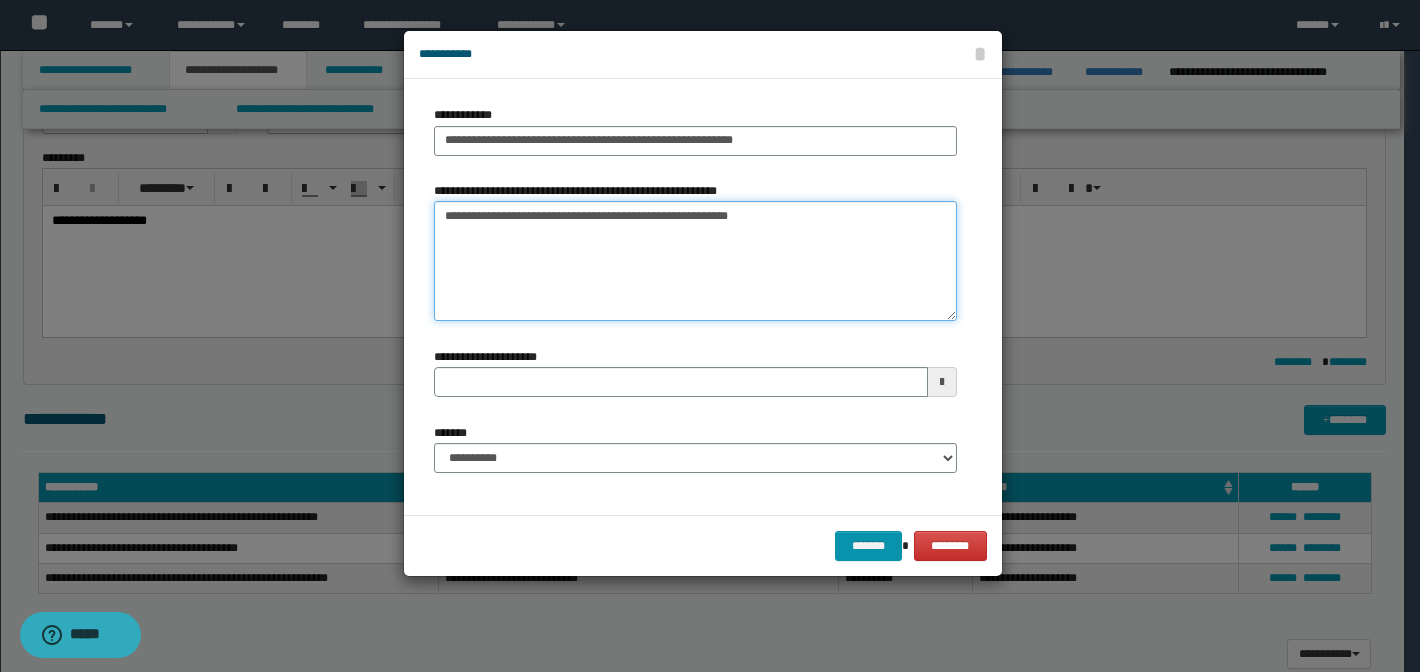 click on "**********" at bounding box center [695, 261] 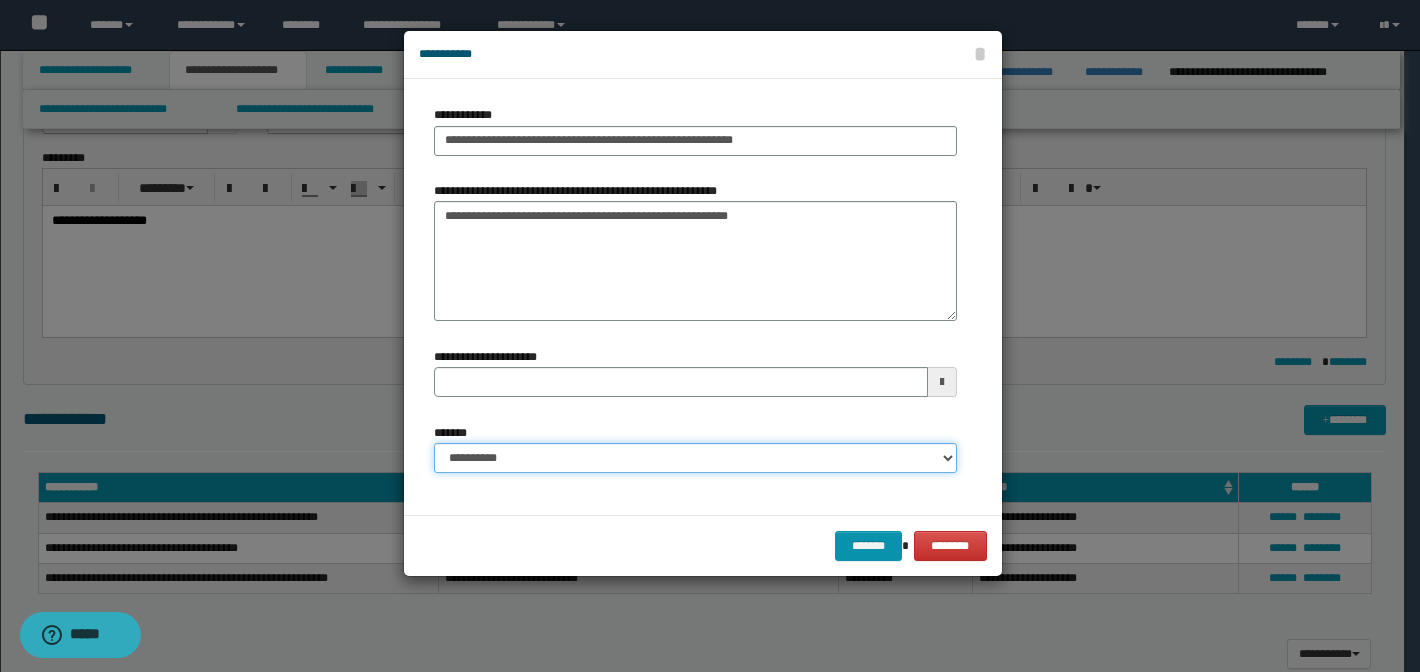 click on "**********" at bounding box center [695, 458] 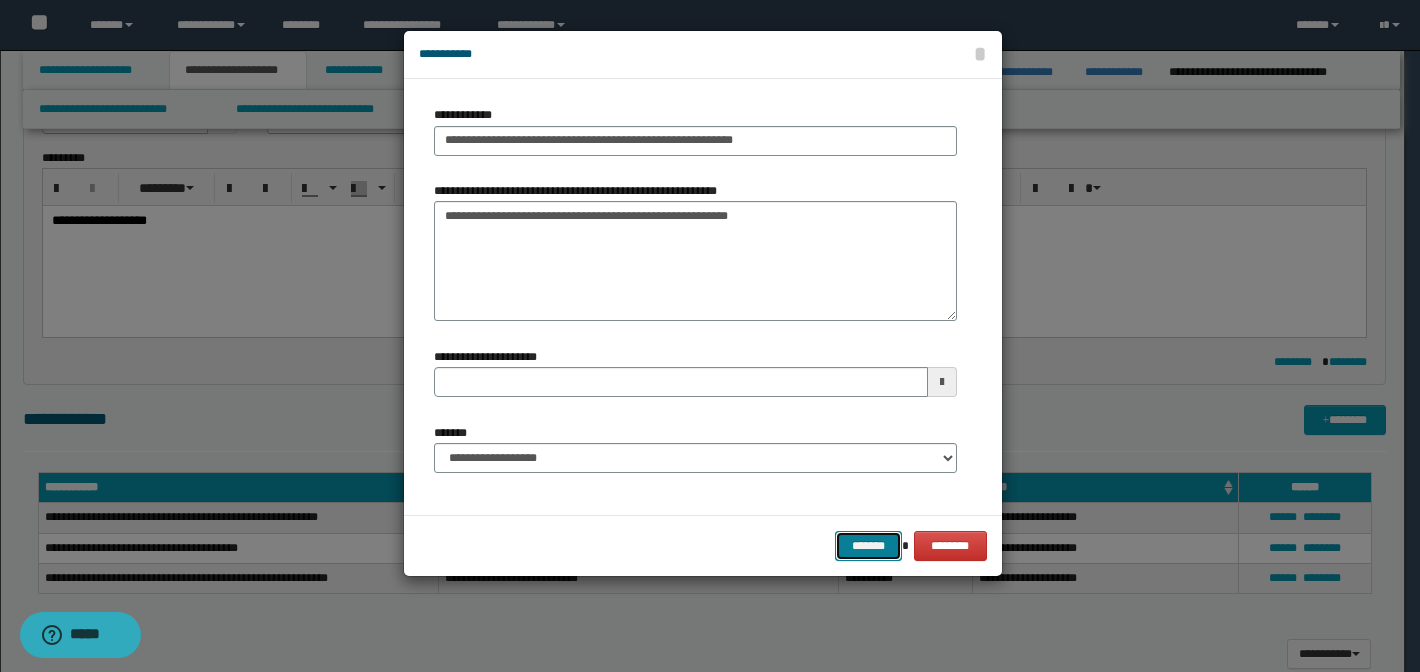 click on "*******" at bounding box center [869, 546] 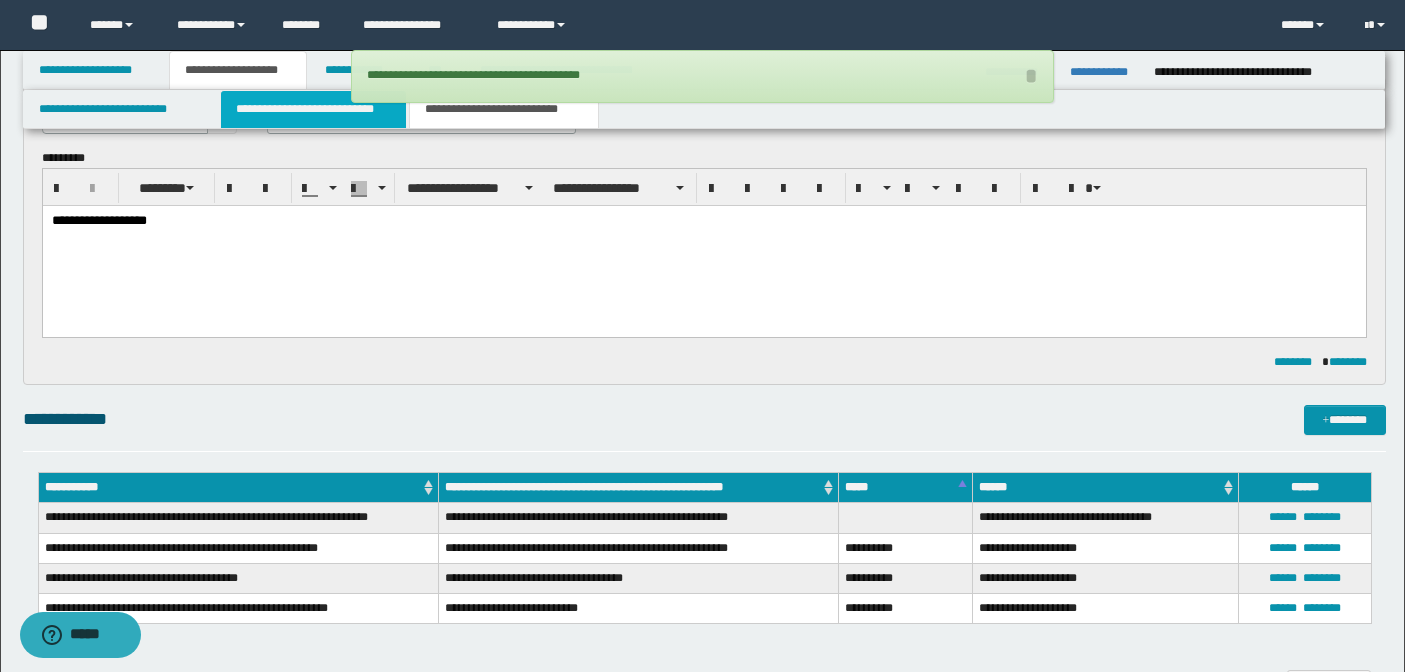 click on "**********" at bounding box center [314, 109] 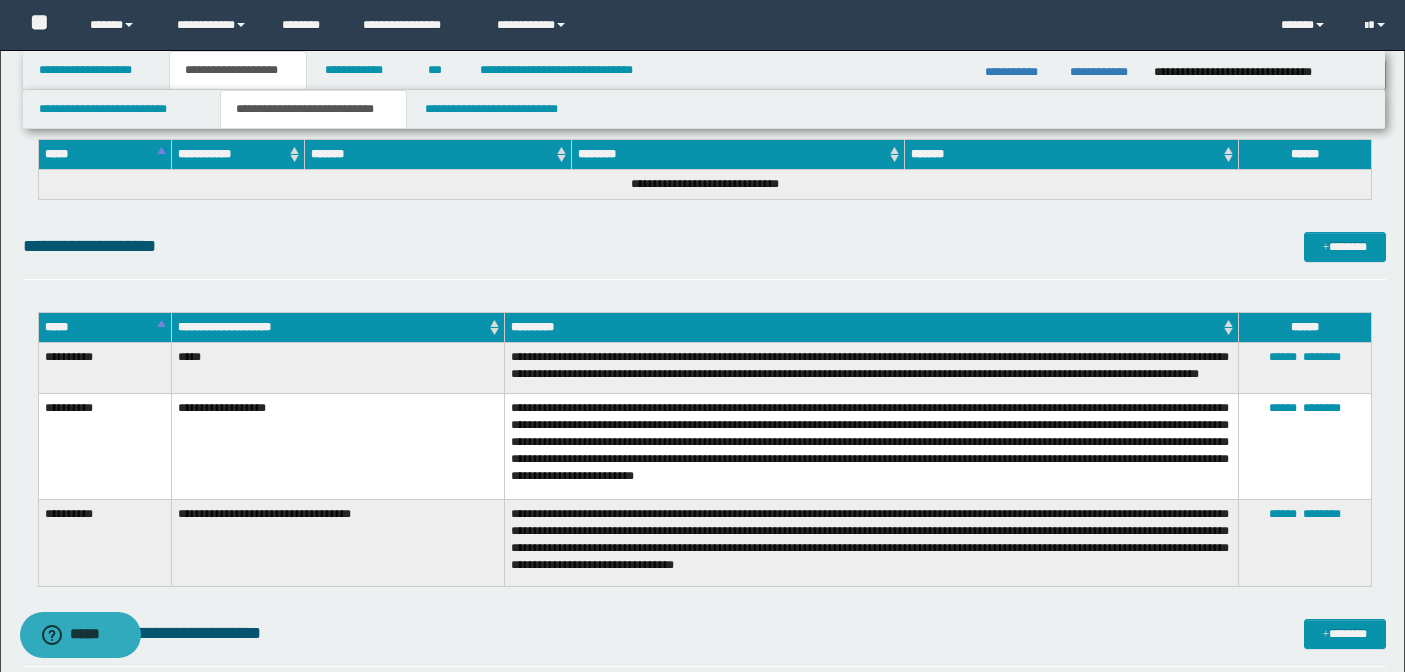 scroll, scrollTop: 1743, scrollLeft: 0, axis: vertical 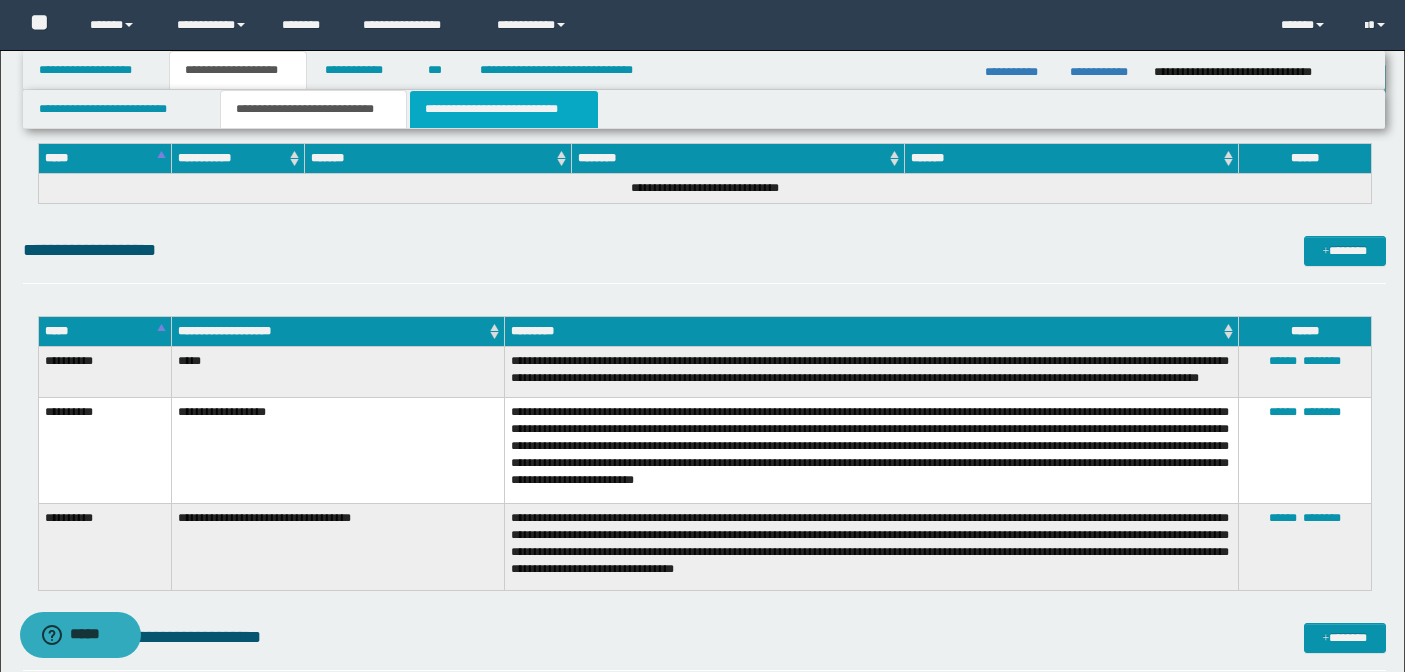 click on "**********" at bounding box center (504, 109) 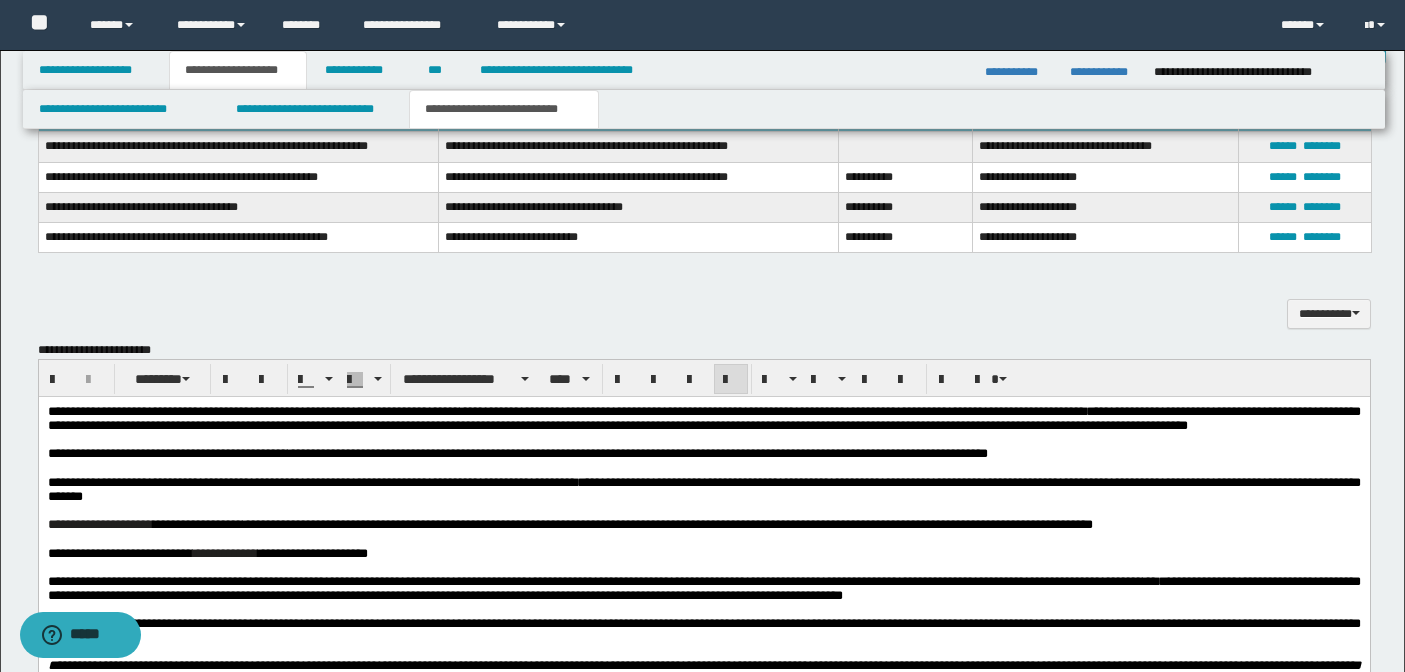 scroll, scrollTop: 498, scrollLeft: 0, axis: vertical 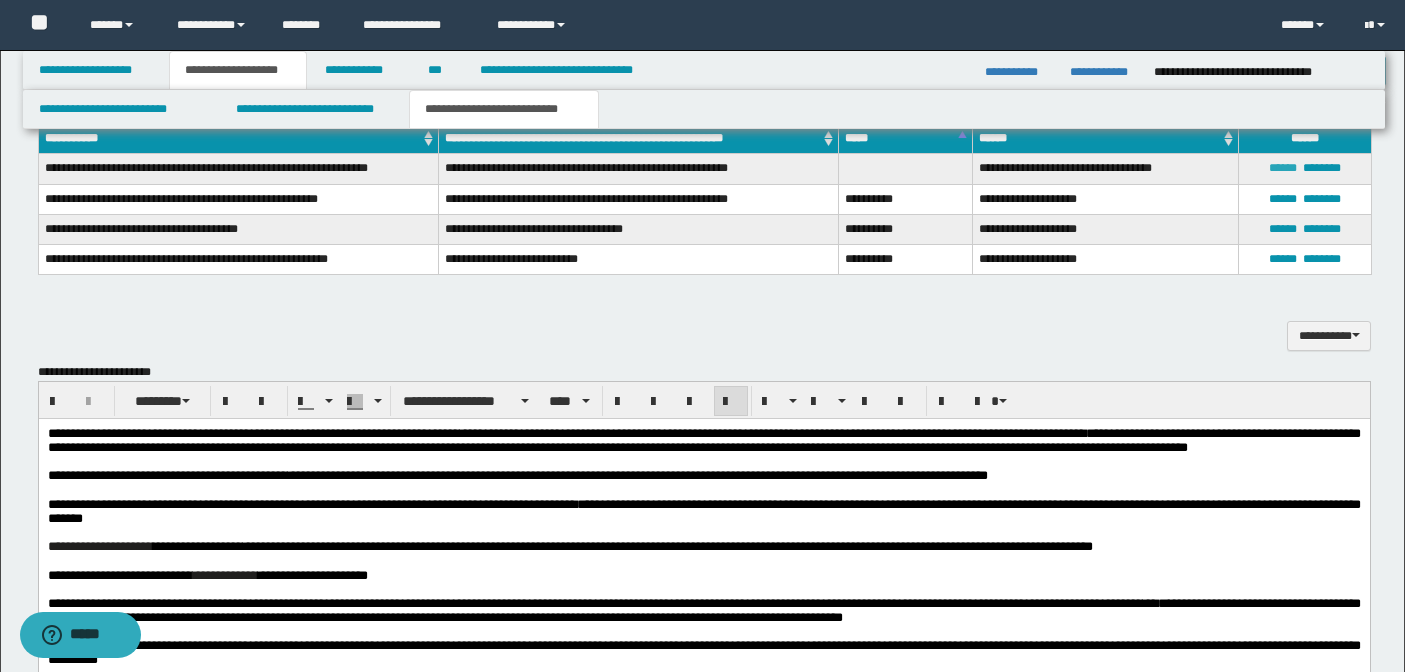 click on "******" at bounding box center [1283, 168] 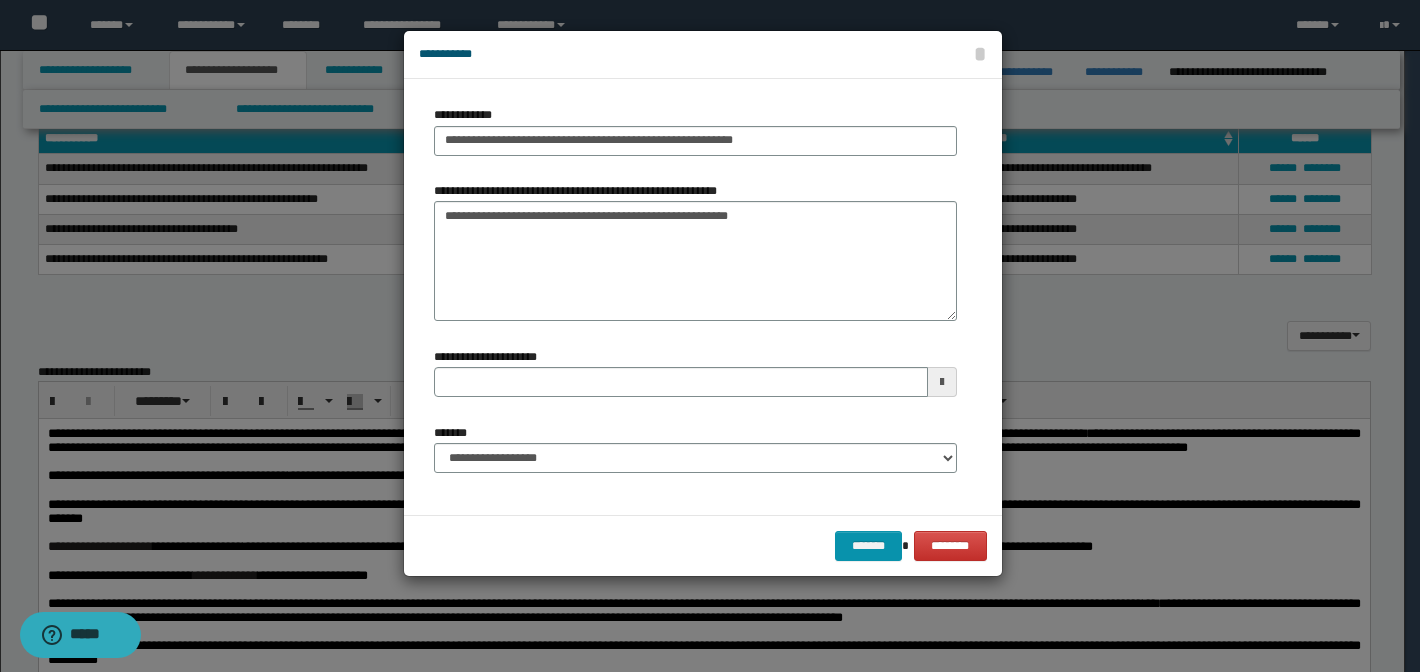 click at bounding box center (942, 382) 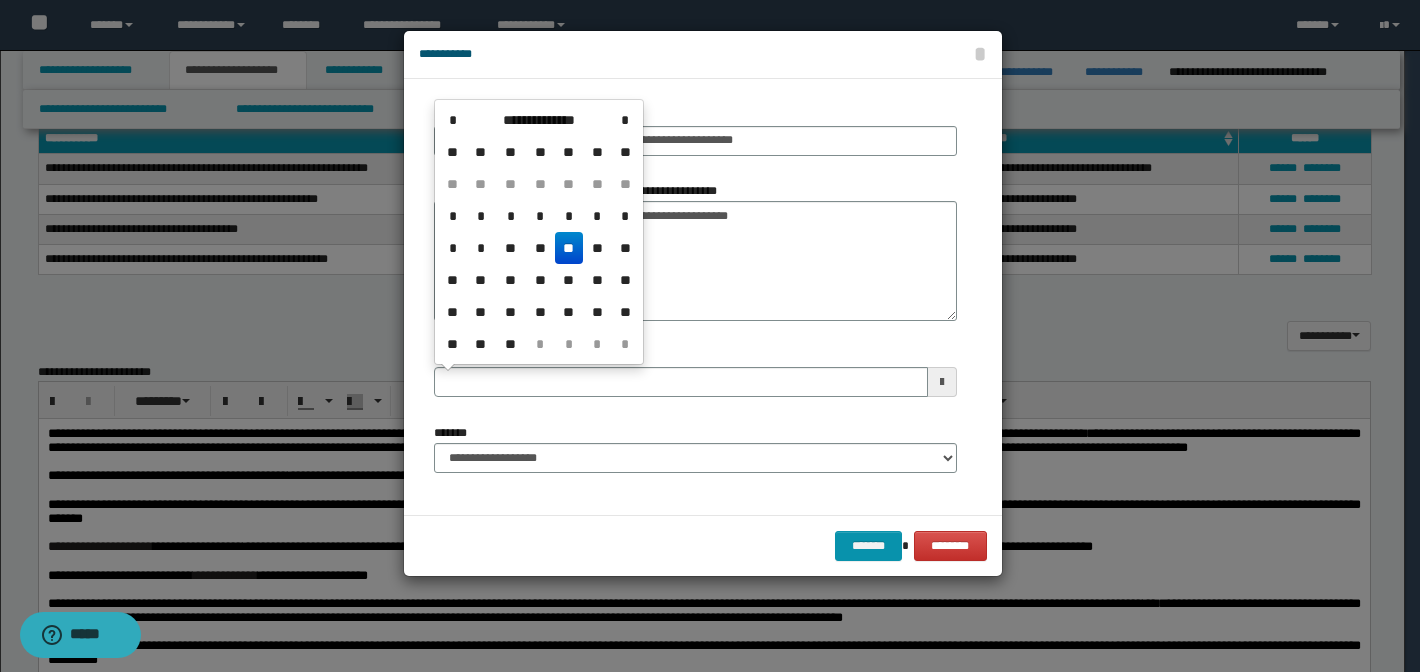 click on "**" at bounding box center [569, 248] 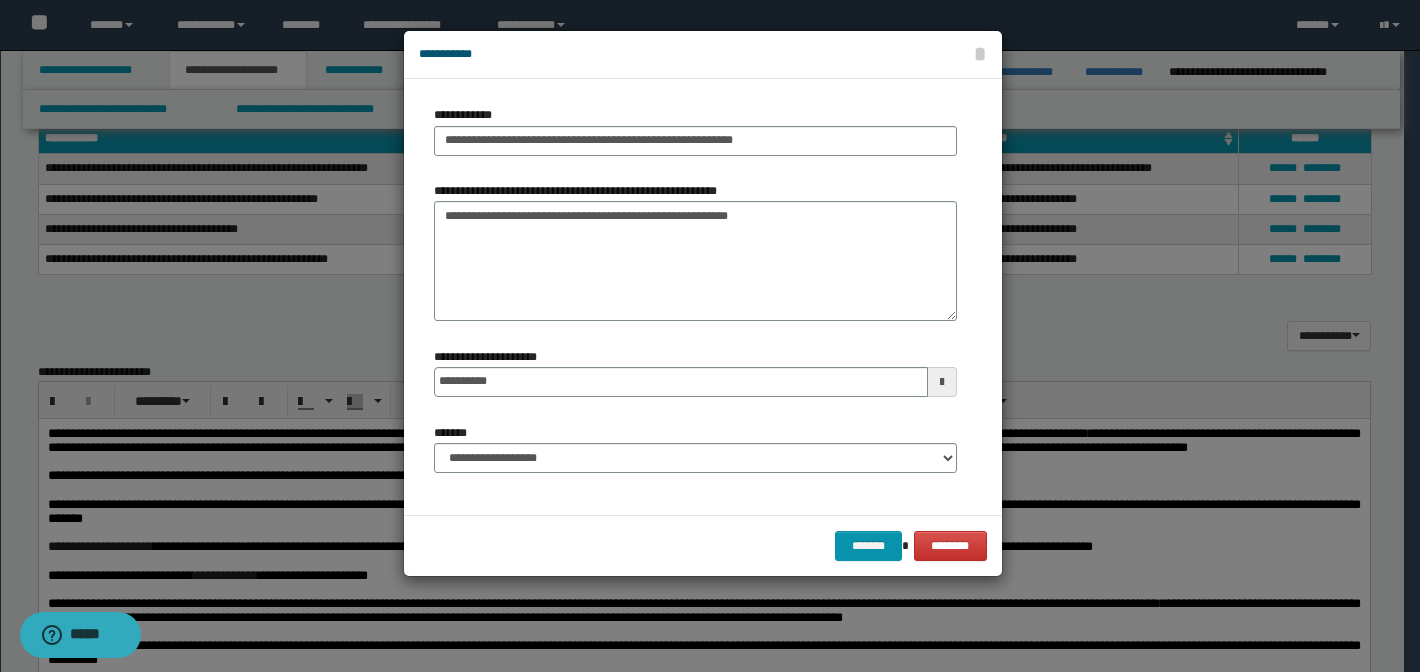 click at bounding box center [942, 382] 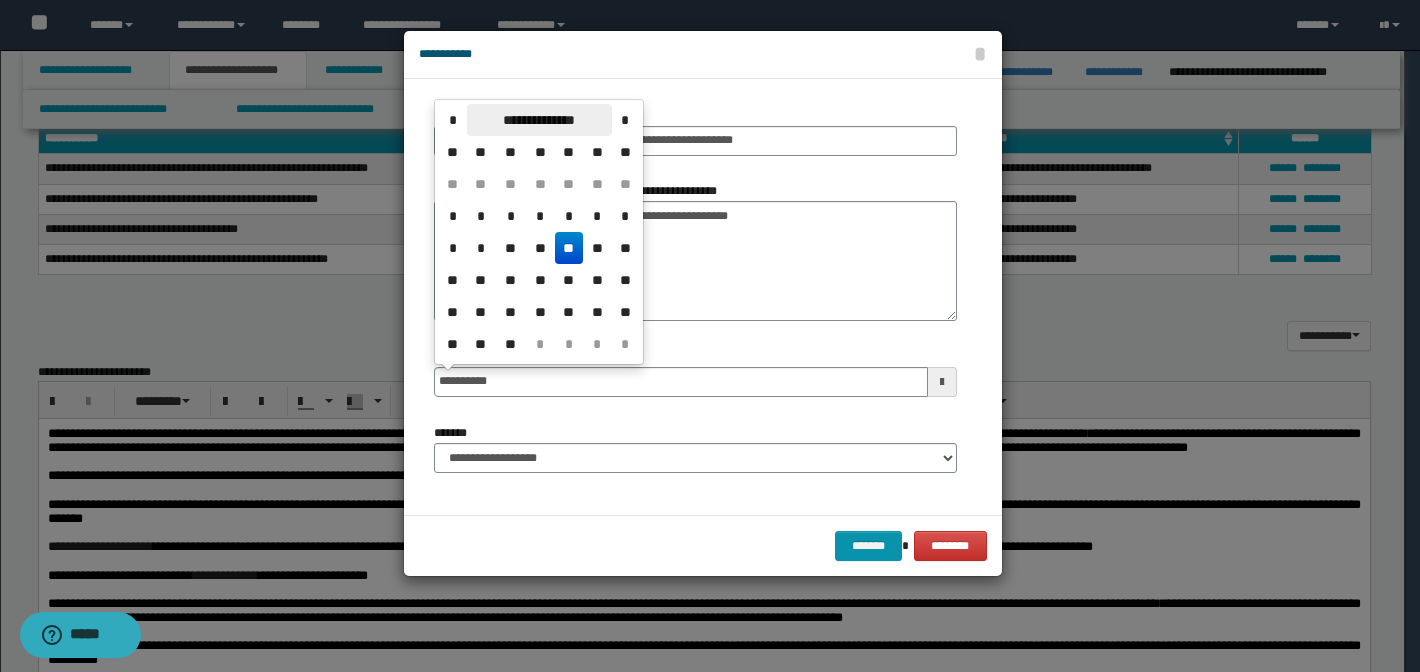click on "**********" at bounding box center (539, 120) 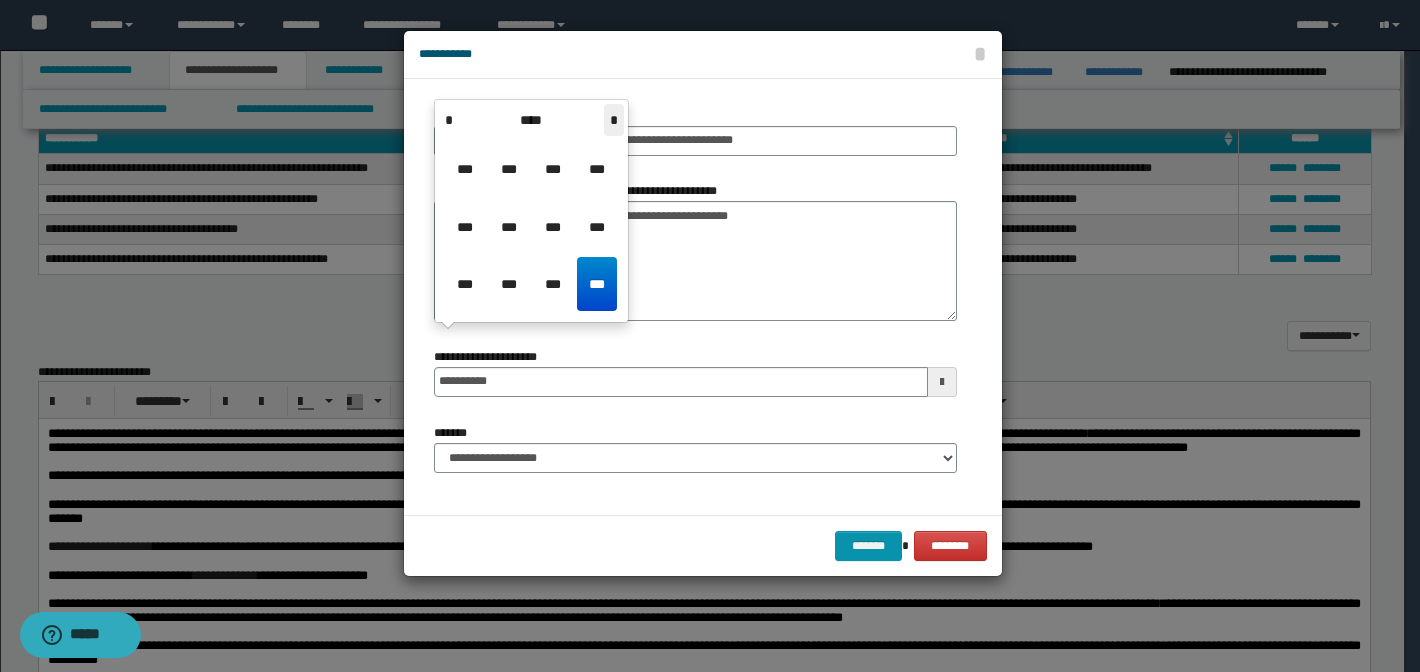 click on "*" at bounding box center [614, 120] 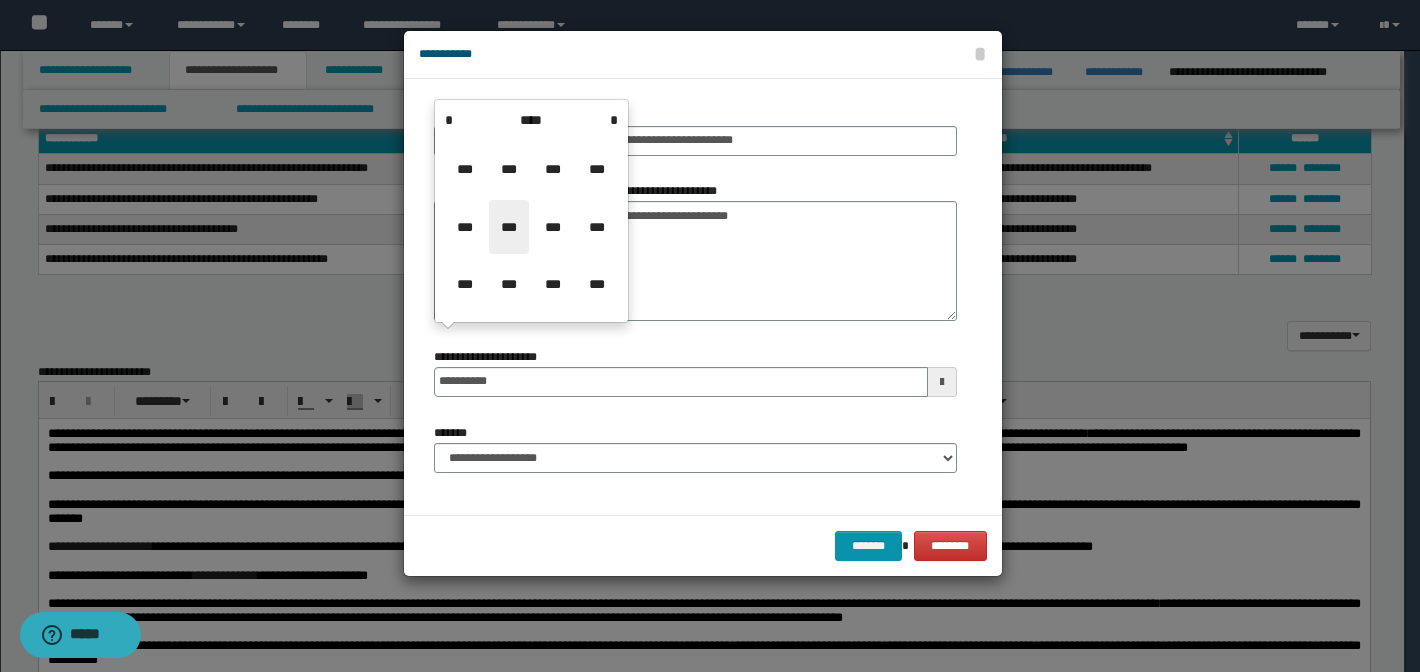 click on "***" at bounding box center [509, 227] 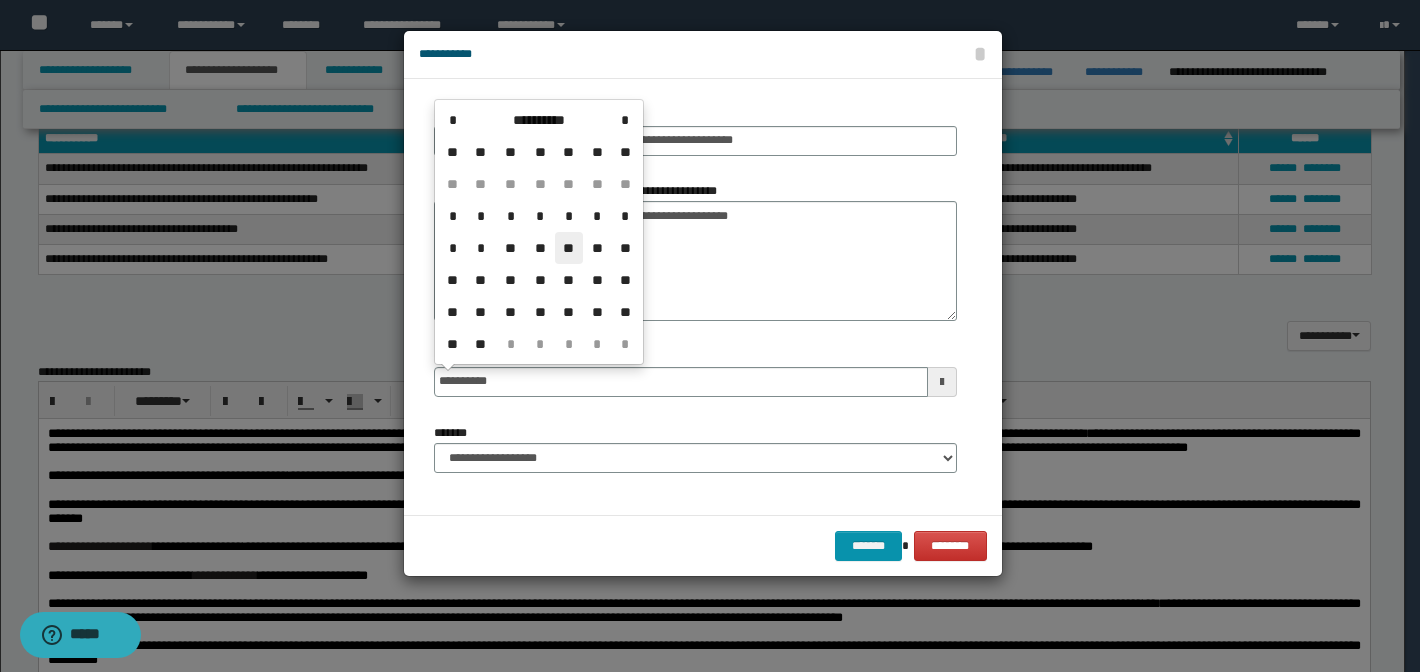click on "**" at bounding box center (569, 248) 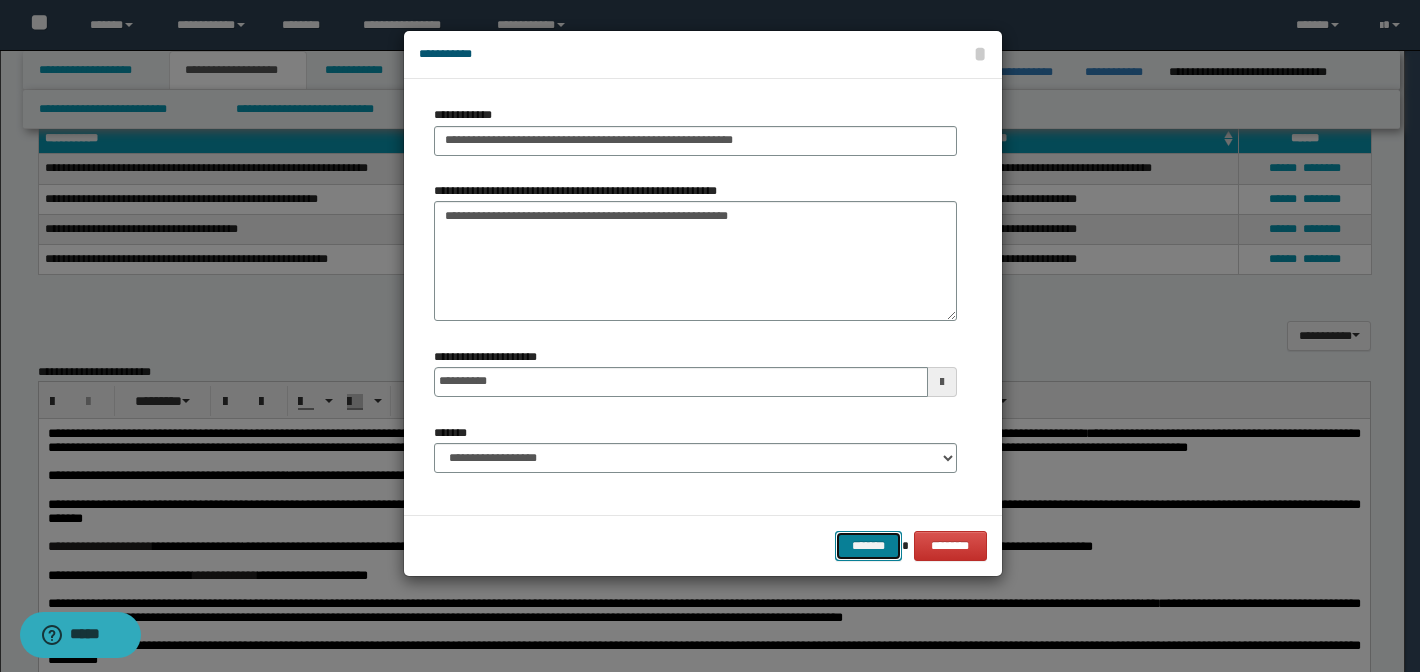 click on "*******" at bounding box center [869, 546] 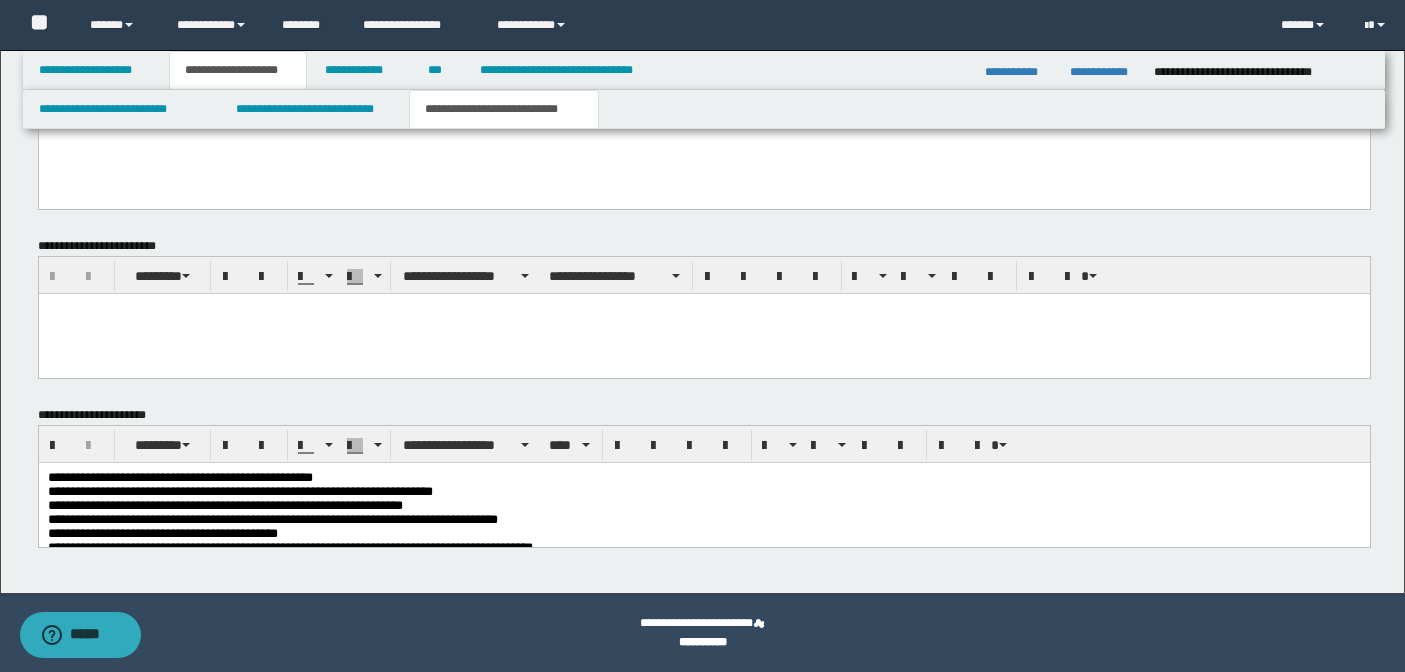 scroll, scrollTop: 694, scrollLeft: 0, axis: vertical 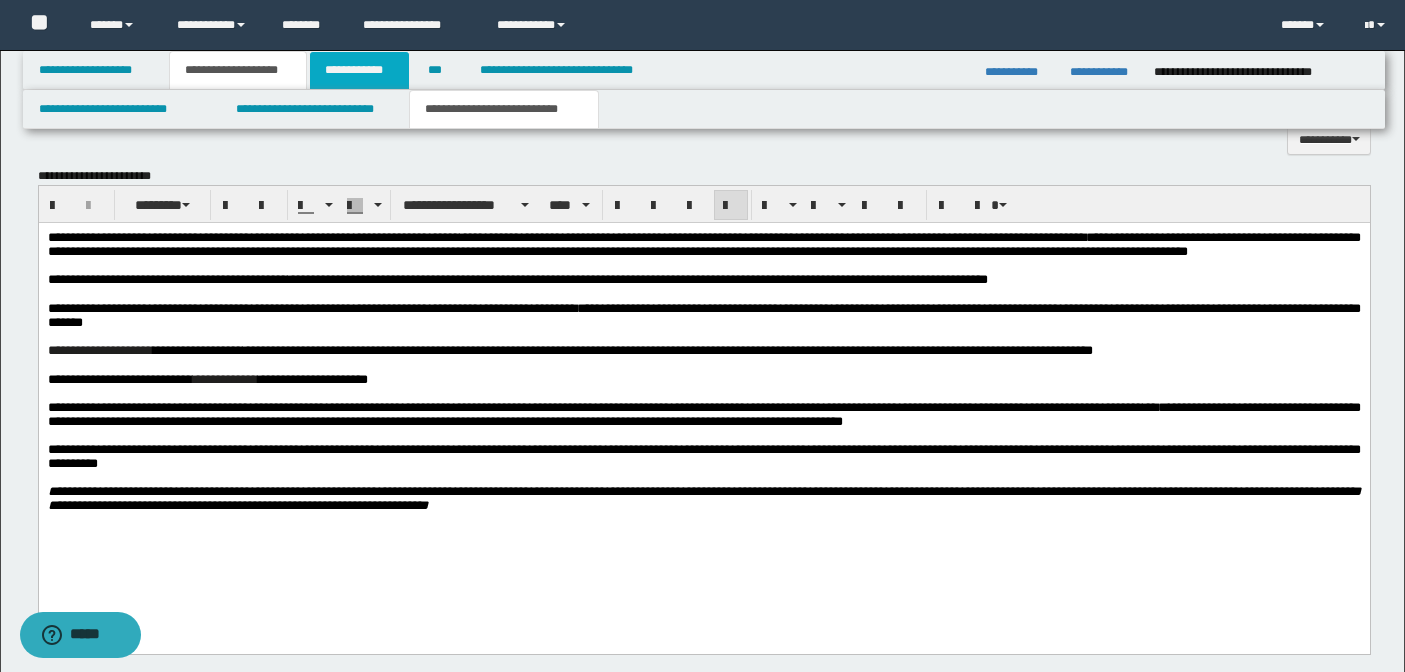 click on "**********" at bounding box center (359, 70) 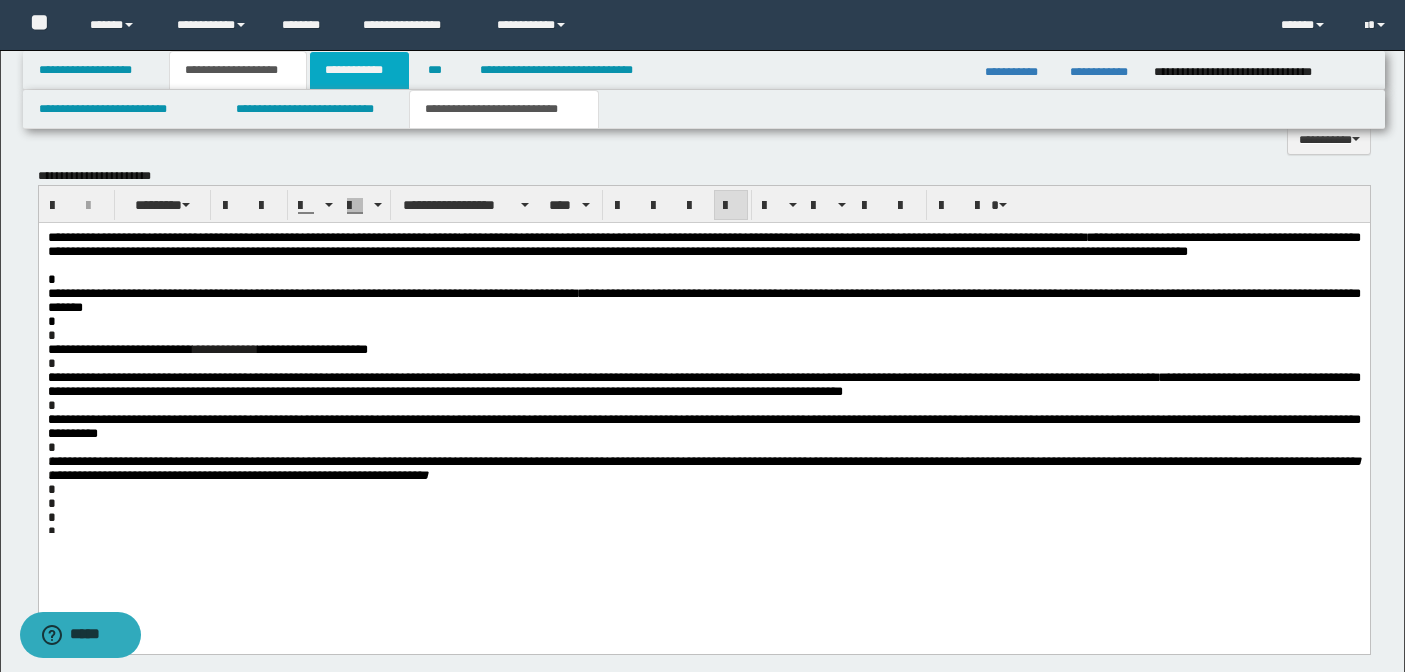 scroll, scrollTop: 477, scrollLeft: 0, axis: vertical 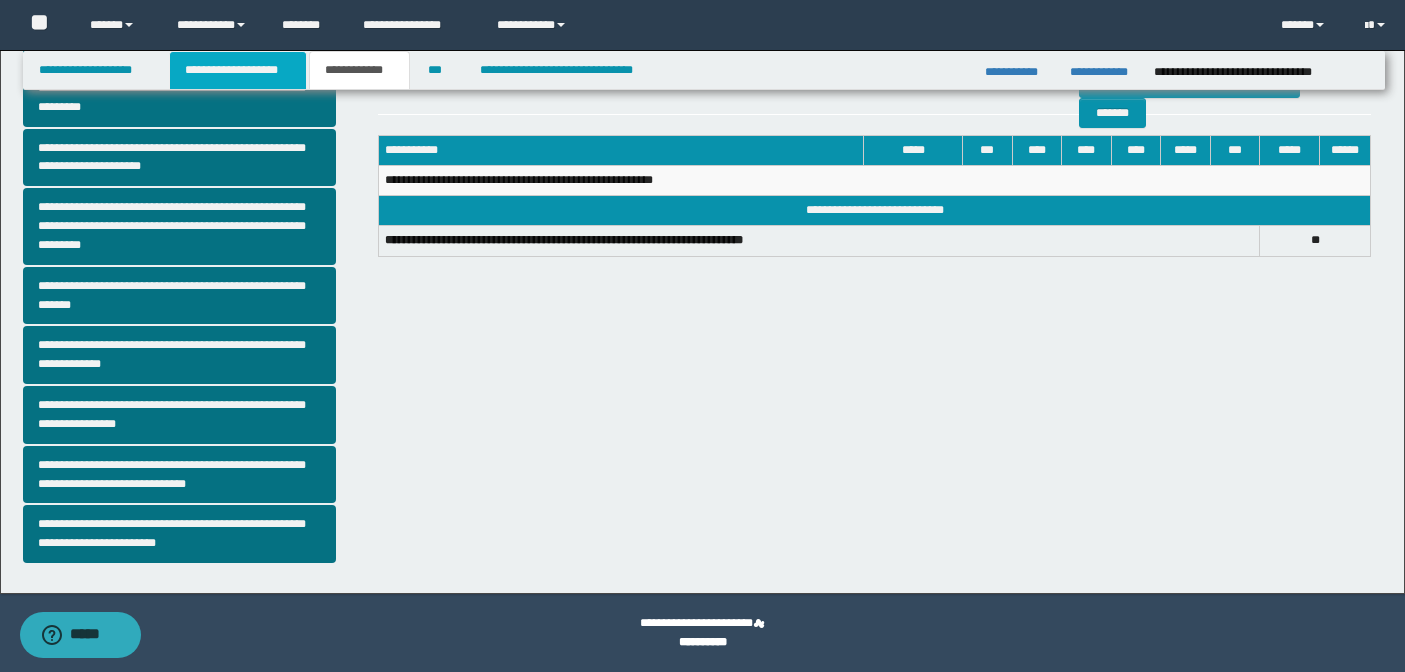 click on "**********" at bounding box center [238, 70] 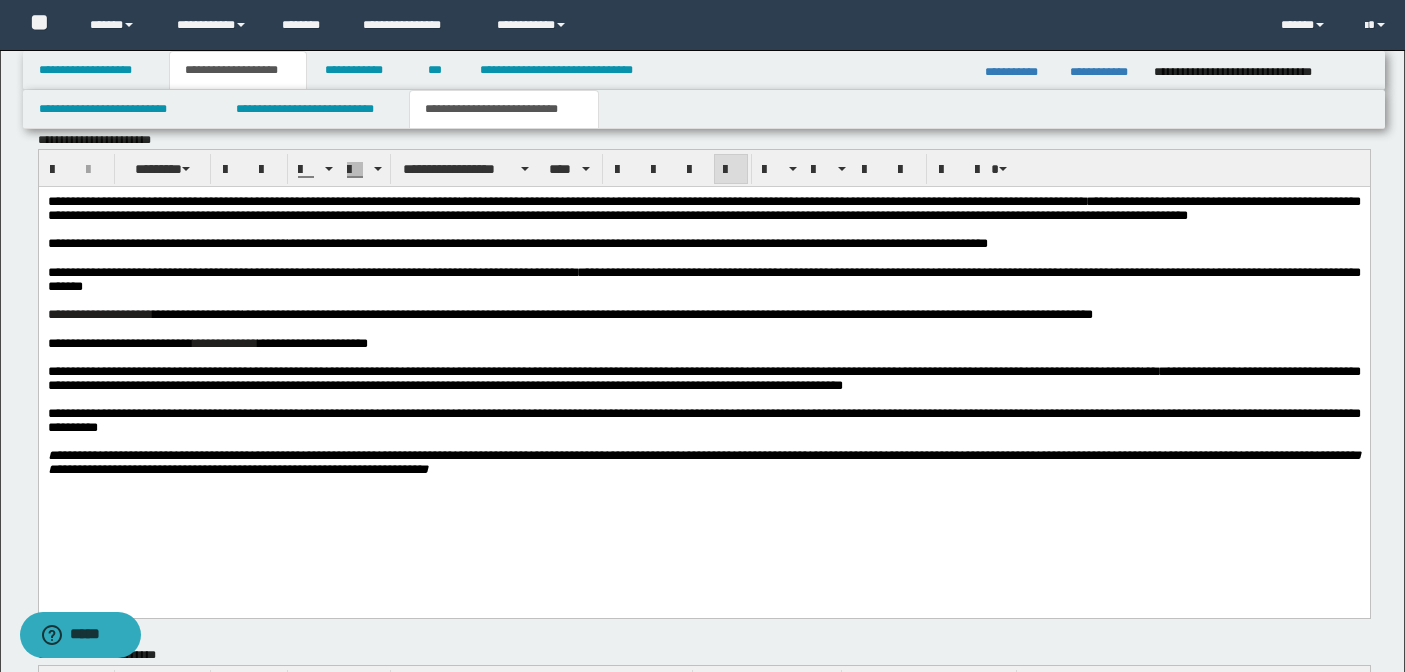 scroll, scrollTop: 734, scrollLeft: 0, axis: vertical 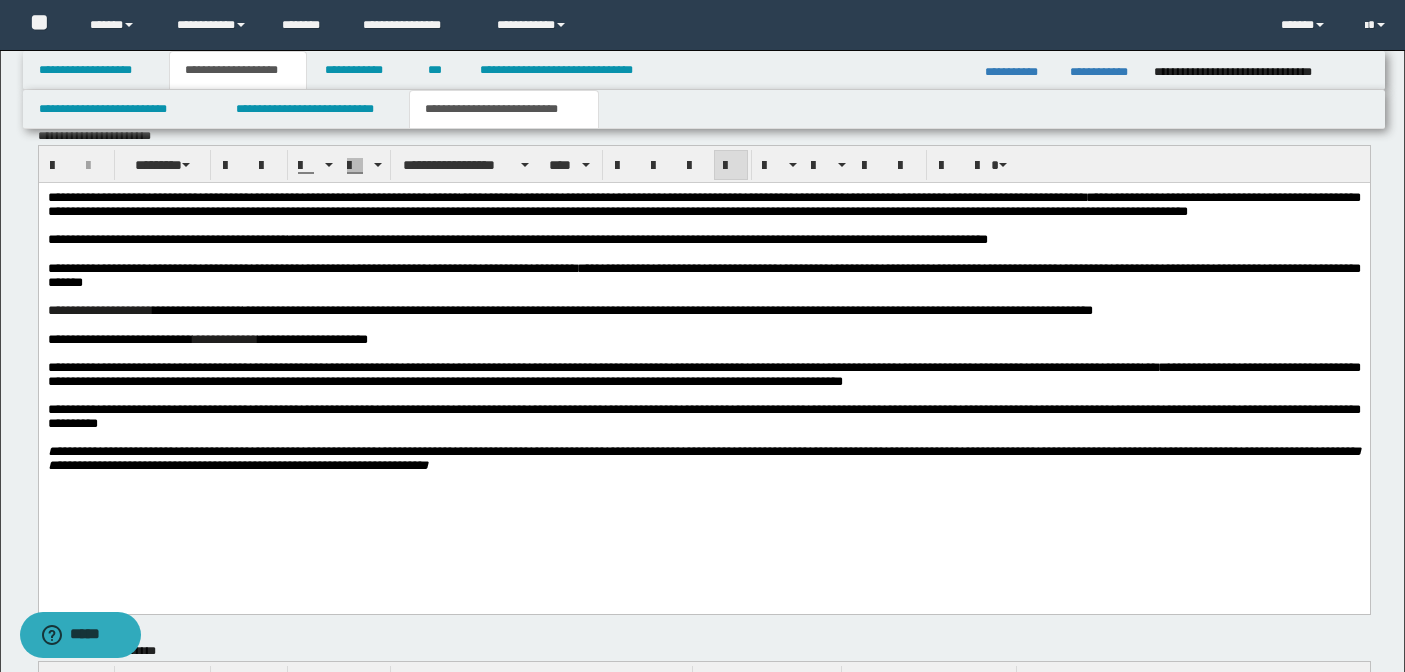 click on "**********" at bounding box center [119, 339] 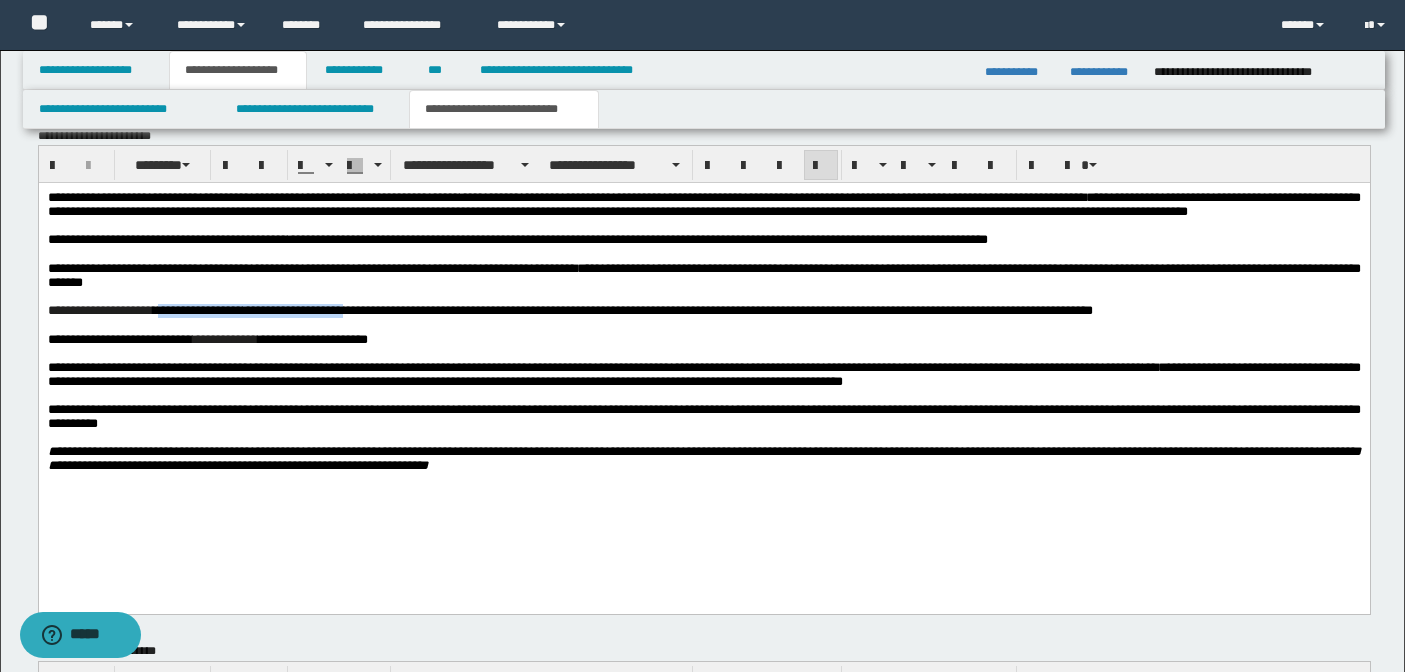 drag, startPoint x: 185, startPoint y: 332, endPoint x: 407, endPoint y: 336, distance: 222.03603 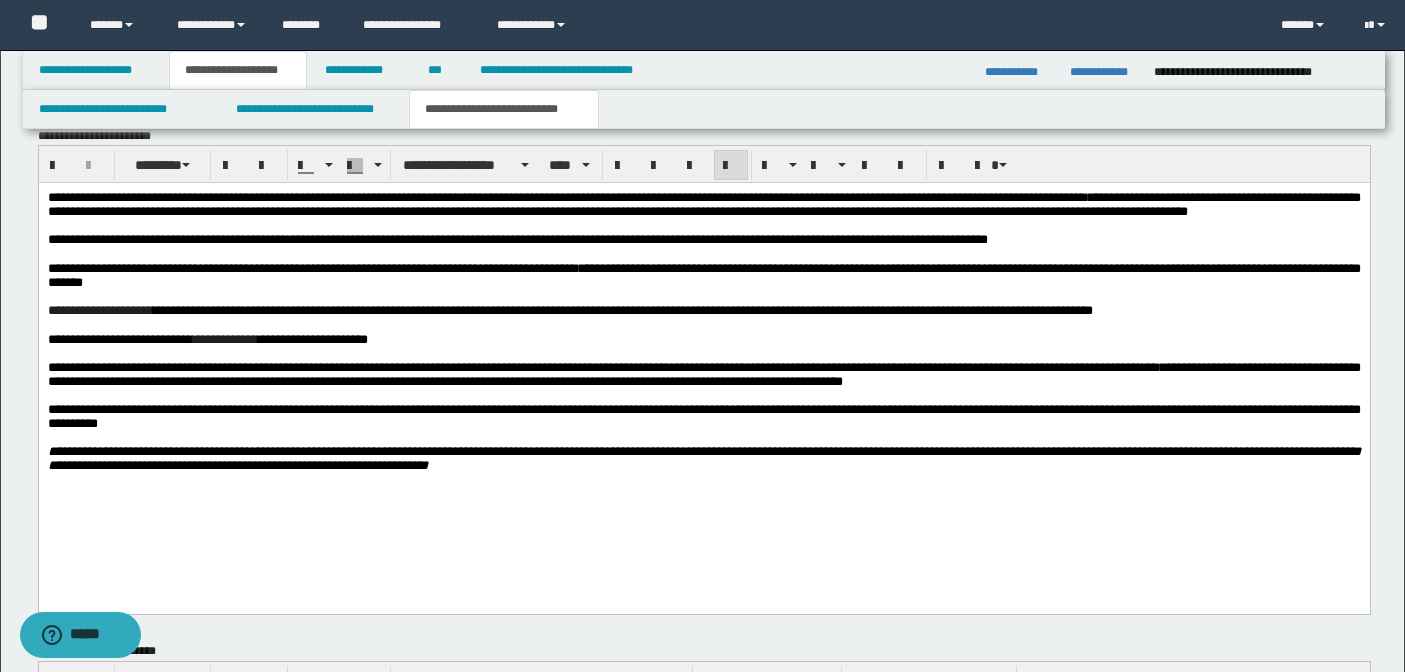 drag, startPoint x: 150, startPoint y: 364, endPoint x: 175, endPoint y: 365, distance: 25.019993 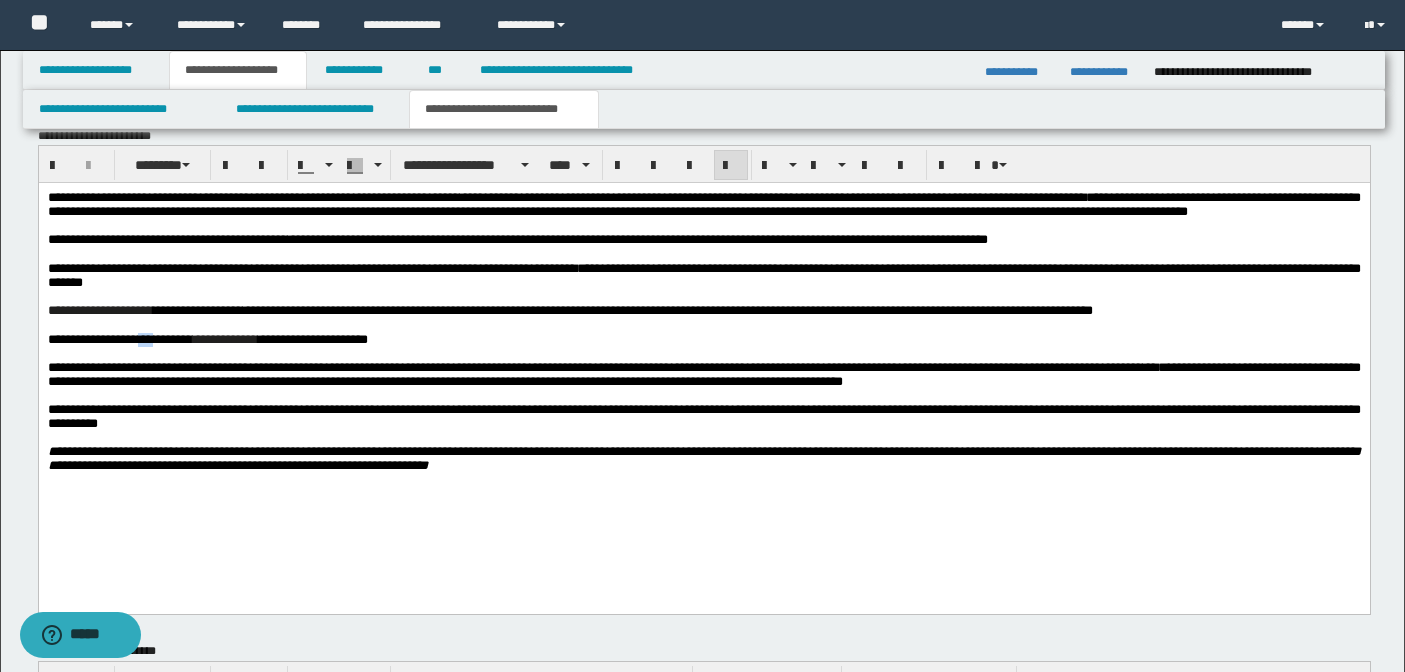 drag, startPoint x: 173, startPoint y: 365, endPoint x: 153, endPoint y: 367, distance: 20.09975 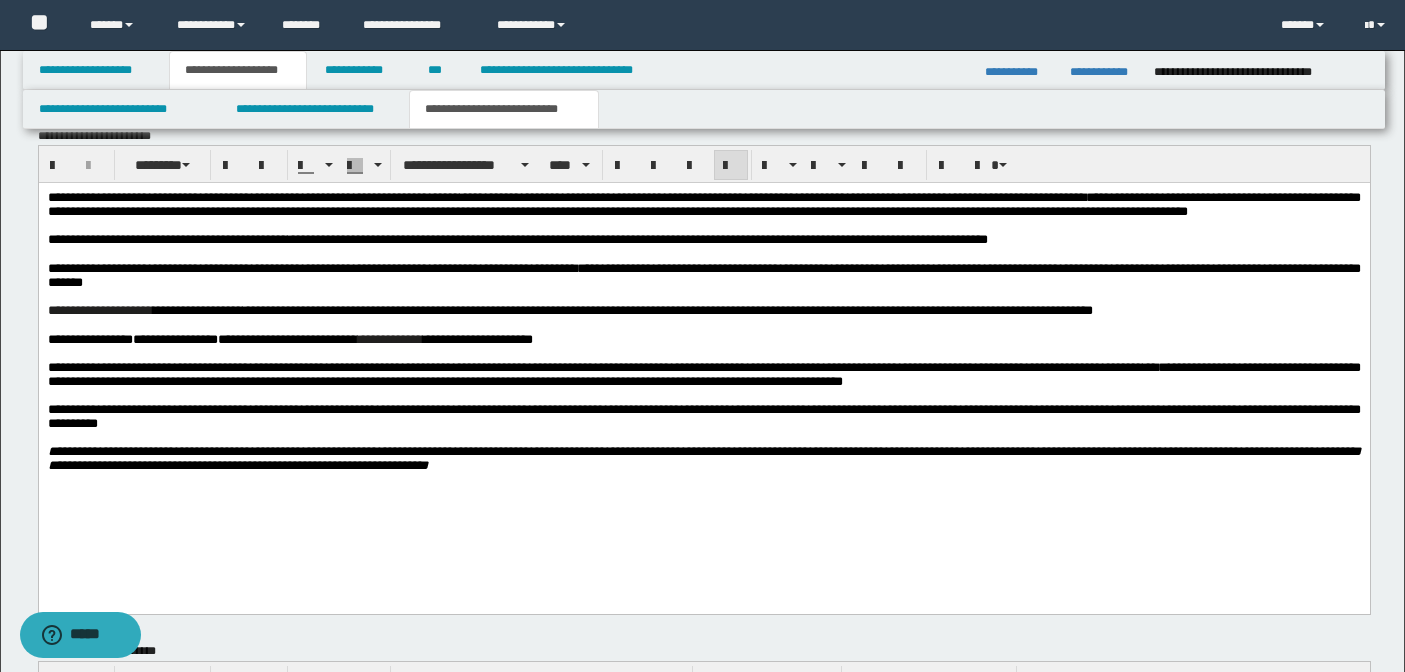 click on "**********" at bounding box center (202, 339) 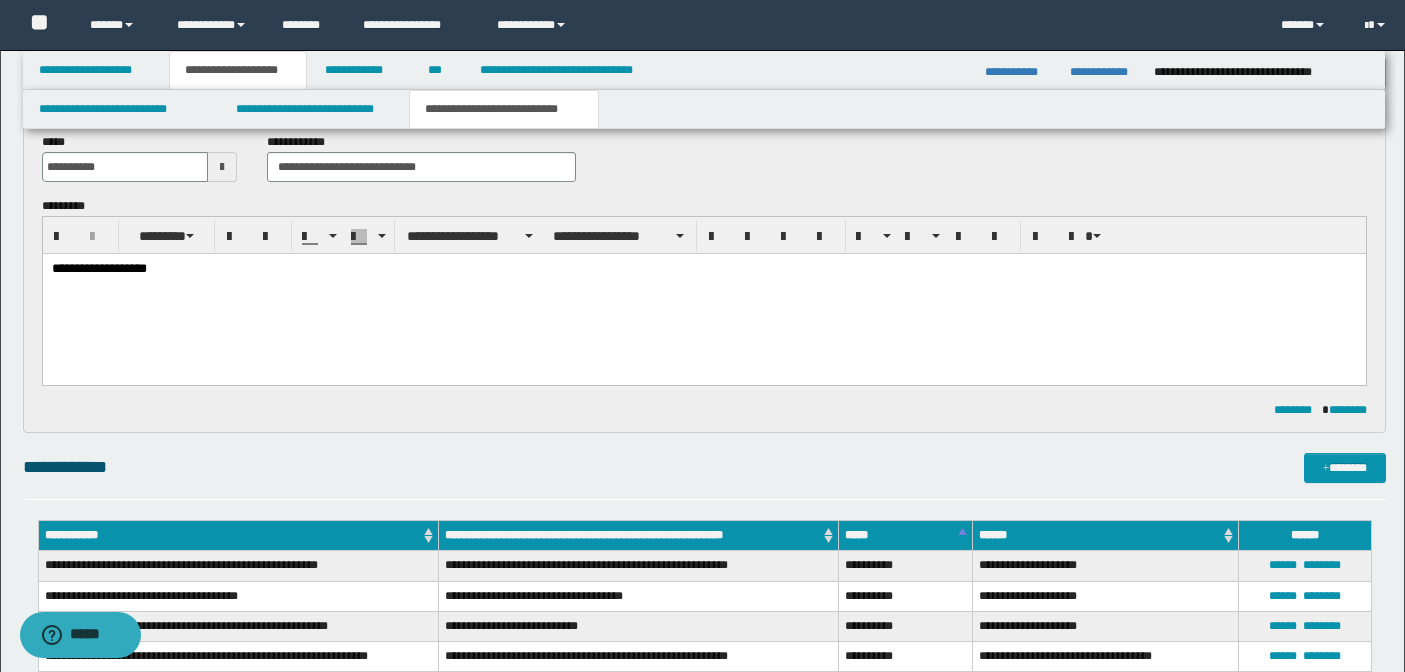 scroll, scrollTop: 0, scrollLeft: 0, axis: both 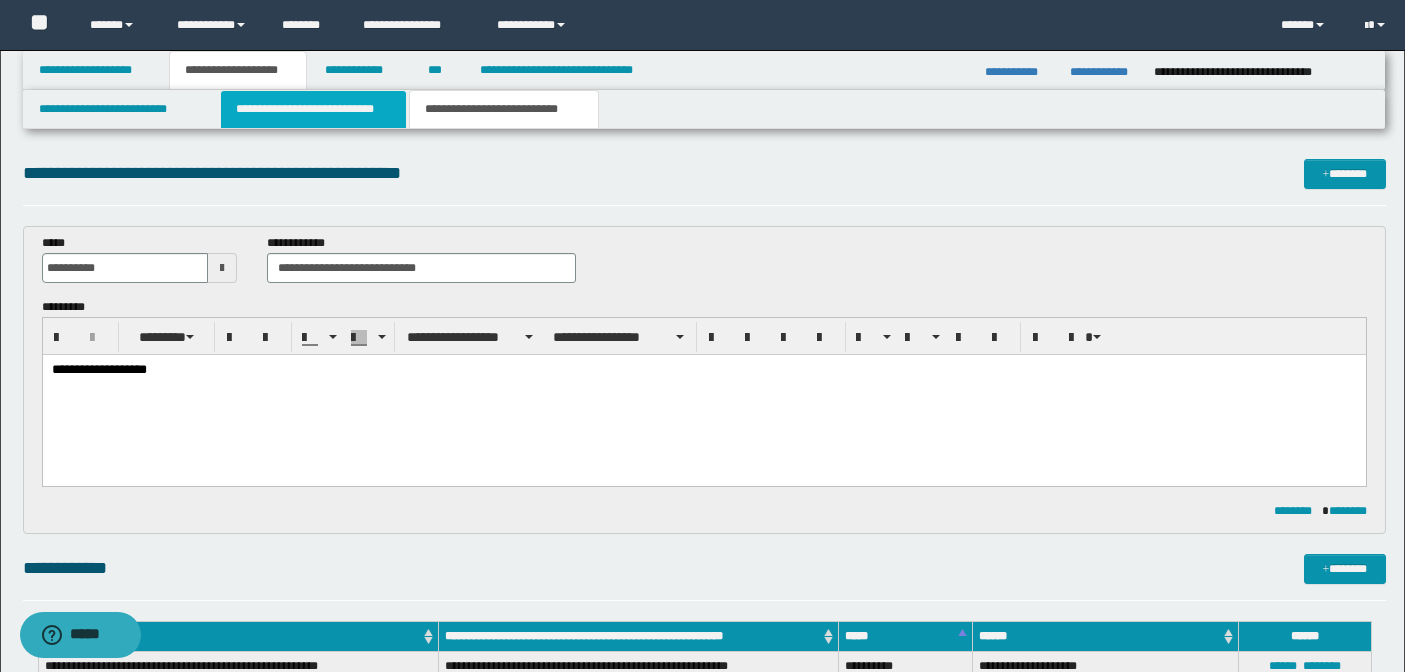 click on "**********" at bounding box center [314, 109] 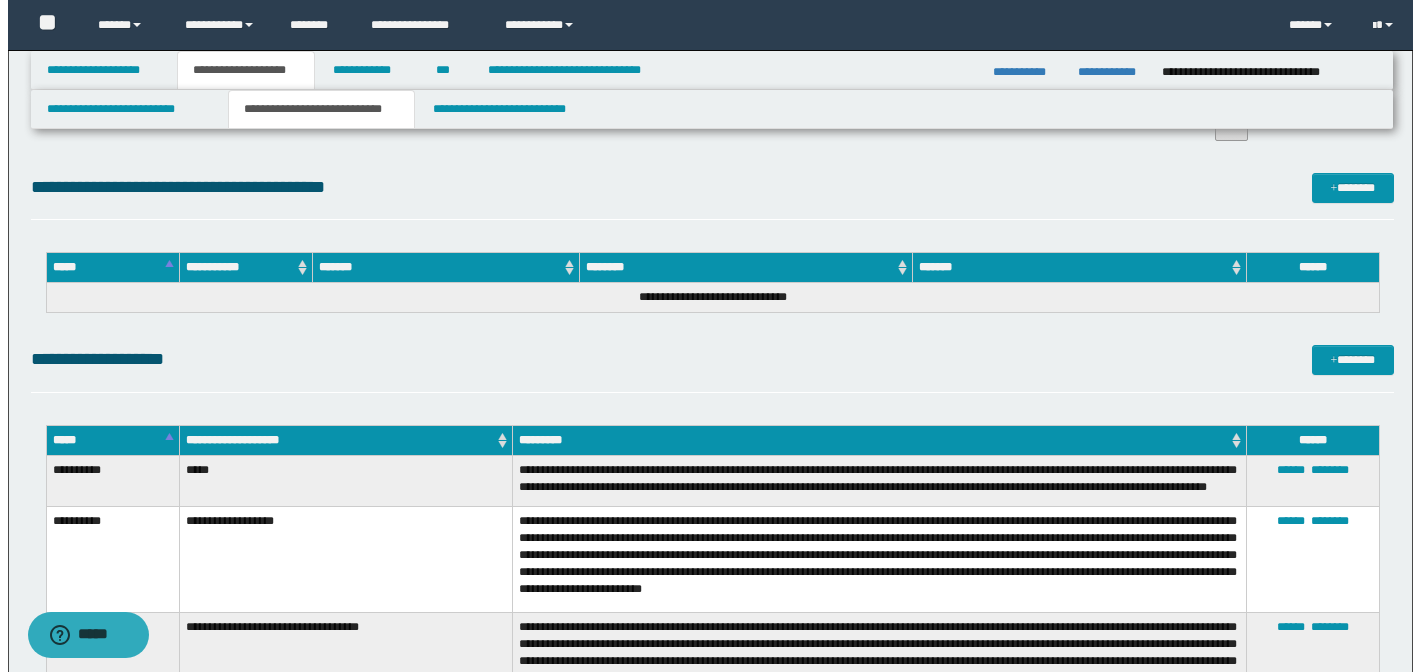 scroll, scrollTop: 1196, scrollLeft: 0, axis: vertical 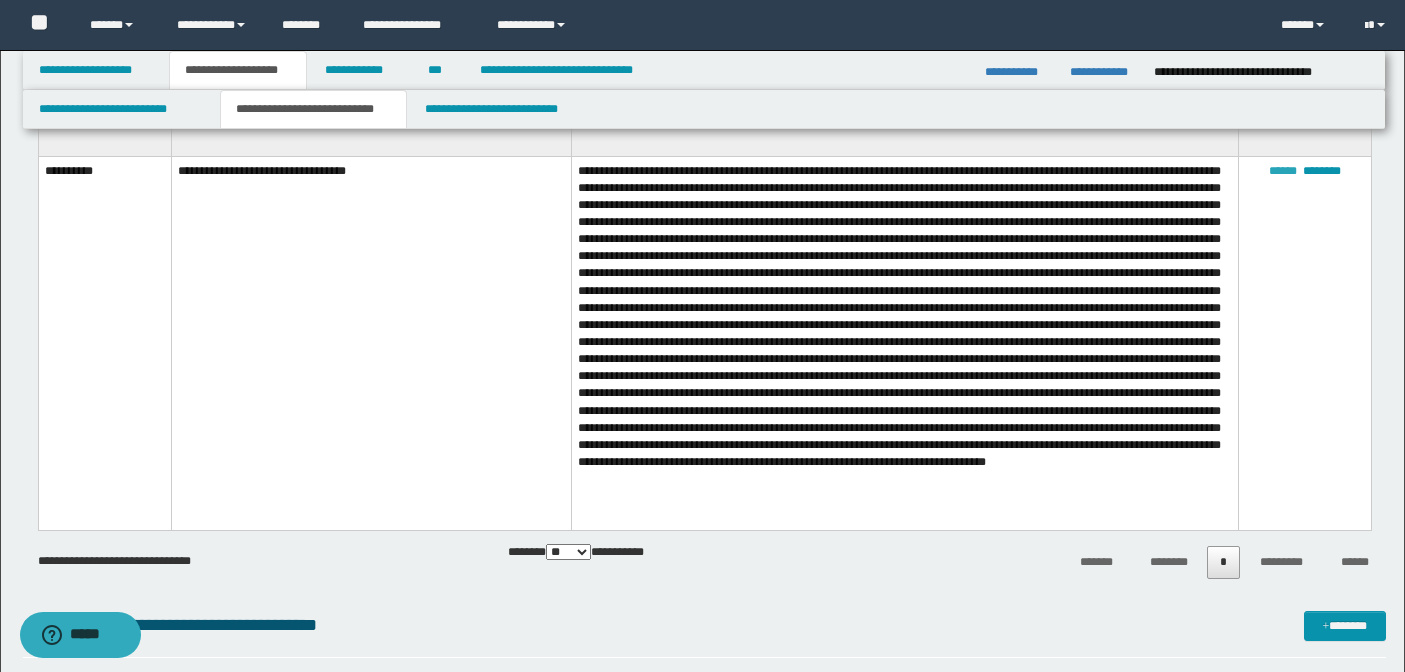click on "******" at bounding box center (1283, 171) 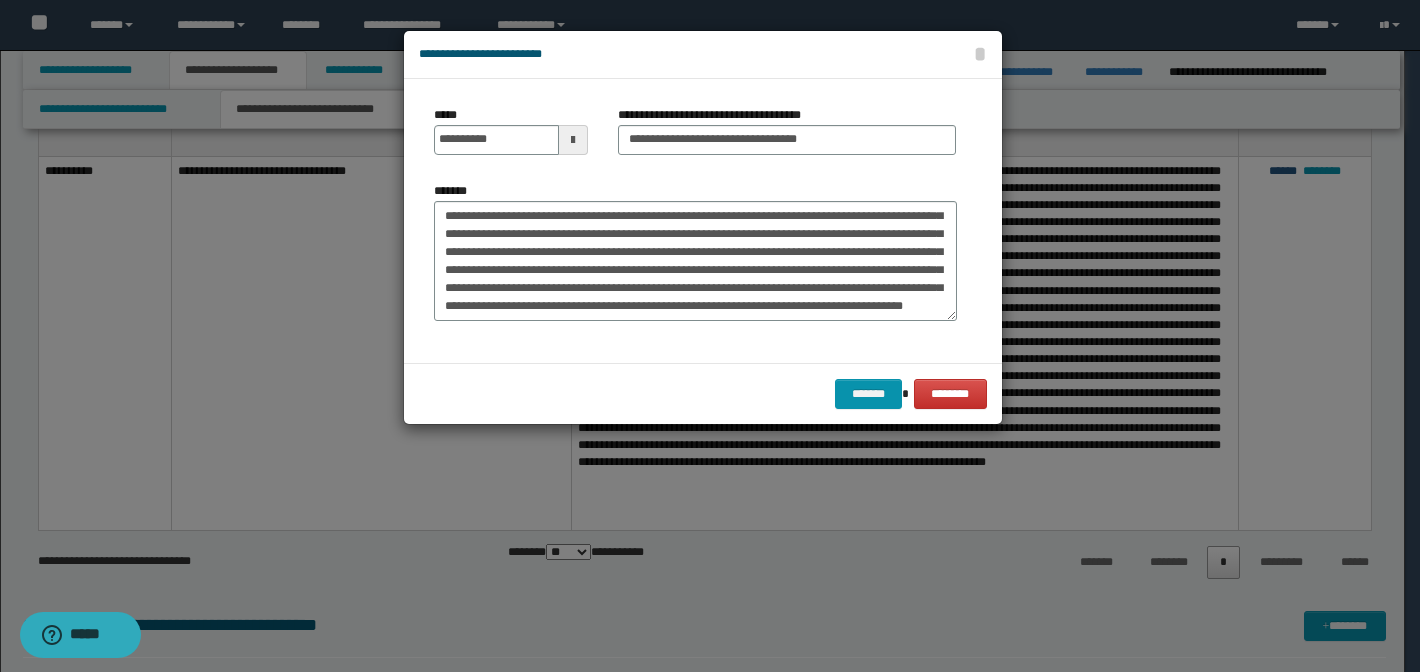 scroll, scrollTop: 432, scrollLeft: 0, axis: vertical 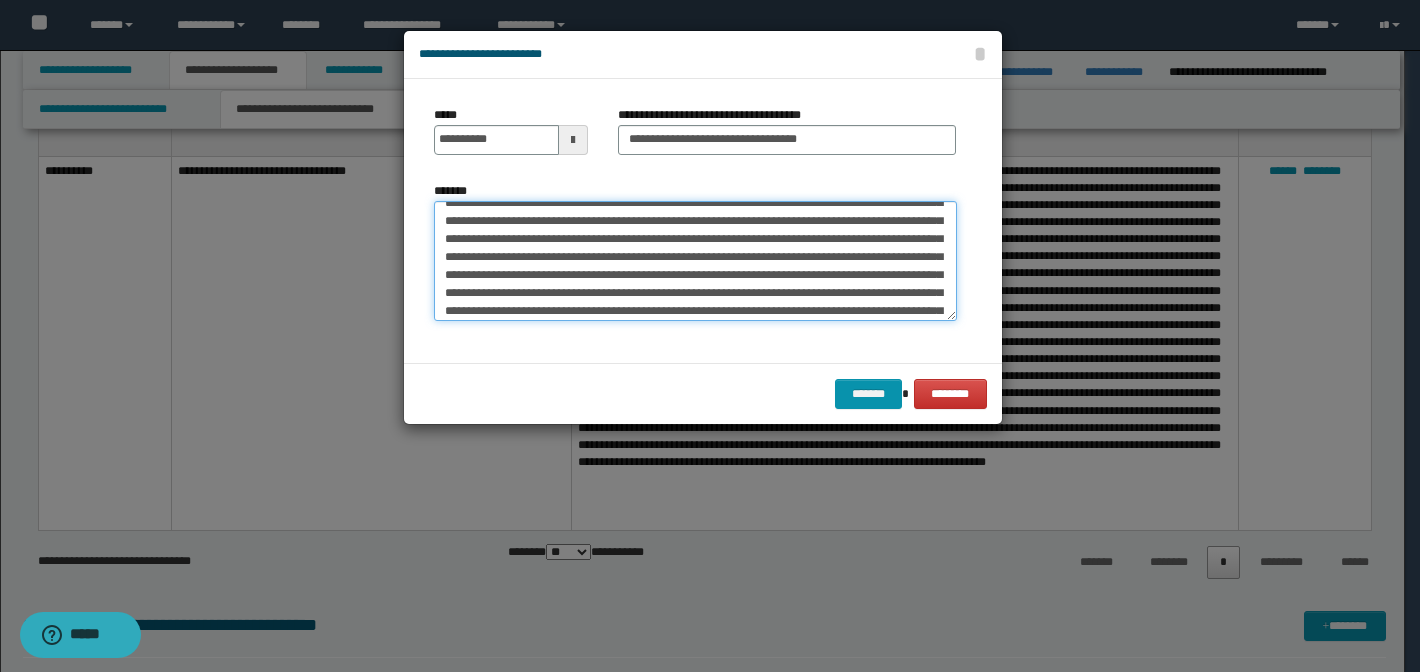 click on "*******" at bounding box center (695, 261) 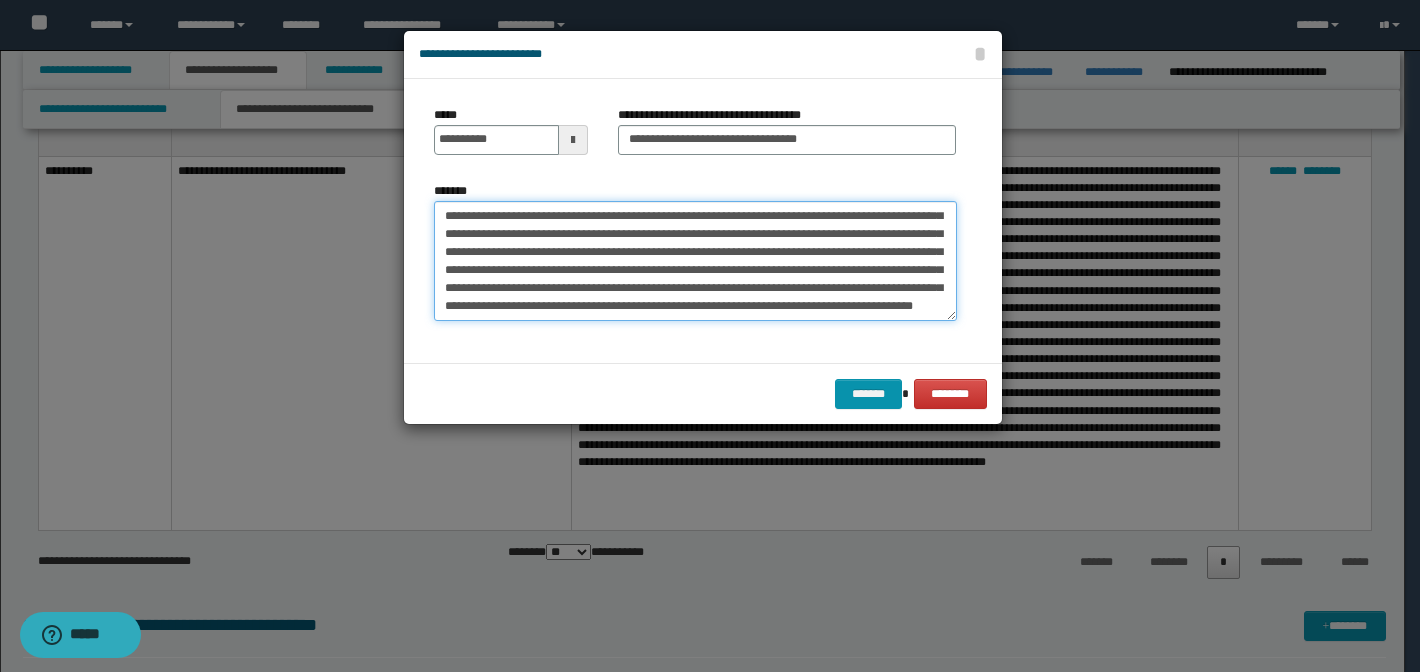 scroll, scrollTop: 432, scrollLeft: 0, axis: vertical 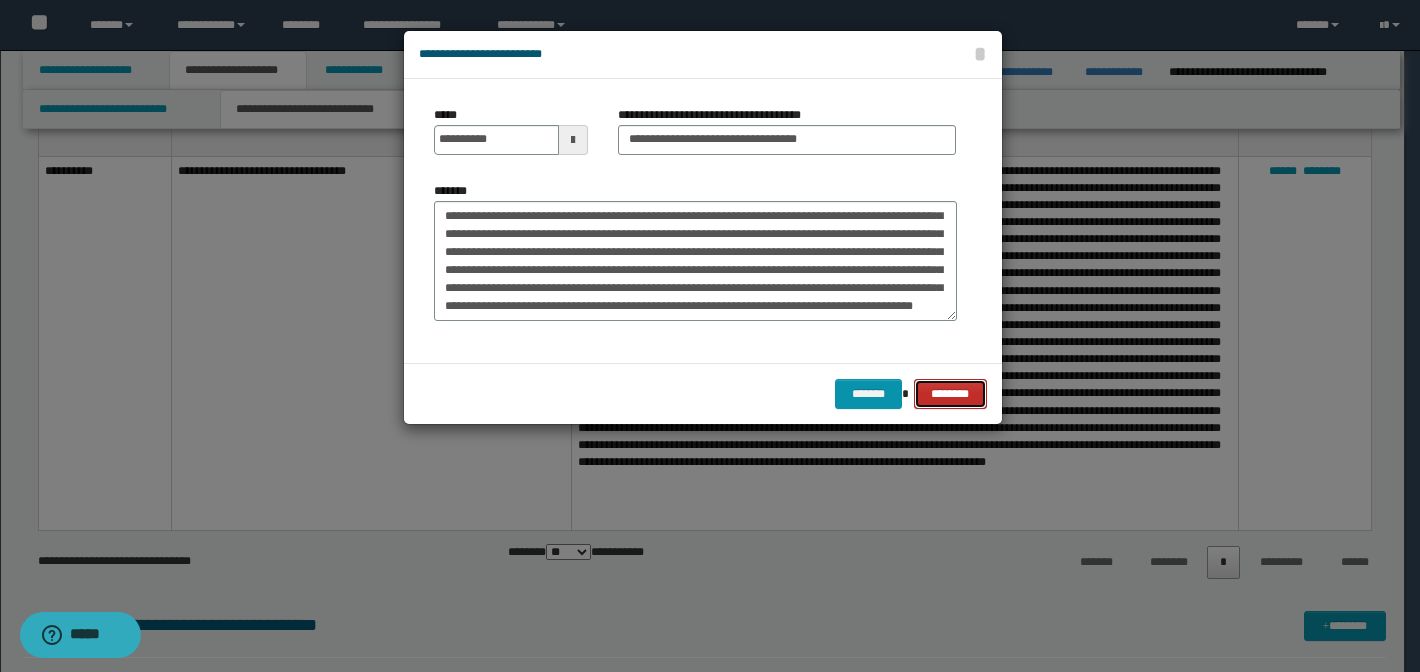 click on "********" at bounding box center [950, 394] 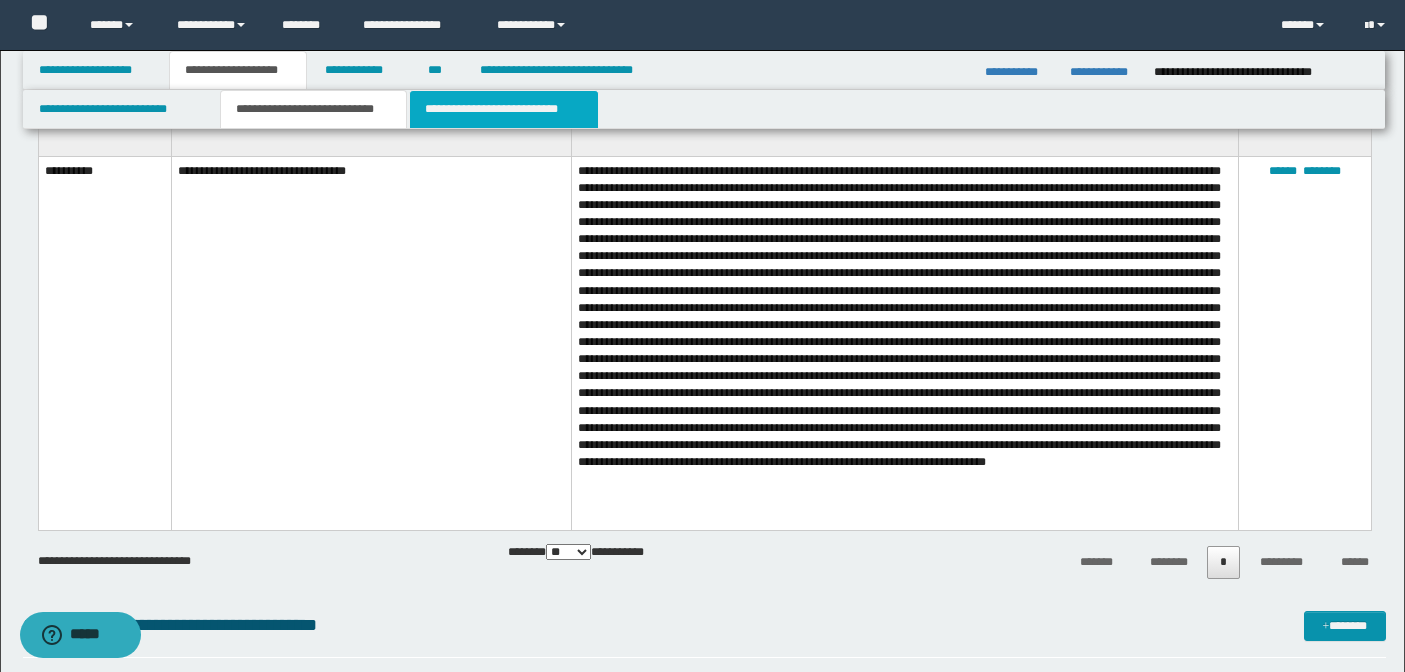 click on "**********" at bounding box center [504, 109] 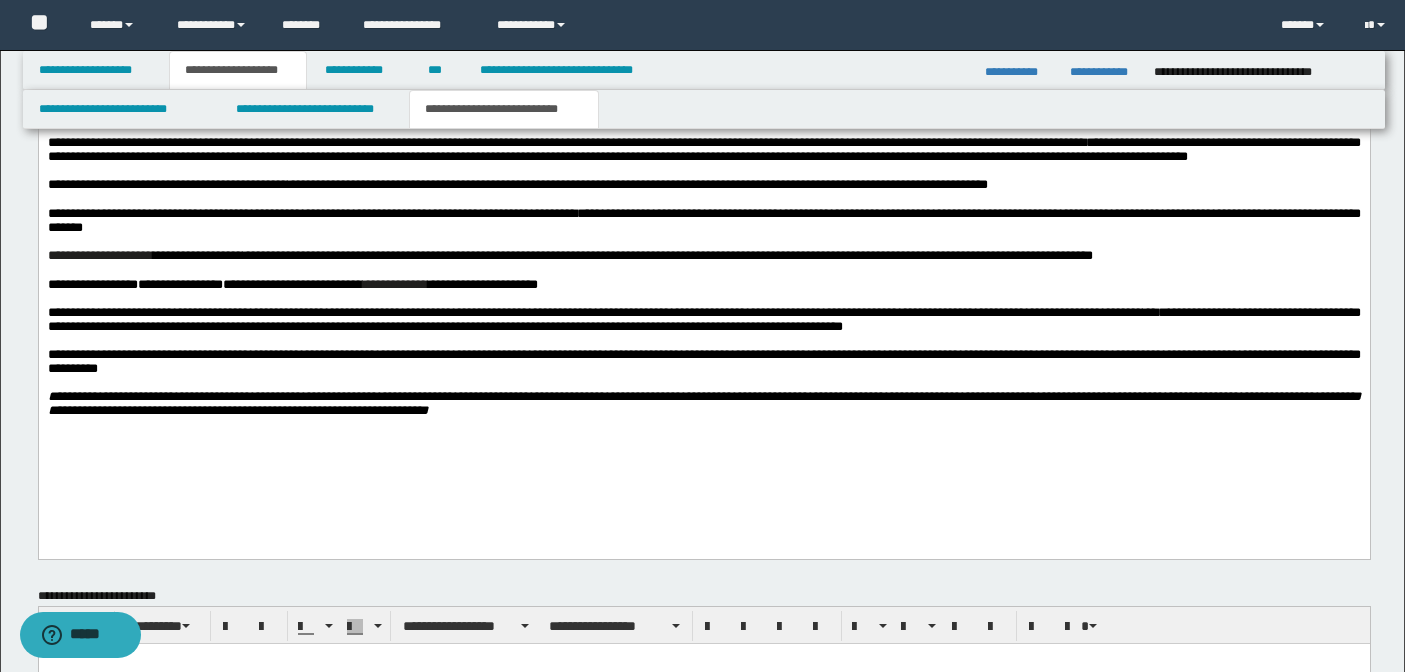 scroll, scrollTop: 787, scrollLeft: 0, axis: vertical 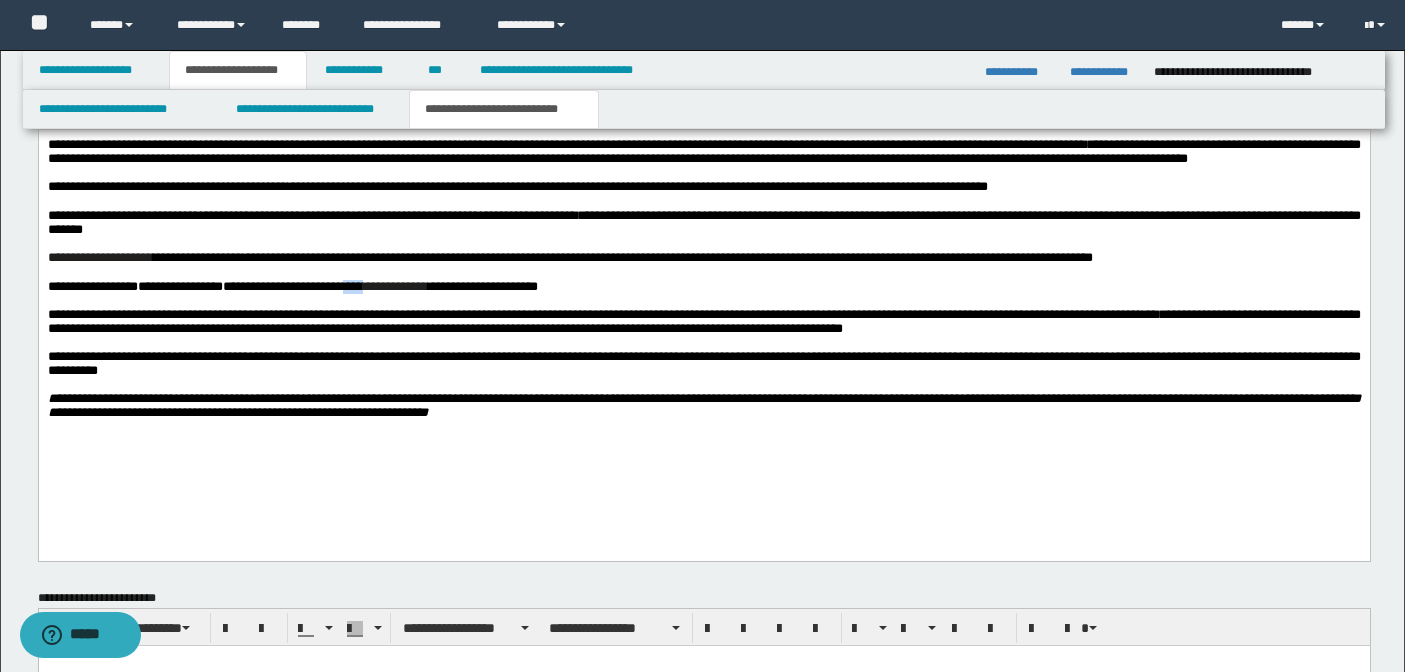 drag, startPoint x: 417, startPoint y: 314, endPoint x: 395, endPoint y: 311, distance: 22.203604 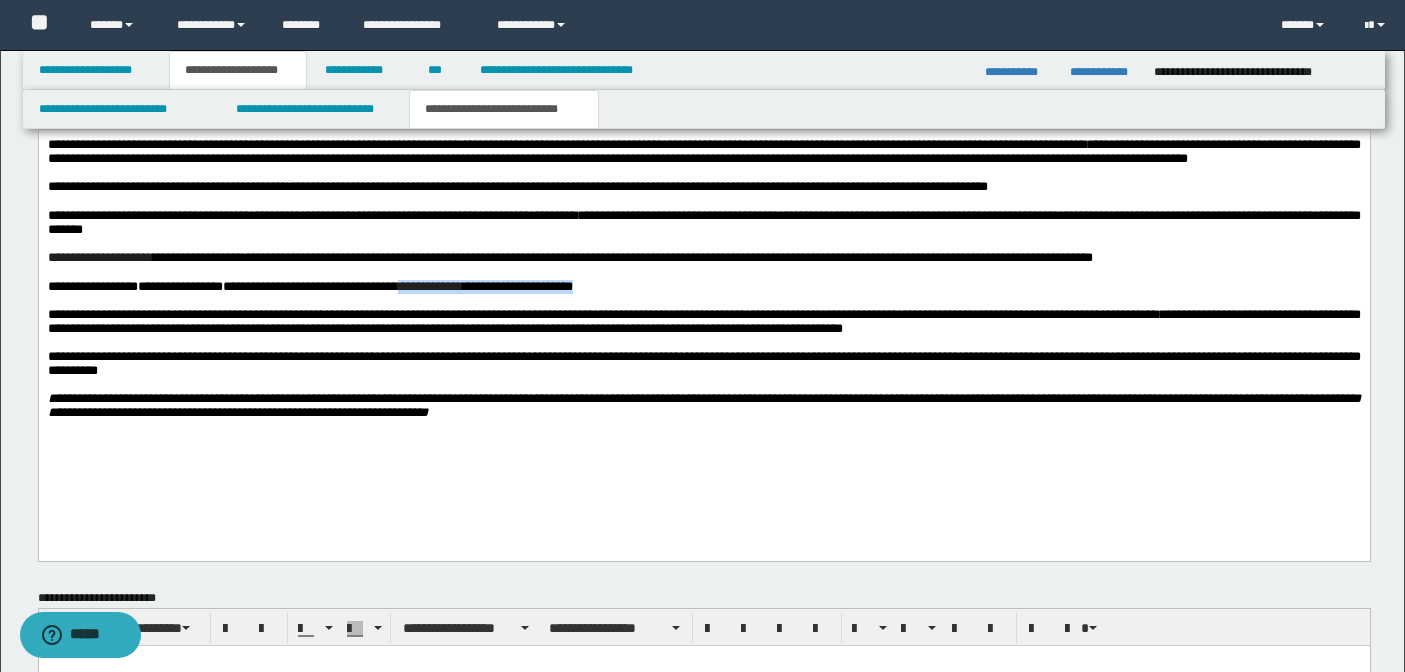 drag, startPoint x: 465, startPoint y: 311, endPoint x: 770, endPoint y: 310, distance: 305.00165 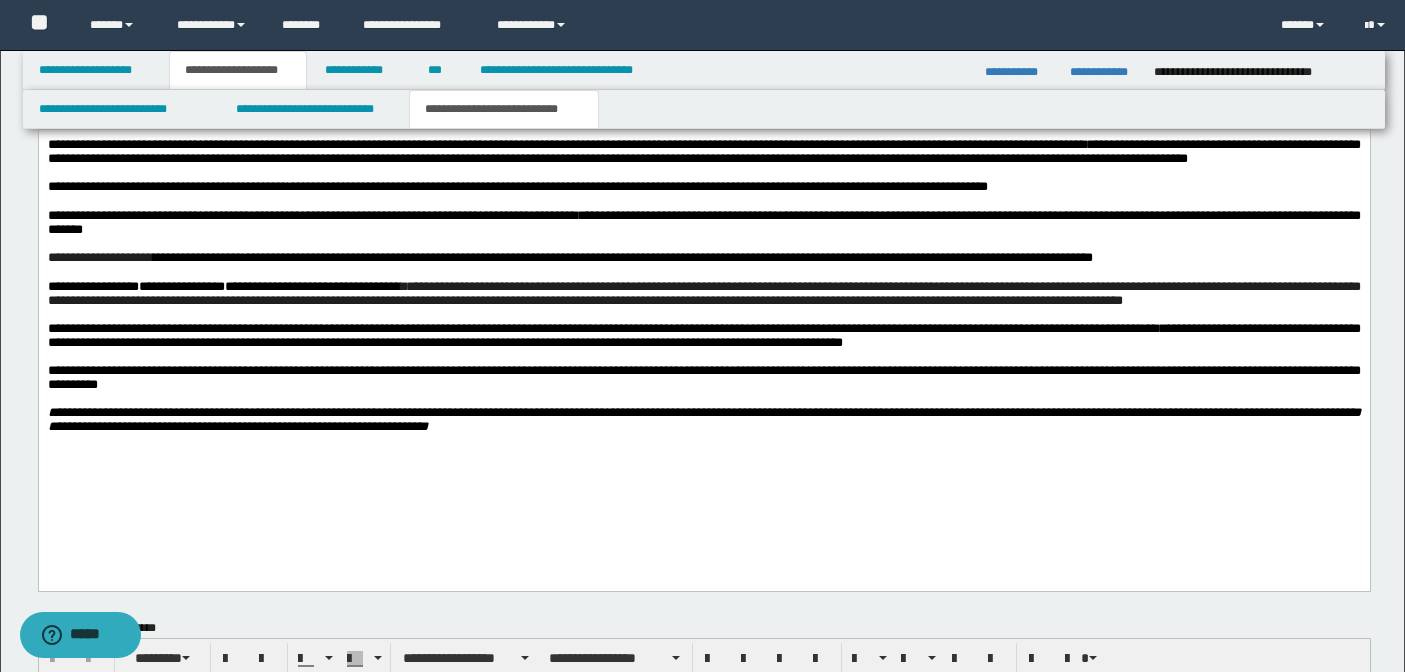 click on "**********" at bounding box center (703, 293) 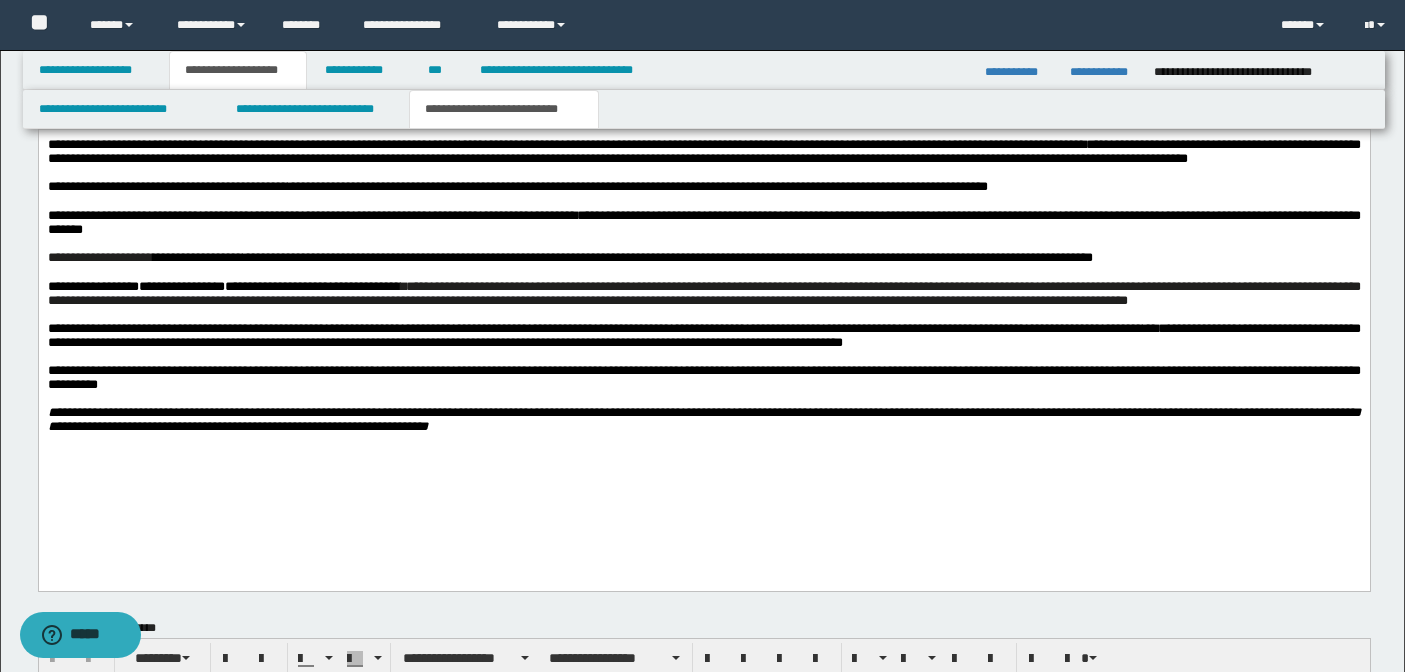 click on "**********" at bounding box center [703, 293] 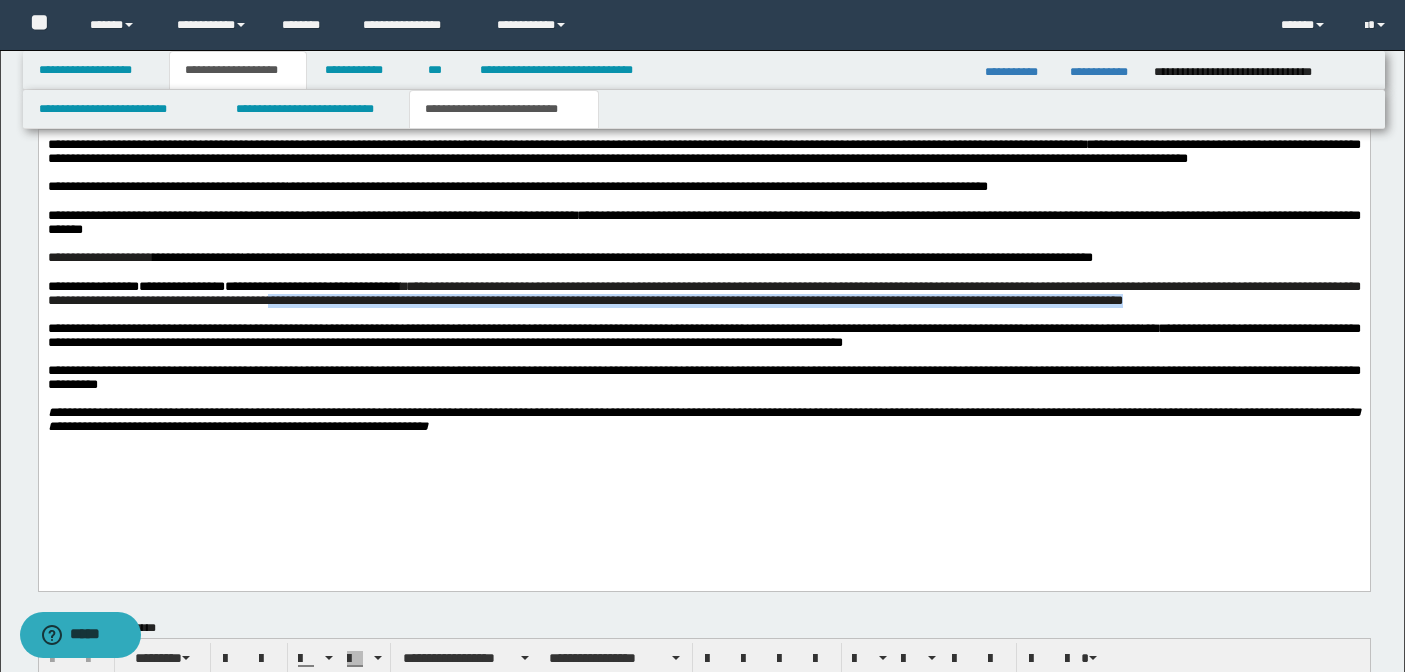 drag, startPoint x: 594, startPoint y: 328, endPoint x: 609, endPoint y: 338, distance: 18.027756 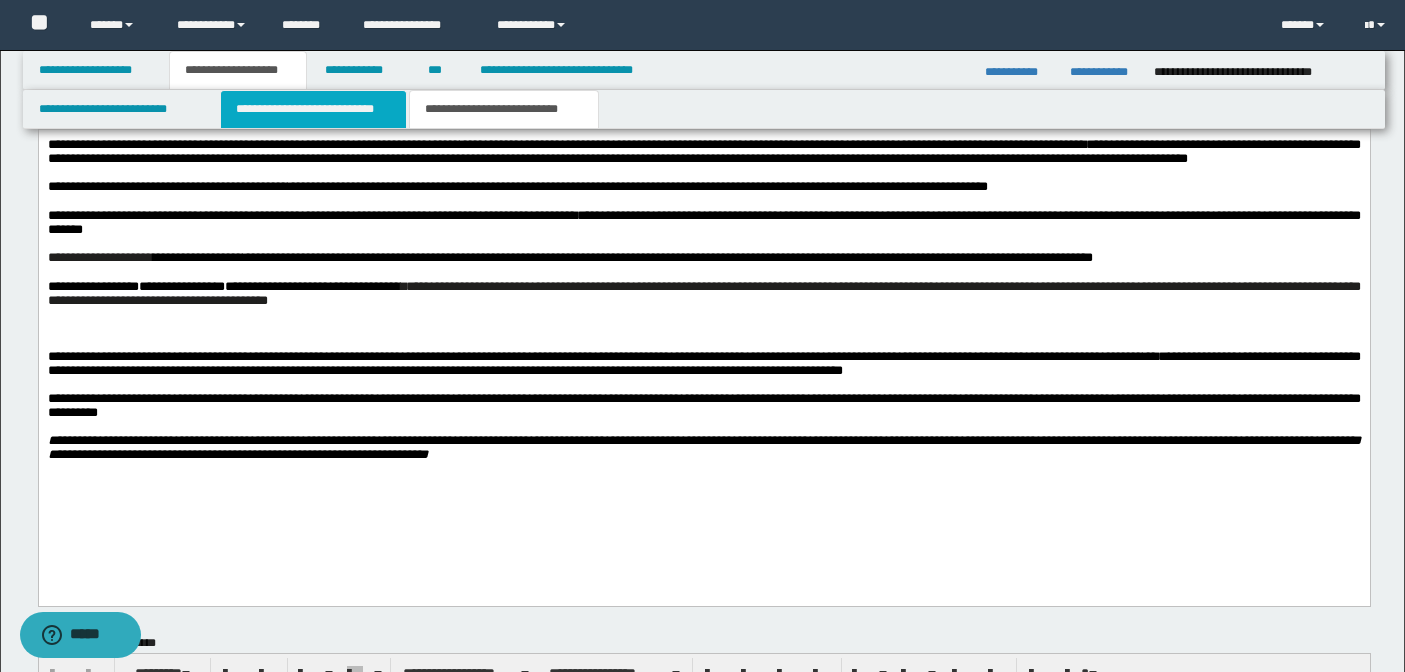 click on "**********" at bounding box center (314, 109) 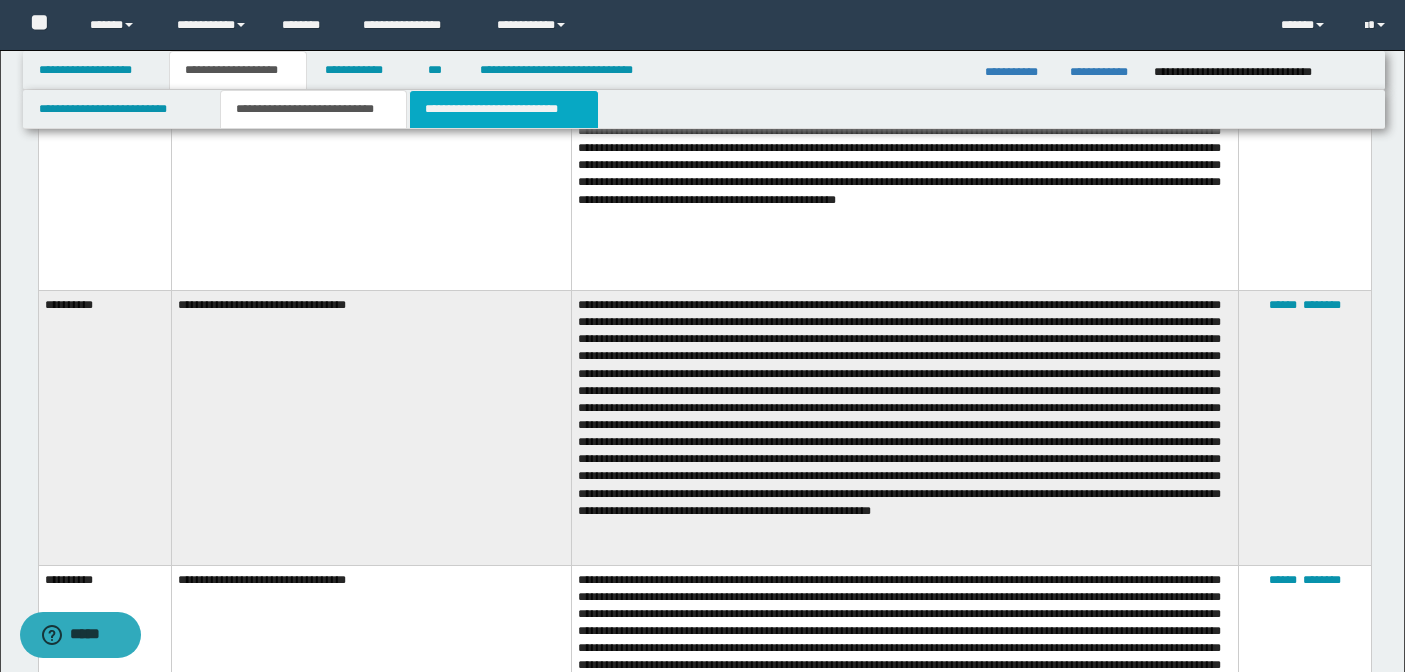 click on "**********" at bounding box center (504, 109) 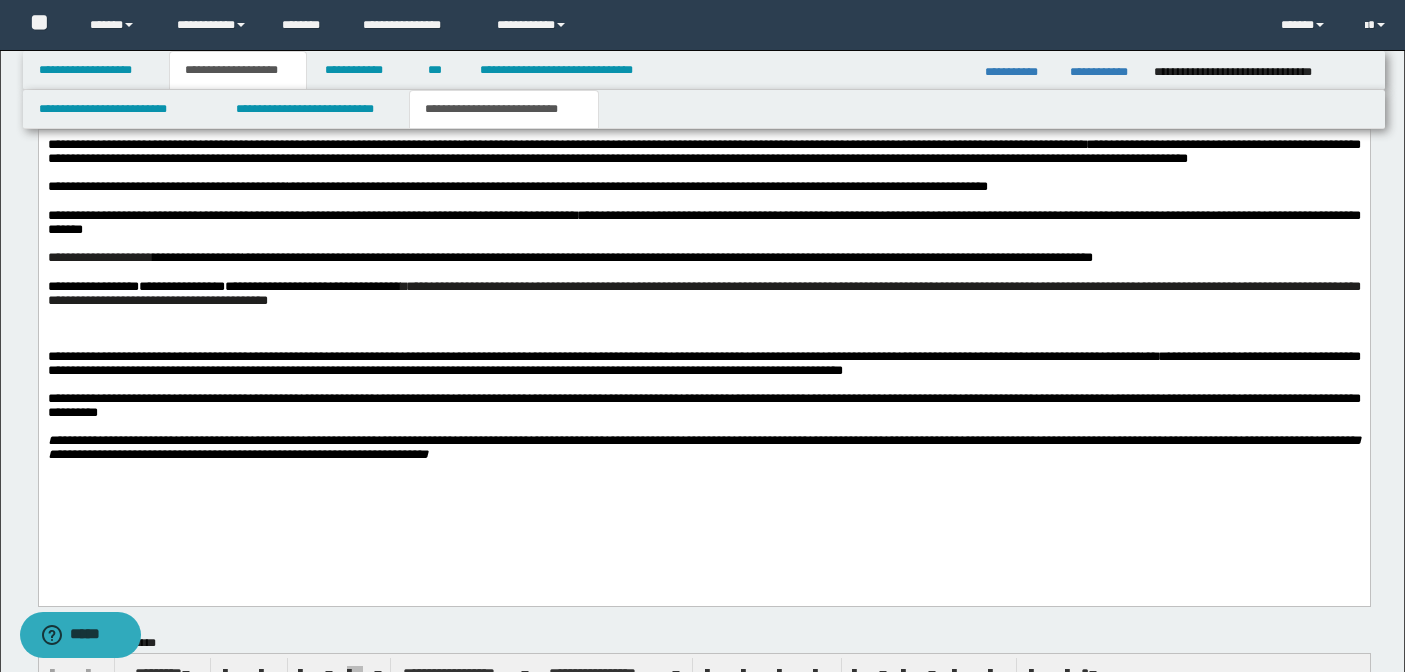 click on "**********" at bounding box center (308, 356) 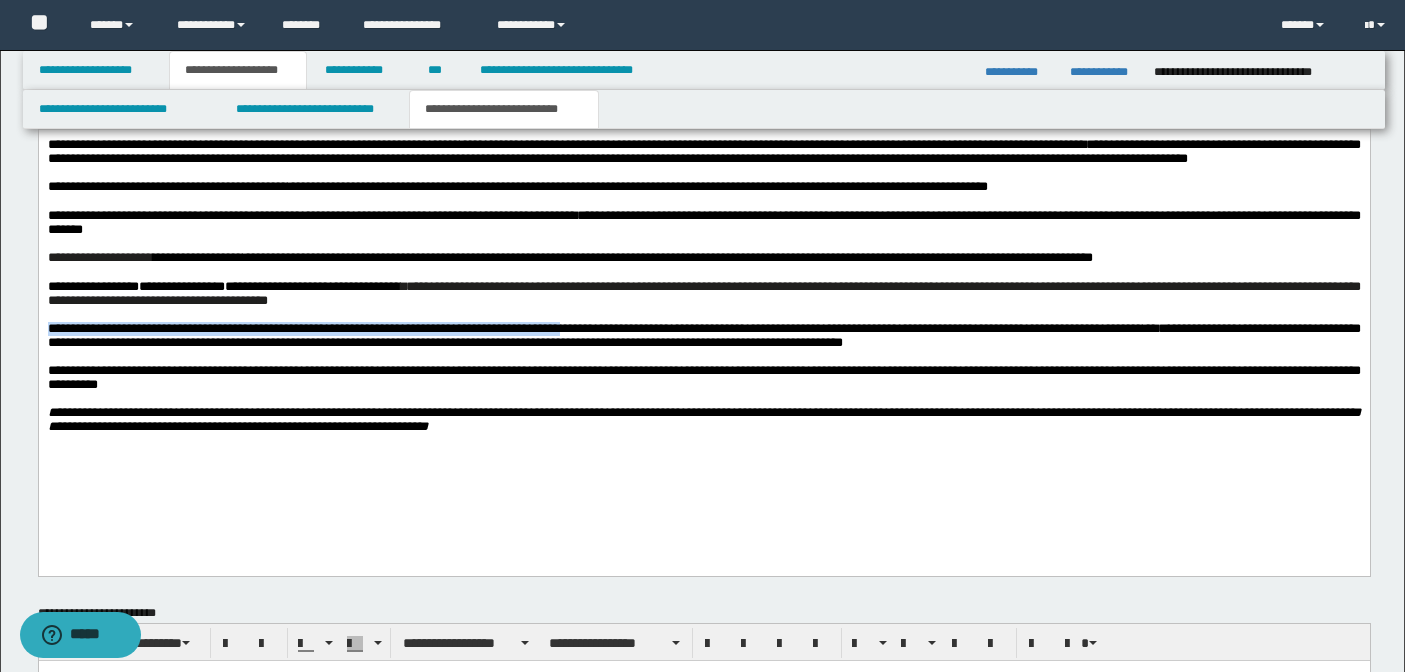 drag, startPoint x: 651, startPoint y: 356, endPoint x: 47, endPoint y: 354, distance: 604.0033 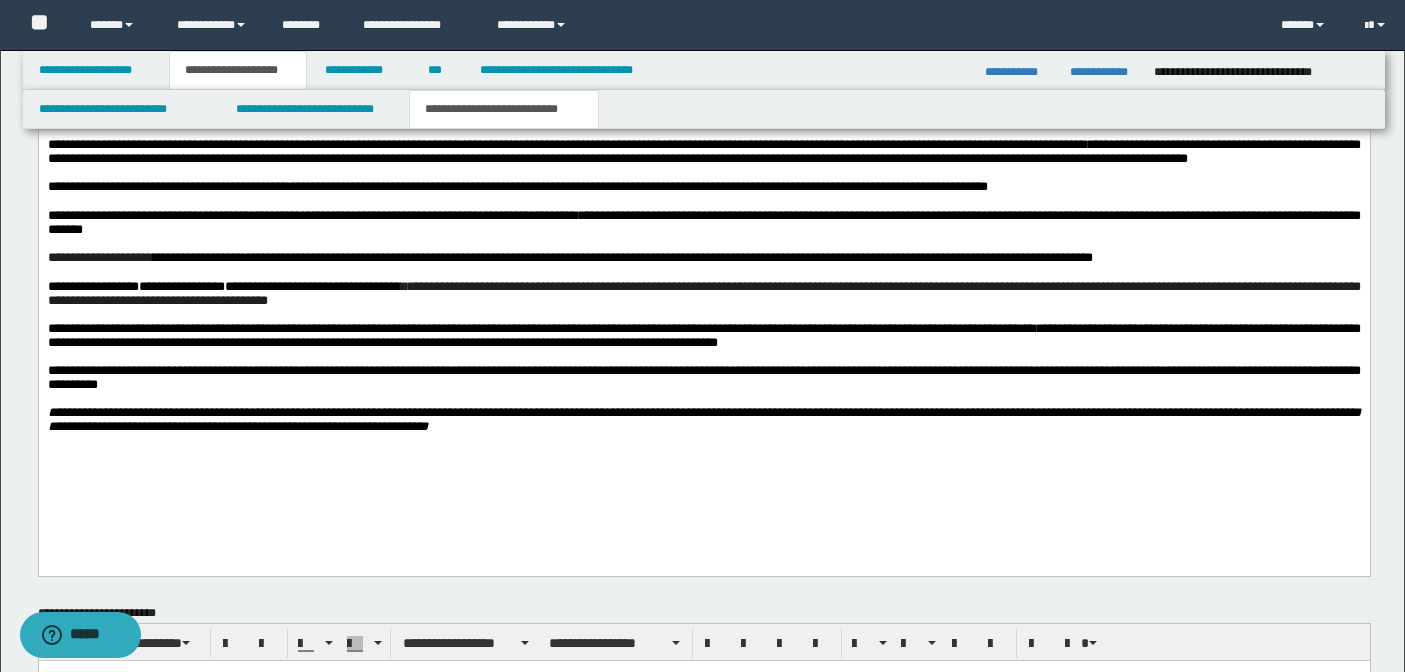 click on "**********" at bounding box center (703, 335) 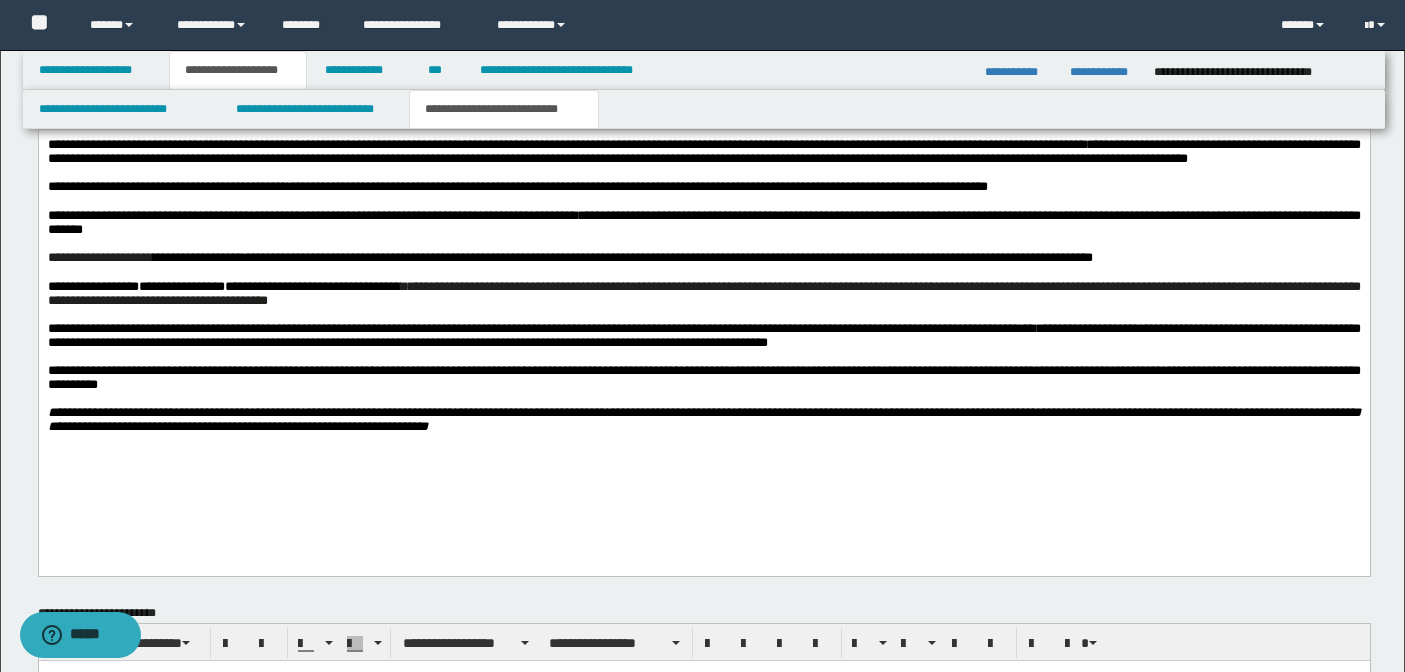 click on "**********" at bounding box center (703, 311) 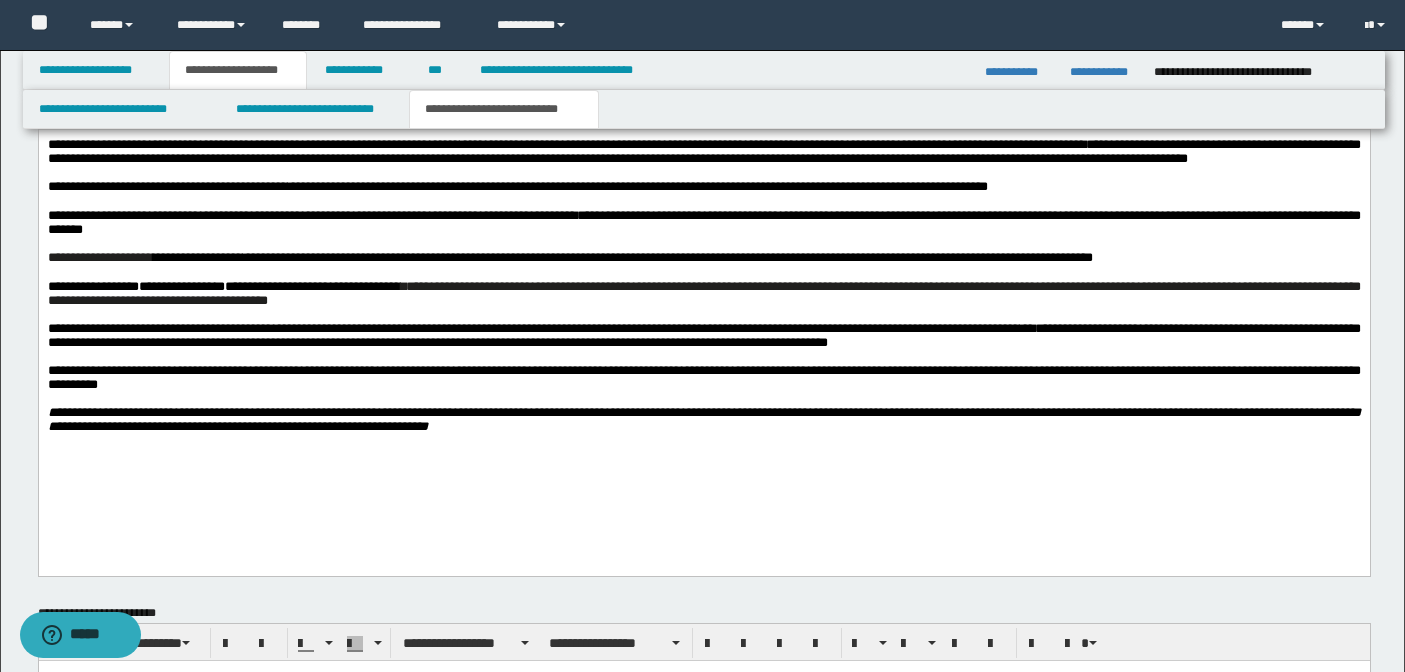 click on "**********" at bounding box center [703, 336] 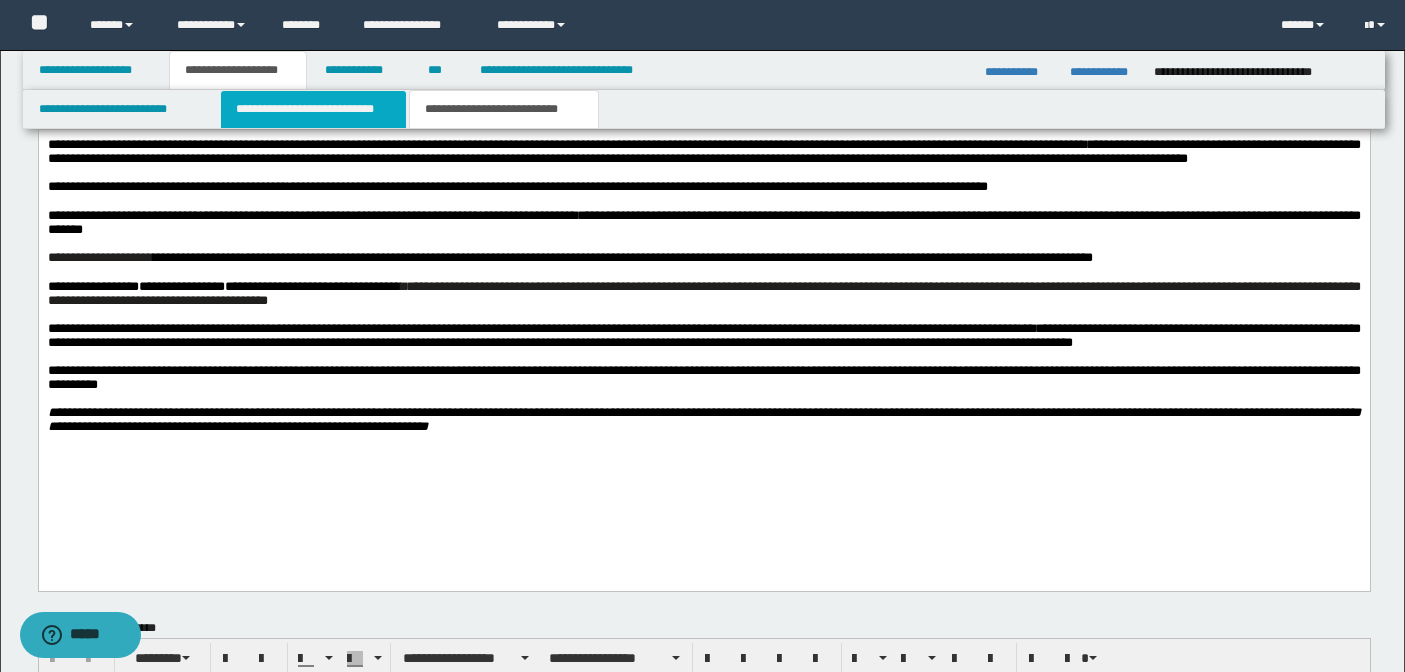 click on "**********" at bounding box center (314, 109) 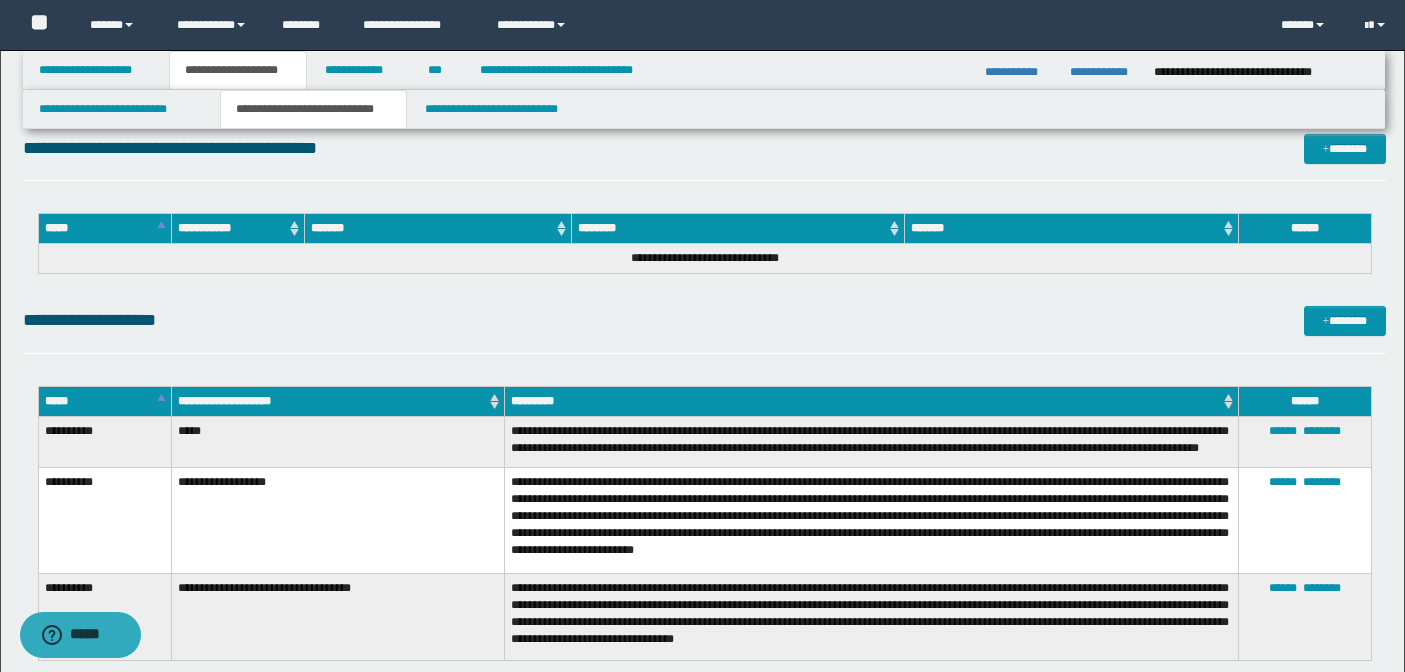 scroll, scrollTop: 1674, scrollLeft: 0, axis: vertical 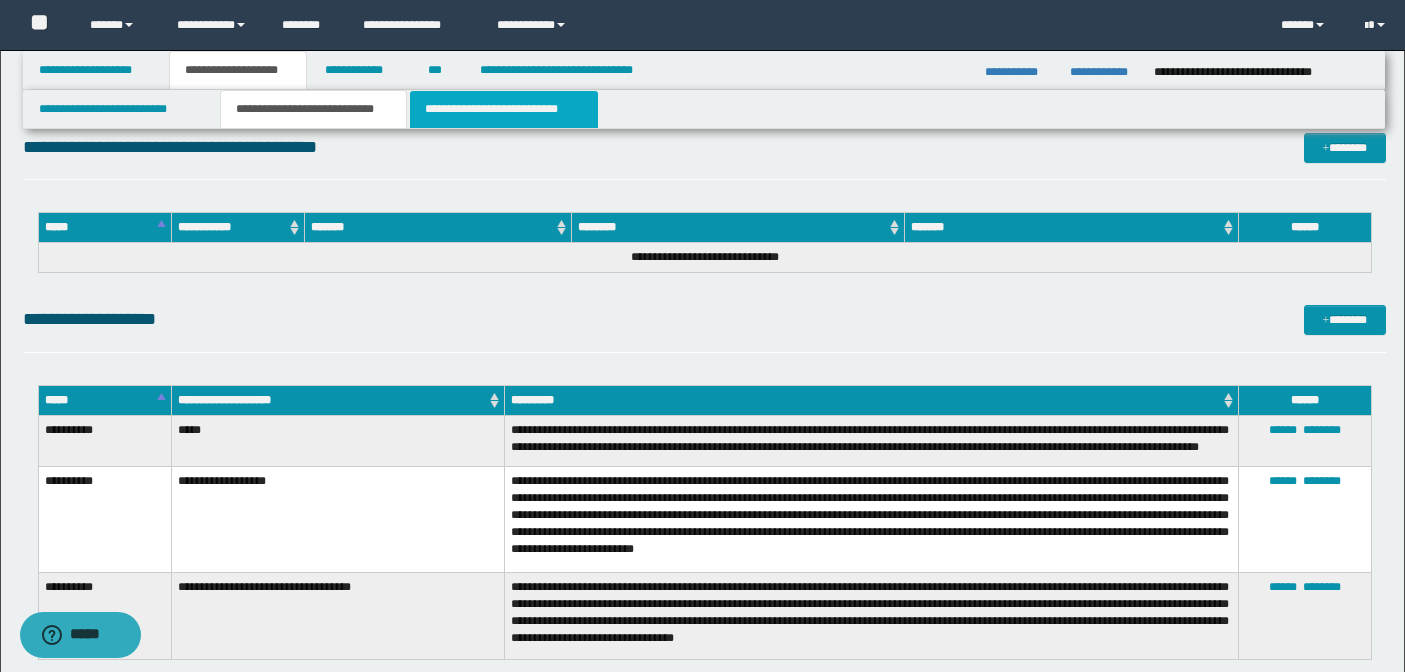 click on "**********" at bounding box center (504, 109) 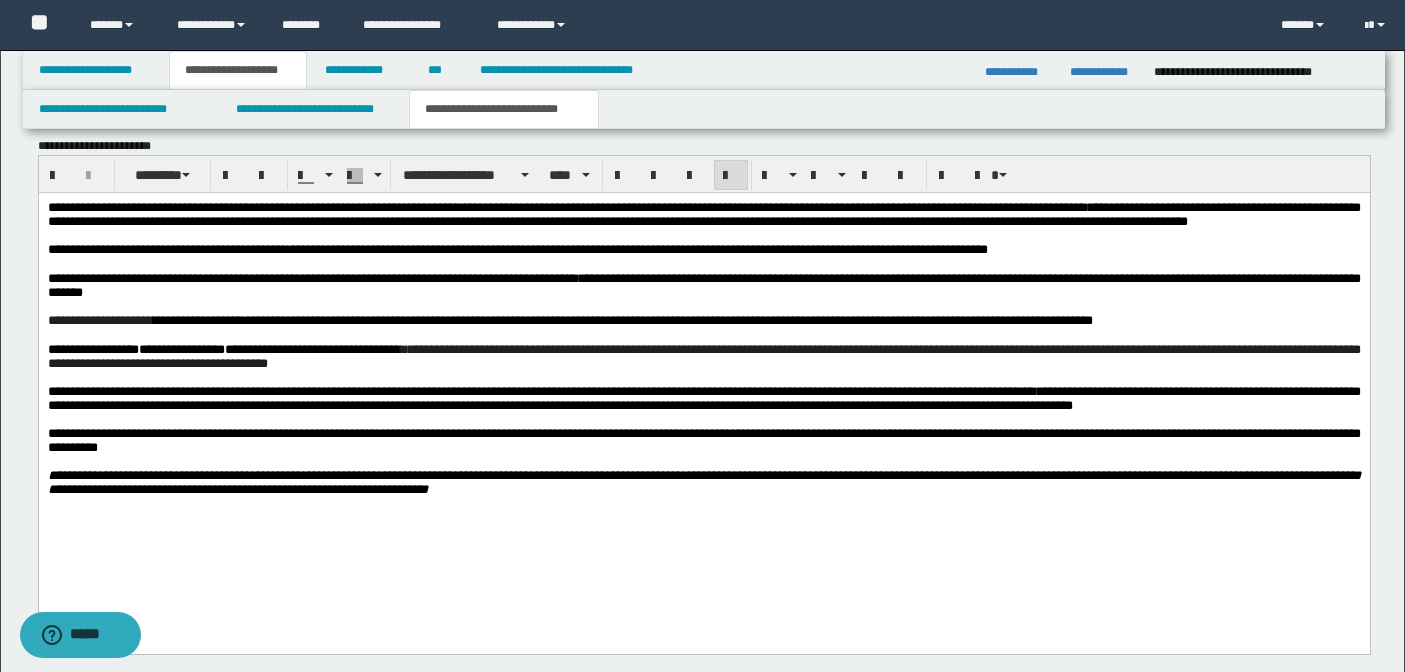 scroll, scrollTop: 728, scrollLeft: 0, axis: vertical 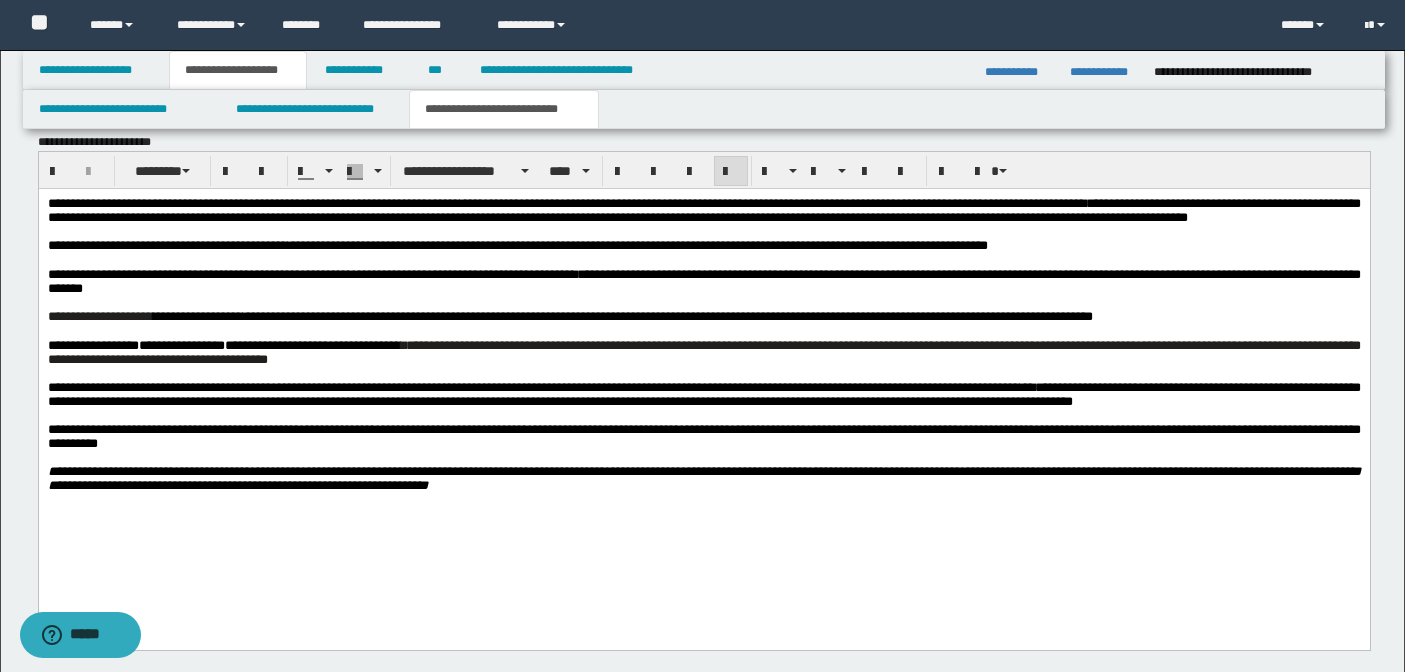 click on "**********" at bounding box center [703, 395] 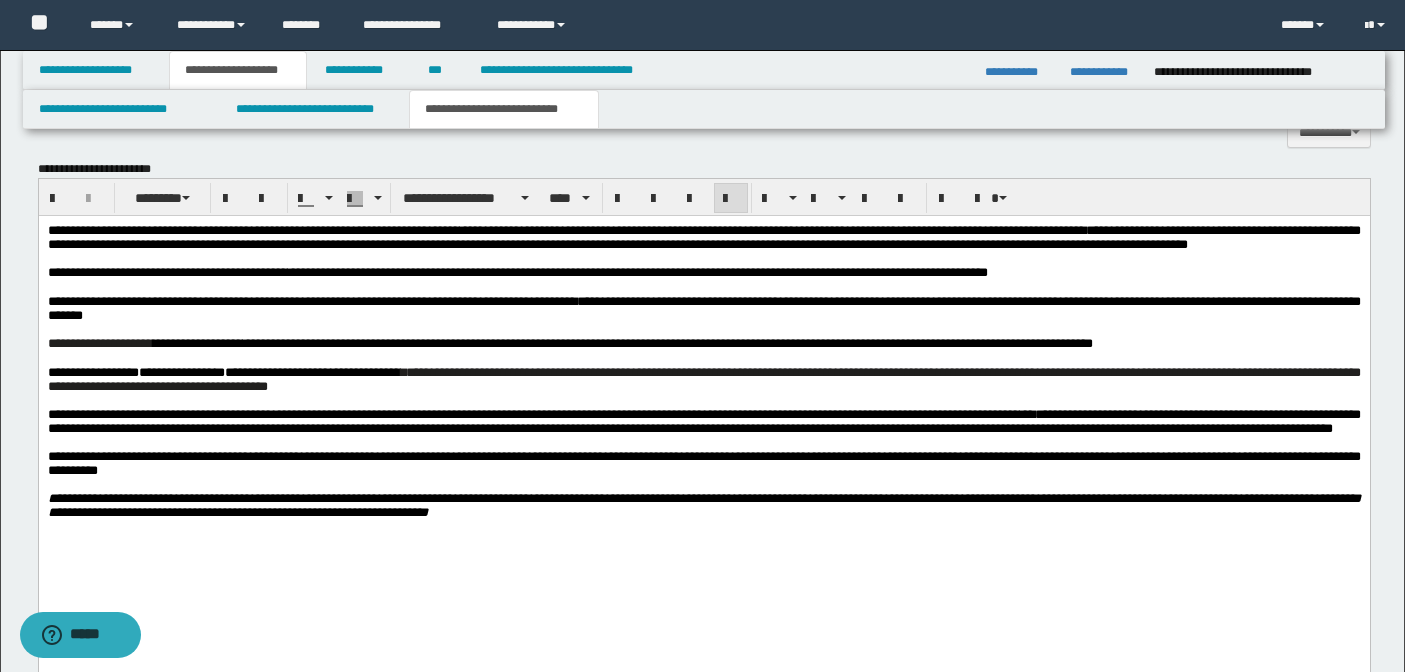 scroll, scrollTop: 700, scrollLeft: 0, axis: vertical 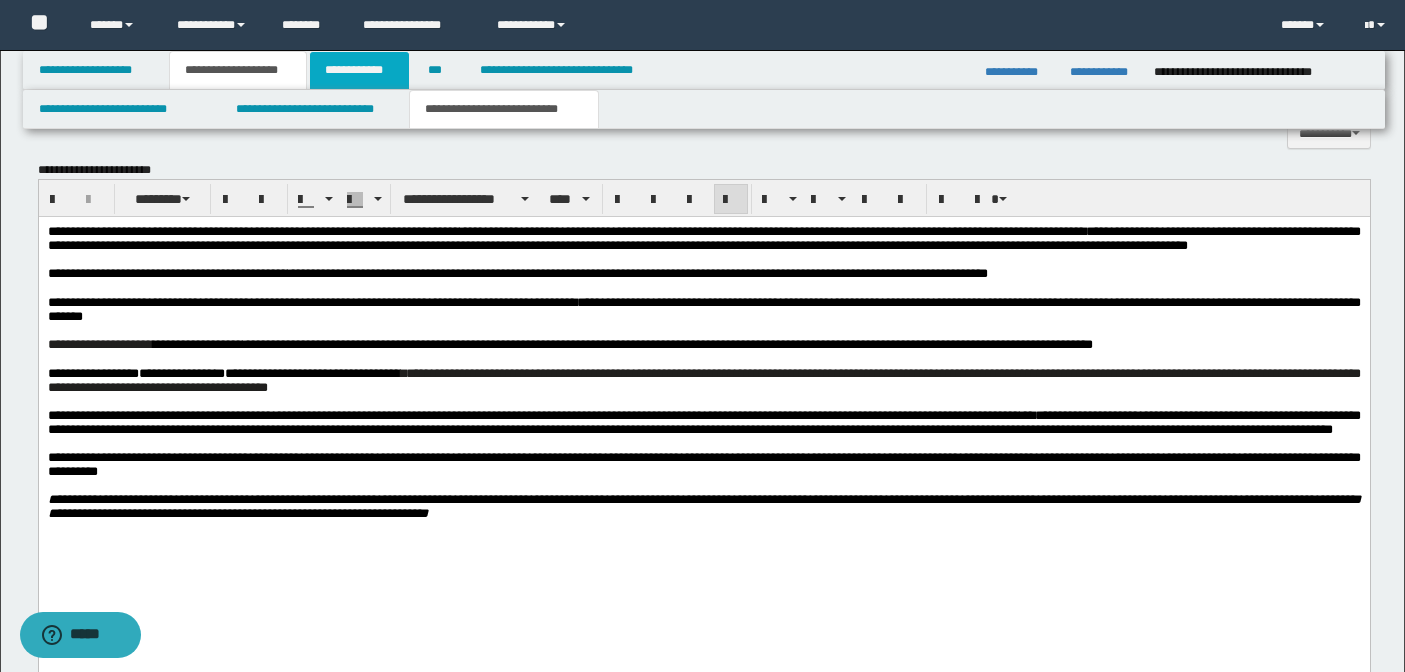 click on "**********" at bounding box center (359, 70) 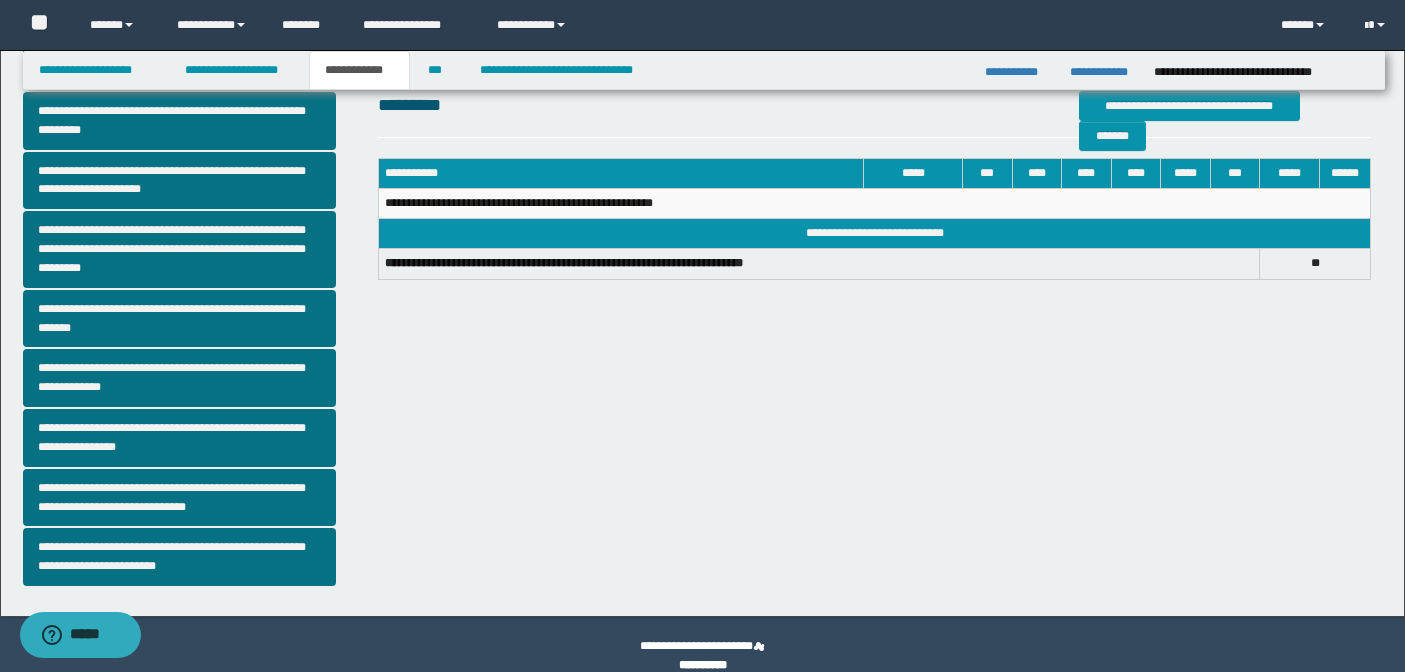 scroll, scrollTop: 477, scrollLeft: 0, axis: vertical 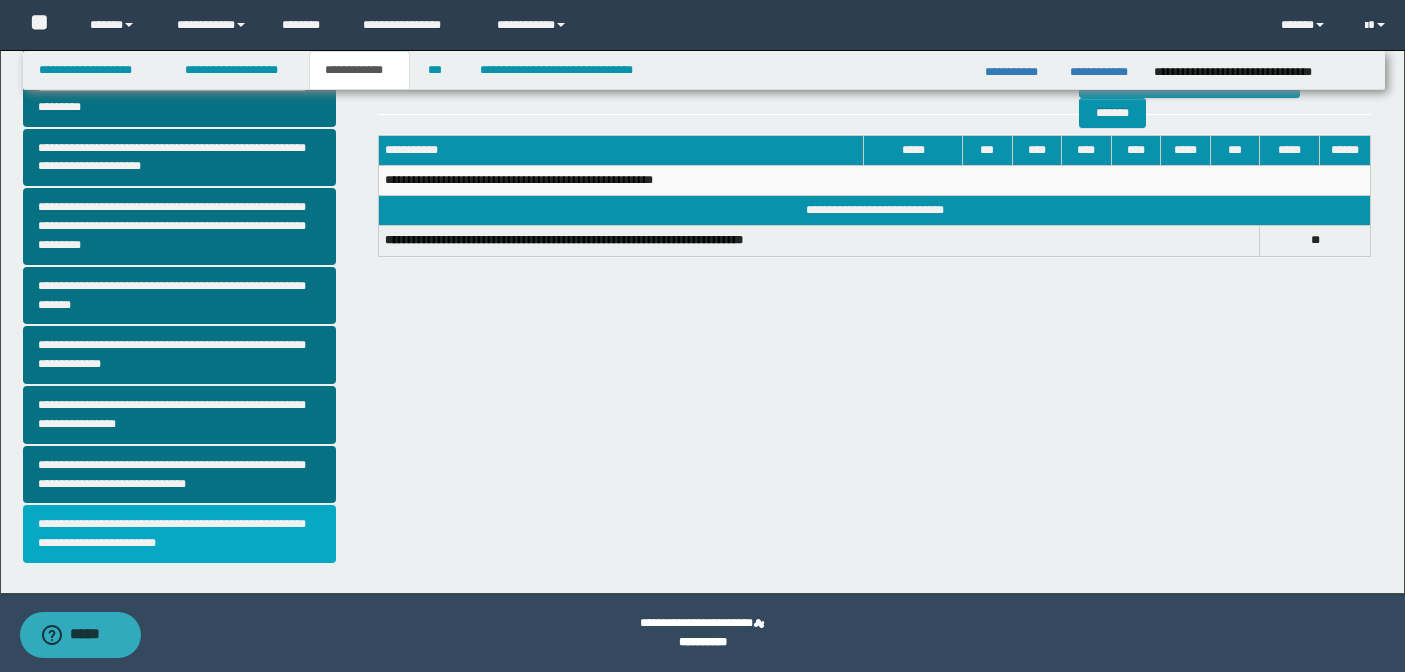 click on "**********" at bounding box center [180, 534] 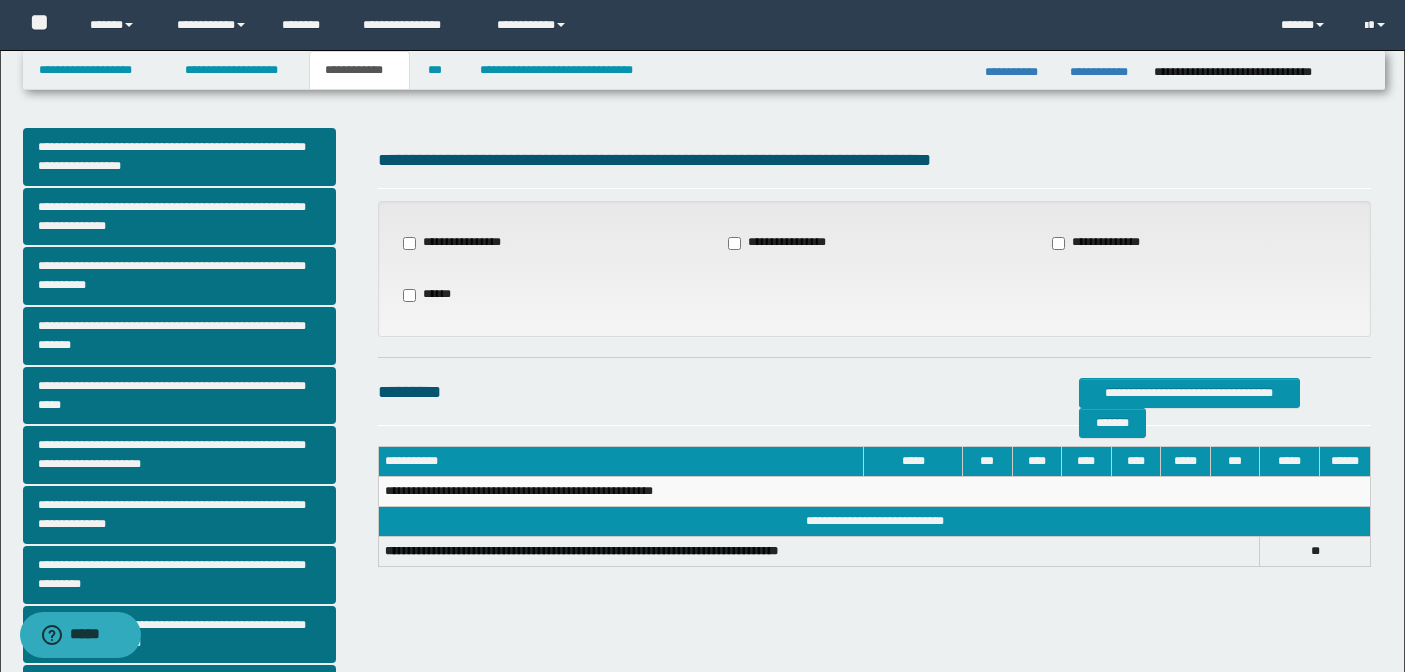 click on "**********" at bounding box center [1108, 243] 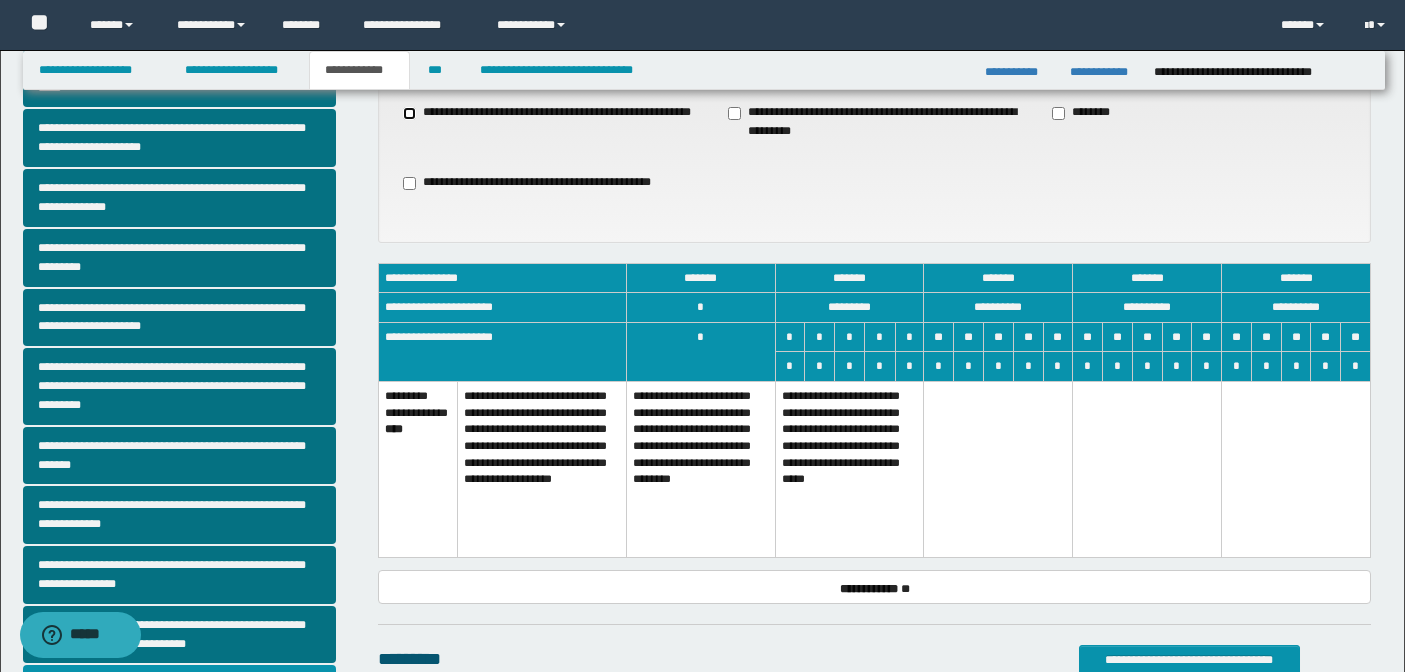 scroll, scrollTop: 326, scrollLeft: 0, axis: vertical 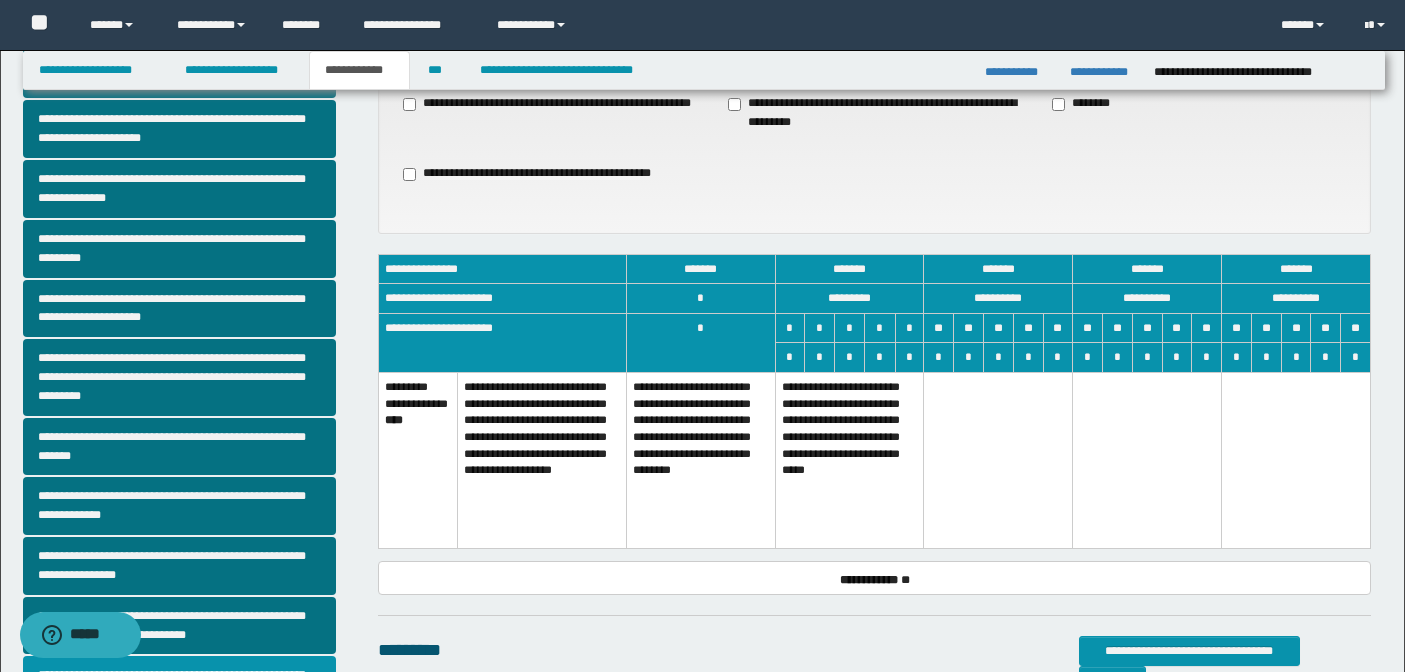 click on "**********" at bounding box center (700, 461) 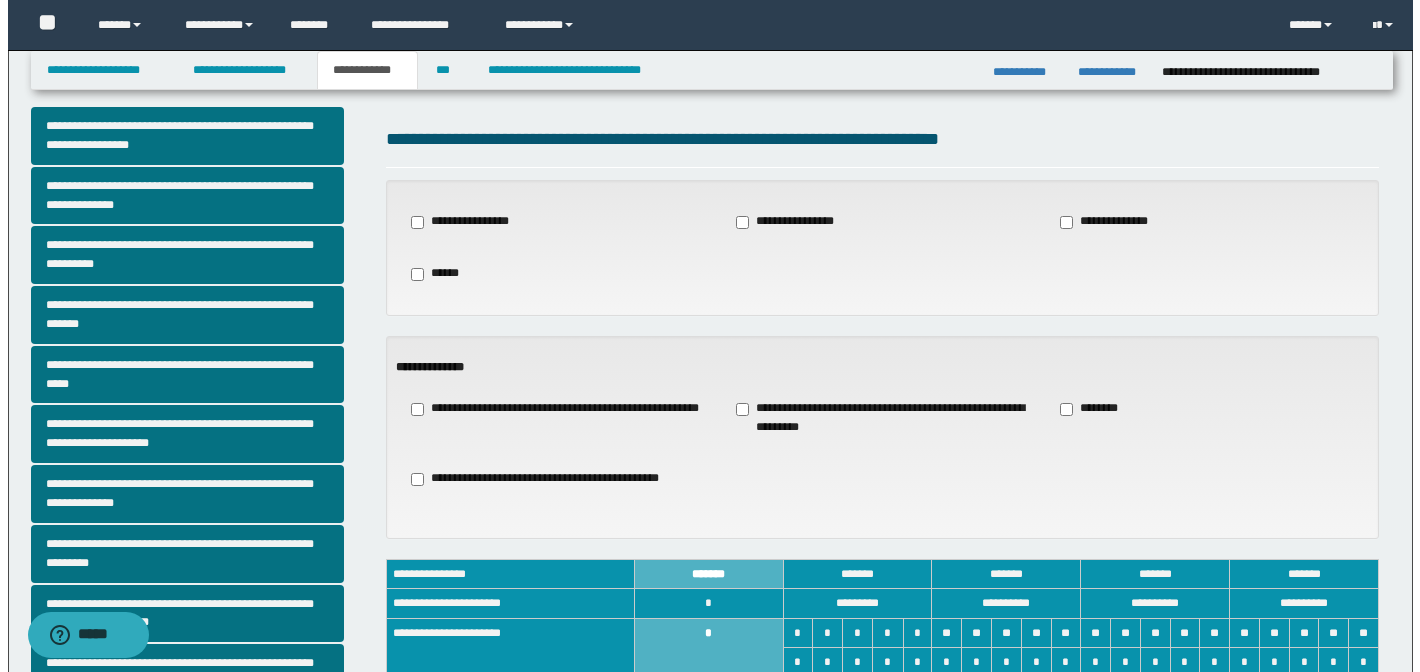 scroll, scrollTop: 0, scrollLeft: 0, axis: both 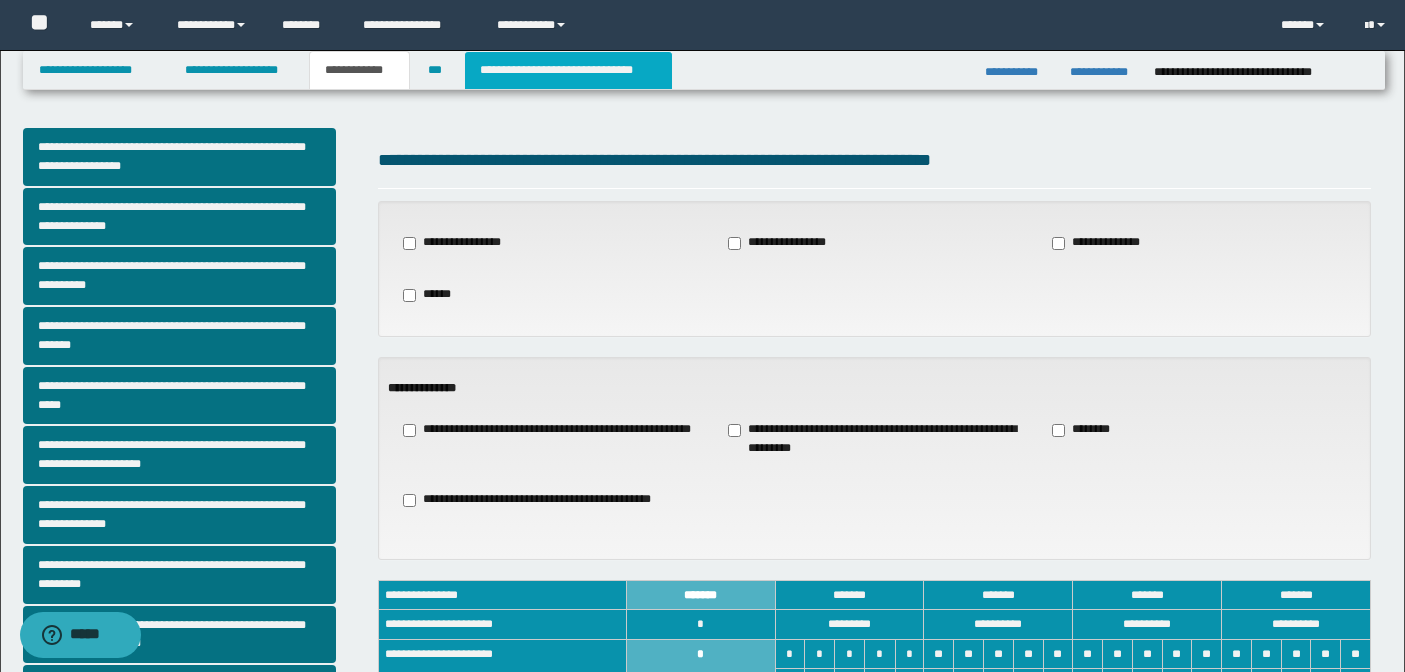 click on "**********" at bounding box center [568, 70] 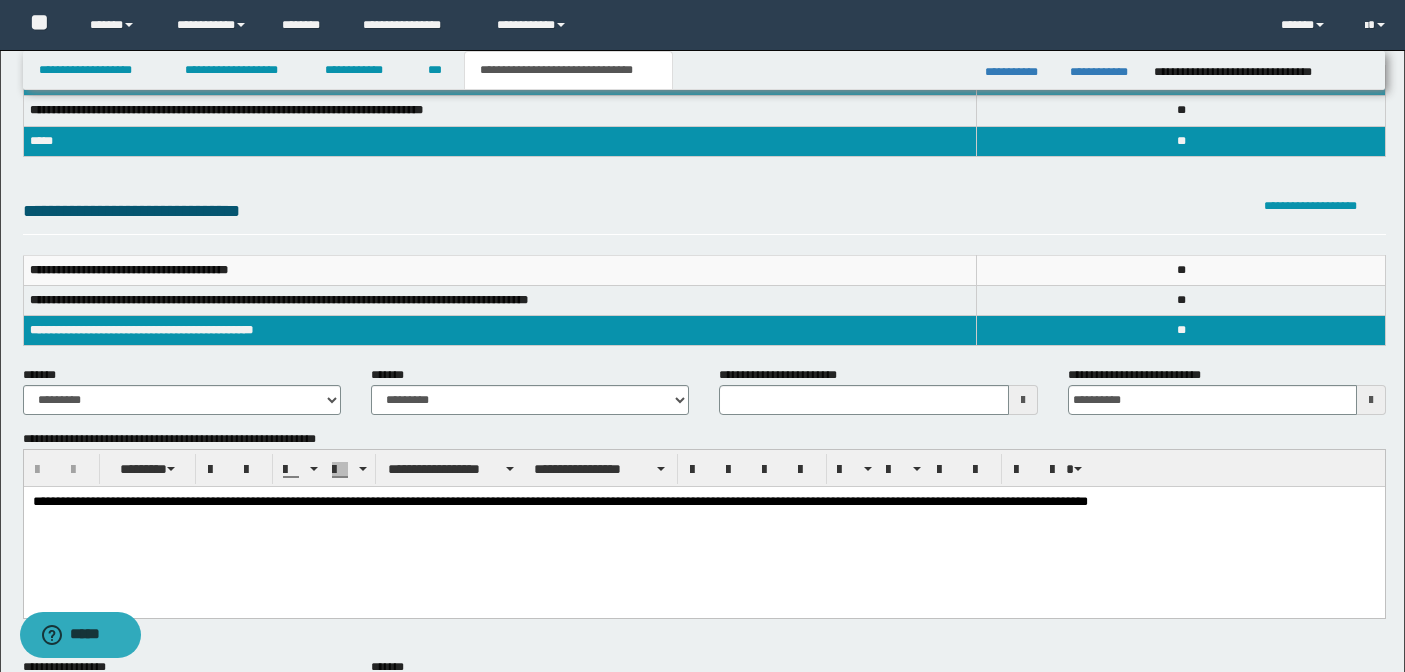 scroll, scrollTop: 147, scrollLeft: 0, axis: vertical 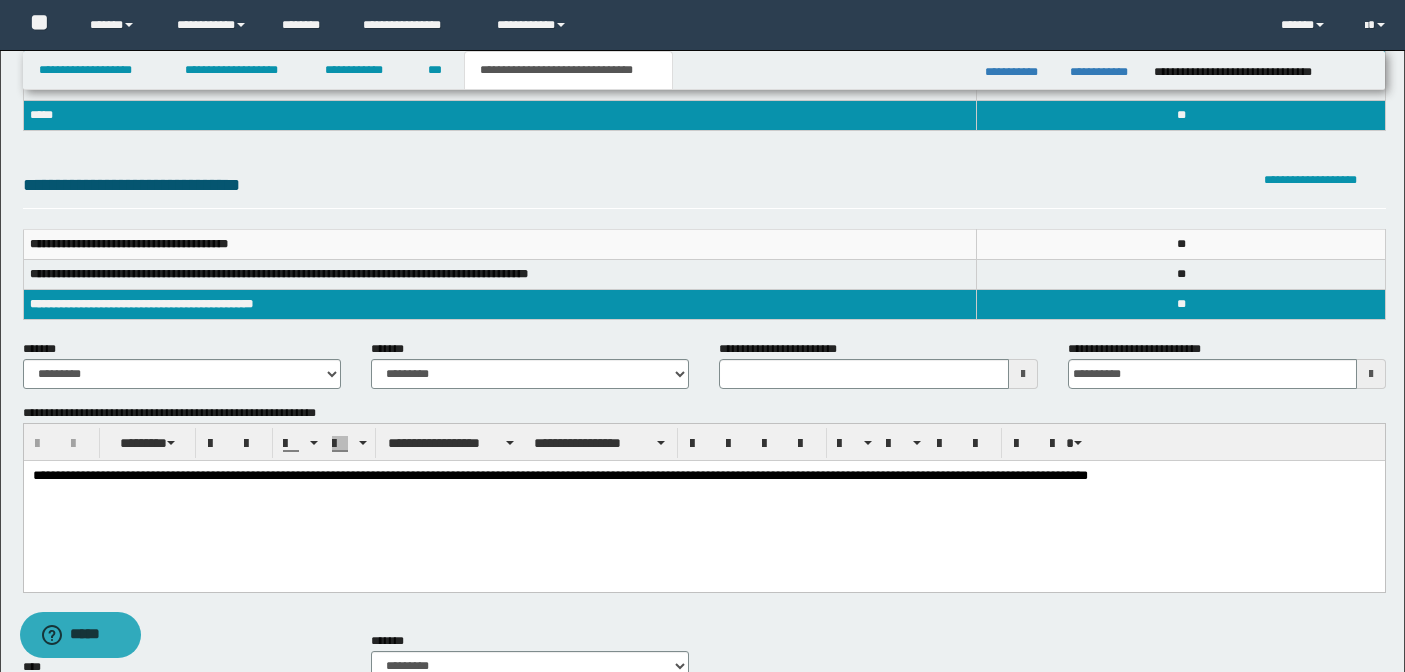 click on "**********" at bounding box center (703, 501) 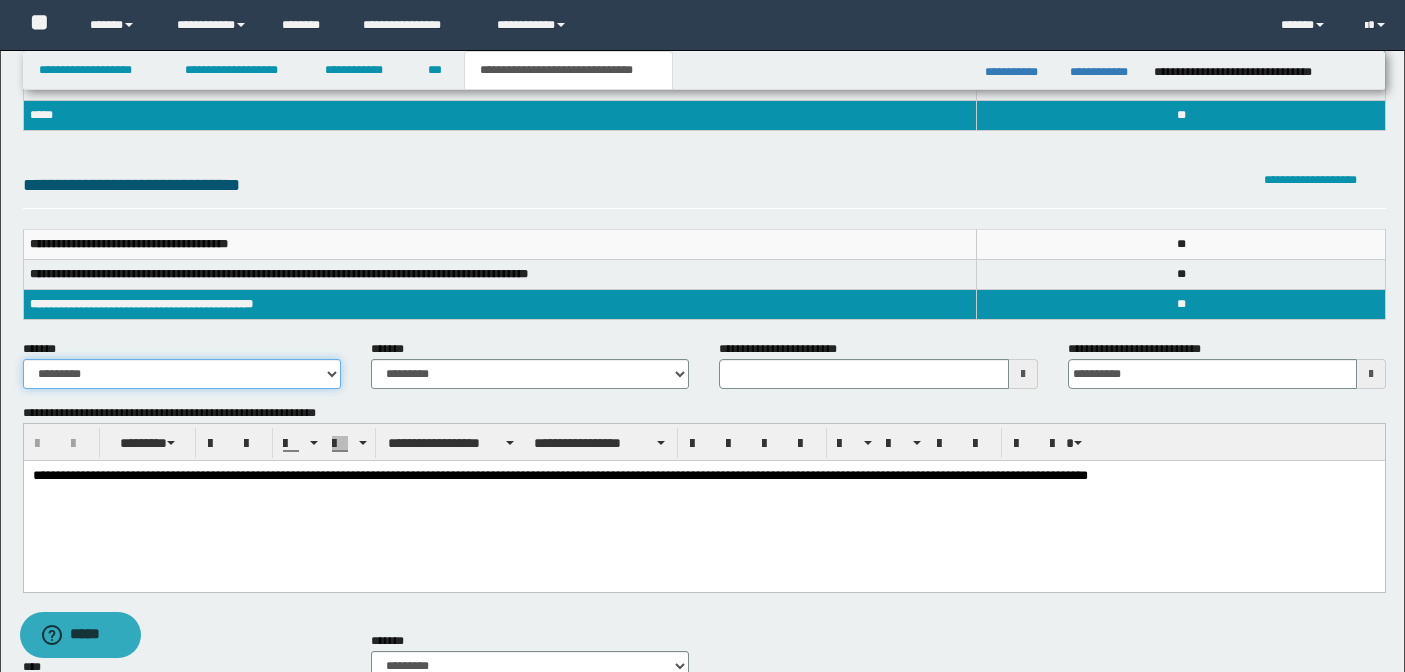 click on "**********" at bounding box center (182, 374) 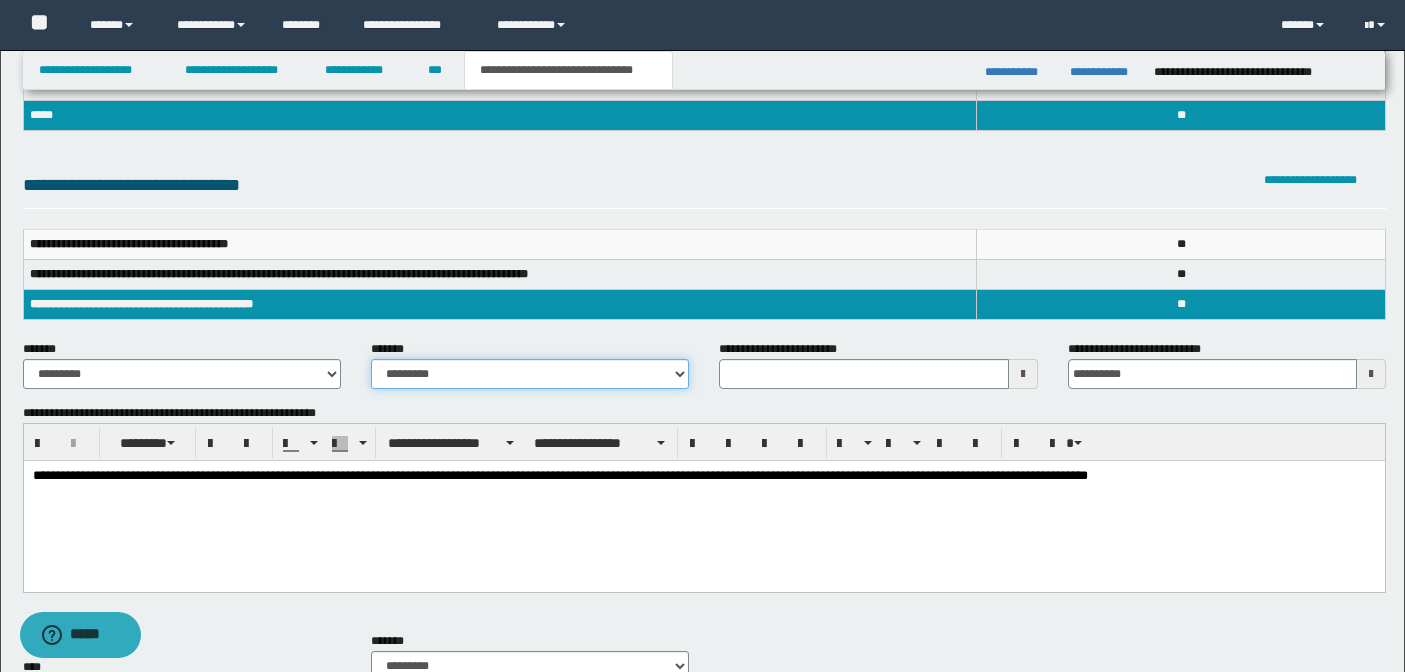 click on "**********" at bounding box center [530, 374] 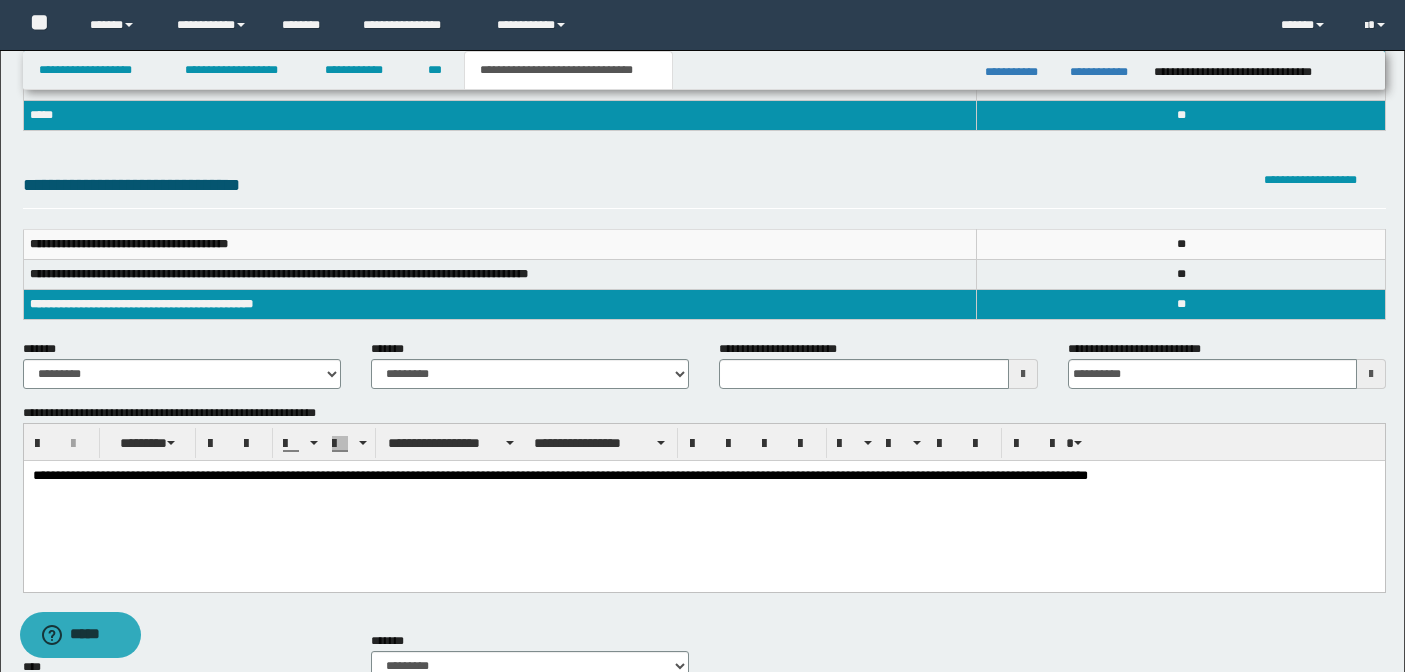 click on "**********" at bounding box center (703, 501) 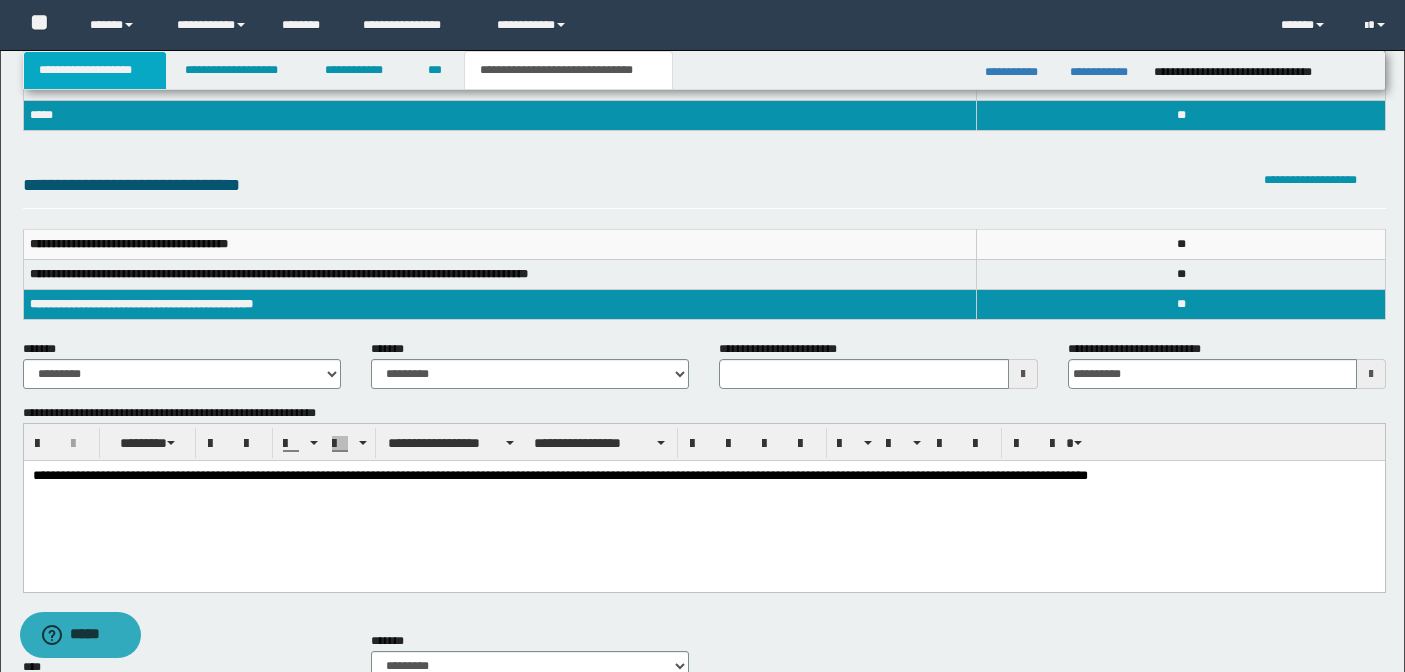 click on "**********" at bounding box center (95, 70) 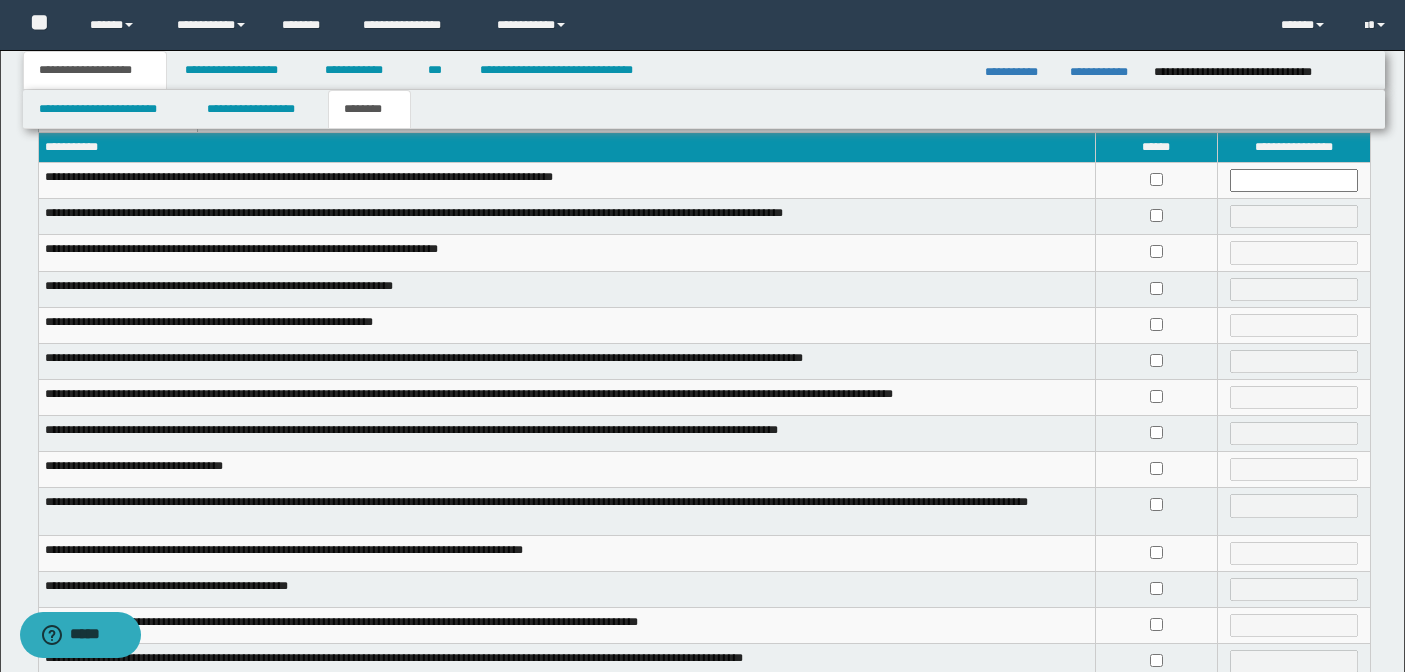 scroll, scrollTop: 0, scrollLeft: 0, axis: both 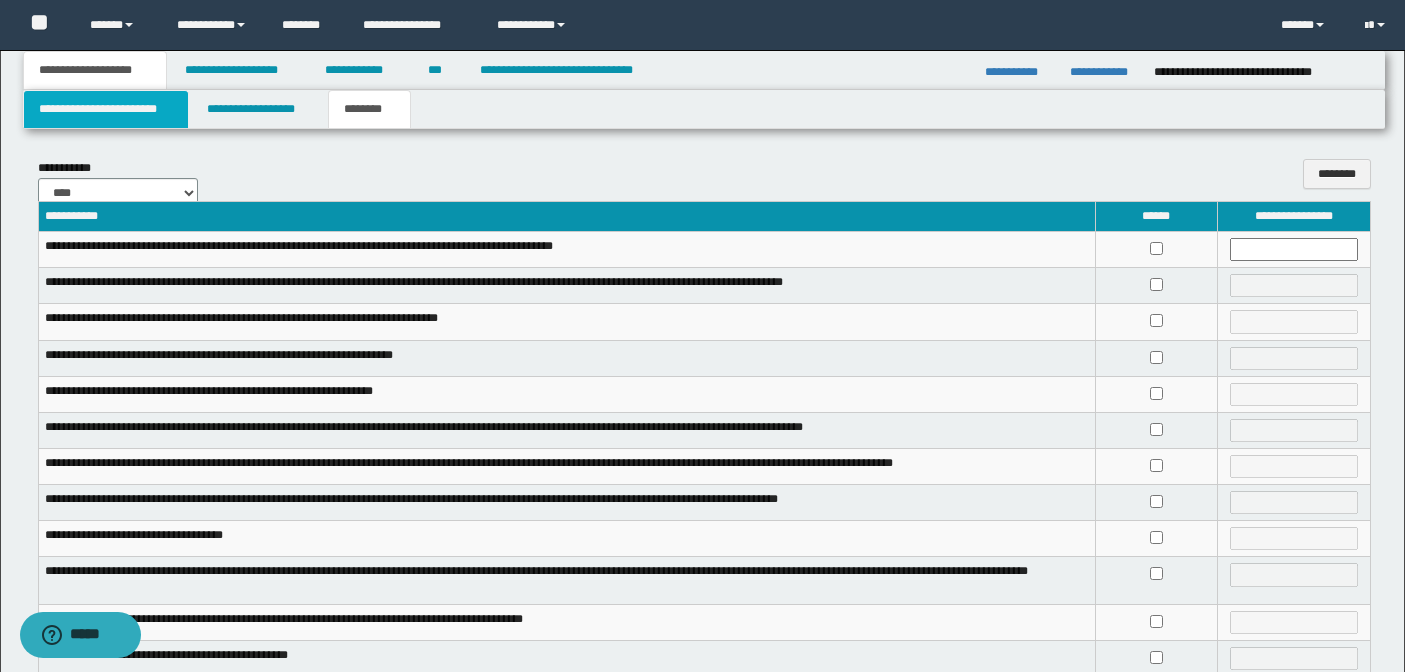 click on "**********" at bounding box center (106, 109) 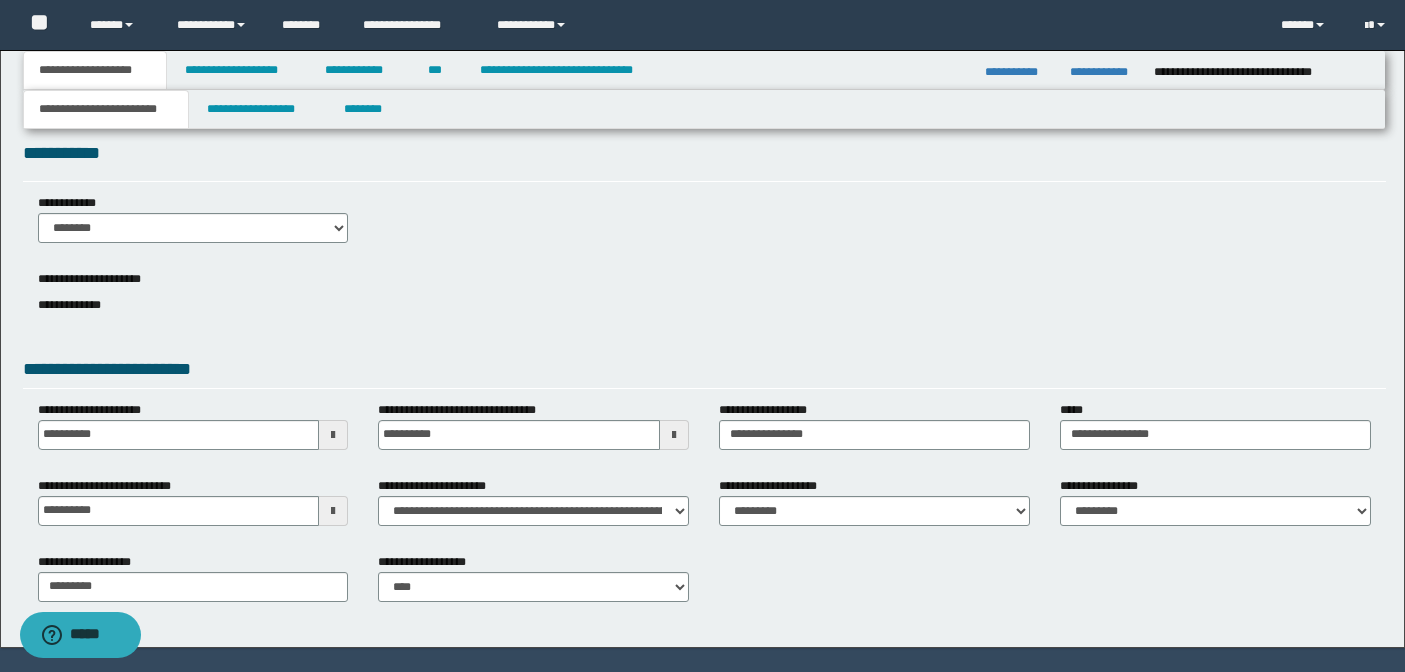 scroll, scrollTop: 48, scrollLeft: 0, axis: vertical 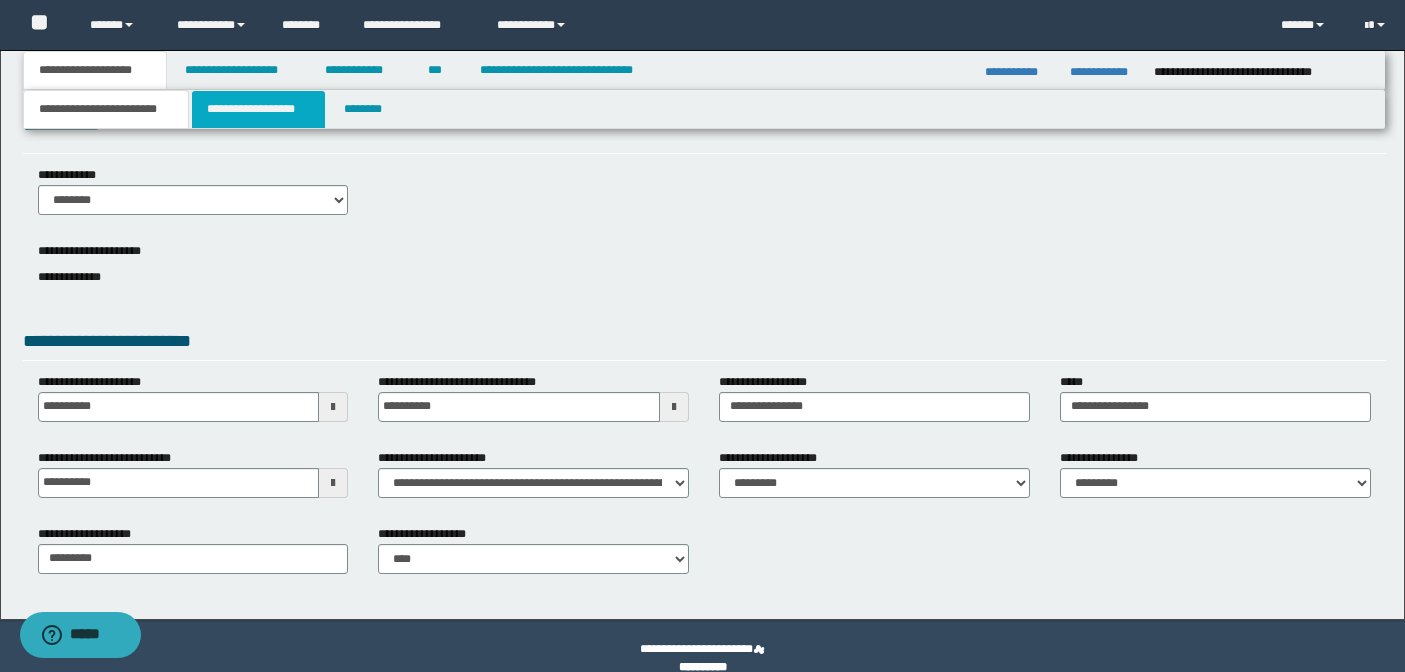 click on "**********" at bounding box center (258, 109) 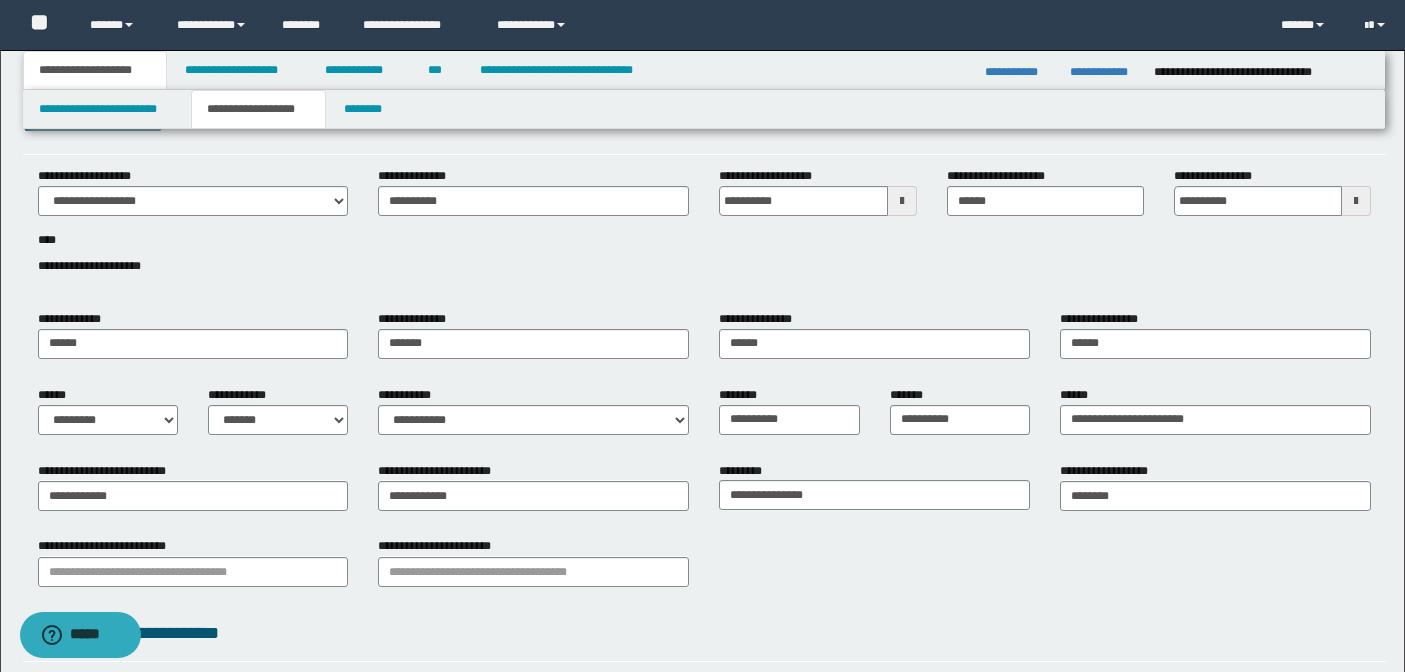 scroll, scrollTop: 0, scrollLeft: 0, axis: both 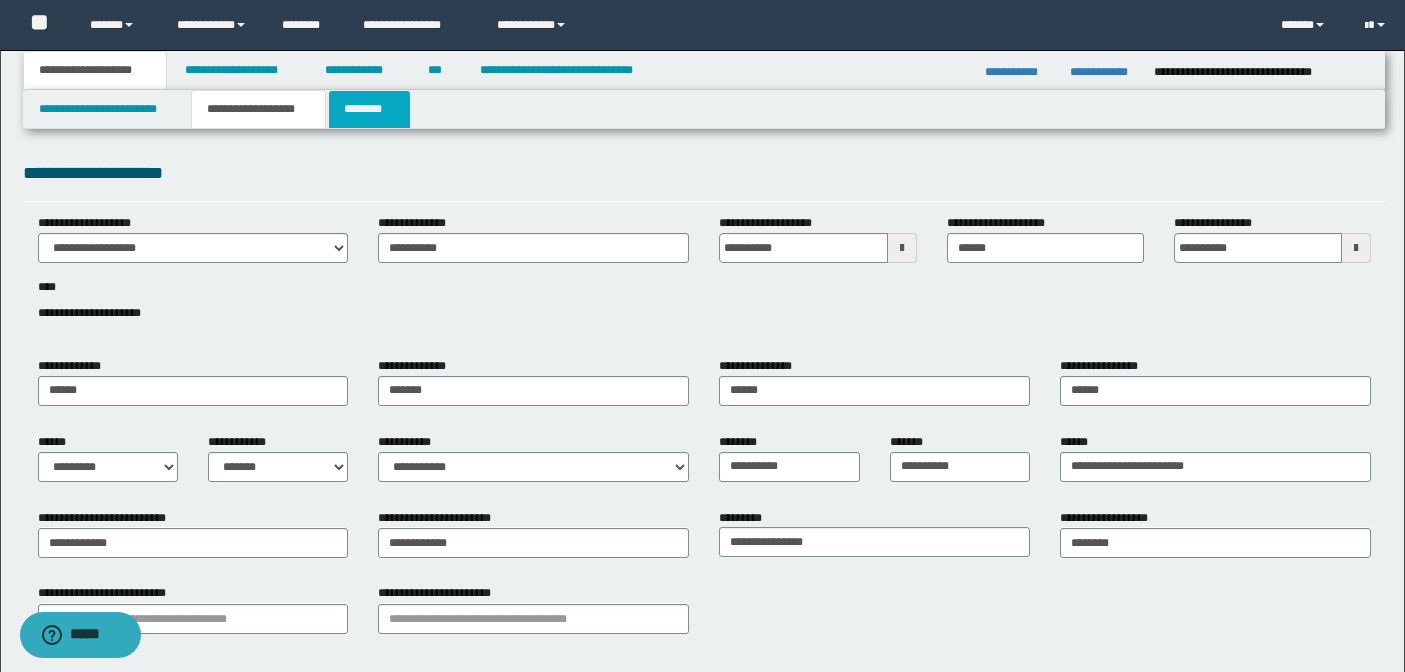 click on "********" at bounding box center (369, 109) 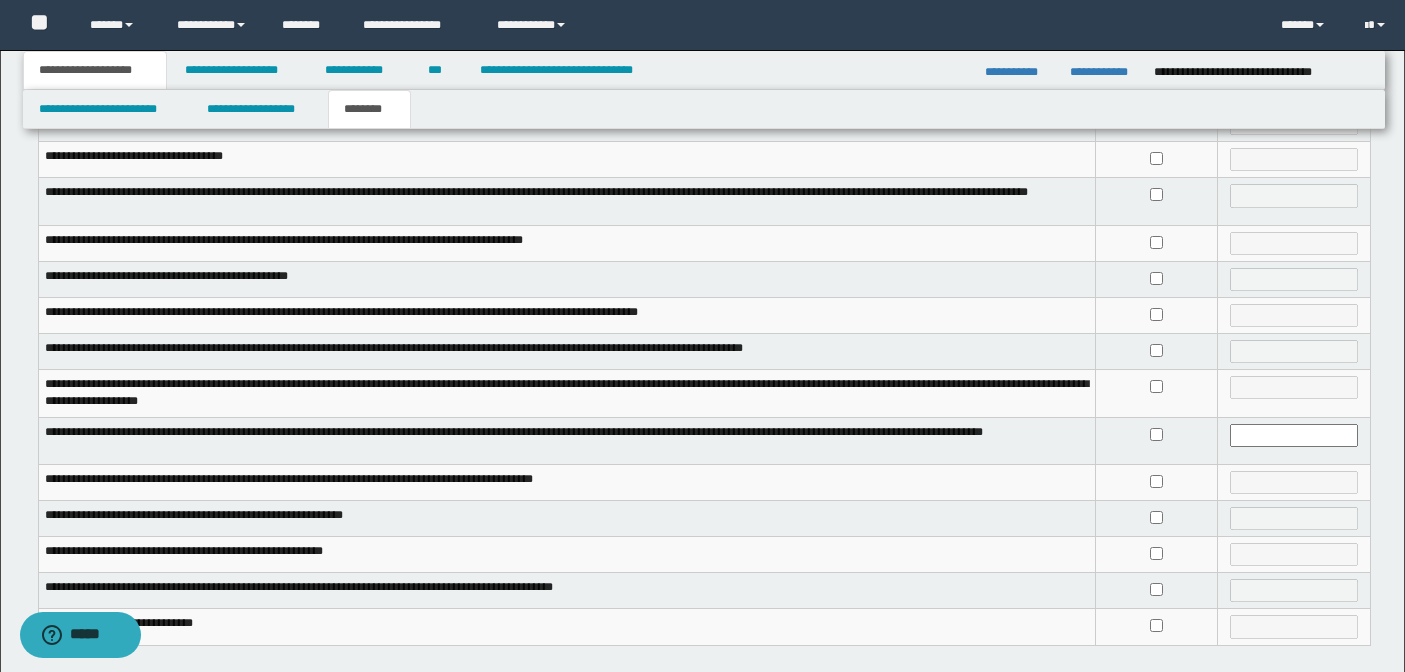 scroll, scrollTop: 0, scrollLeft: 0, axis: both 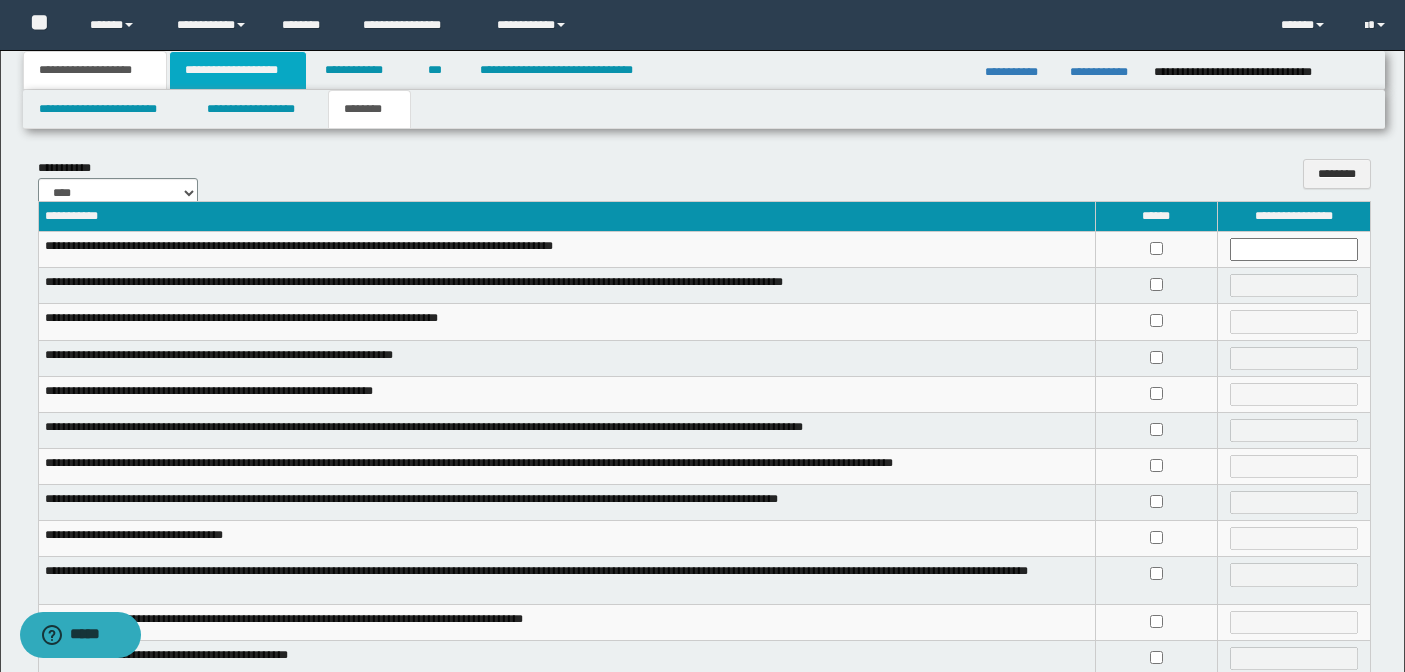 click on "**********" at bounding box center [238, 70] 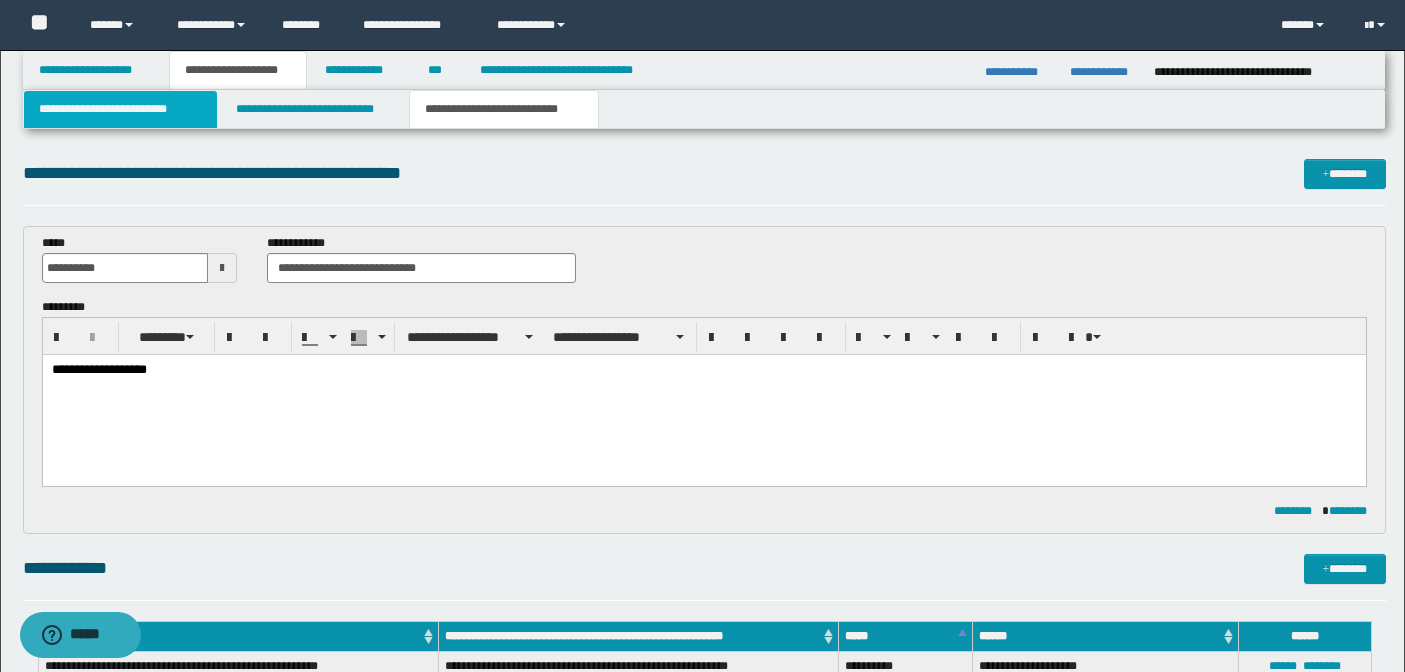 click on "**********" at bounding box center (120, 109) 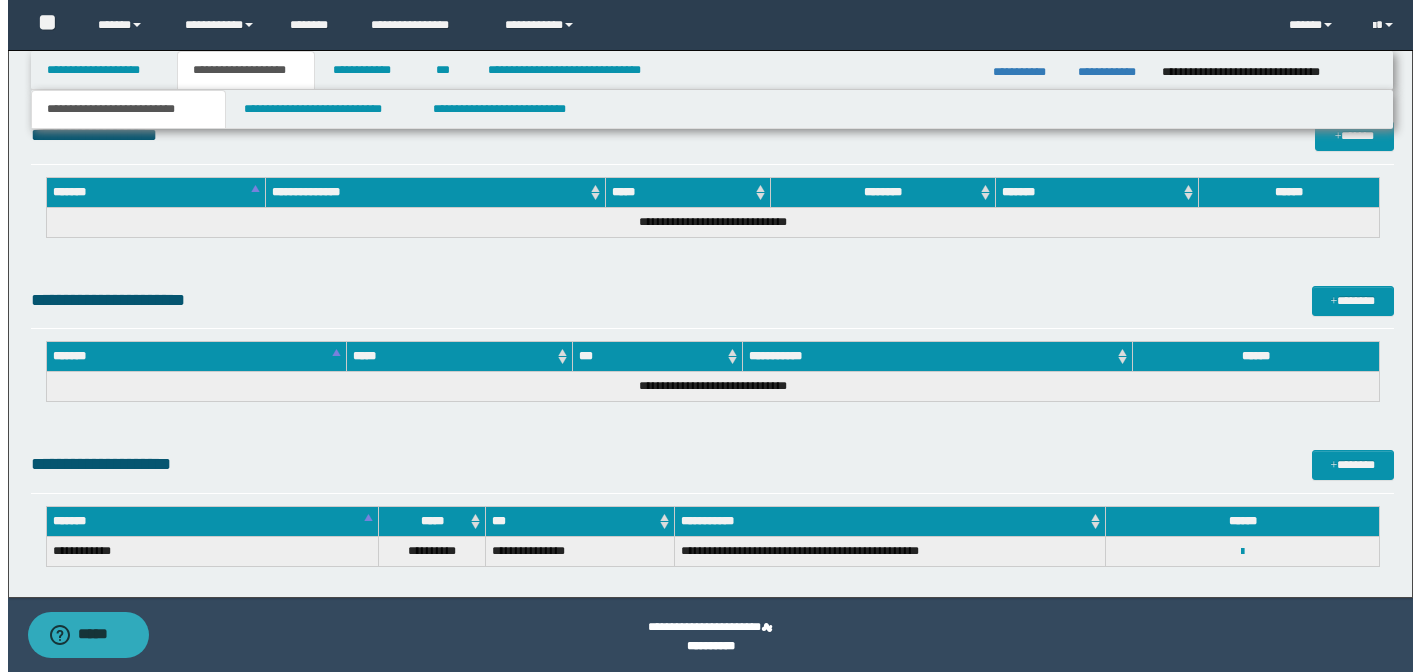 scroll, scrollTop: 1294, scrollLeft: 0, axis: vertical 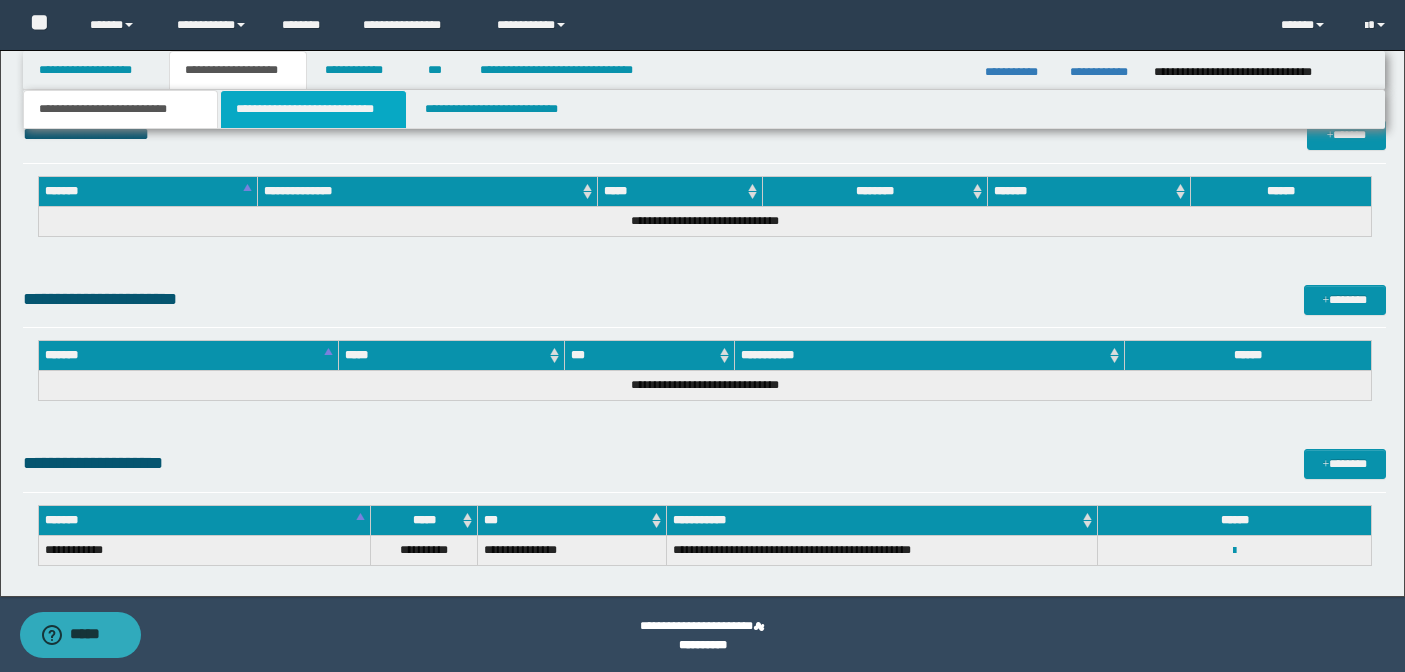 click on "**********" at bounding box center (314, 109) 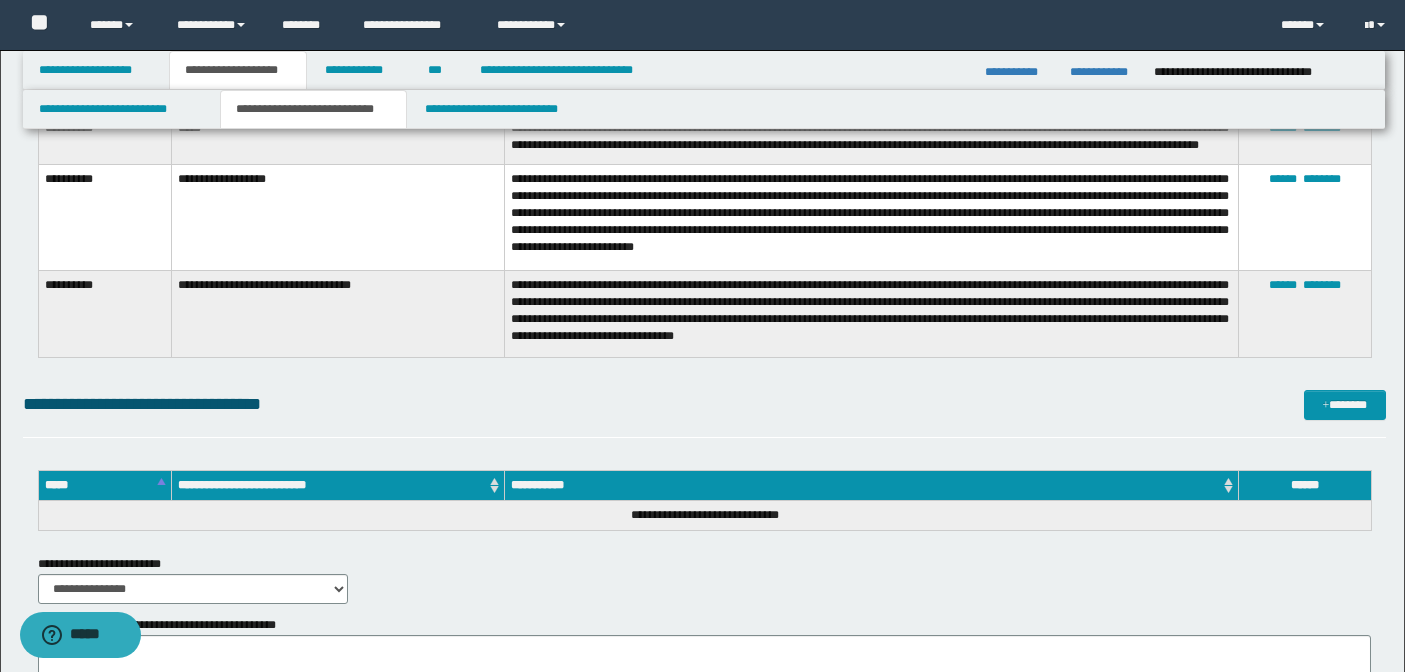 scroll, scrollTop: 1977, scrollLeft: 0, axis: vertical 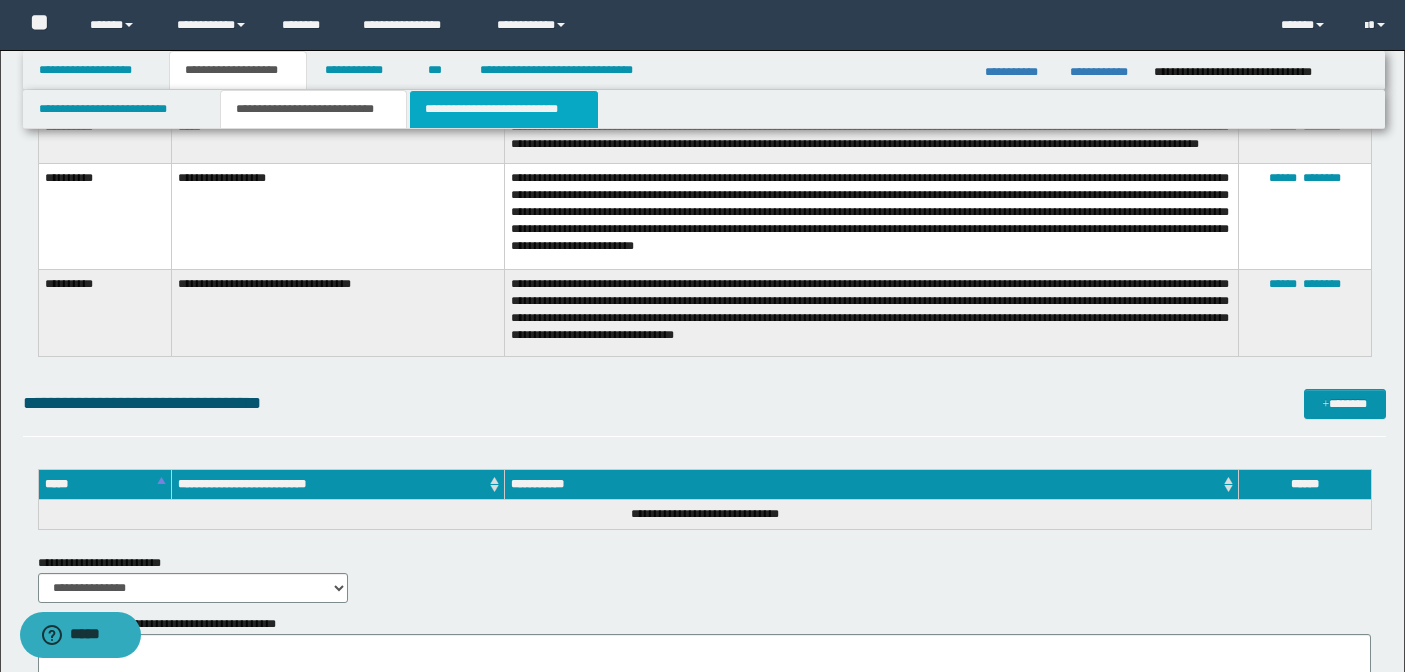 click on "**********" at bounding box center [504, 109] 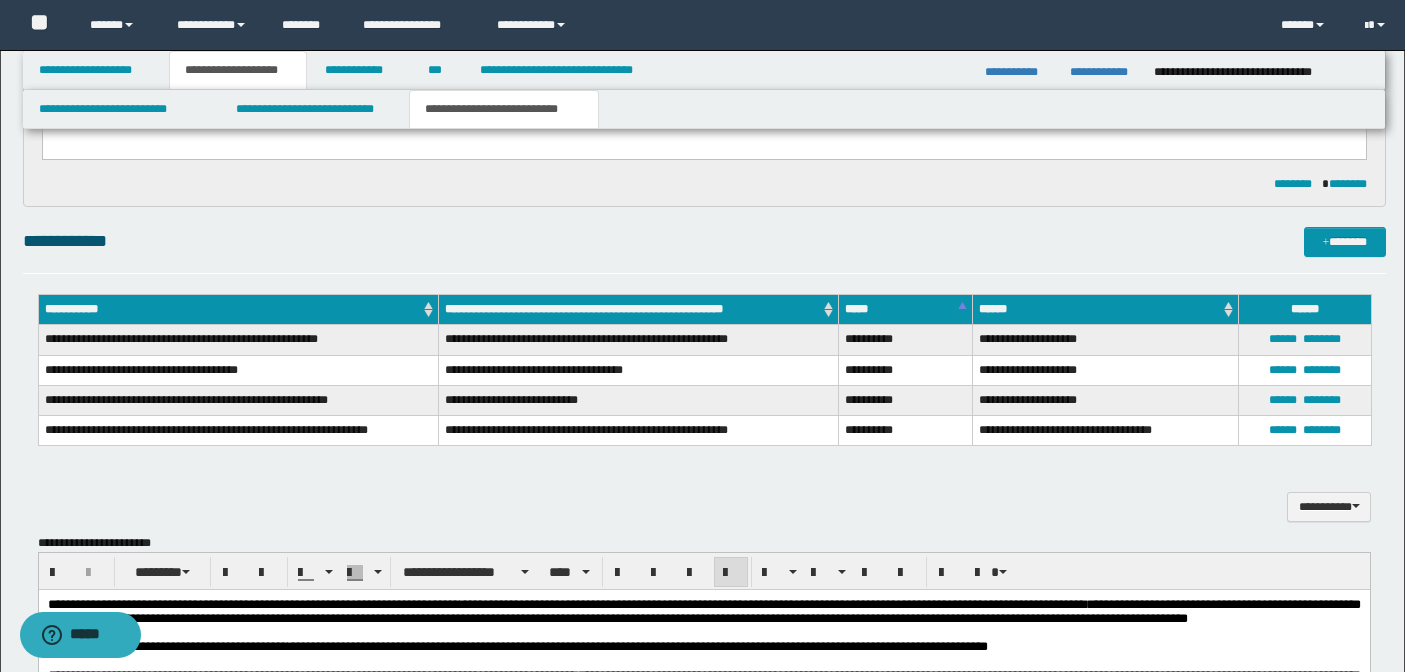 scroll, scrollTop: 296, scrollLeft: 0, axis: vertical 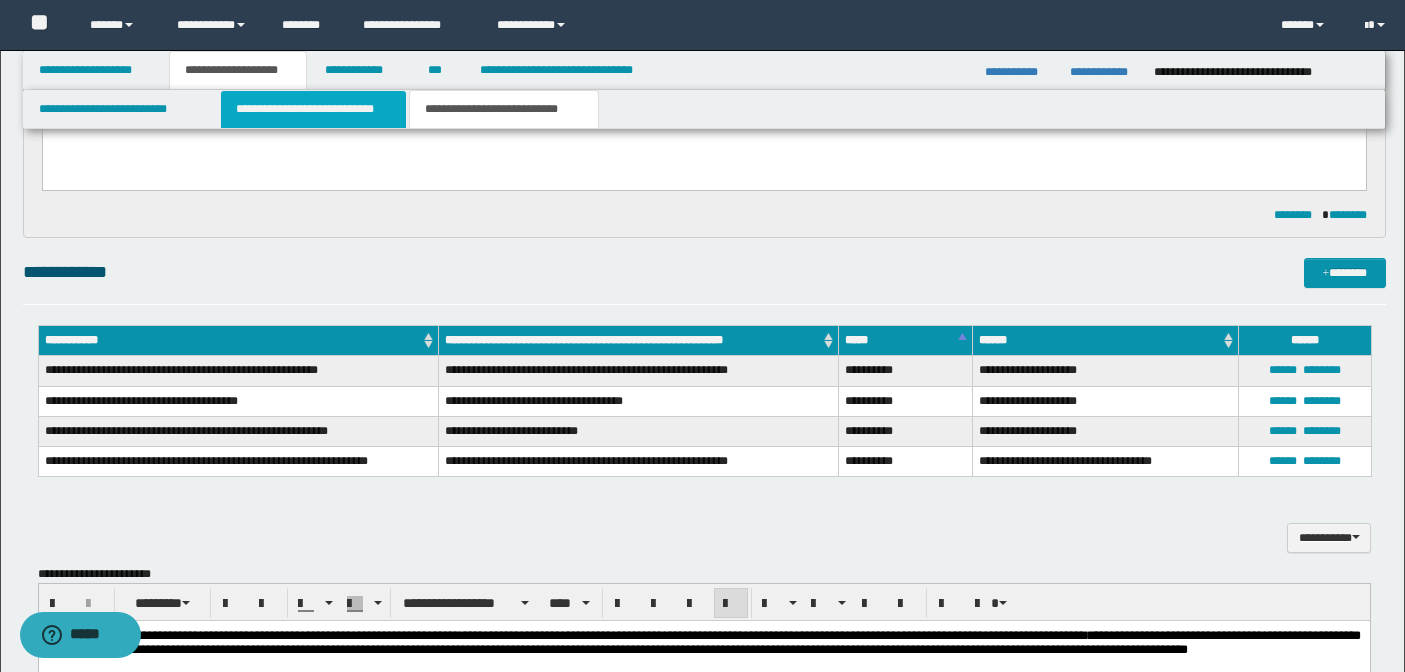click on "**********" at bounding box center (314, 109) 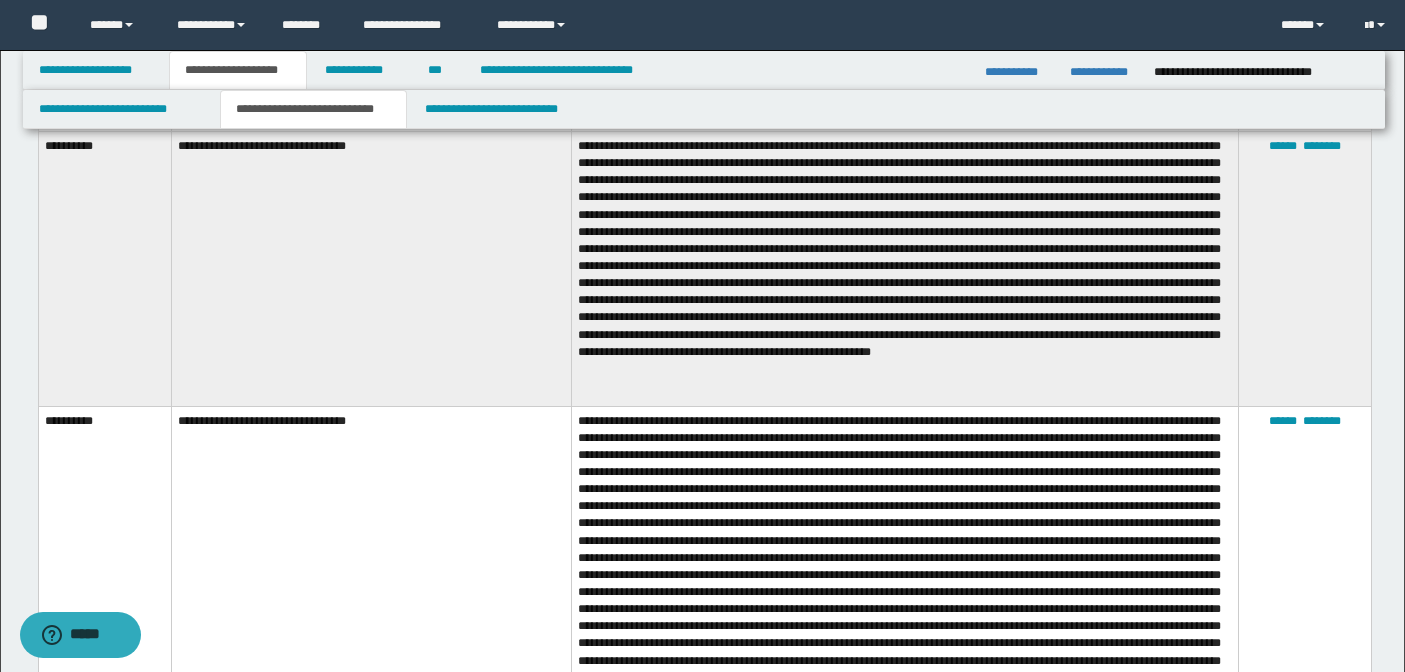 scroll, scrollTop: 966, scrollLeft: 0, axis: vertical 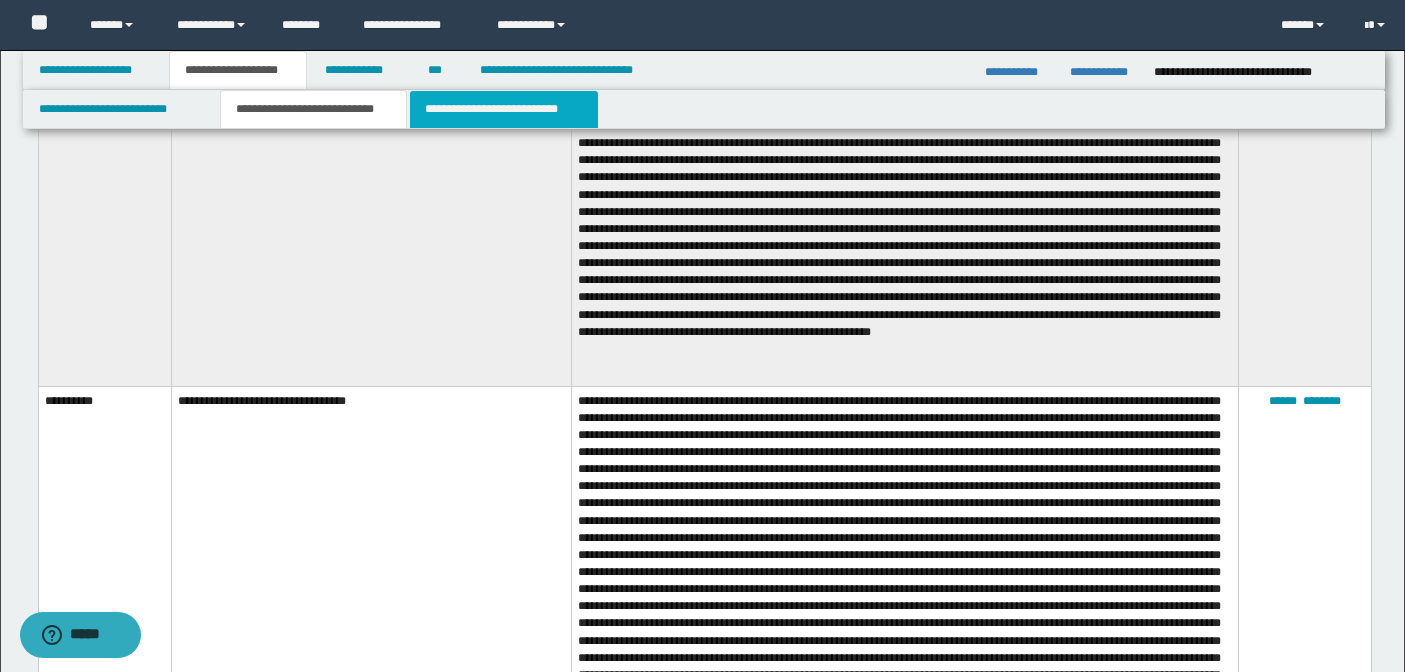 click on "**********" at bounding box center (504, 109) 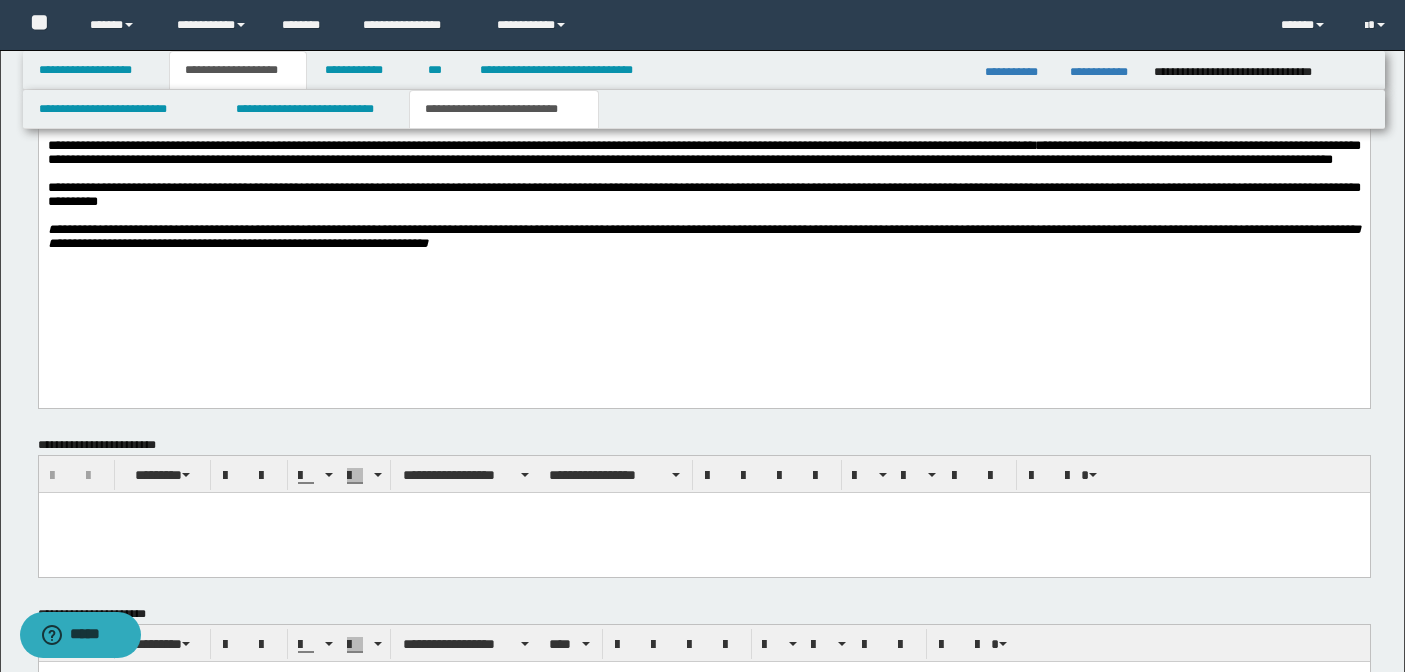 scroll, scrollTop: 971, scrollLeft: 0, axis: vertical 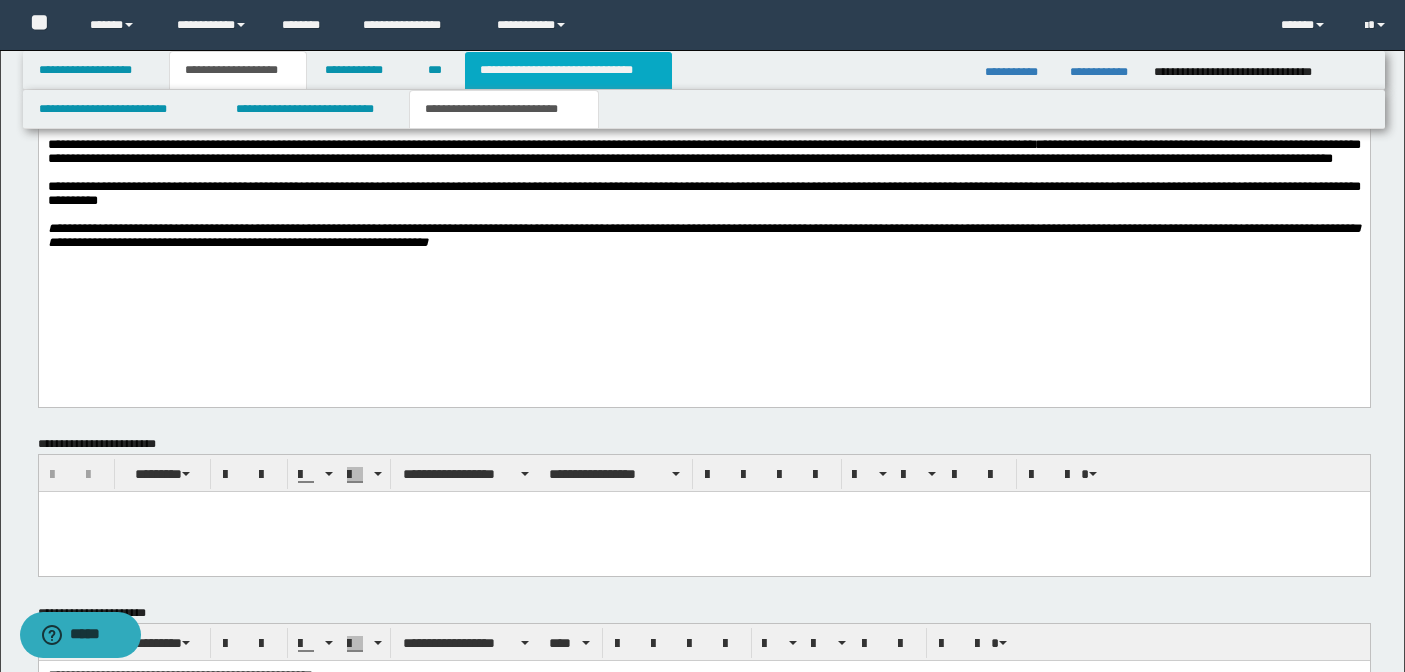 click on "**********" at bounding box center (568, 70) 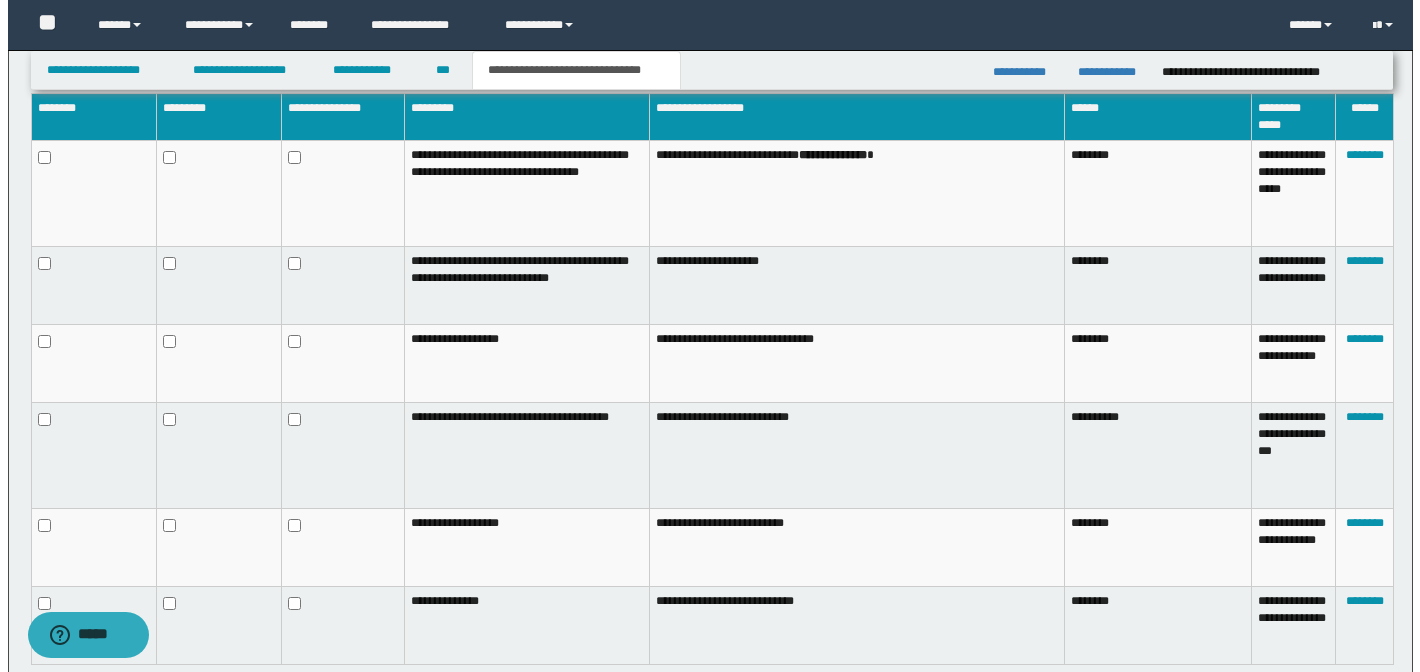 scroll, scrollTop: 1140, scrollLeft: 0, axis: vertical 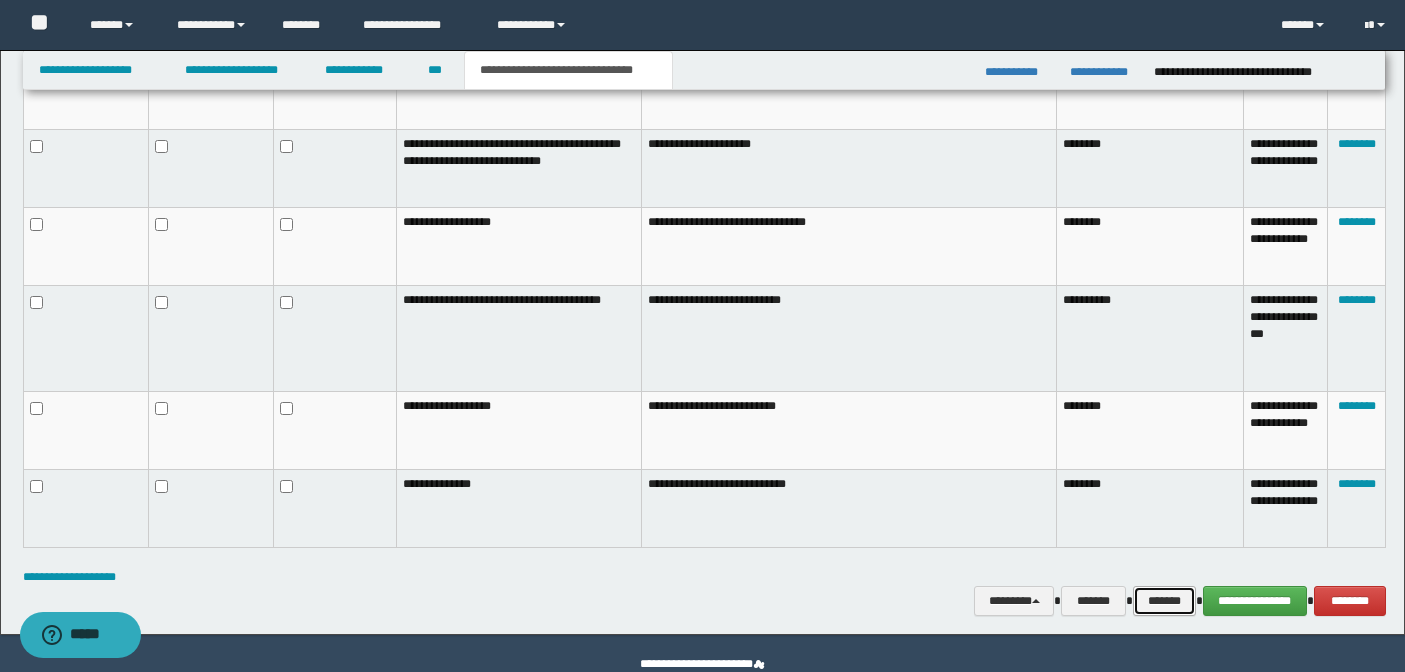 click on "*******" at bounding box center (1164, 601) 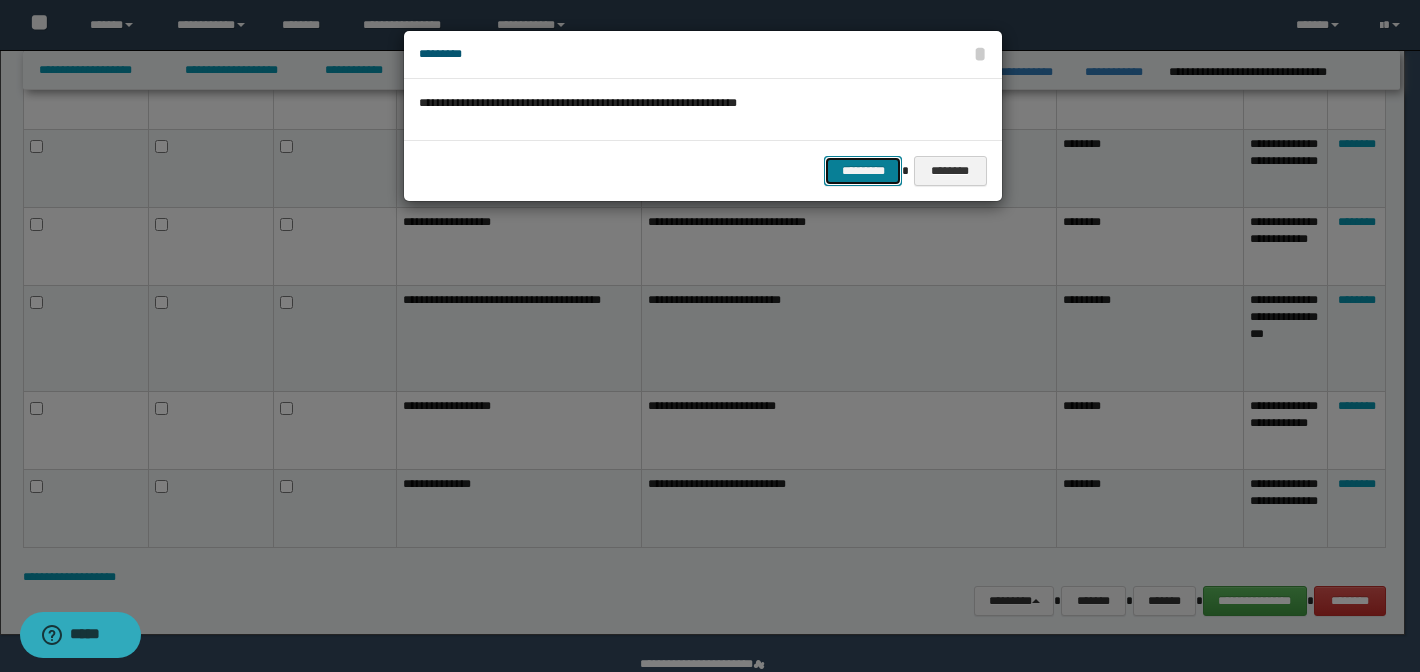 click on "*********" at bounding box center [863, 171] 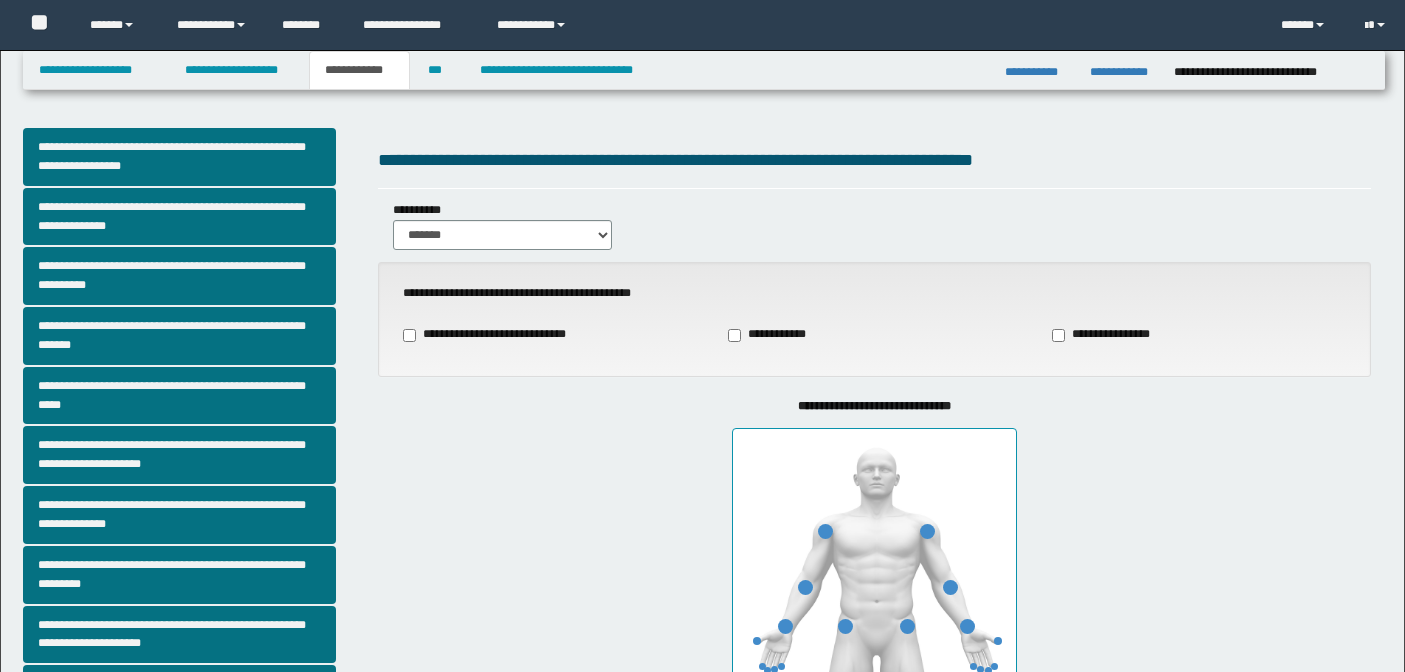 scroll, scrollTop: 0, scrollLeft: 0, axis: both 